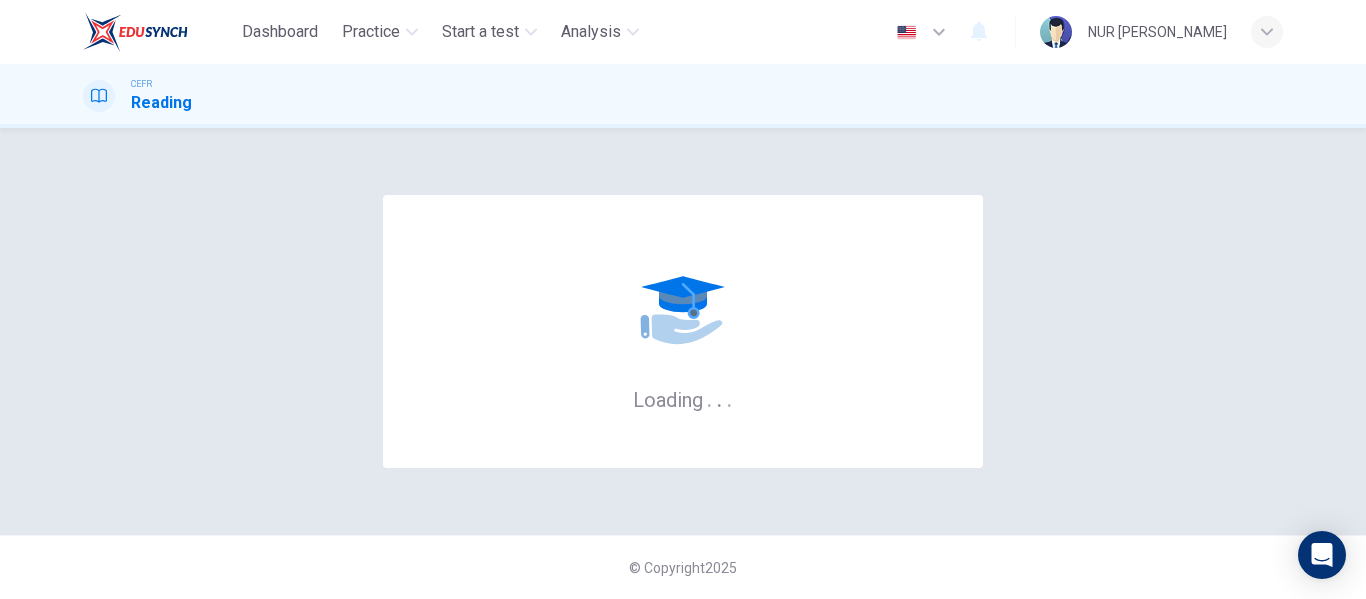 scroll, scrollTop: 0, scrollLeft: 0, axis: both 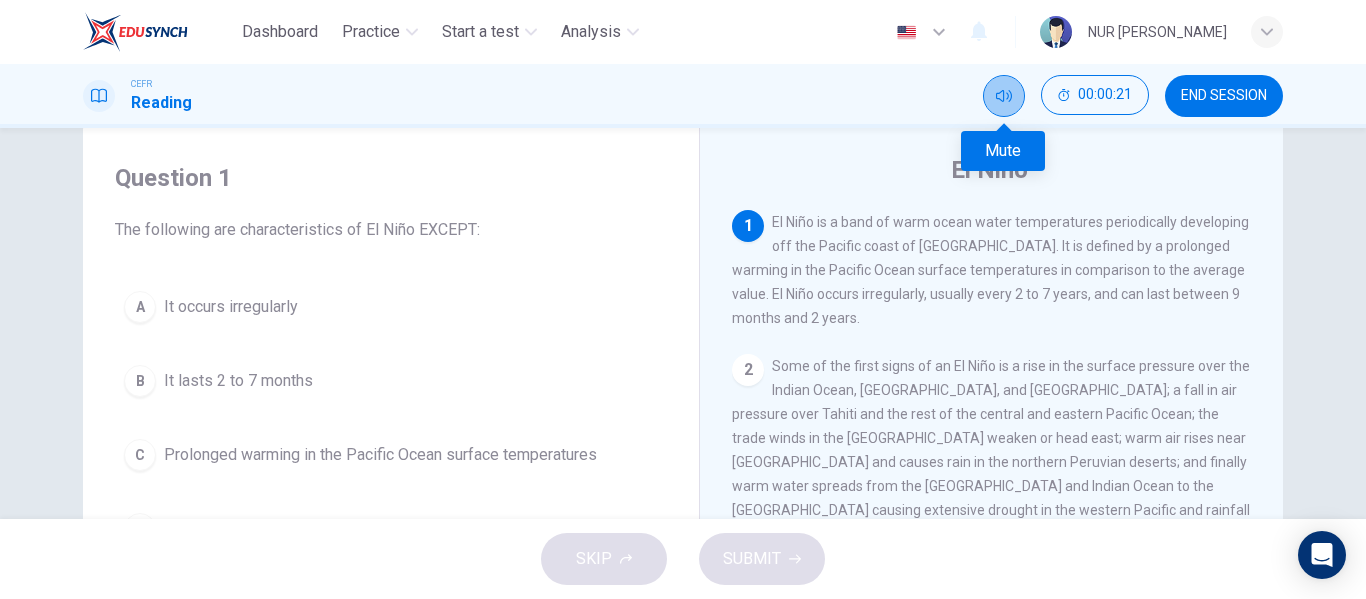 click 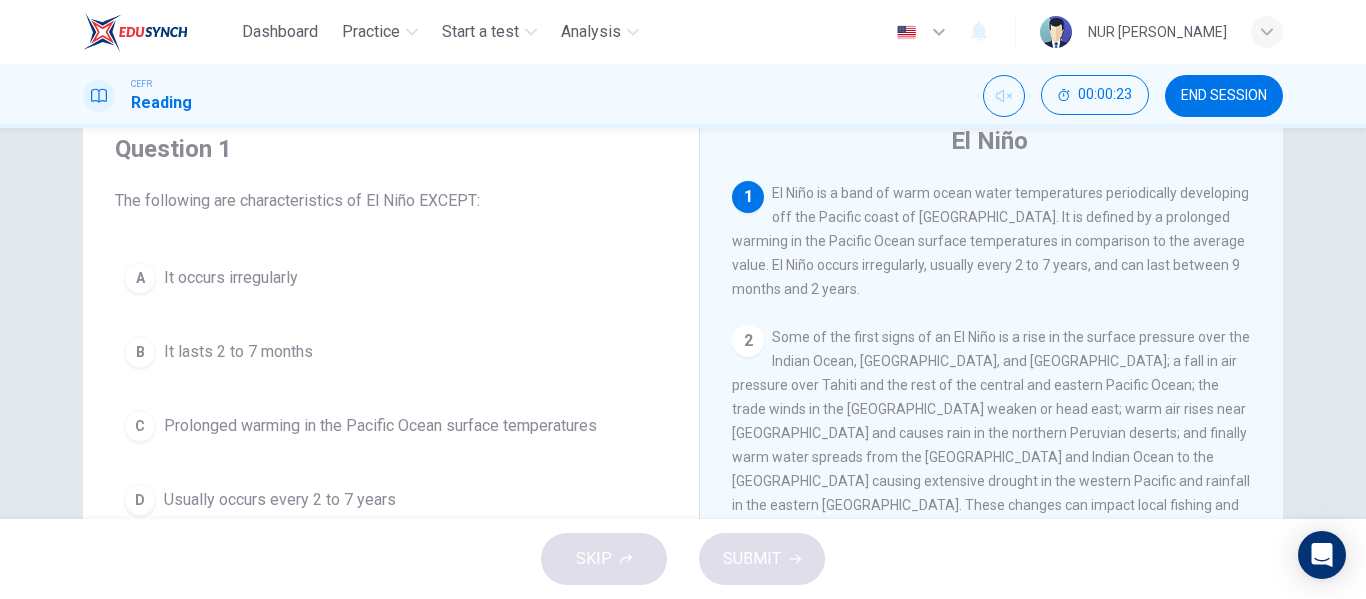 scroll, scrollTop: 77, scrollLeft: 0, axis: vertical 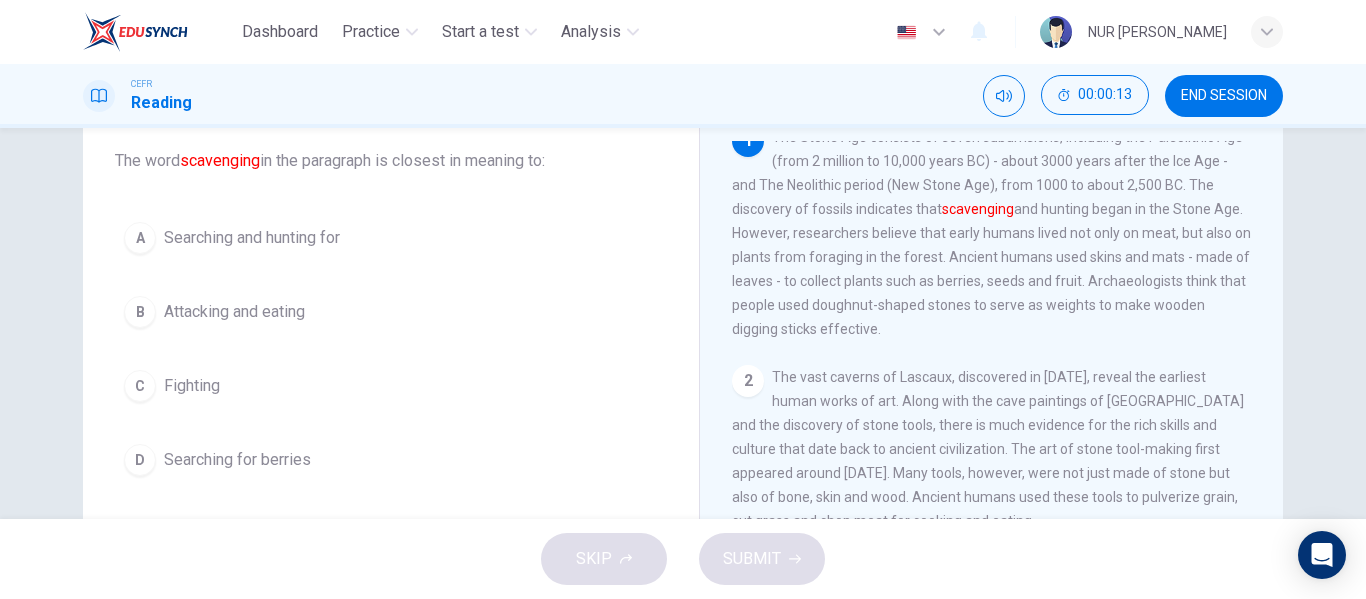 click on "Searching and hunting for" at bounding box center (252, 238) 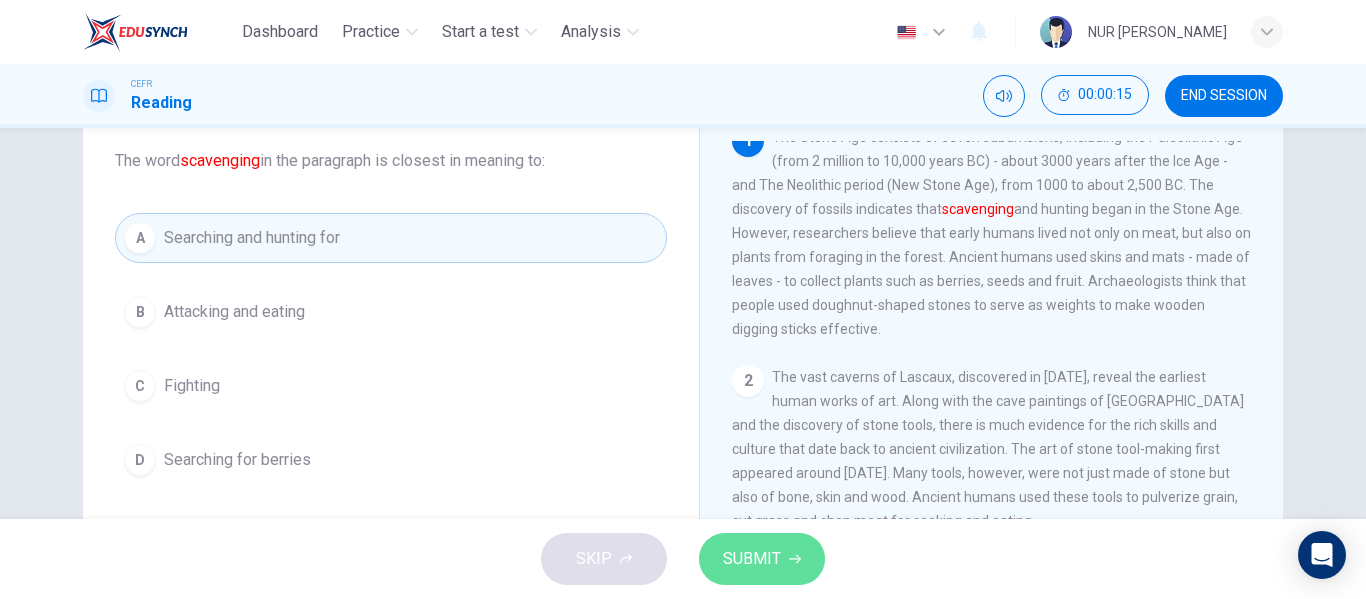 click on "SUBMIT" at bounding box center (762, 559) 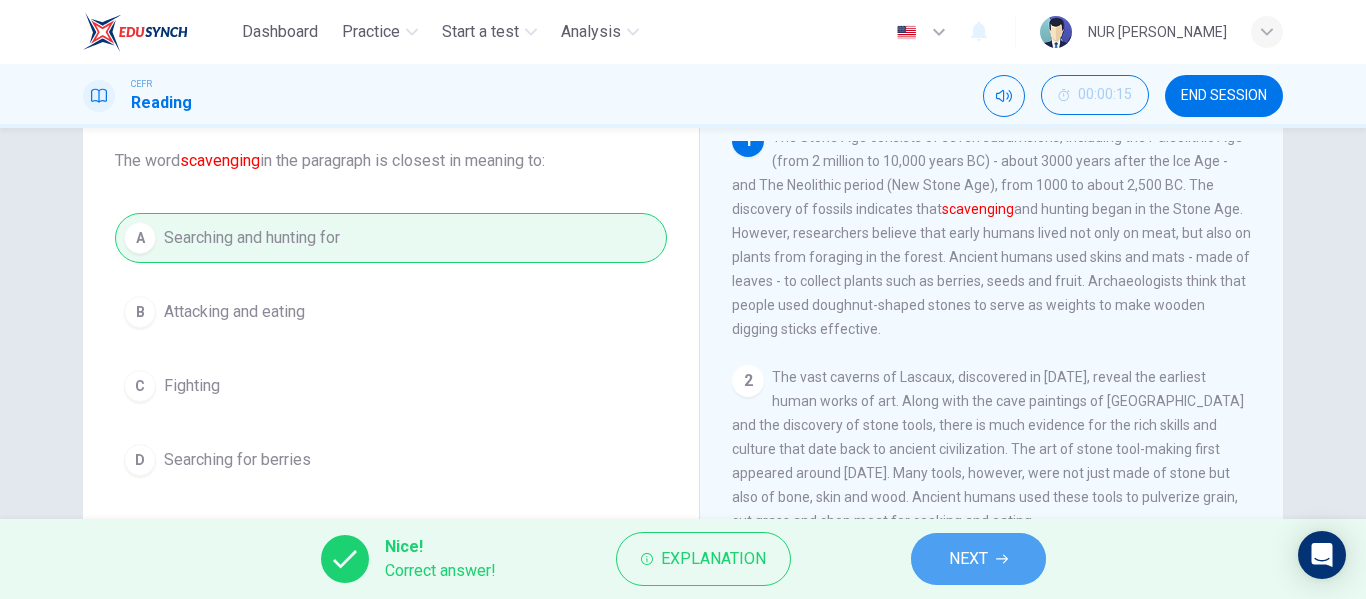 click on "NEXT" at bounding box center (978, 559) 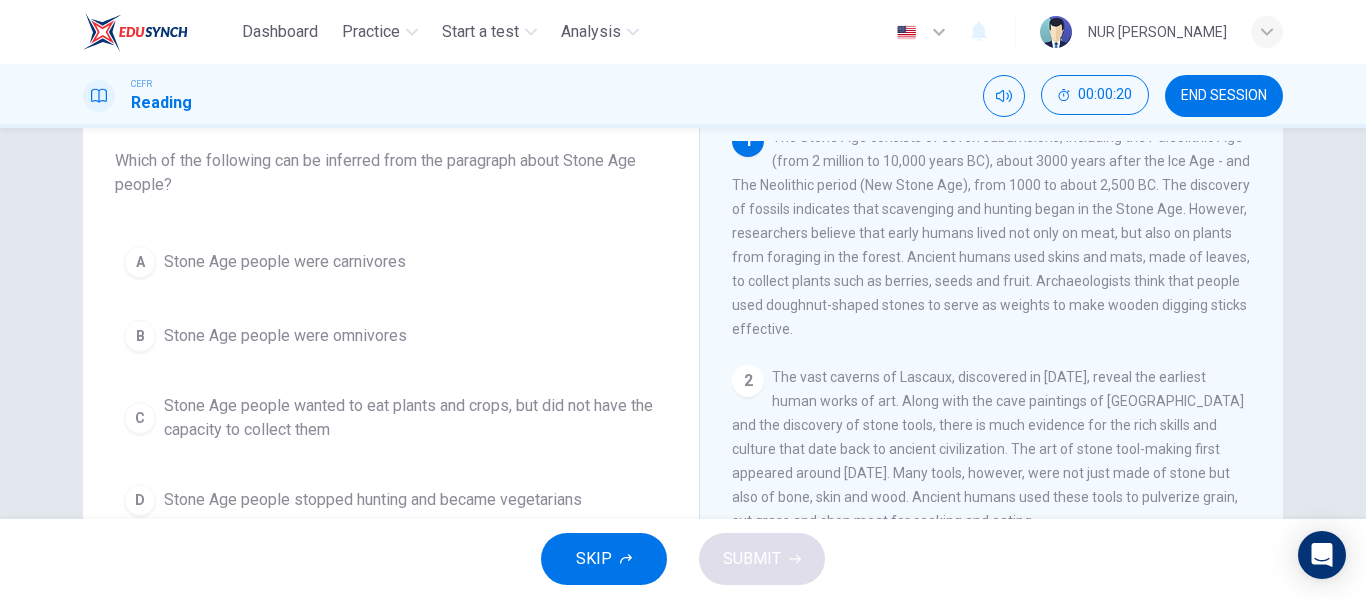 scroll, scrollTop: 0, scrollLeft: 0, axis: both 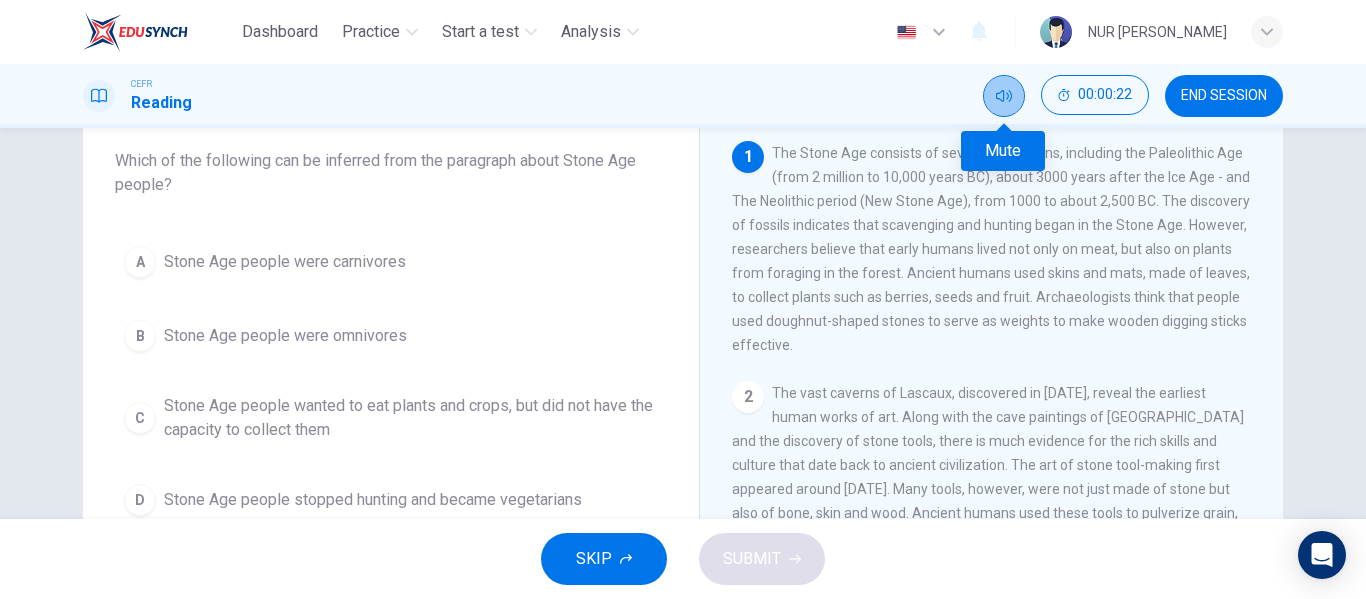 click 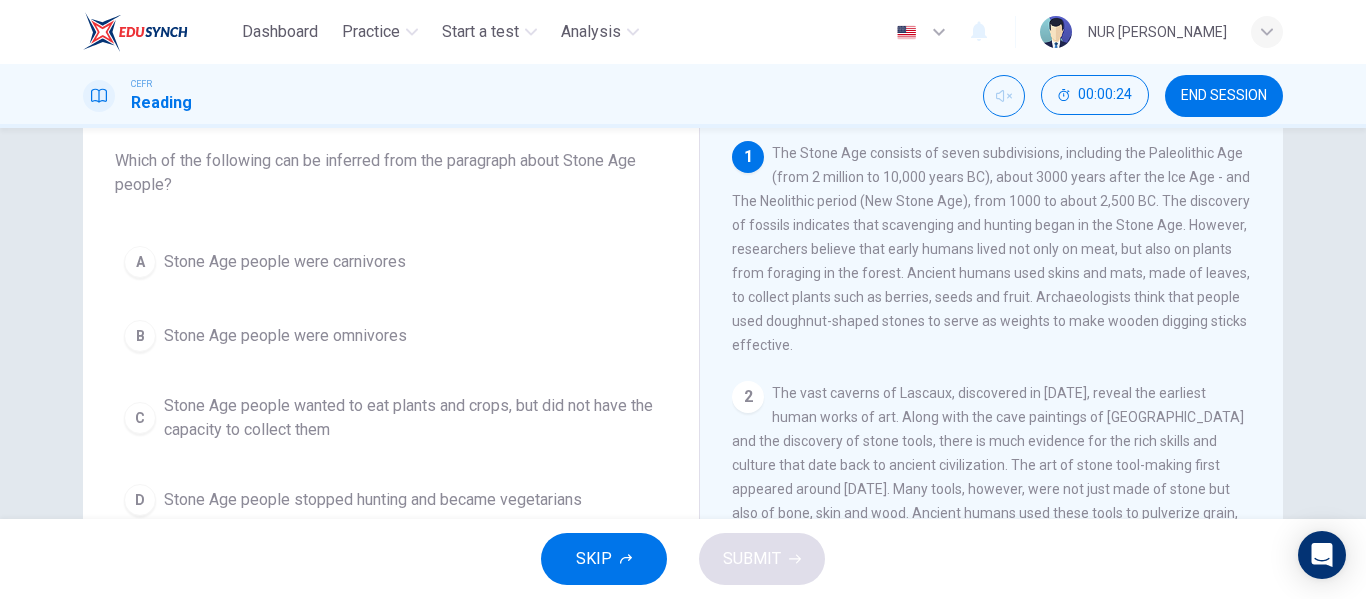 type 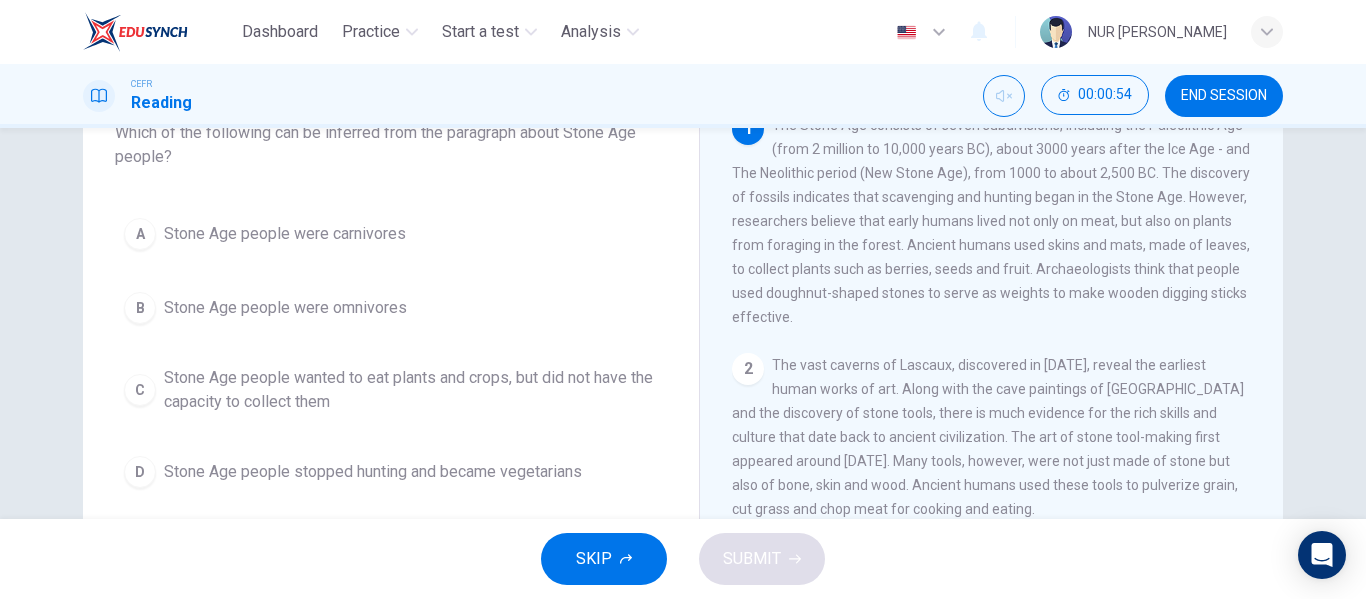 scroll, scrollTop: 143, scrollLeft: 0, axis: vertical 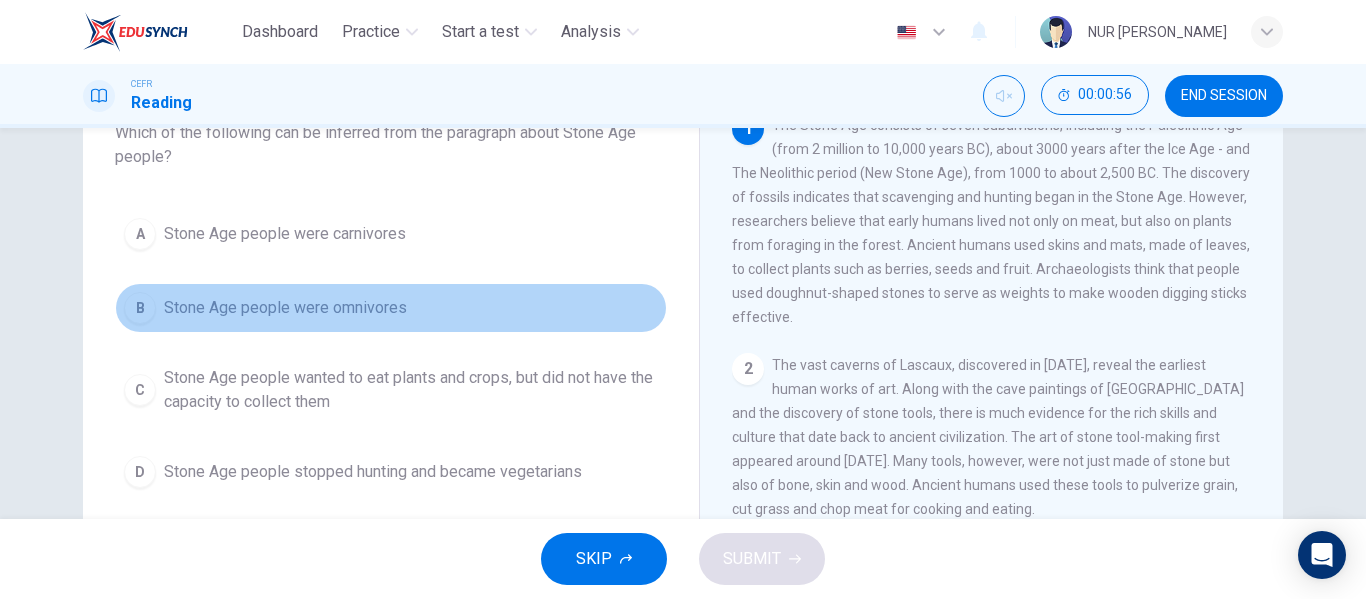 click on "B Stone Age people were omnivores" at bounding box center (391, 308) 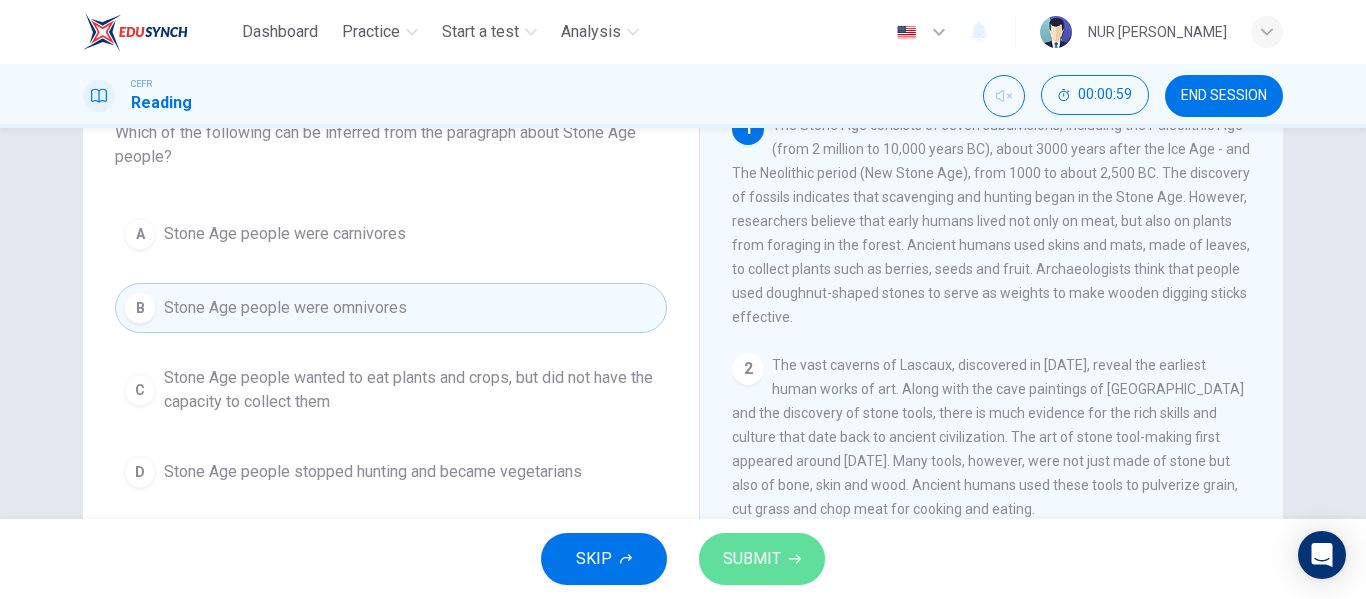 click on "SUBMIT" at bounding box center [762, 559] 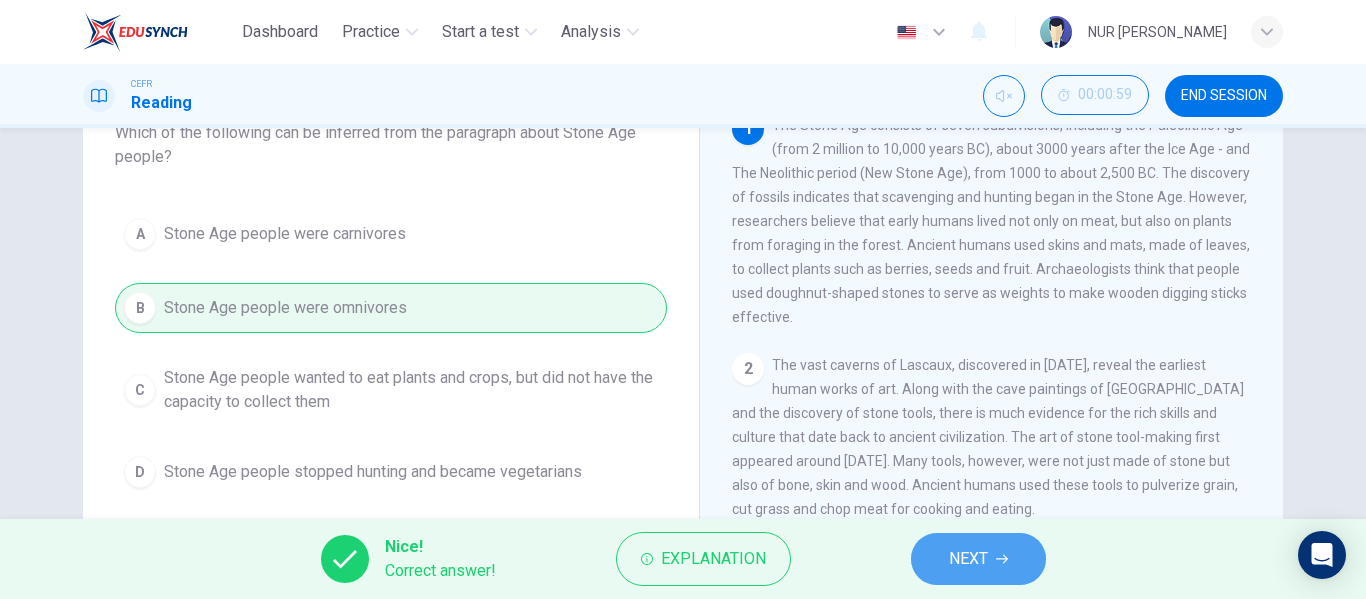 click on "NEXT" at bounding box center [968, 559] 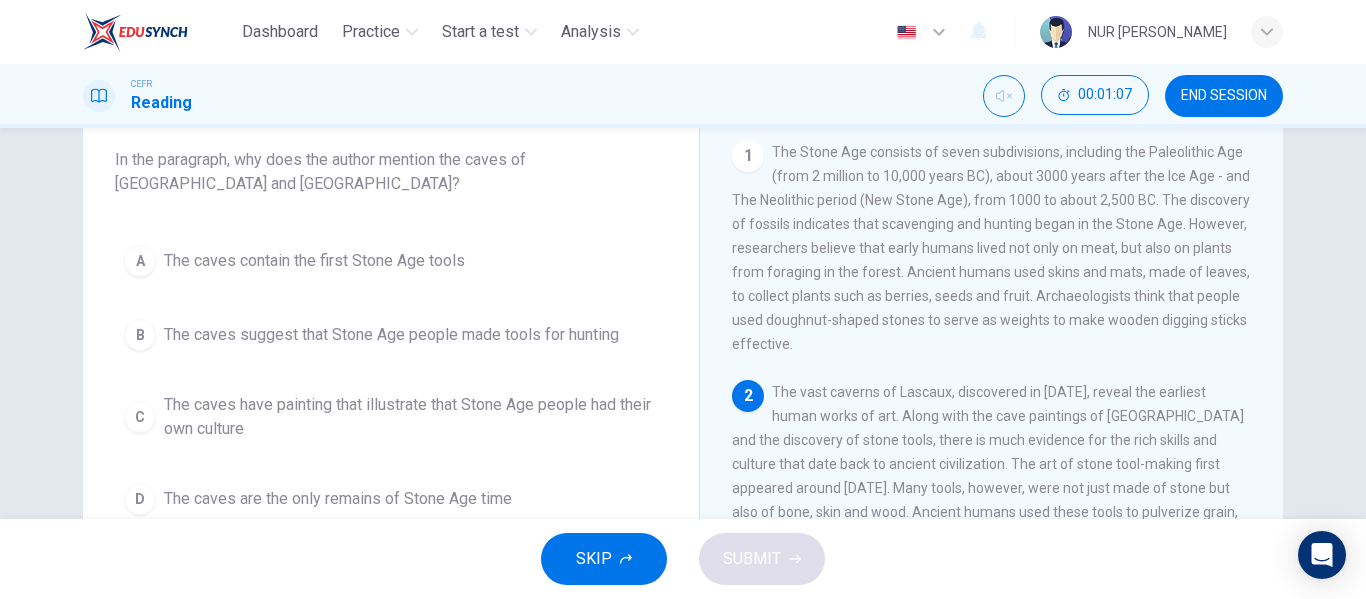 scroll, scrollTop: 118, scrollLeft: 0, axis: vertical 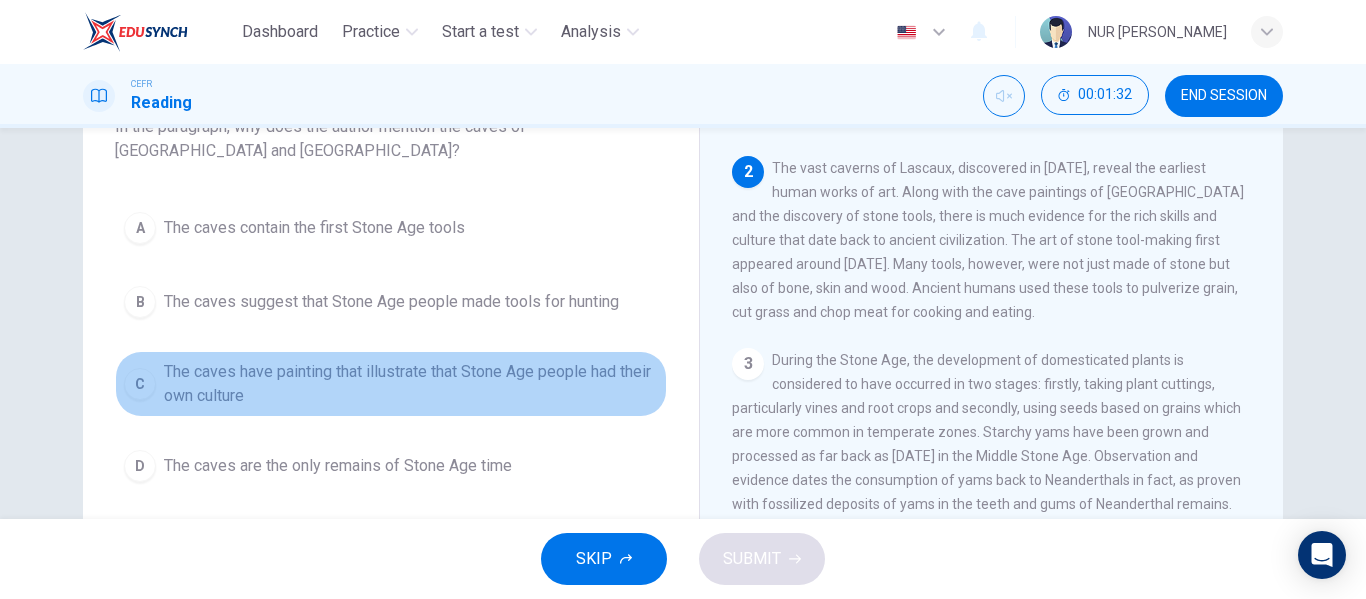 click on "The caves have painting that illustrate that Stone Age people had their own culture" at bounding box center [411, 384] 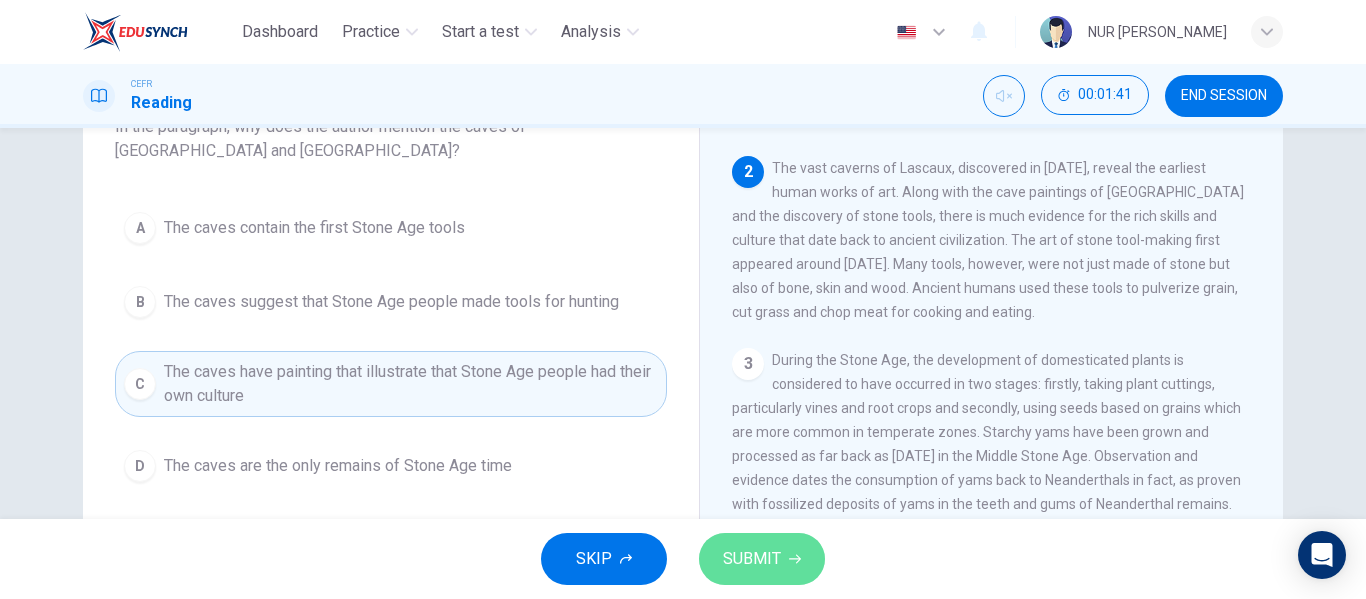 click on "SUBMIT" at bounding box center (762, 559) 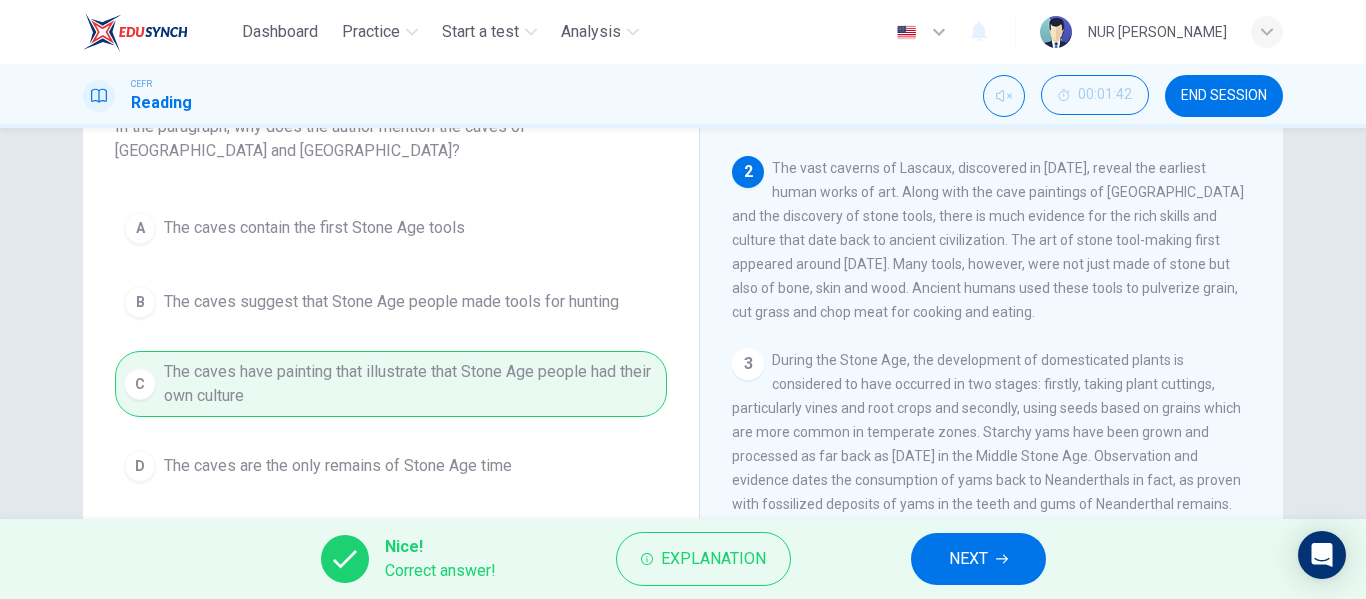 click on "NEXT" at bounding box center (968, 559) 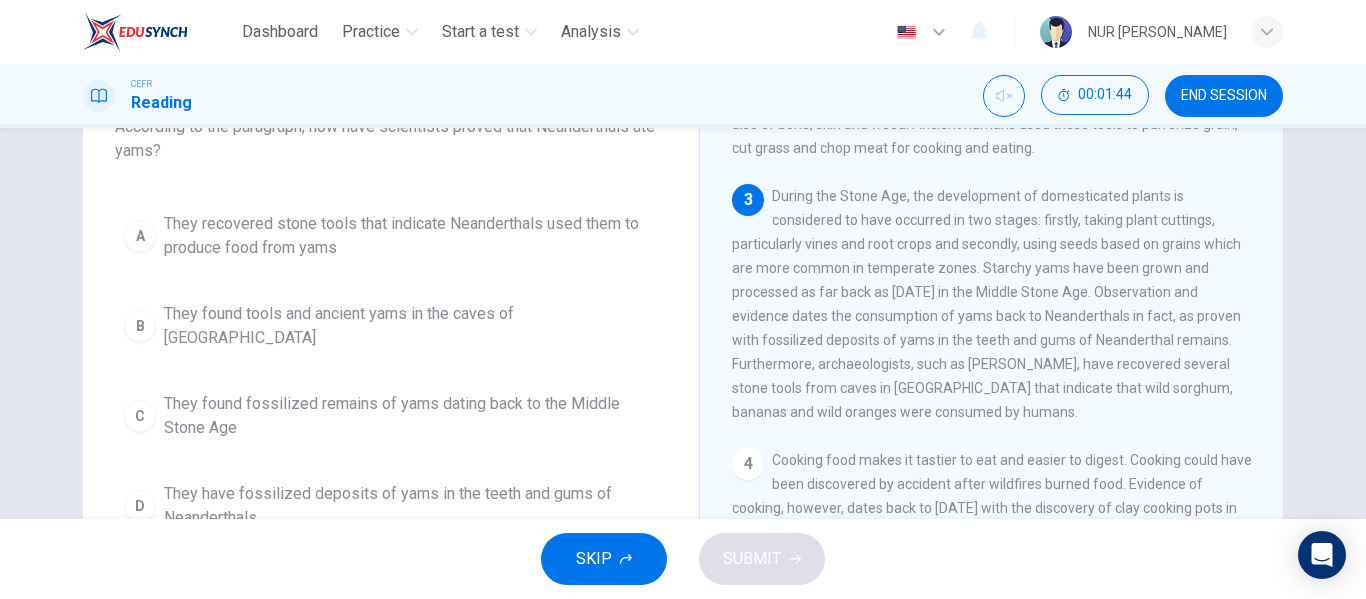 scroll, scrollTop: 356, scrollLeft: 0, axis: vertical 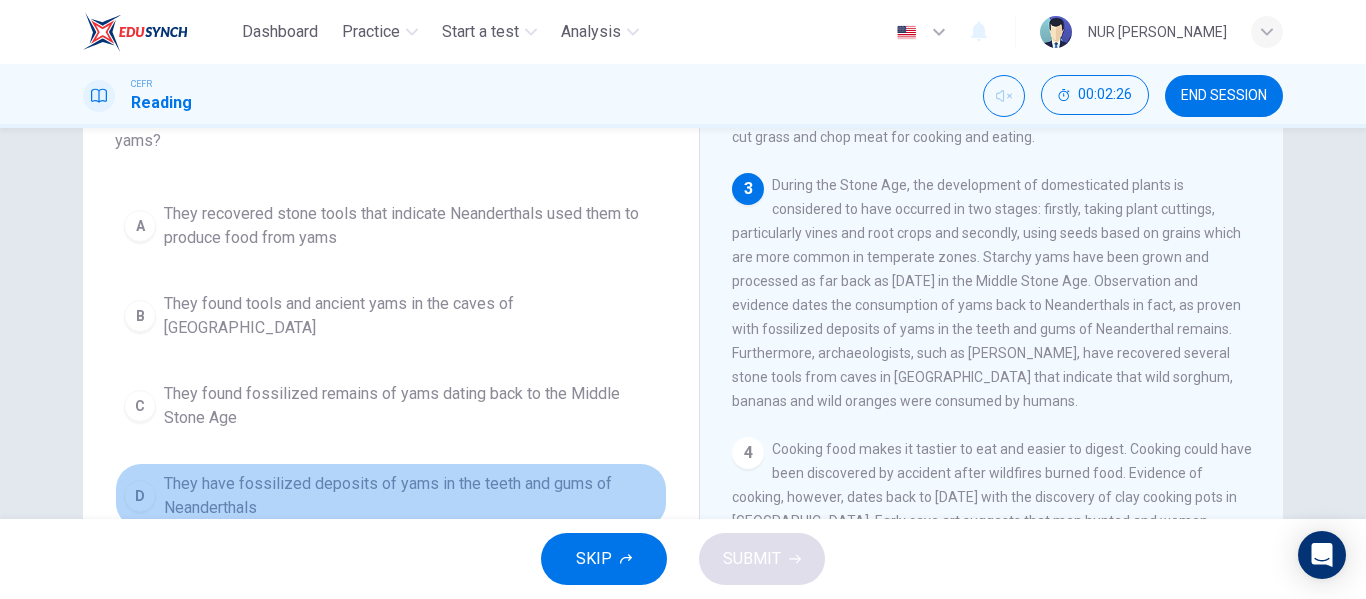click on "They have fossilized deposits of yams in the teeth and gums of Neanderthals" at bounding box center [411, 496] 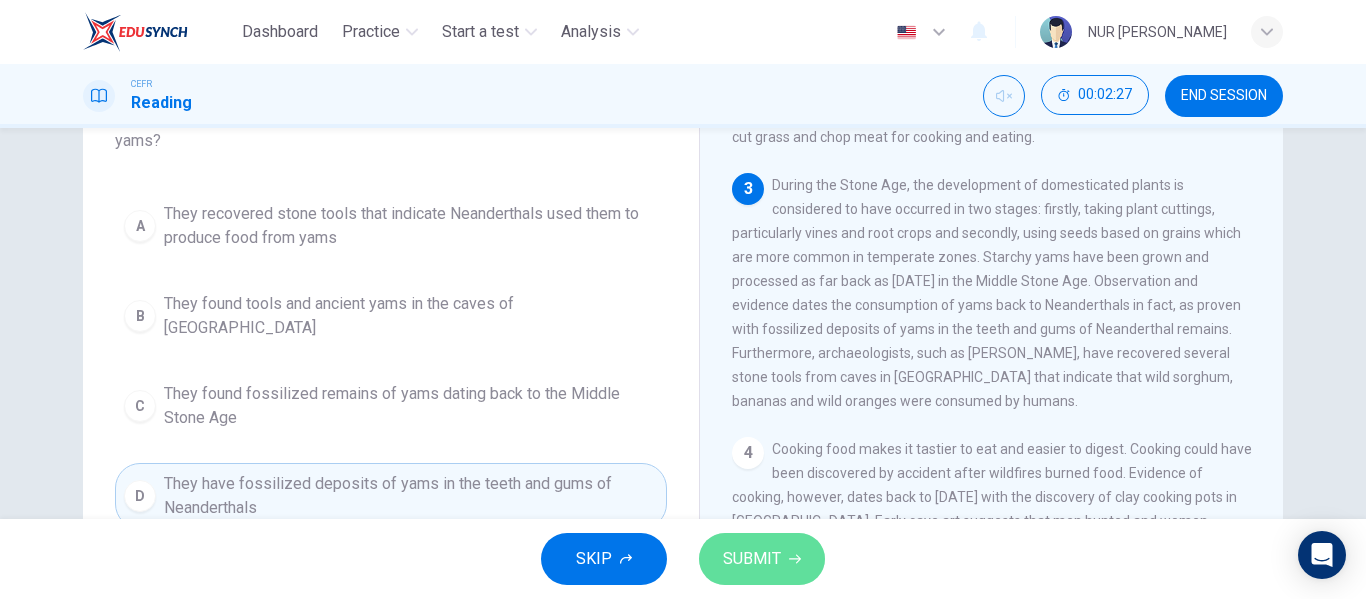 click on "SUBMIT" at bounding box center [752, 559] 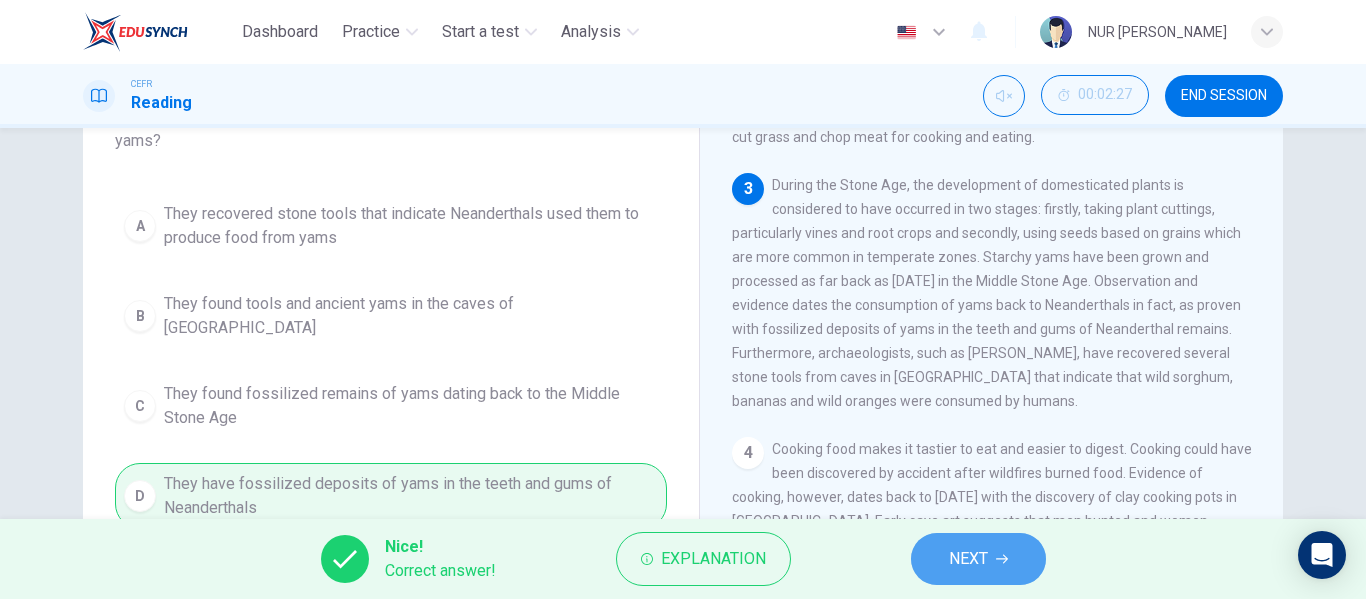 click on "NEXT" at bounding box center (978, 559) 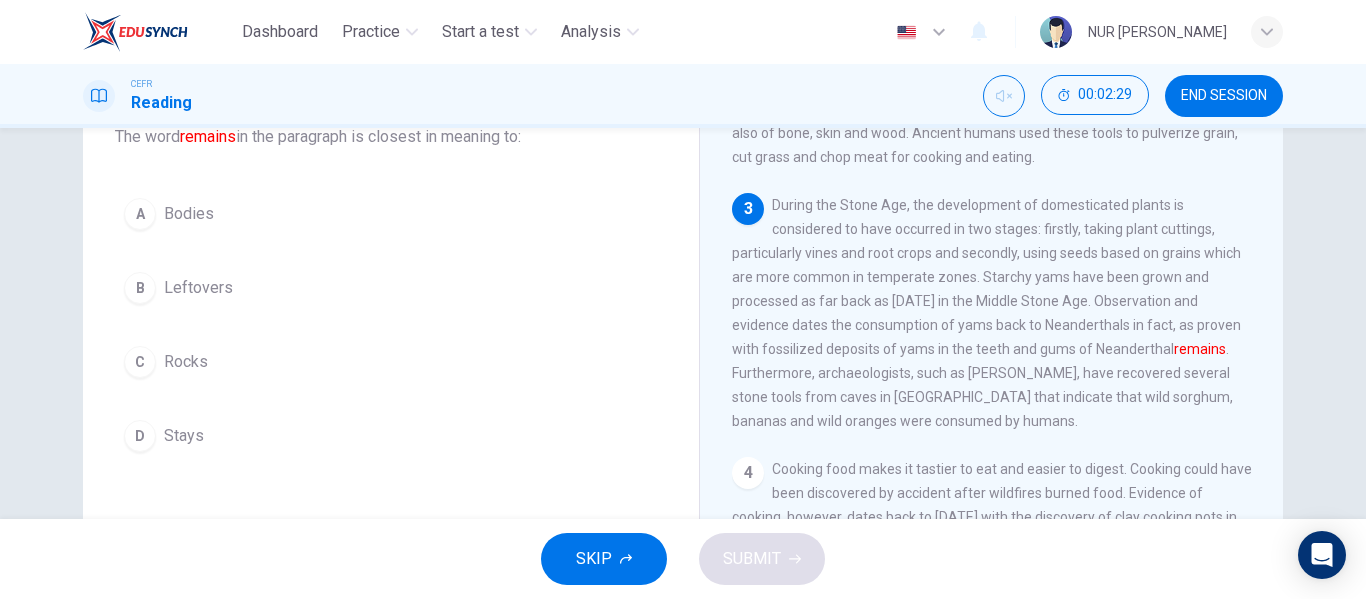 scroll, scrollTop: 138, scrollLeft: 0, axis: vertical 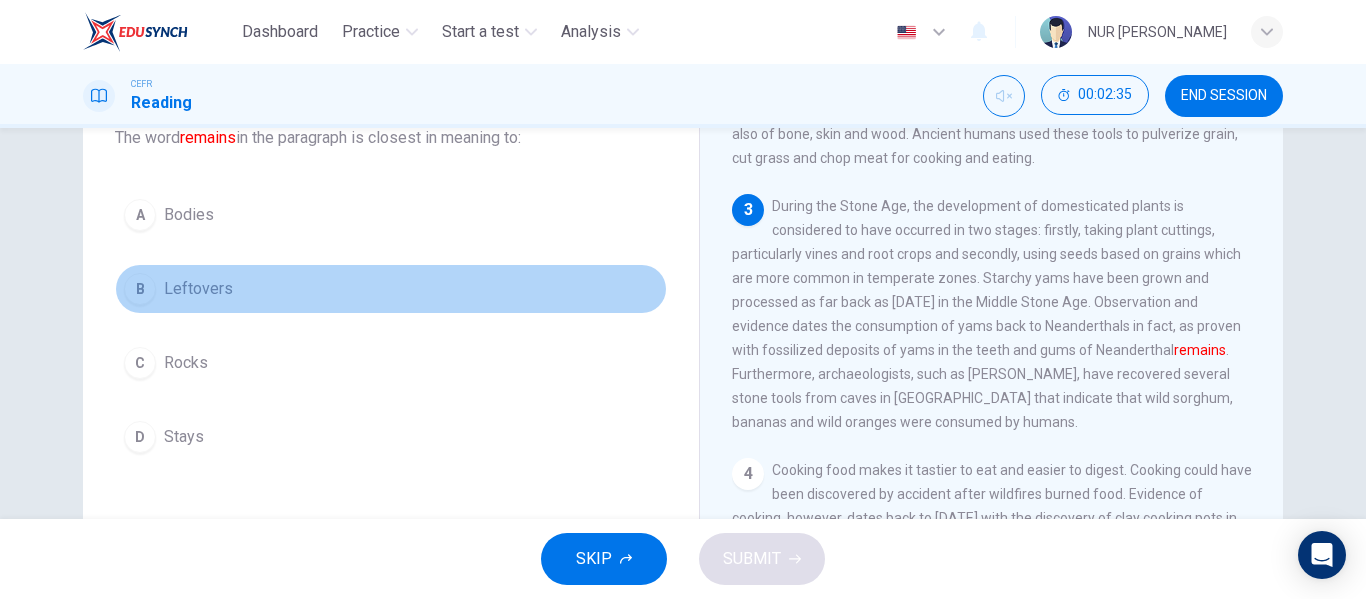 click on "B Leftovers" at bounding box center [391, 289] 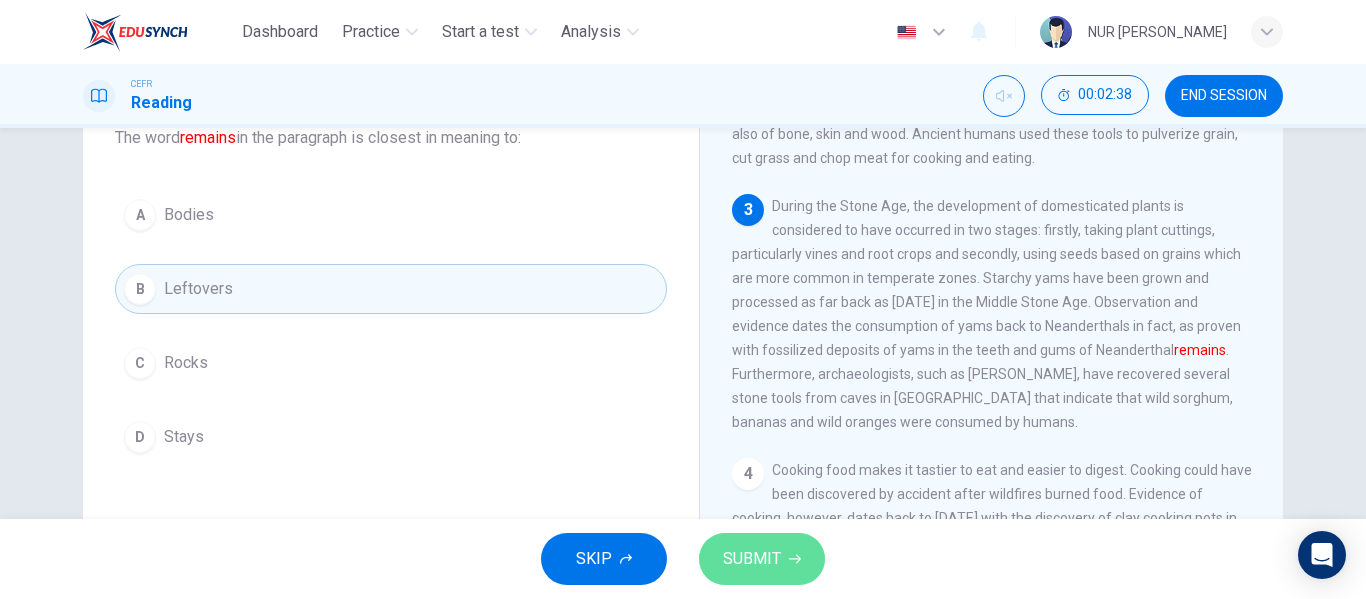 click on "SUBMIT" at bounding box center (752, 559) 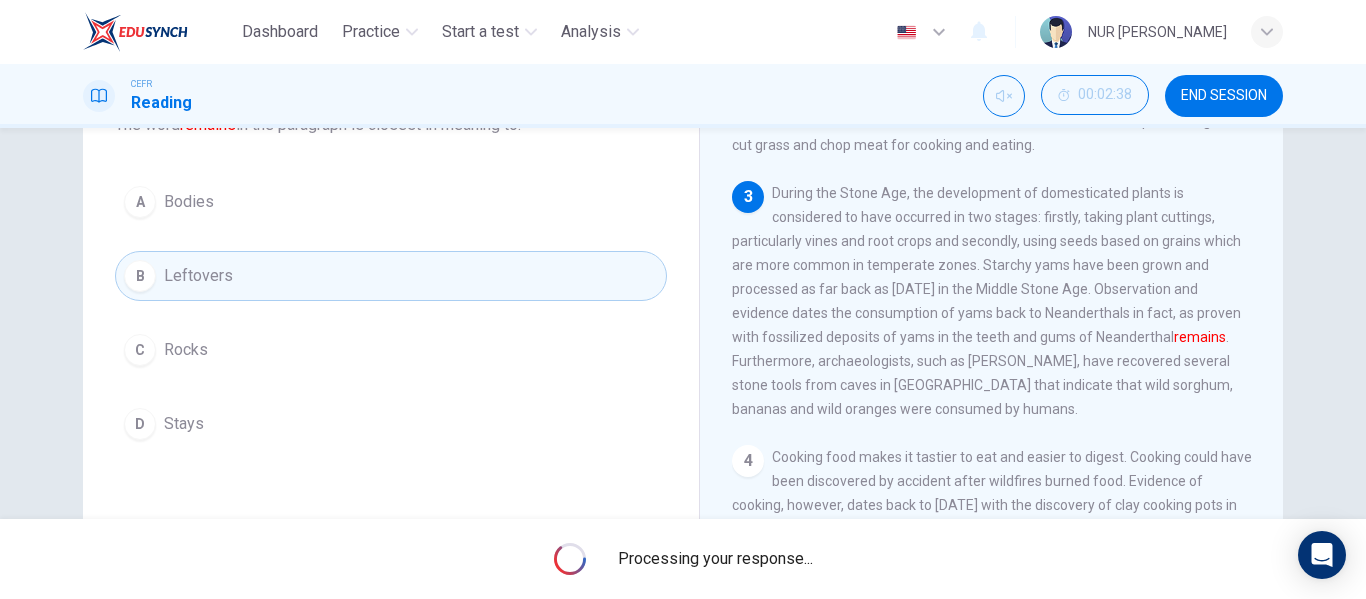 scroll, scrollTop: 156, scrollLeft: 0, axis: vertical 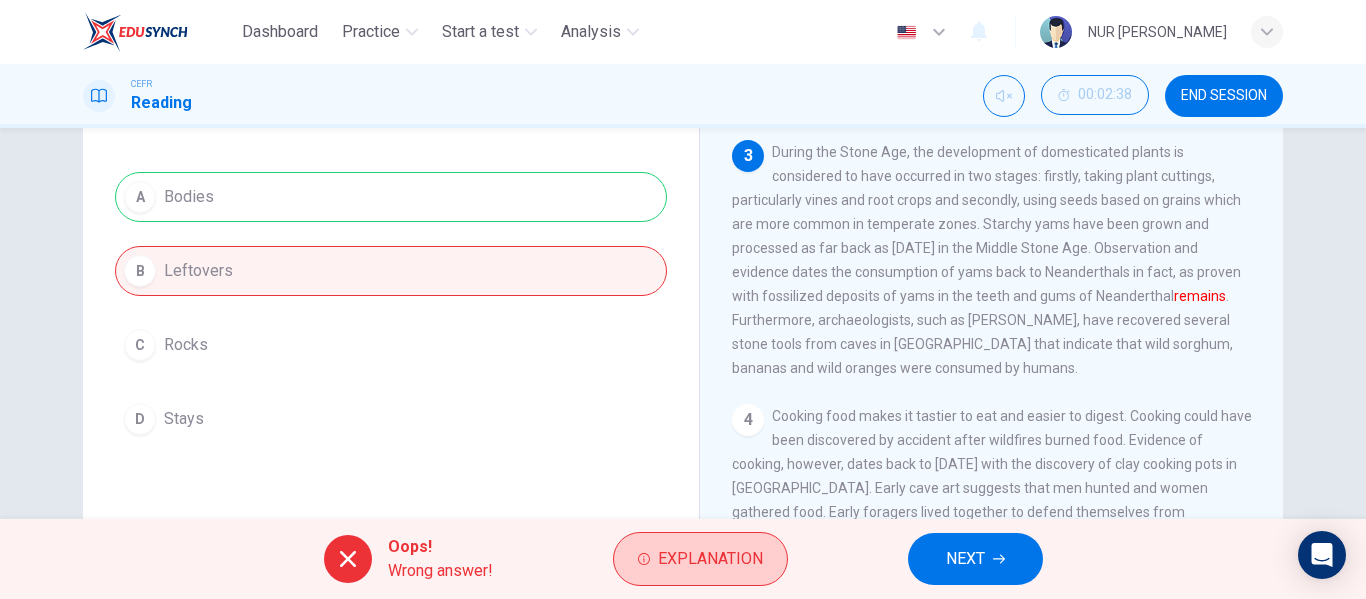 click on "Explanation" at bounding box center [710, 559] 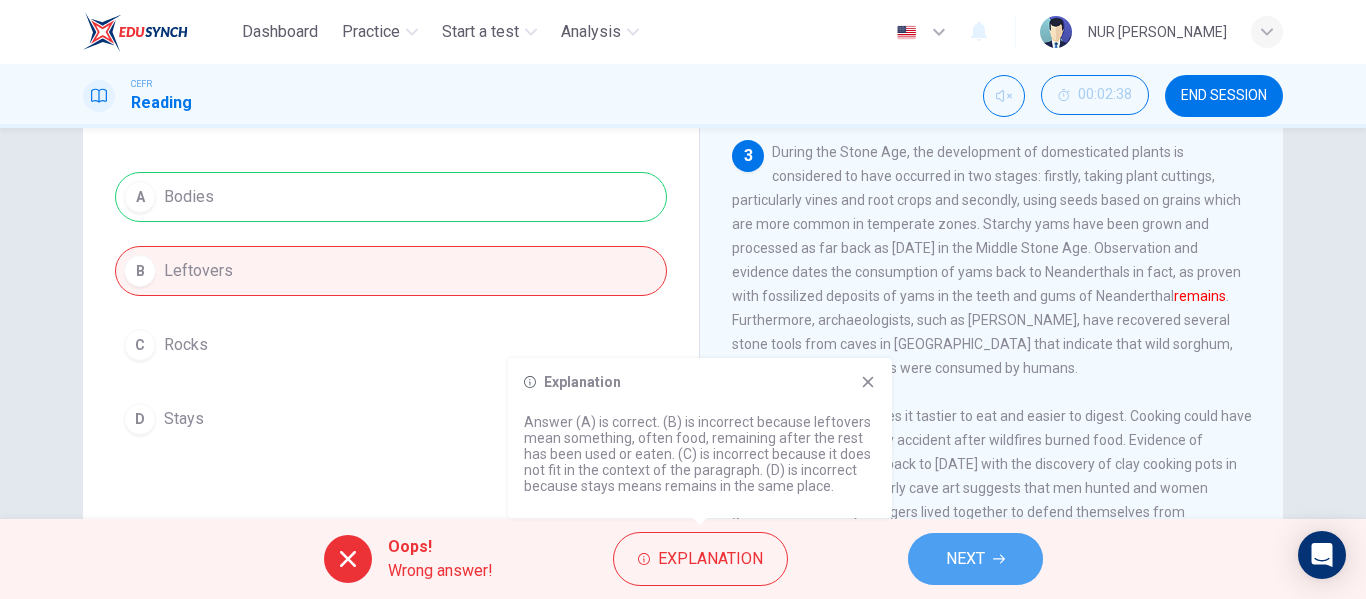 click on "NEXT" at bounding box center (965, 559) 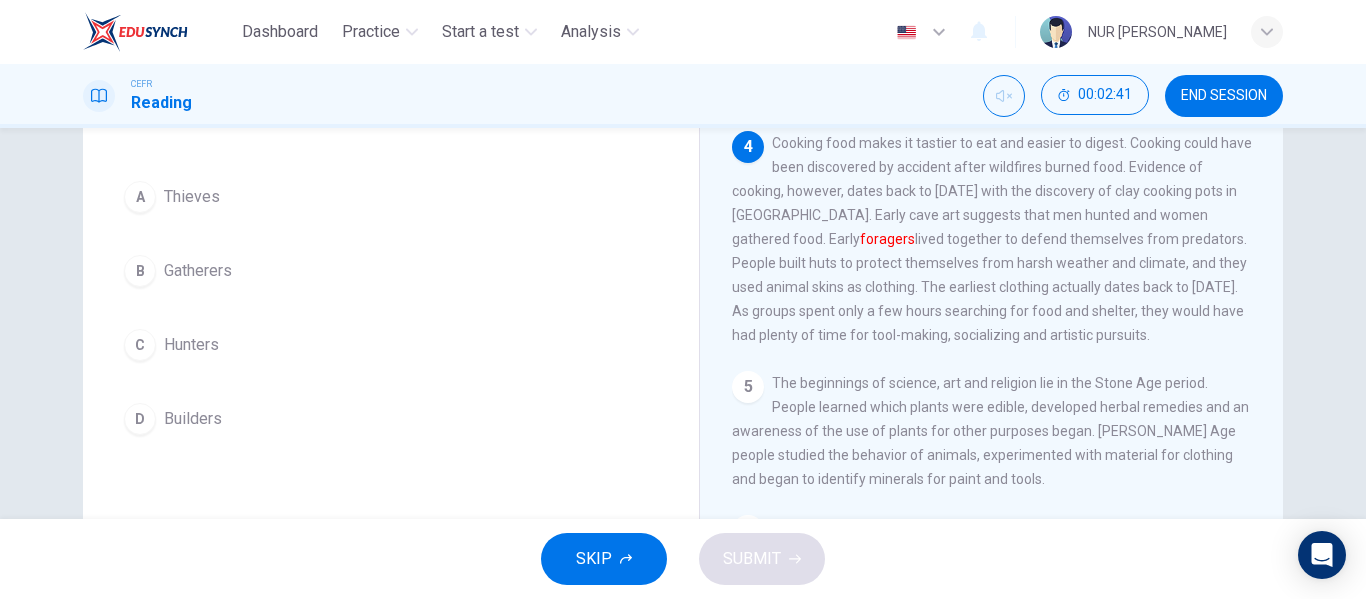 scroll, scrollTop: 673, scrollLeft: 0, axis: vertical 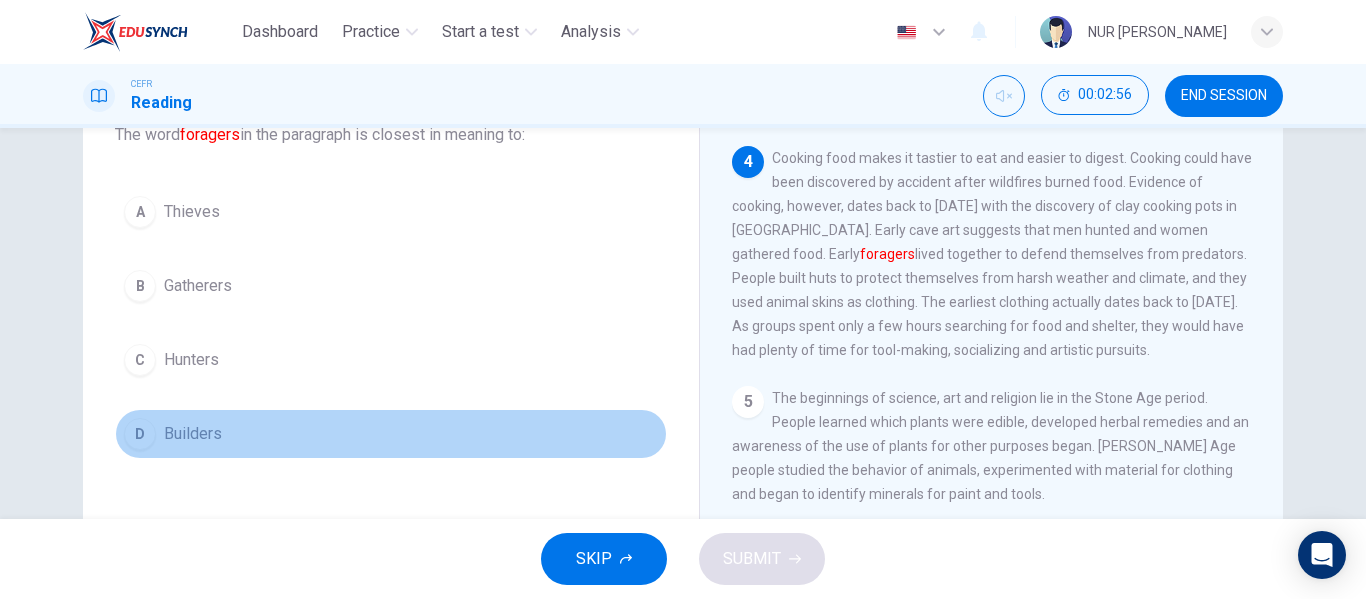 click on "Builders" at bounding box center (193, 434) 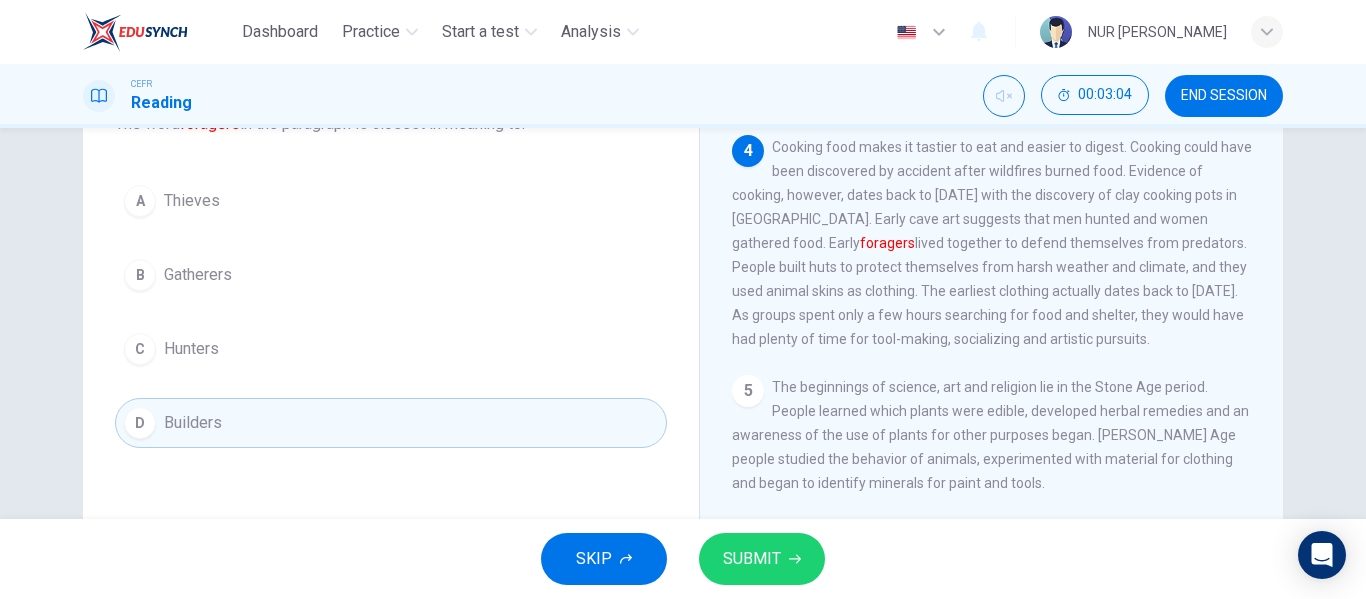 scroll, scrollTop: 153, scrollLeft: 0, axis: vertical 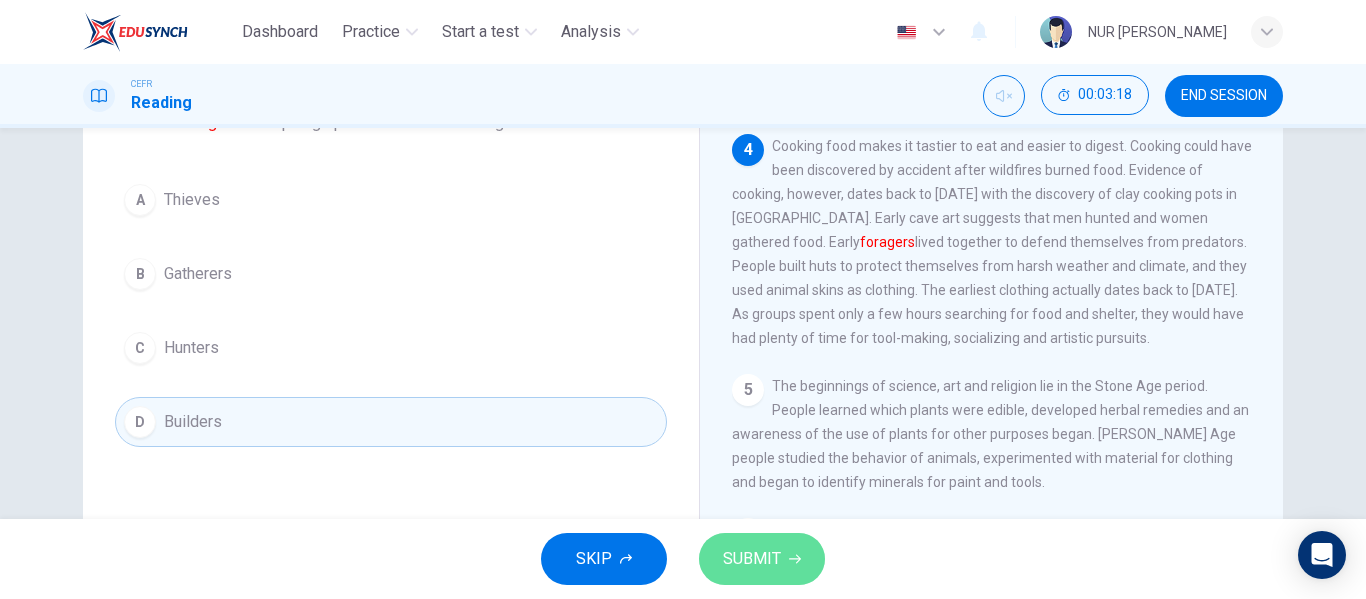 click on "SUBMIT" at bounding box center [762, 559] 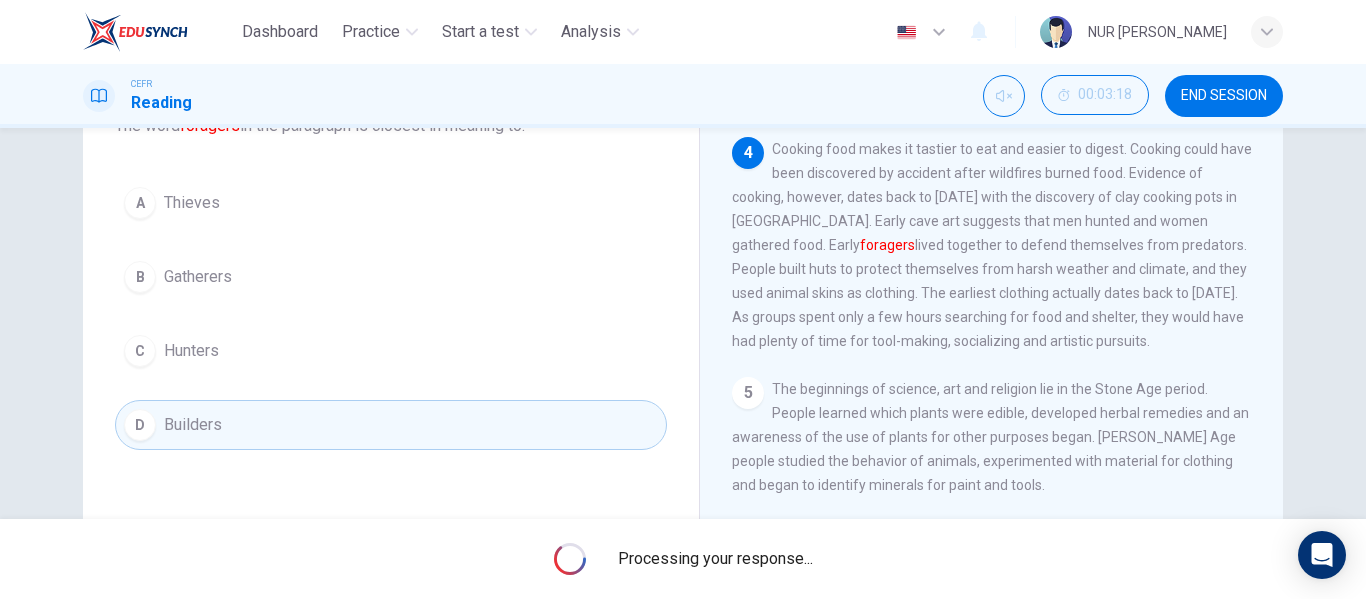 scroll, scrollTop: 149, scrollLeft: 0, axis: vertical 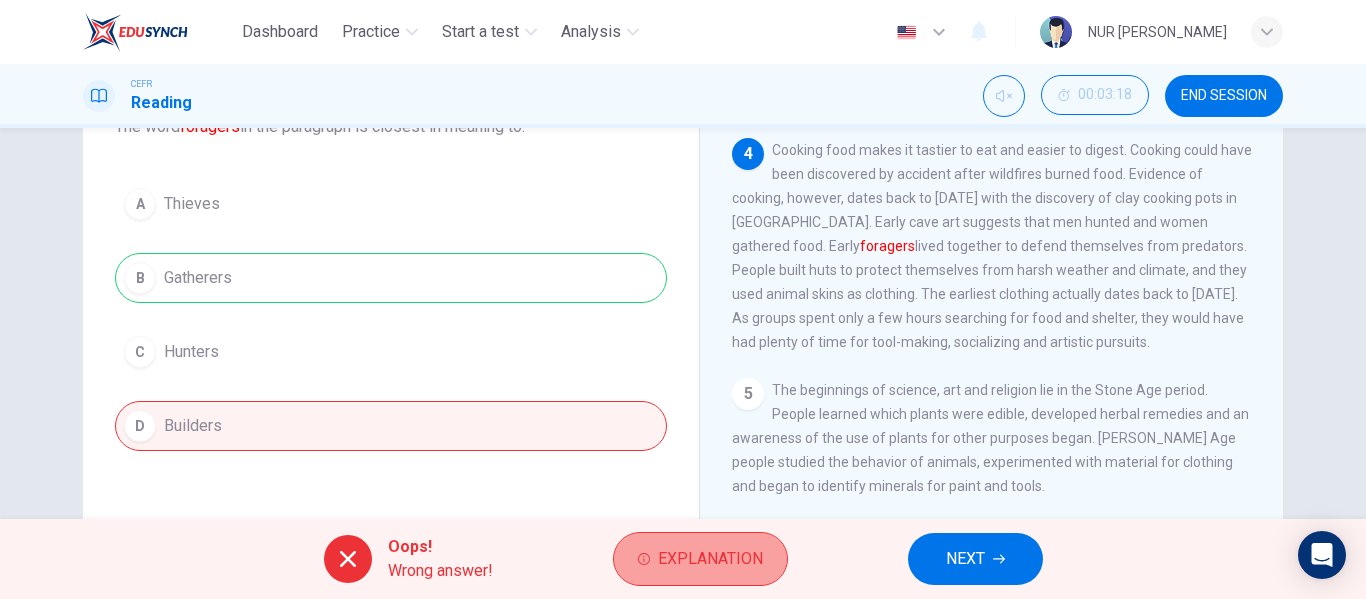 click on "Explanation" at bounding box center [710, 559] 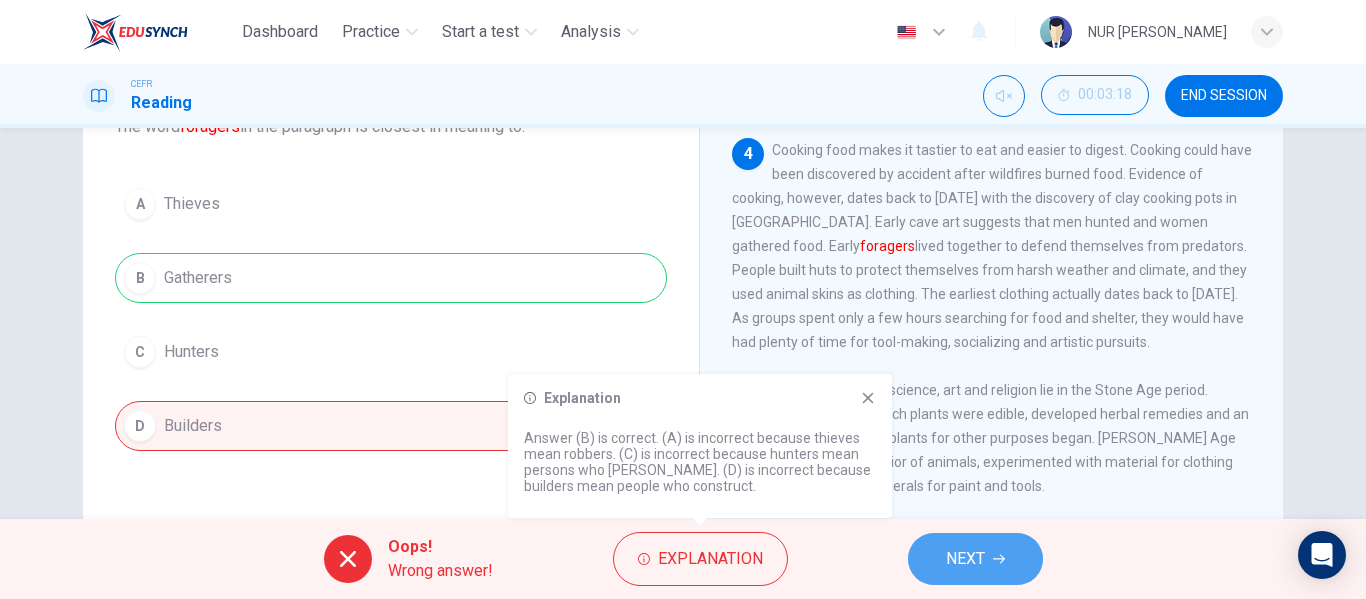 click on "NEXT" at bounding box center [965, 559] 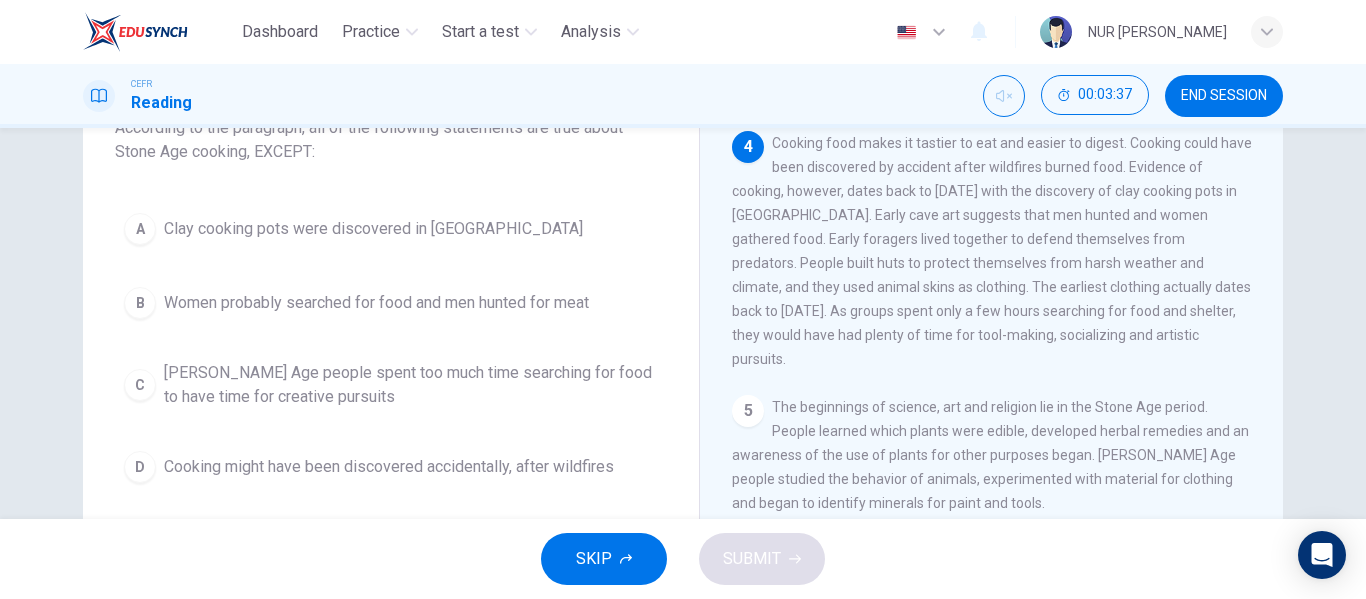 scroll, scrollTop: 149, scrollLeft: 0, axis: vertical 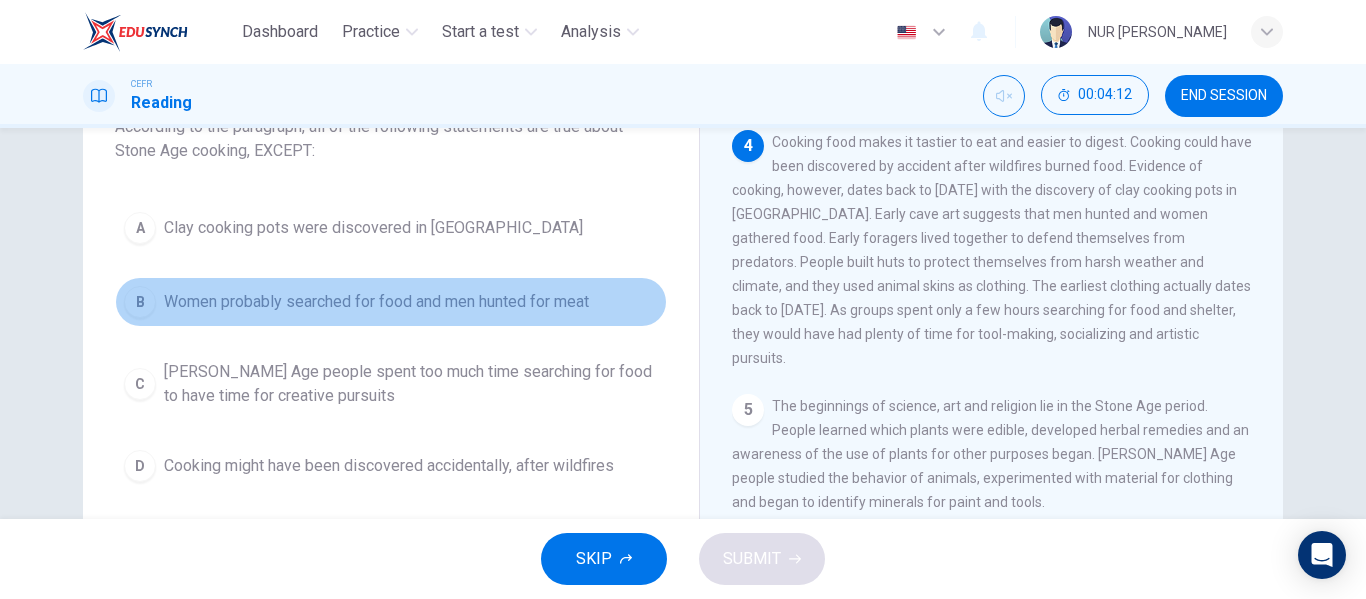 click on "Women probably searched for food and men hunted for meat" at bounding box center [376, 302] 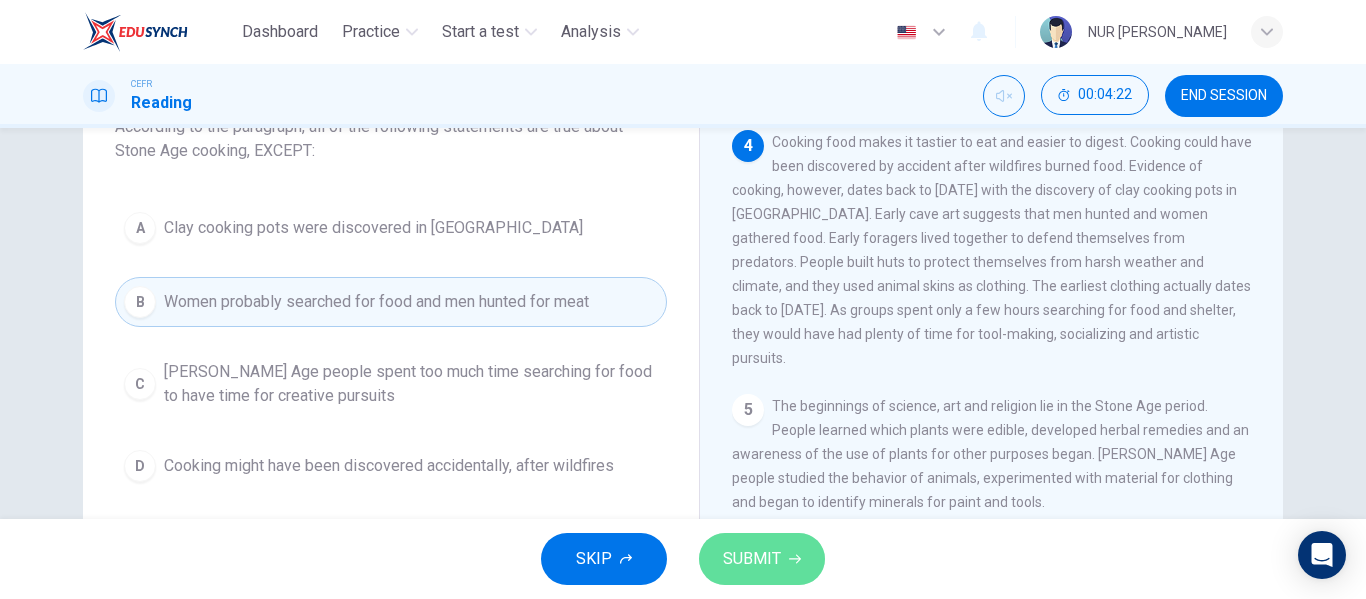 click on "SUBMIT" at bounding box center [752, 559] 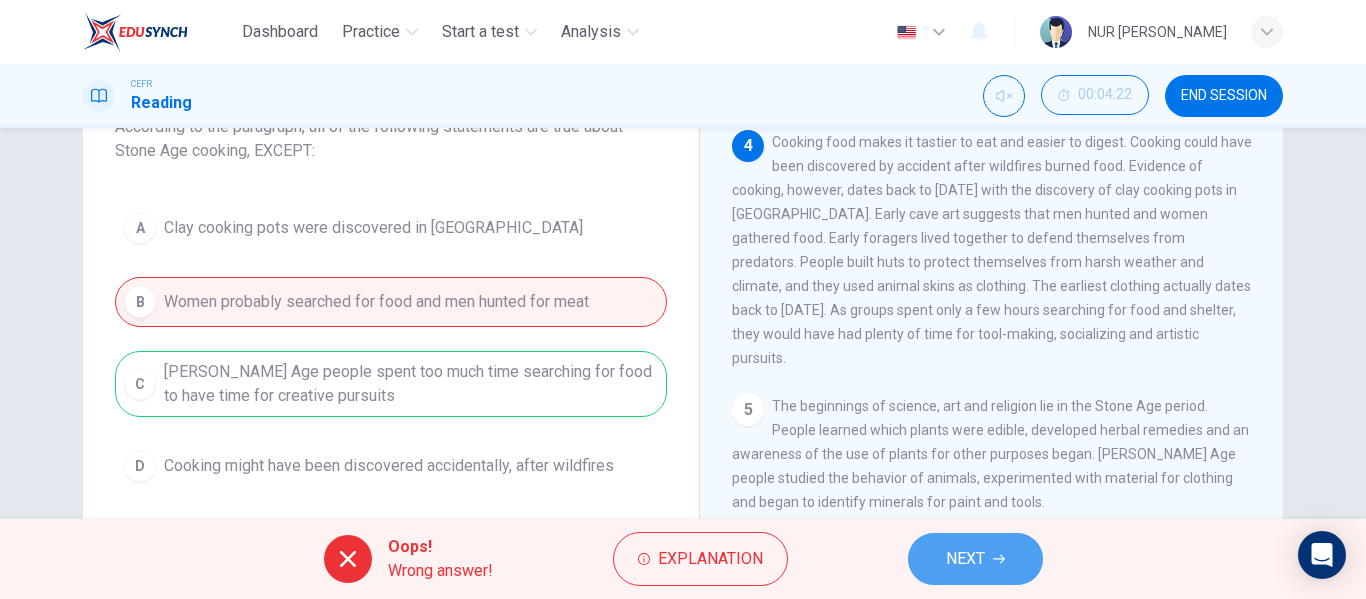 click on "NEXT" at bounding box center [975, 559] 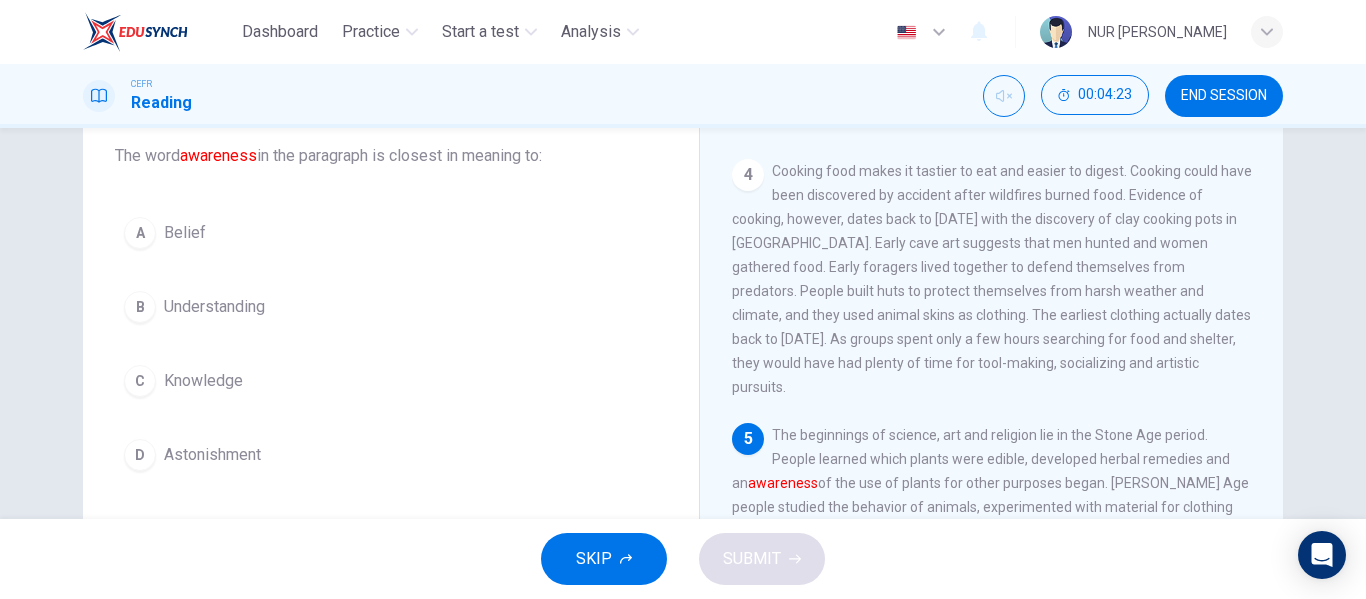 scroll, scrollTop: 113, scrollLeft: 0, axis: vertical 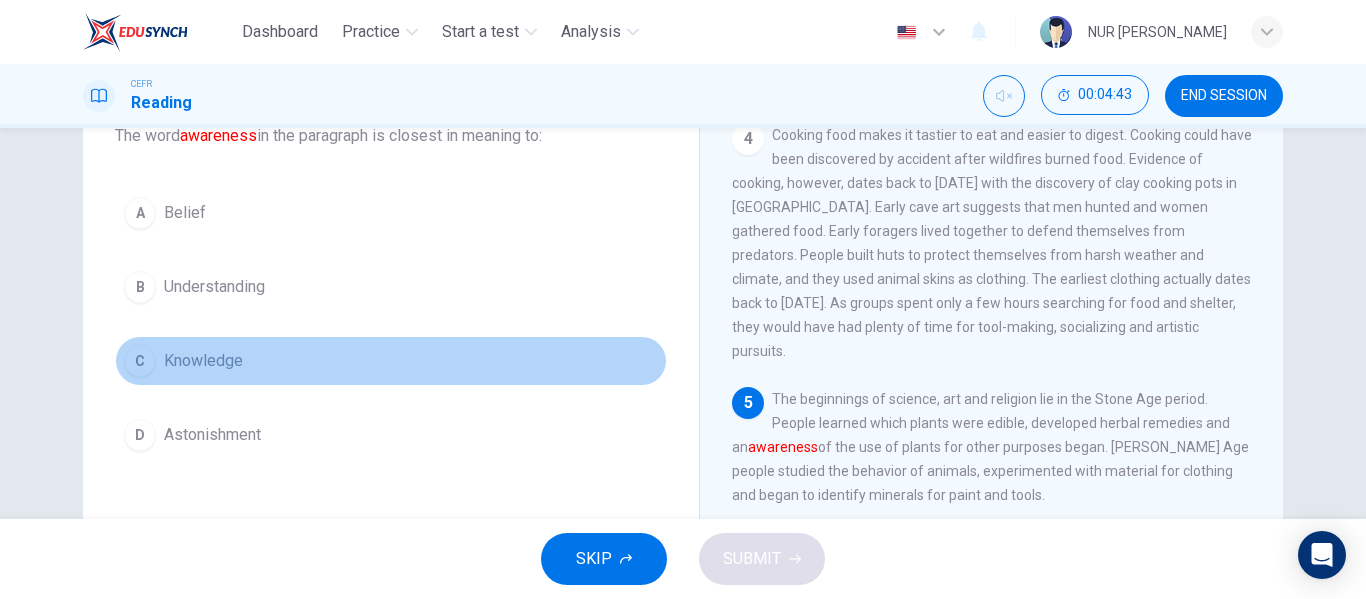 click on "Knowledge" at bounding box center (203, 361) 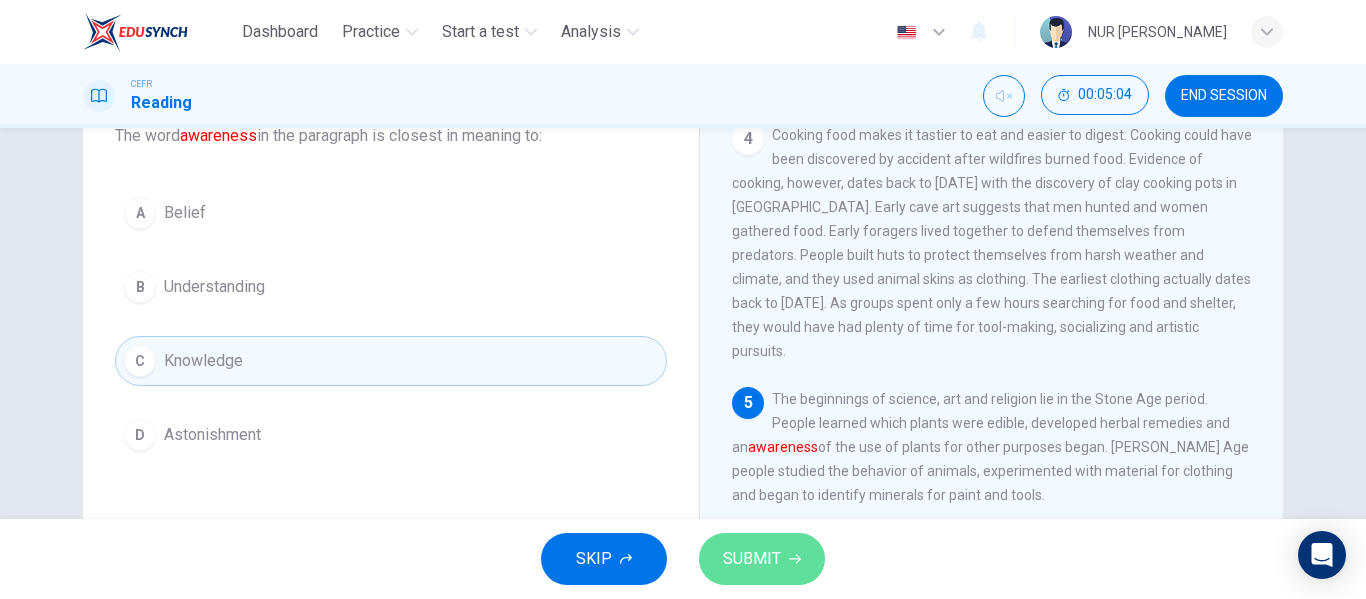 click on "SUBMIT" at bounding box center (762, 559) 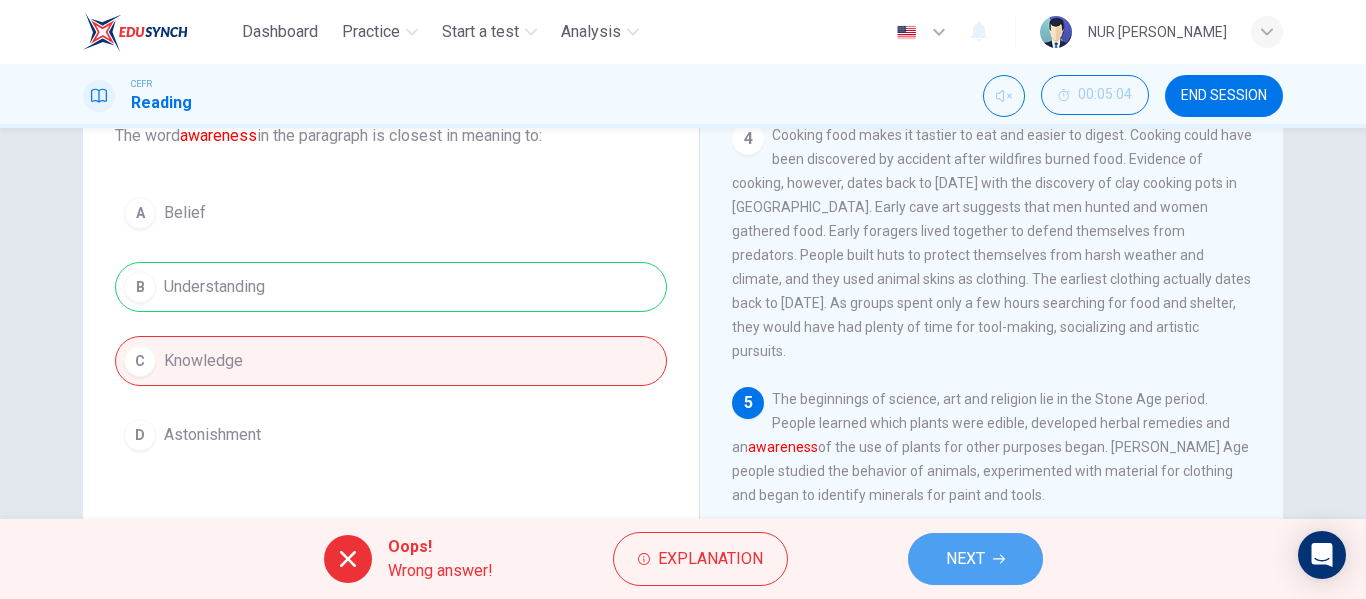 click on "NEXT" at bounding box center [965, 559] 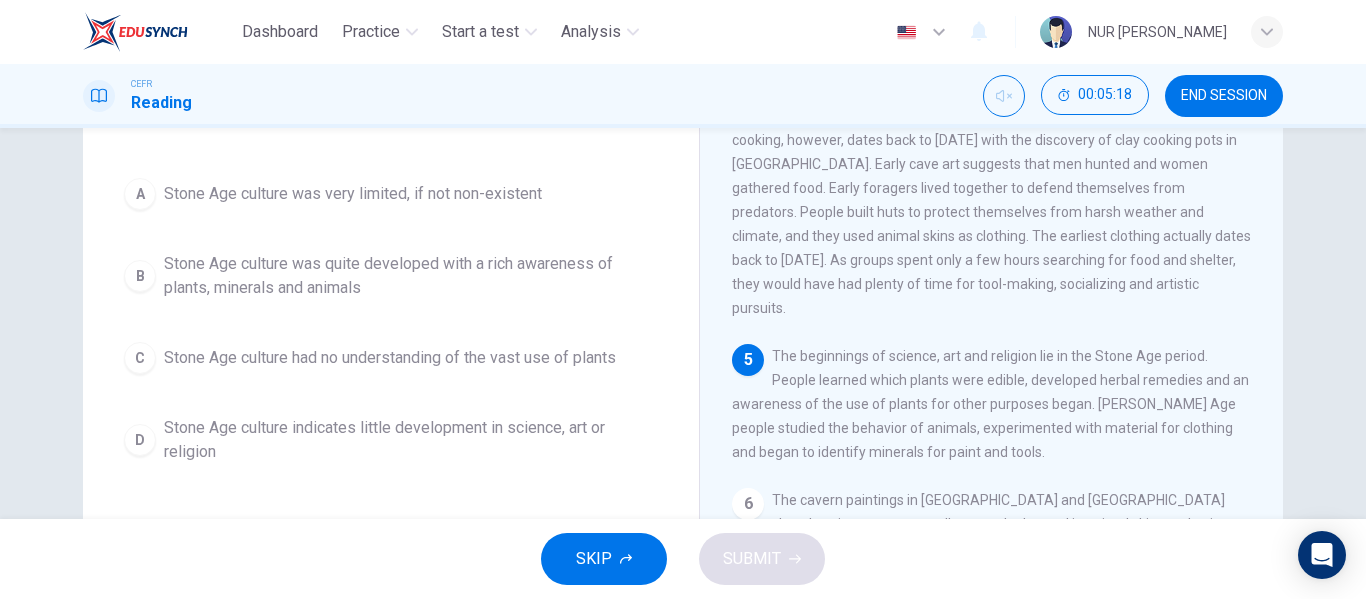 scroll, scrollTop: 184, scrollLeft: 0, axis: vertical 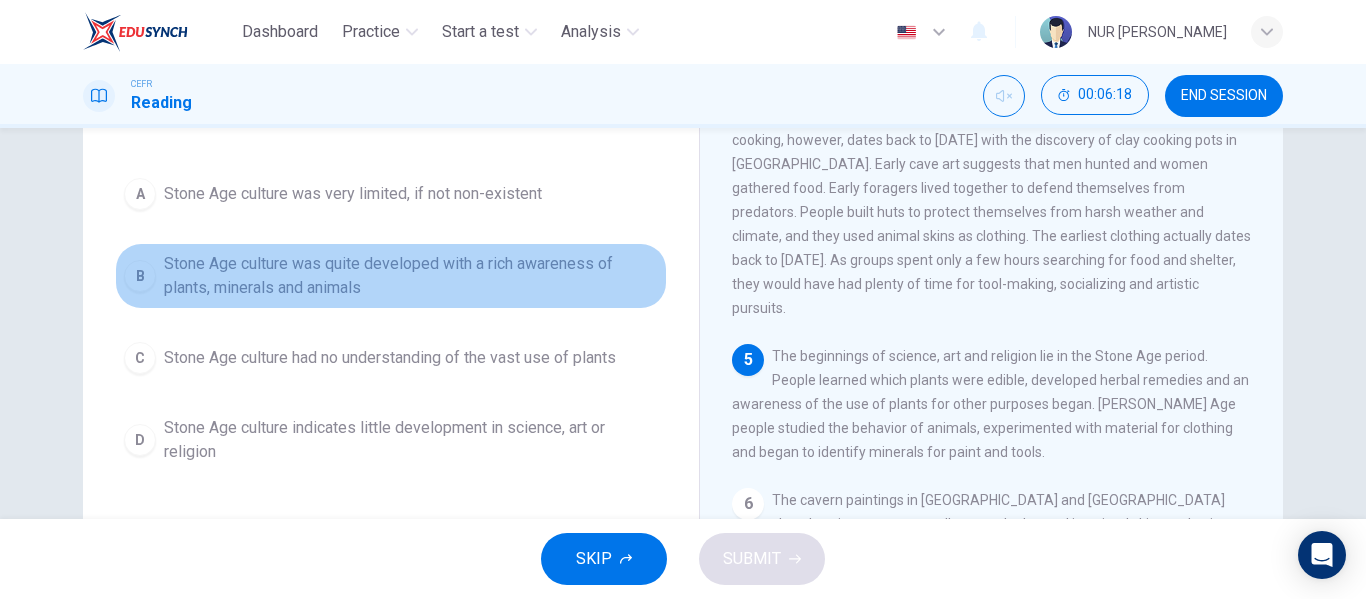 click on "Stone Age culture was quite developed with a rich awareness of plants, minerals and animals" at bounding box center [411, 276] 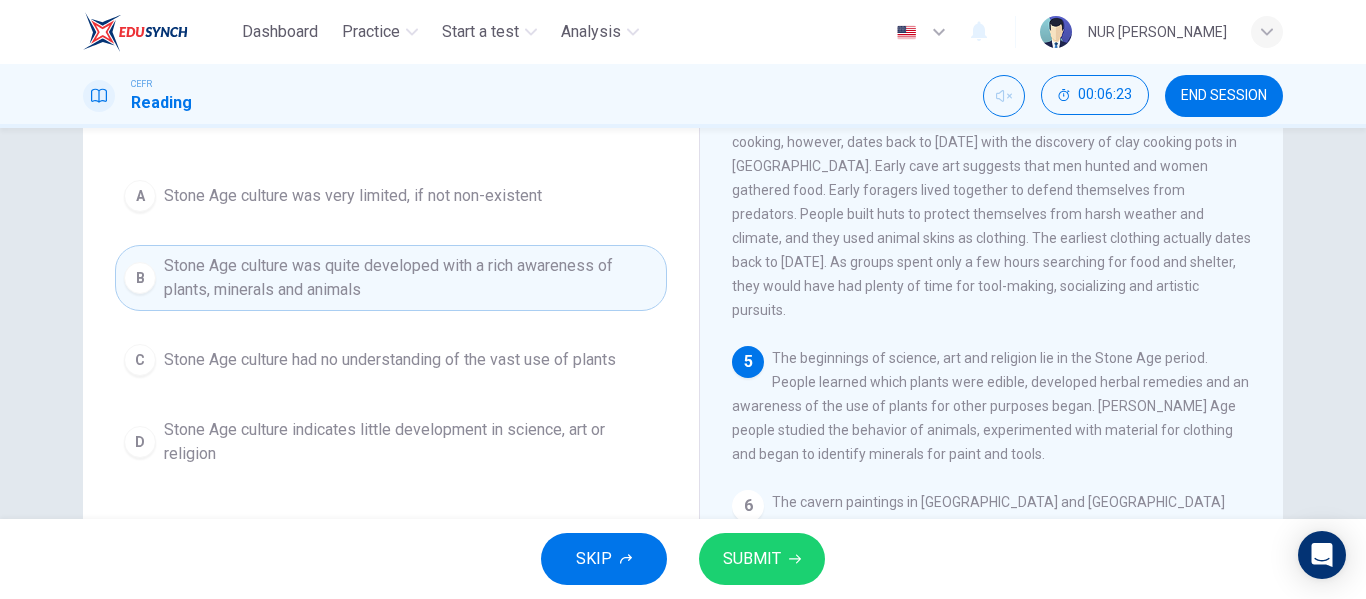 scroll, scrollTop: 183, scrollLeft: 0, axis: vertical 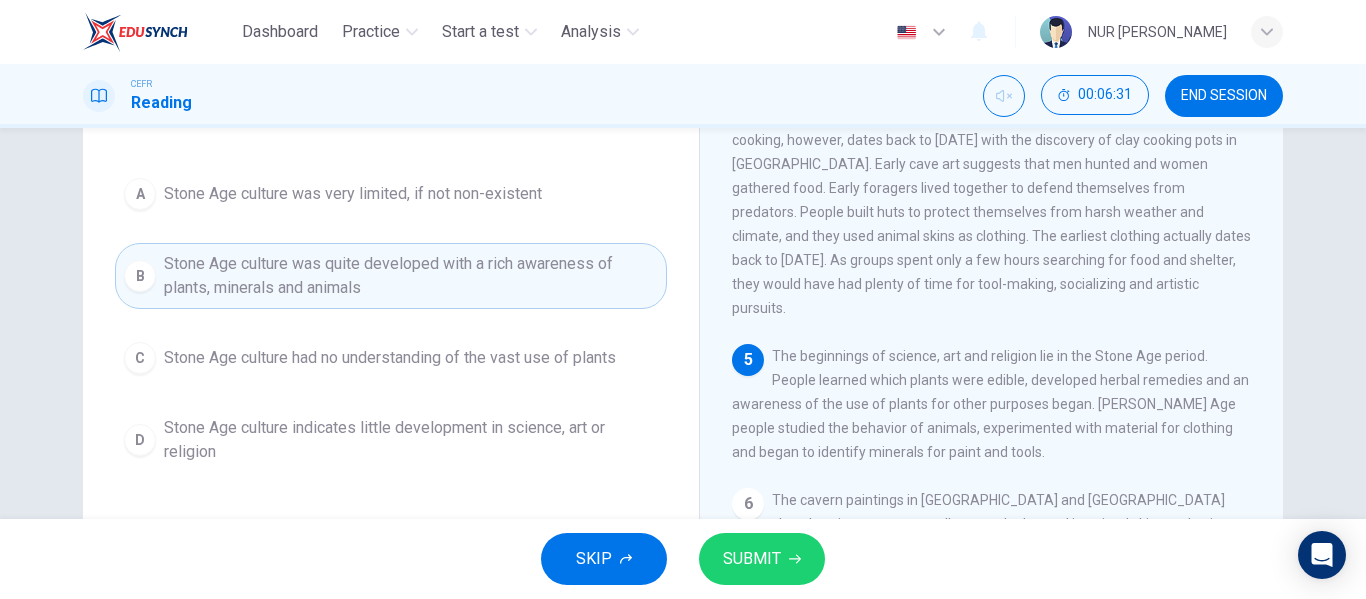 click on "SUBMIT" at bounding box center [762, 559] 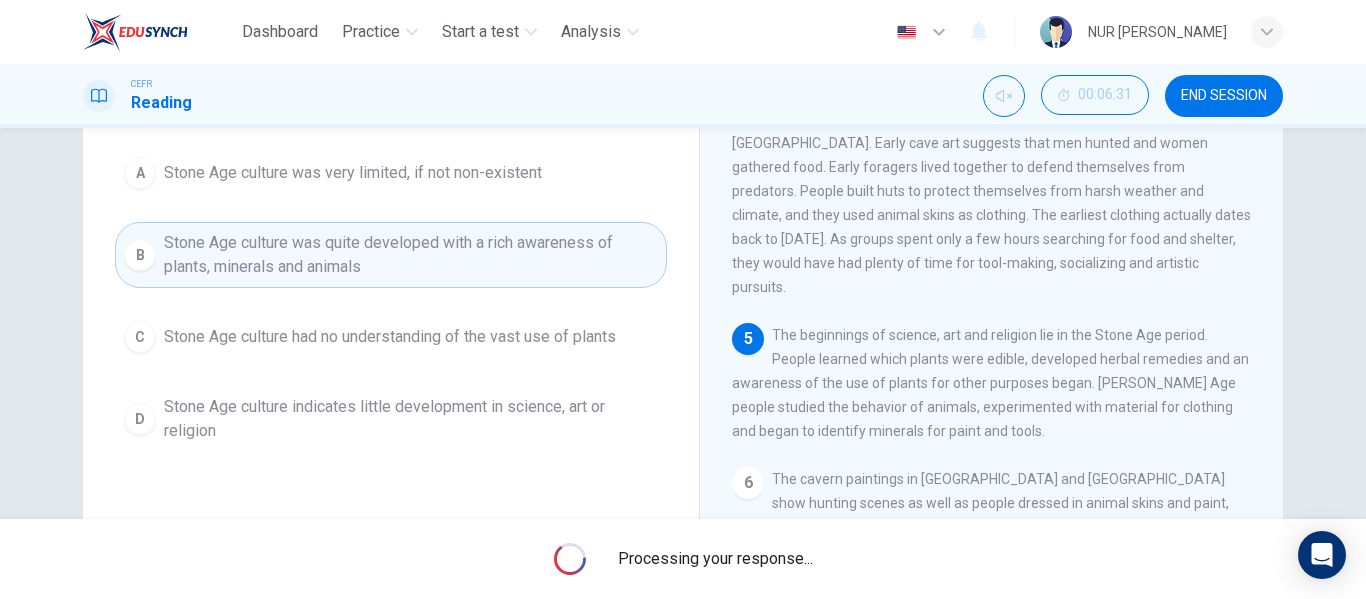scroll, scrollTop: 205, scrollLeft: 0, axis: vertical 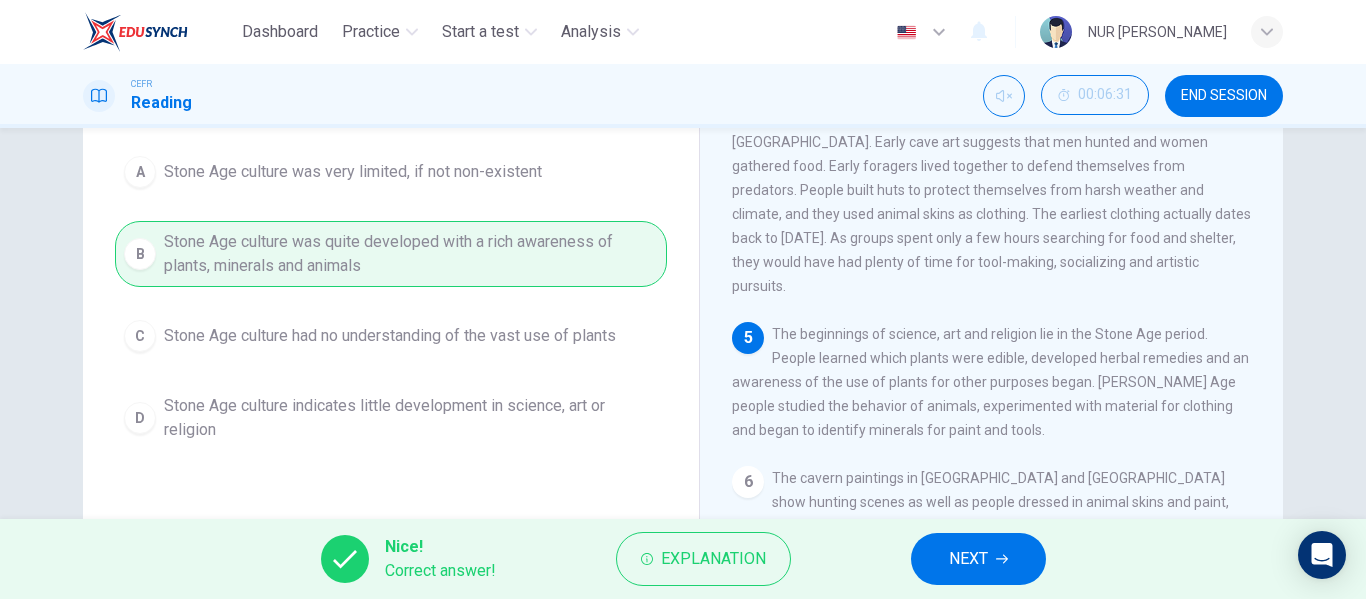 click on "NEXT" at bounding box center (968, 559) 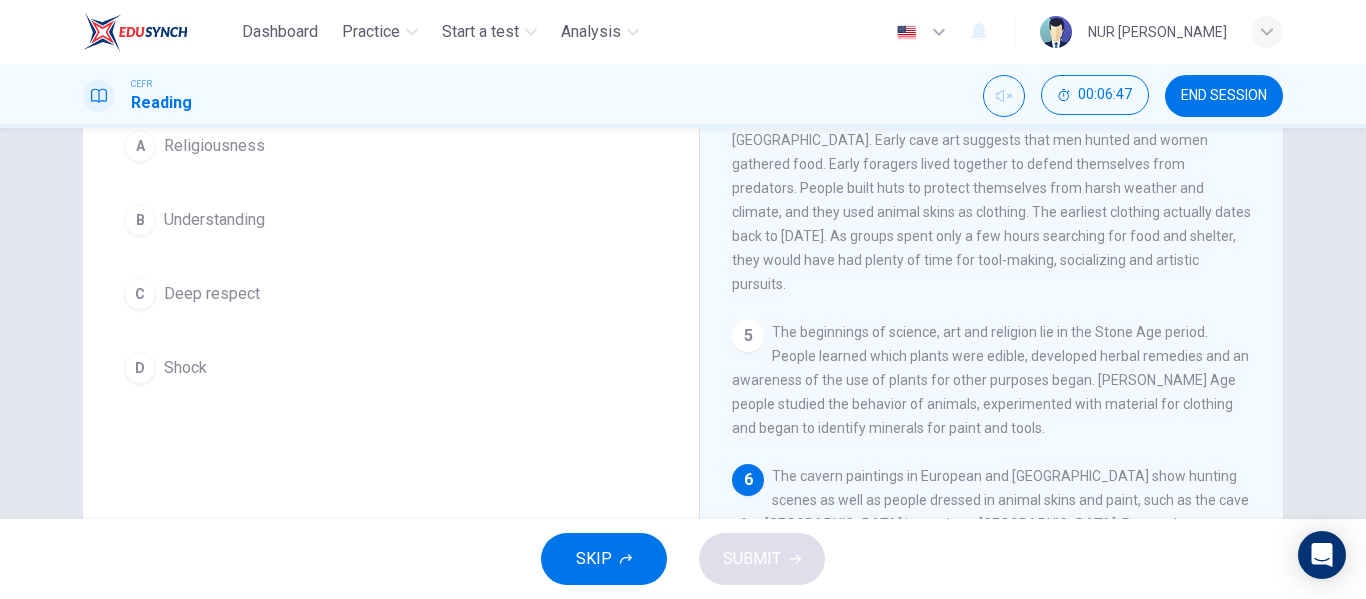 scroll, scrollTop: 159, scrollLeft: 0, axis: vertical 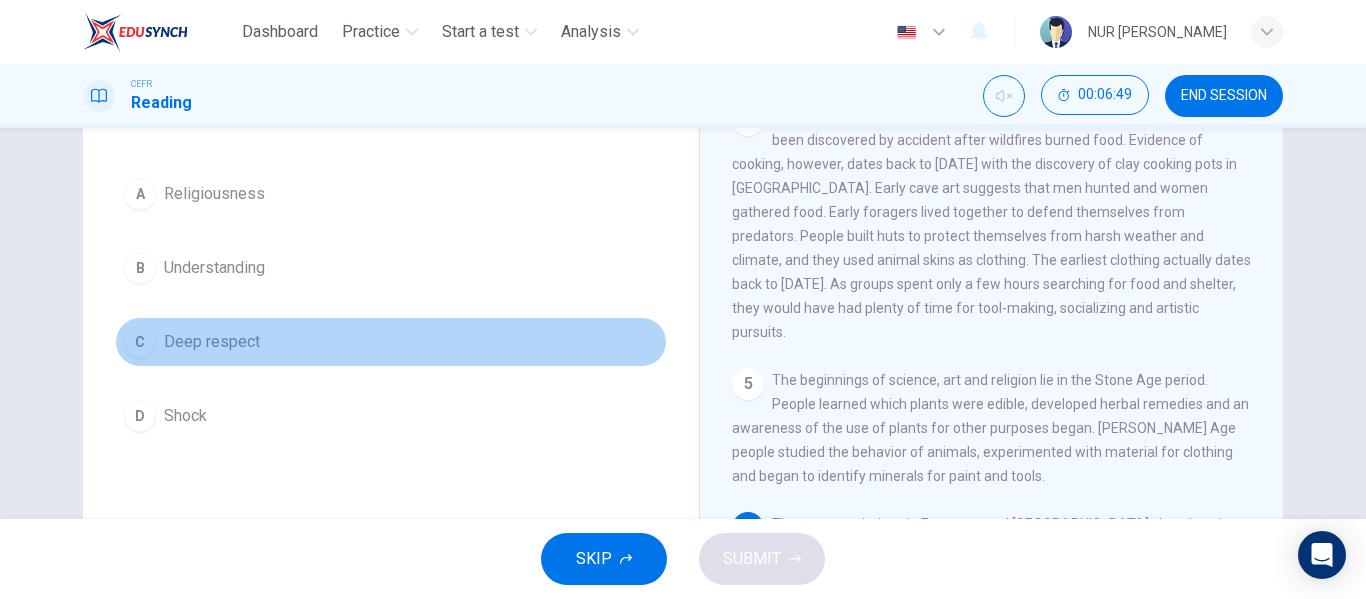 click on "Deep respect" at bounding box center (212, 342) 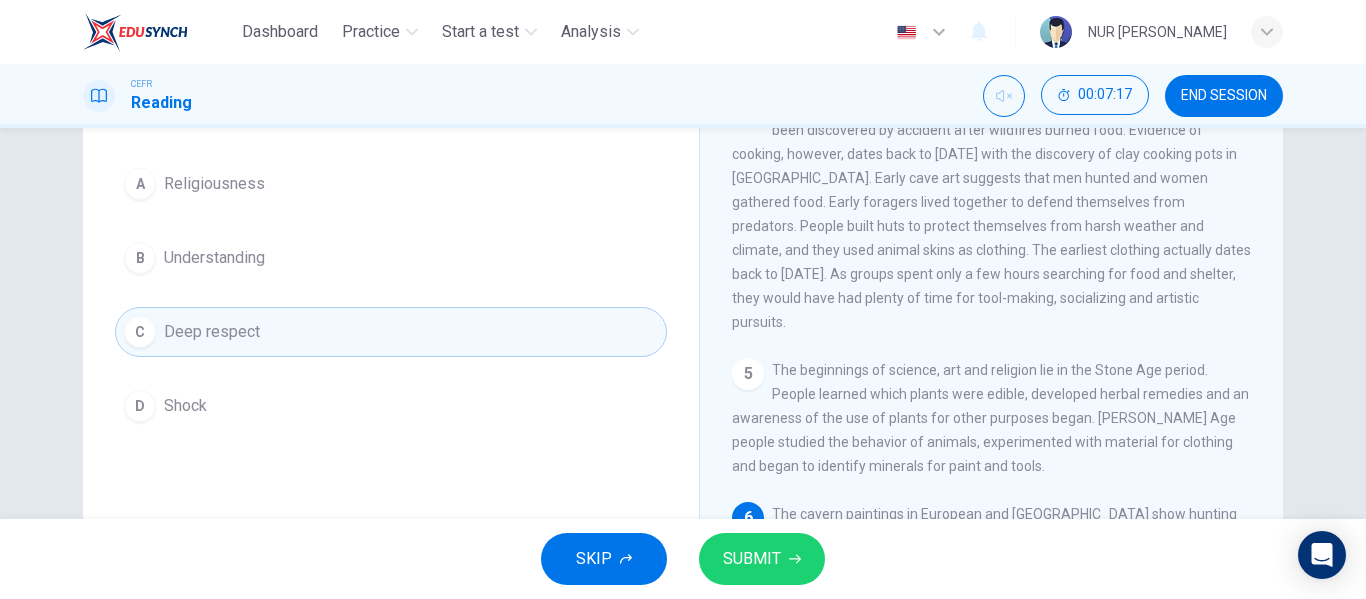 scroll, scrollTop: 168, scrollLeft: 0, axis: vertical 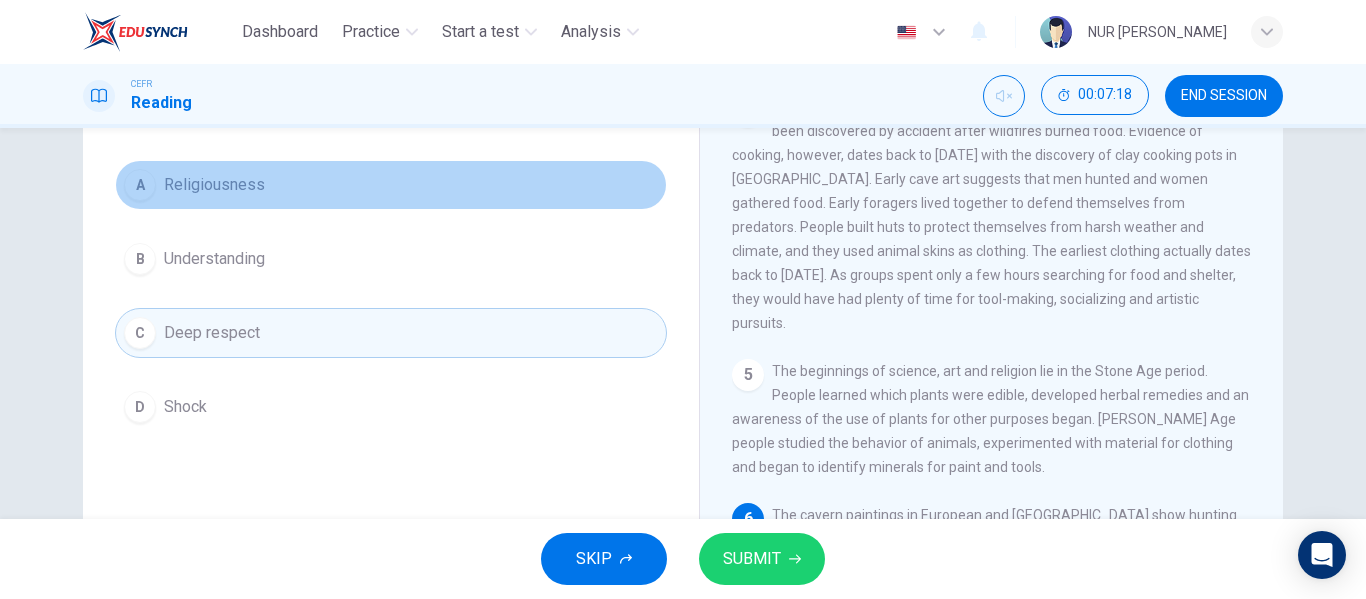 click on "A Religiousness" at bounding box center [391, 185] 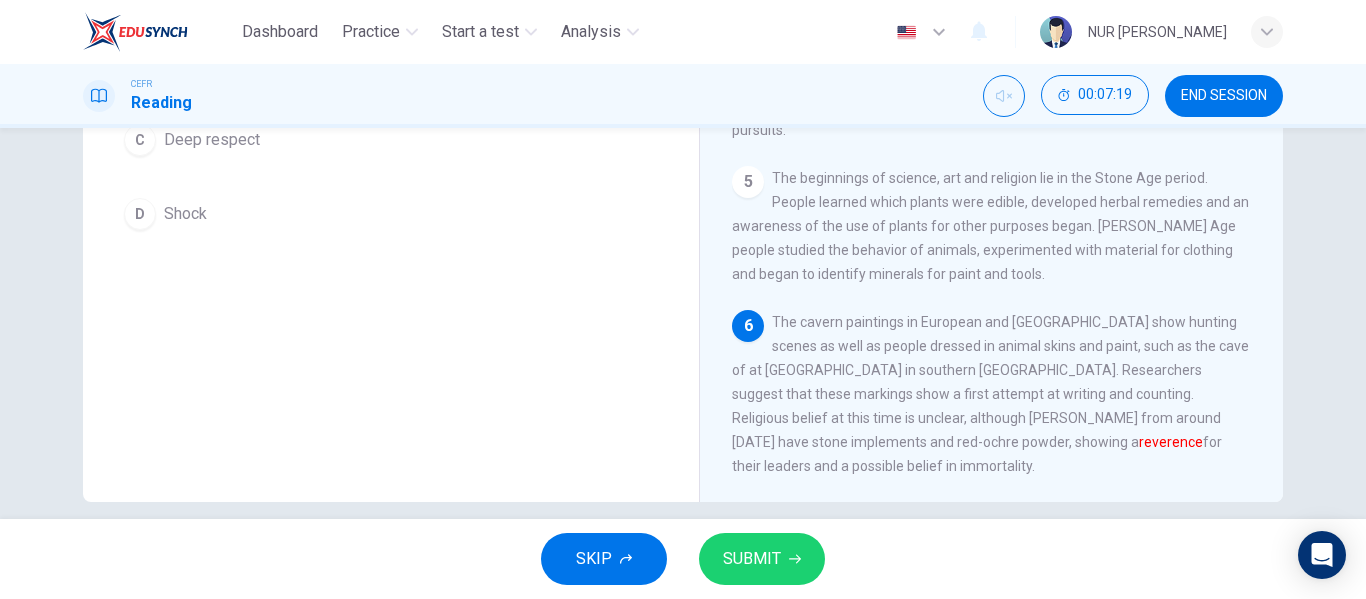 scroll, scrollTop: 365, scrollLeft: 0, axis: vertical 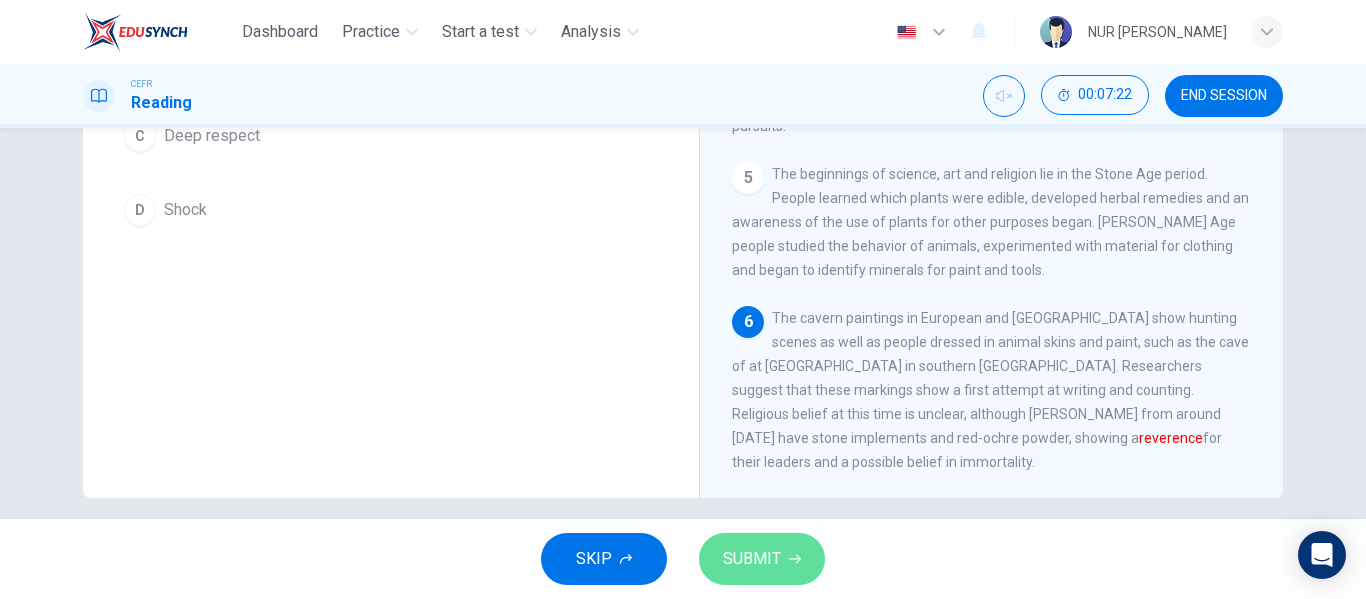 click on "SUBMIT" at bounding box center (762, 559) 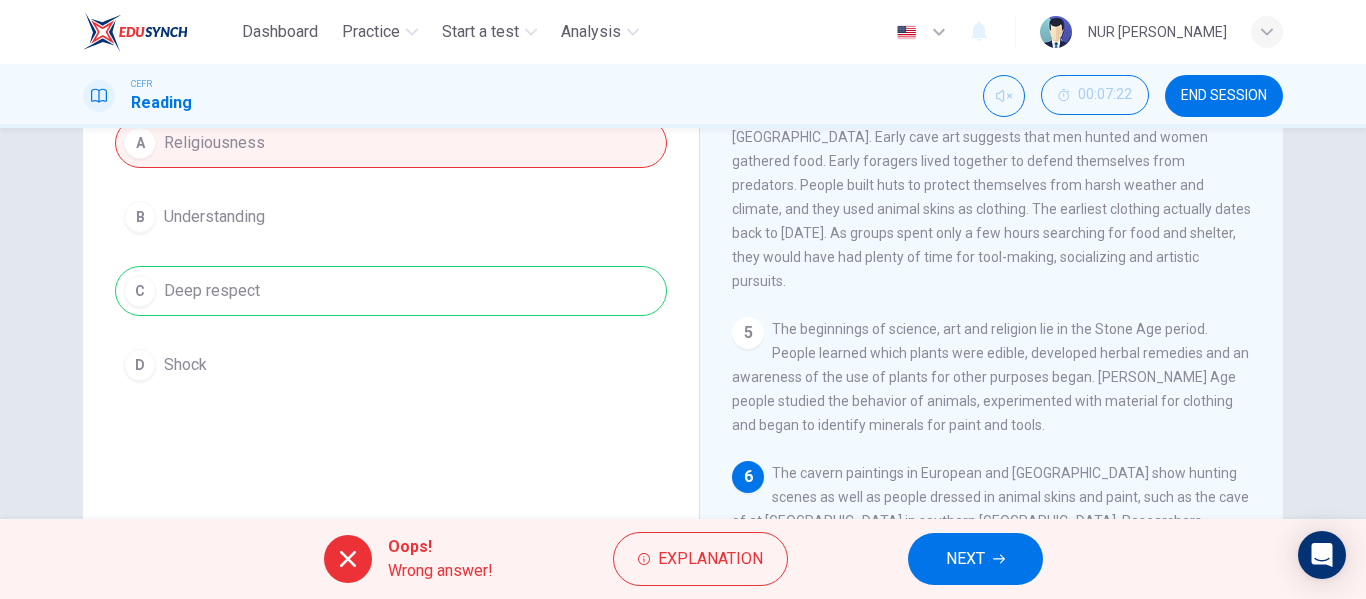 scroll, scrollTop: 257, scrollLeft: 0, axis: vertical 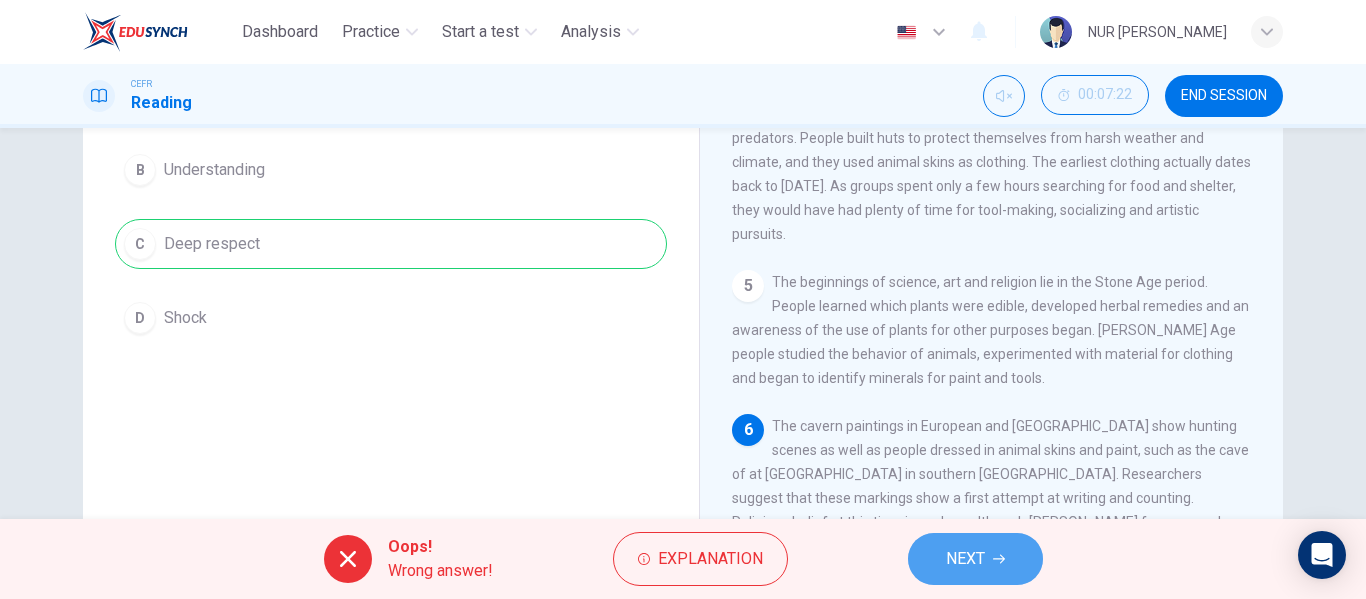 click on "NEXT" at bounding box center (975, 559) 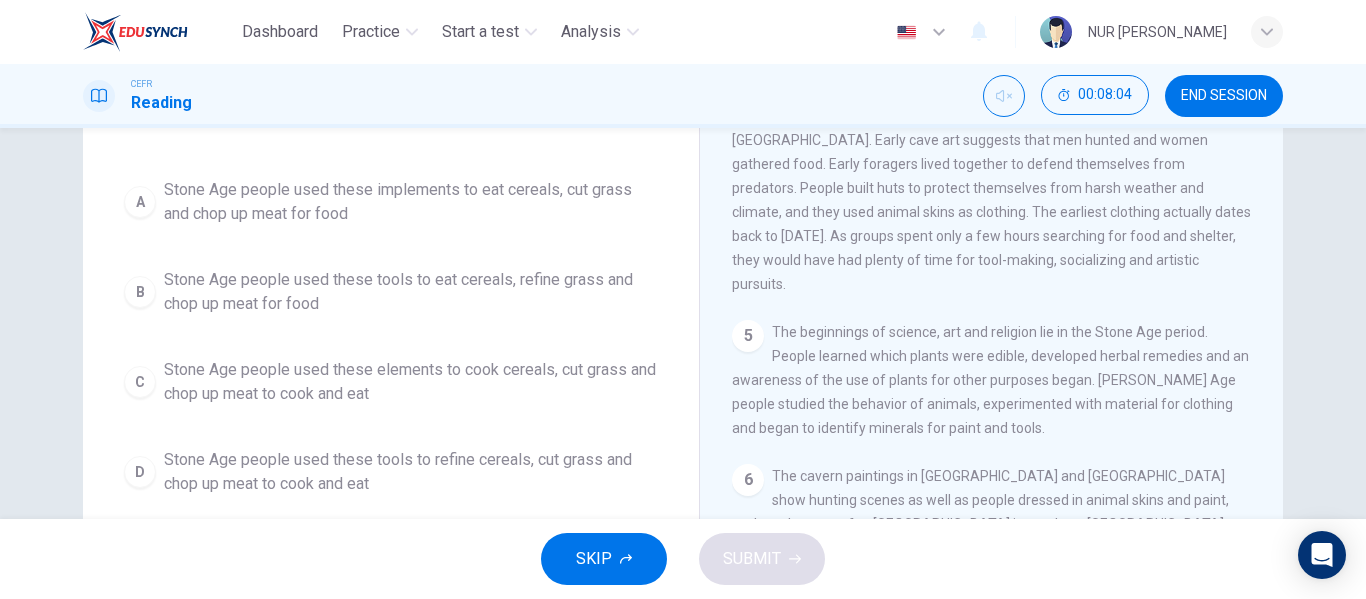 scroll, scrollTop: 208, scrollLeft: 0, axis: vertical 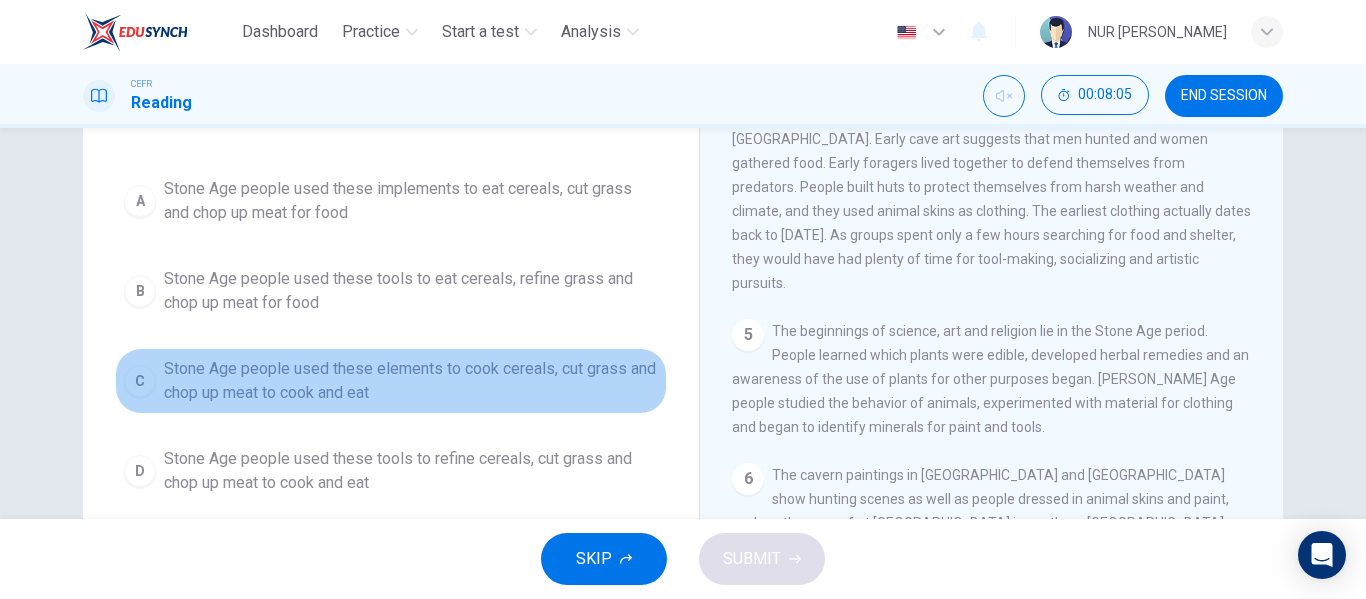click on "Stone Age people used these elements to cook cereals, cut grass and chop up meat to cook and eat" at bounding box center (411, 381) 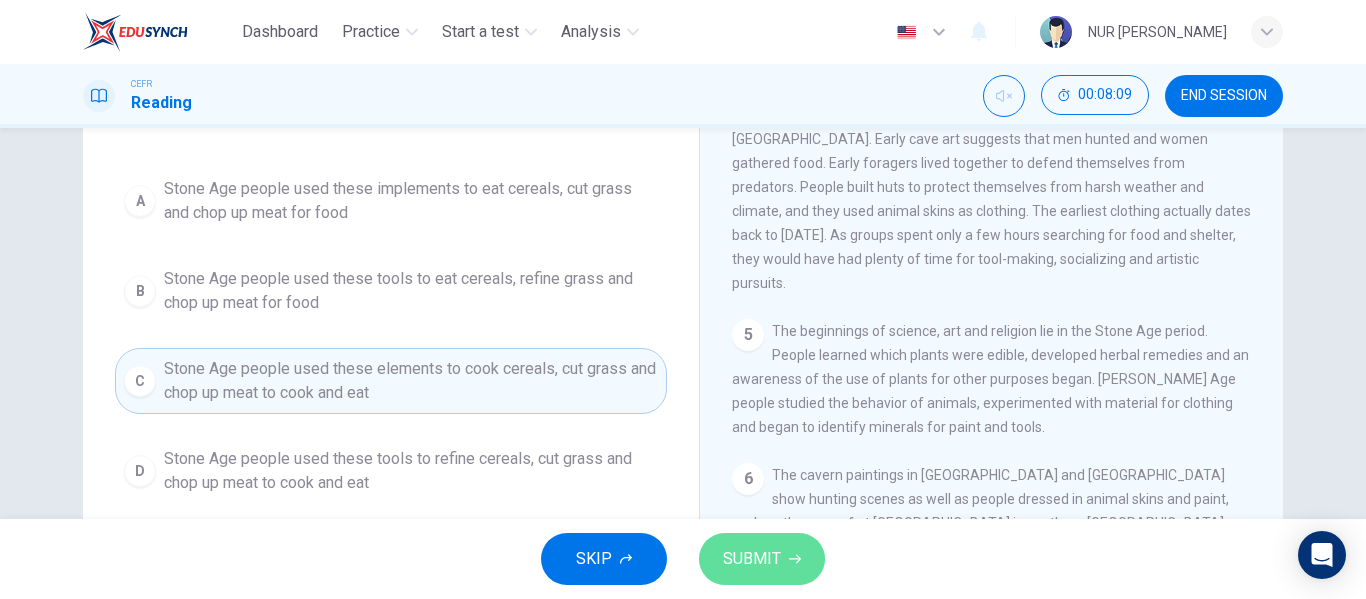 drag, startPoint x: 796, startPoint y: 556, endPoint x: 511, endPoint y: 297, distance: 385.1052 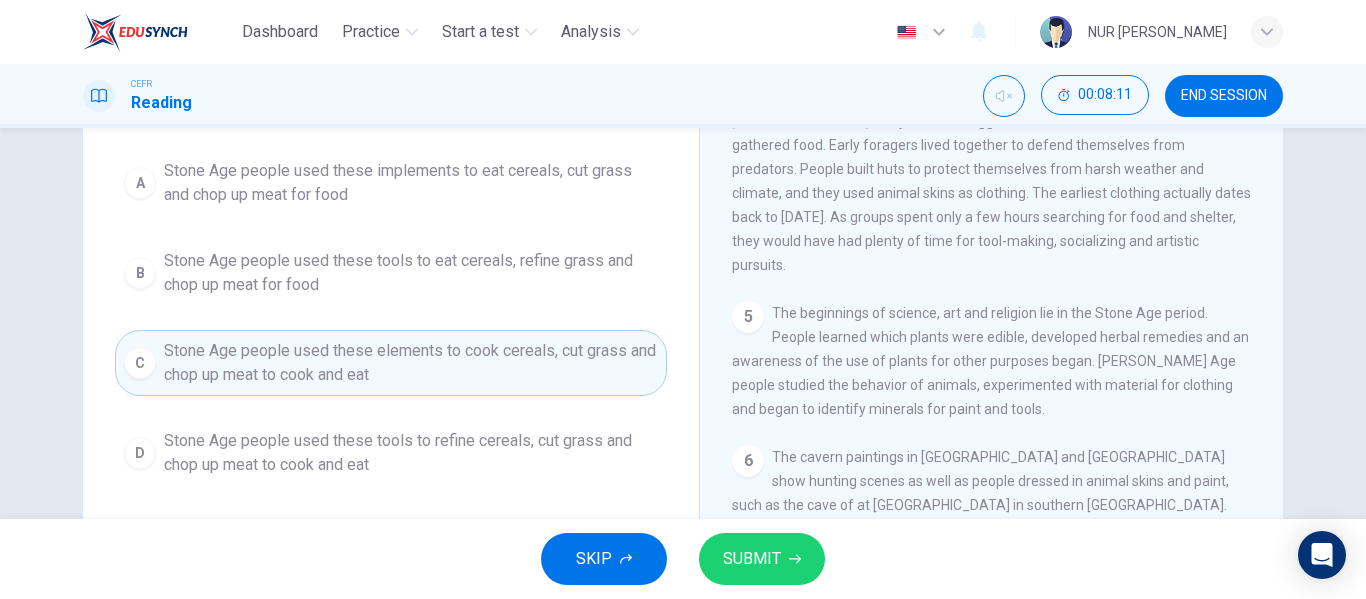 scroll, scrollTop: 228, scrollLeft: 0, axis: vertical 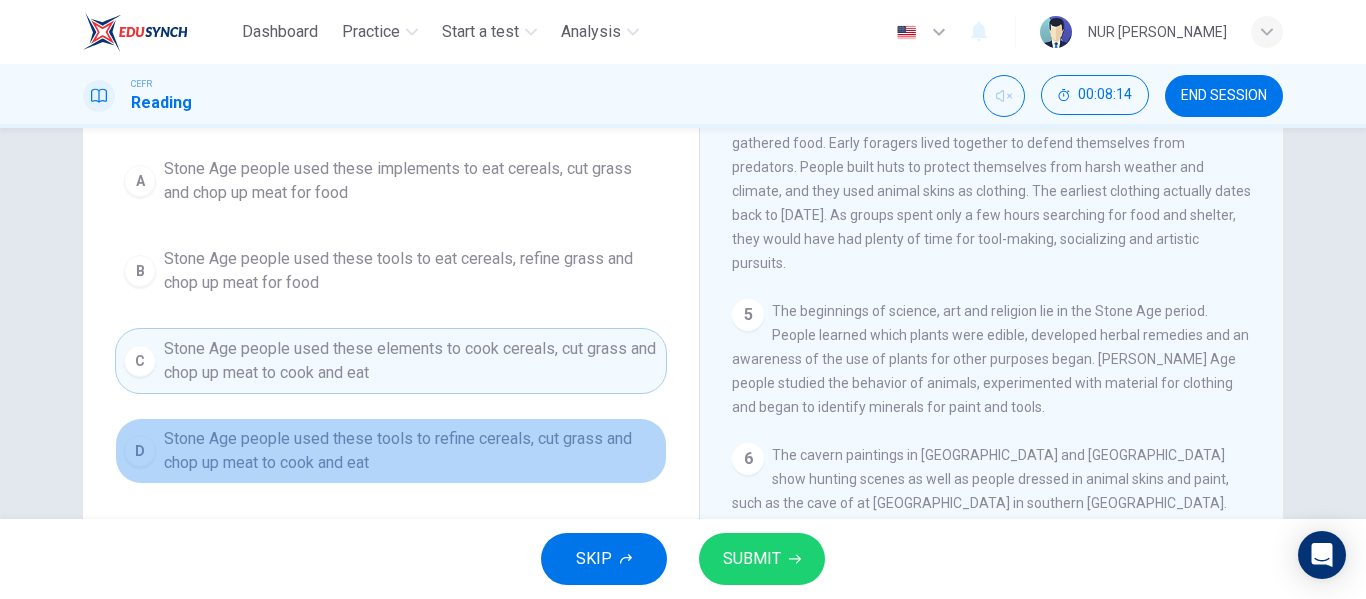 click on "Stone Age people used these tools to refine cereals, cut grass and chop up meat to cook and eat" at bounding box center (411, 451) 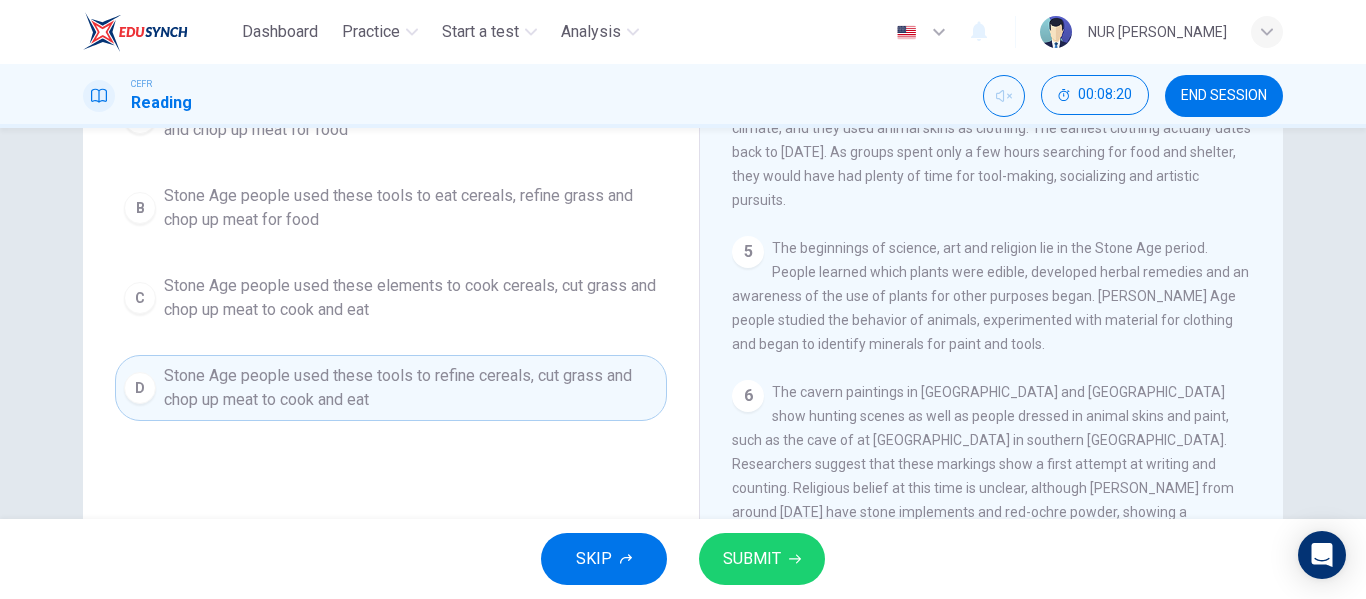 scroll, scrollTop: 315, scrollLeft: 0, axis: vertical 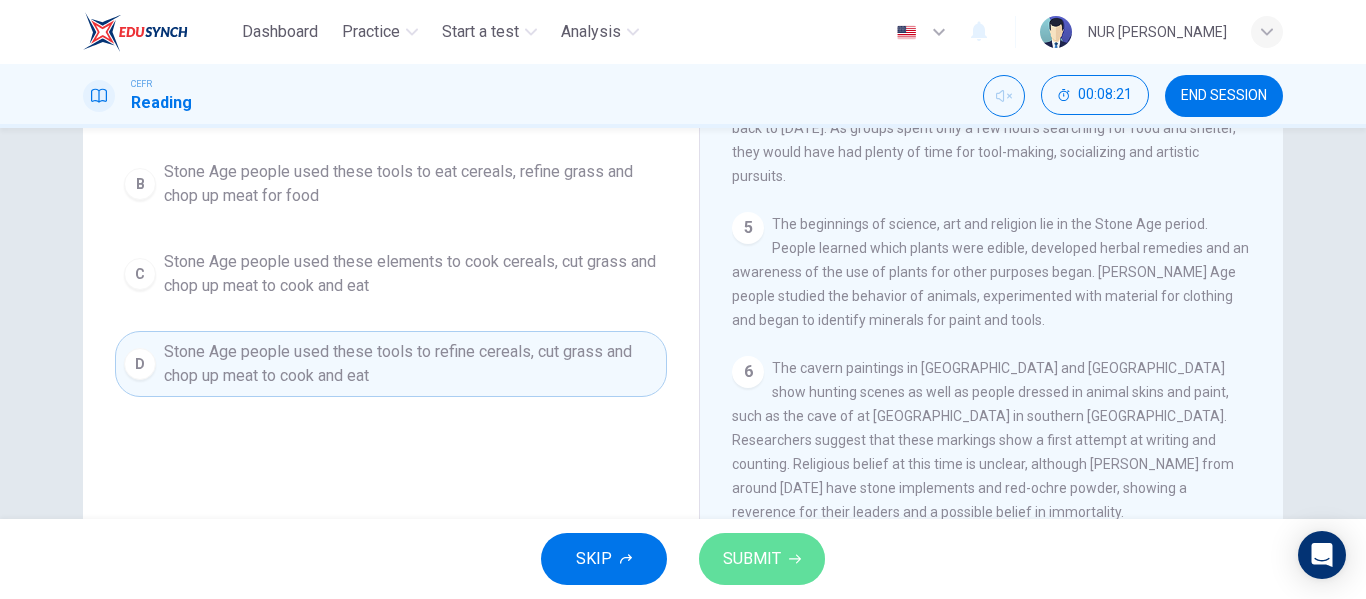 click on "SUBMIT" at bounding box center [762, 559] 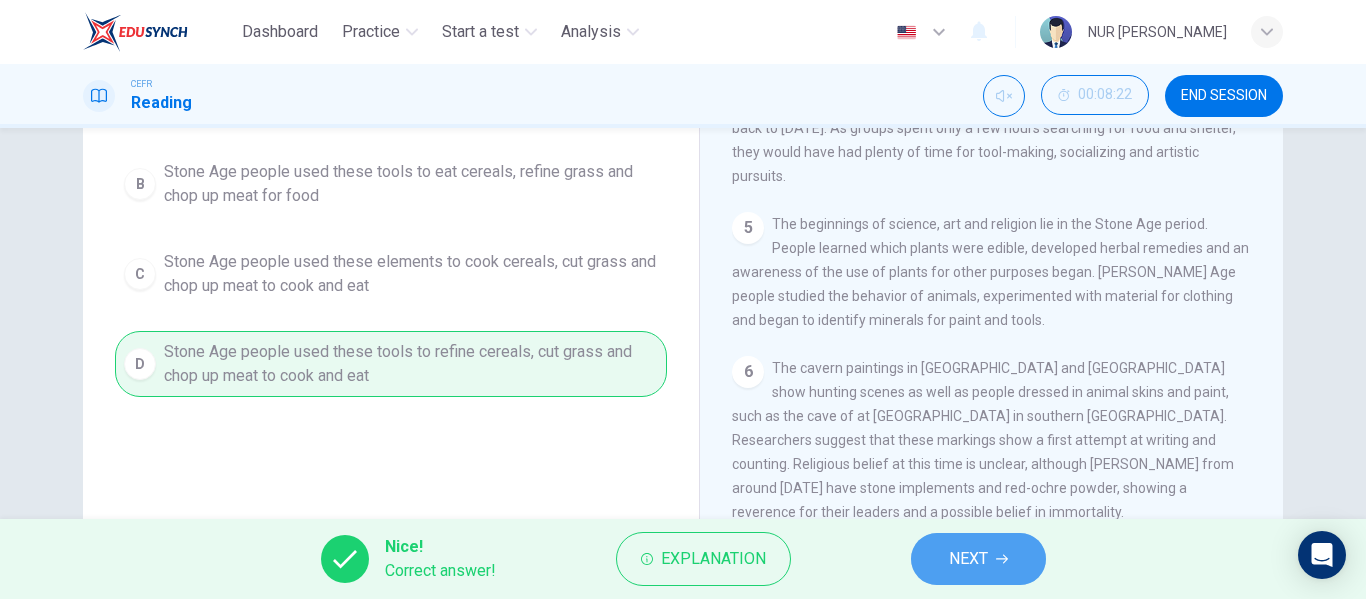 click on "NEXT" at bounding box center [978, 559] 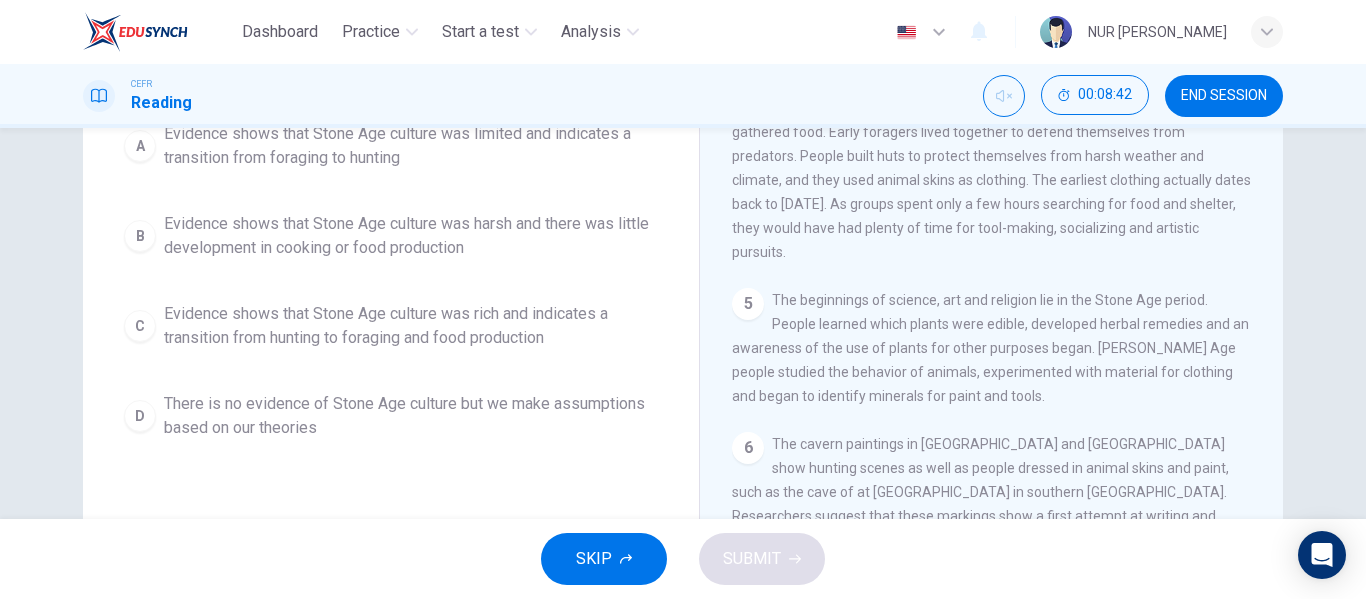 scroll, scrollTop: 248, scrollLeft: 0, axis: vertical 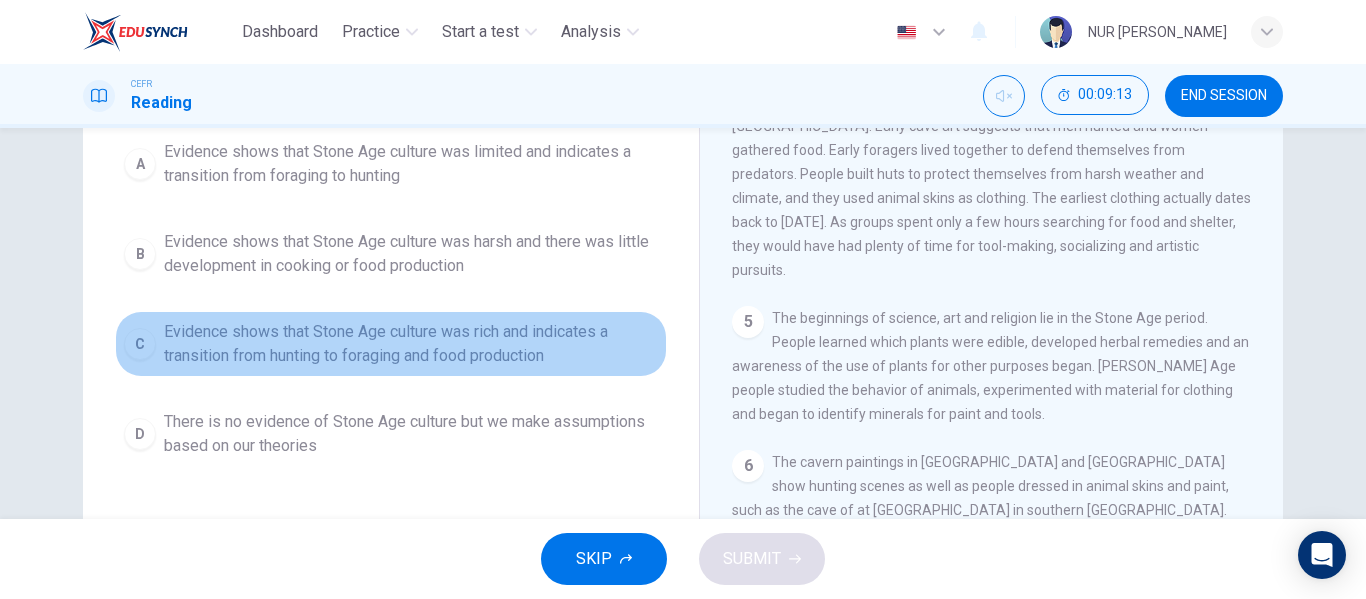 click on "Evidence shows that Stone Age culture was rich and indicates a transition from hunting to foraging and food production" at bounding box center [411, 344] 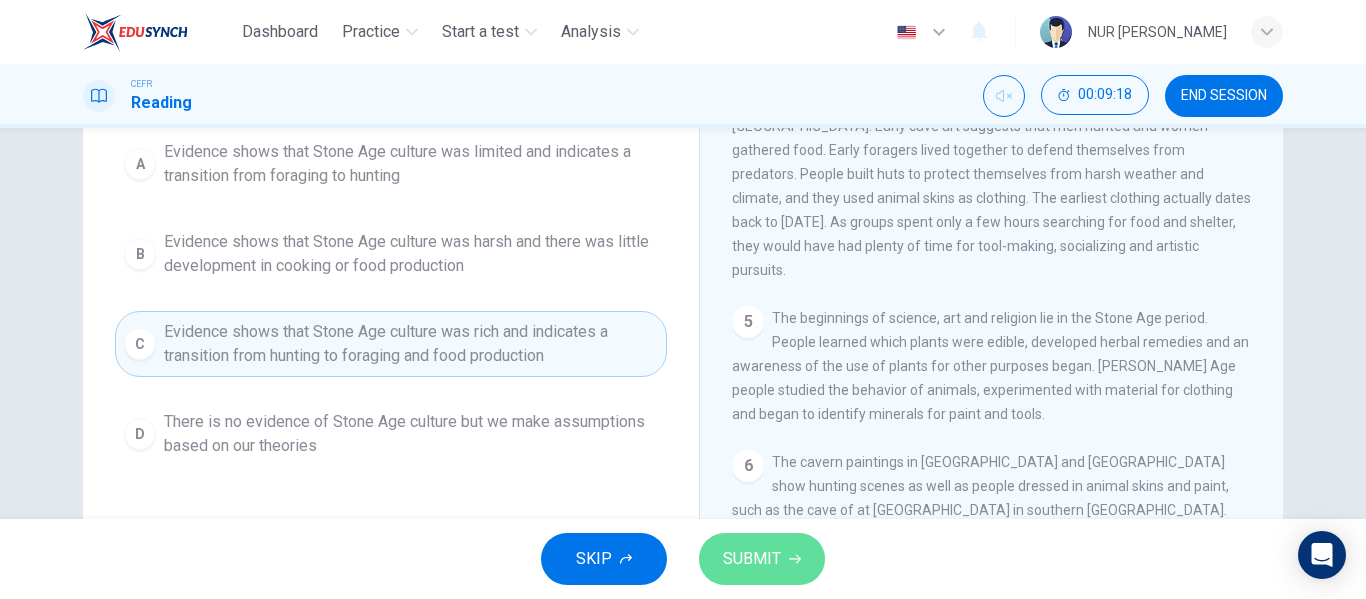 click on "SUBMIT" at bounding box center [762, 559] 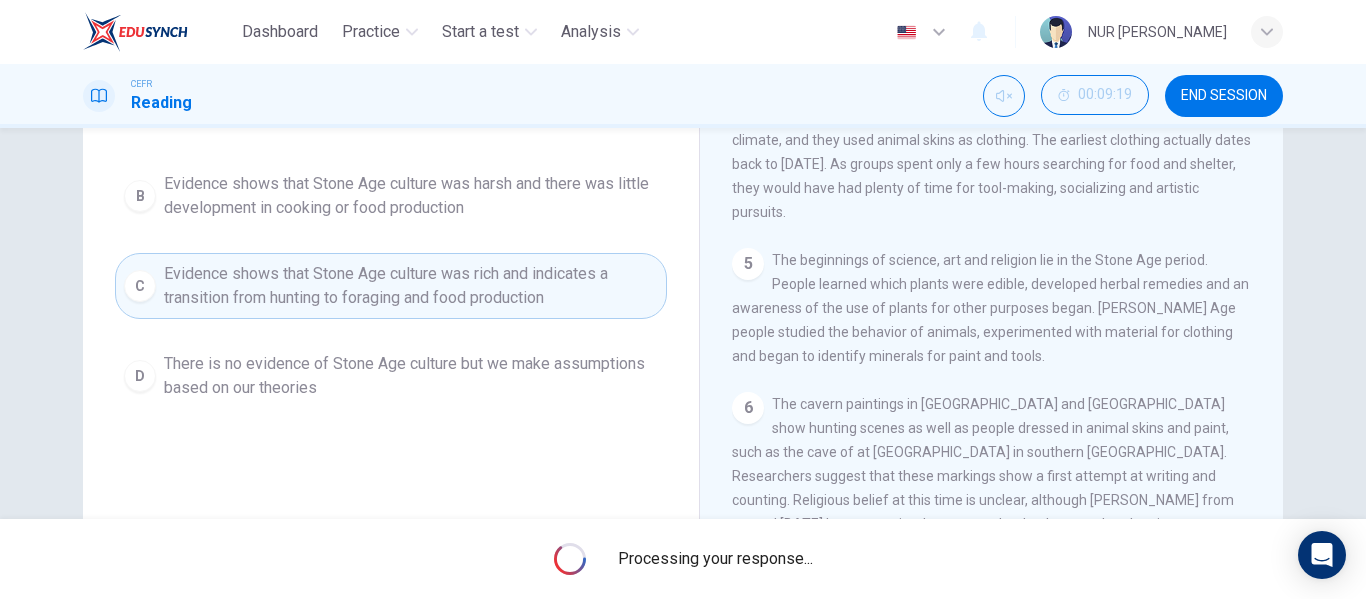 scroll, scrollTop: 282, scrollLeft: 0, axis: vertical 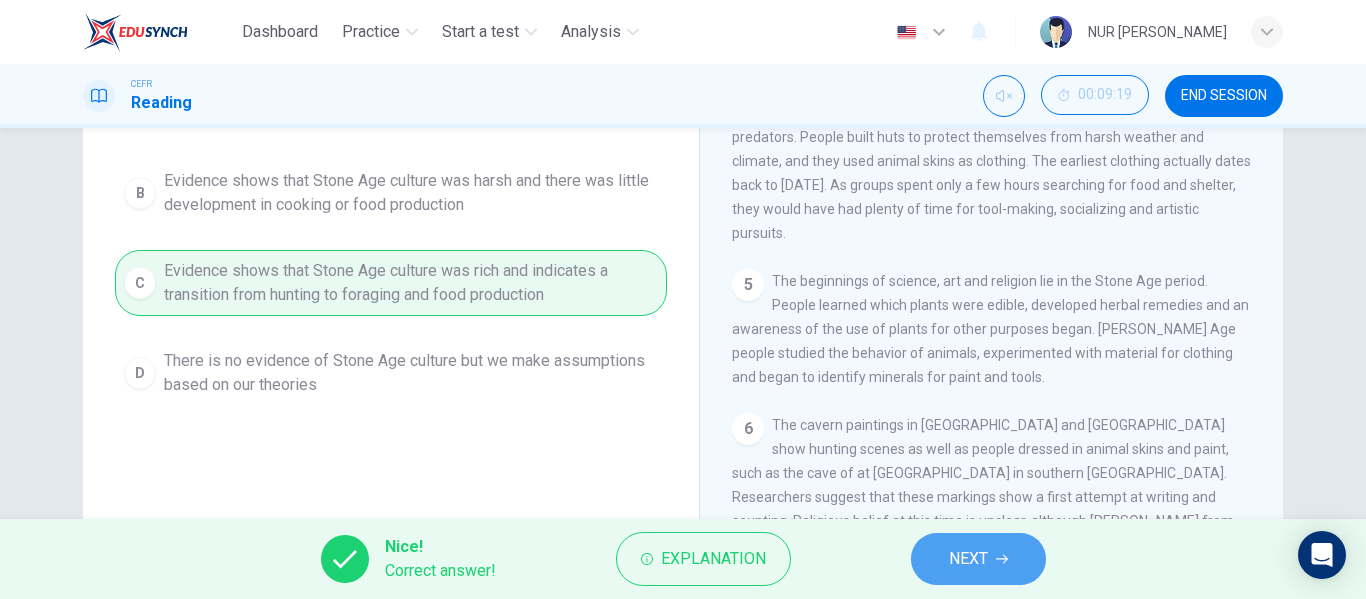 click on "NEXT" at bounding box center [968, 559] 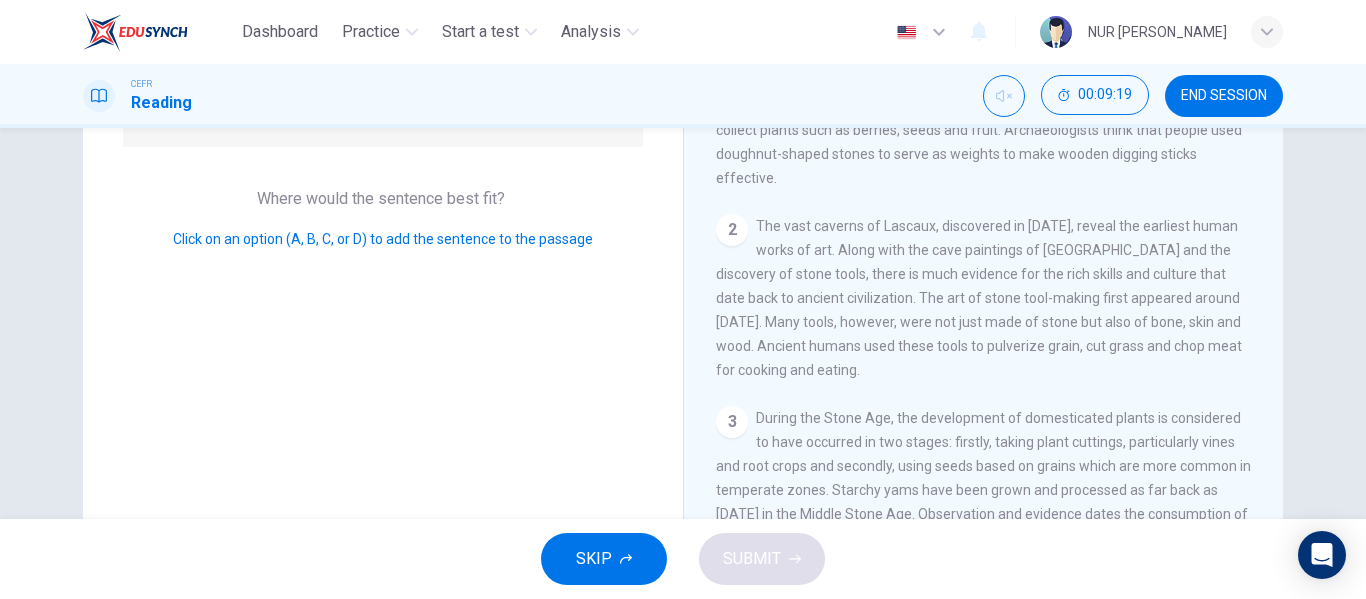 scroll, scrollTop: 746, scrollLeft: 0, axis: vertical 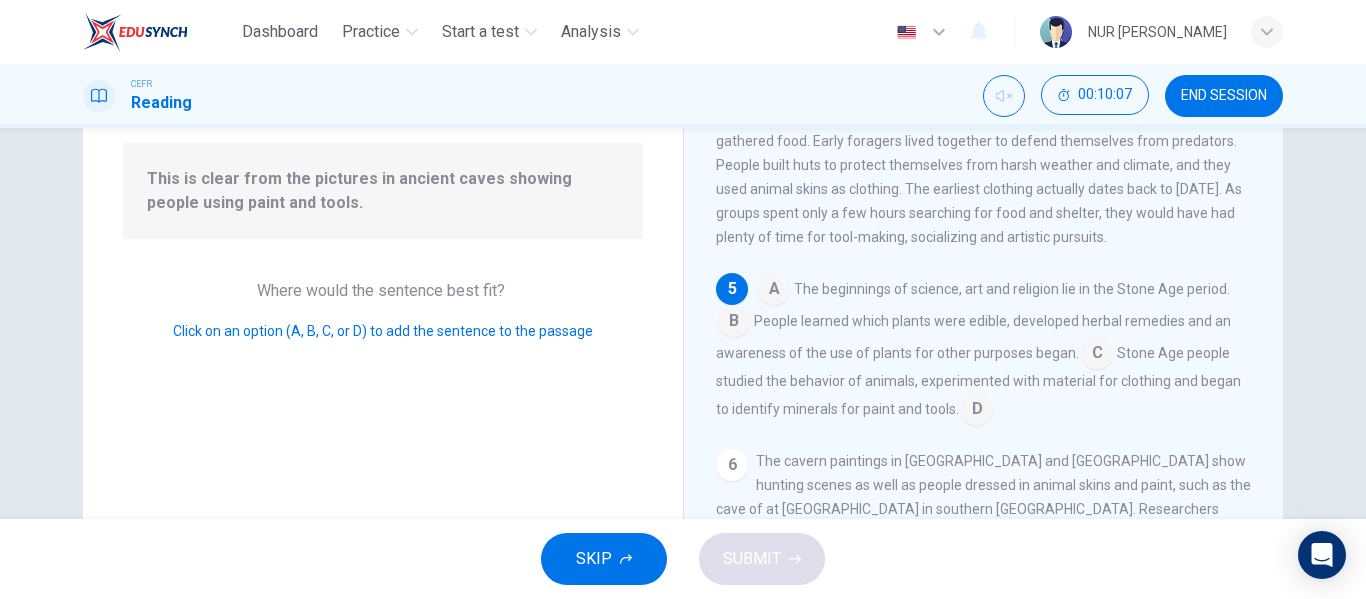 click at bounding box center (734, 323) 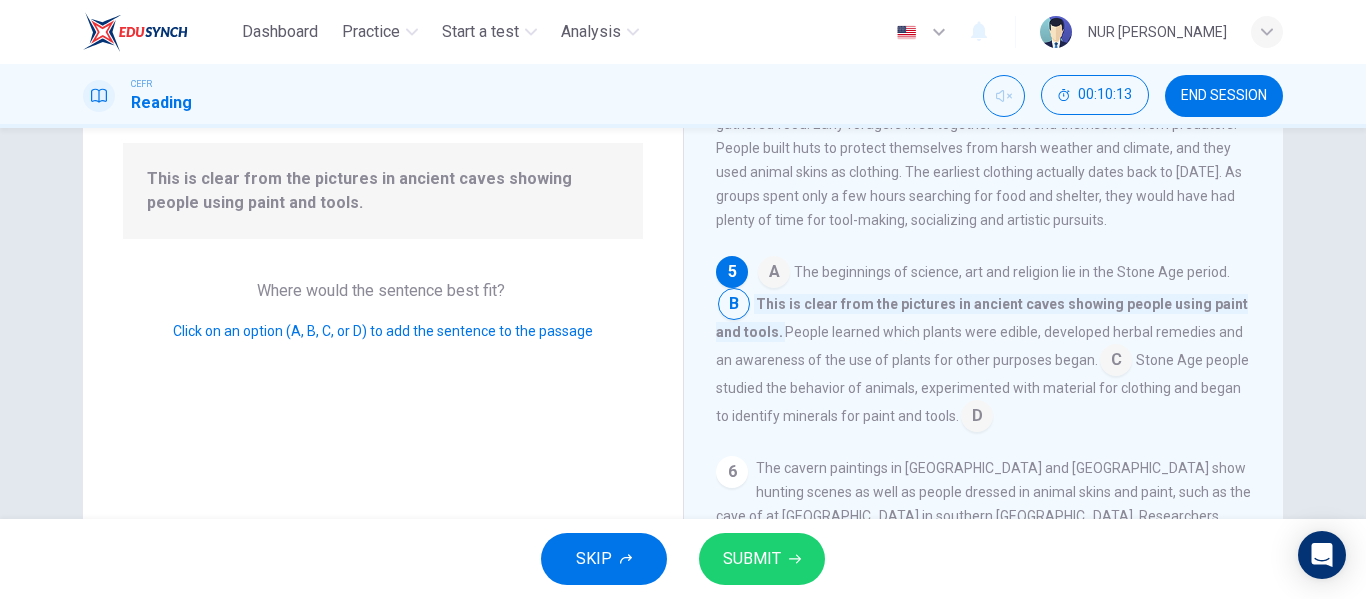 click at bounding box center (977, 418) 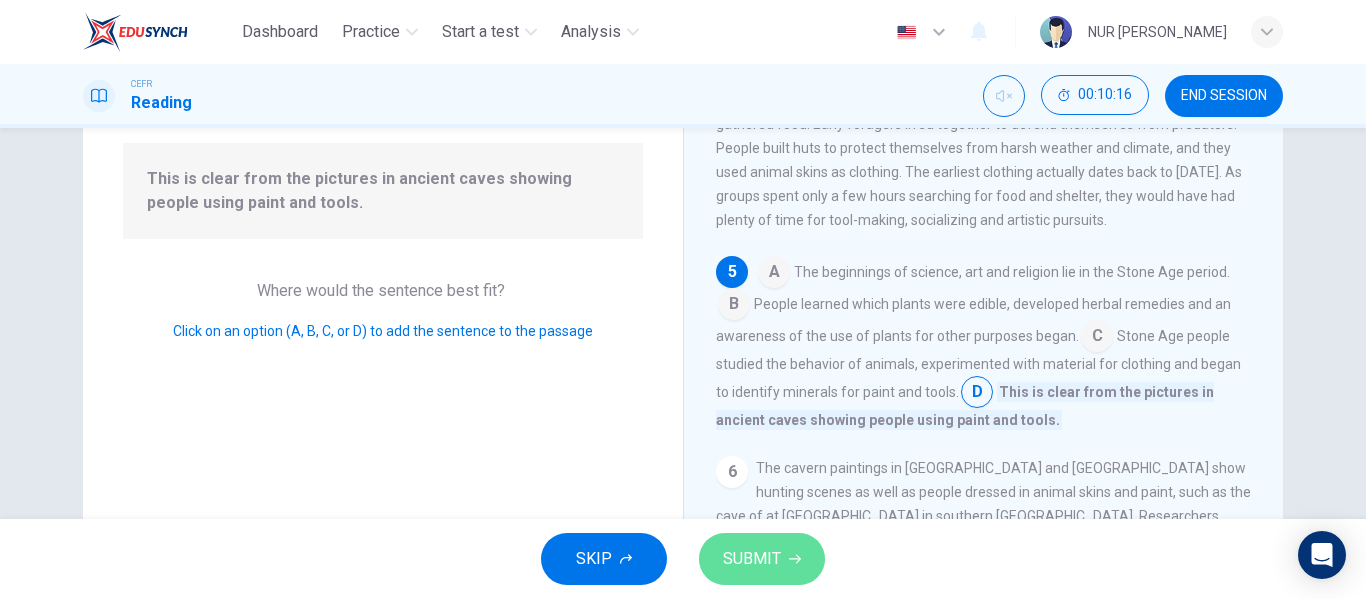 click on "SUBMIT" at bounding box center (762, 559) 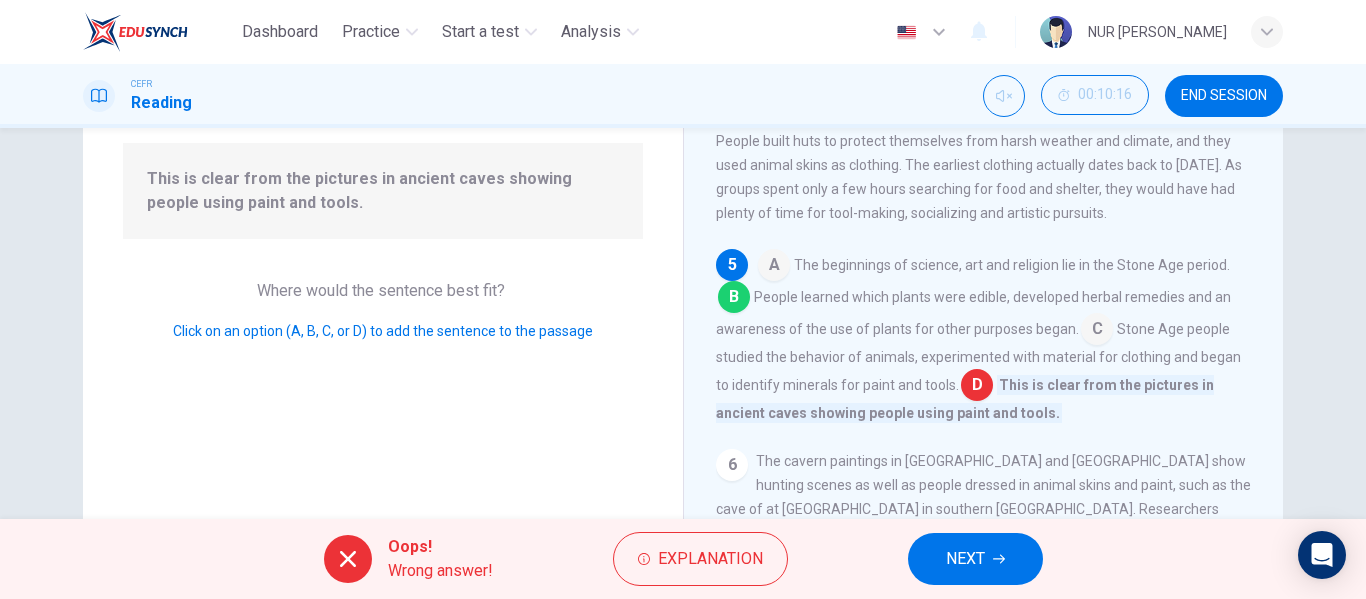 scroll, scrollTop: 760, scrollLeft: 0, axis: vertical 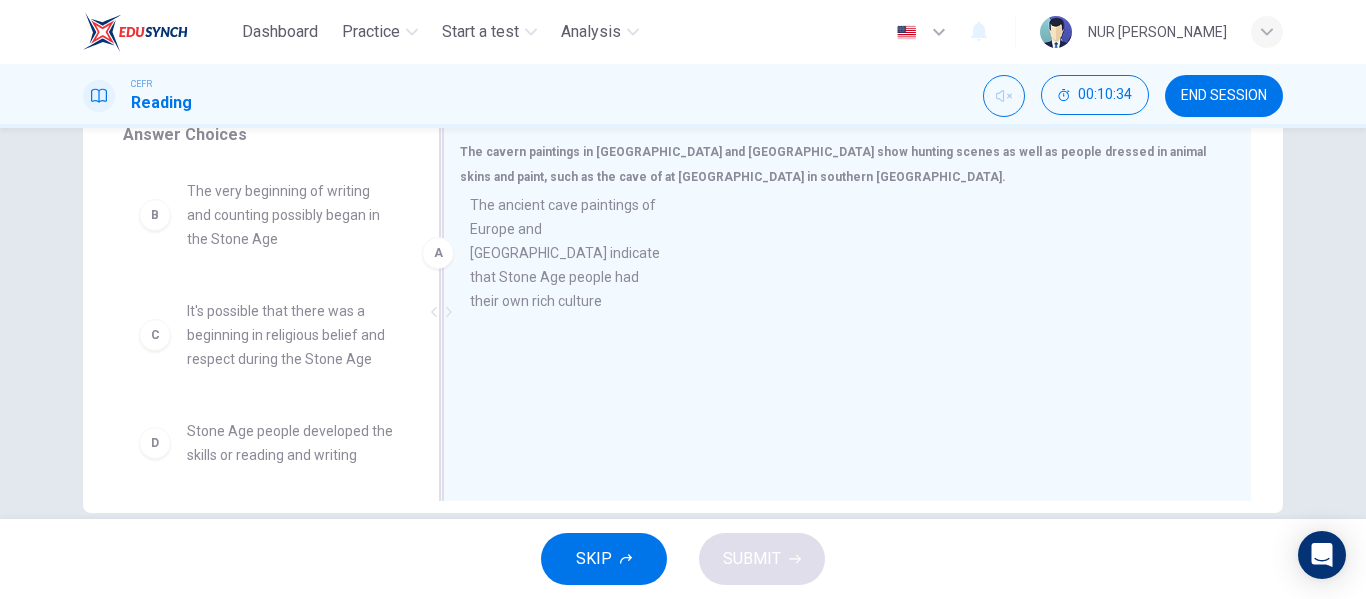 drag, startPoint x: 312, startPoint y: 230, endPoint x: 615, endPoint y: 244, distance: 303.32327 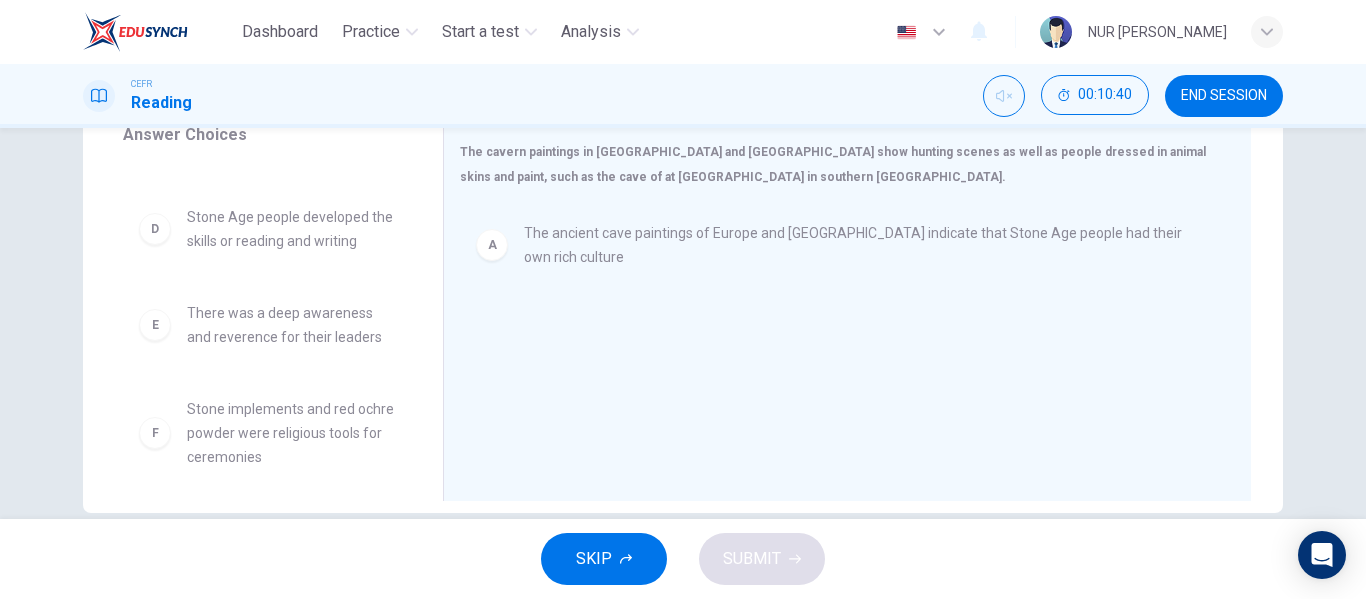 scroll, scrollTop: 228, scrollLeft: 0, axis: vertical 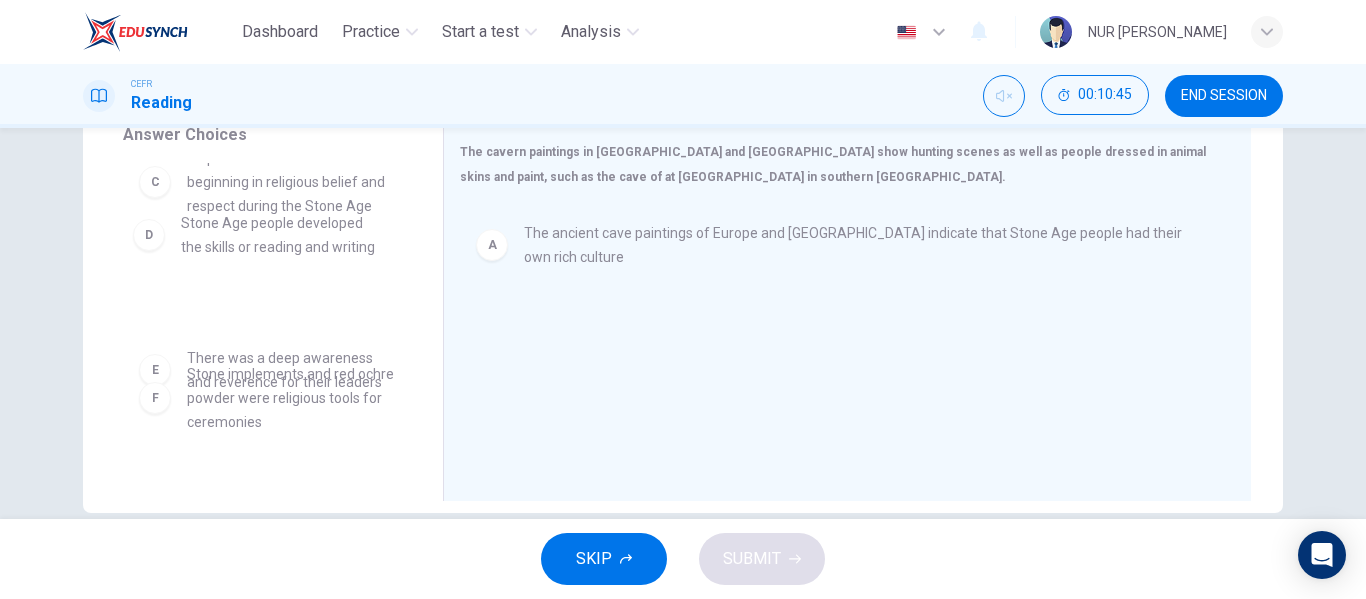 drag, startPoint x: 303, startPoint y: 226, endPoint x: 319, endPoint y: 255, distance: 33.12099 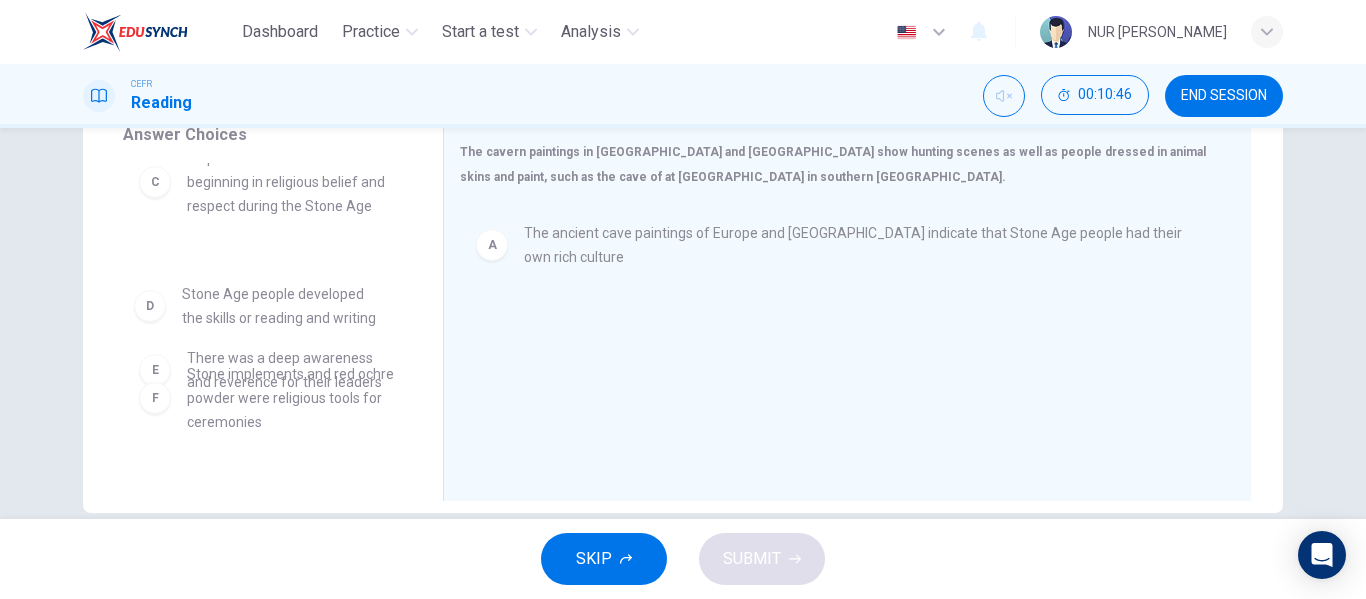click on "B The very beginning of writing and counting possibly began in the Stone Age C It's possible that there was a beginning in religious belief and respect during the Stone Age E There was a deep awareness and reverence for their leaders F Stone implements and red ochre powder were religious tools for ceremonies" at bounding box center [267, 164] 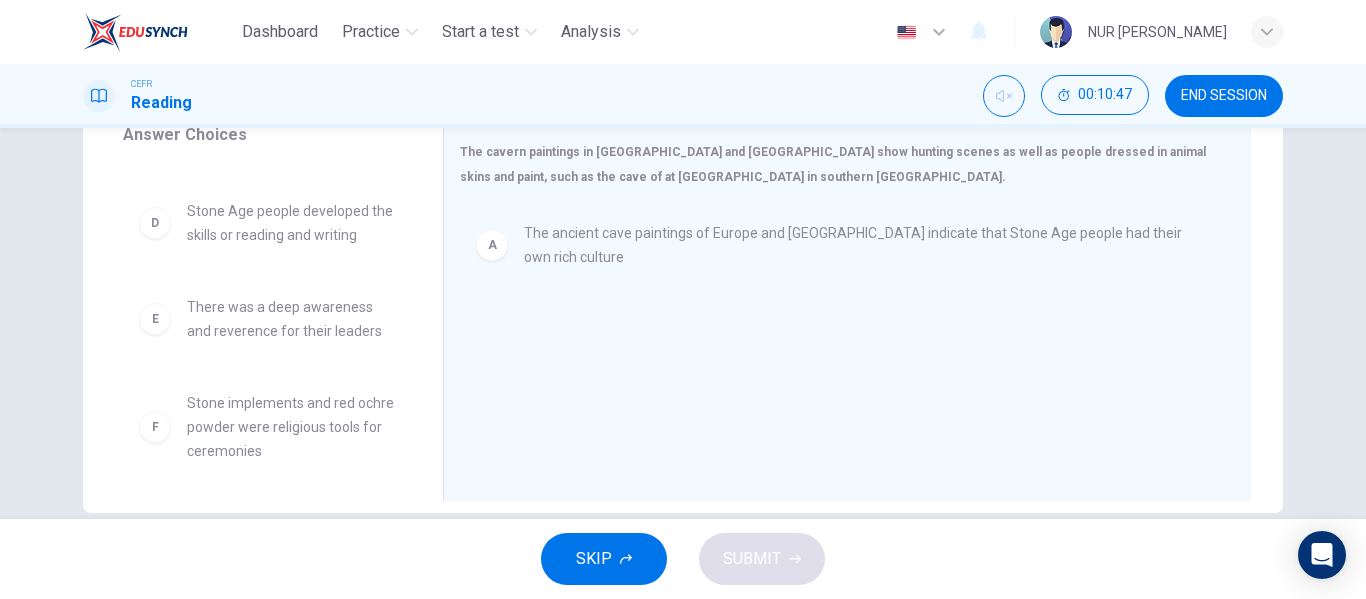 scroll, scrollTop: 228, scrollLeft: 0, axis: vertical 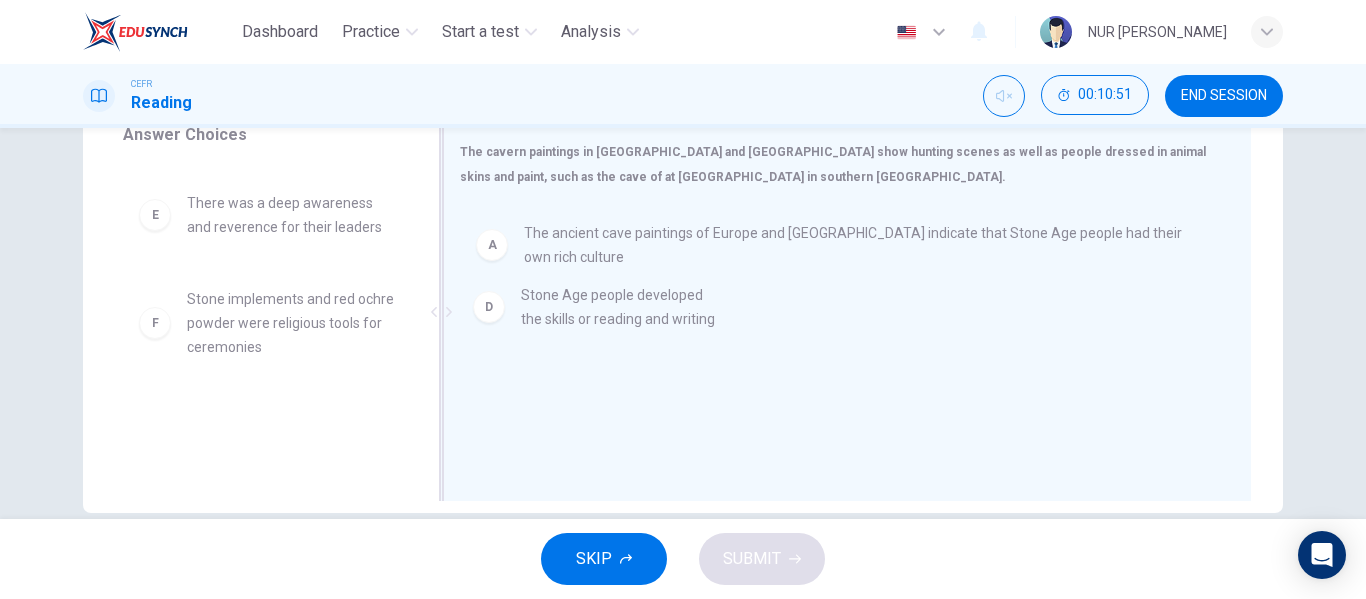 drag, startPoint x: 261, startPoint y: 210, endPoint x: 677, endPoint y: 348, distance: 438.29214 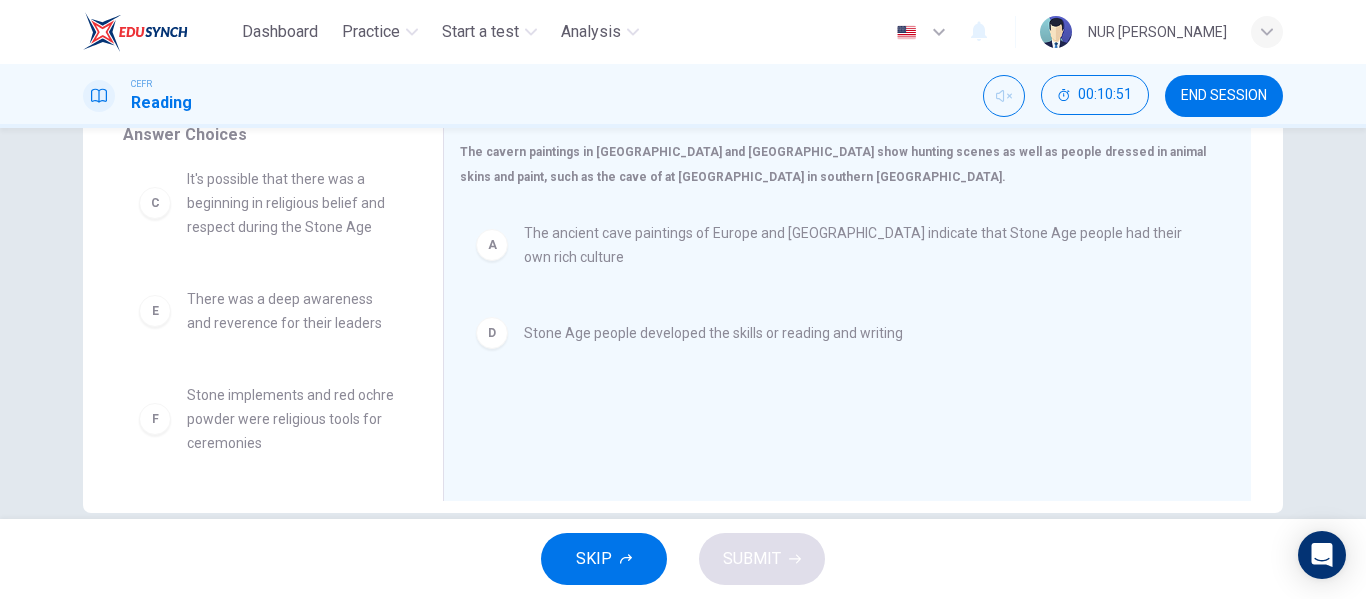 scroll, scrollTop: 132, scrollLeft: 0, axis: vertical 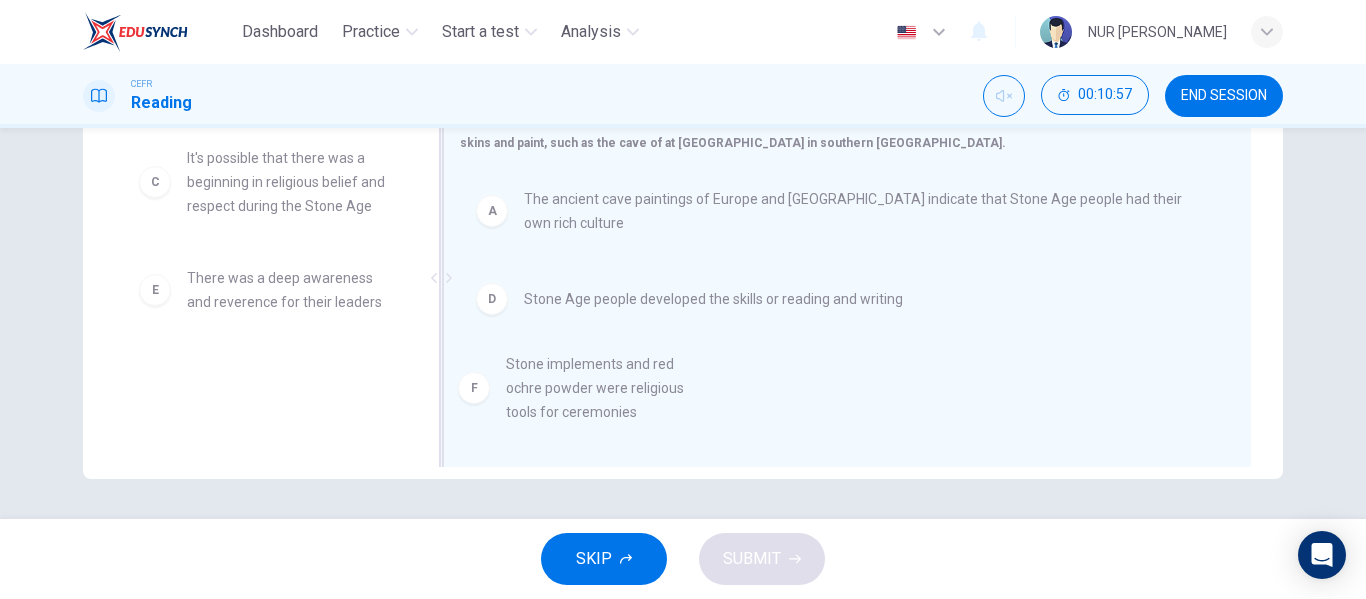 drag, startPoint x: 309, startPoint y: 386, endPoint x: 677, endPoint y: 371, distance: 368.30557 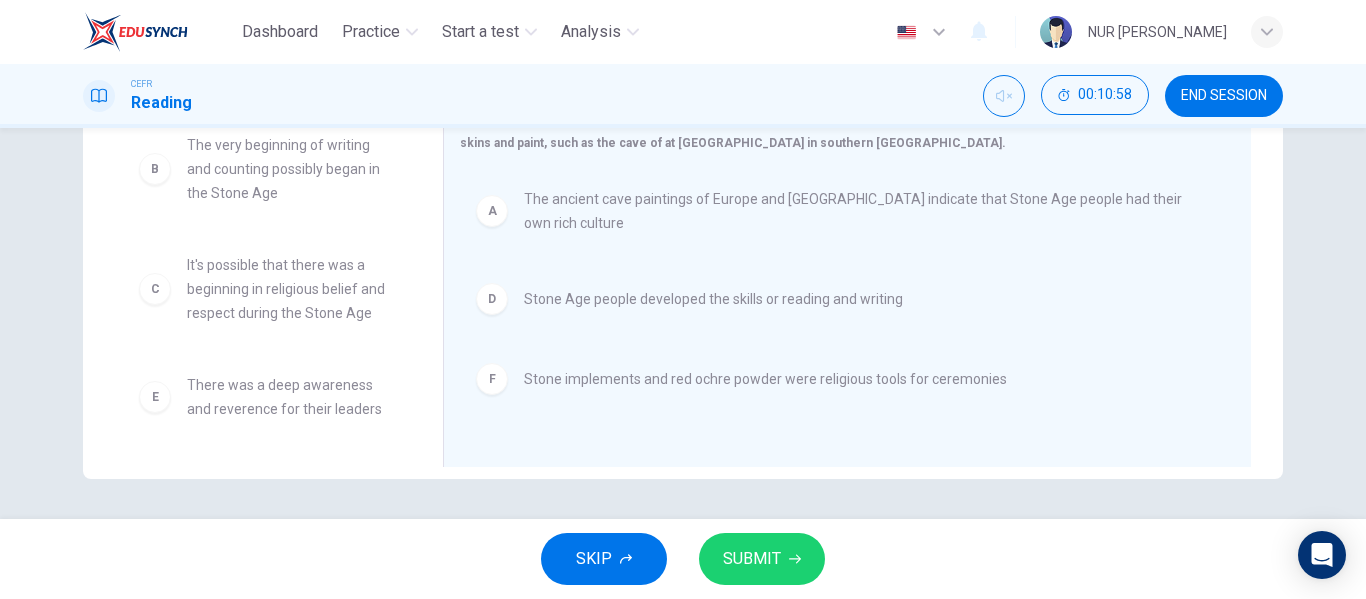 scroll, scrollTop: 0, scrollLeft: 0, axis: both 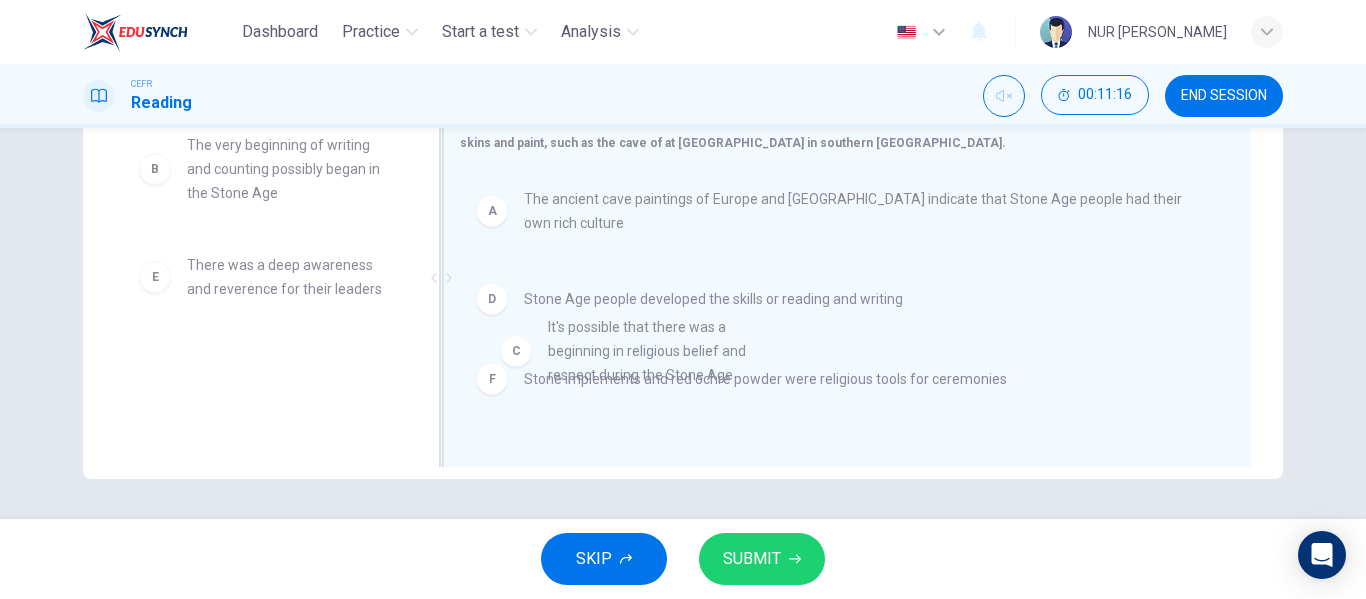 drag, startPoint x: 211, startPoint y: 275, endPoint x: 595, endPoint y: 337, distance: 388.973 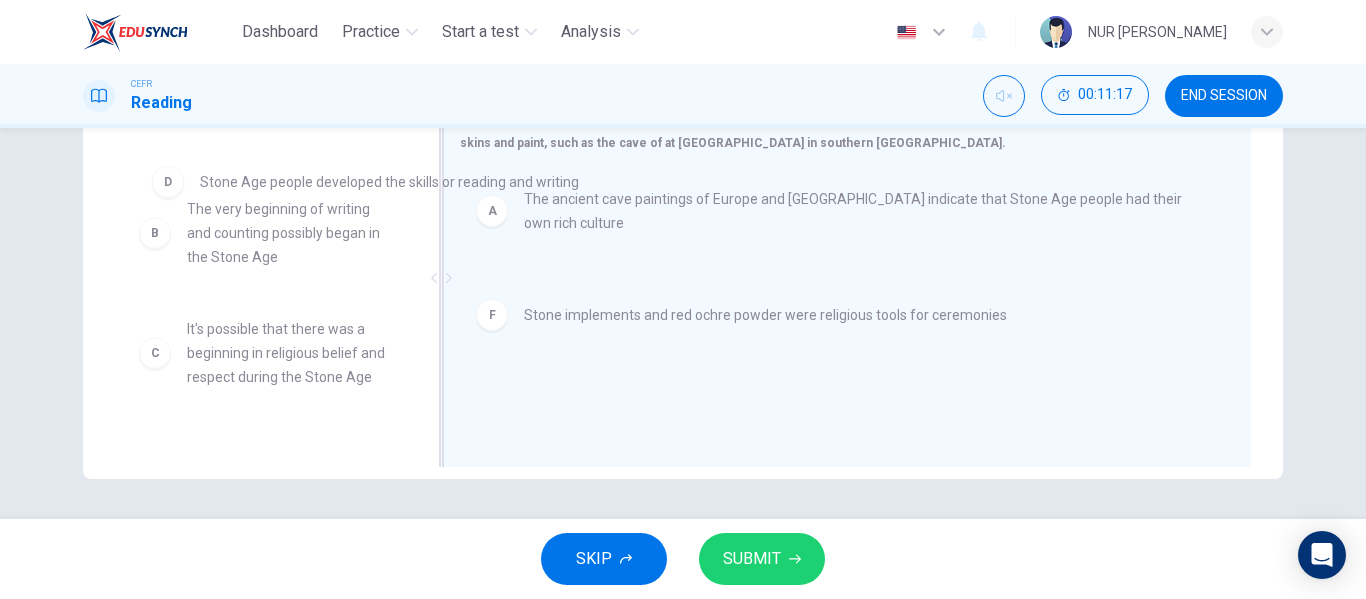 scroll, scrollTop: 0, scrollLeft: 0, axis: both 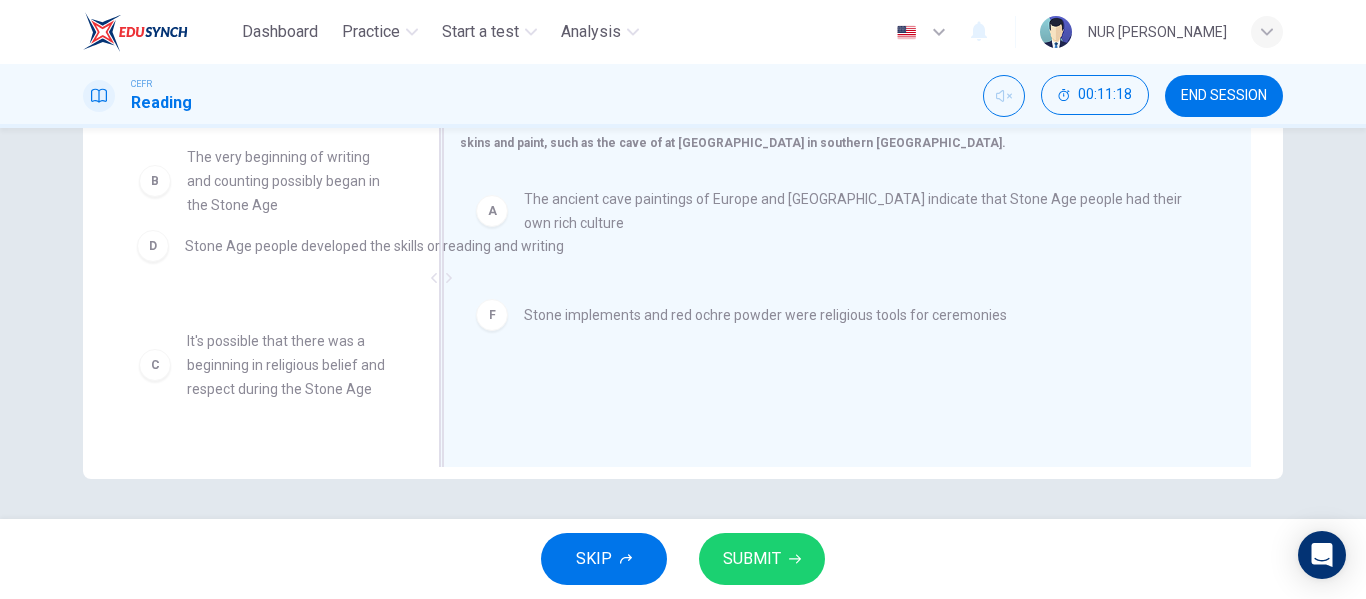 drag, startPoint x: 599, startPoint y: 300, endPoint x: 238, endPoint y: 258, distance: 363.435 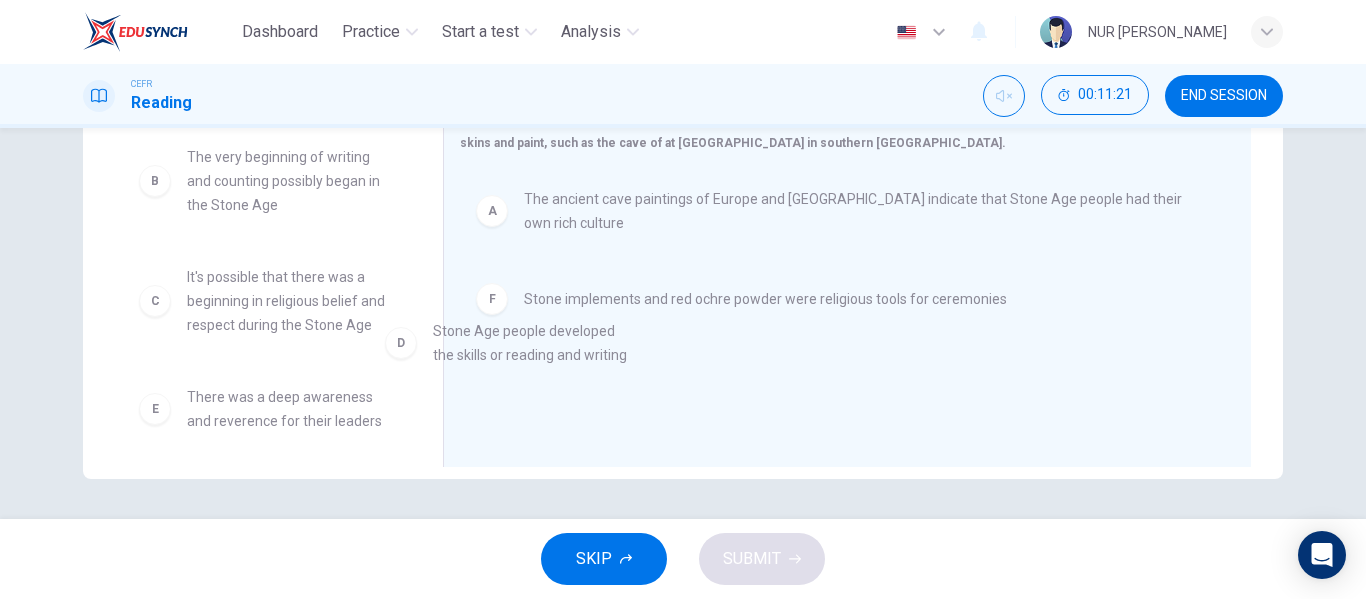 scroll, scrollTop: 1, scrollLeft: 0, axis: vertical 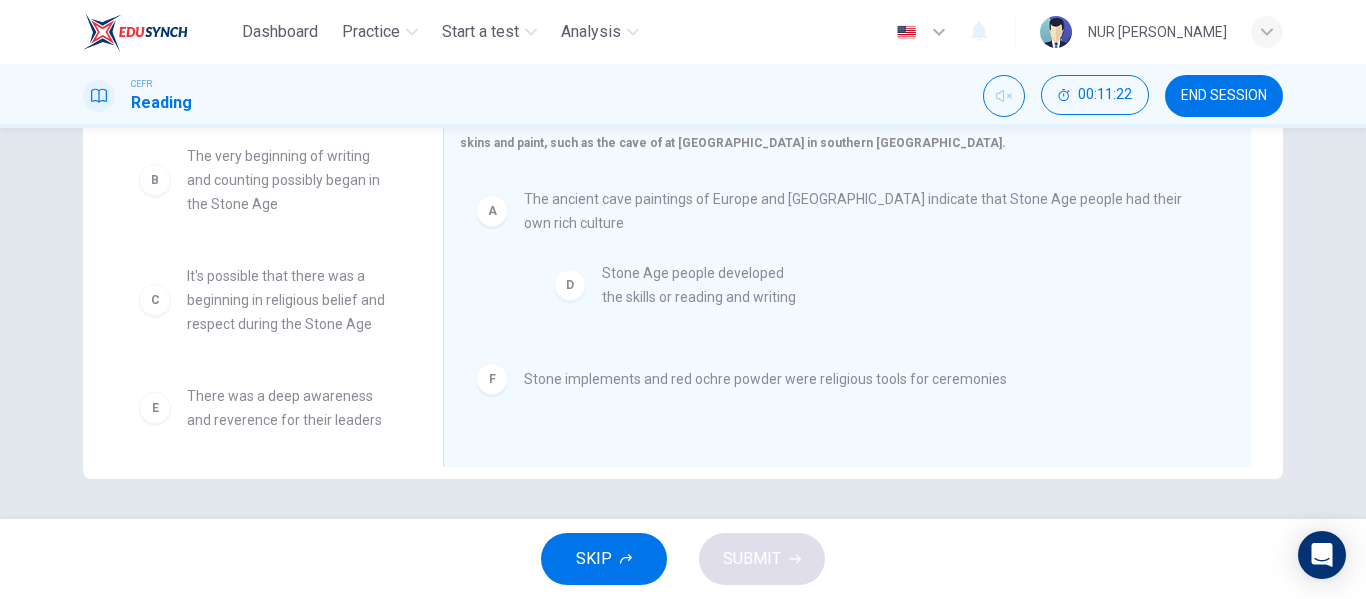 drag, startPoint x: 444, startPoint y: 361, endPoint x: 659, endPoint y: 312, distance: 220.51303 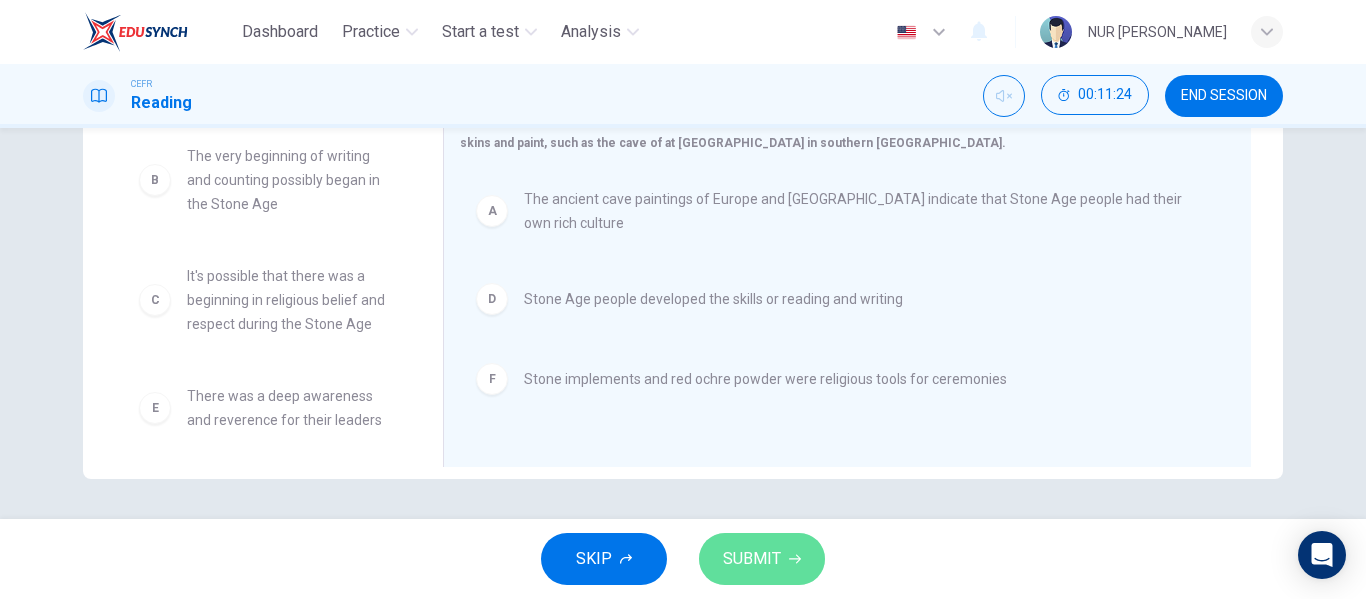 click on "SUBMIT" at bounding box center (752, 559) 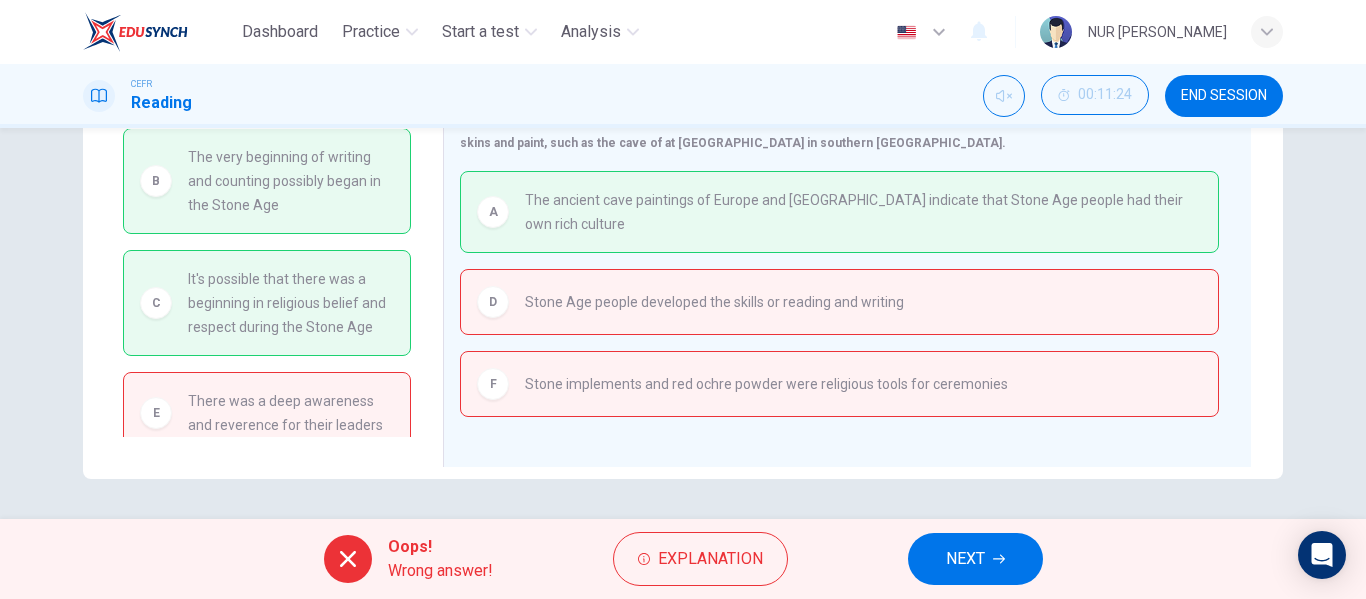 scroll, scrollTop: 0, scrollLeft: 0, axis: both 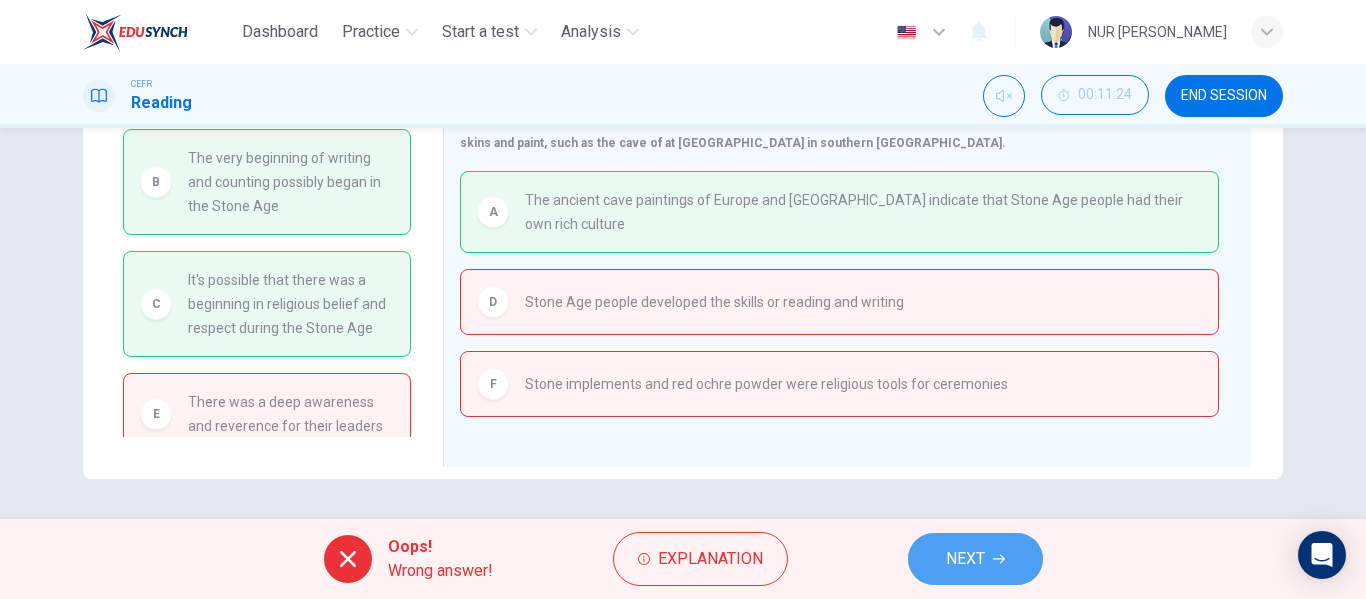 click on "NEXT" at bounding box center [965, 559] 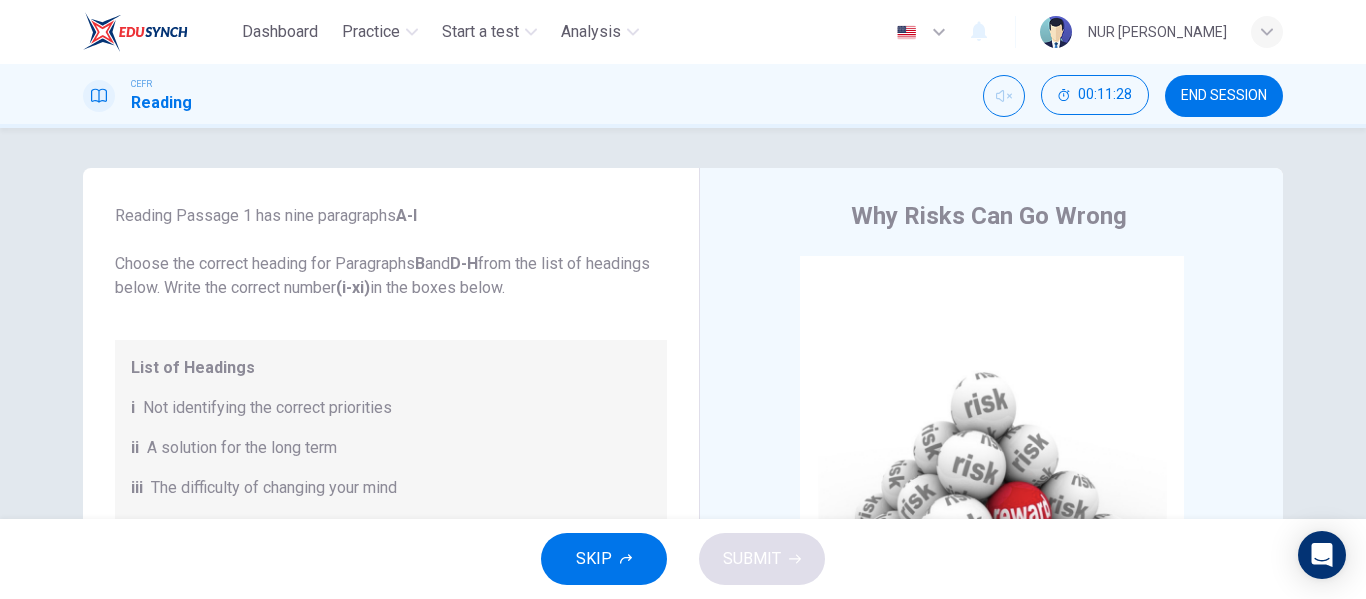 scroll, scrollTop: 63, scrollLeft: 0, axis: vertical 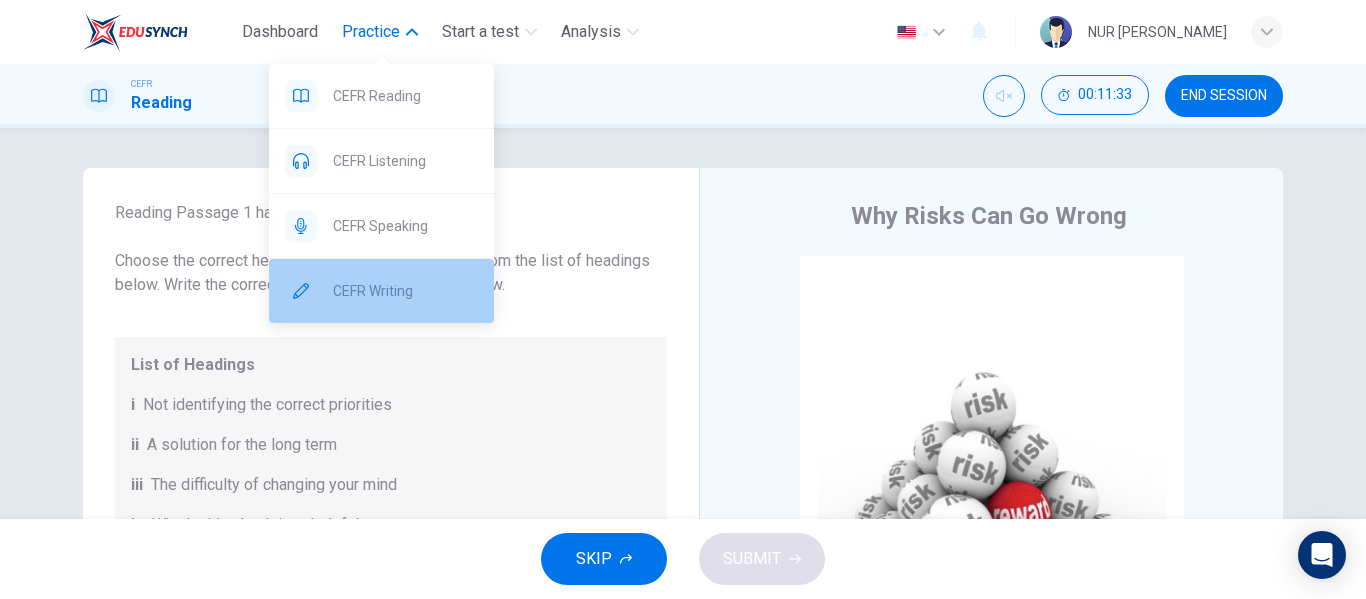 click on "CEFR Writing" at bounding box center [381, 291] 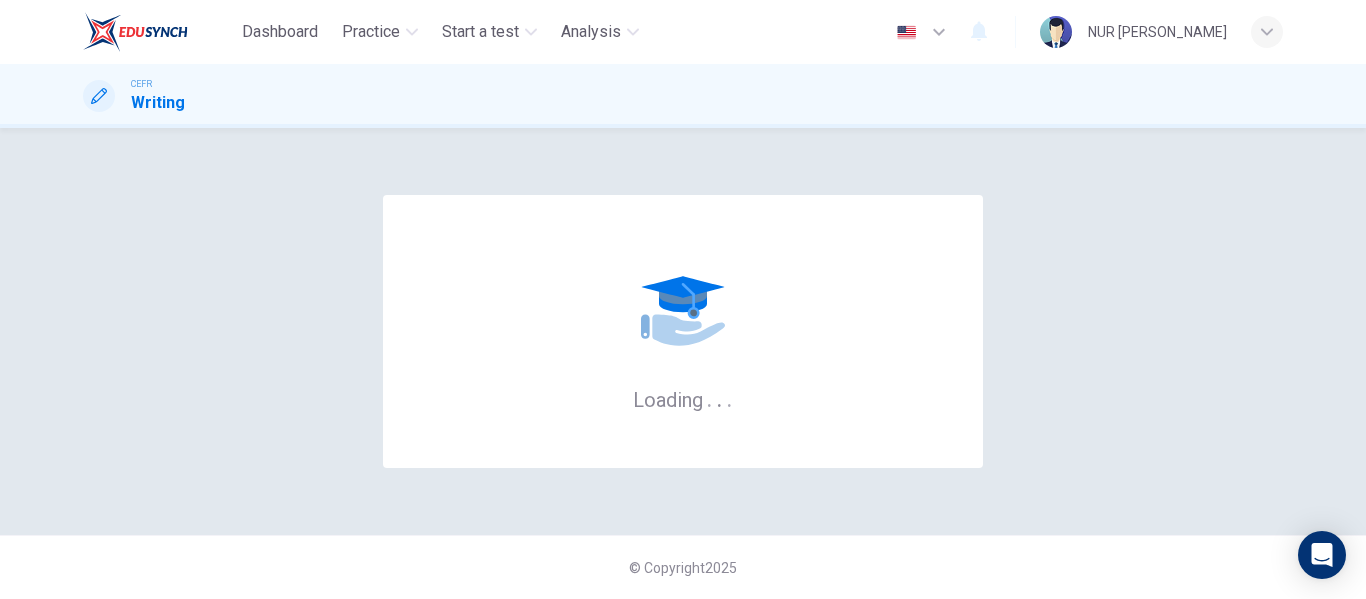 scroll, scrollTop: 0, scrollLeft: 0, axis: both 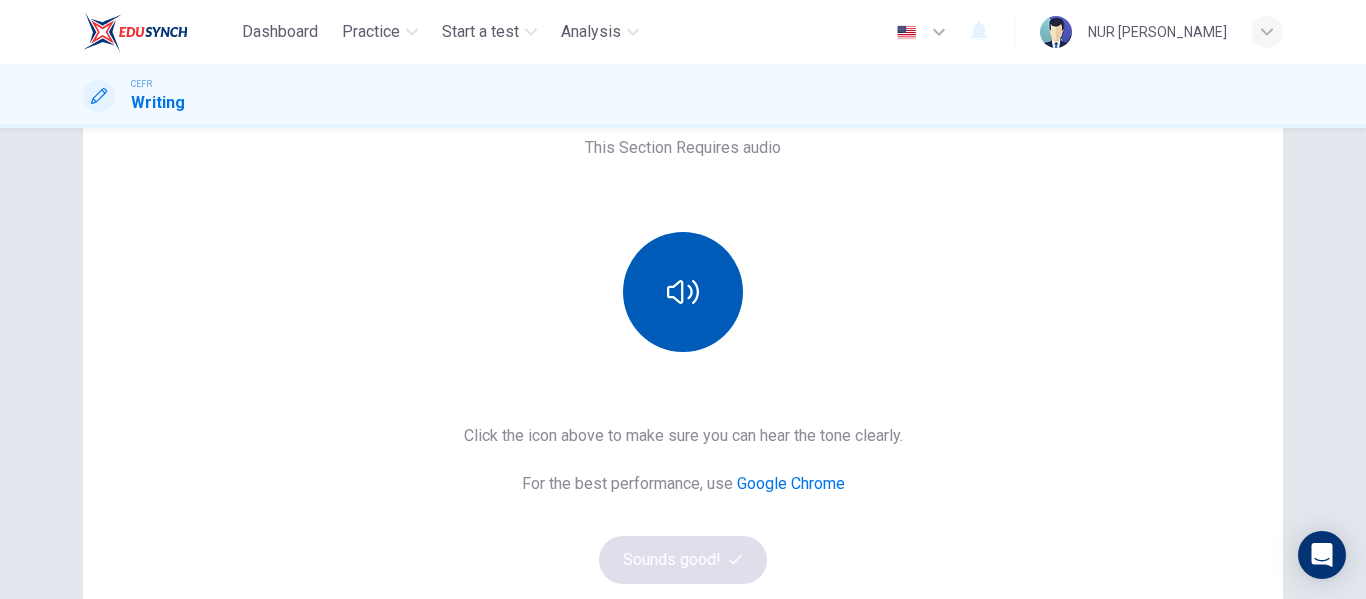 click 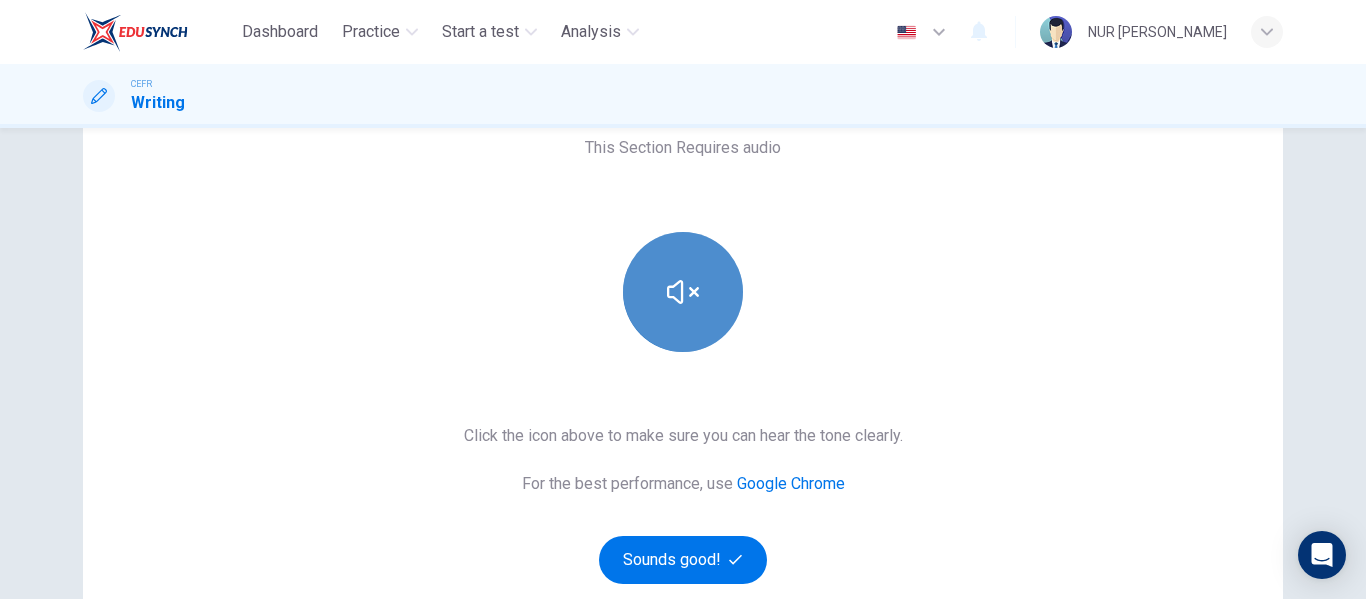 click at bounding box center (683, 292) 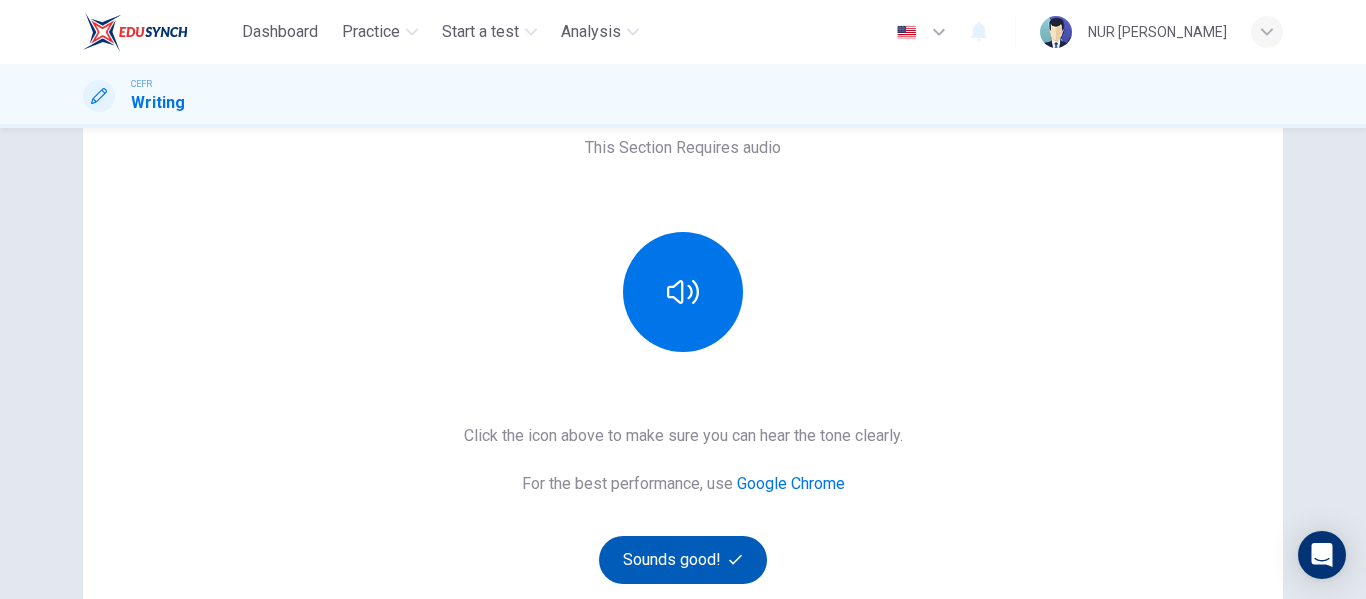 click on "Sounds good!" at bounding box center (683, 560) 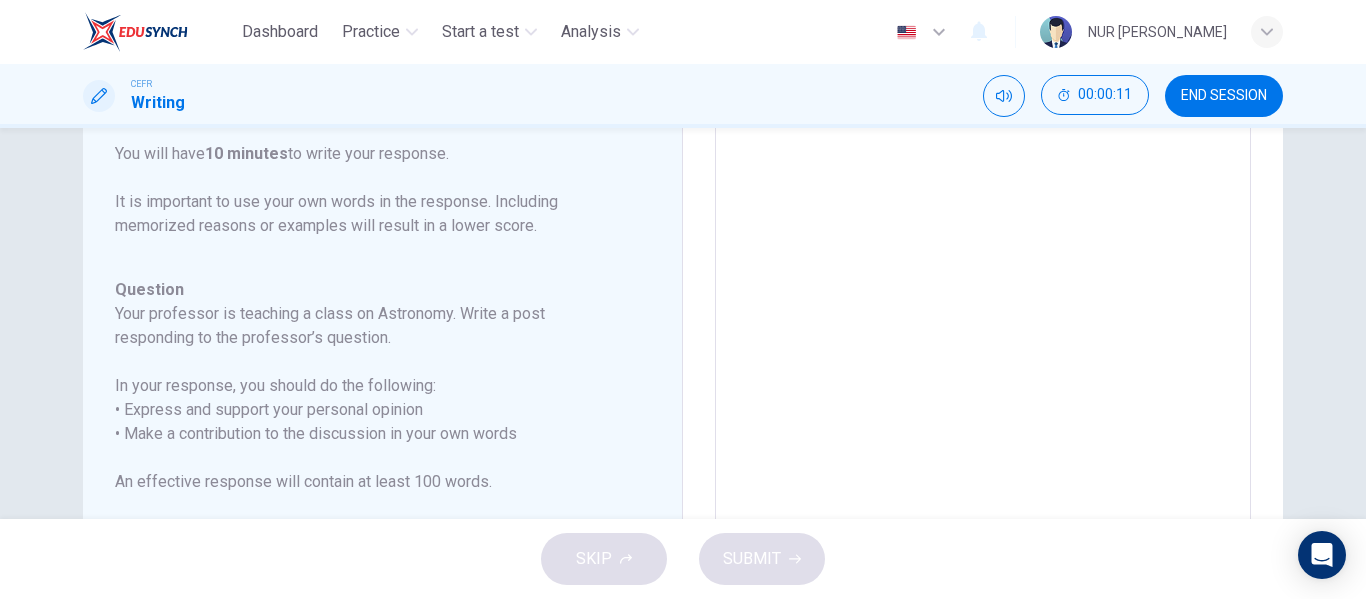 scroll, scrollTop: 222, scrollLeft: 0, axis: vertical 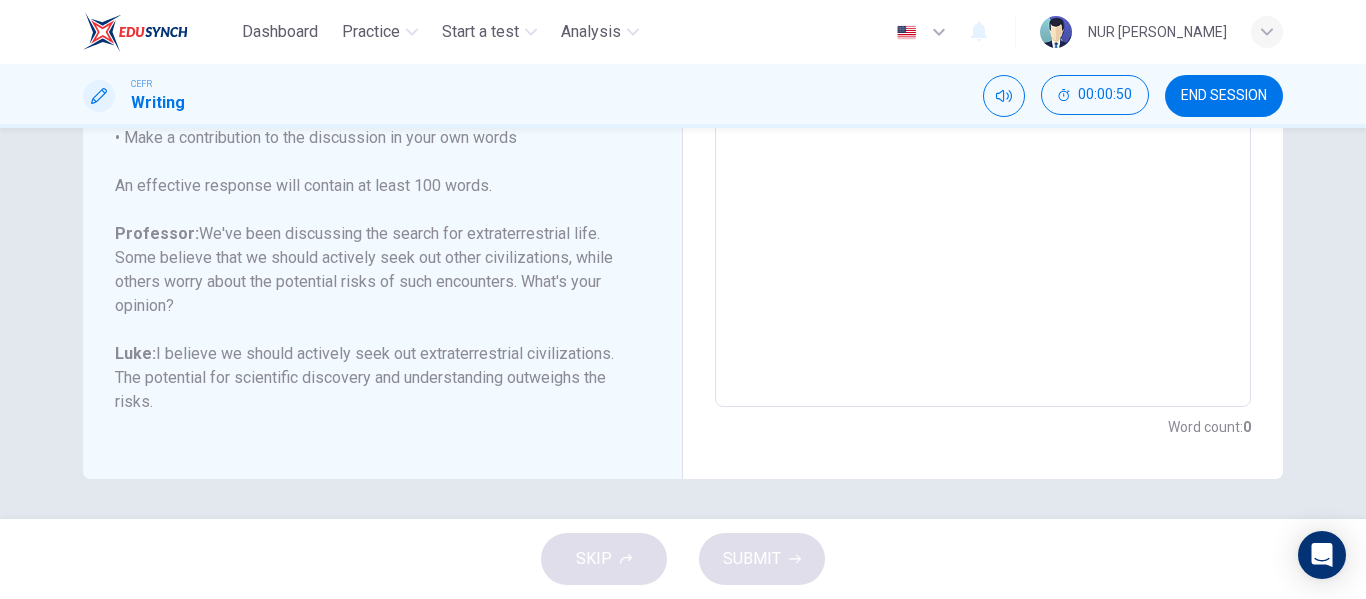 drag, startPoint x: 191, startPoint y: 229, endPoint x: 221, endPoint y: 308, distance: 84.50444 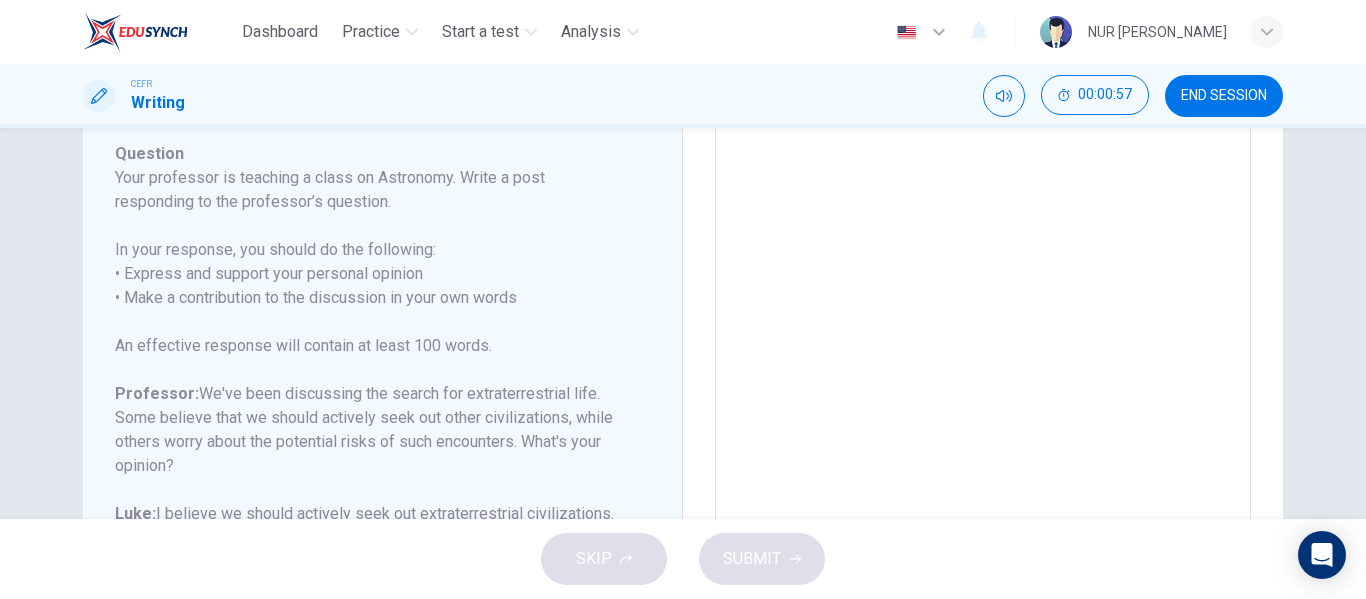 scroll, scrollTop: 339, scrollLeft: 0, axis: vertical 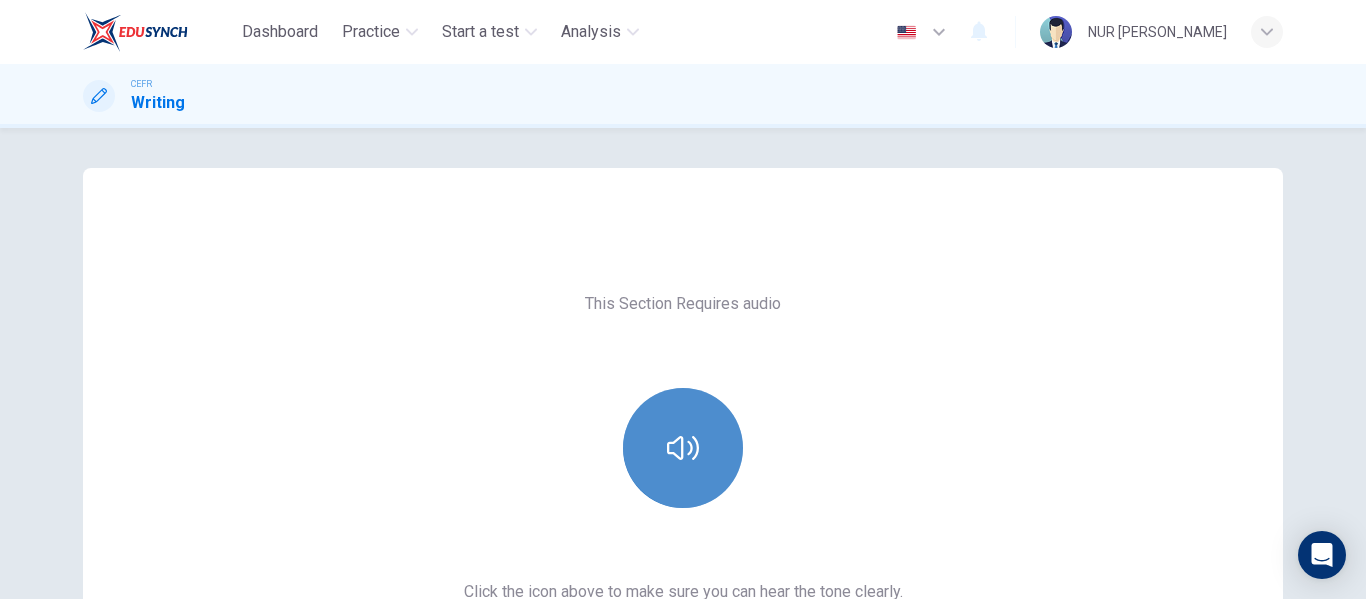click at bounding box center (683, 448) 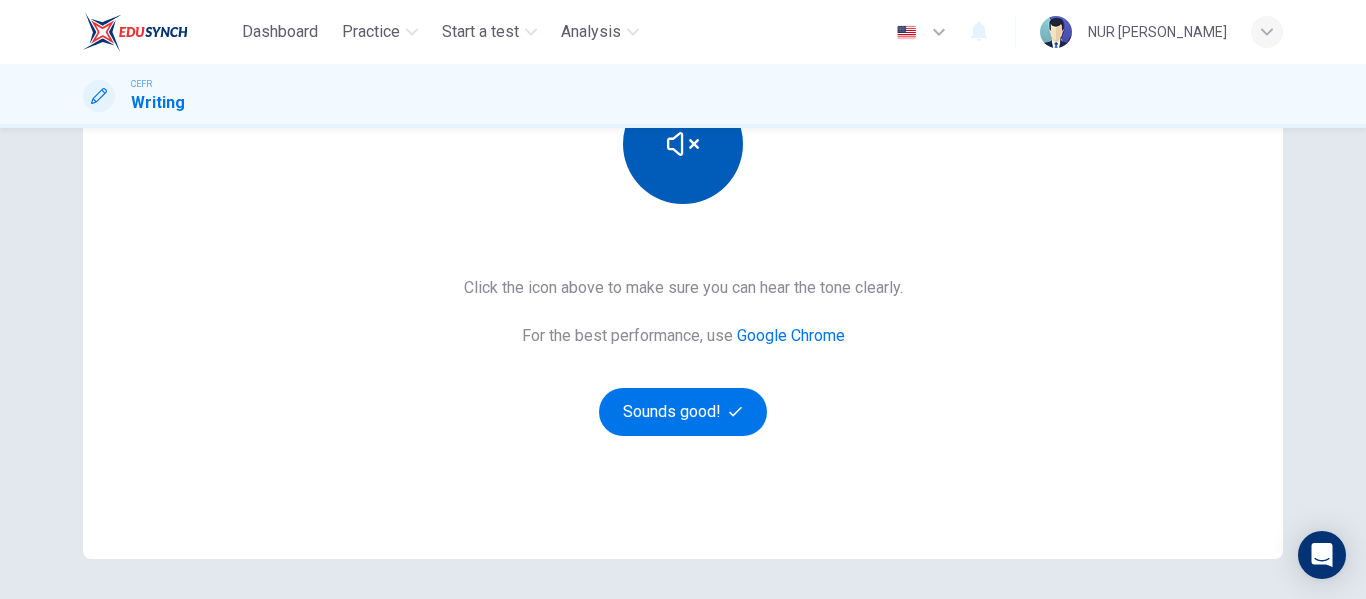 scroll, scrollTop: 310, scrollLeft: 0, axis: vertical 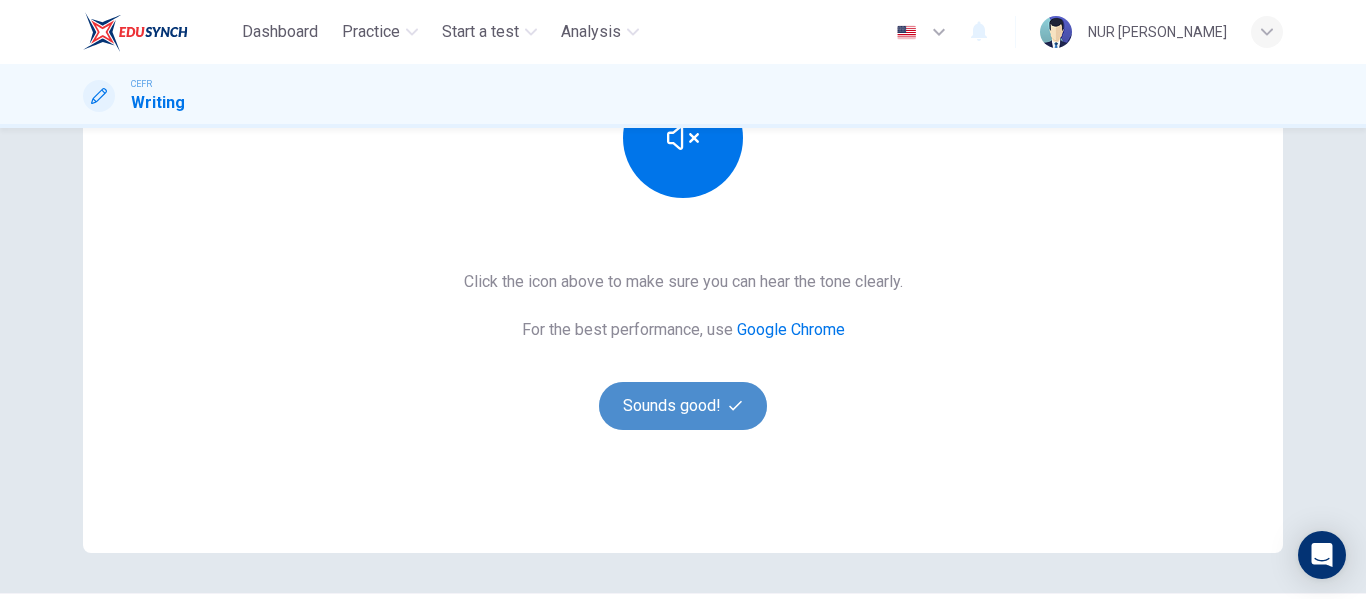 click on "Sounds good!" at bounding box center (683, 406) 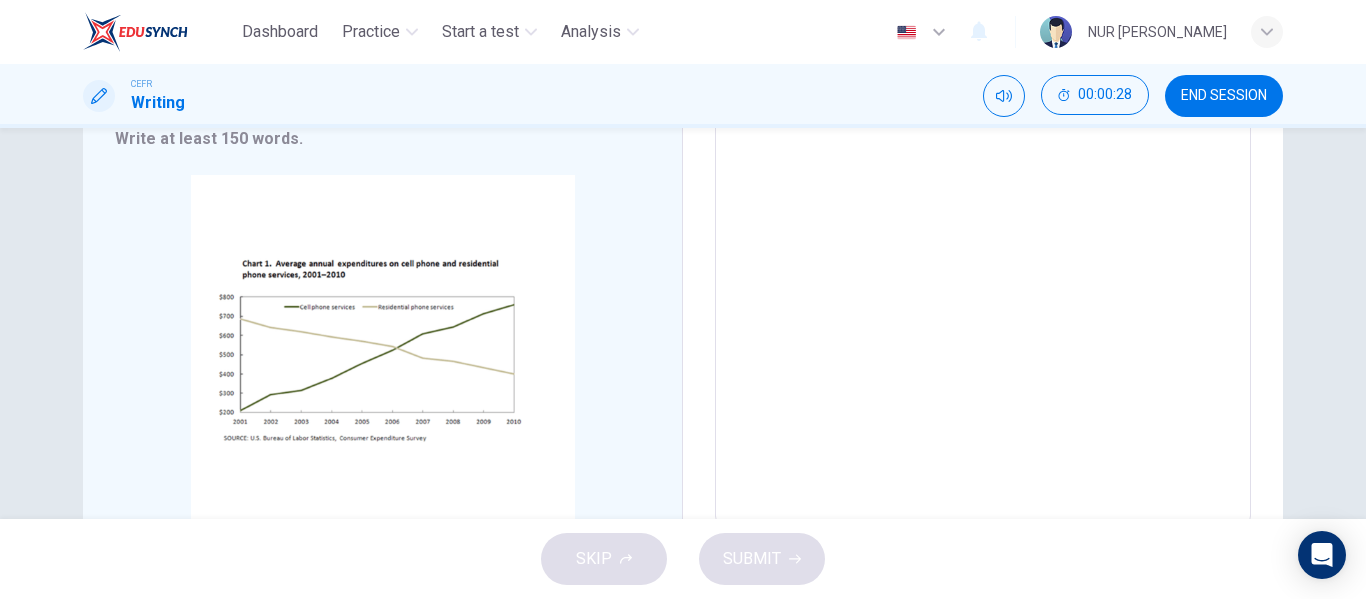 scroll, scrollTop: 375, scrollLeft: 0, axis: vertical 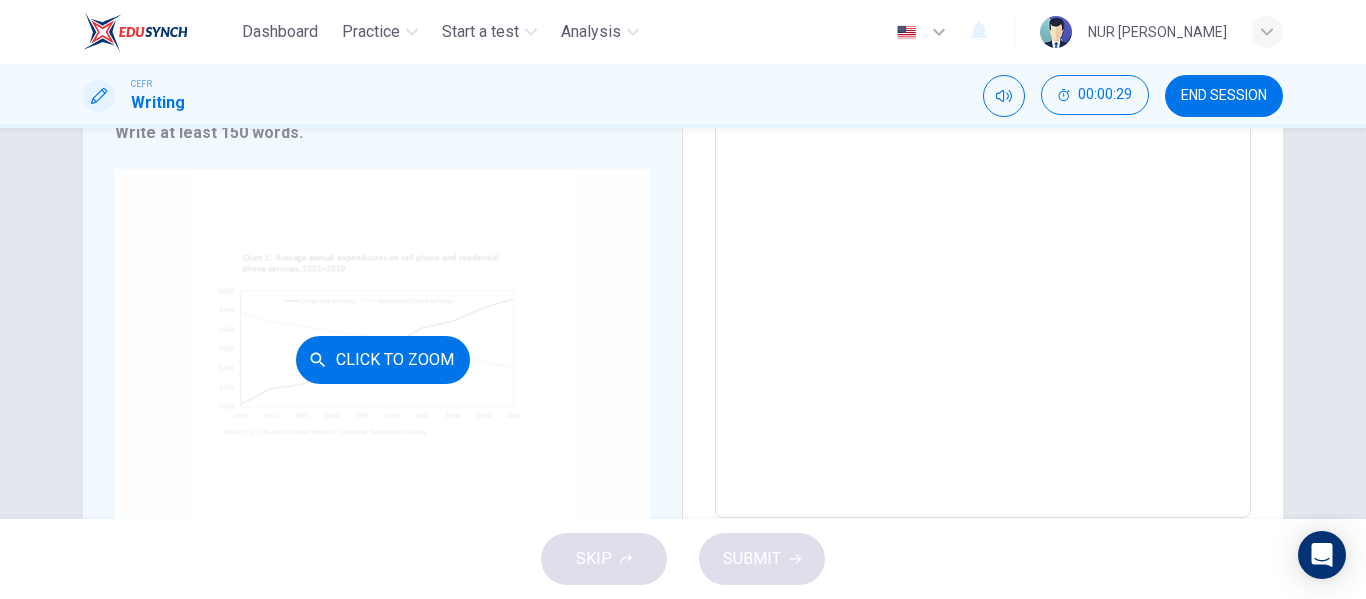 click on "Click to Zoom" at bounding box center [382, 359] 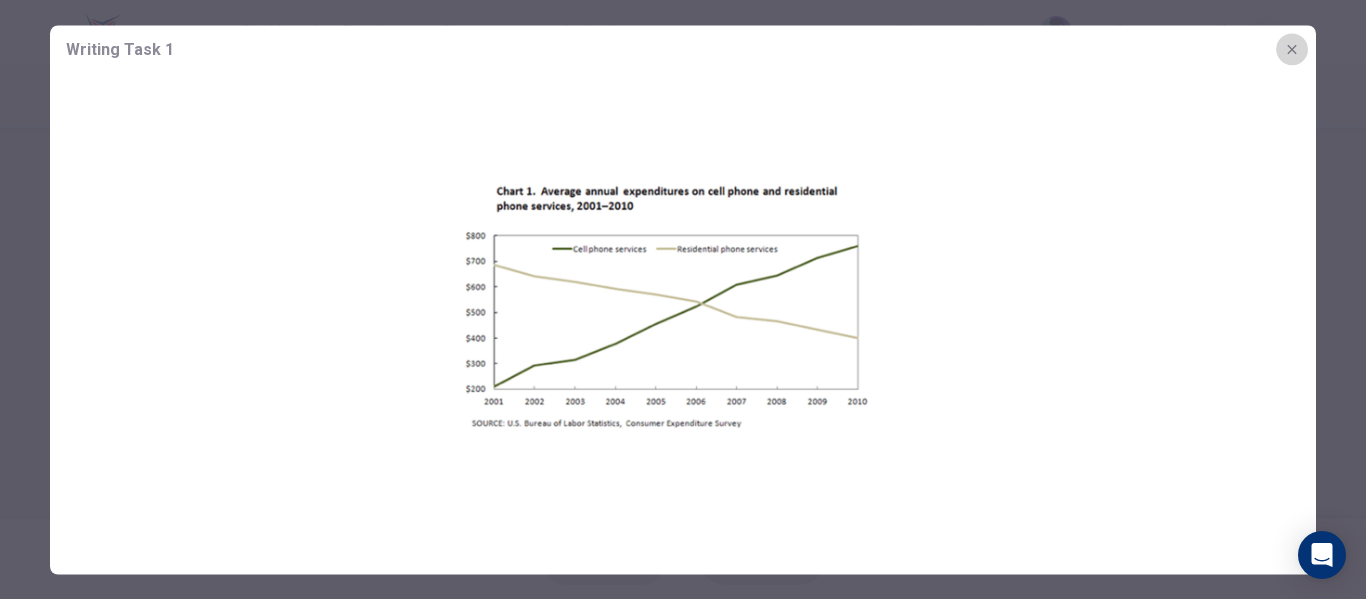 click 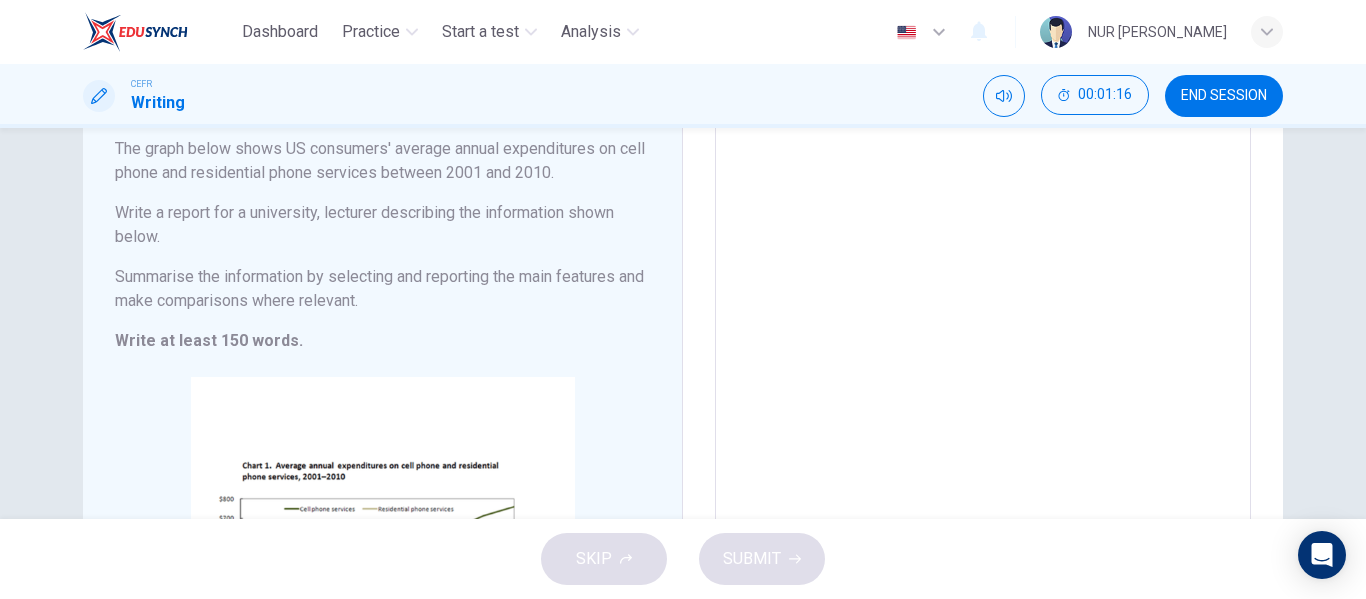 scroll, scrollTop: 120, scrollLeft: 0, axis: vertical 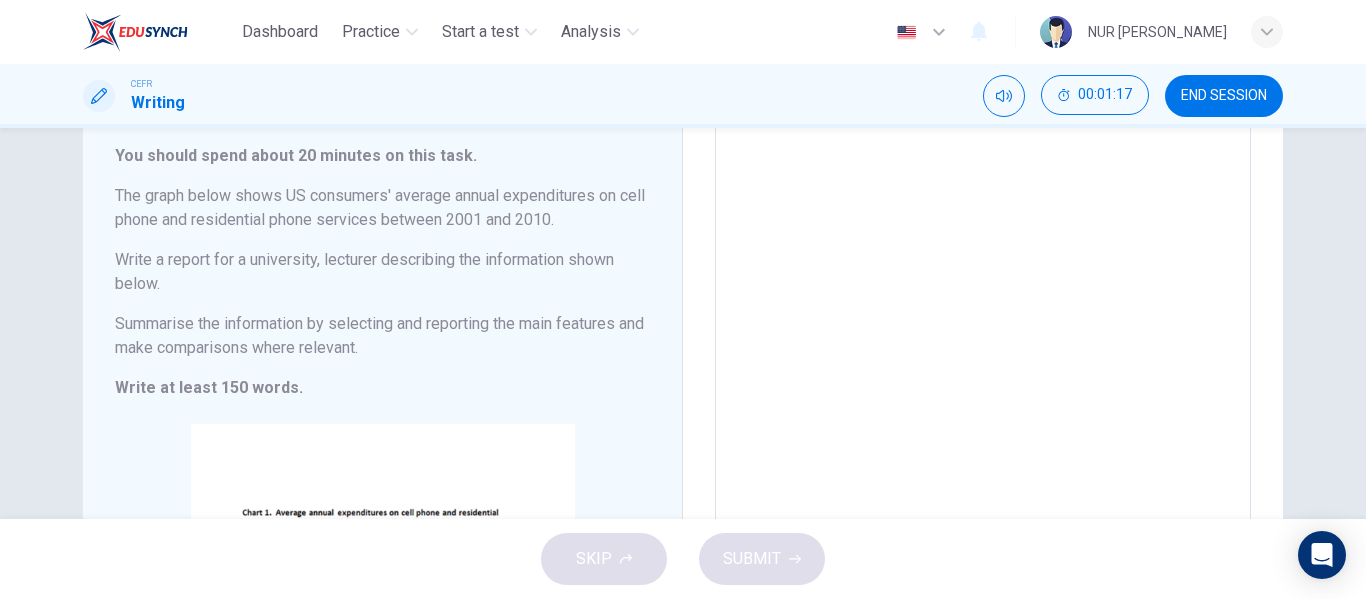 click at bounding box center [983, 446] 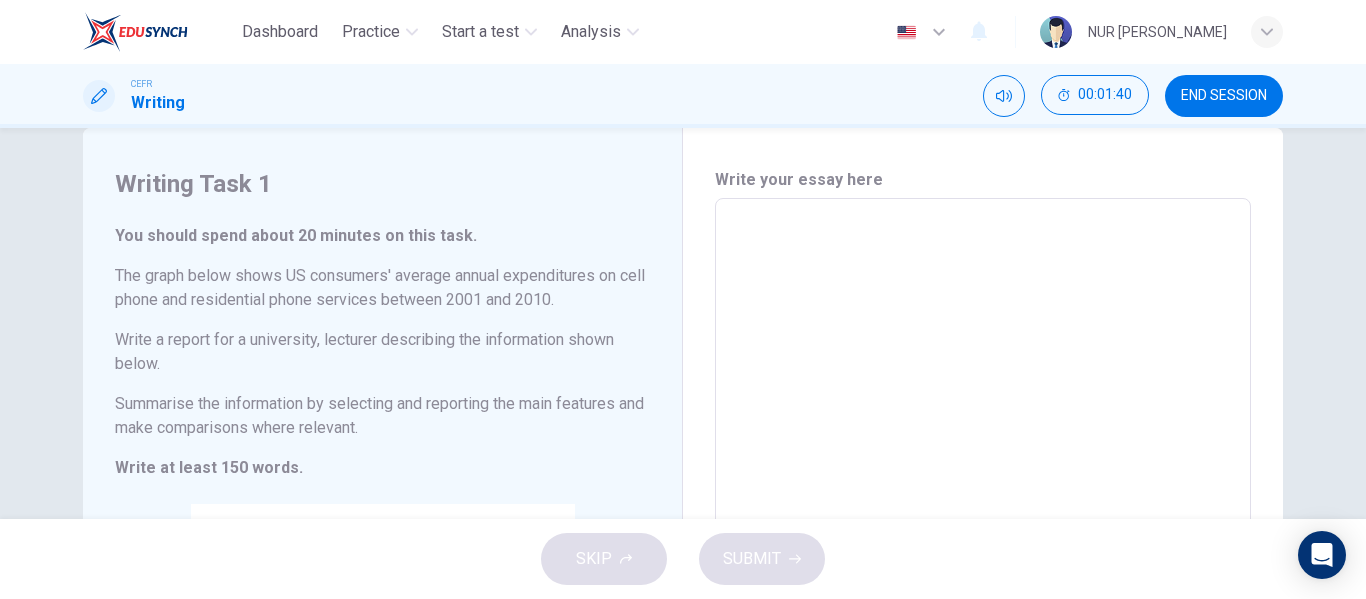 scroll, scrollTop: 37, scrollLeft: 0, axis: vertical 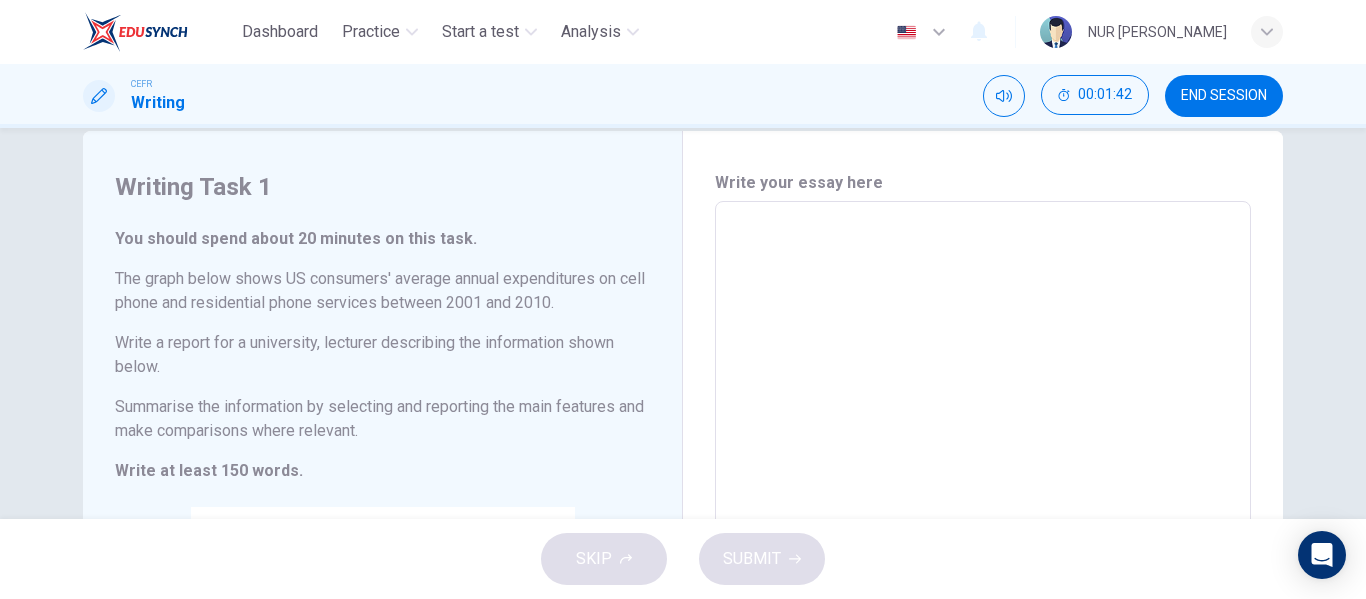 click on "x ​" at bounding box center [983, 528] 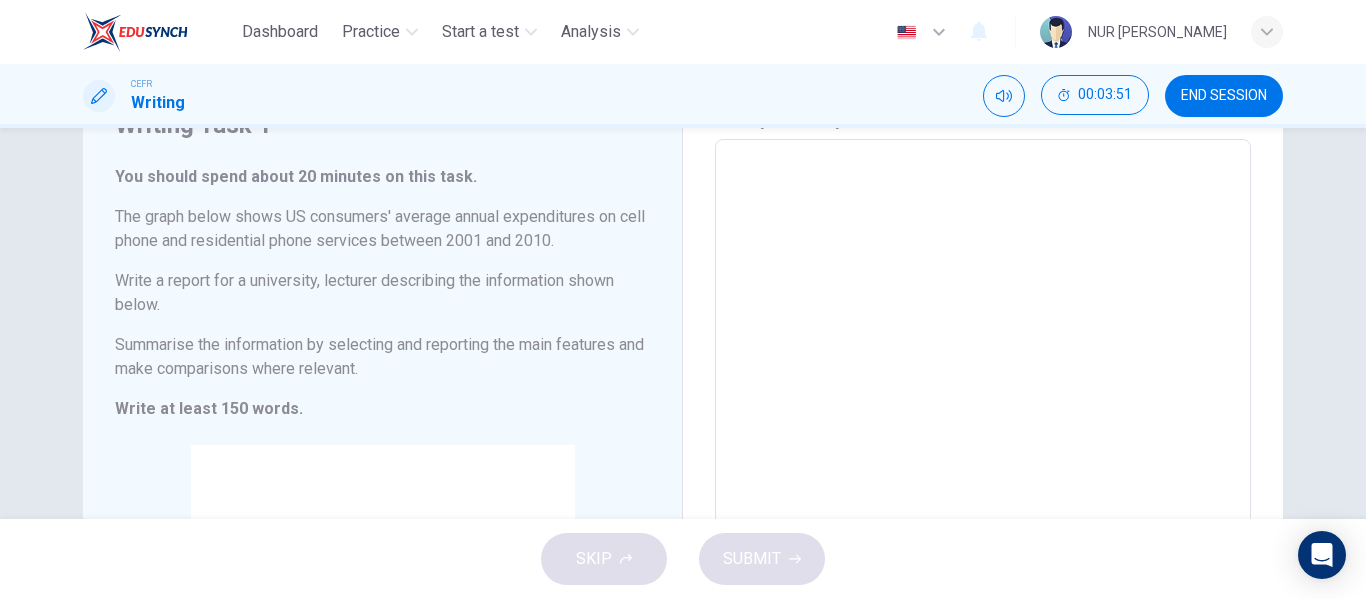 scroll, scrollTop: 96, scrollLeft: 0, axis: vertical 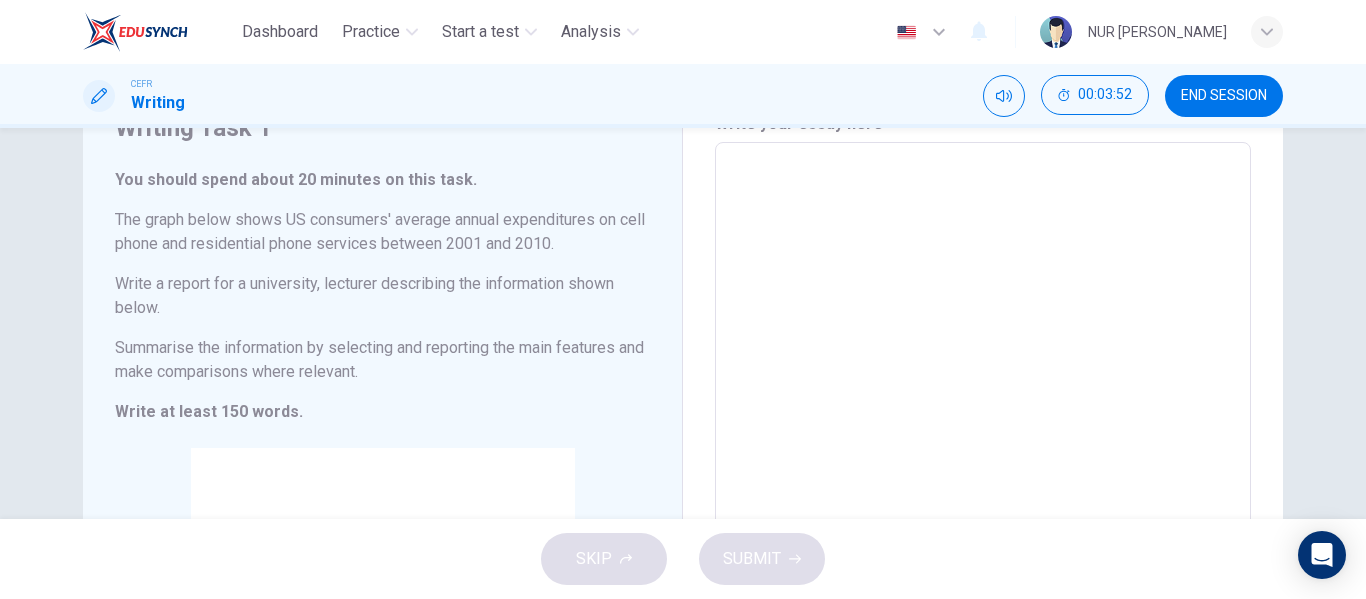 click at bounding box center (983, 470) 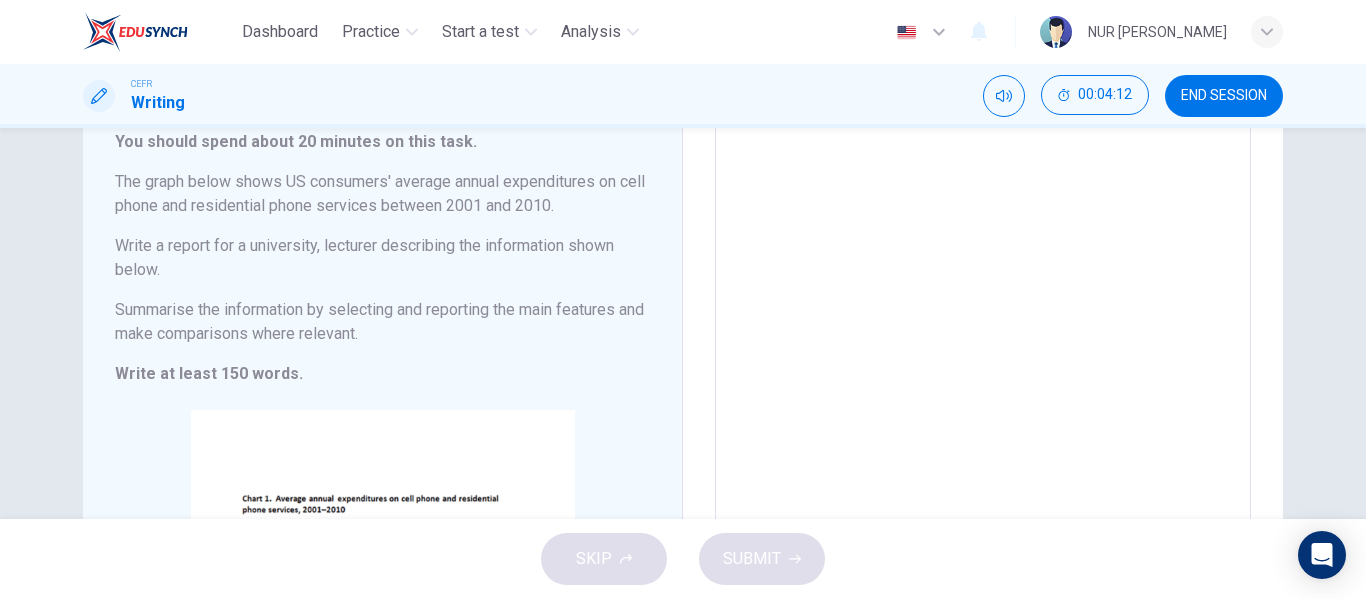 scroll, scrollTop: 55, scrollLeft: 0, axis: vertical 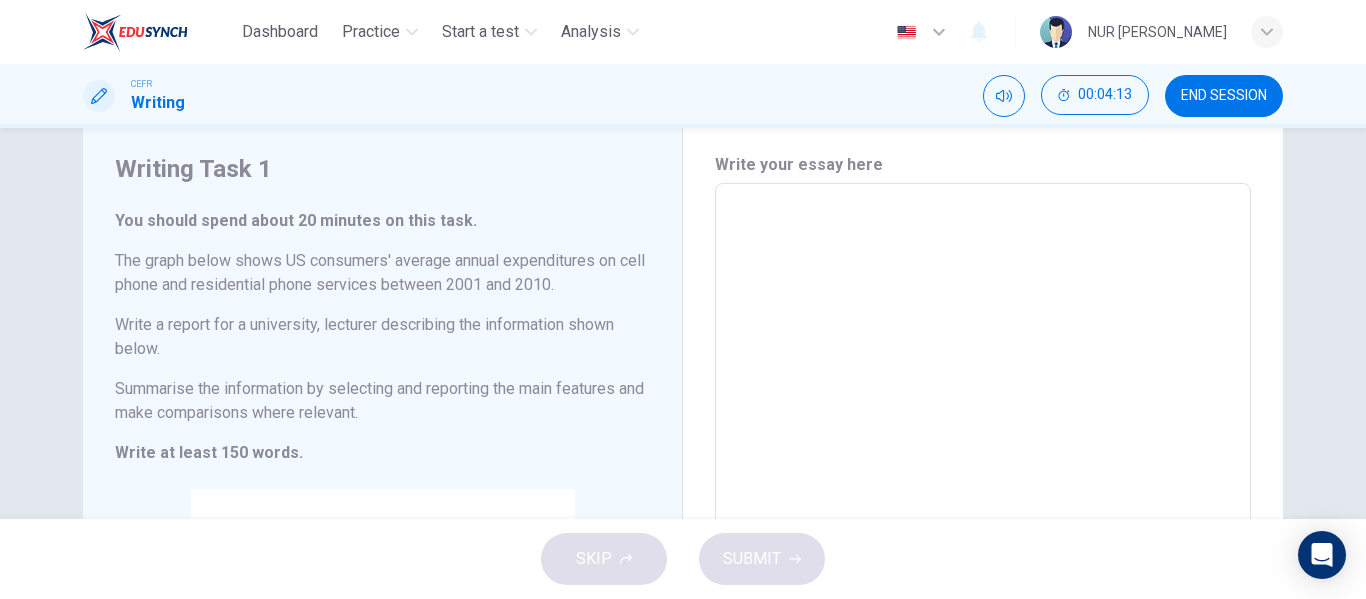 click at bounding box center (983, 511) 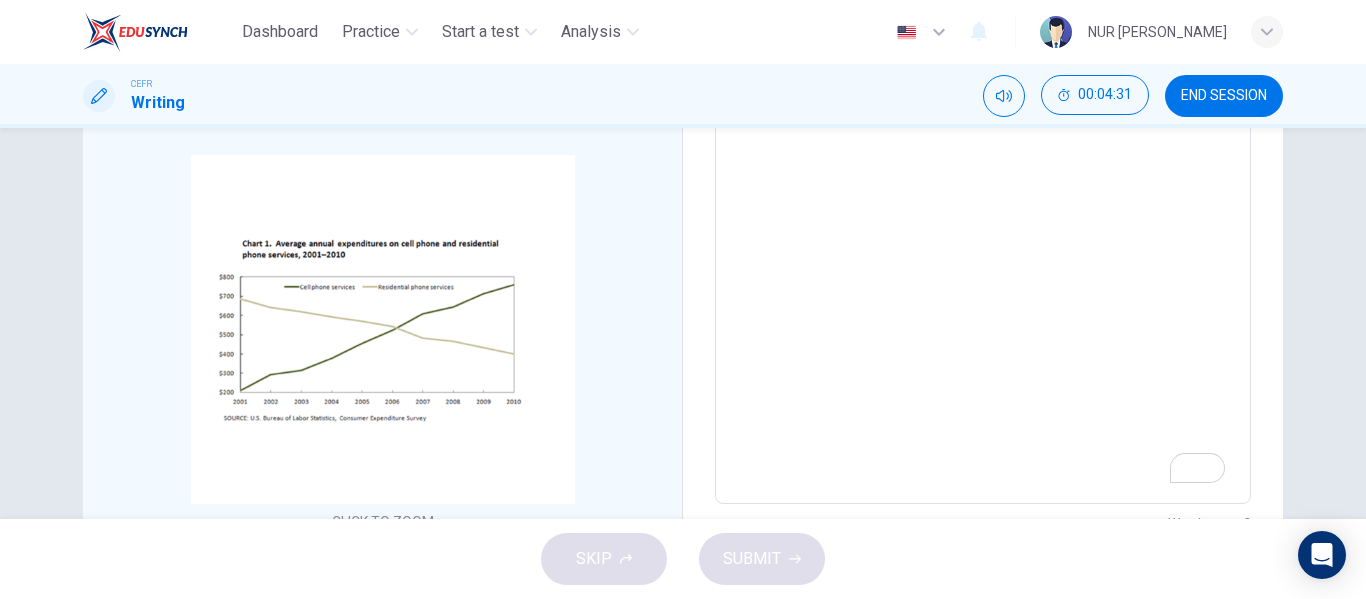 scroll, scrollTop: 390, scrollLeft: 0, axis: vertical 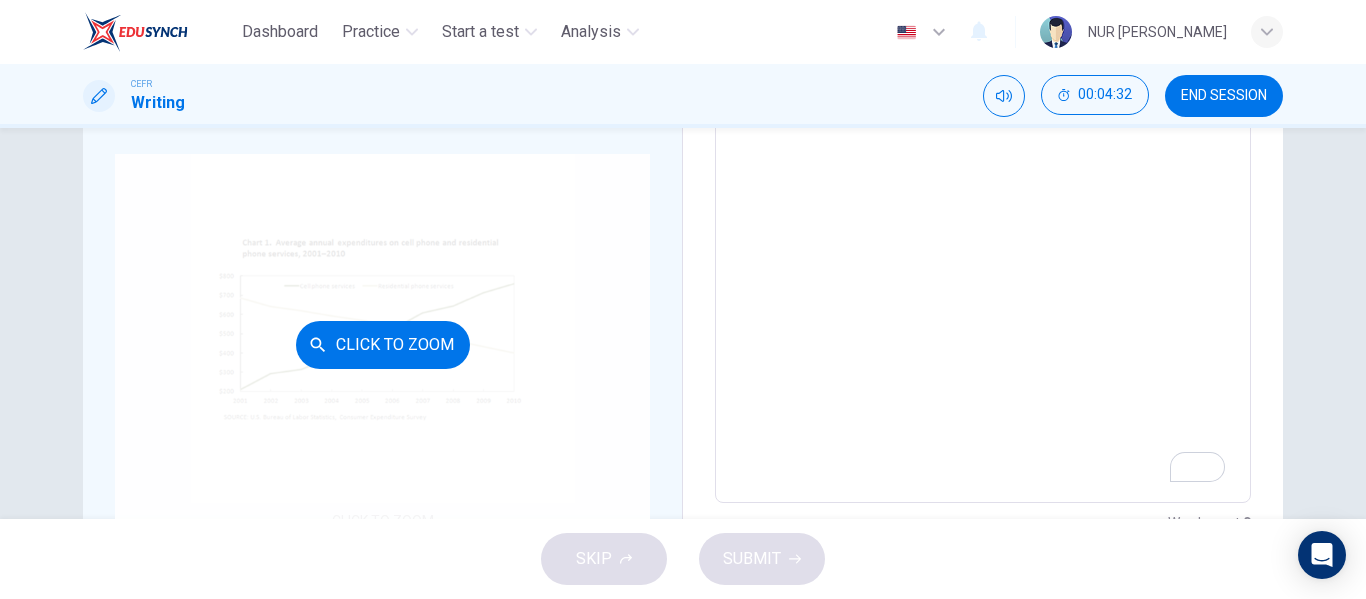 click on "Click to Zoom" at bounding box center (382, 344) 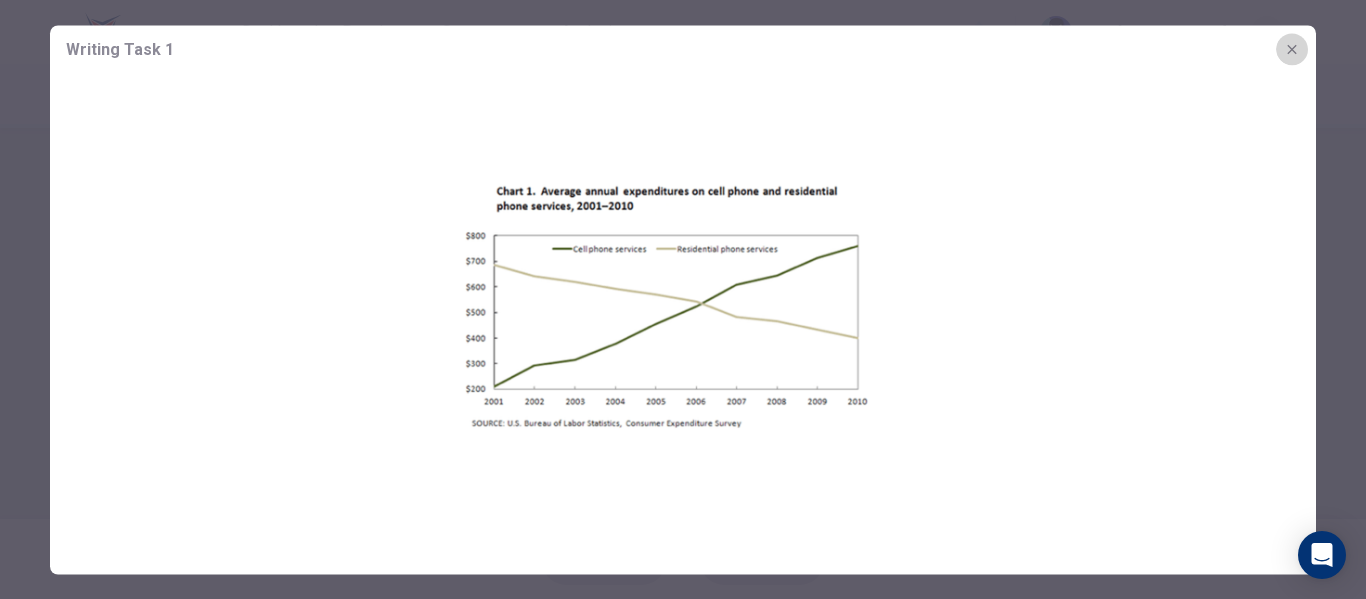 click 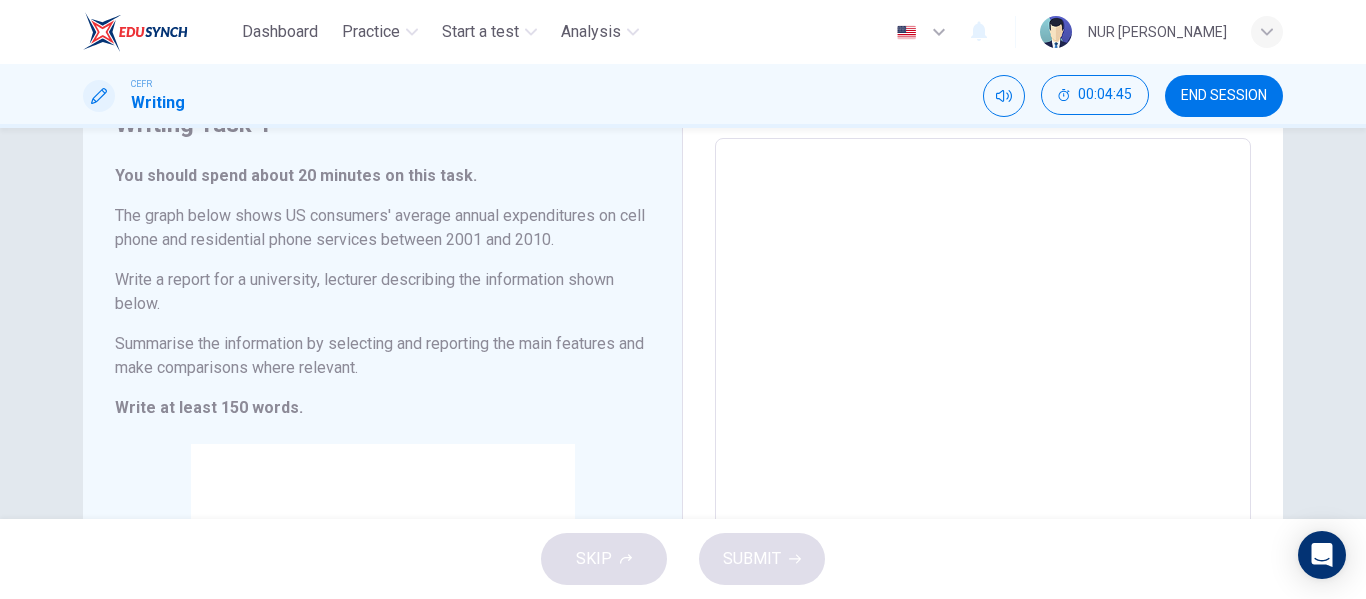 scroll, scrollTop: 93, scrollLeft: 0, axis: vertical 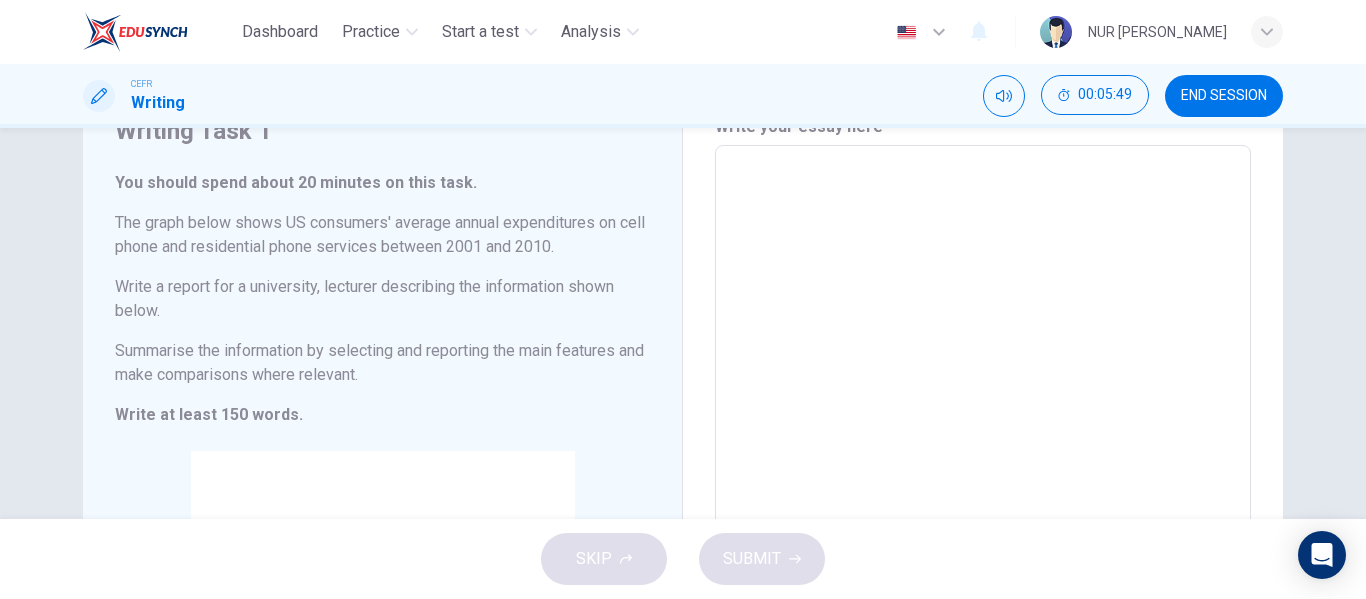 click at bounding box center (983, 473) 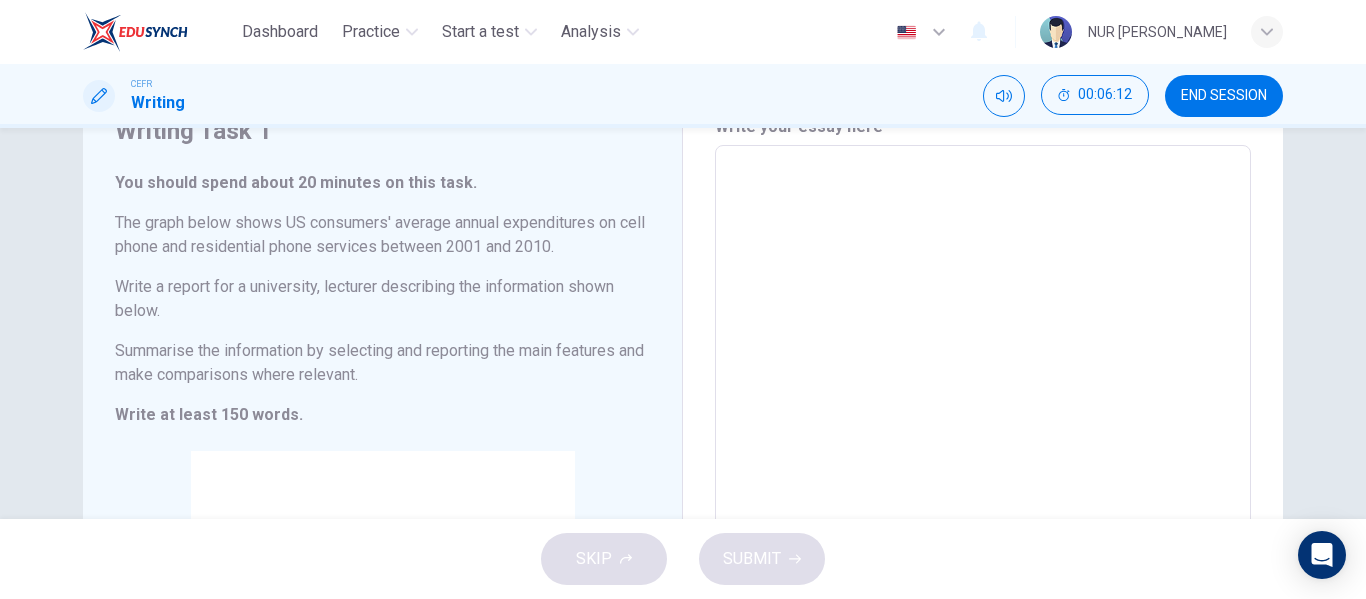 type on "I" 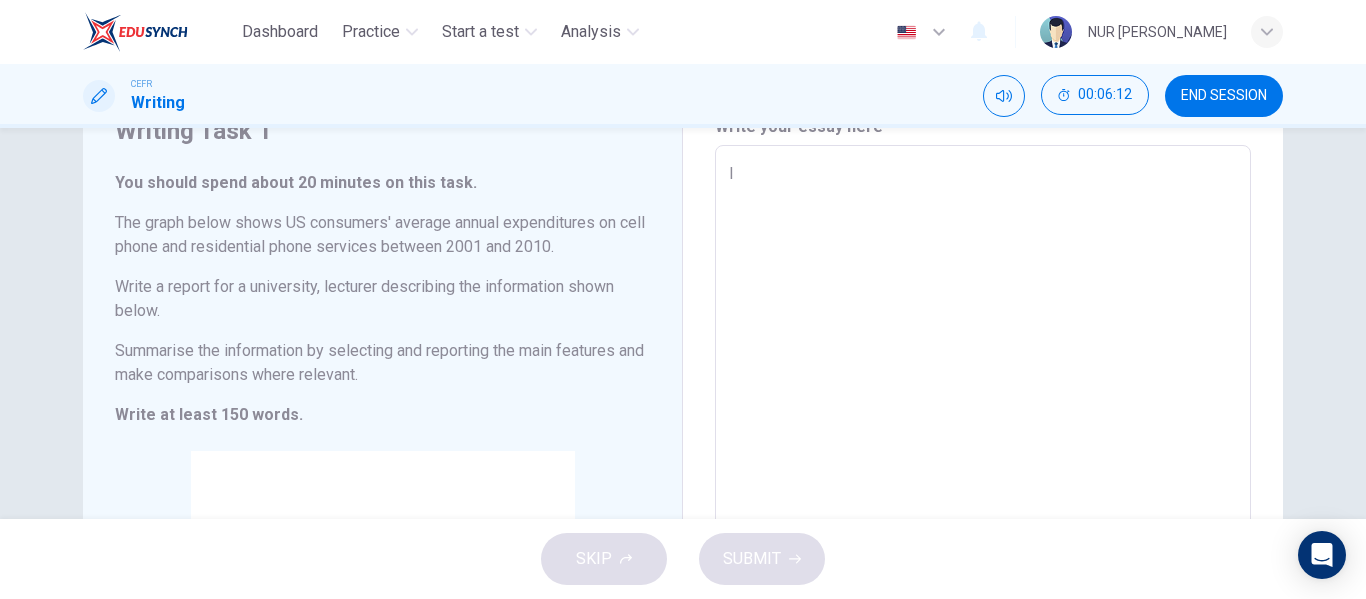 type on "x" 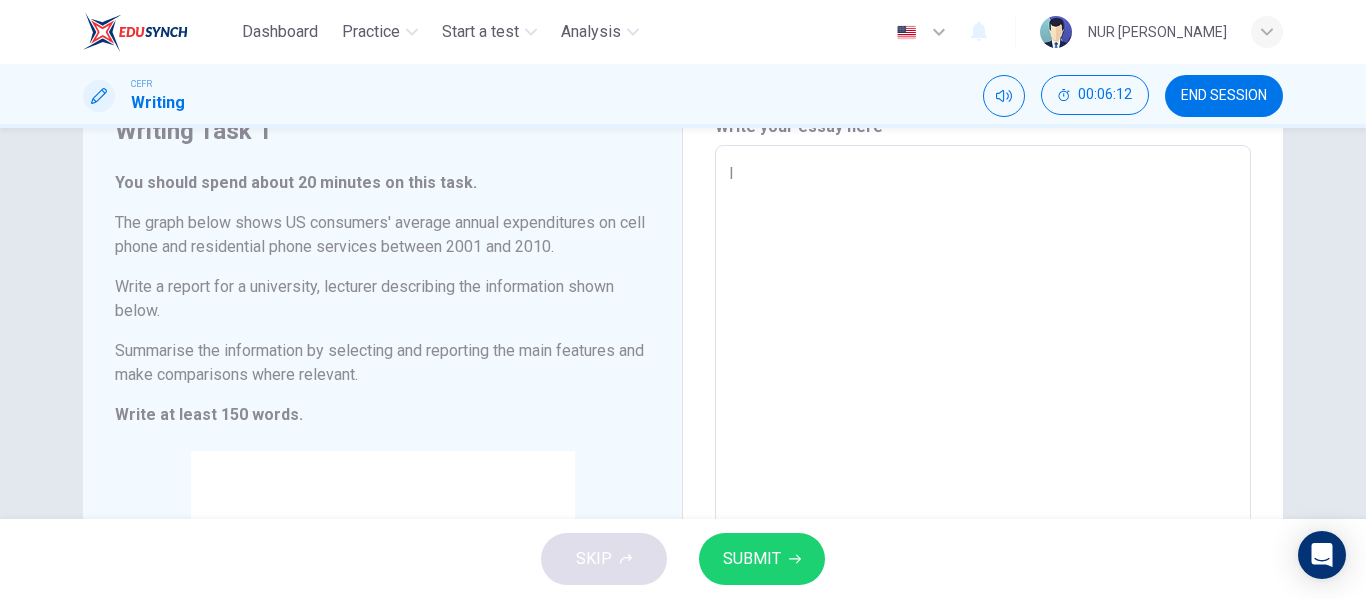 type on "In" 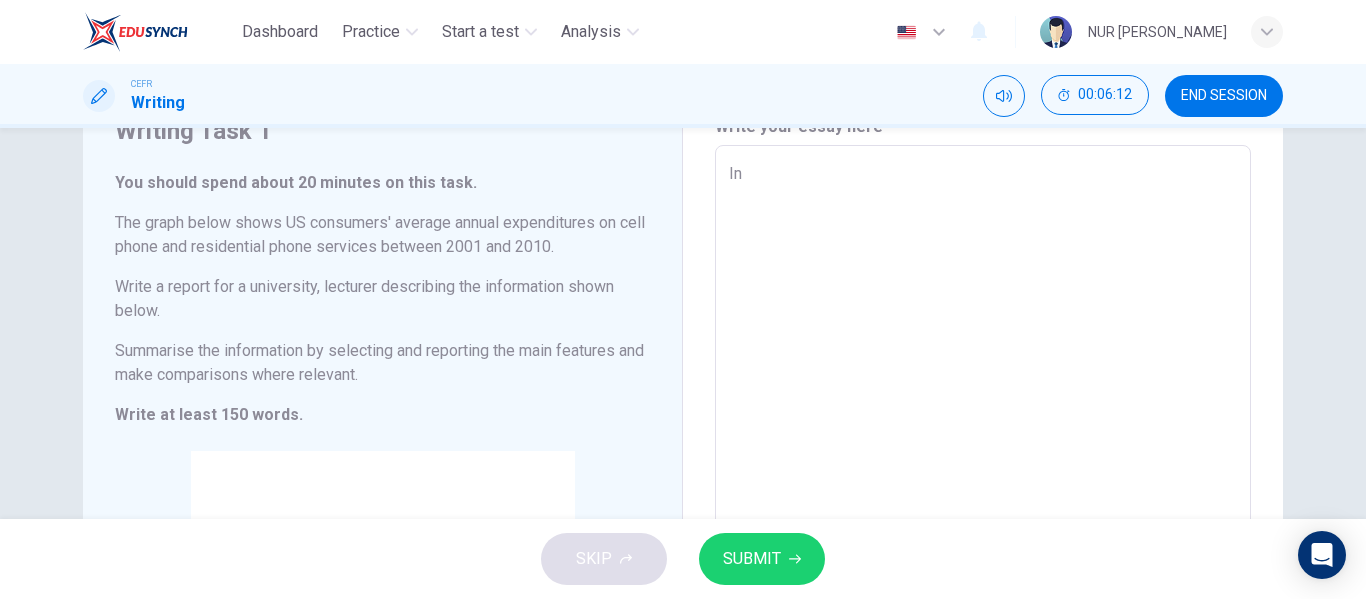 type on "x" 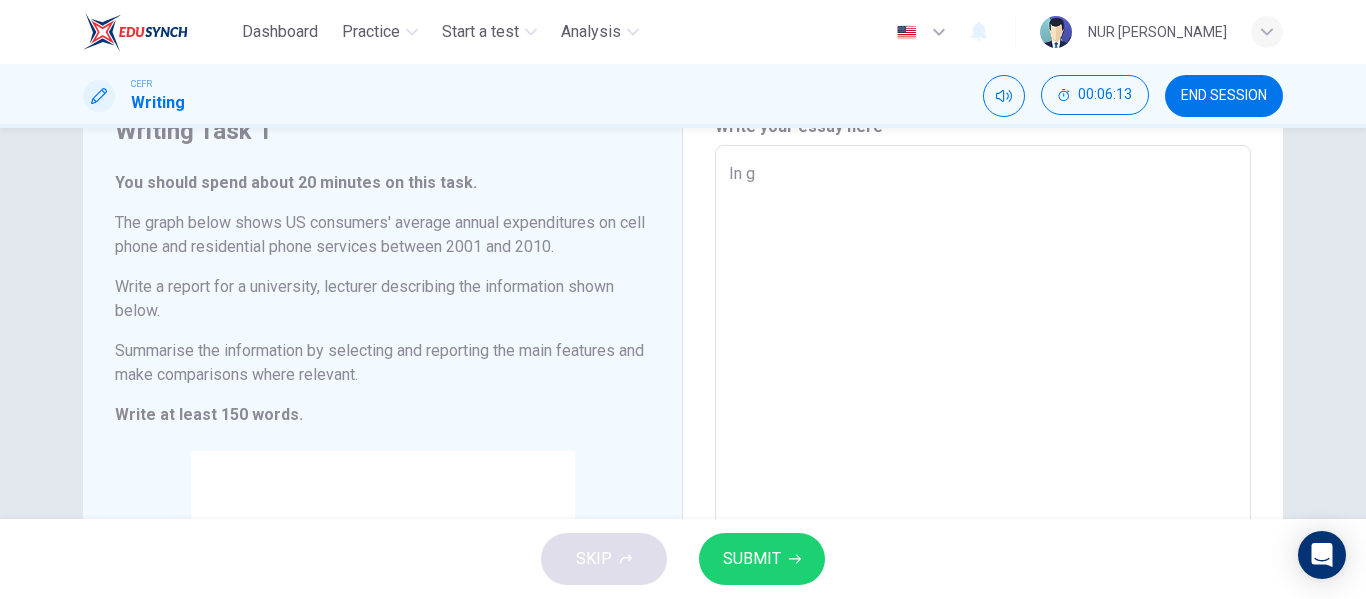 type on "In ge" 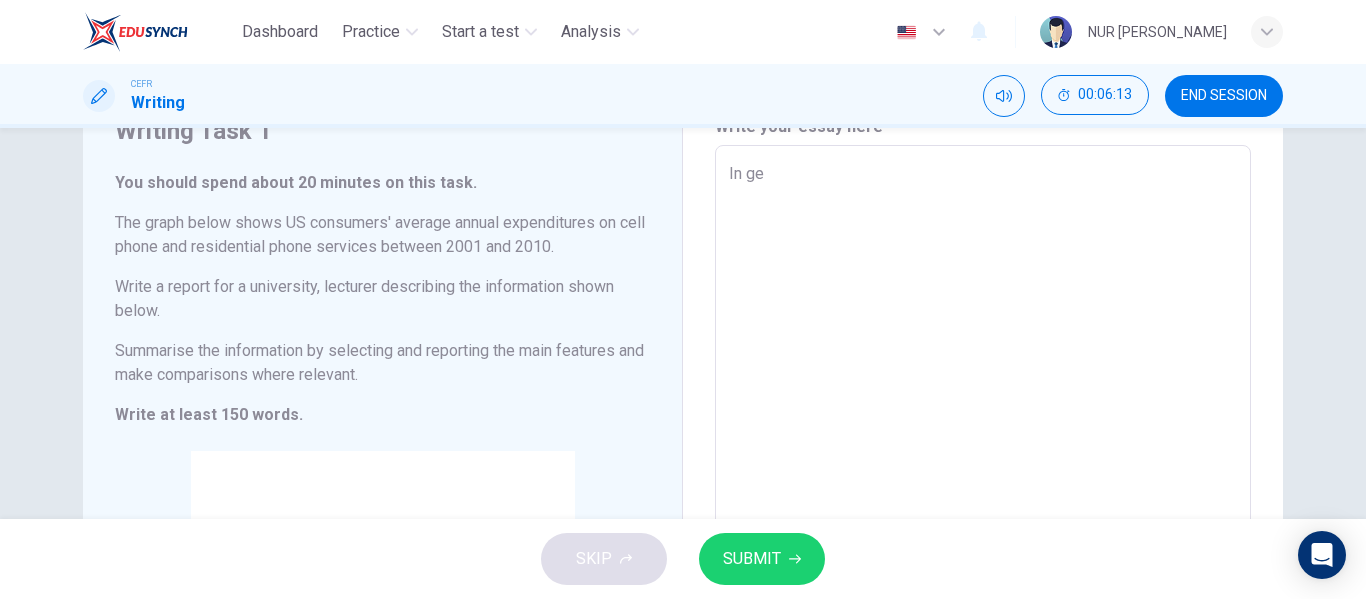 type on "x" 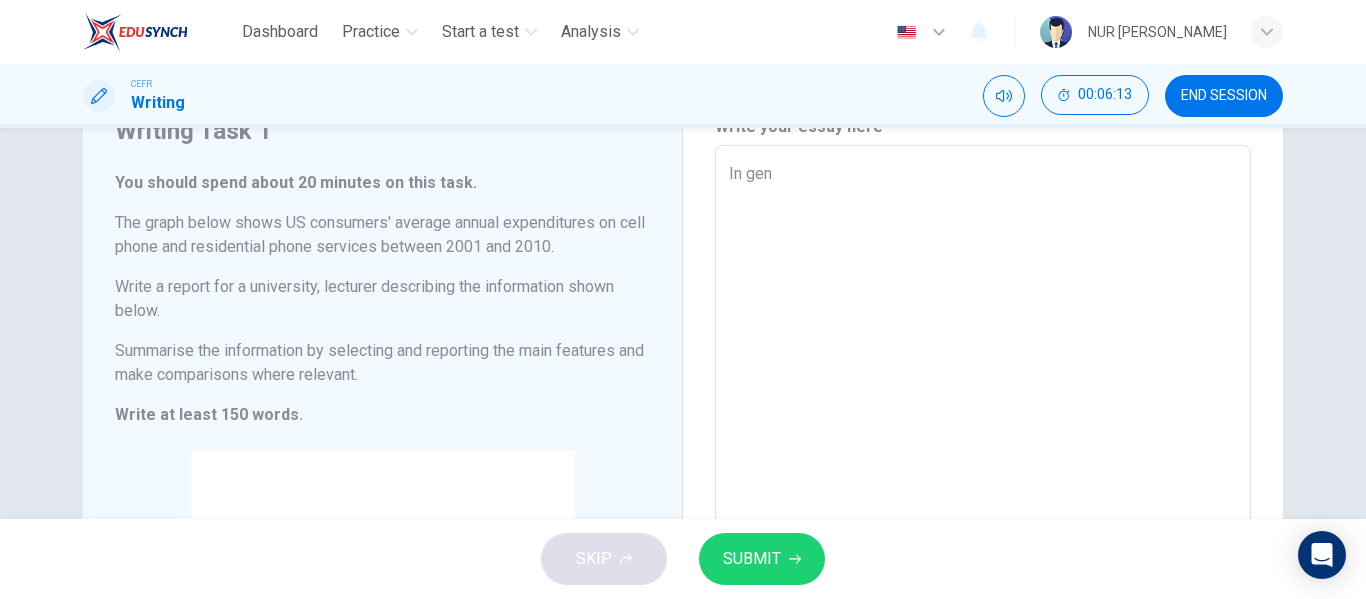 type on "x" 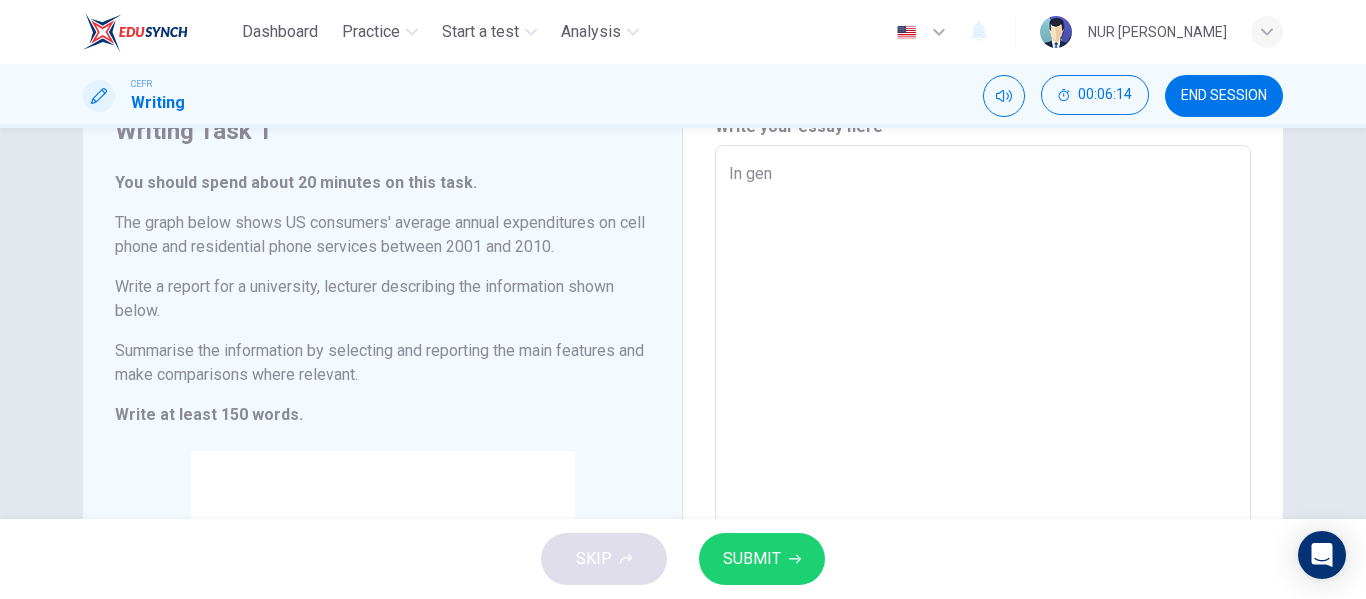 type on "In gene" 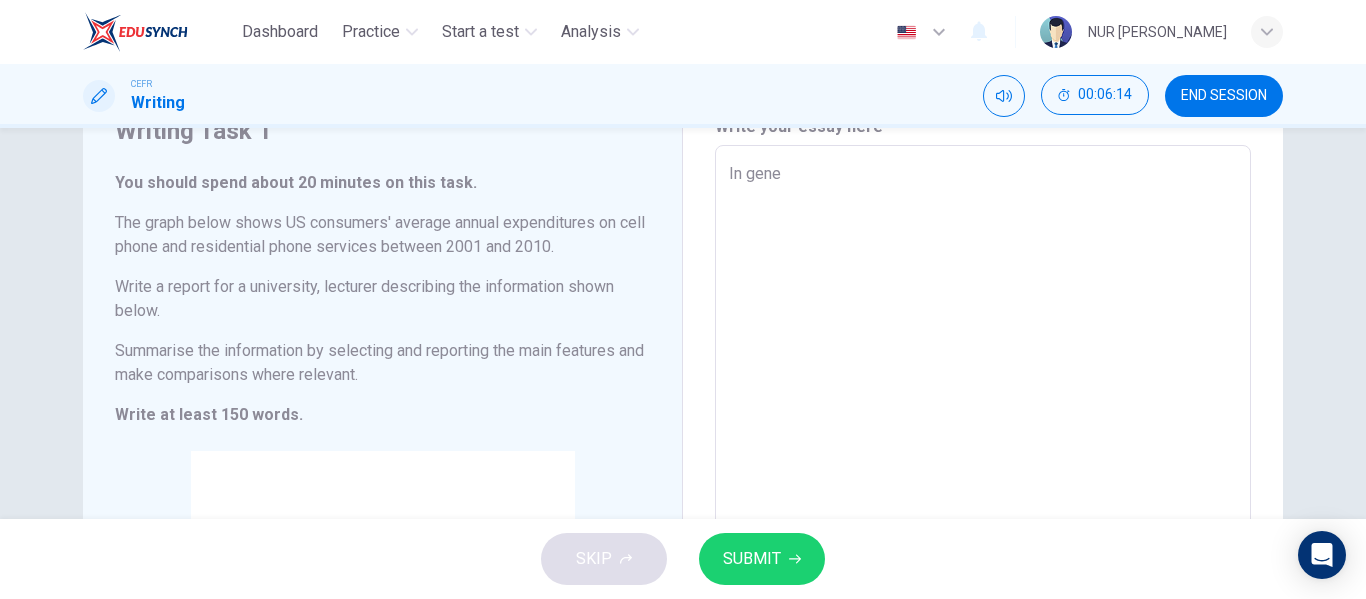 type on "x" 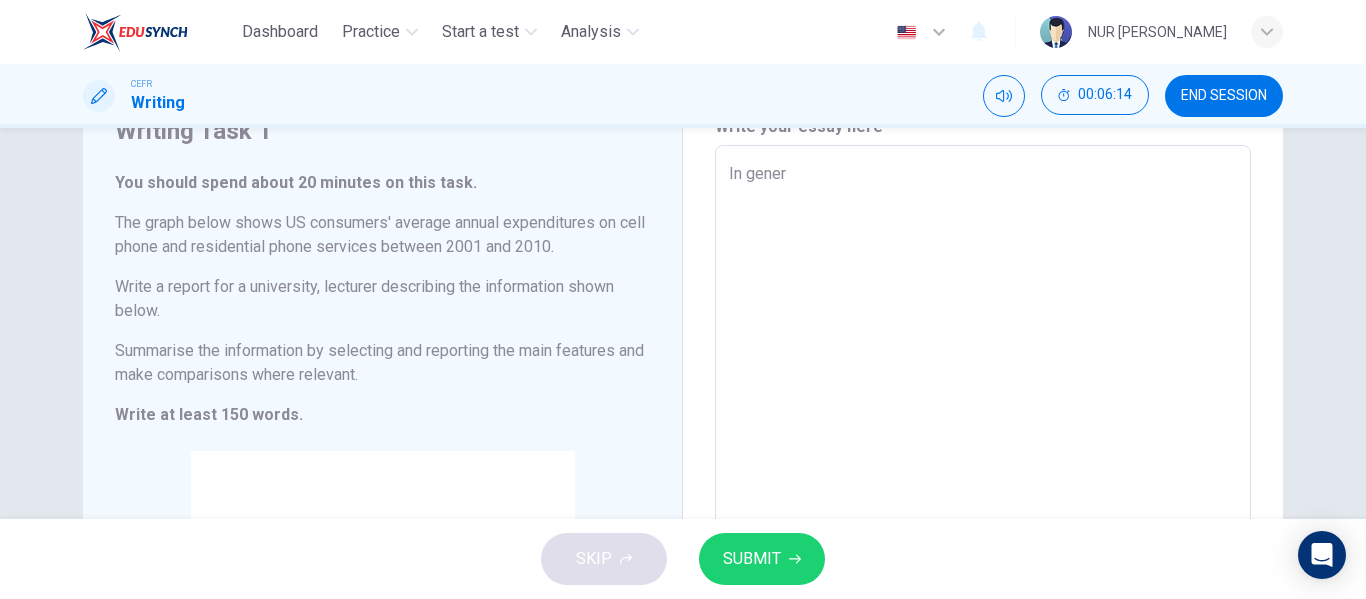 type on "In genera" 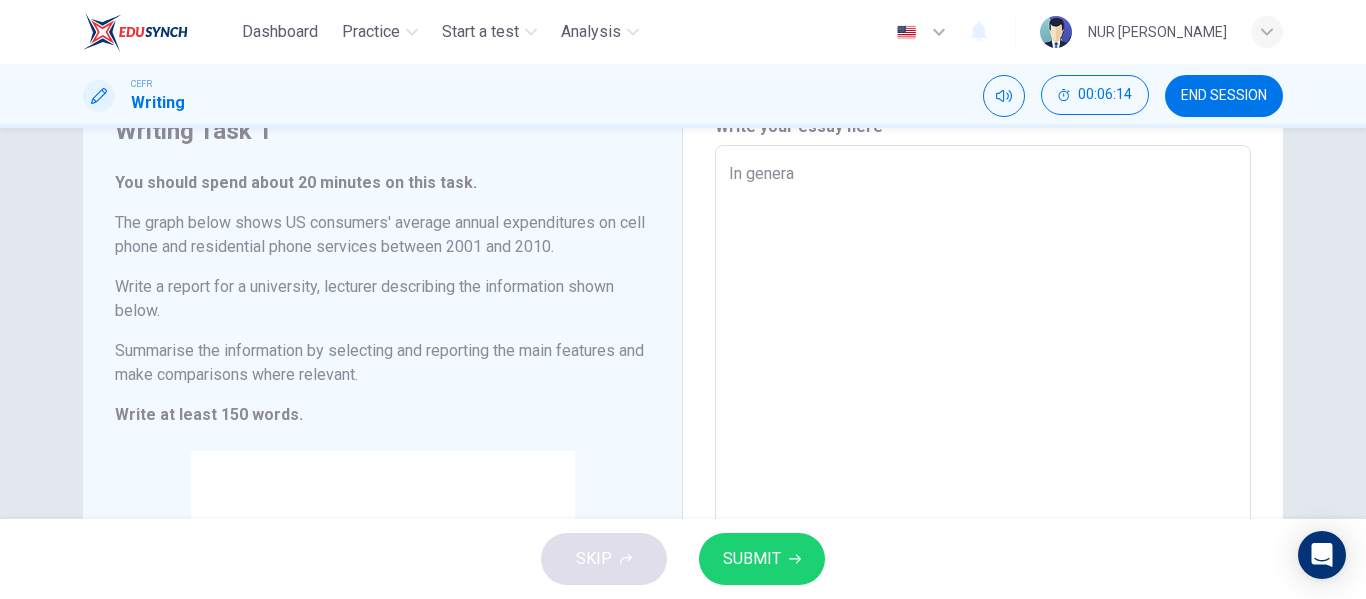 type on "x" 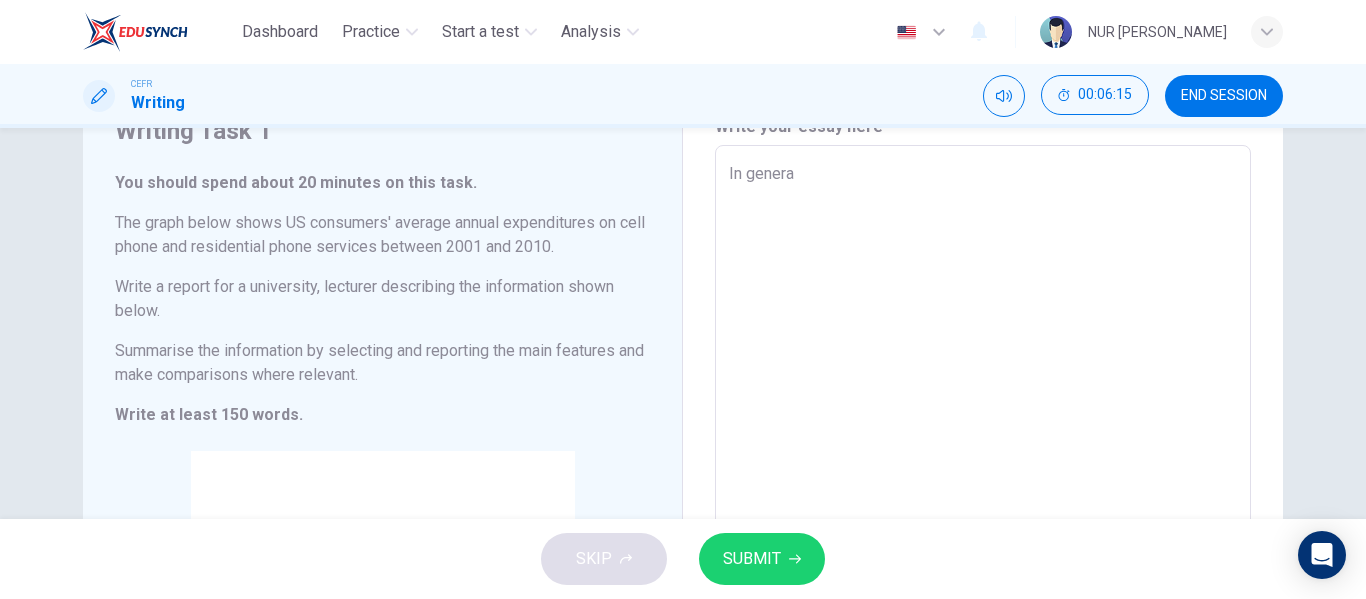 type on "In general" 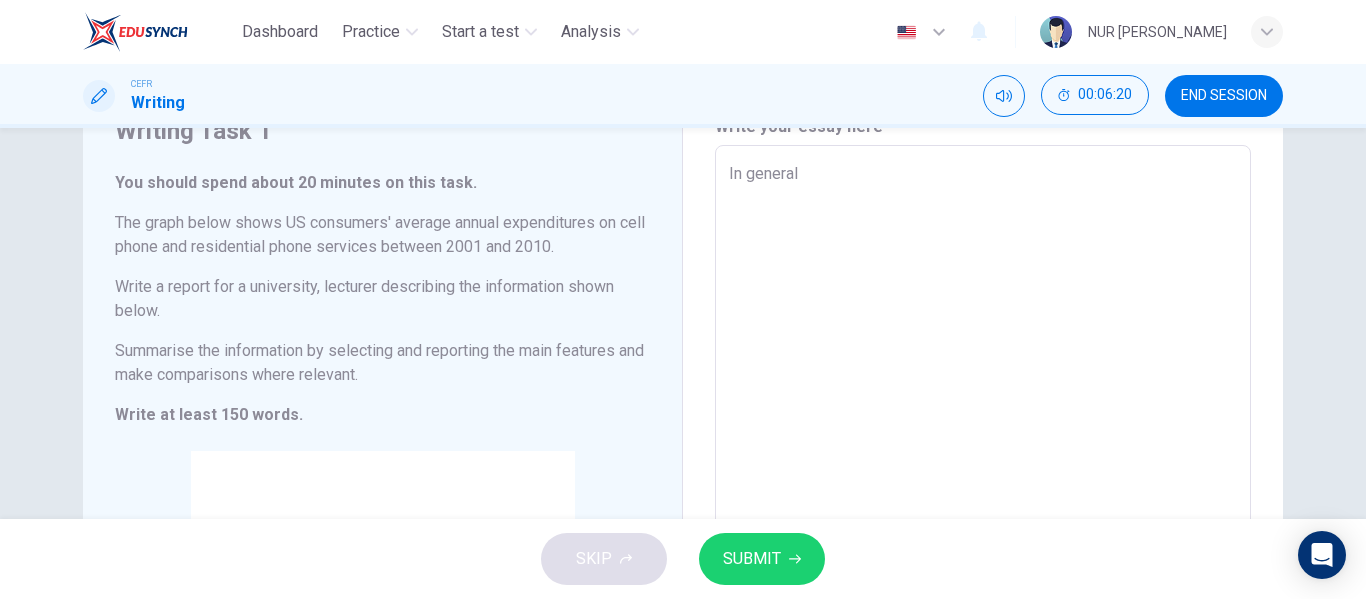 type on "In general," 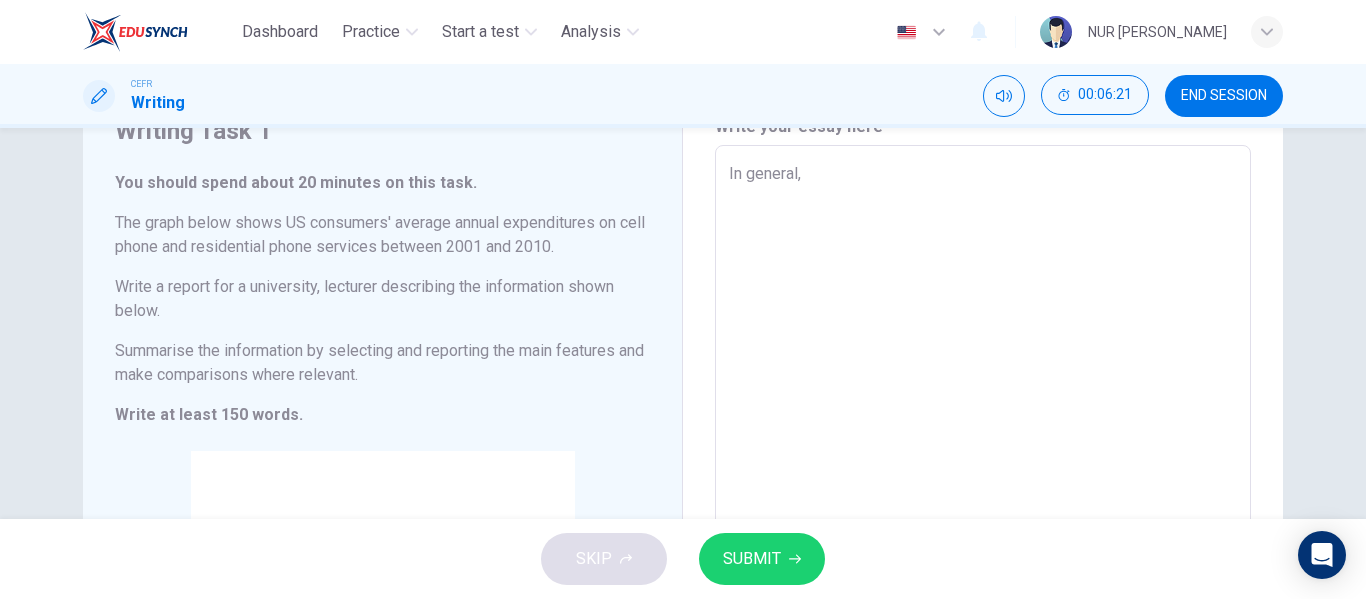 type on "In general," 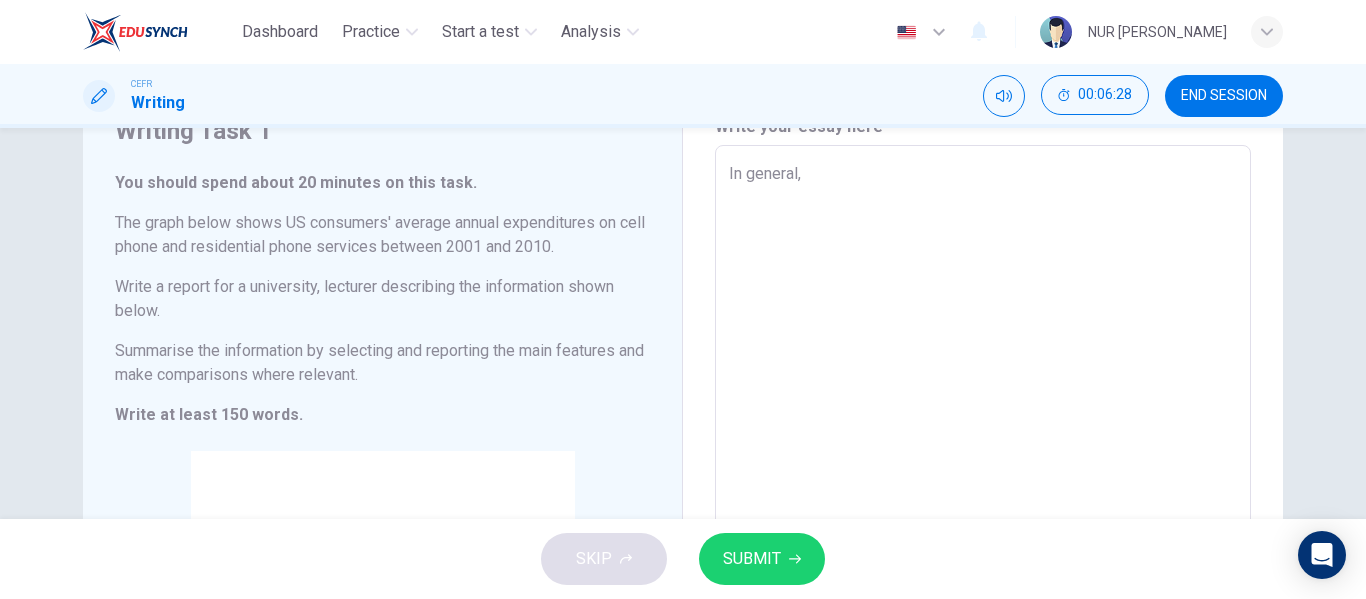 type on "In general," 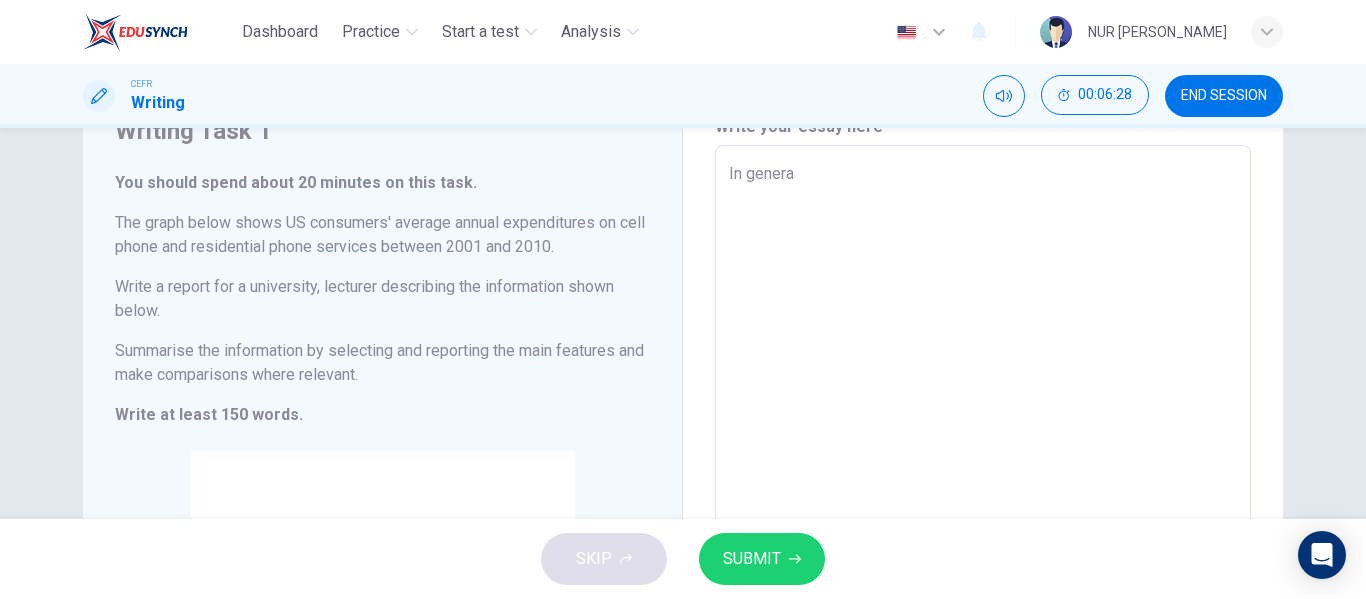 type on "In gener" 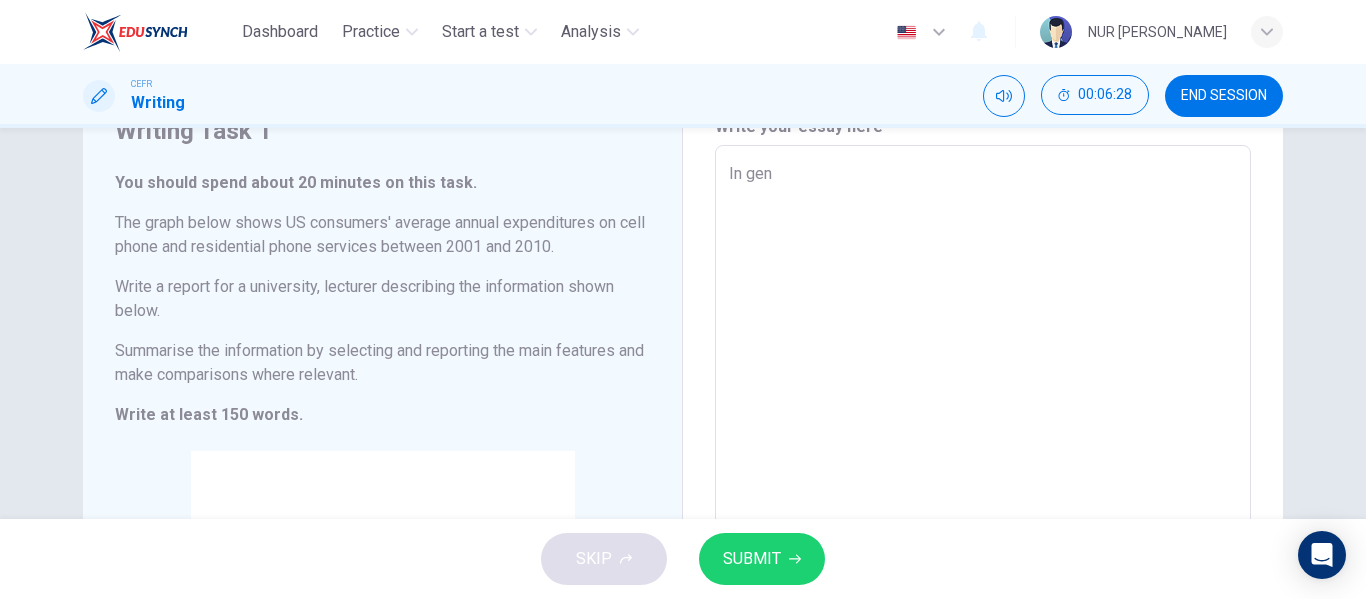 type on "In ge" 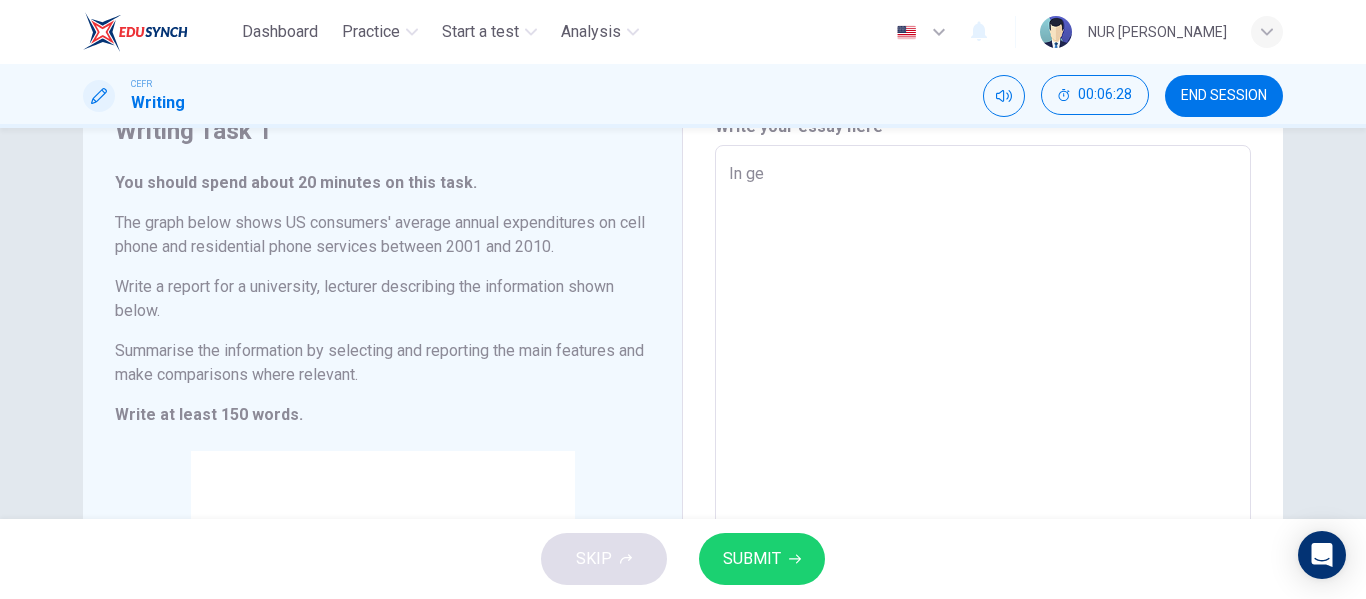 type on "In g" 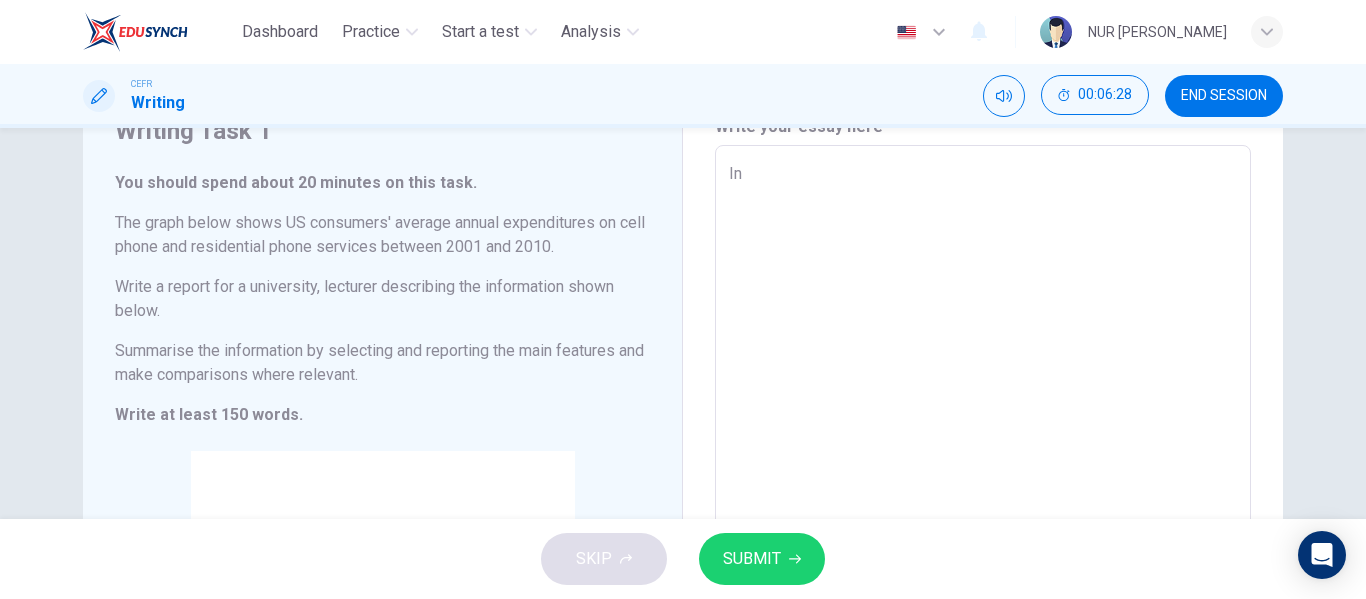 type on "In" 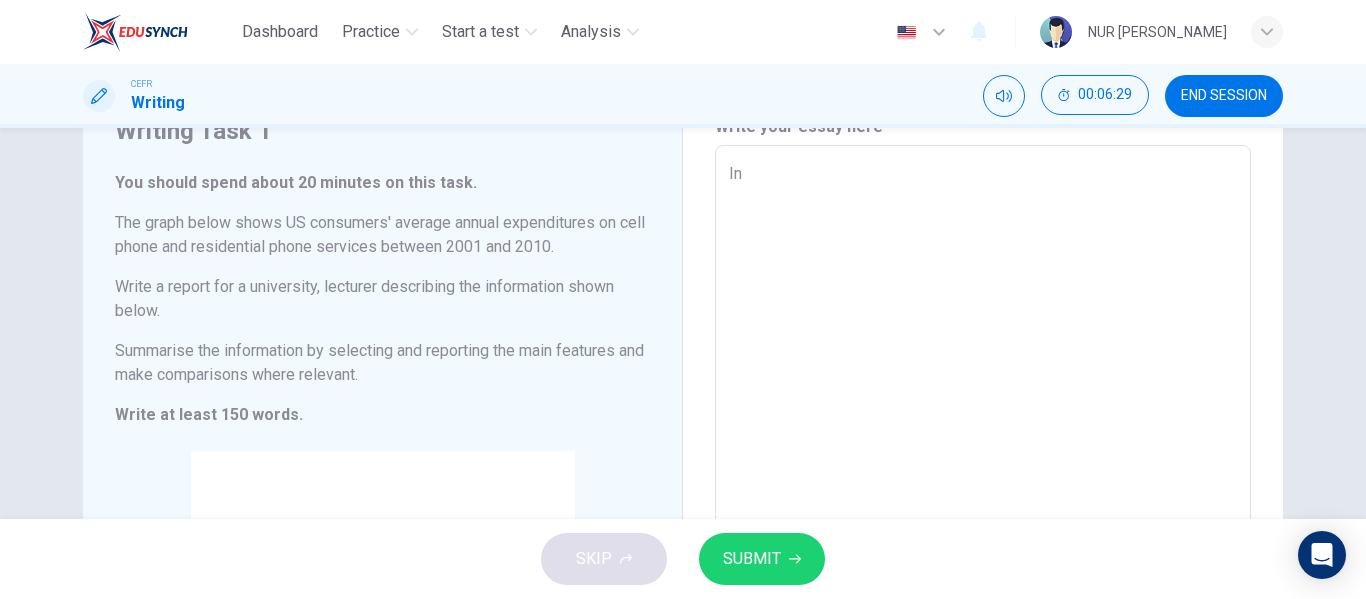 type on "I" 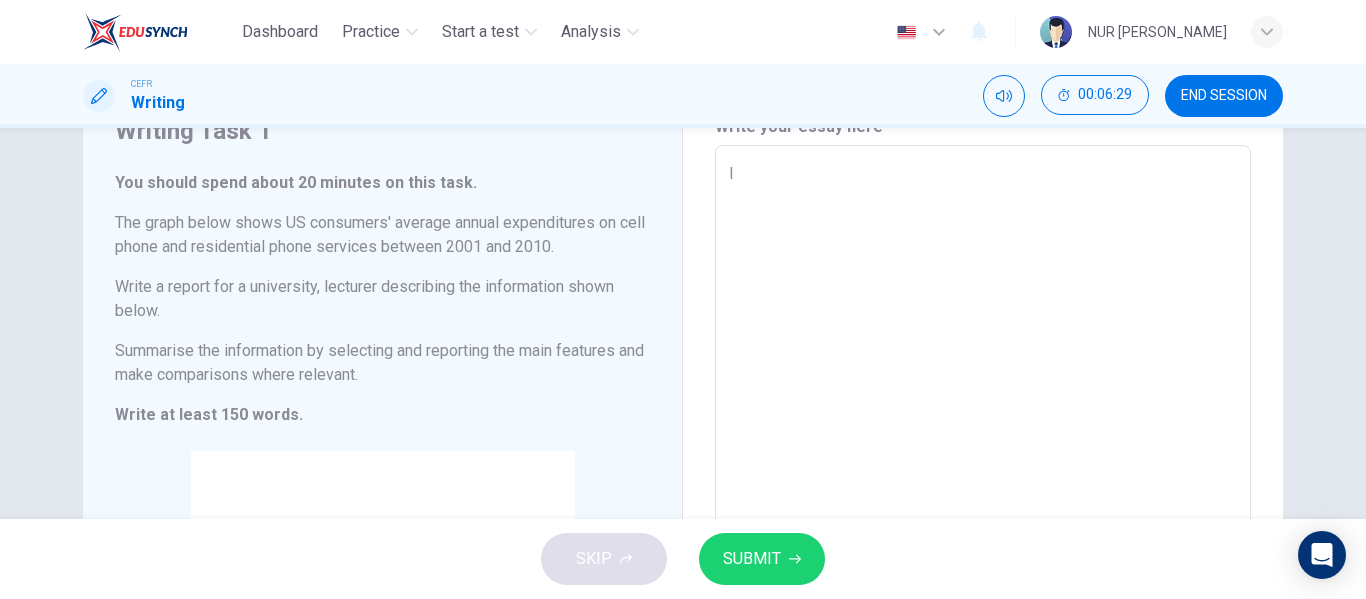type 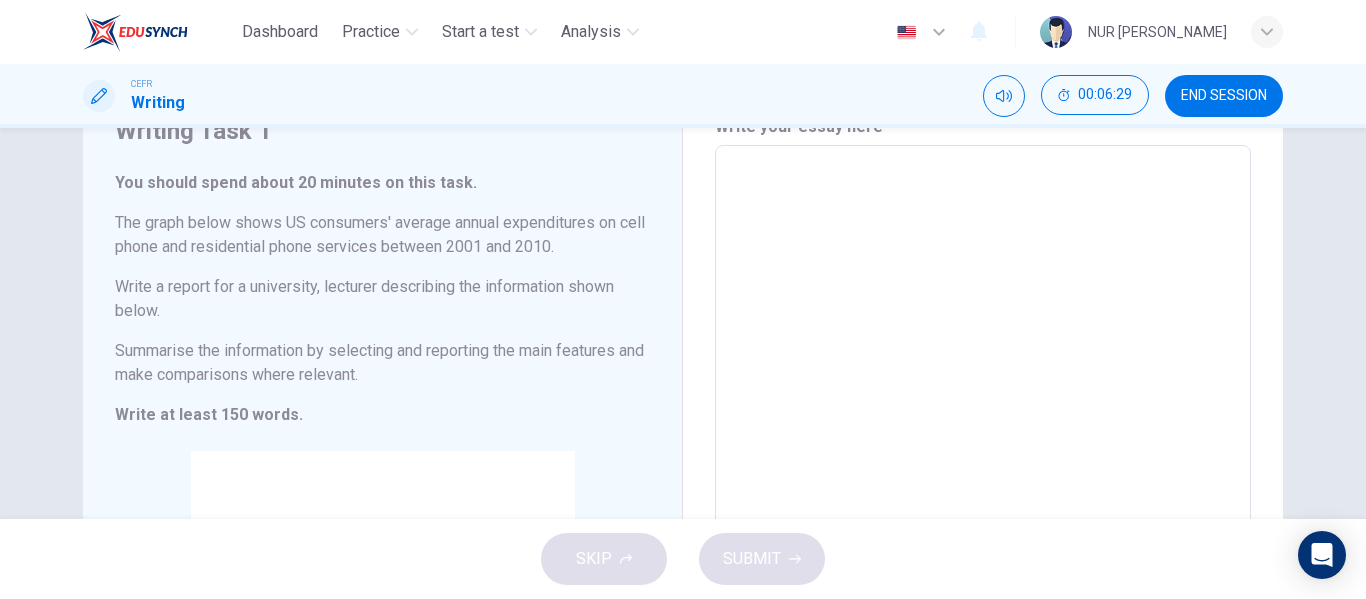 type on "T" 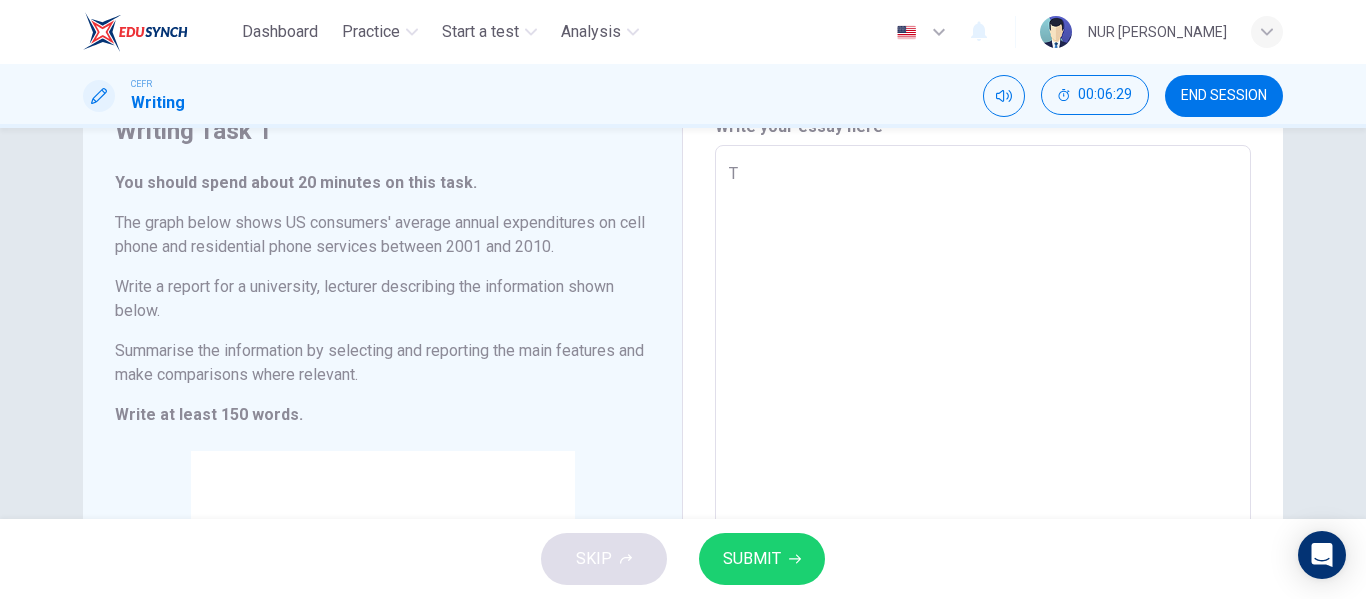 type on "x" 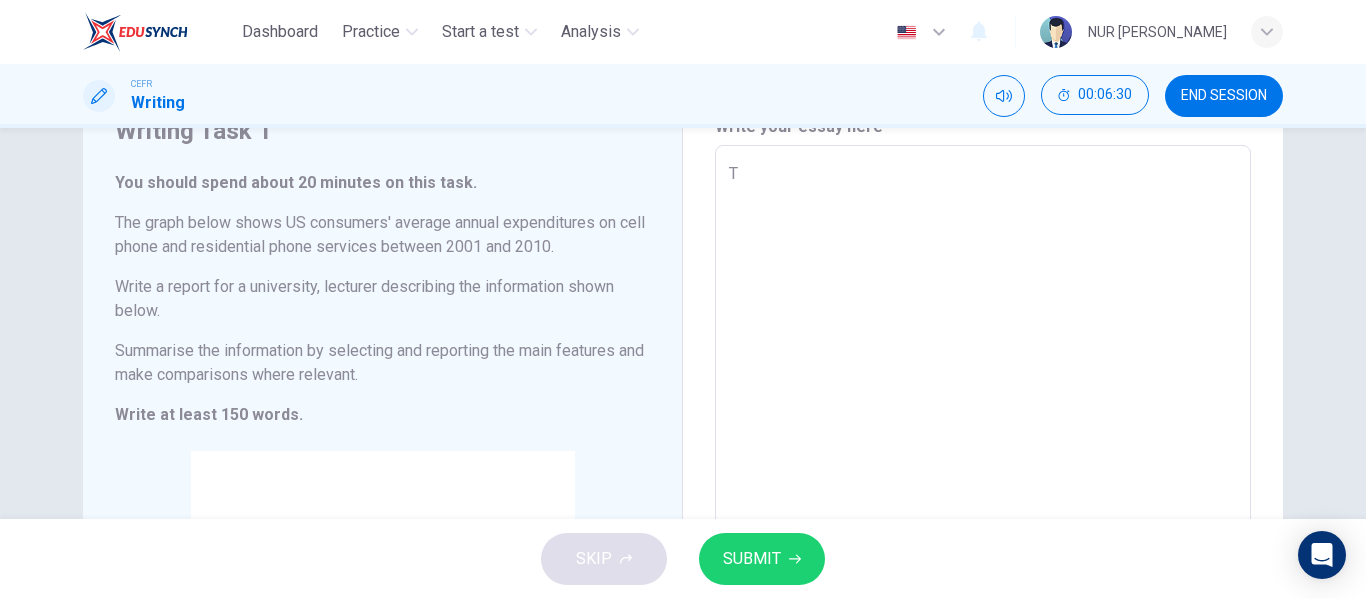 type on "Th" 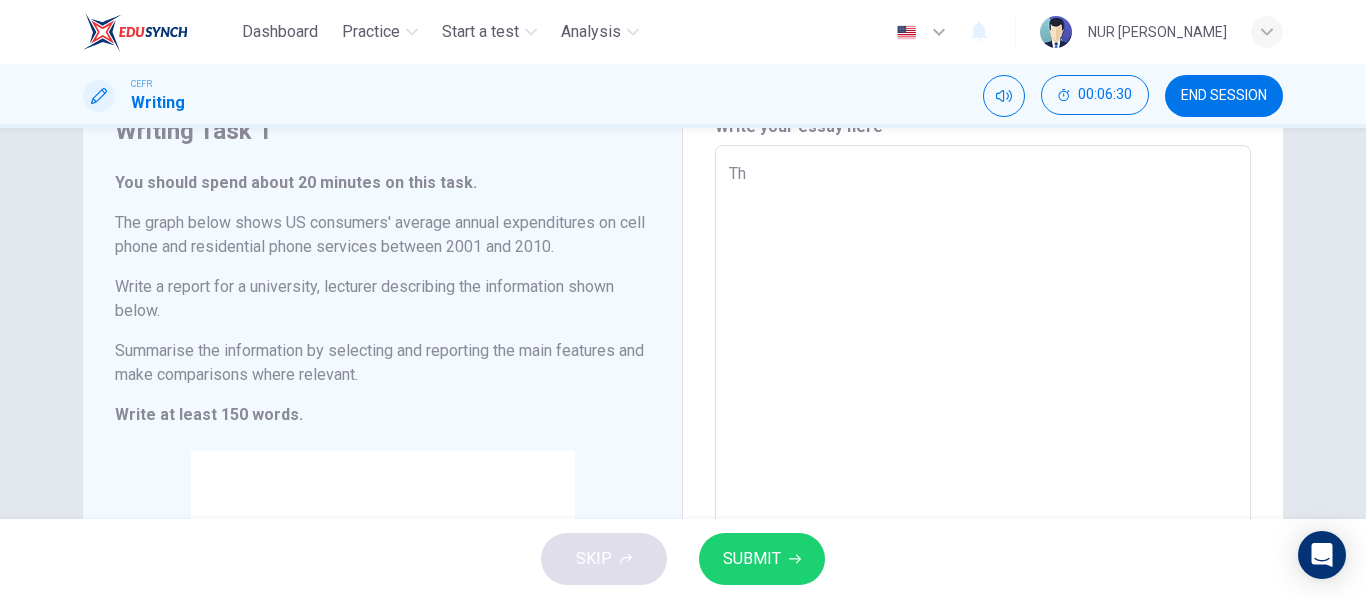 type on "The" 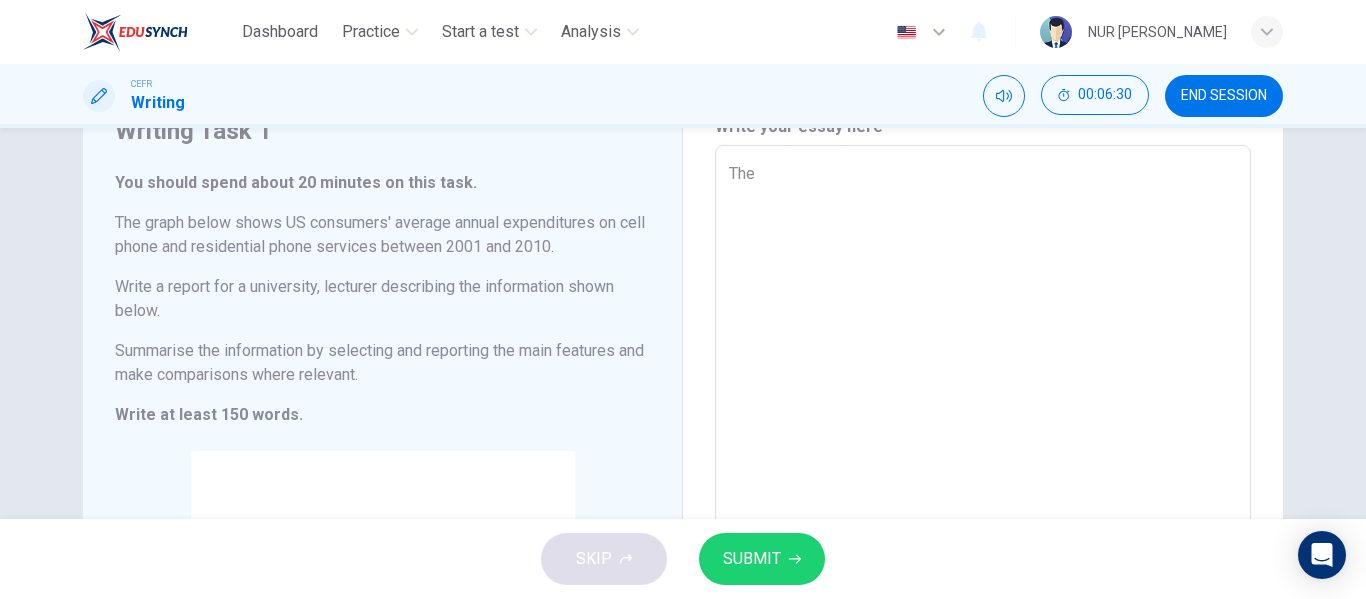 type on "x" 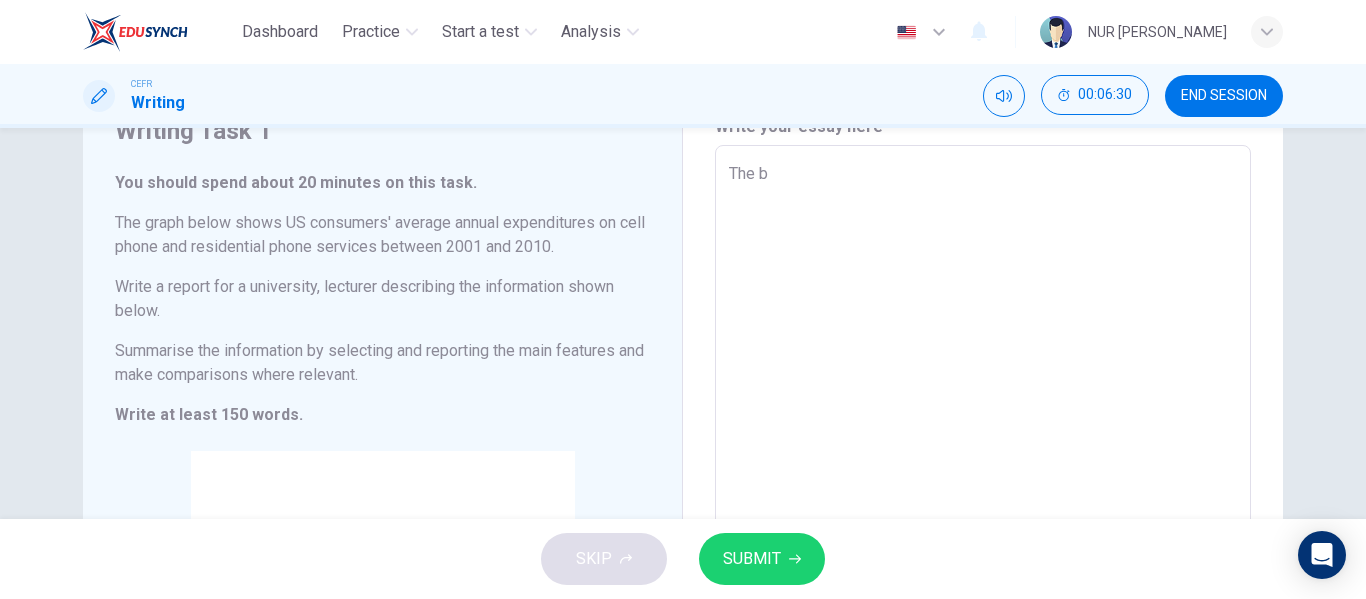 type on "x" 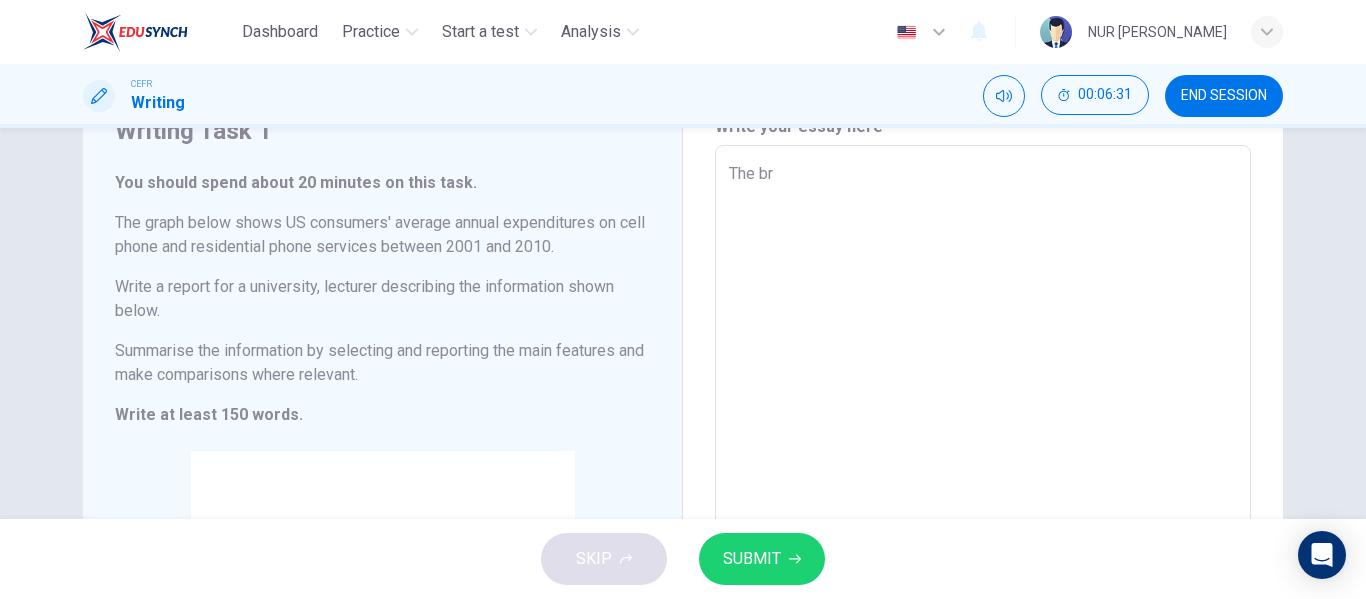 type on "The bra" 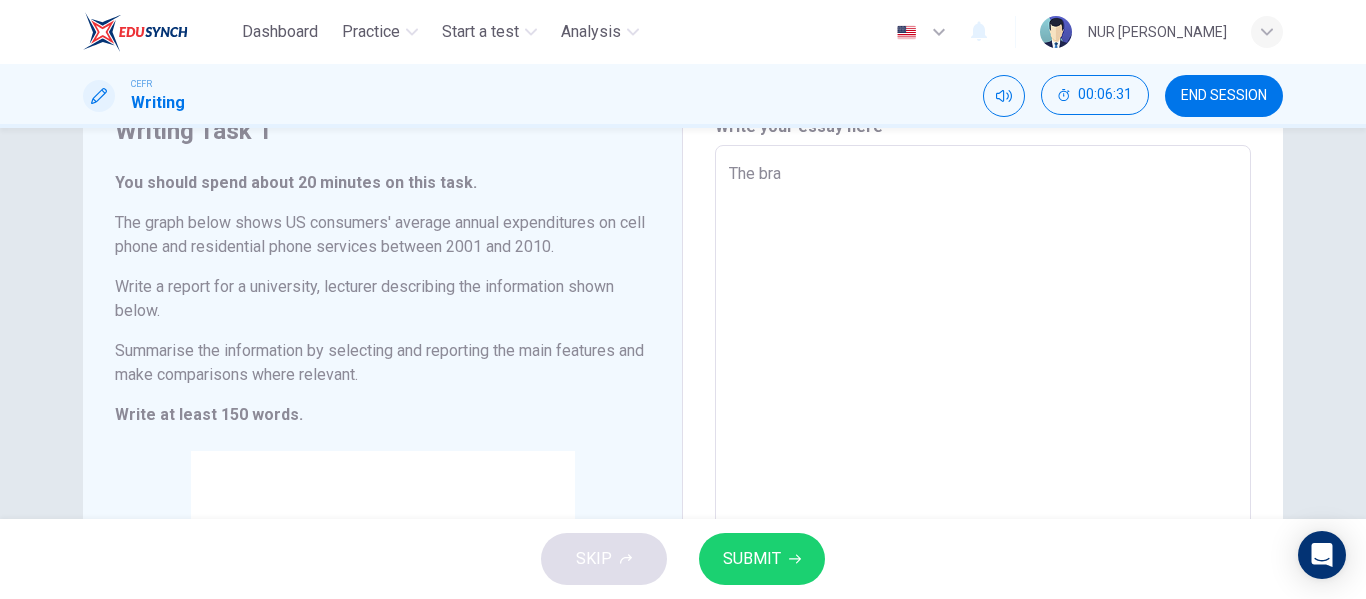 type on "x" 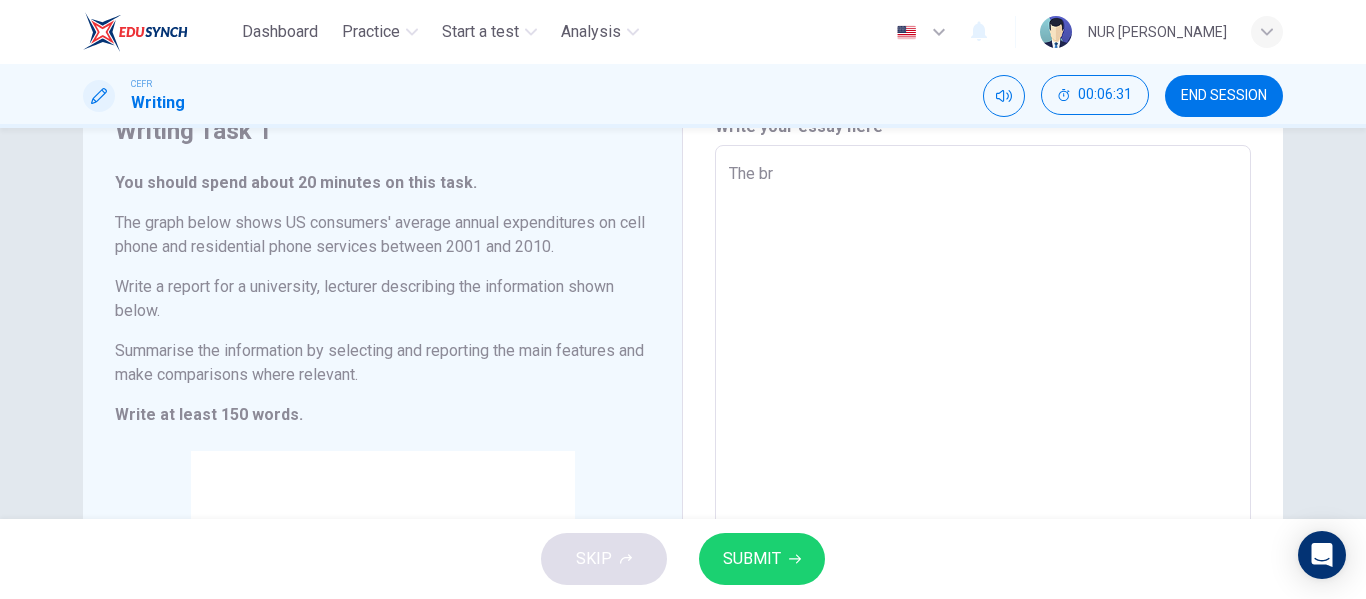 type on "x" 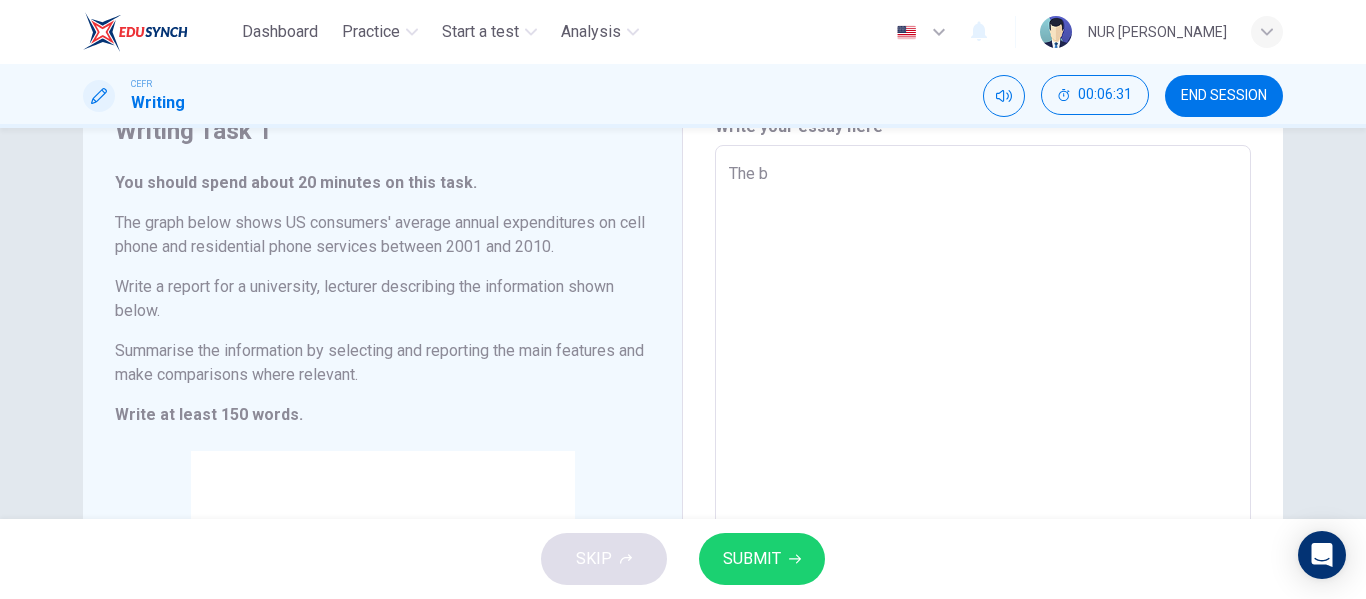 type on "x" 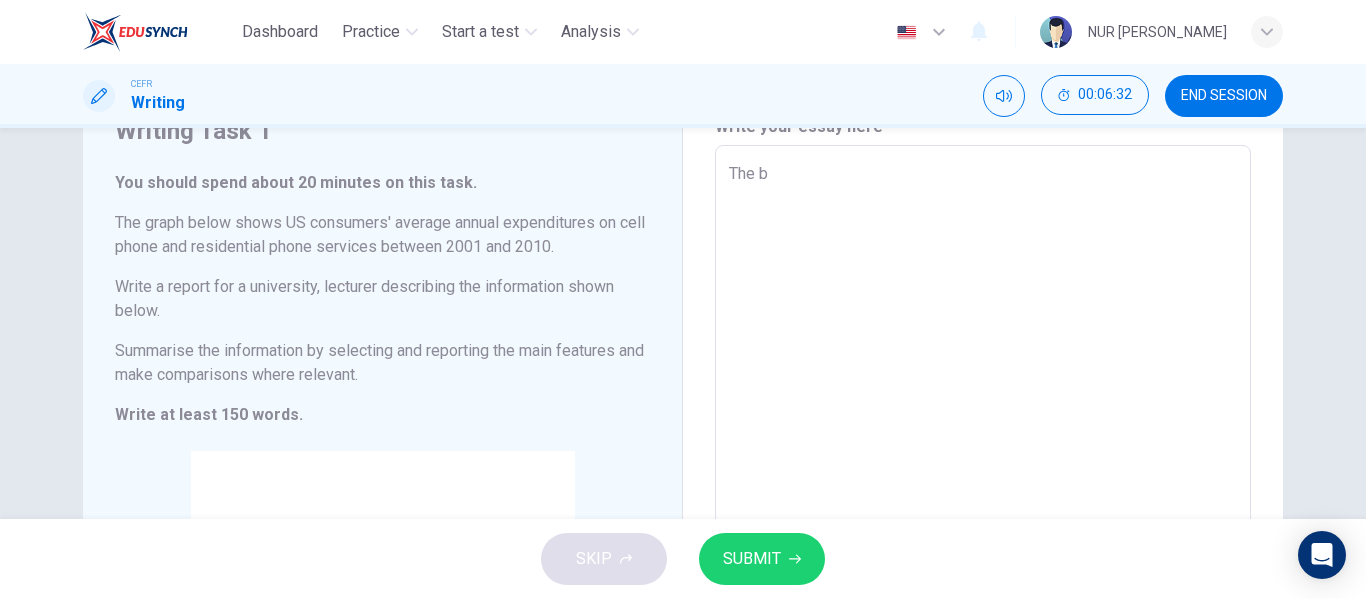 type on "The" 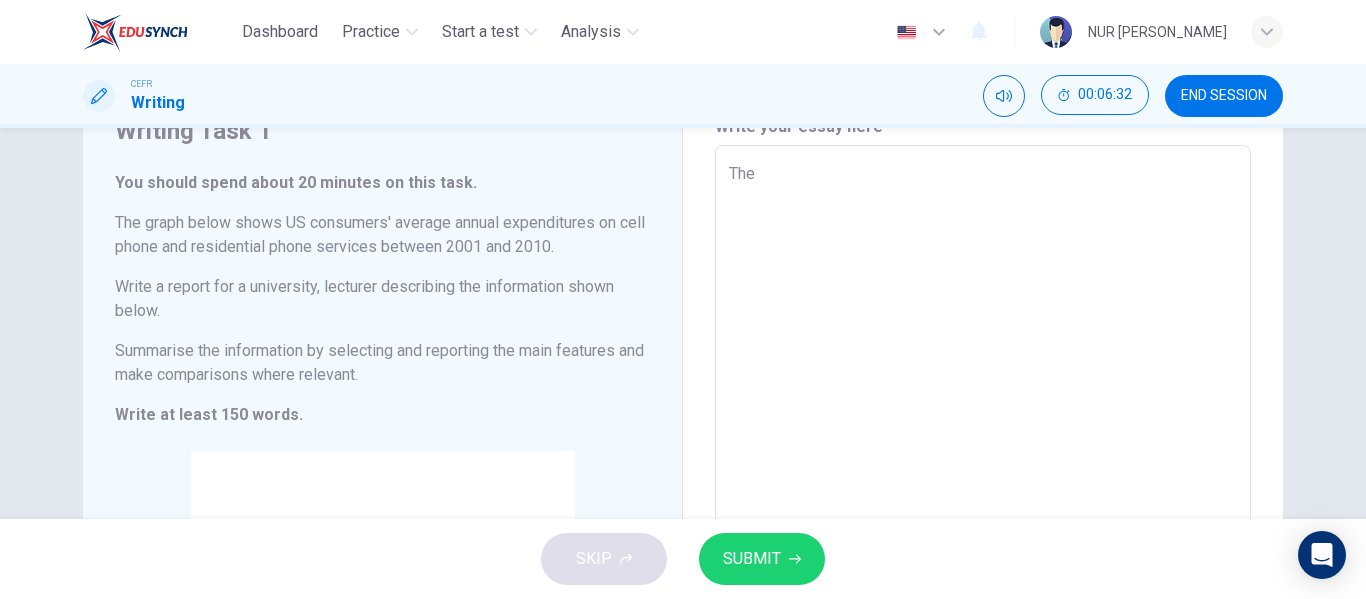 type on "The g" 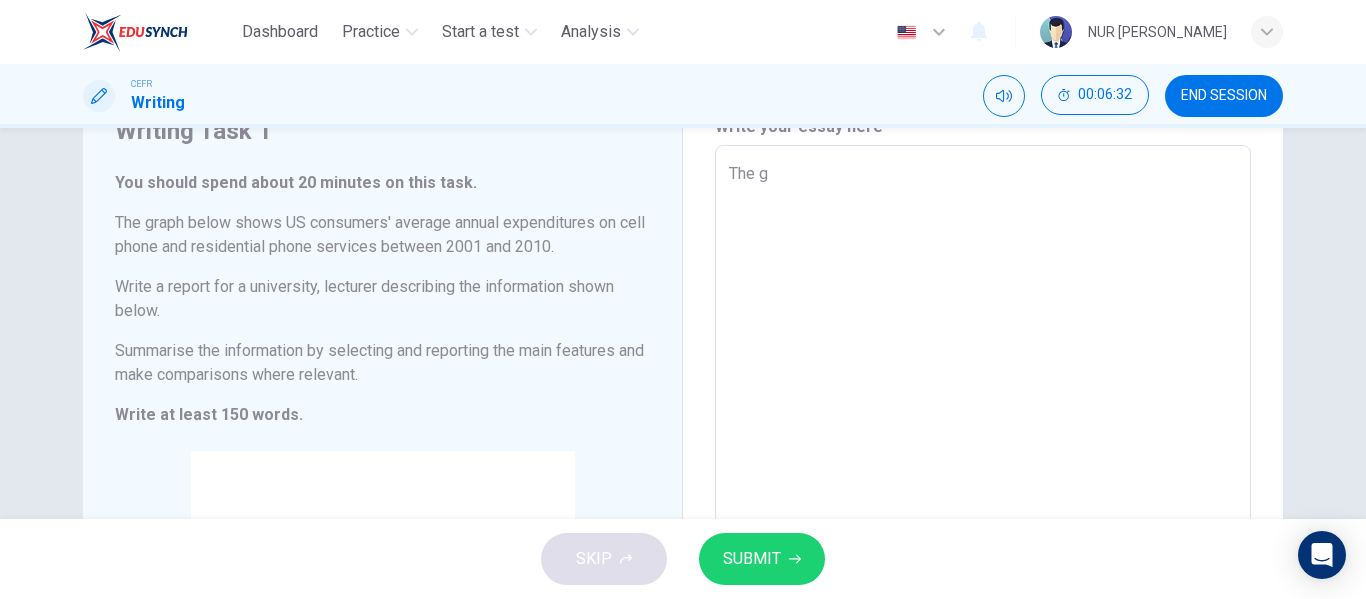 type on "x" 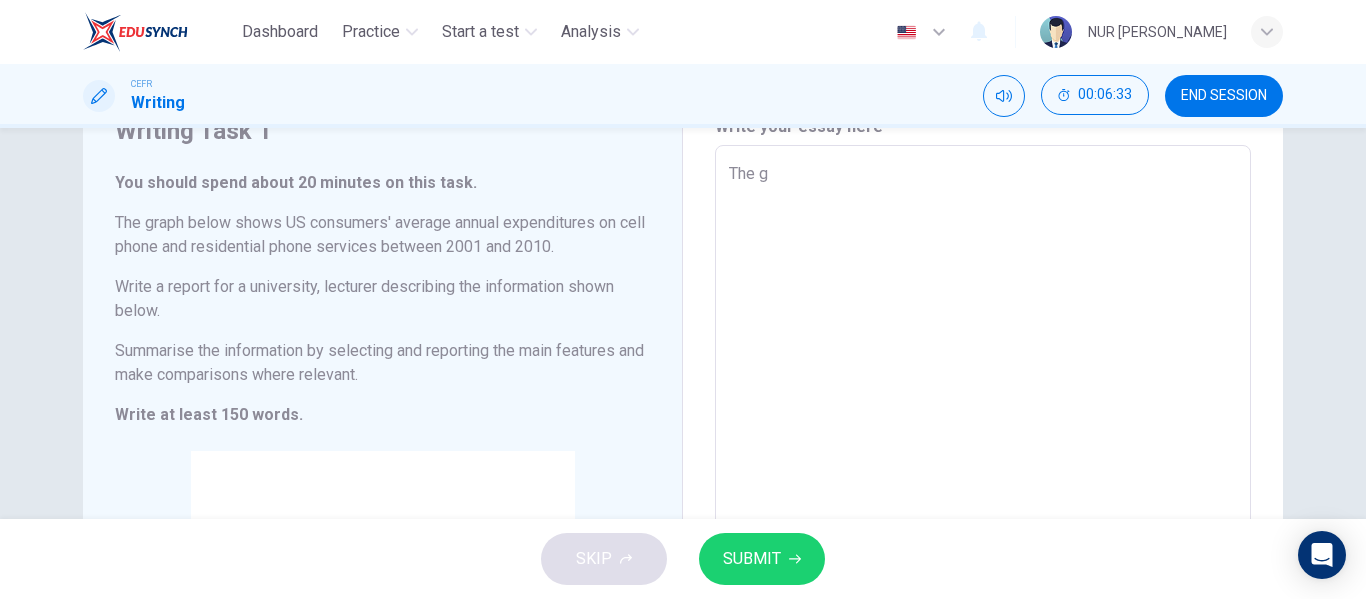 type on "The gr" 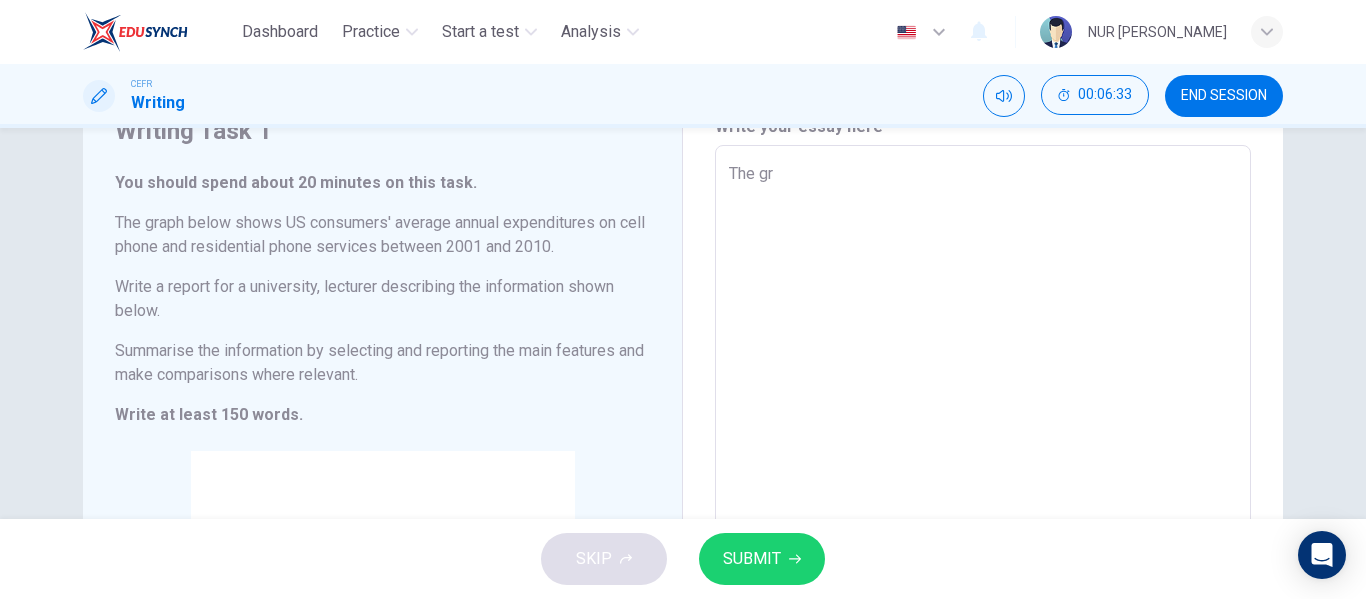 type on "x" 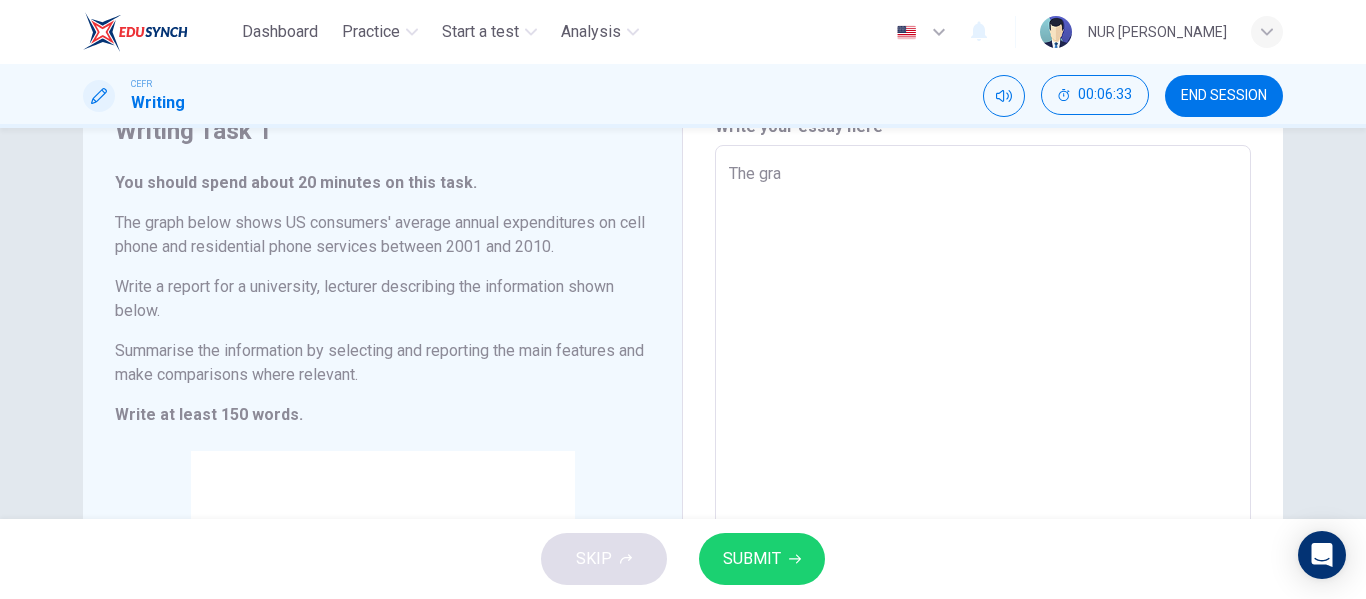 type on "The grap" 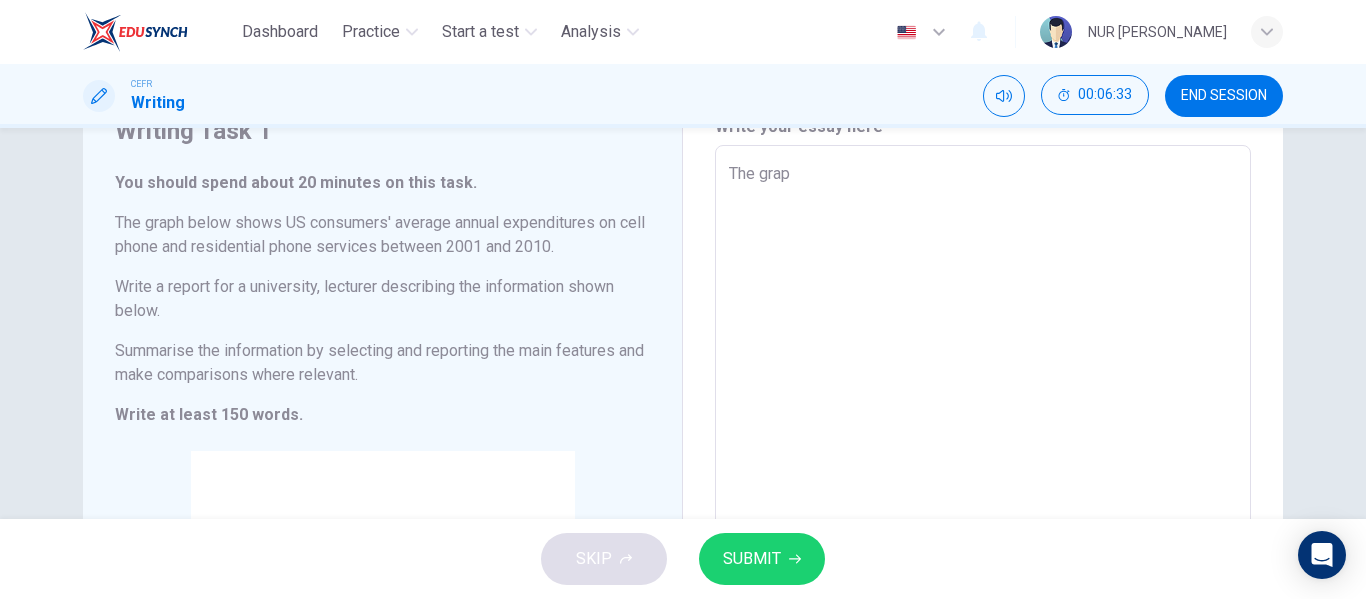 type on "x" 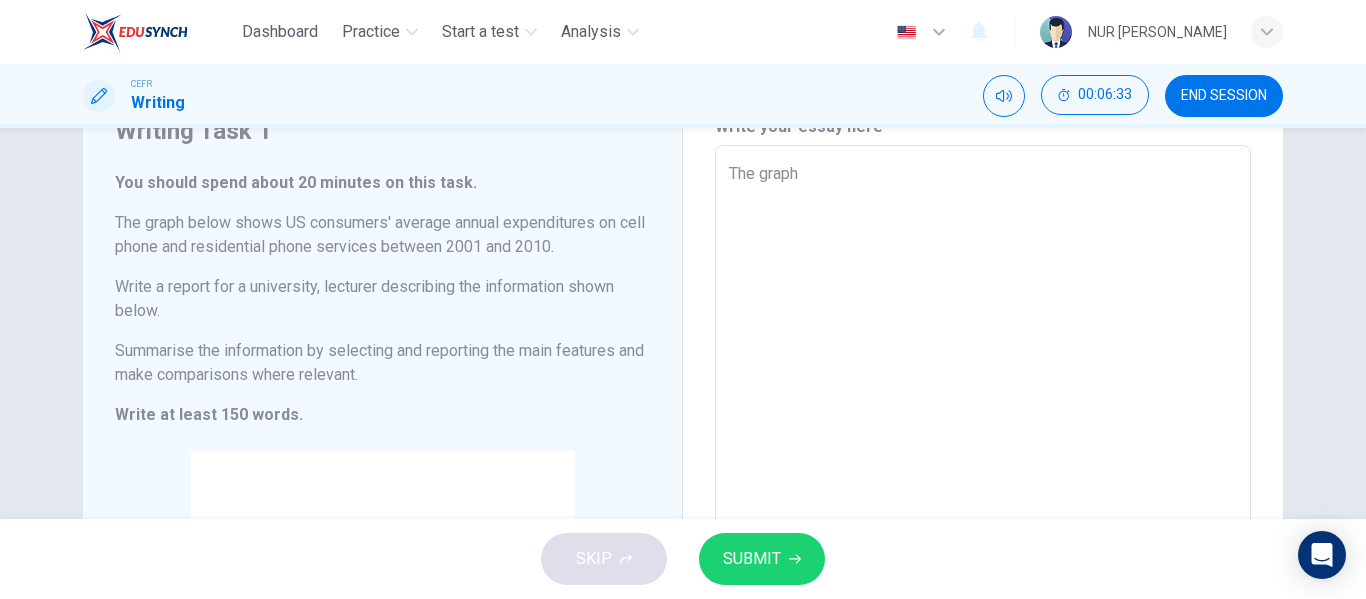 type on "x" 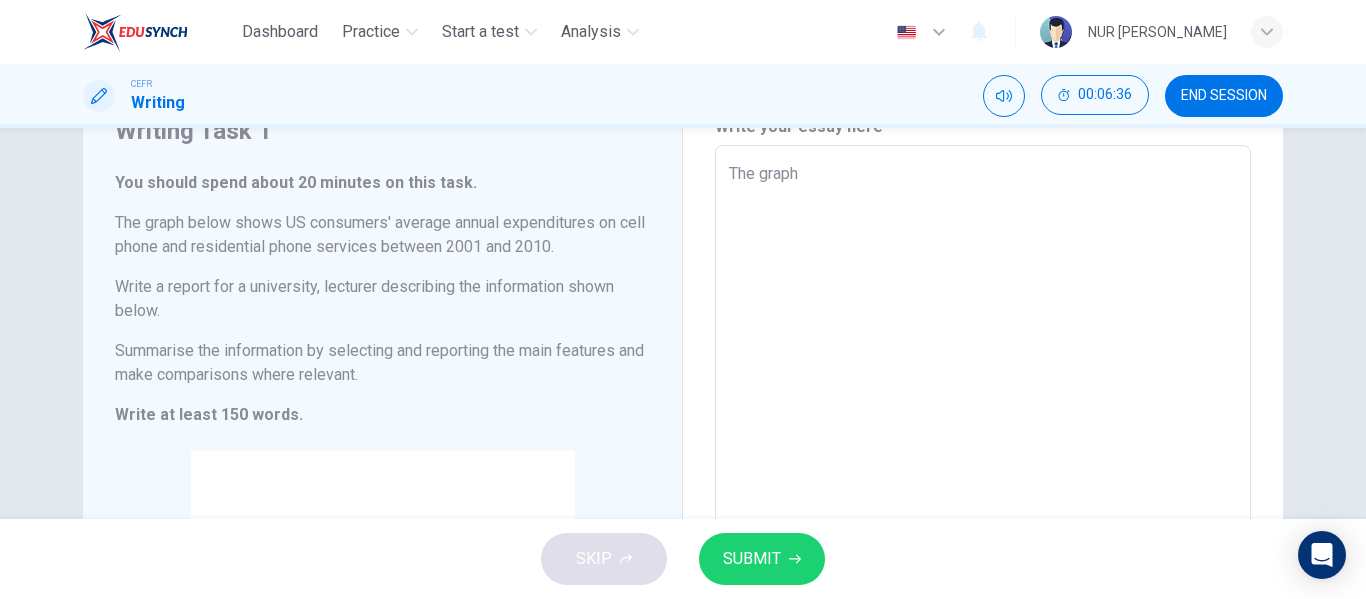 type on "The graph i" 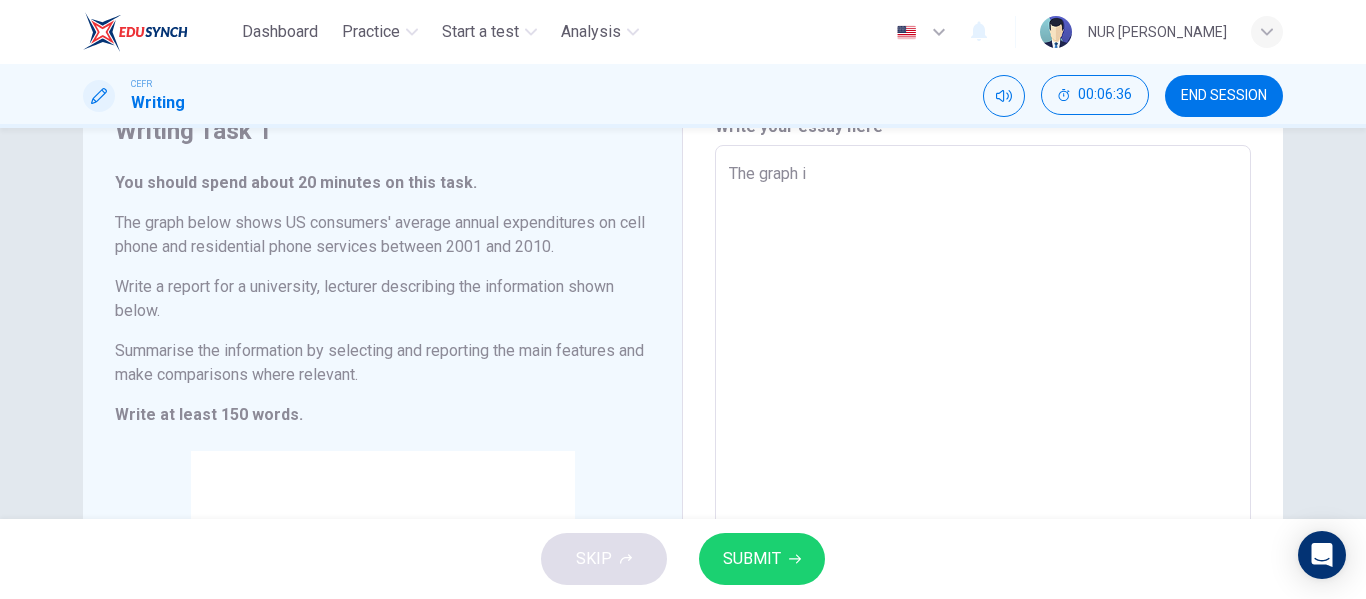 type on "The graph il" 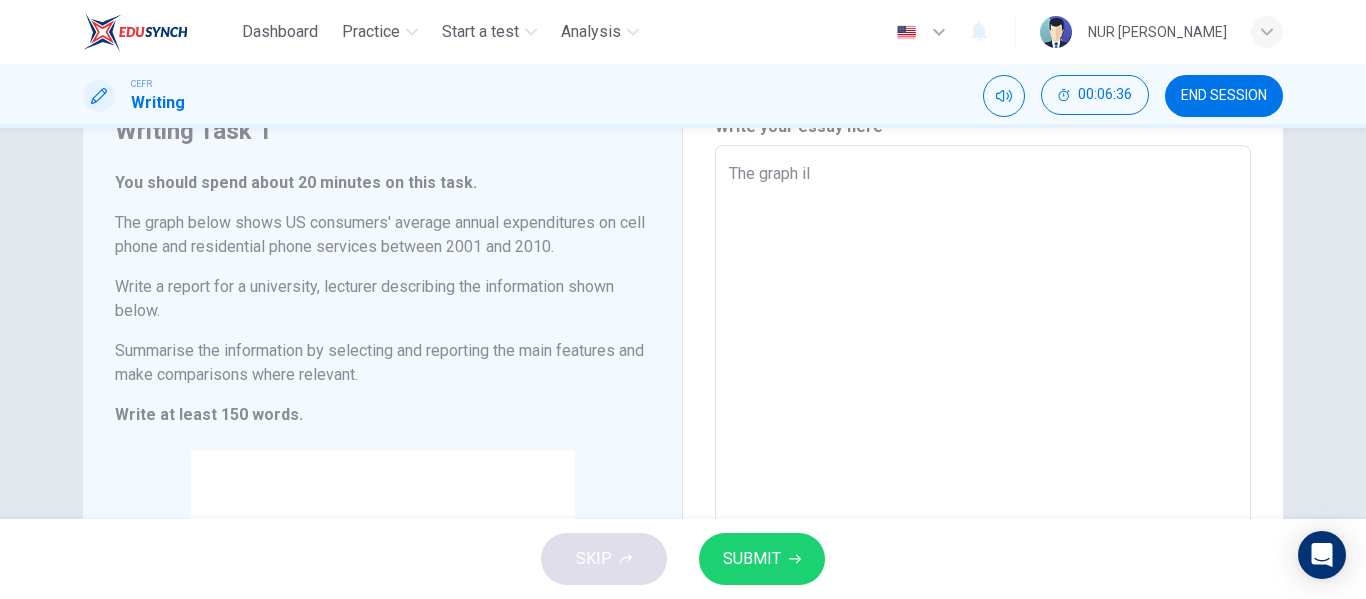 type on "The graph ill" 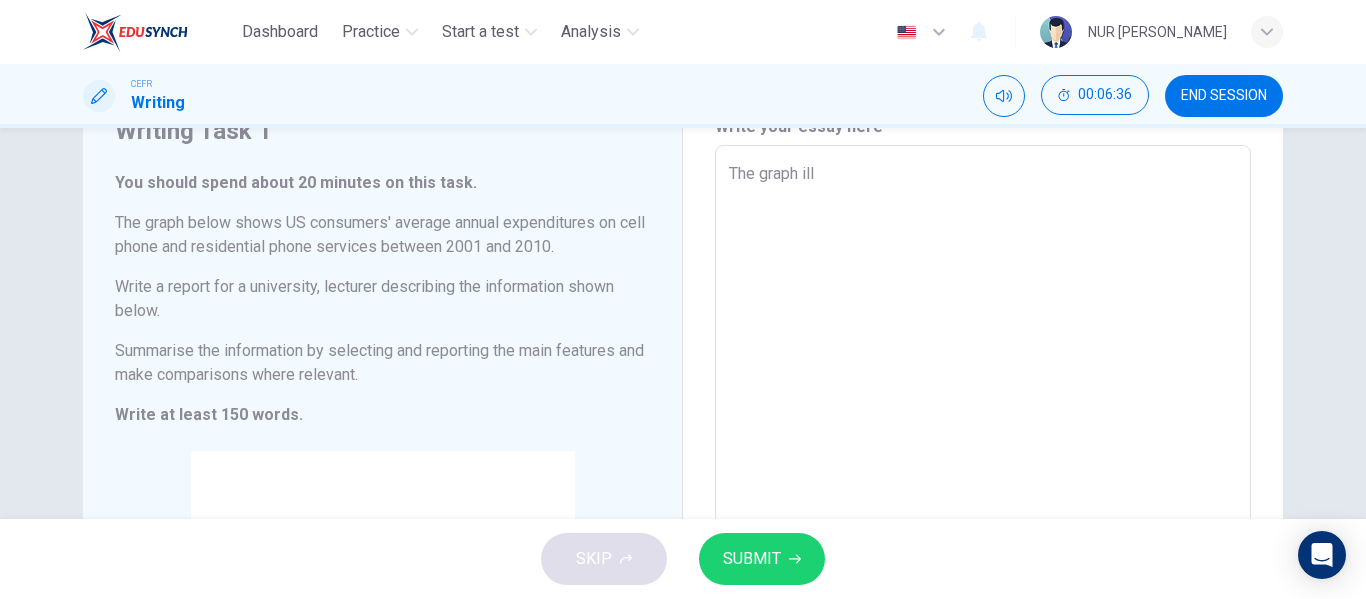 type on "x" 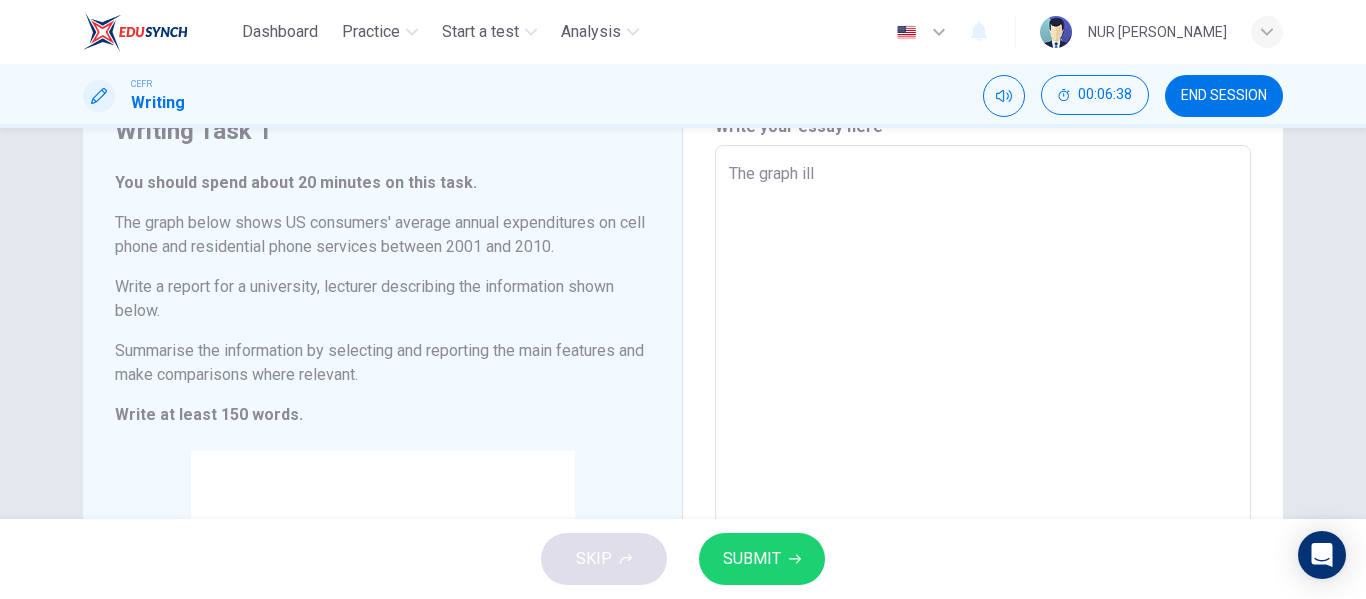 type on "The graph illu" 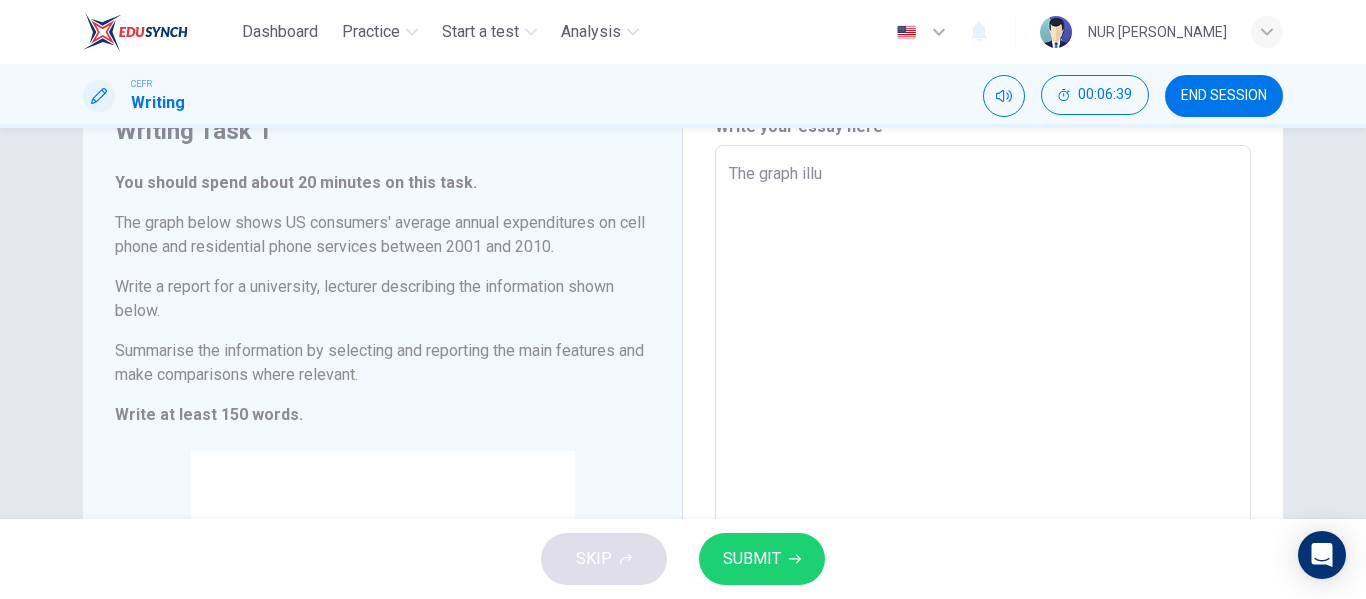 type on "The graph illus" 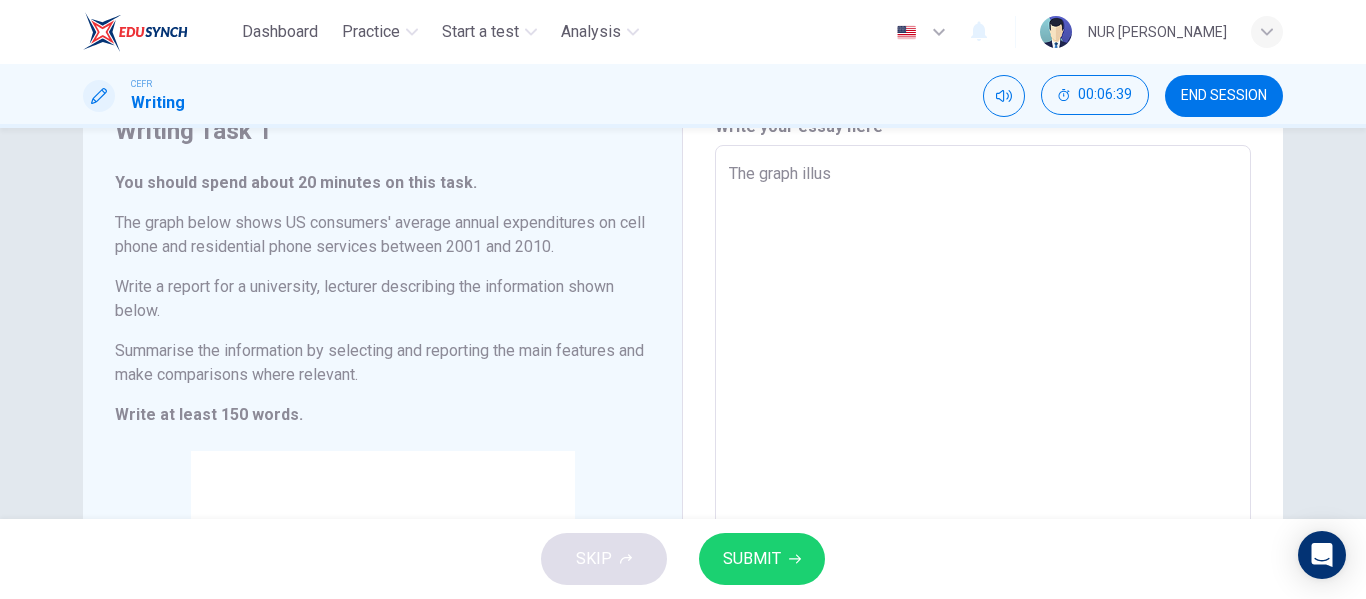 type on "x" 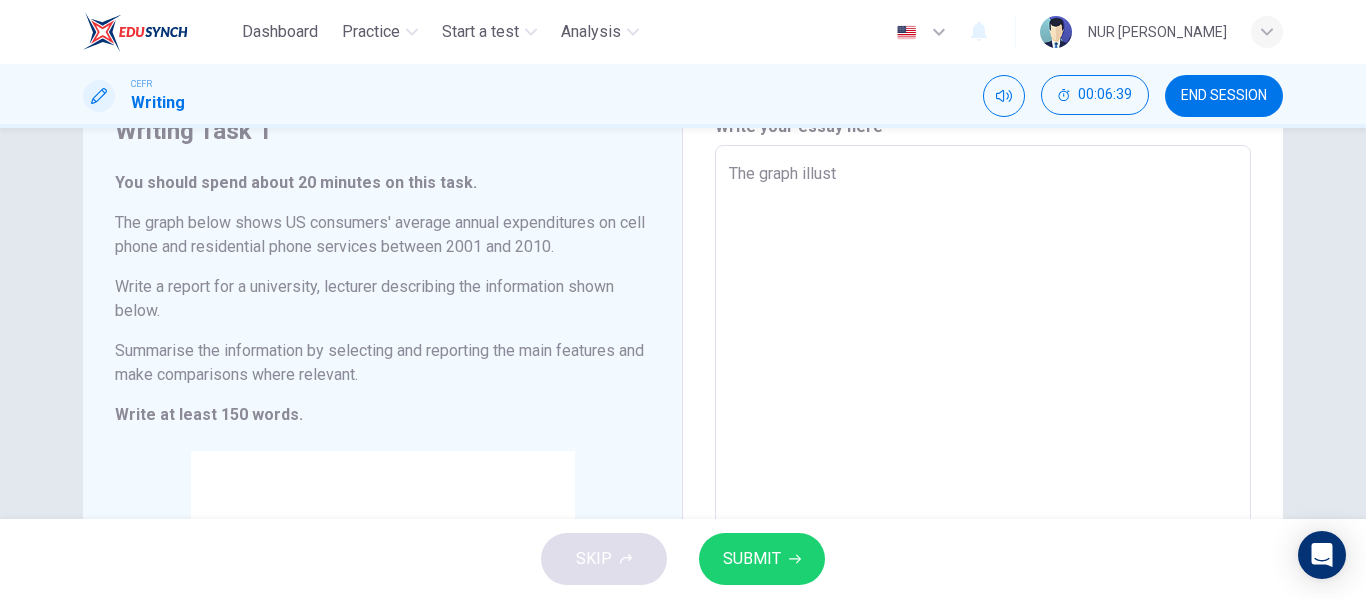 type on "x" 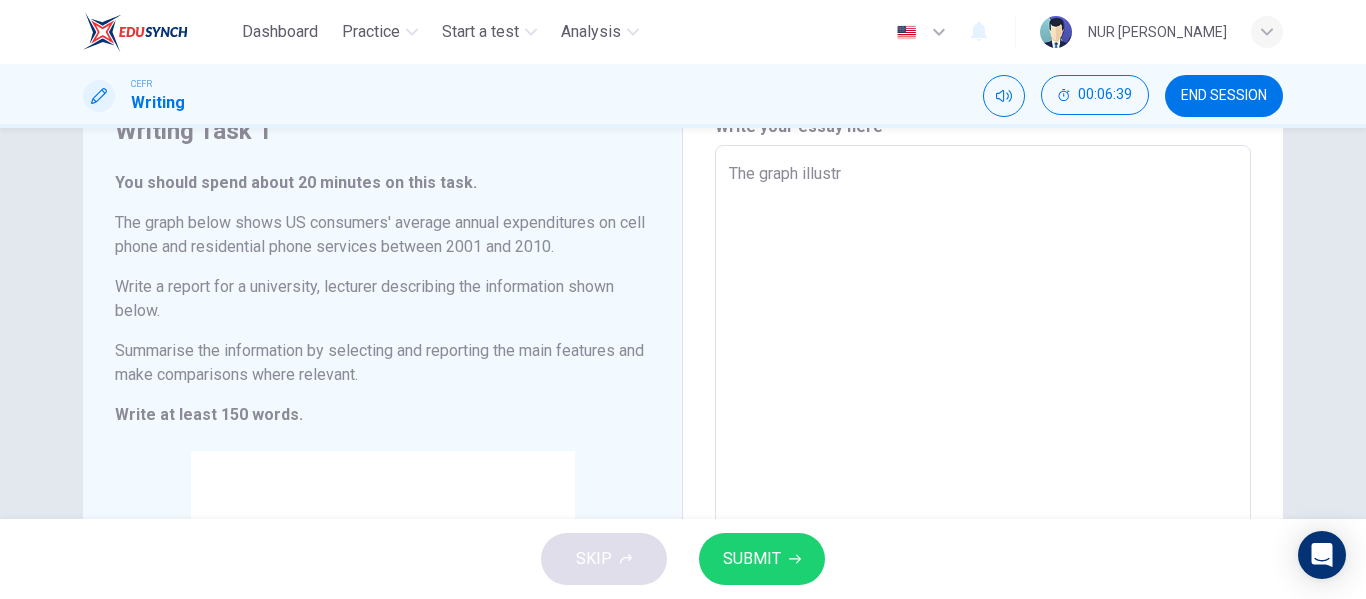 type on "x" 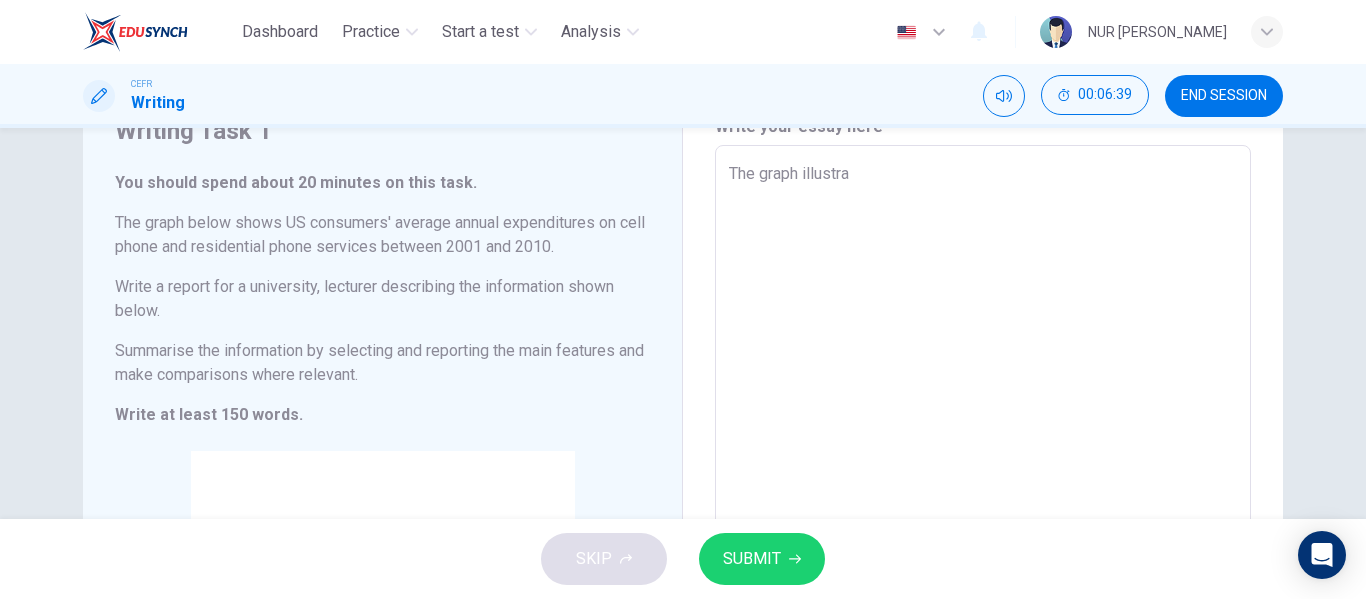 type on "x" 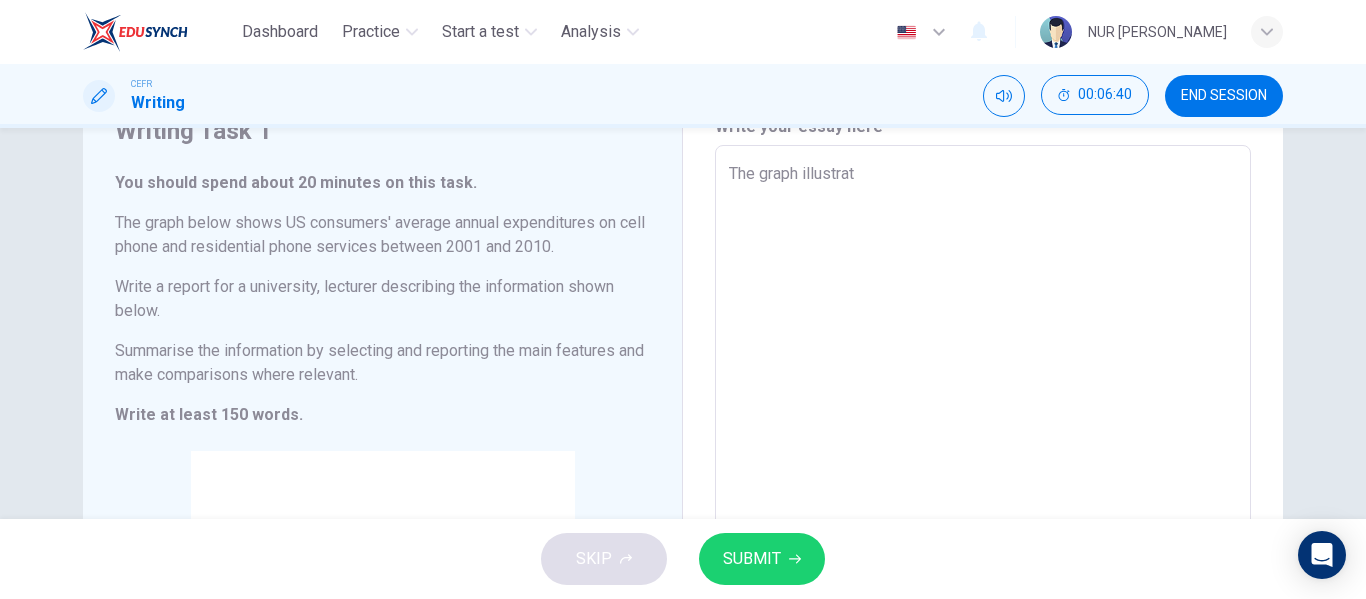 type on "The graph illustrate" 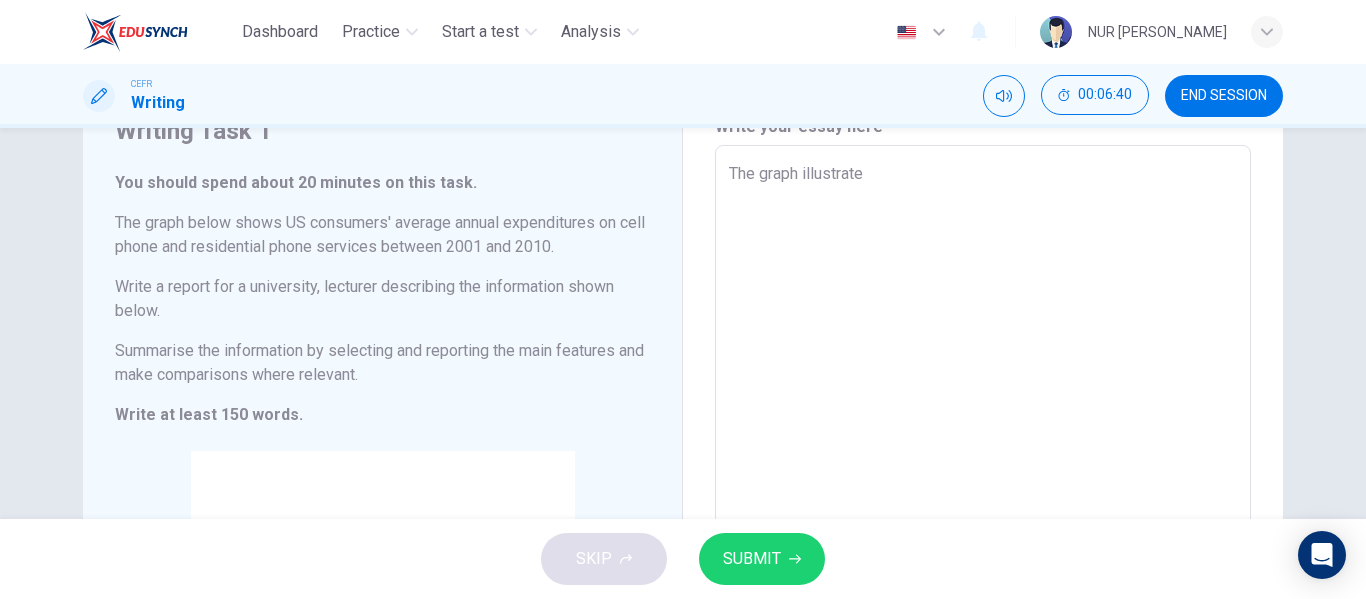 type on "x" 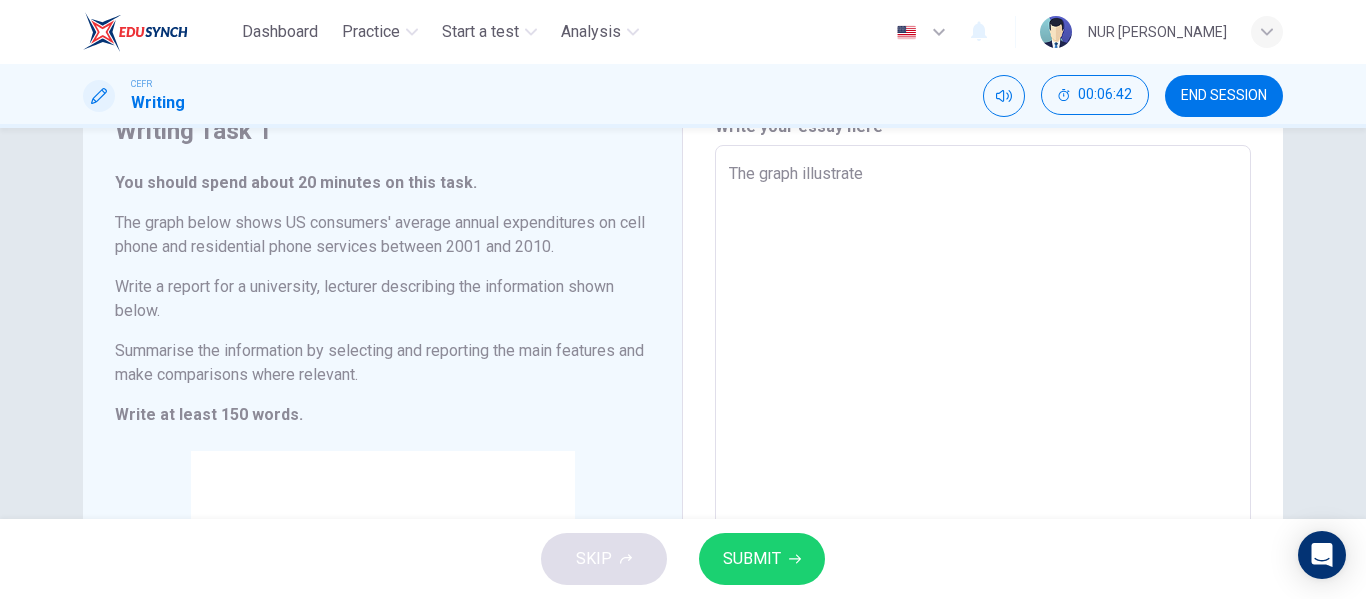 type on "The graph illustrate" 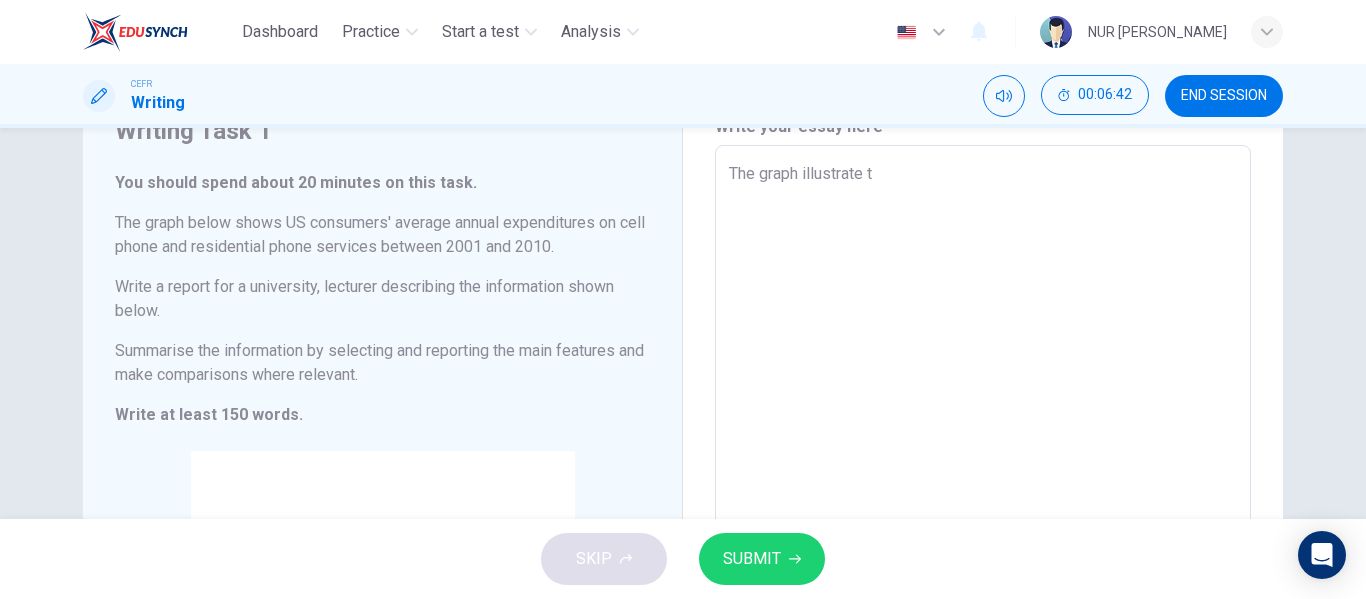 type on "The graph illustrate th" 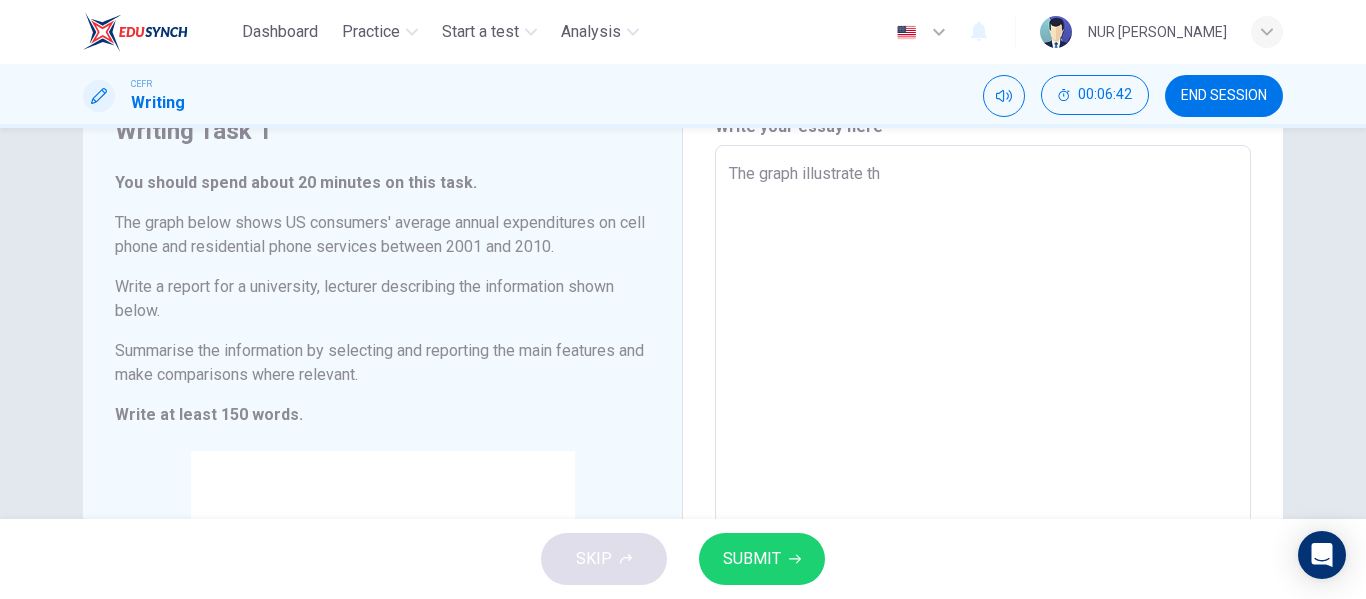 type on "x" 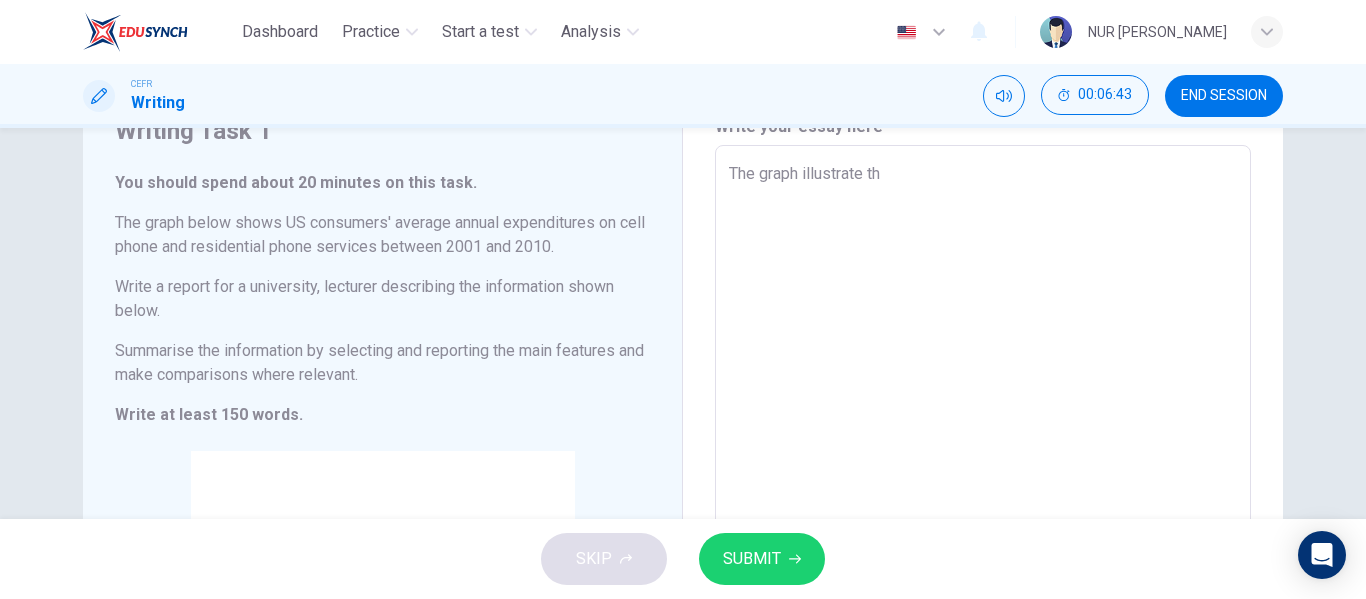 type on "The graph illustrate the" 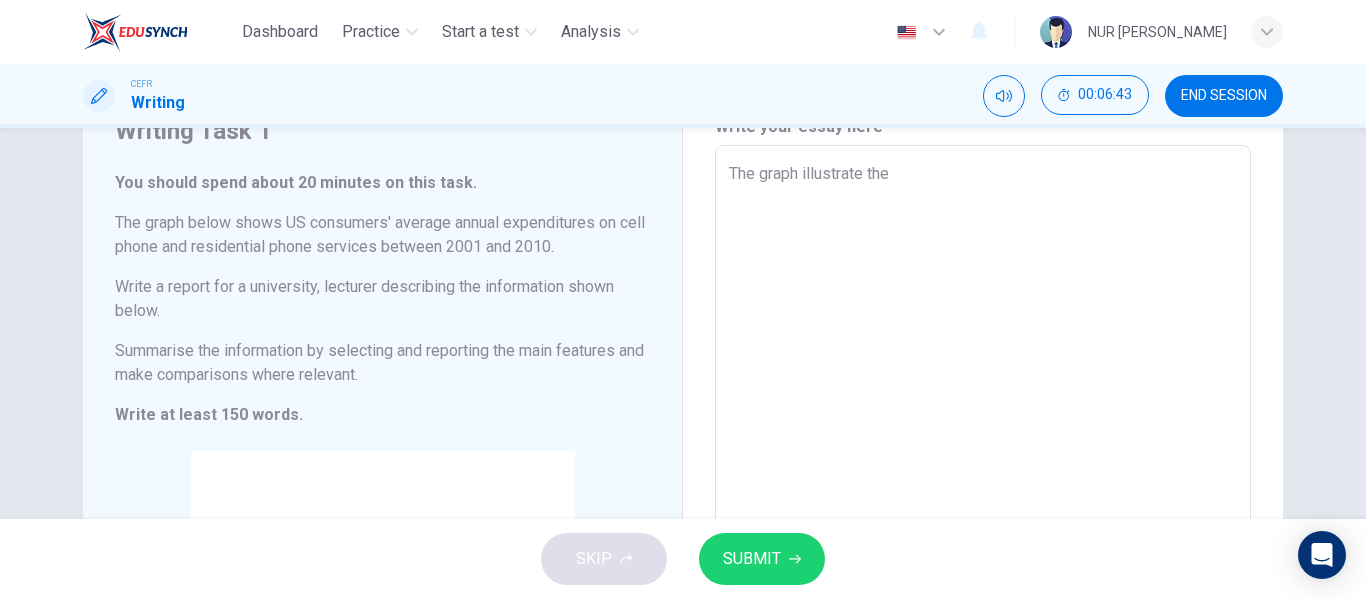 type on "The graph illustrate the" 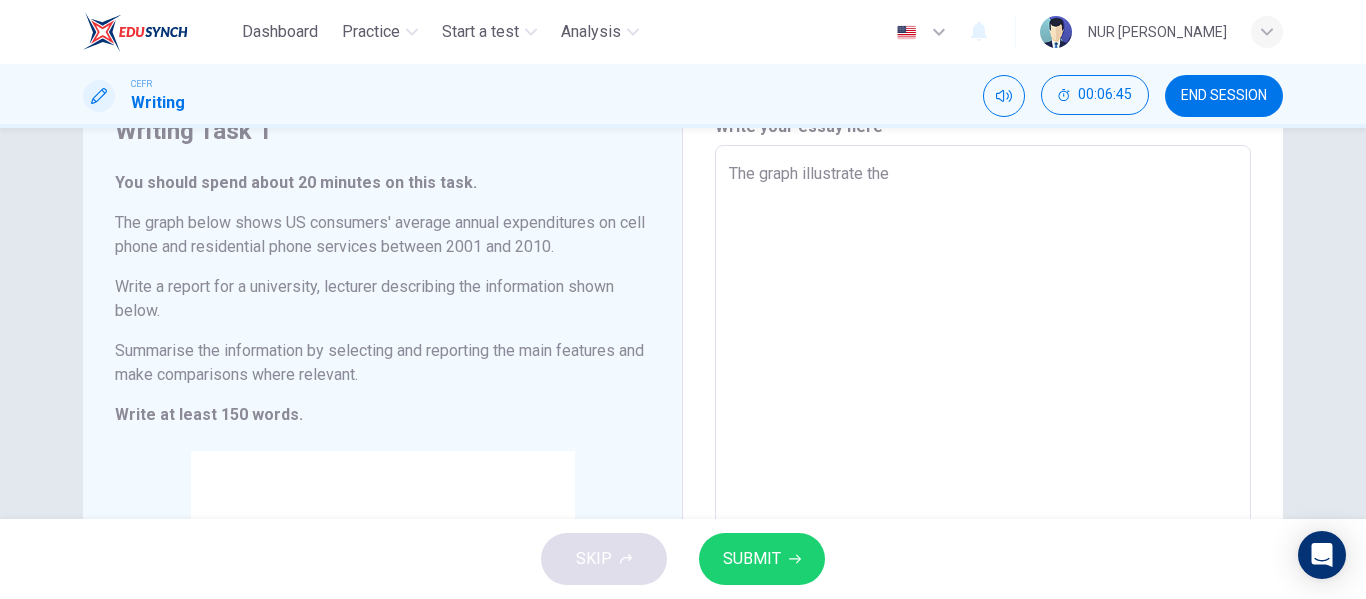 type on "The graph illustrate the a" 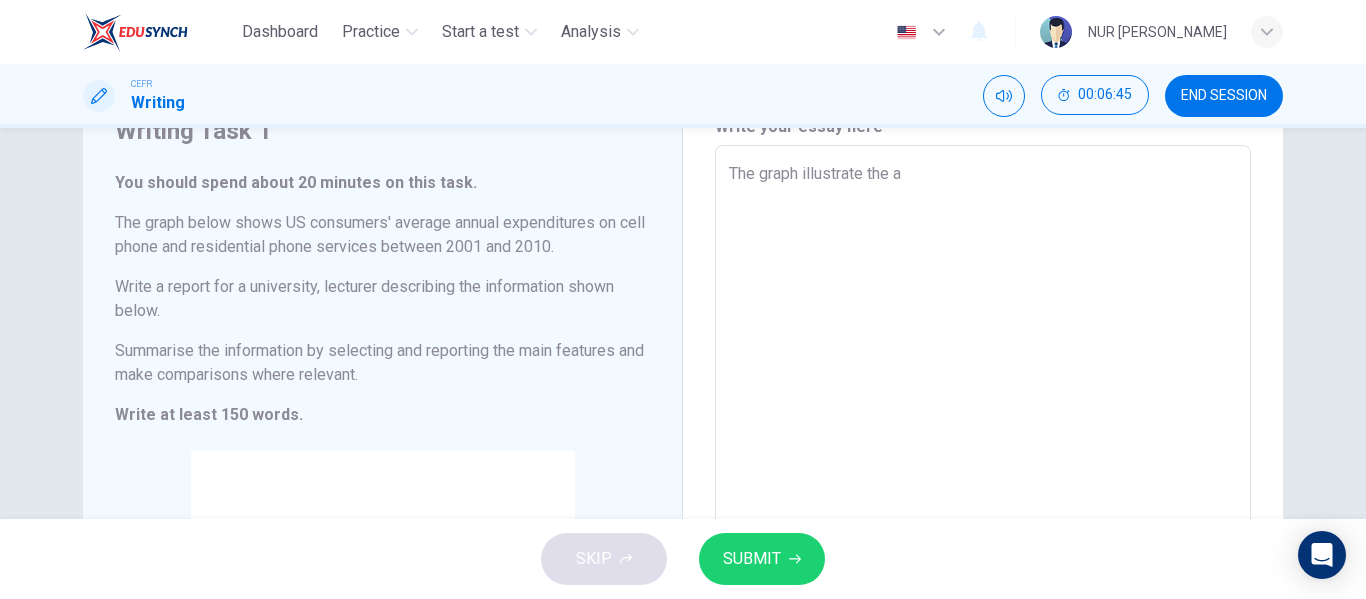 type on "The graph illustrate the av" 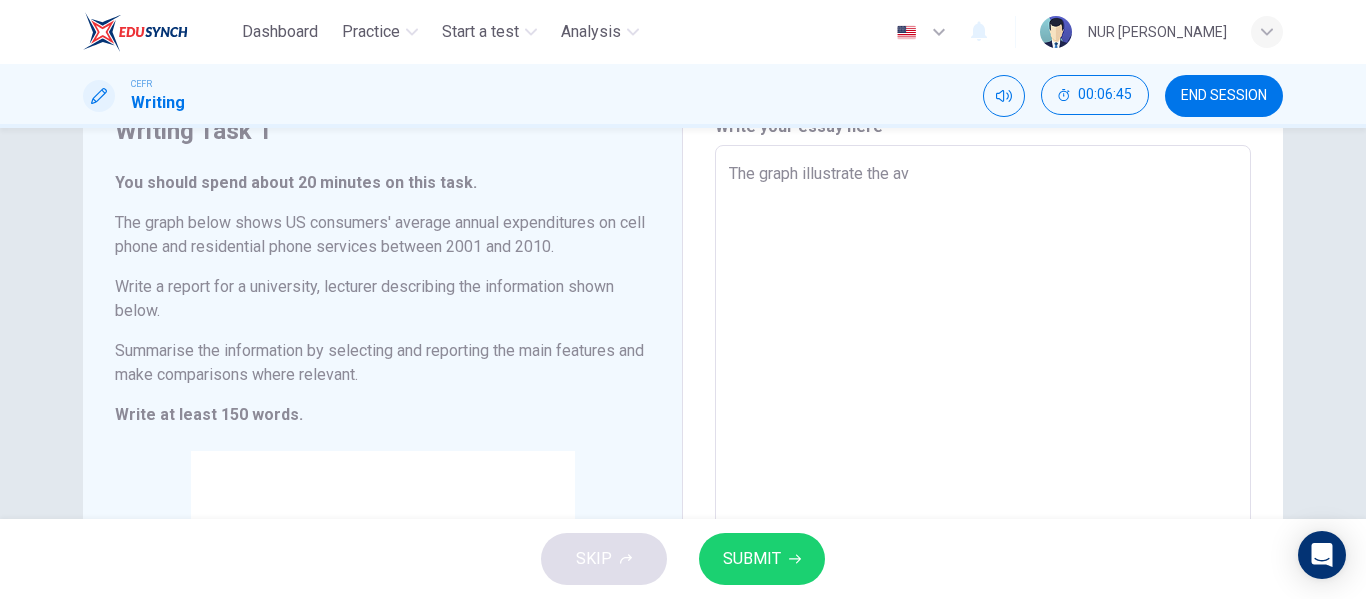 type on "The graph illustrate the ava" 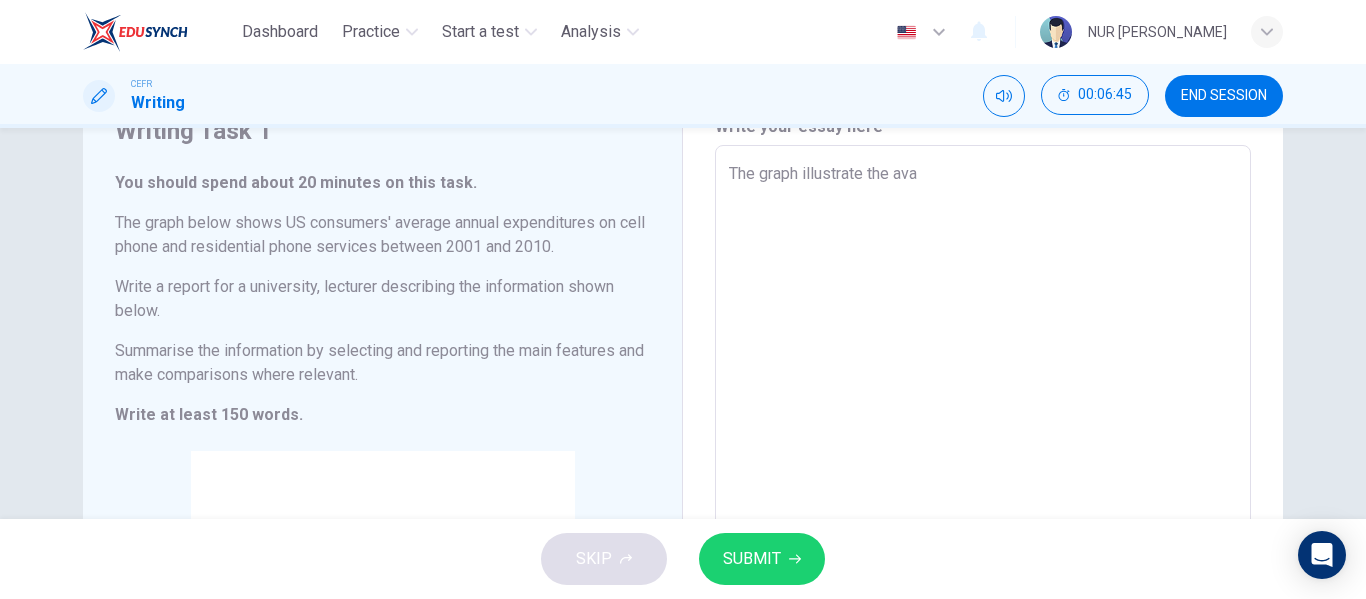 type on "x" 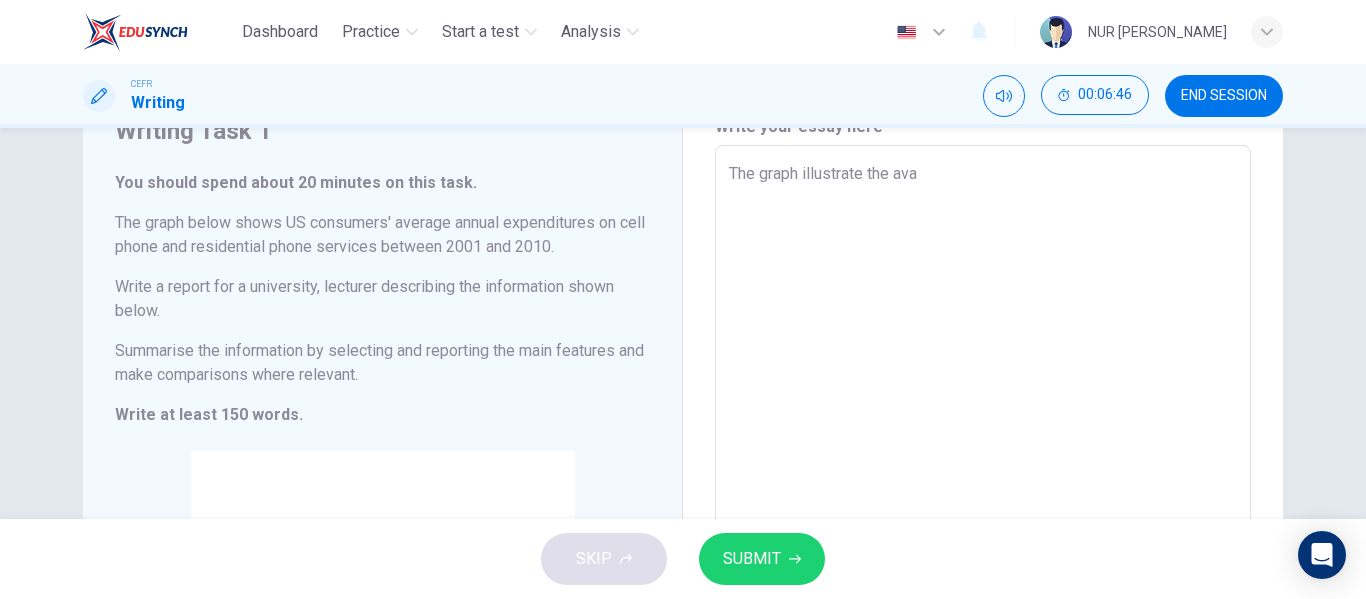 type on "The graph illustrate the avar" 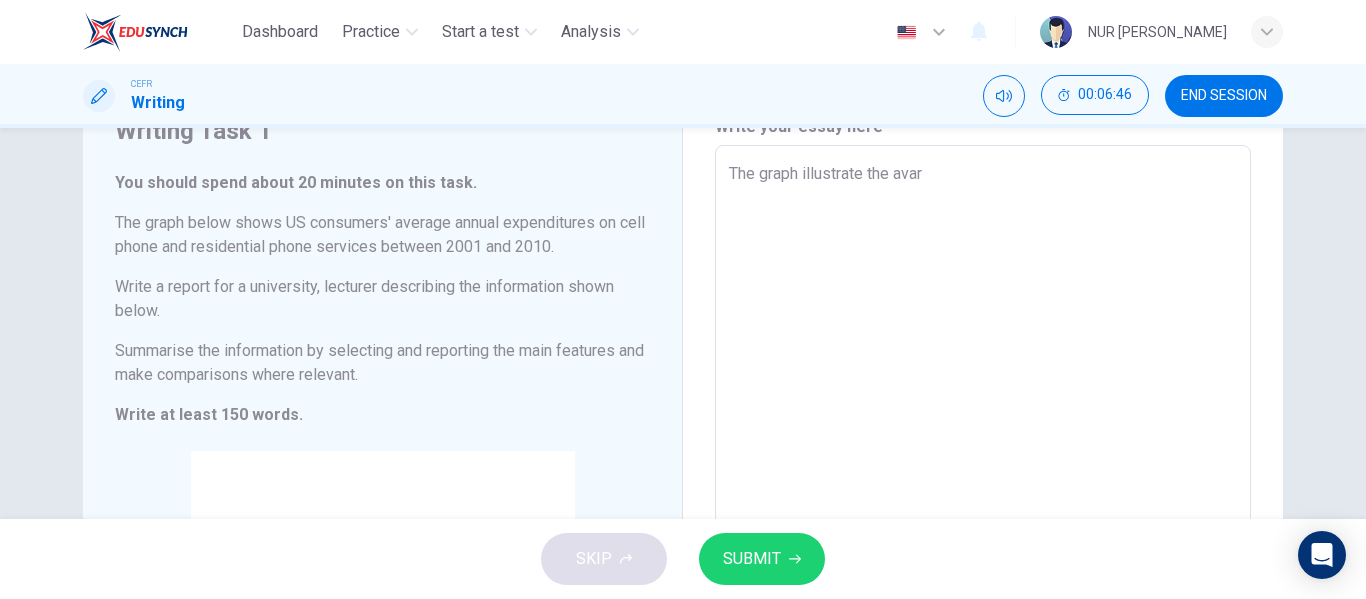 type on "The graph illustrate the avara" 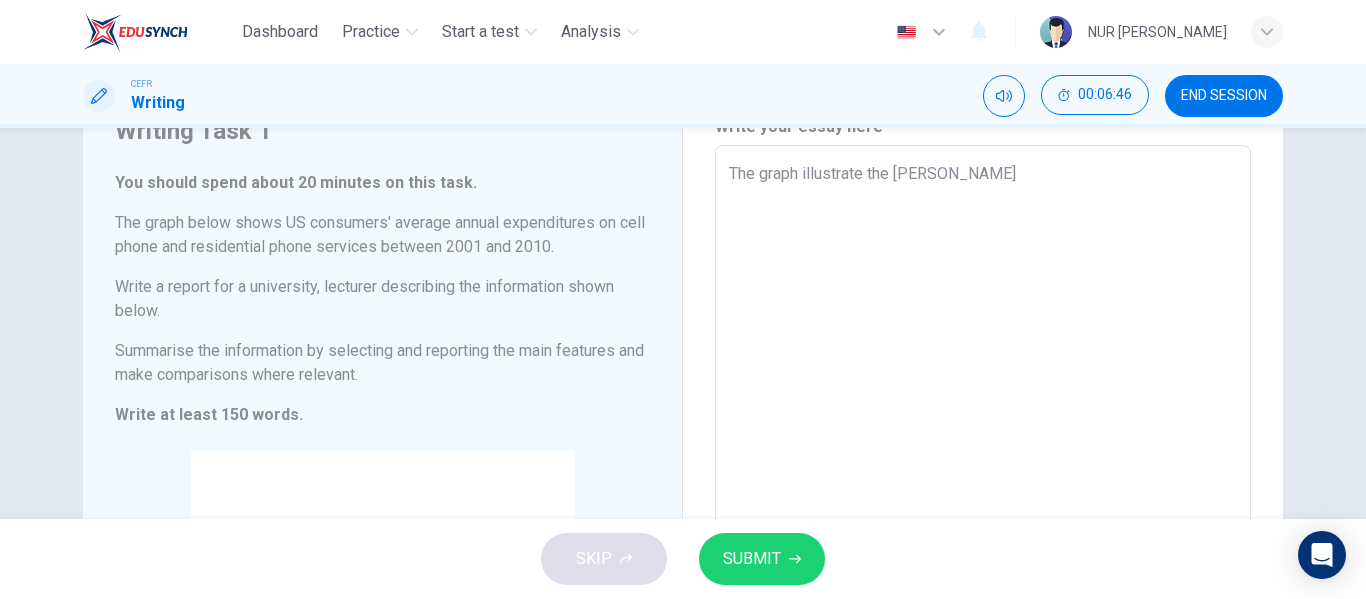 type on "x" 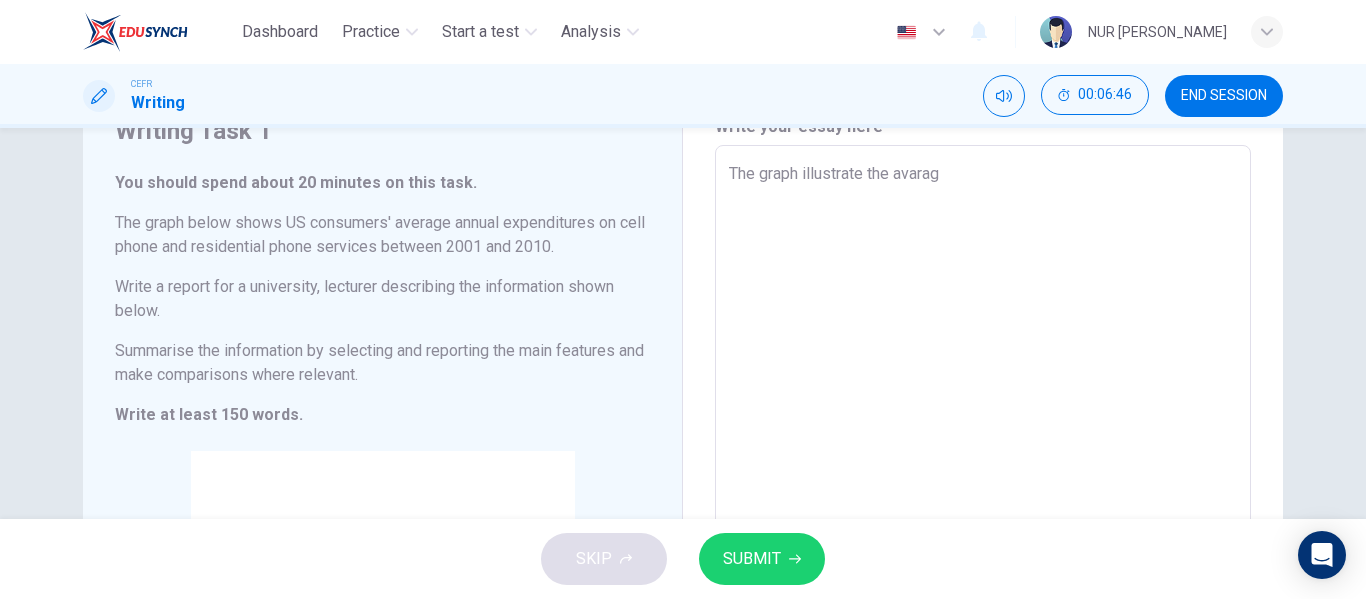 type on "x" 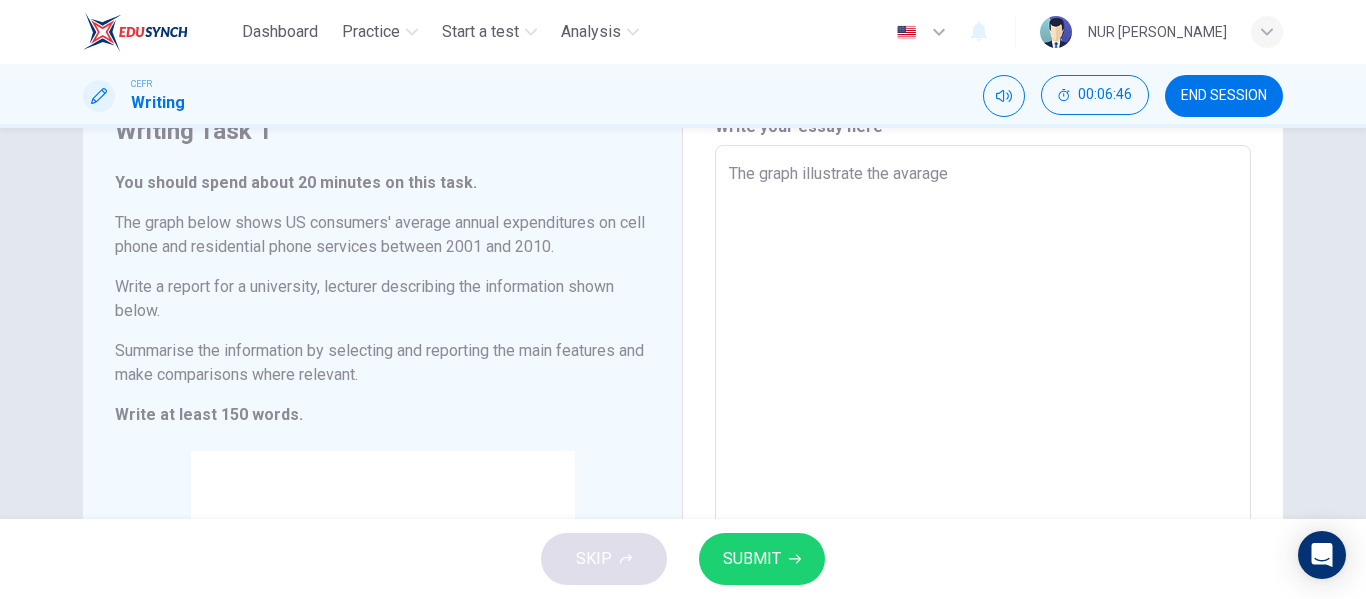 type on "x" 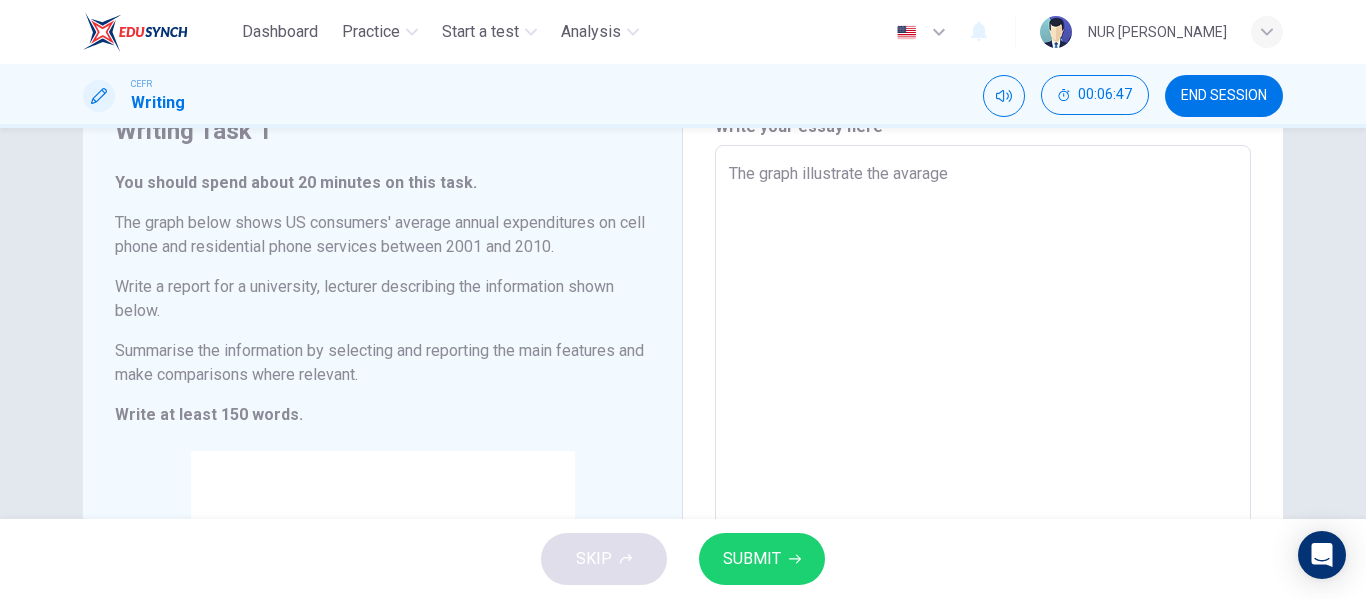 type on "The graph illustrate the avarage" 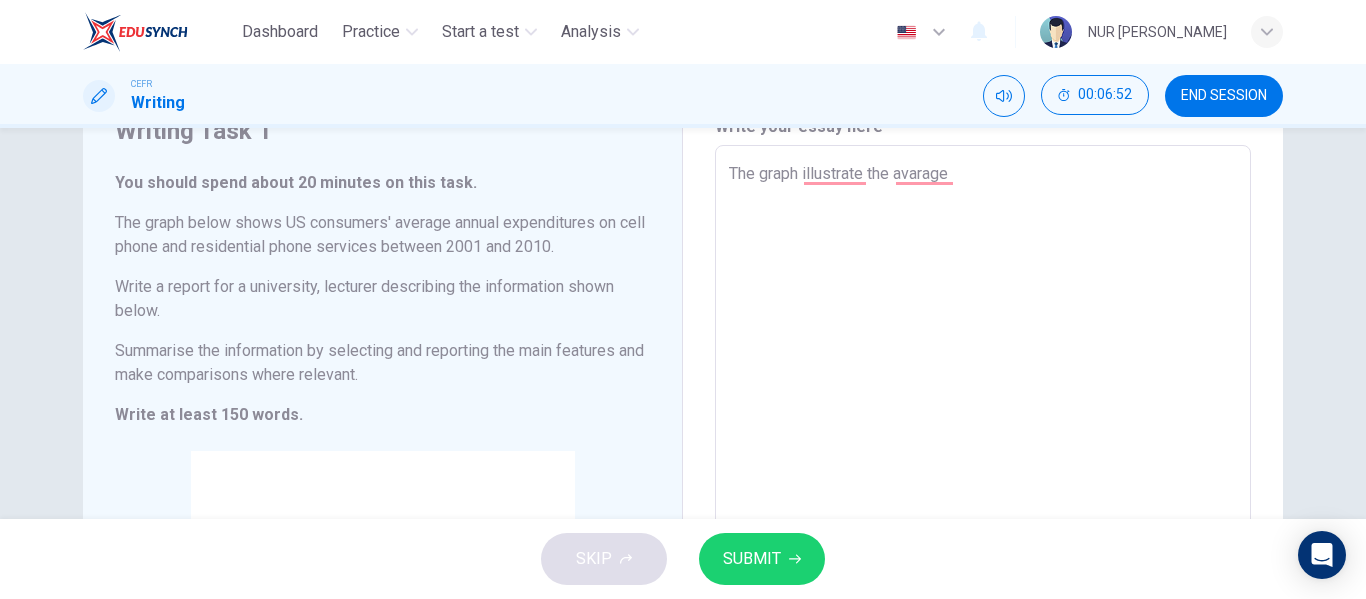 type on "The graph illustrate the avarage a" 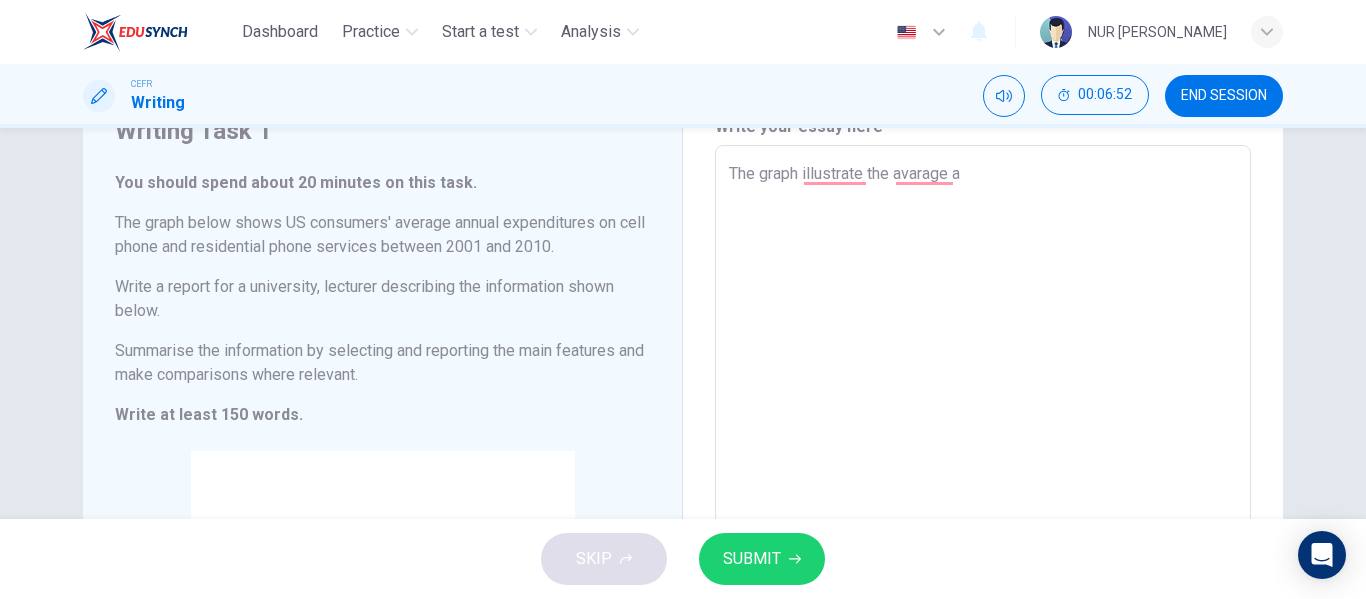 type on "The graph illustrate the avarage an" 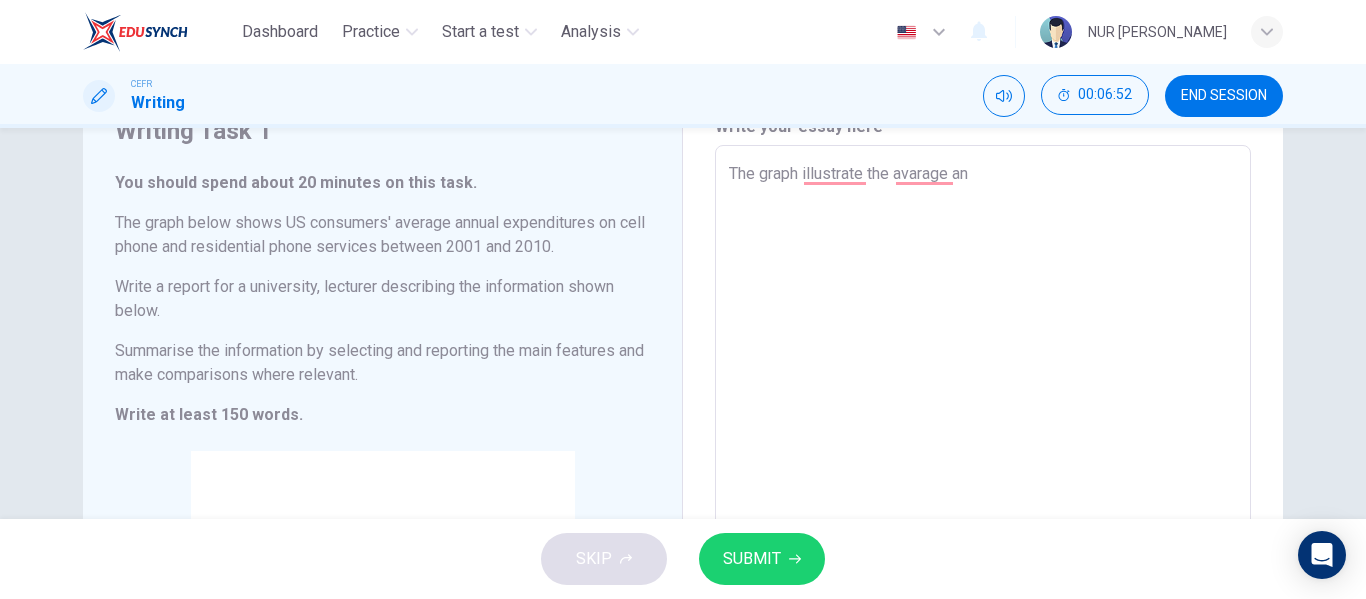 type on "The graph illustrate the avarage ann" 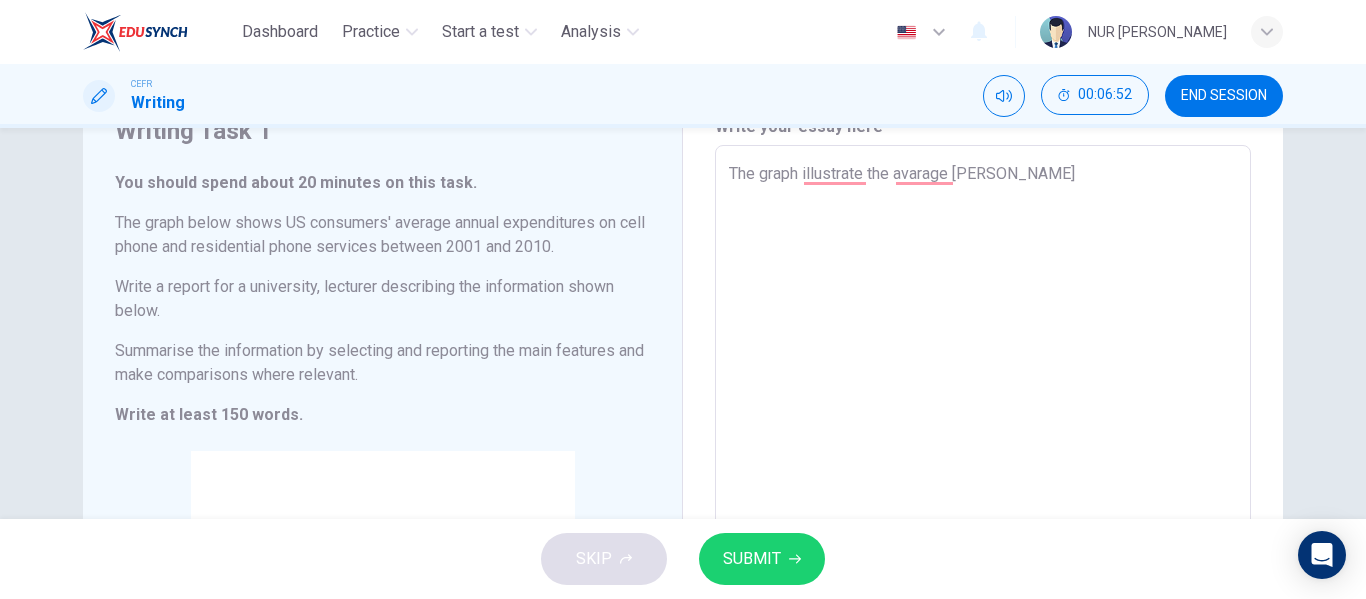 type on "x" 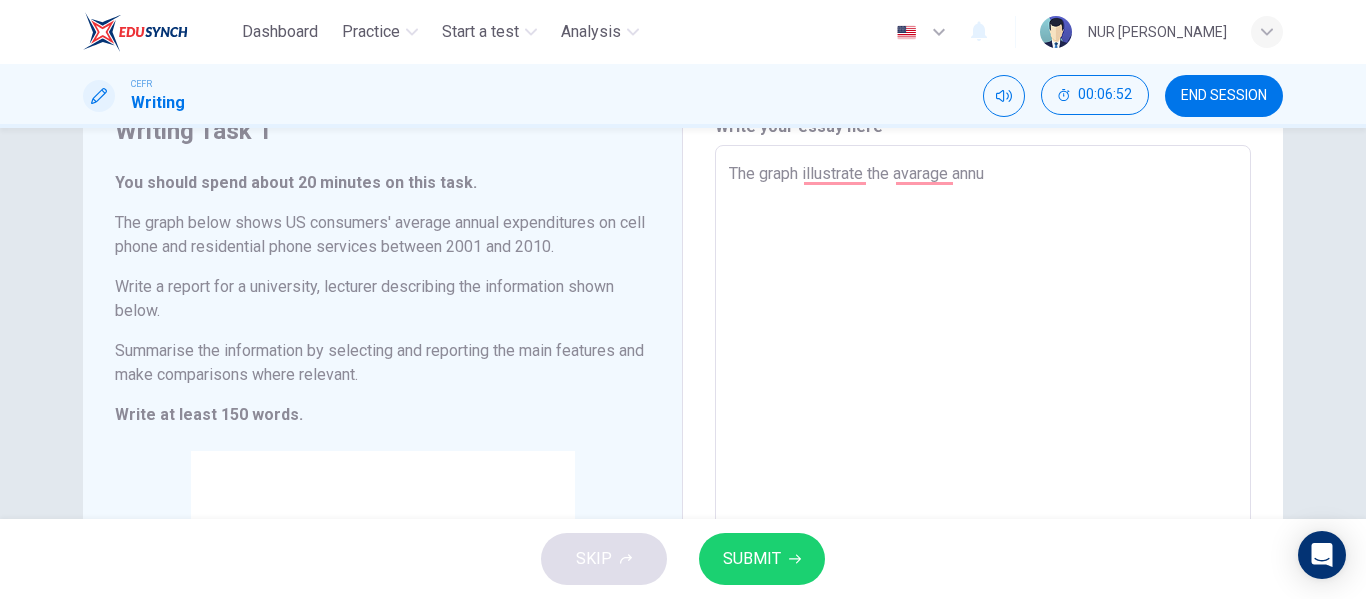 type on "x" 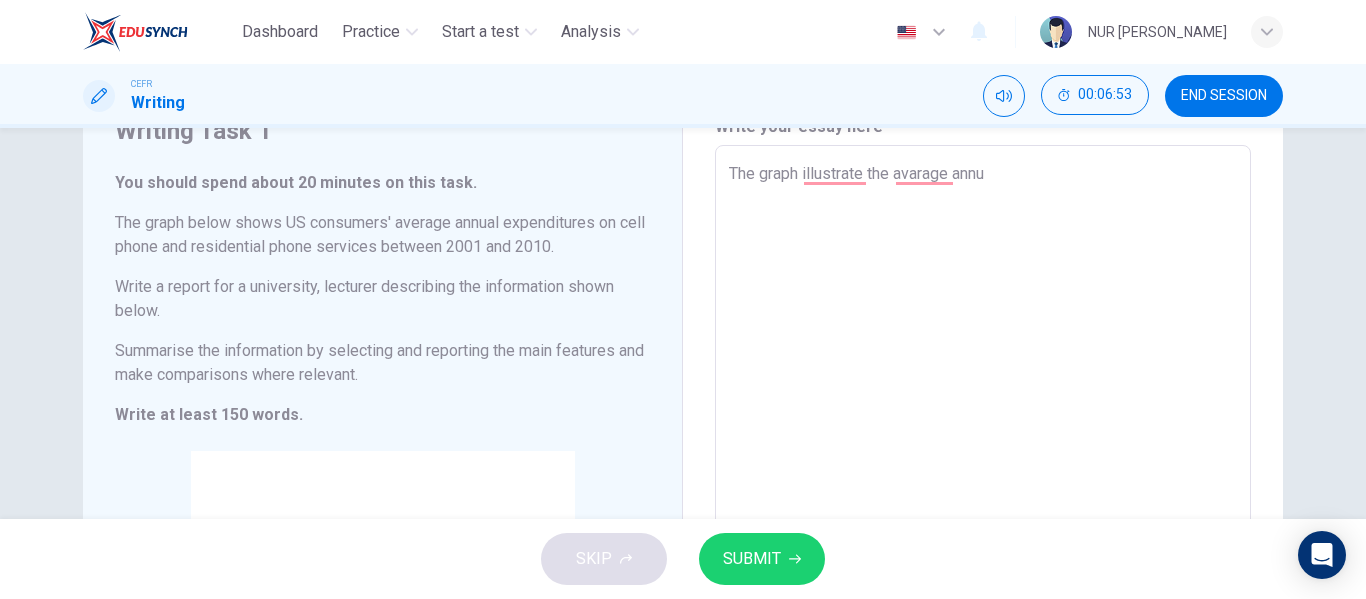 type on "The graph illustrate the avarage annua" 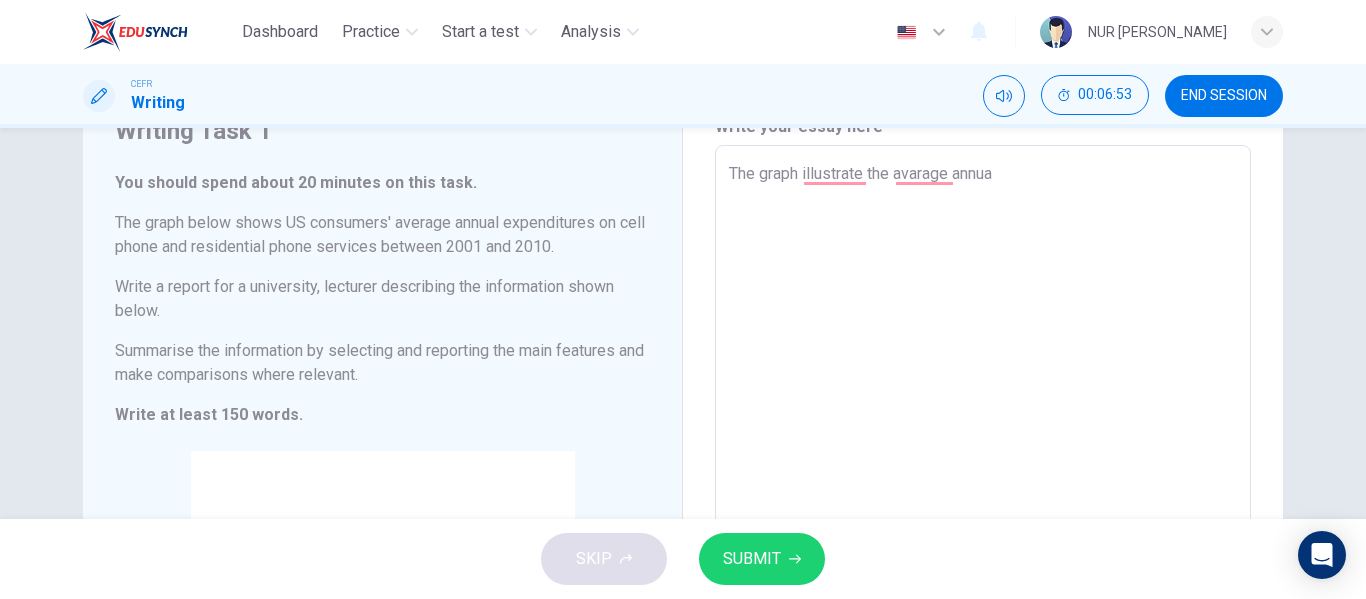 type on "x" 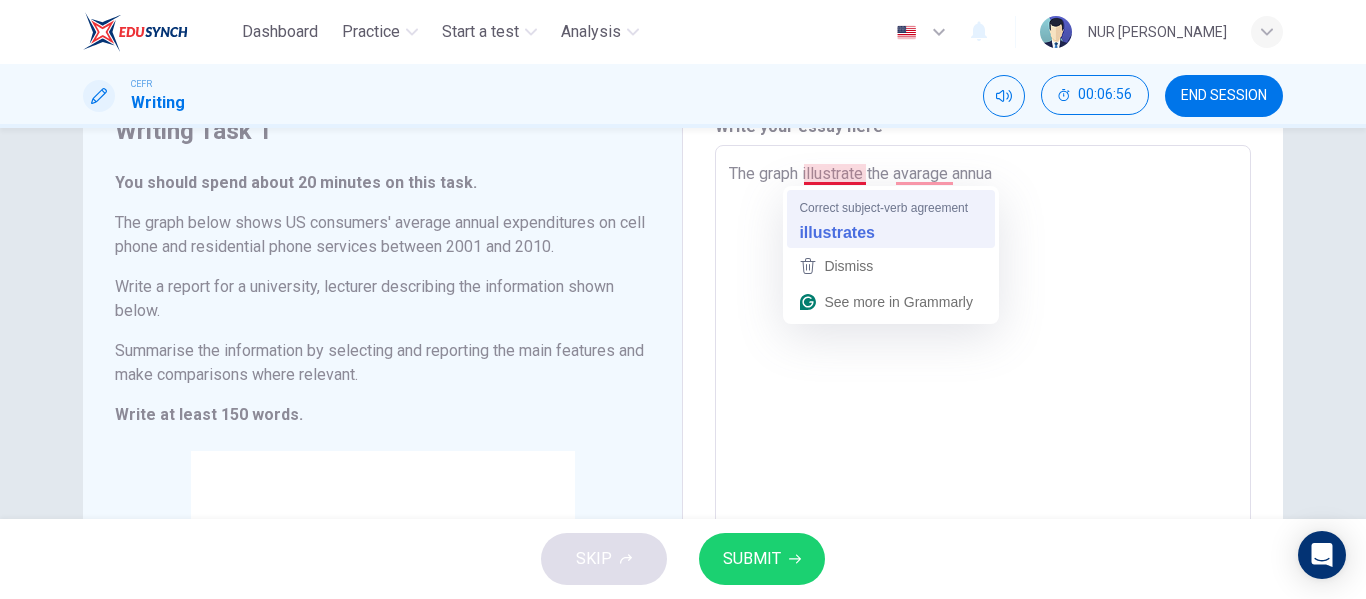 type on "The graph illustrates the avarage annua" 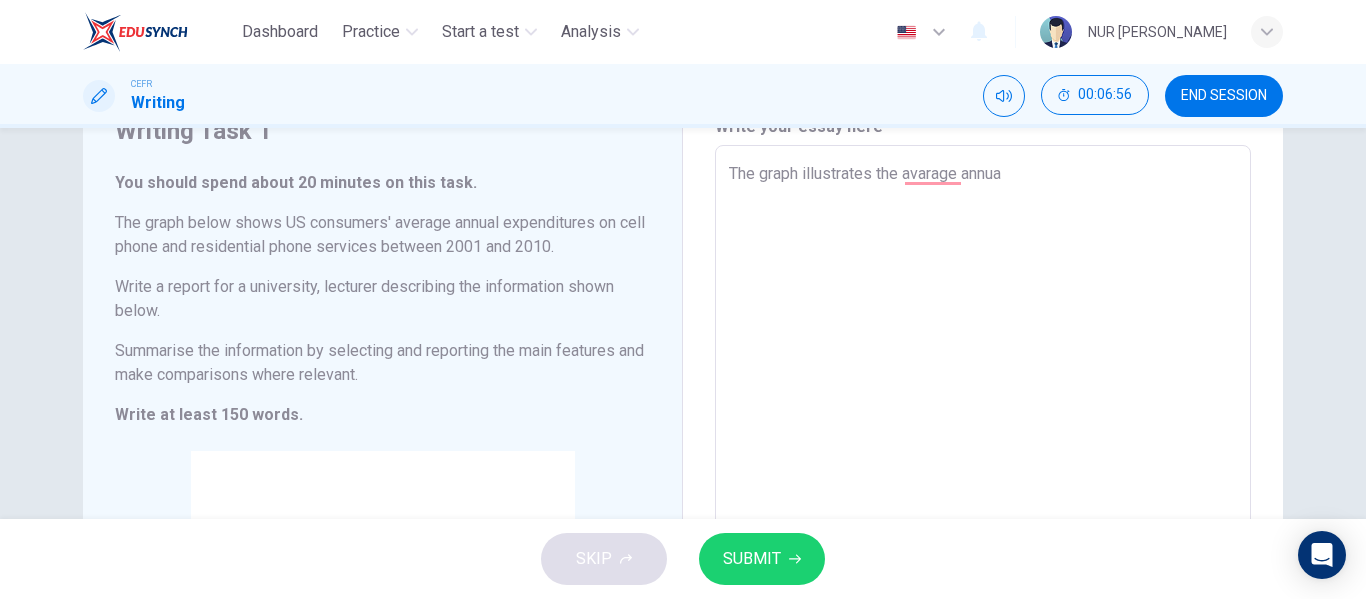 type on "x" 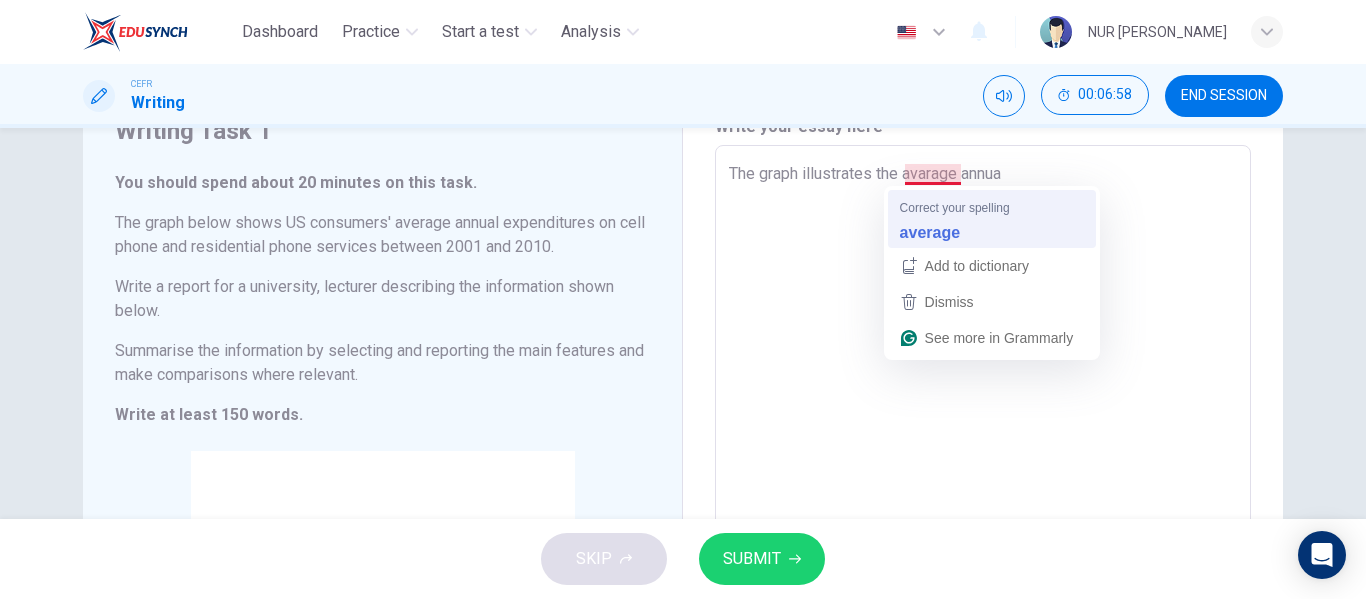 type on "The graph illustrates the average annua" 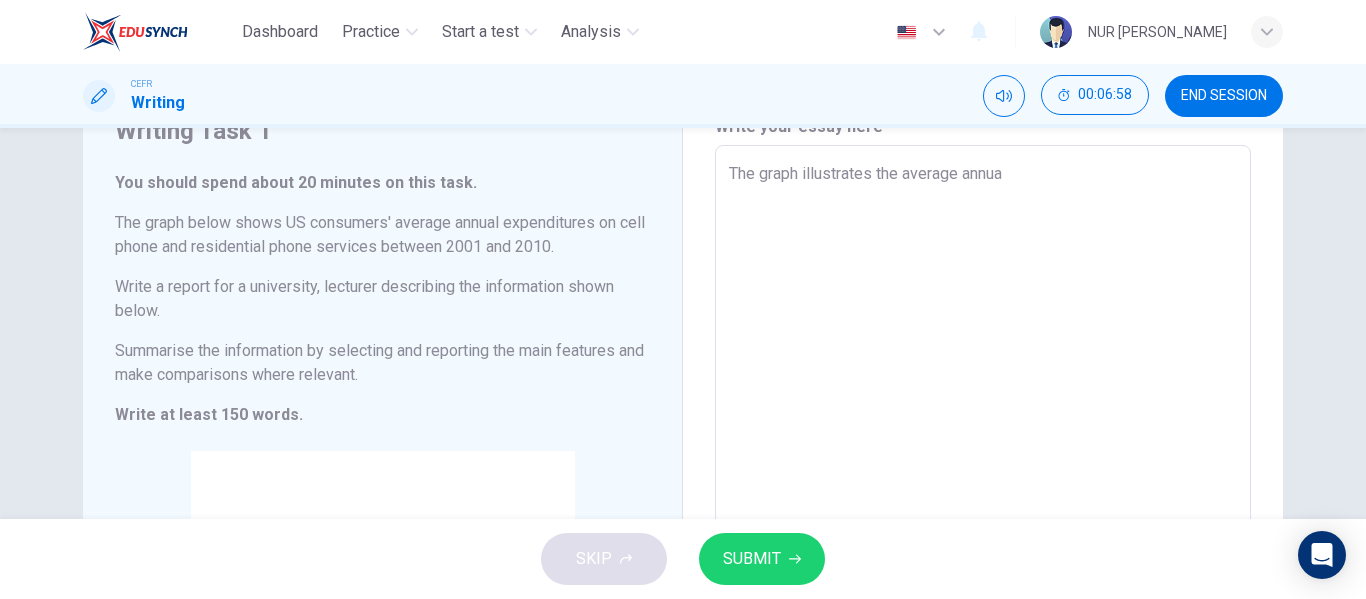 type on "x" 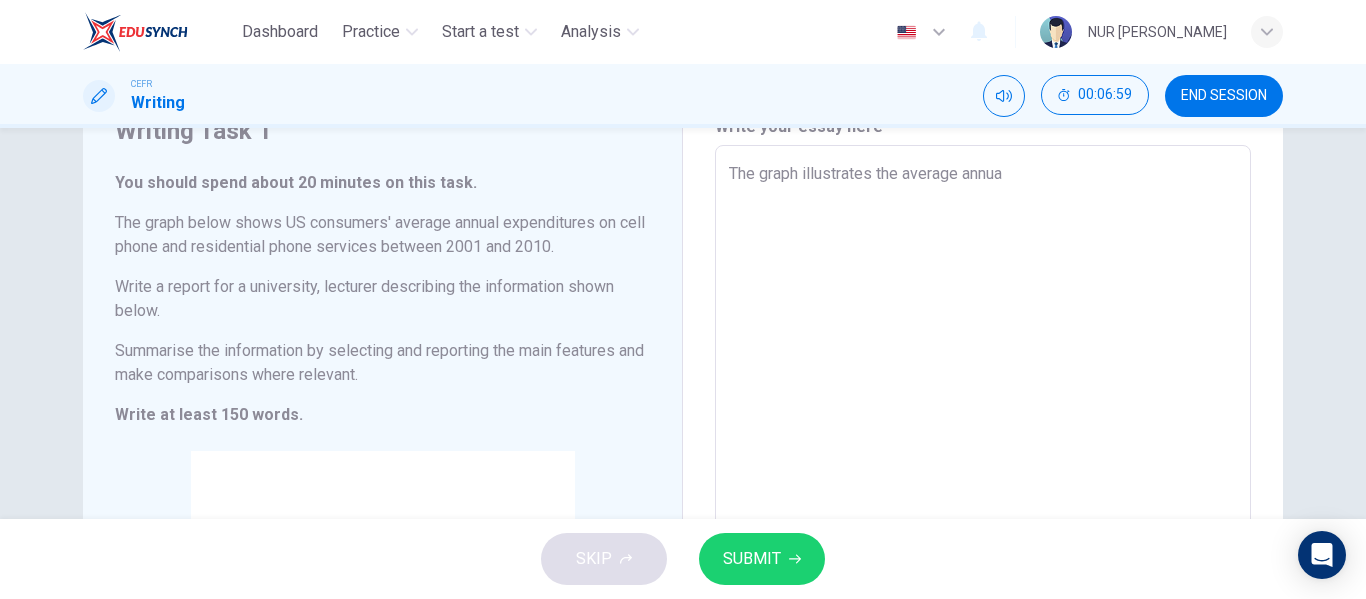 click on "The graph illustrates the average annua" at bounding box center (983, 473) 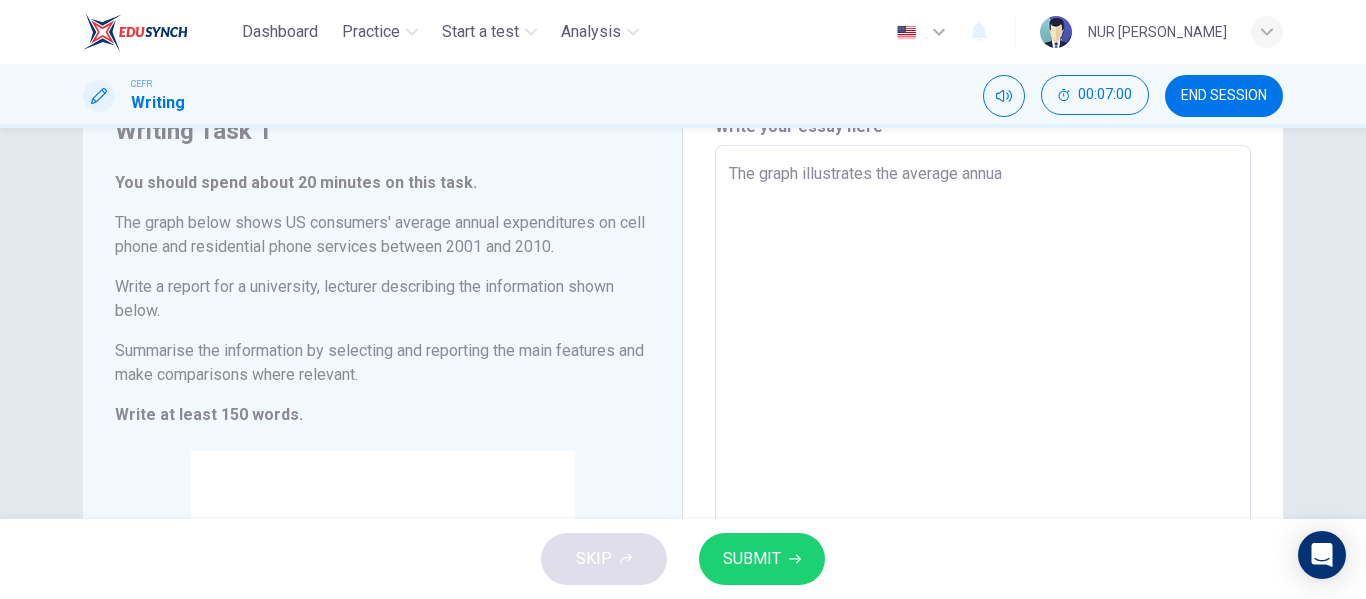 type on "The graph illustrates the average annual" 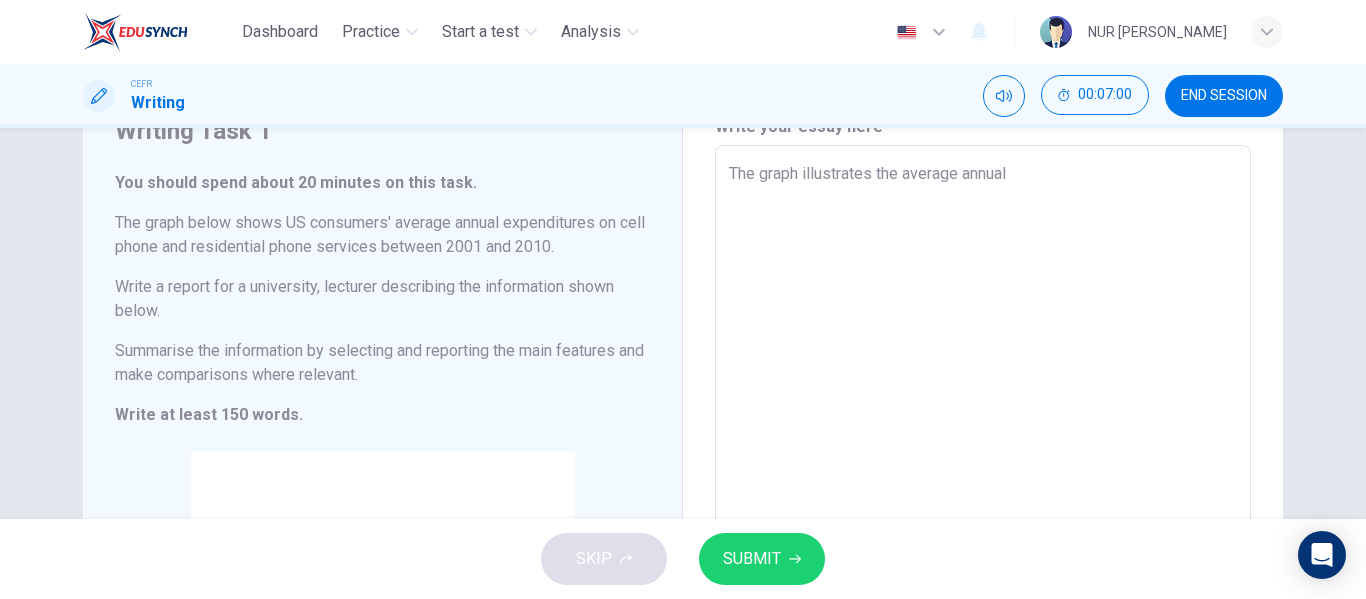 type on "The graph illustrates the average annual" 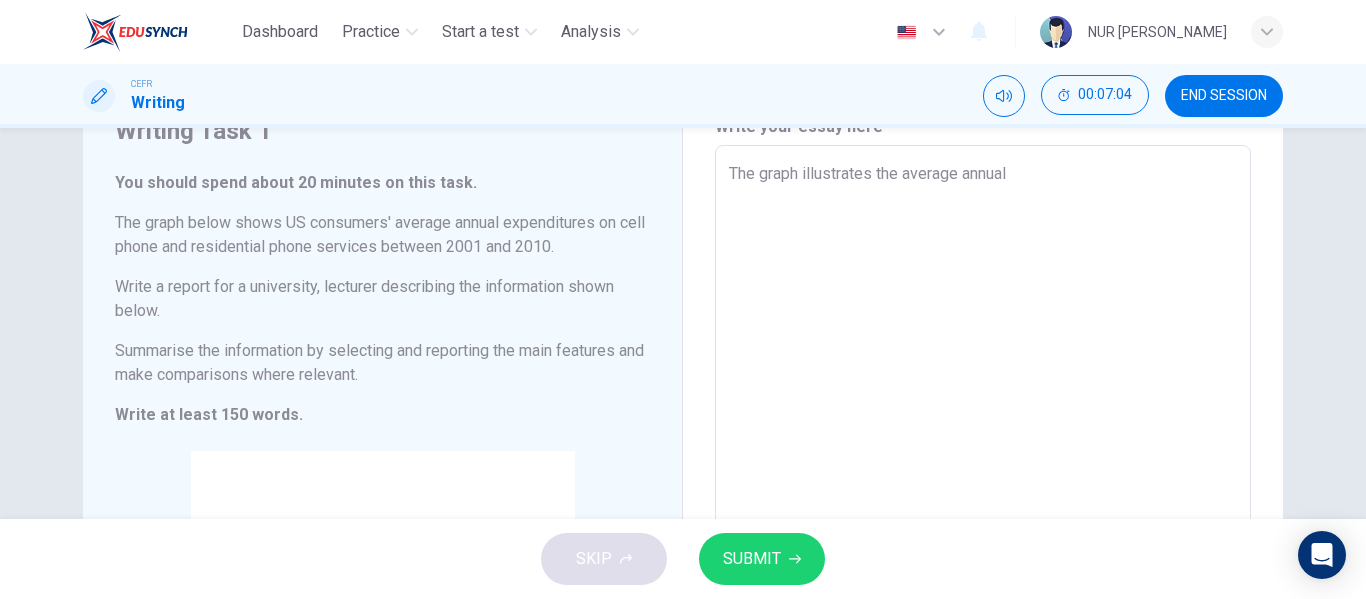 type on "The graph illustrates the average annual s" 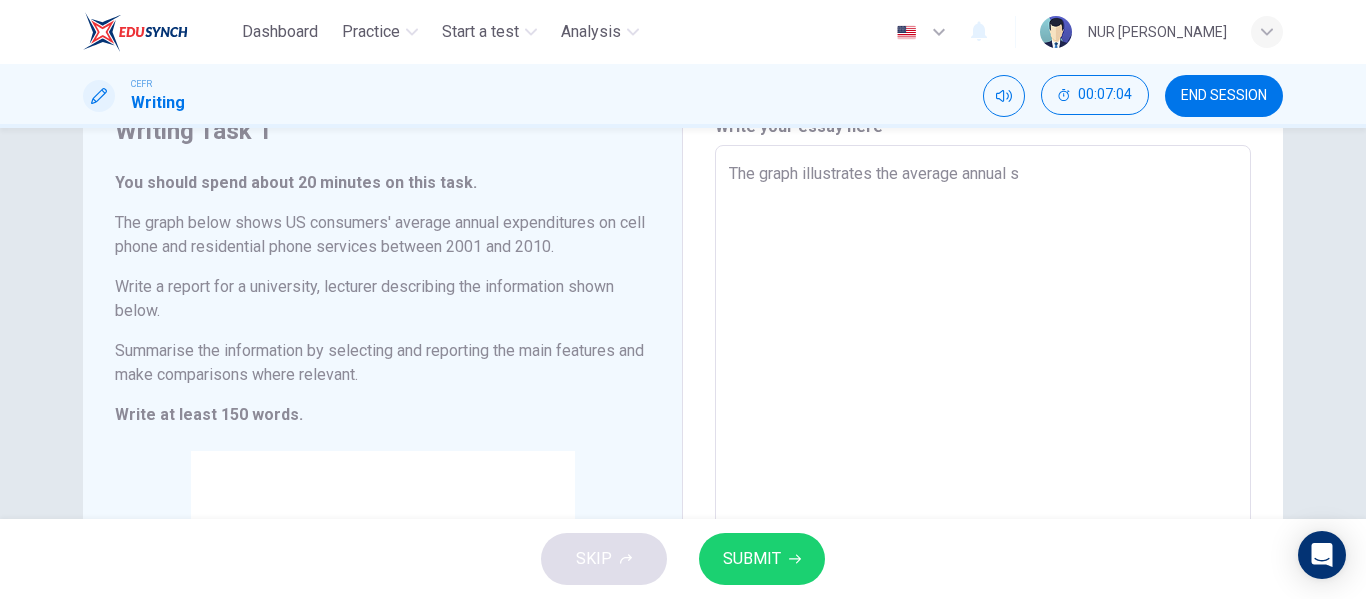 type on "The graph illustrates the average annual sp" 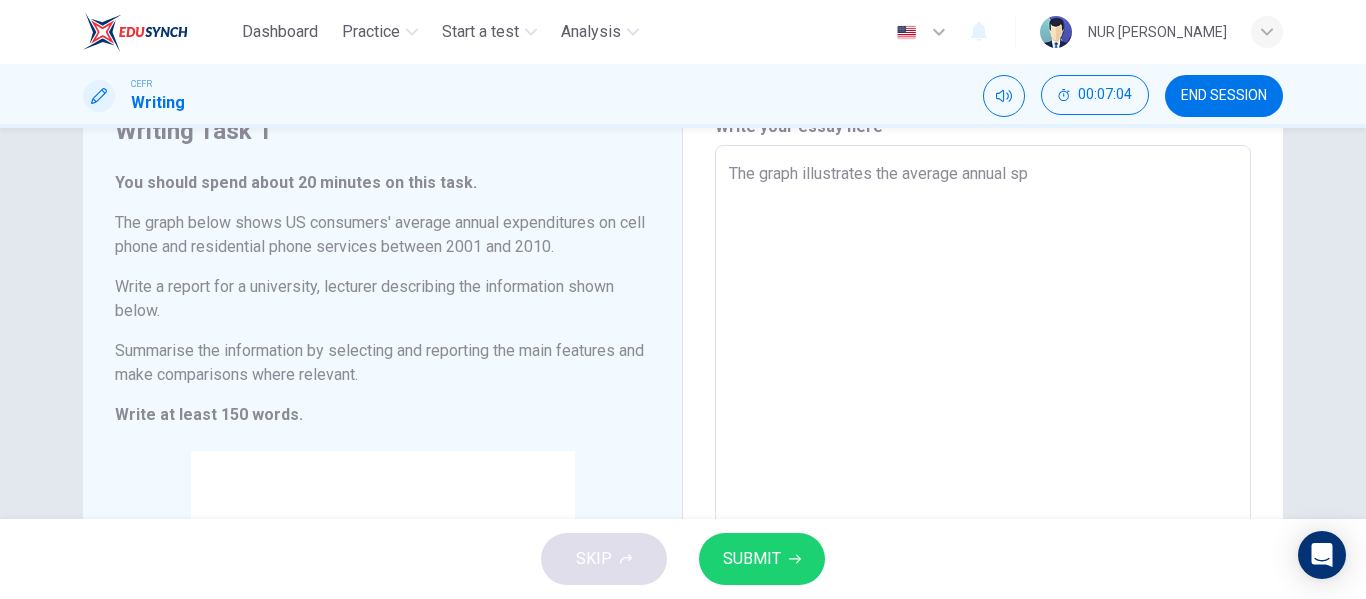 type on "x" 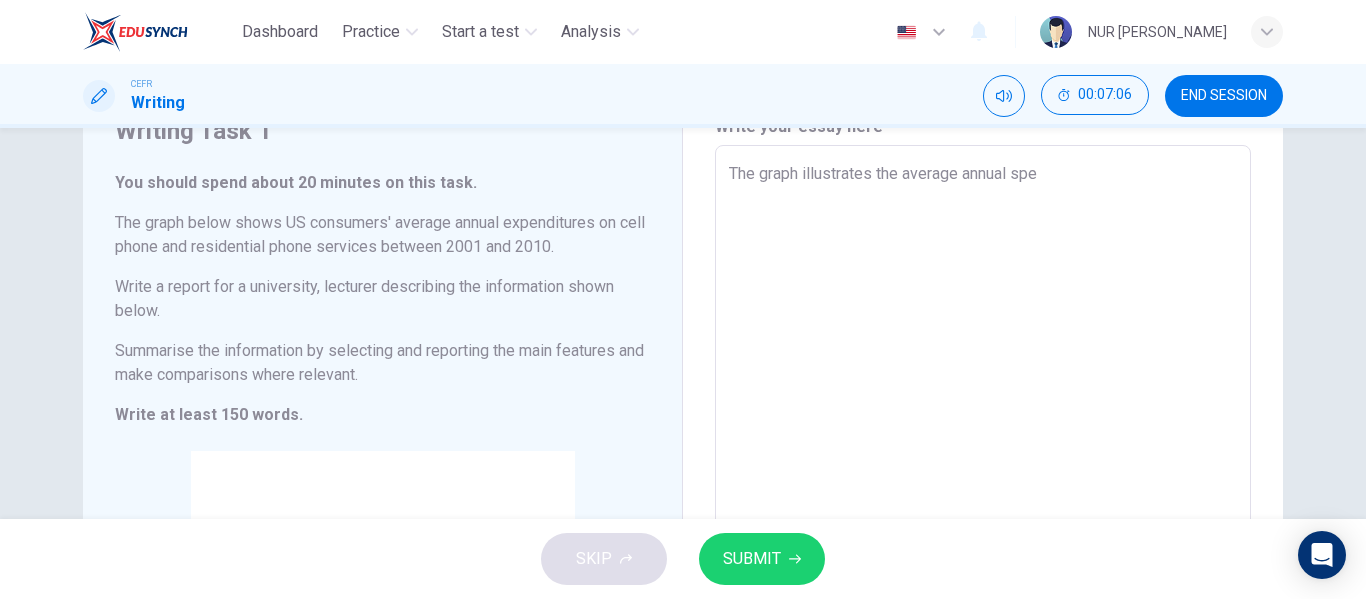 type on "The graph illustrates the average annual sp" 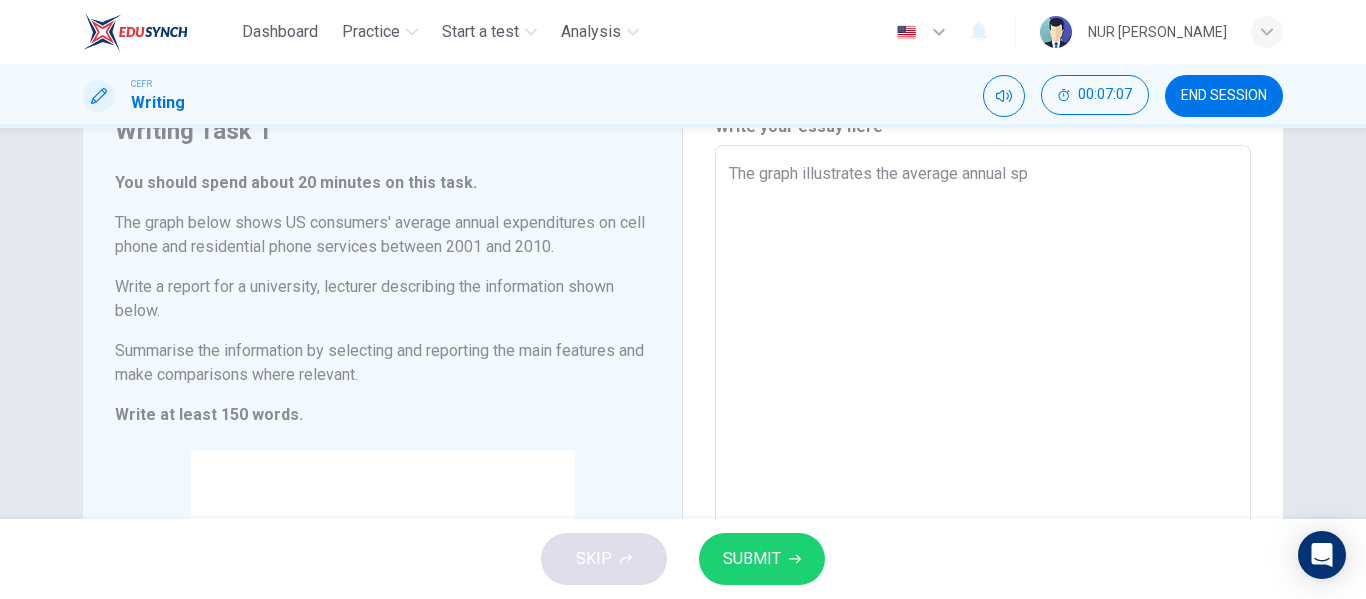 type on "The graph illustrates the average annual s" 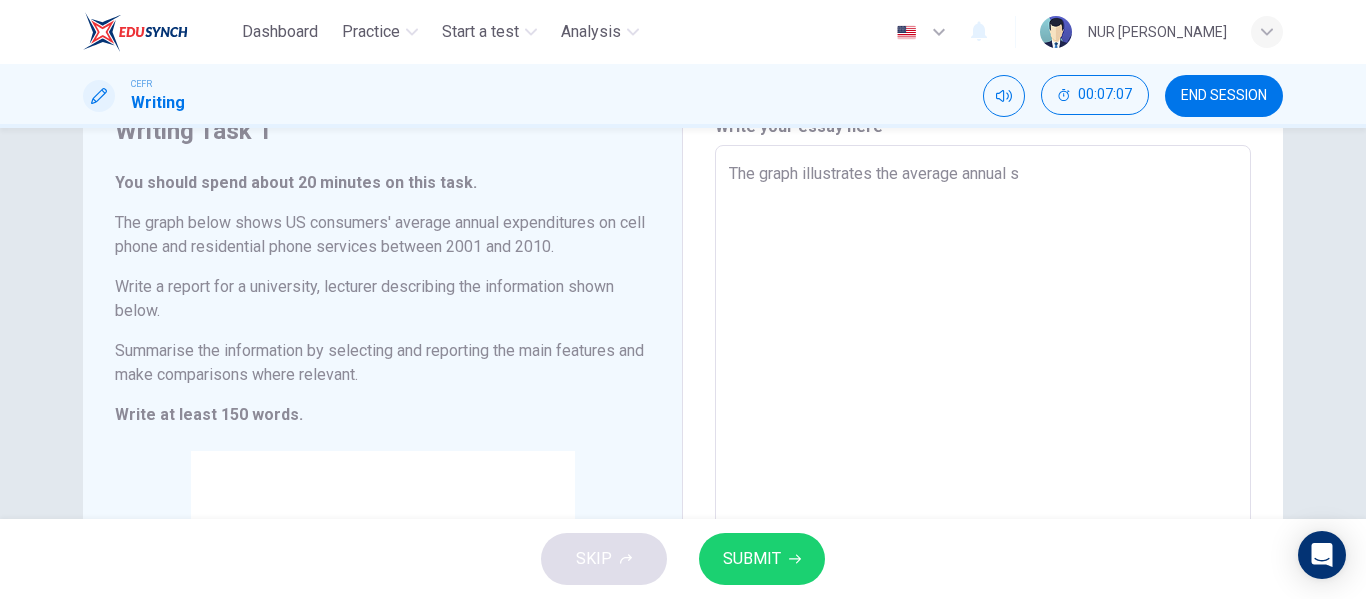 type on "The graph illustrates the average annual" 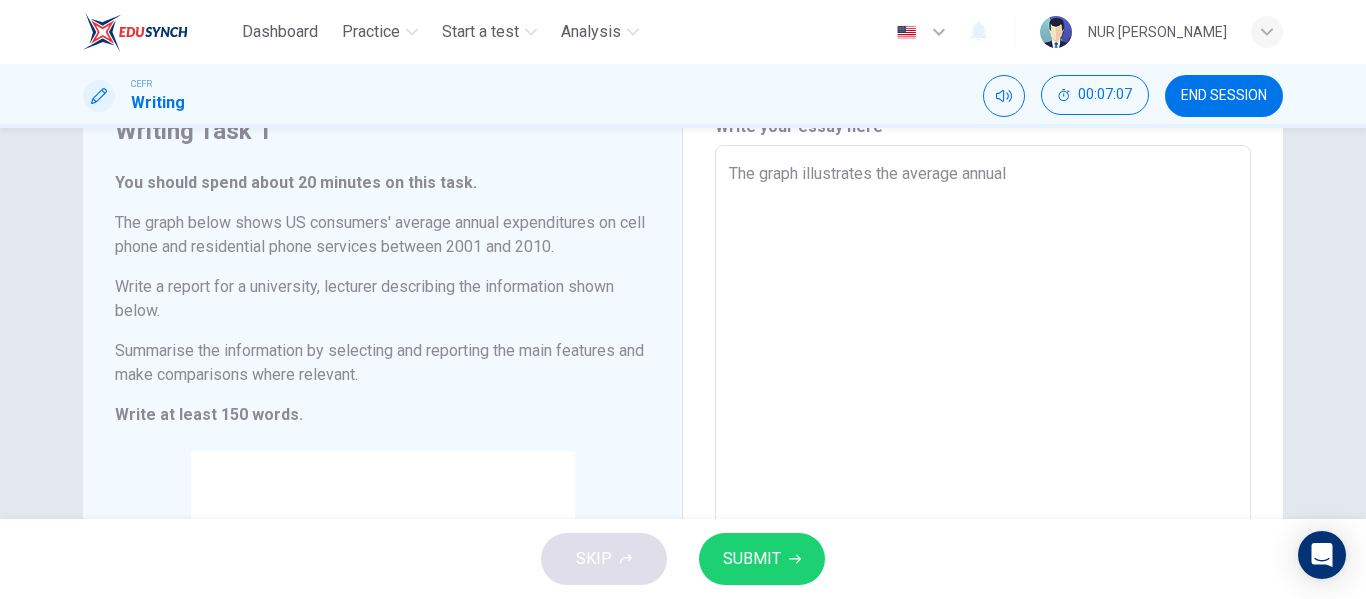 type on "x" 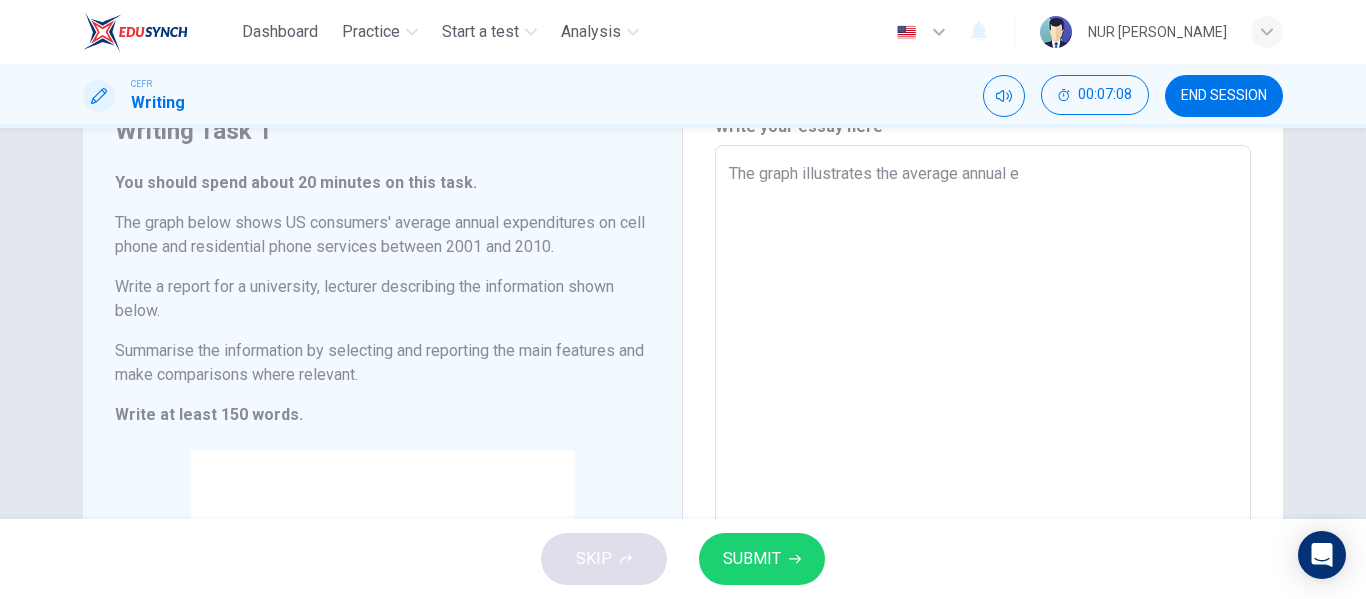 type on "The graph illustrates the average annual ex" 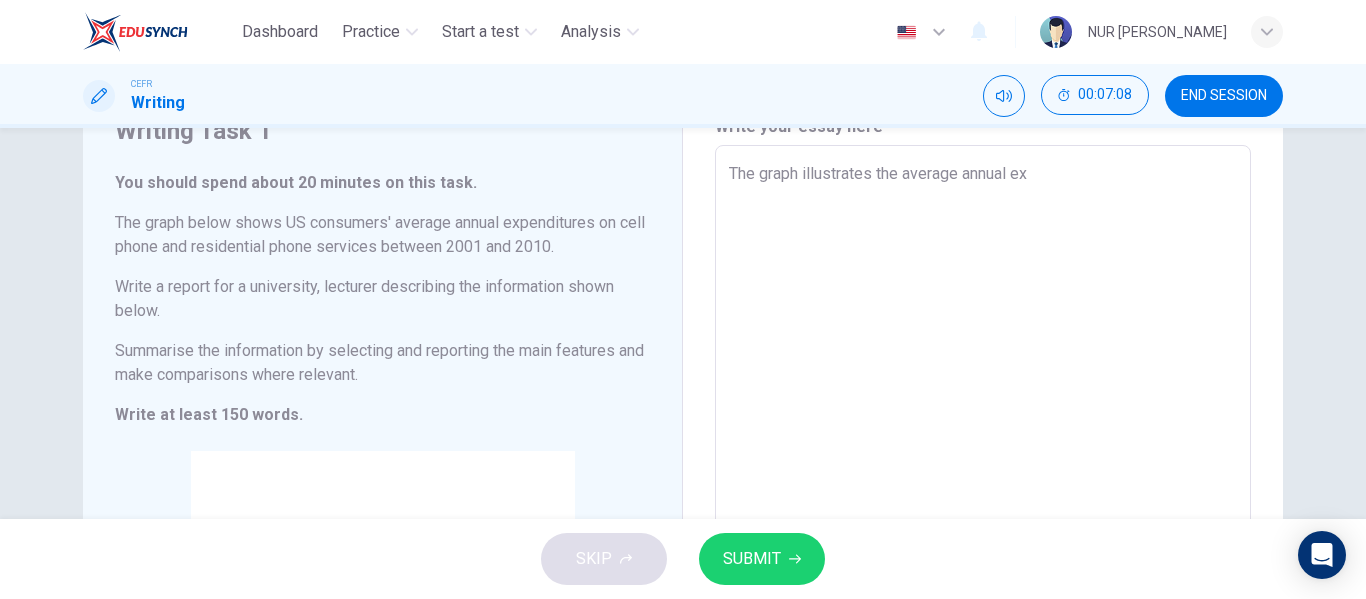 type on "The graph illustrates the average annual exo" 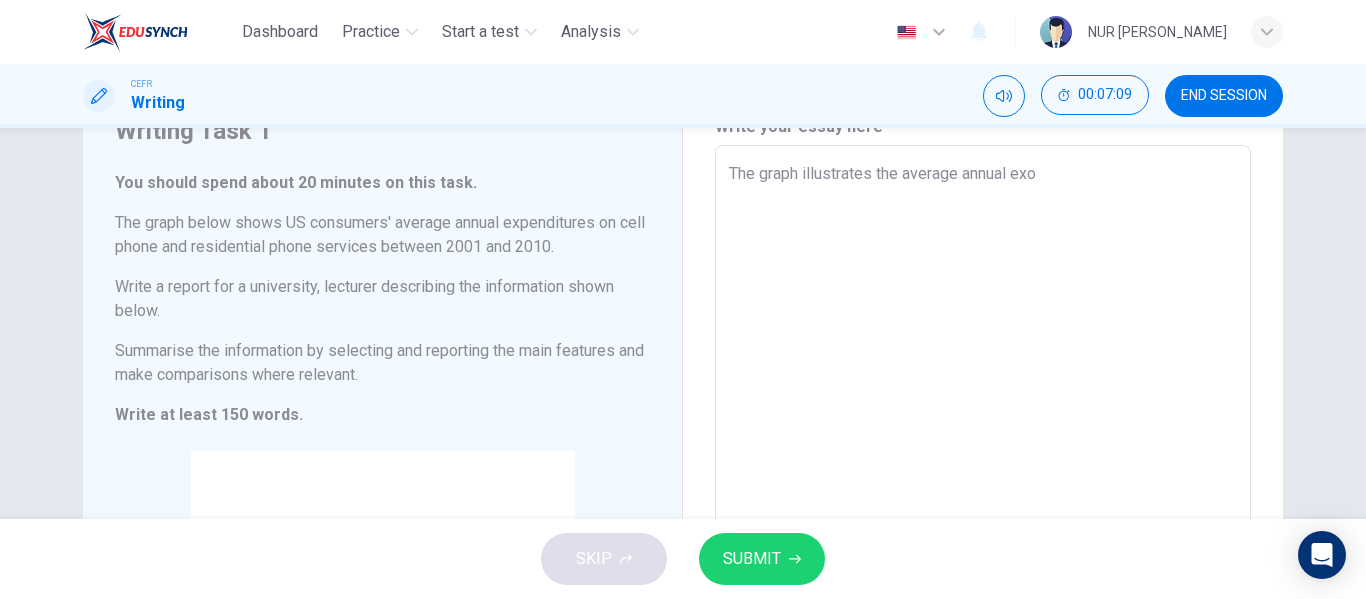 type on "The graph illustrates the average annual ex" 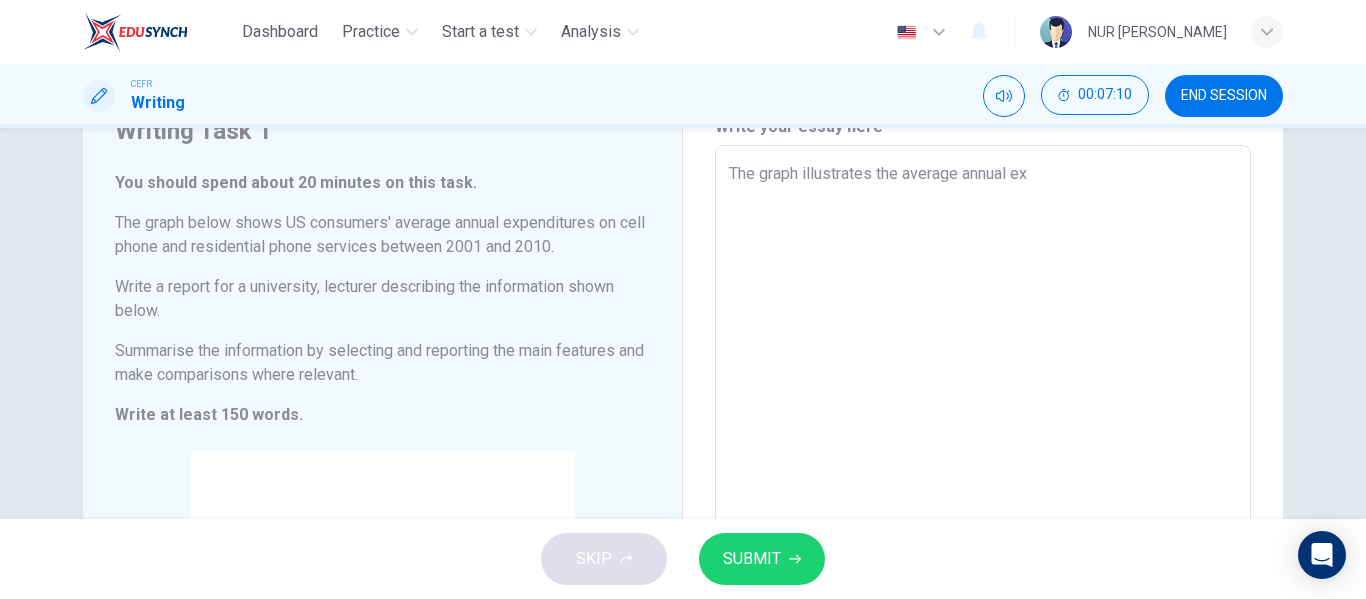 type on "The graph illustrates the average annual exp" 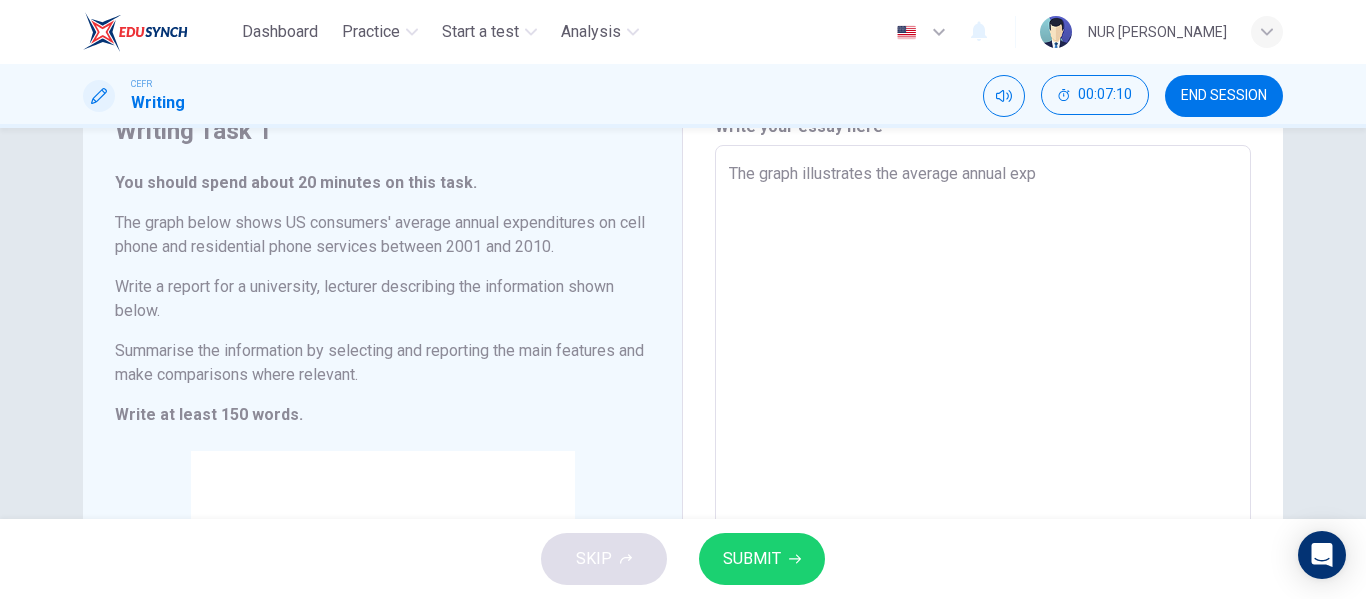 type on "The graph illustrates the average annual expe" 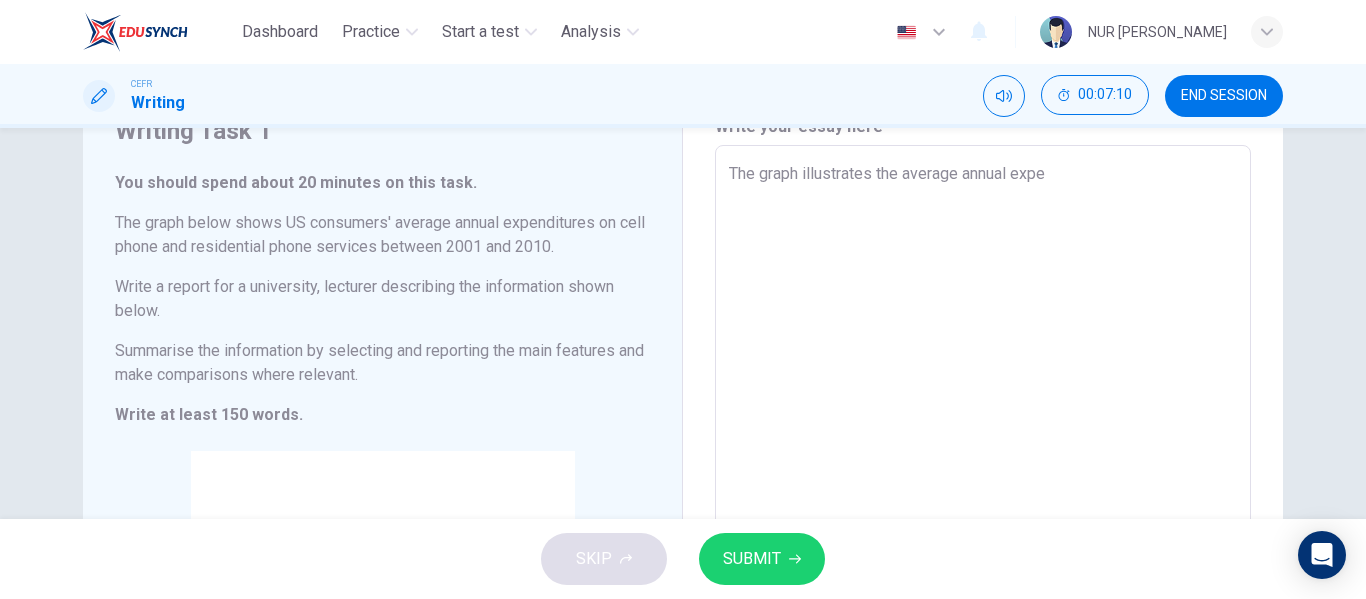 type on "x" 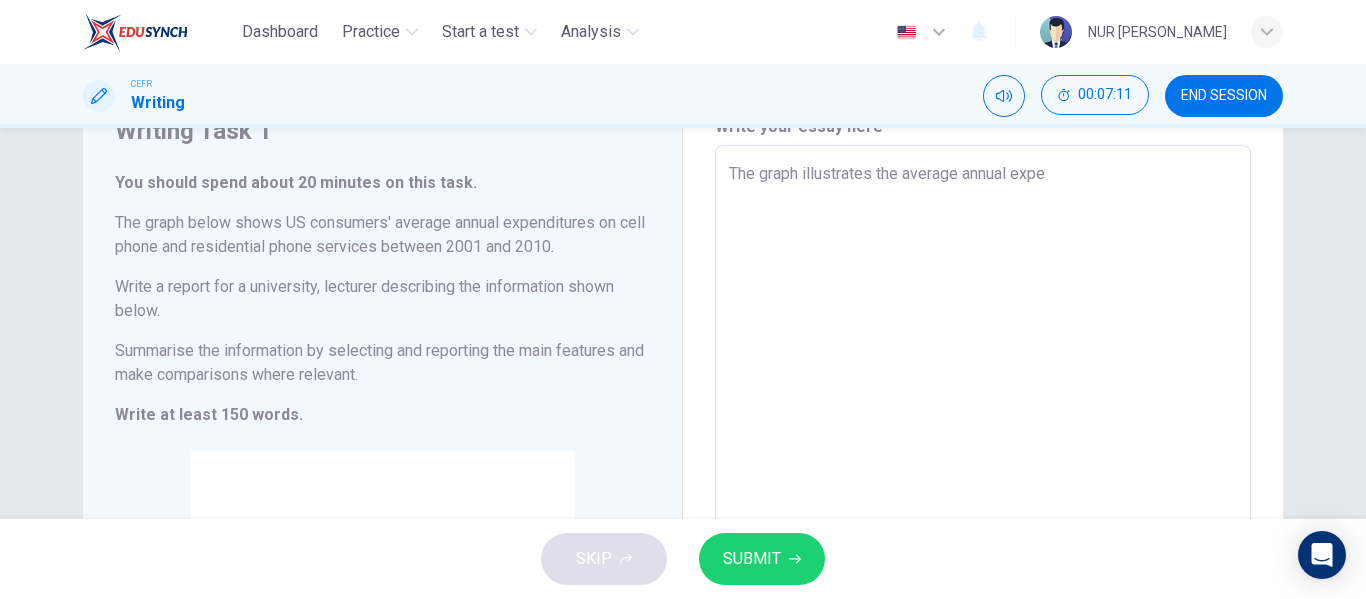 type on "The graph illustrates the average annual expen" 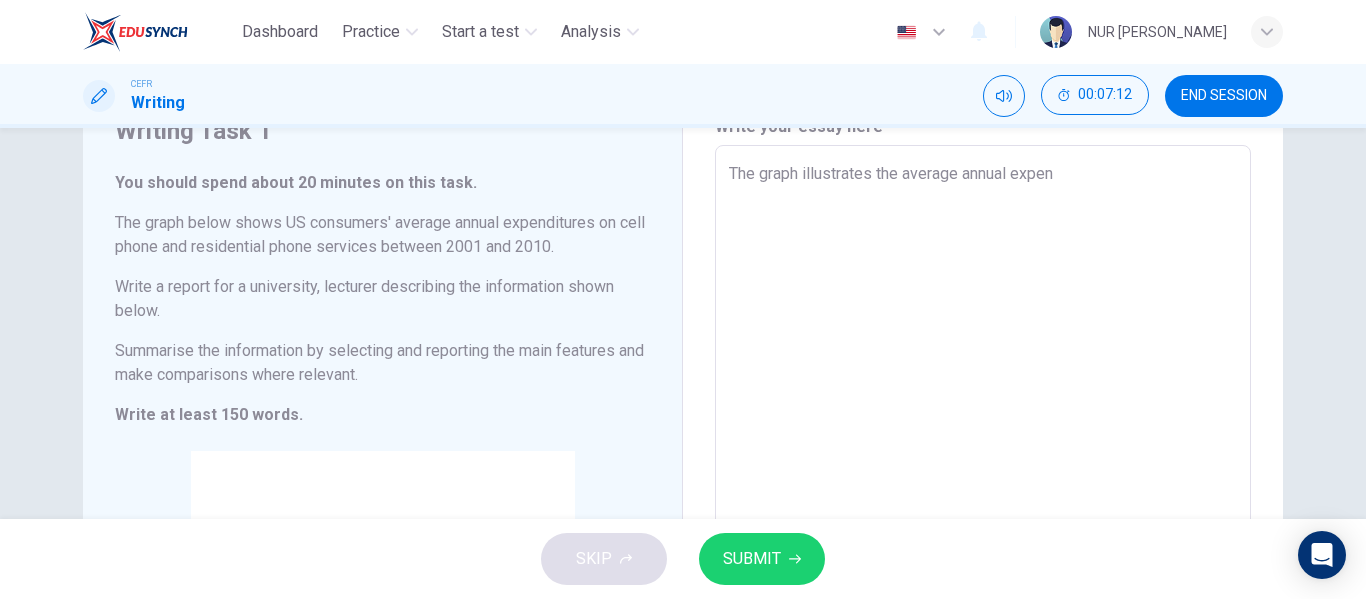 type on "The graph illustrates the average annual expend" 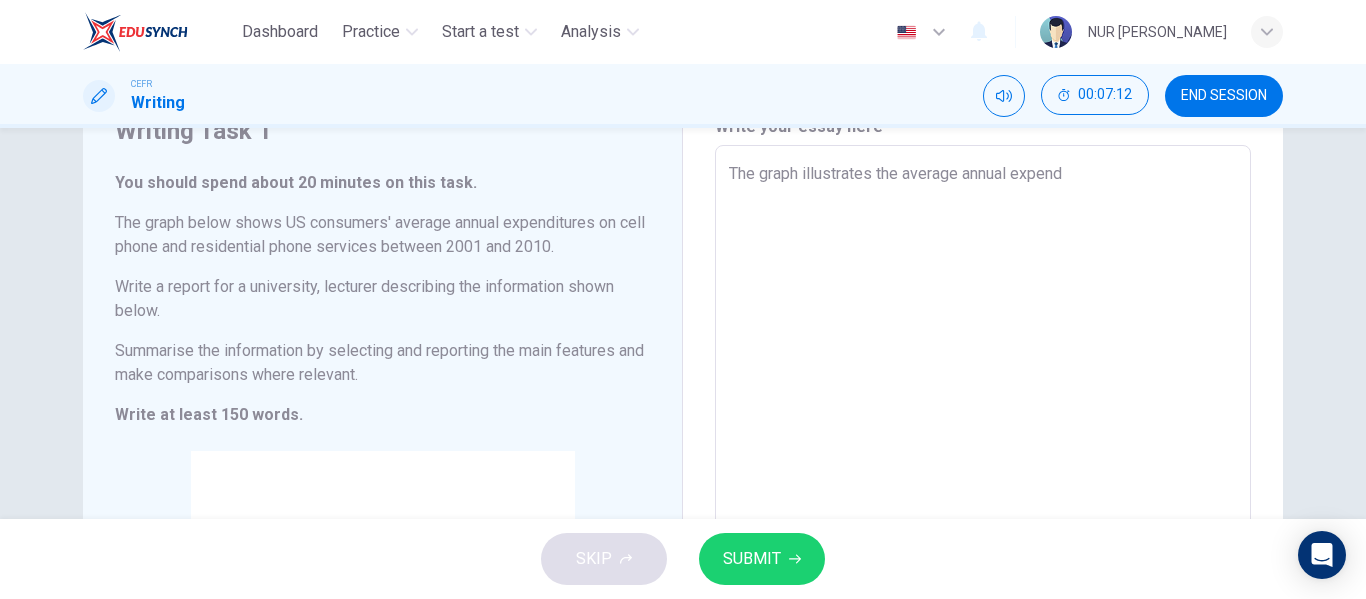 type on "x" 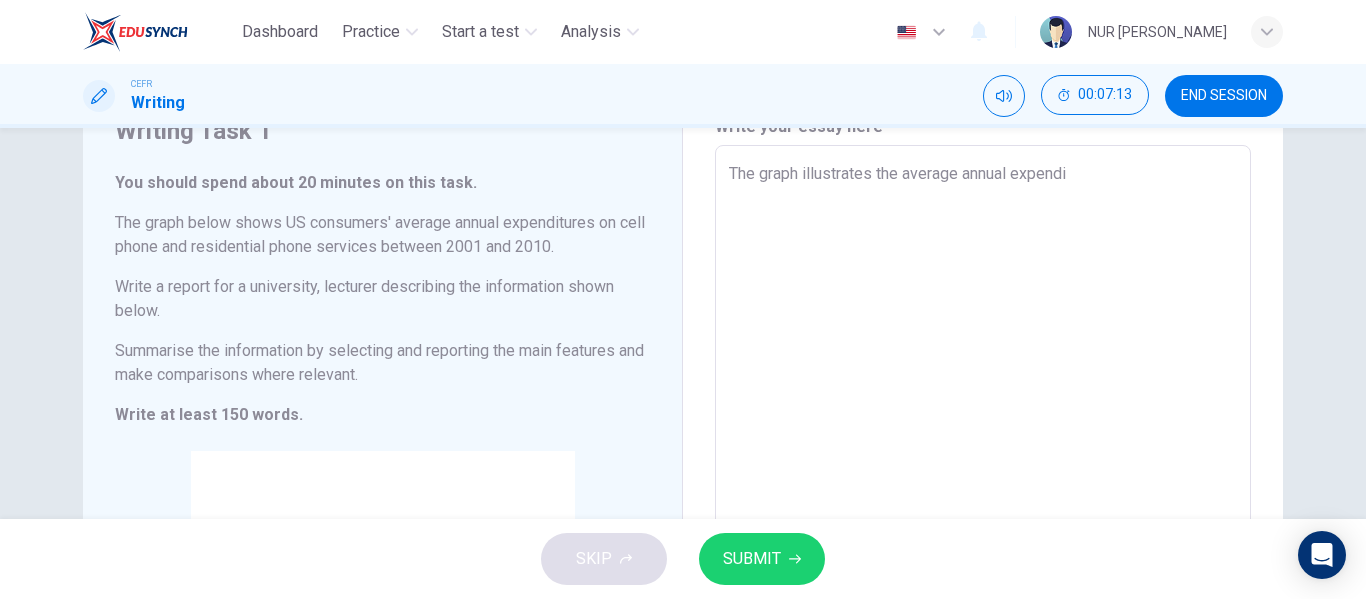 type on "The graph illustrates the average annual expendit" 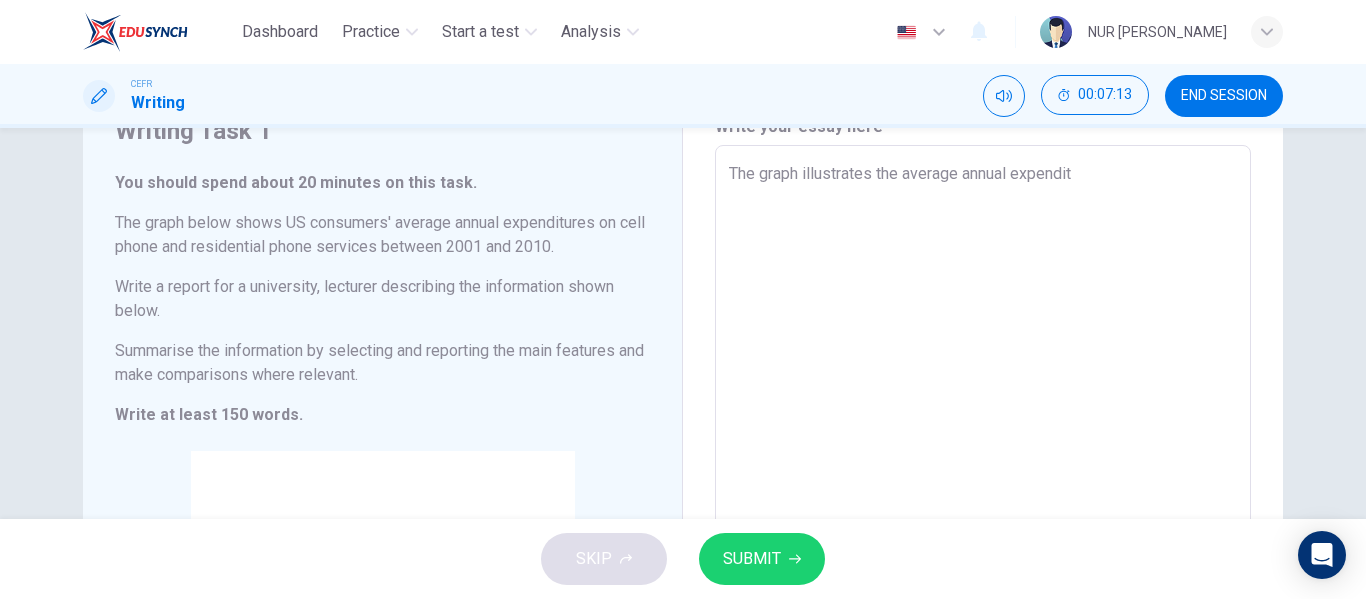type on "x" 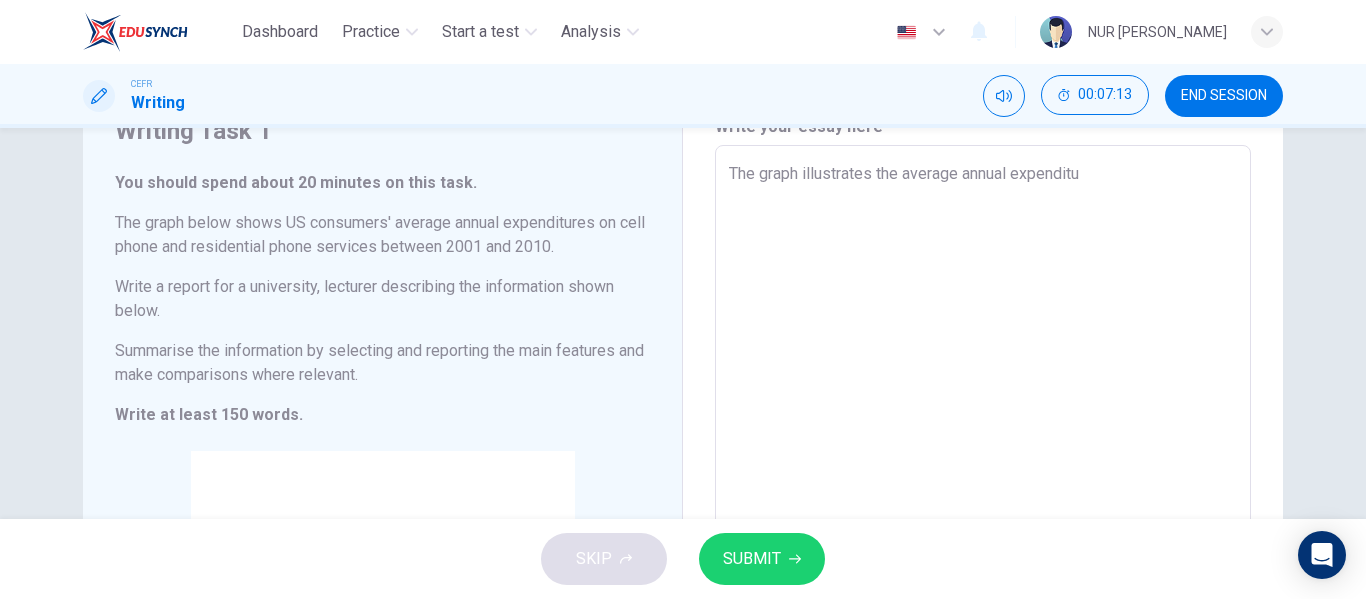 type on "The graph illustrates the average annual expenditur" 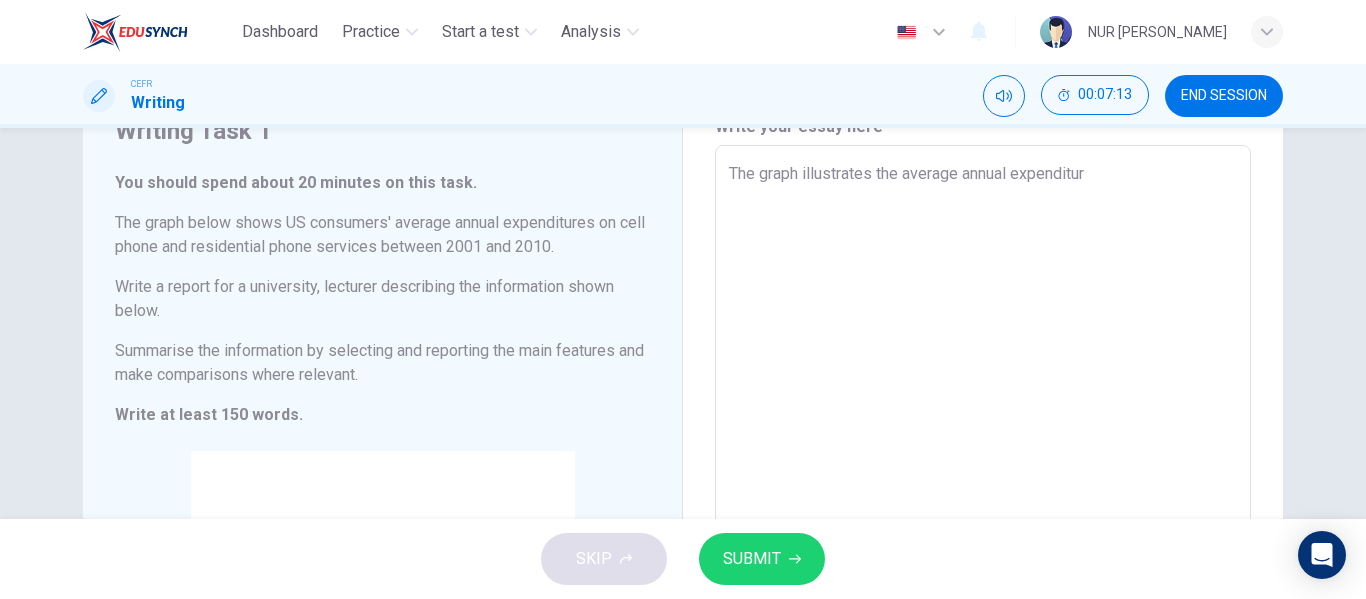 type on "x" 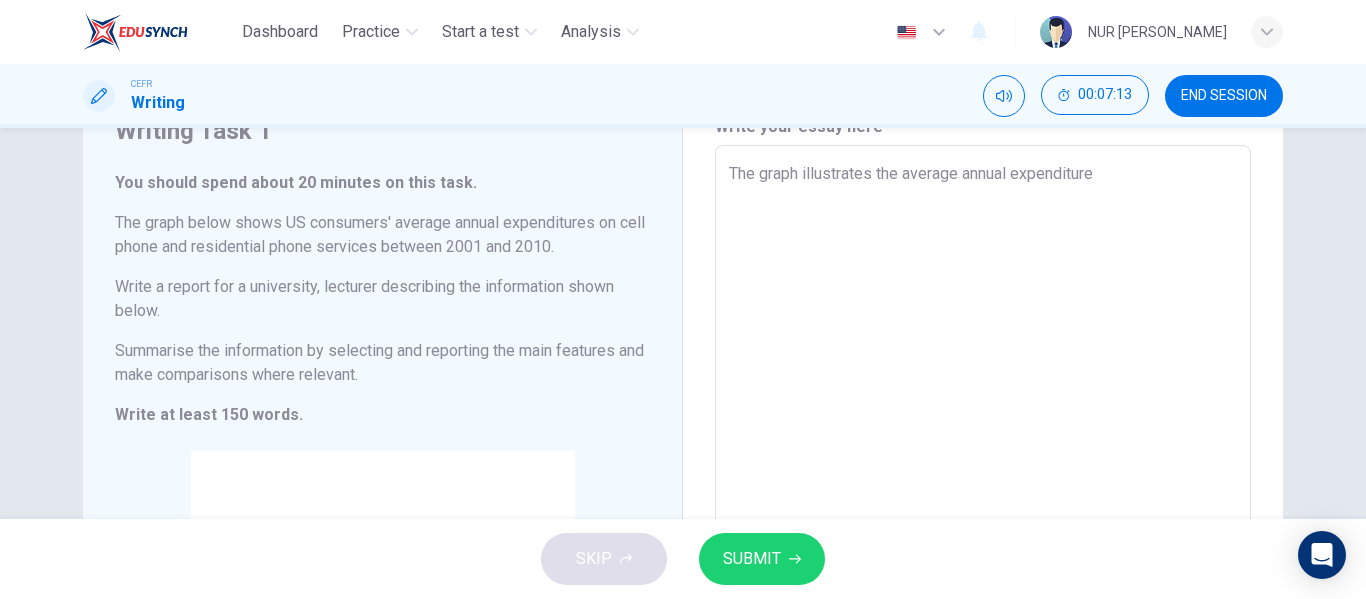type on "x" 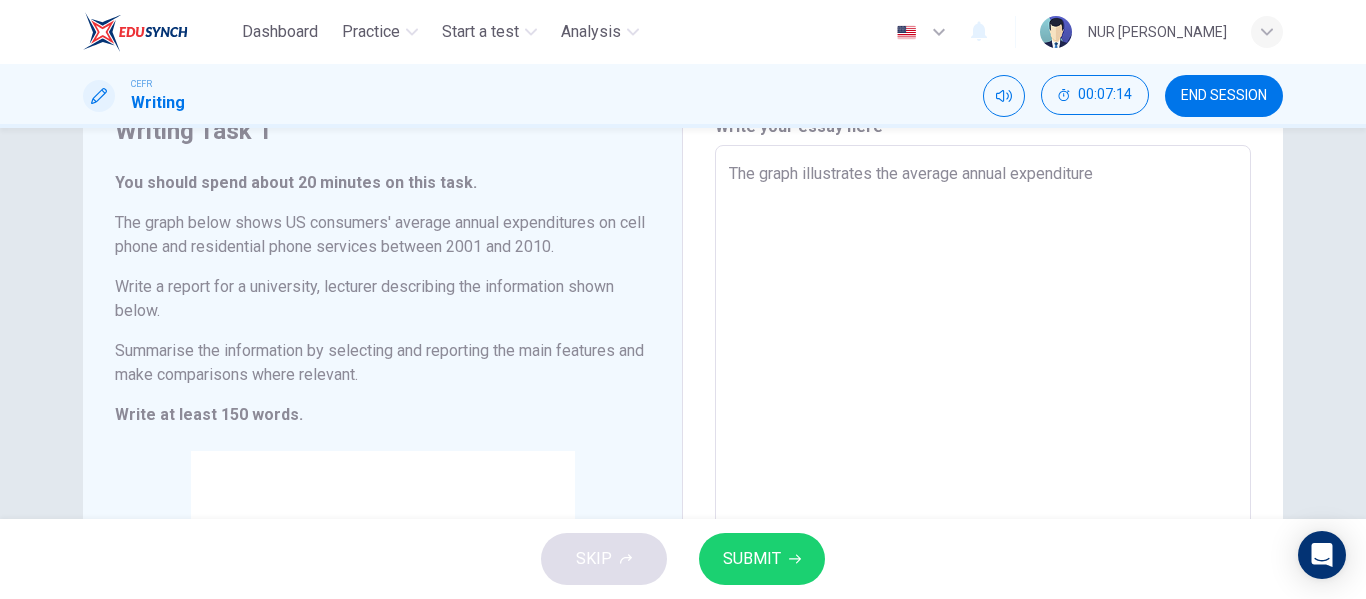 type on "The graph illustrates the average annual expenditures" 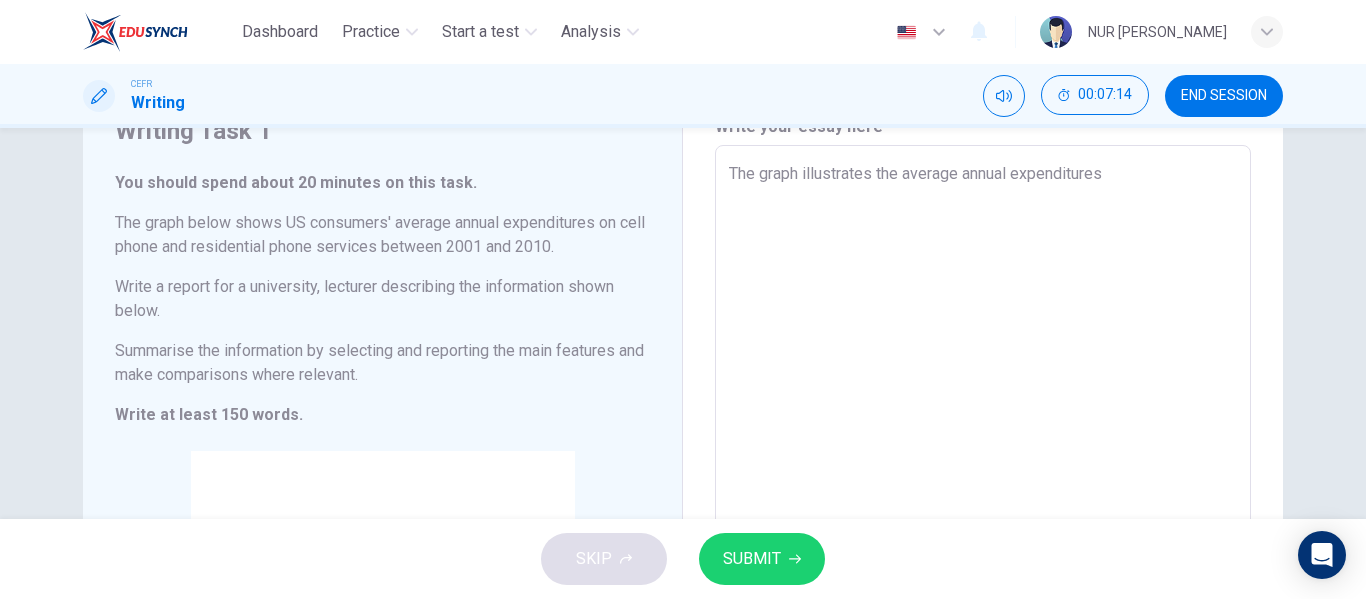 type on "The graph illustrates the average annual expenditures" 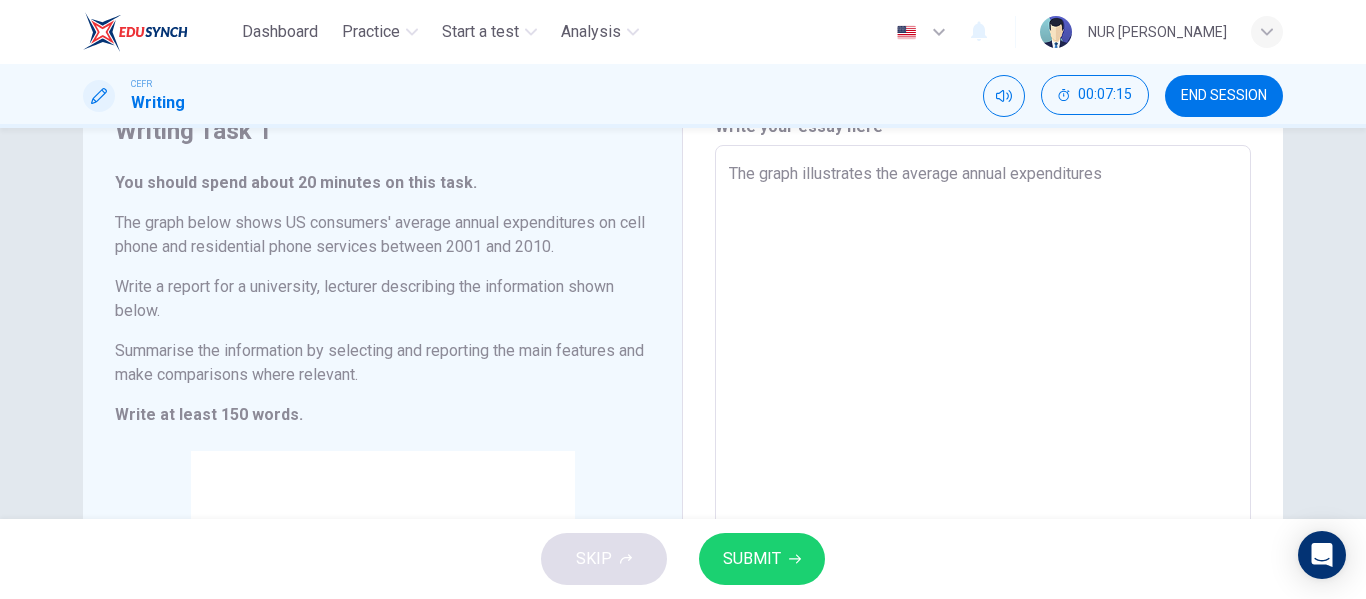 type on "The graph illustrates the average annual expenditures o" 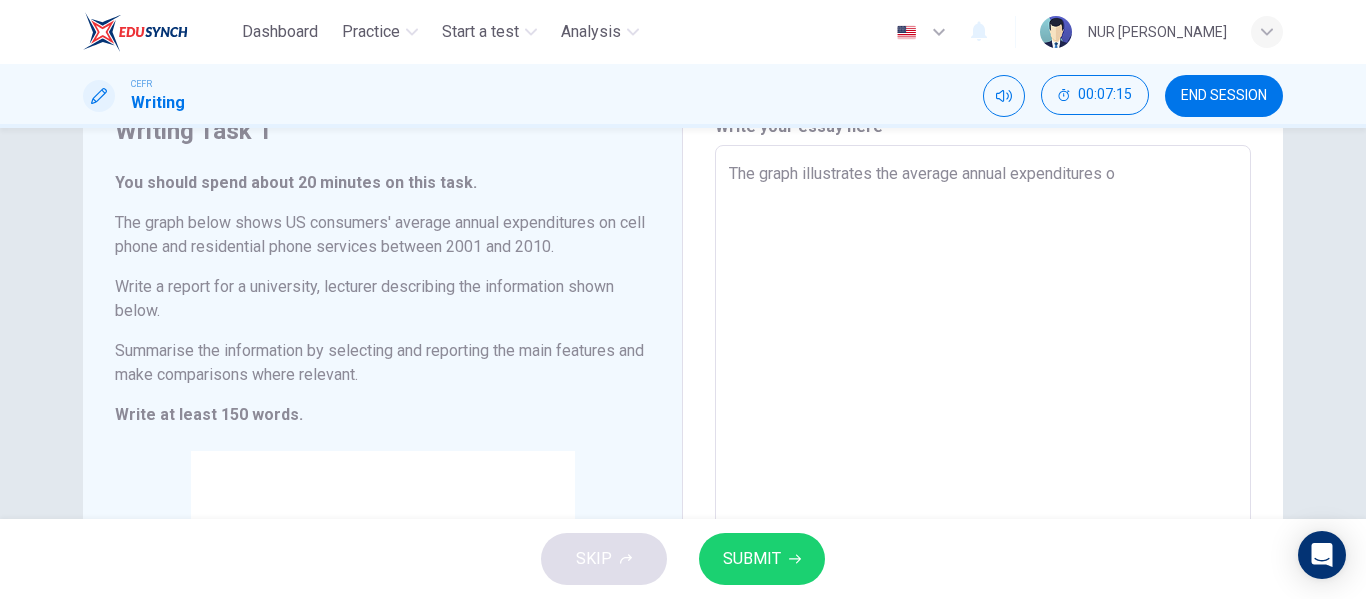 type on "The graph illustrates the average annual expenditures on" 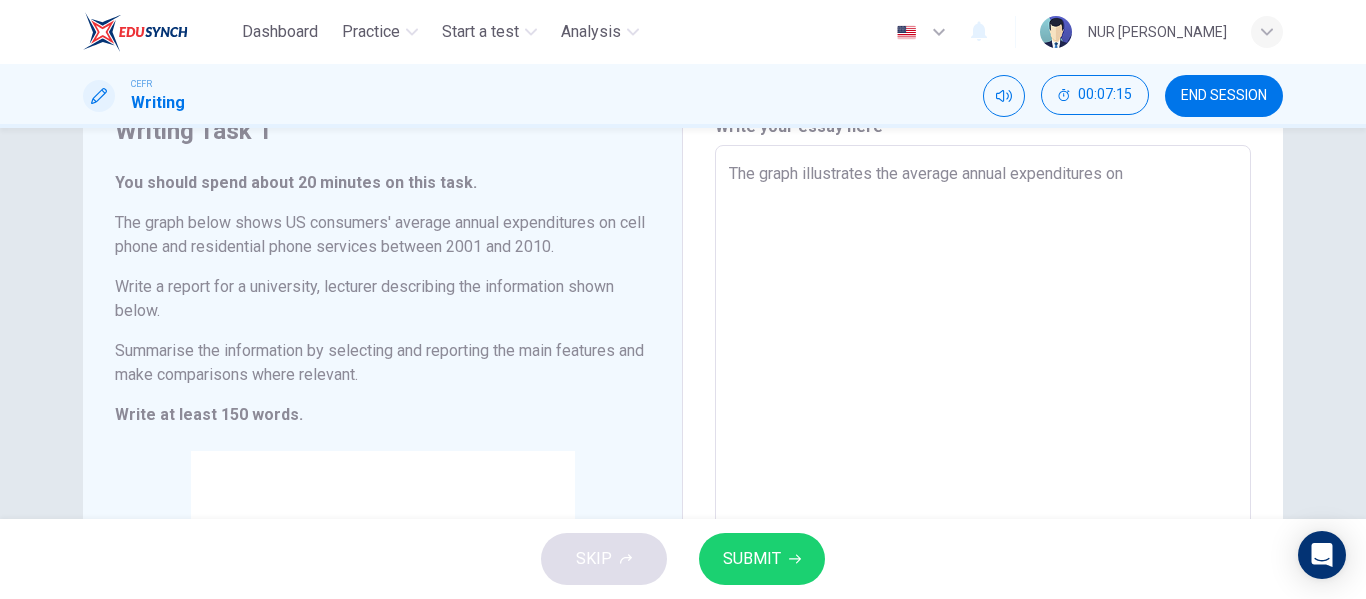 type on "x" 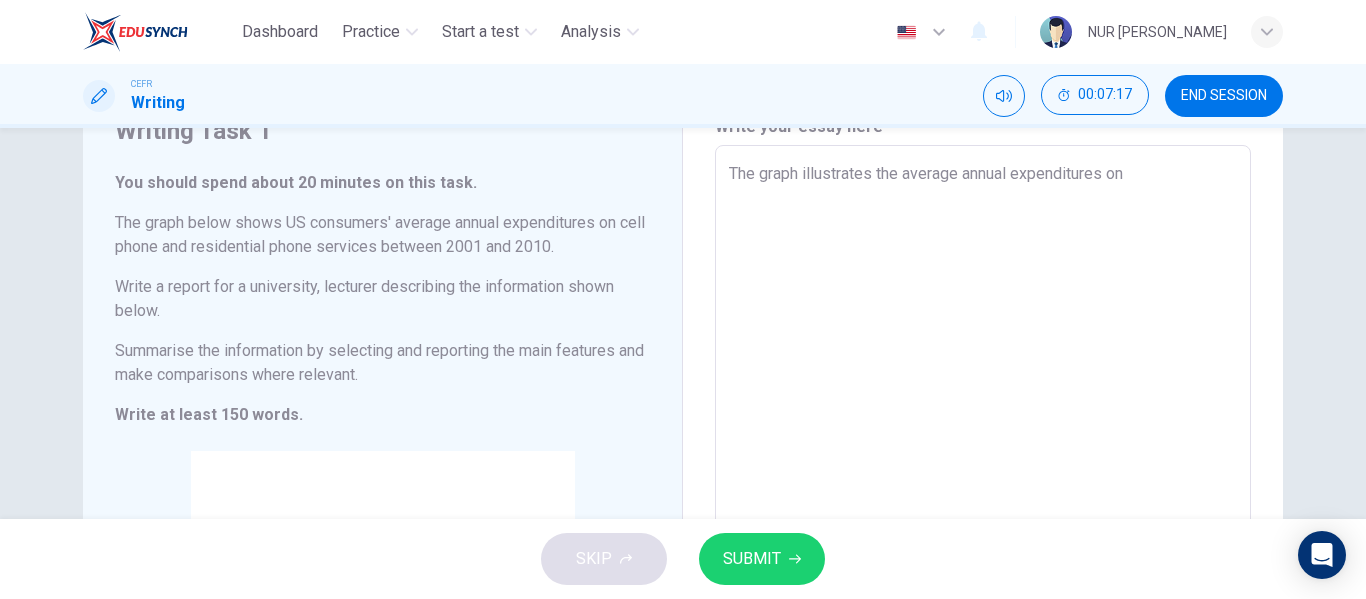 type on "The graph illustrates the average annual expenditures on" 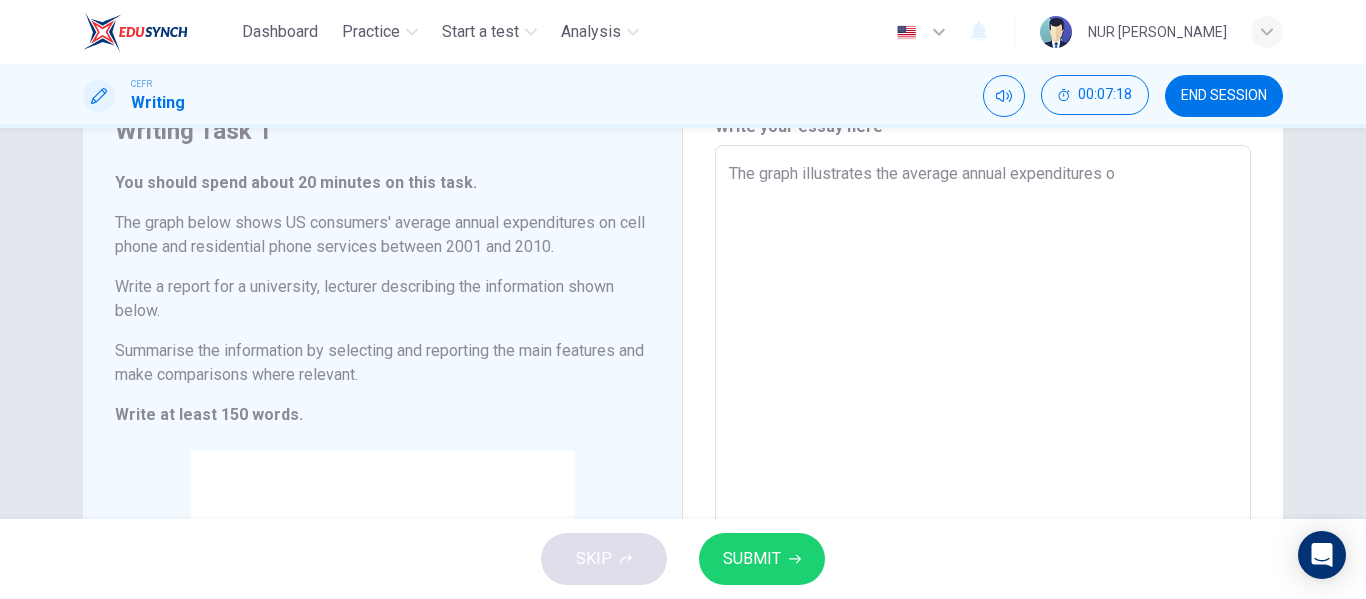 type on "The graph illustrates the average annual expenditures oo" 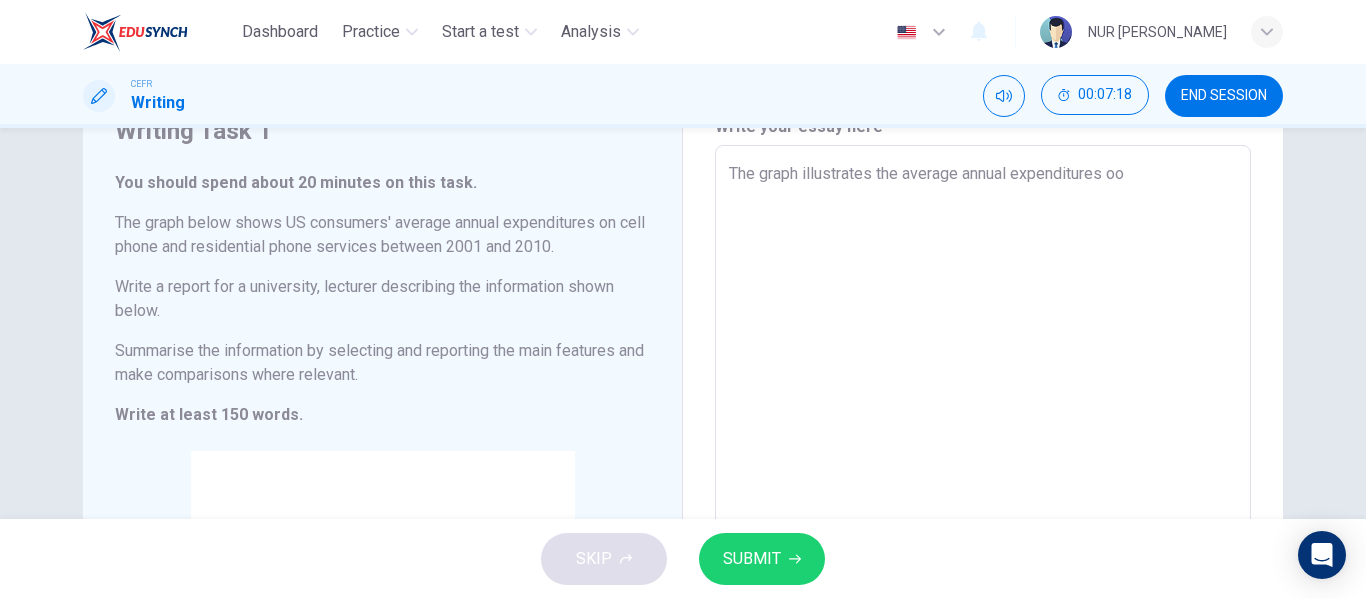 type on "The graph illustrates the average annual expenditures oof" 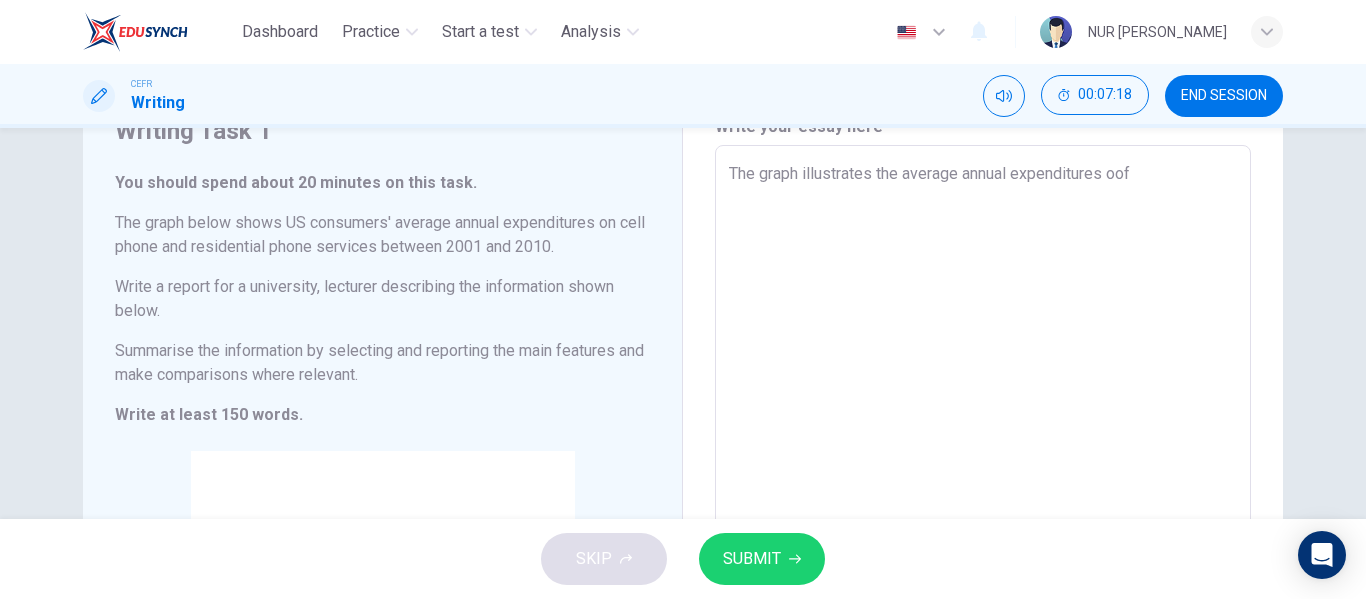 type on "x" 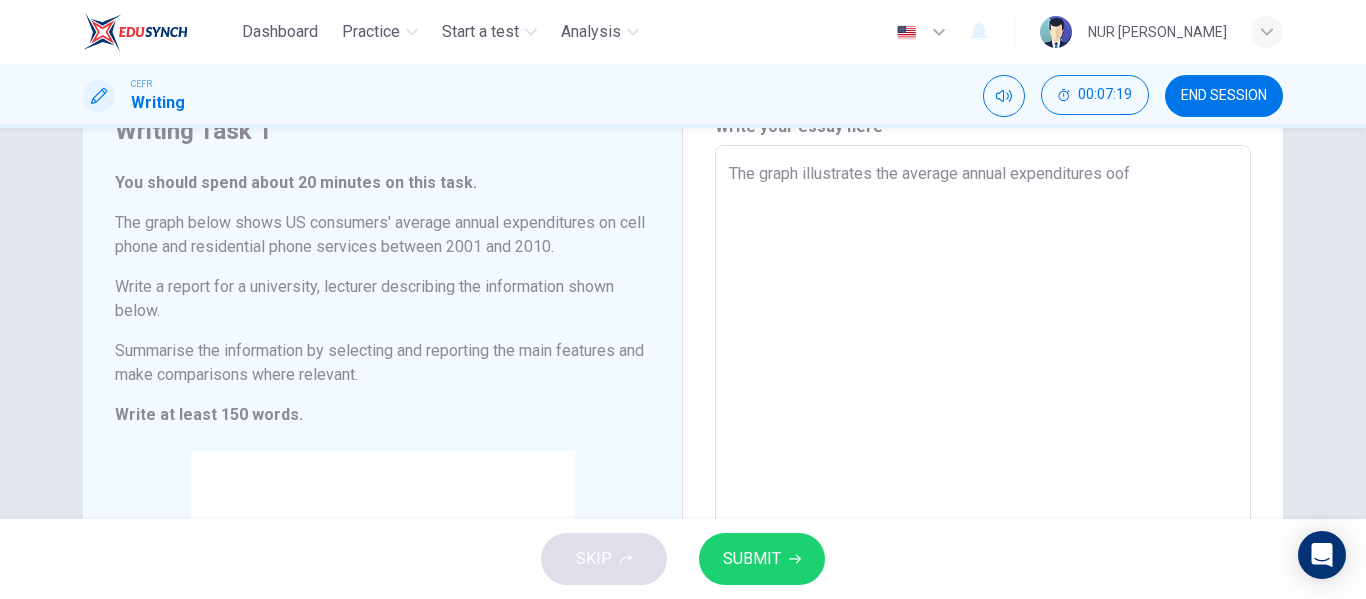 type on "The graph illustrates the average annual expenditures oof" 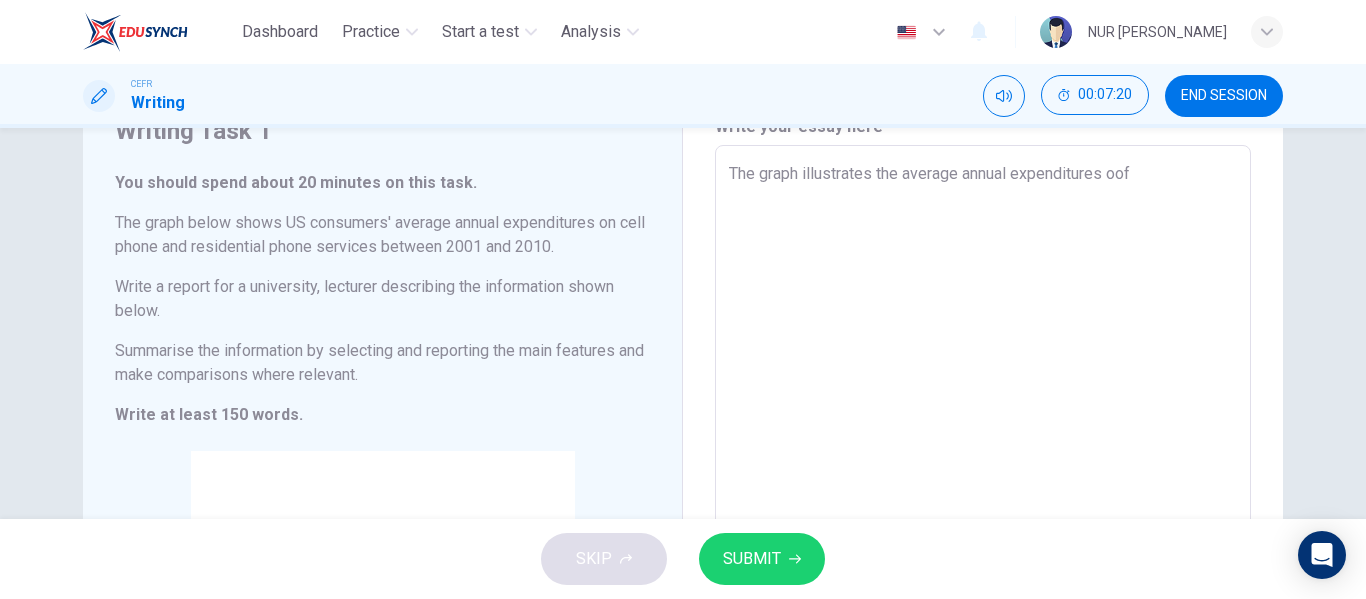 type on "The graph illustrates the average annual expenditures oof" 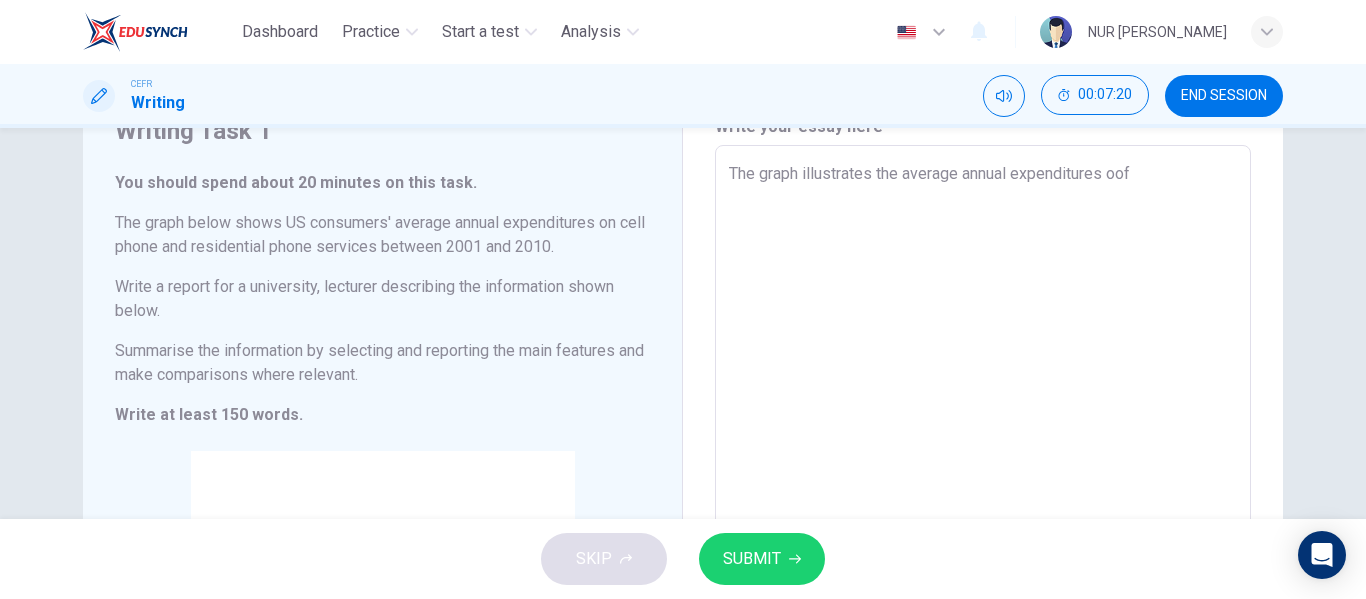 type on "The graph illustrates the average annual expenditures oo" 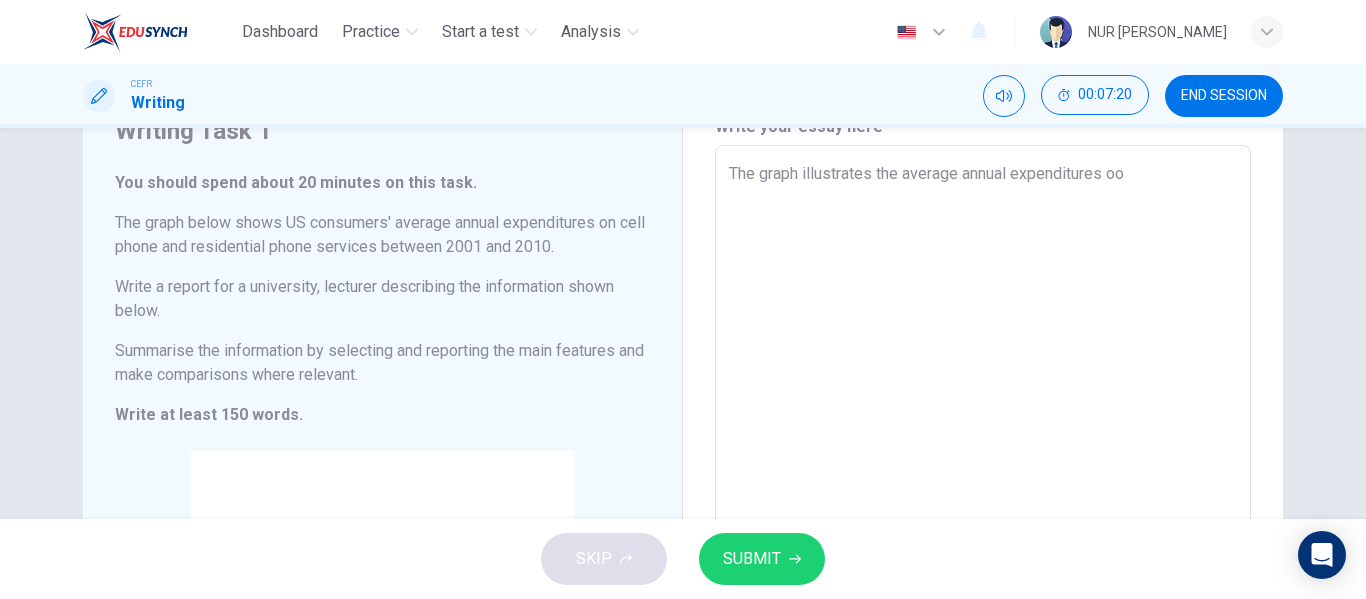 type on "The graph illustrates the average annual expenditures o" 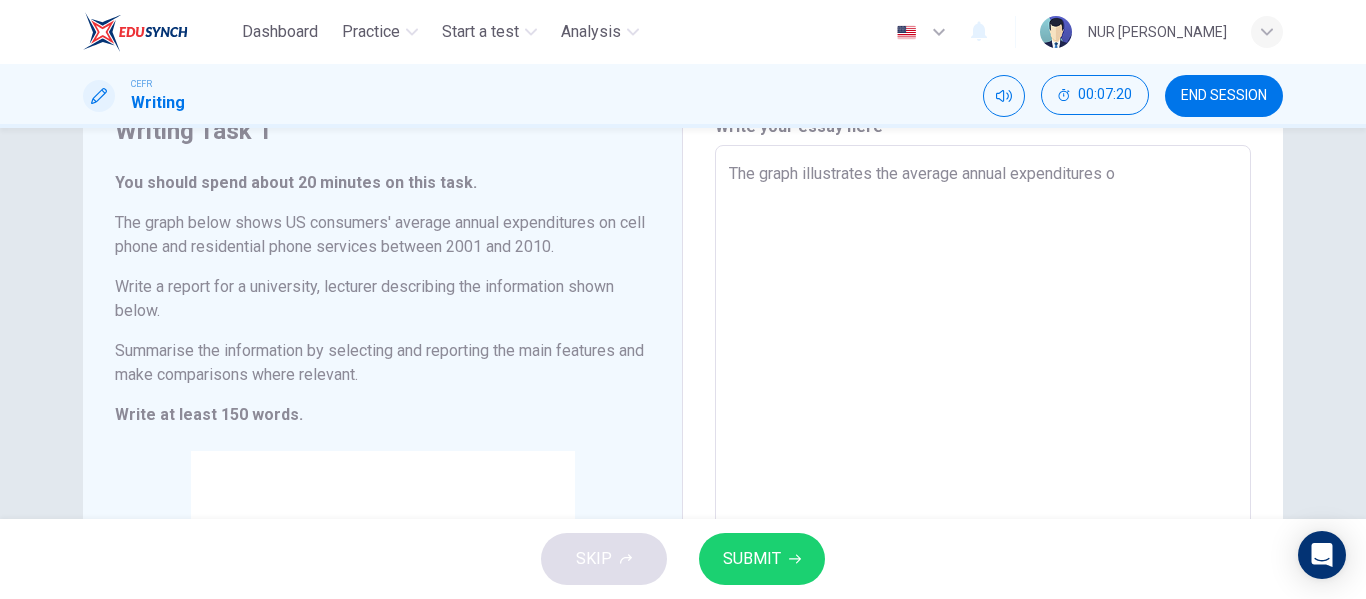 type on "x" 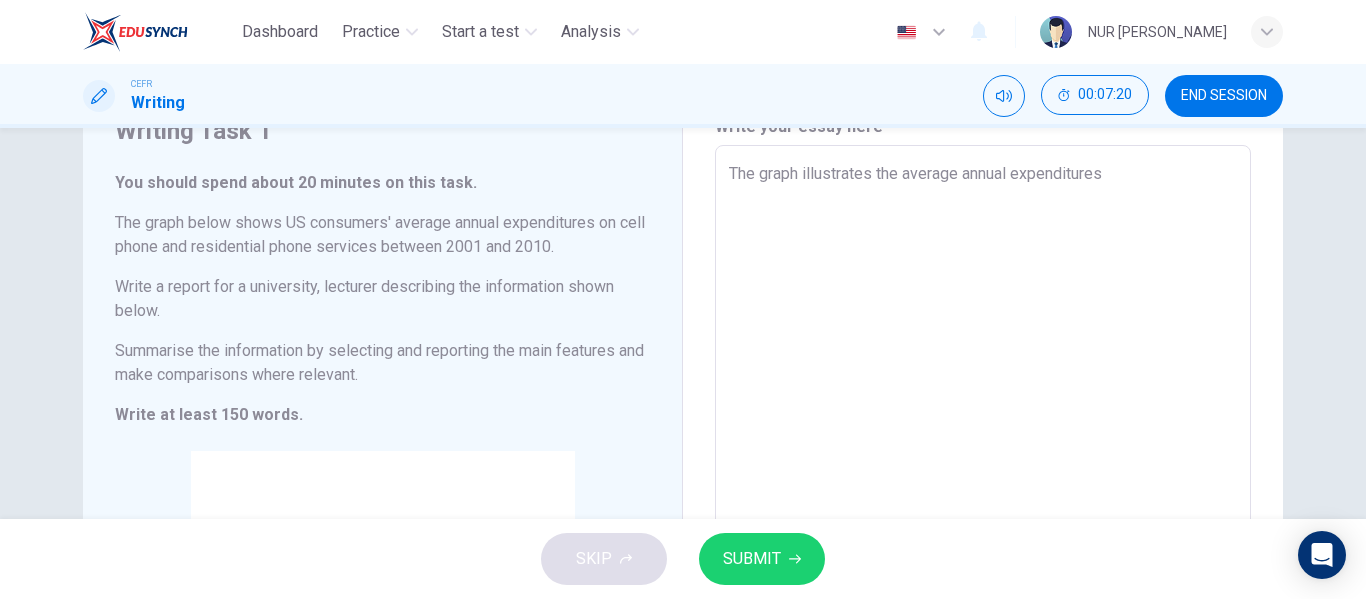 type 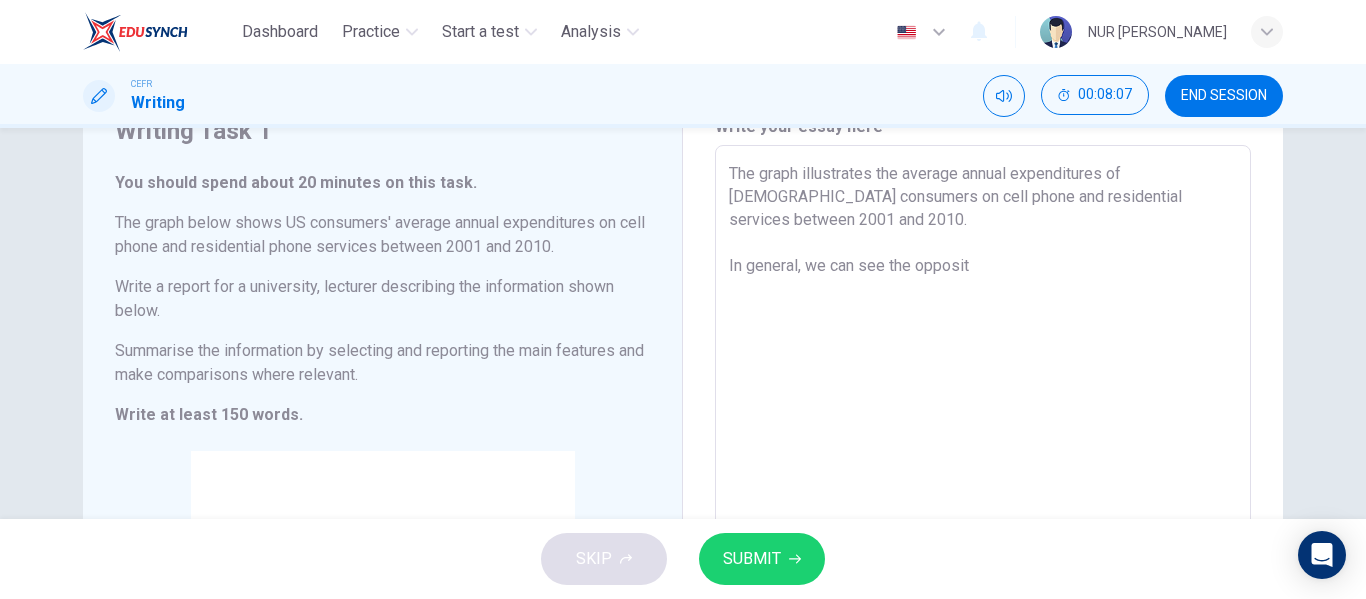 scroll, scrollTop: 300, scrollLeft: 0, axis: vertical 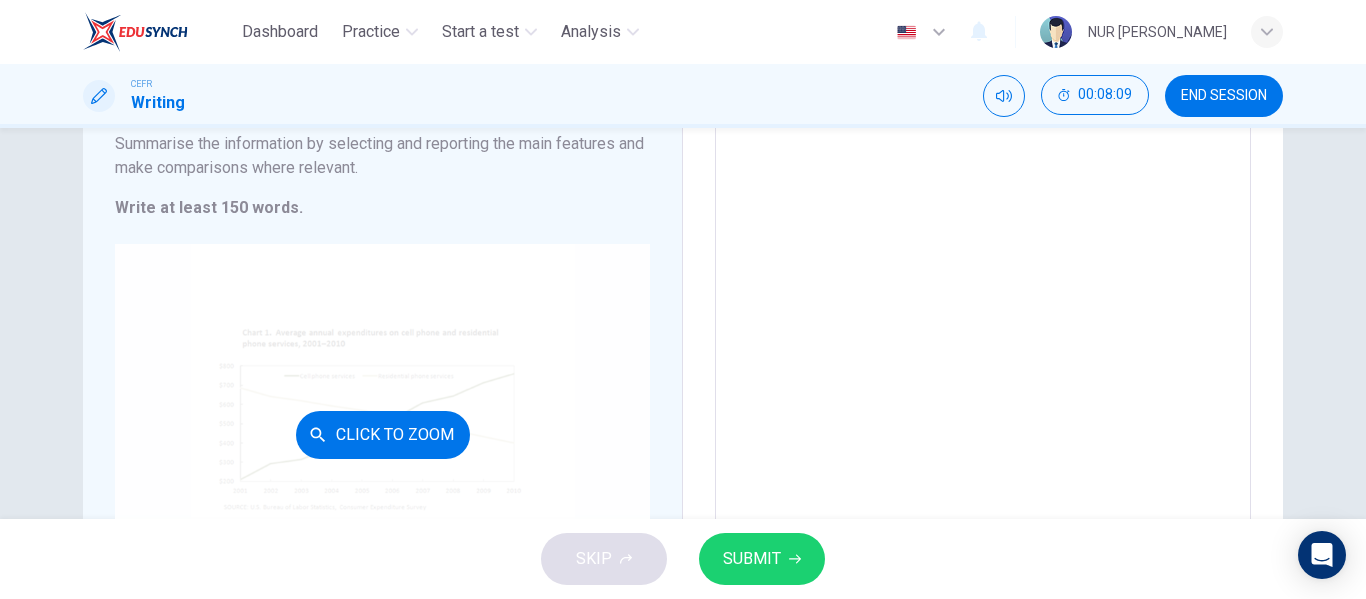 click on "Click to Zoom" at bounding box center (382, 434) 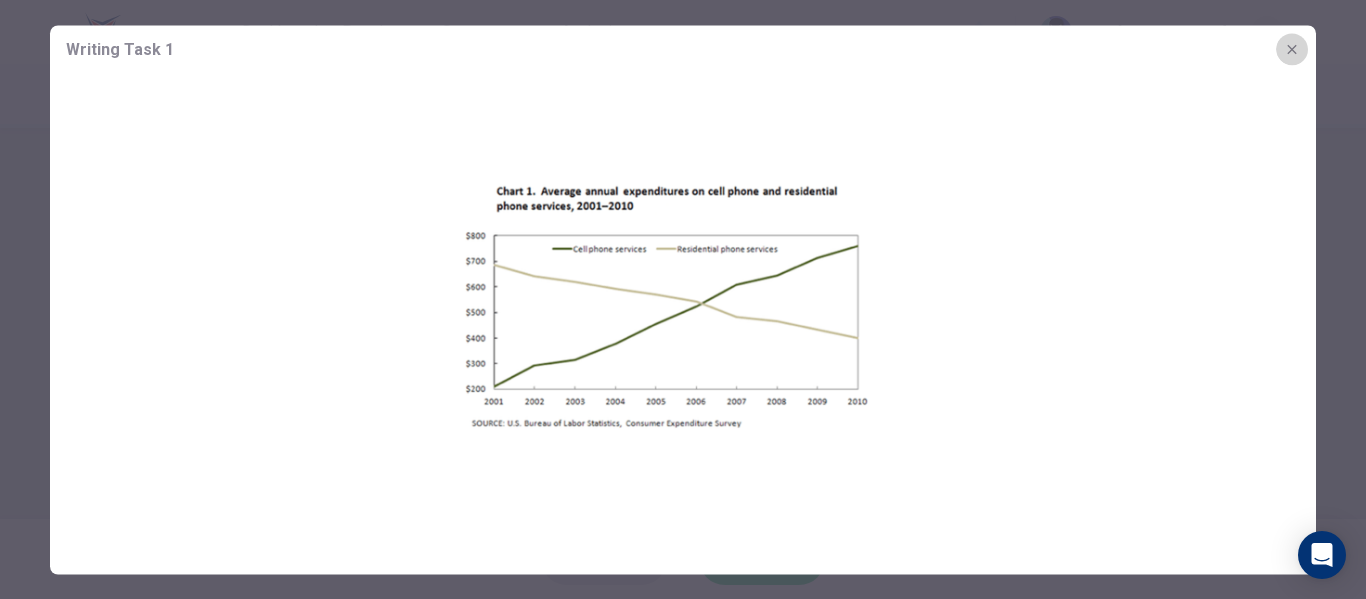 click 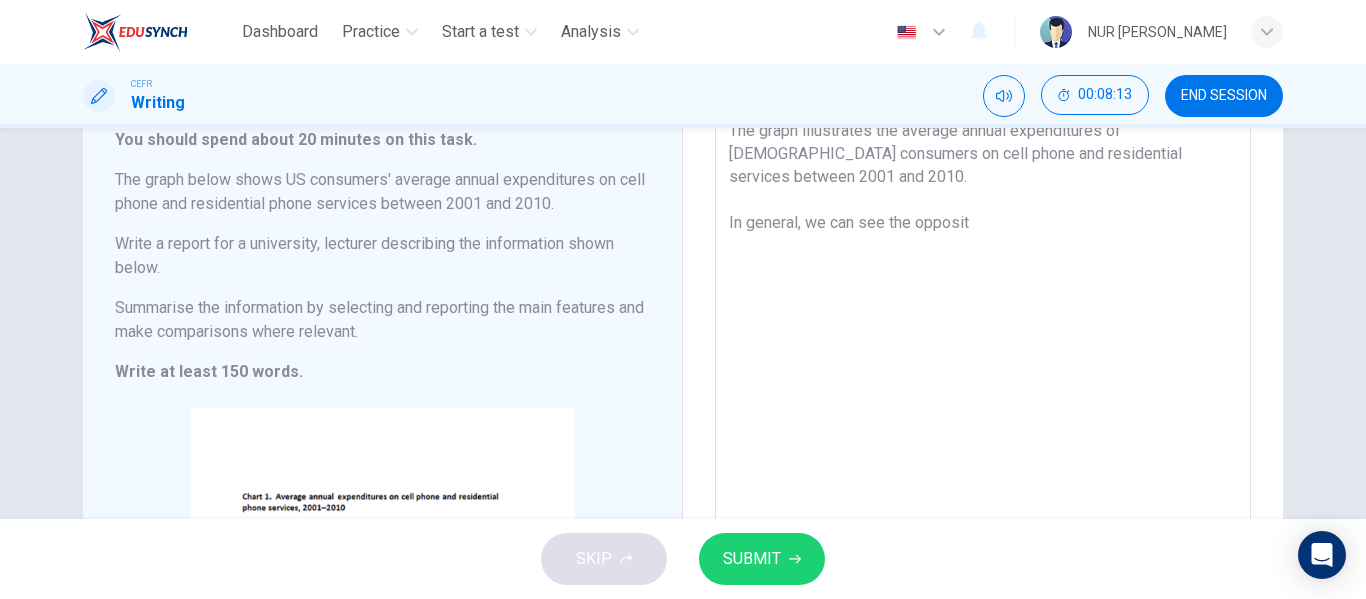 scroll, scrollTop: 120, scrollLeft: 0, axis: vertical 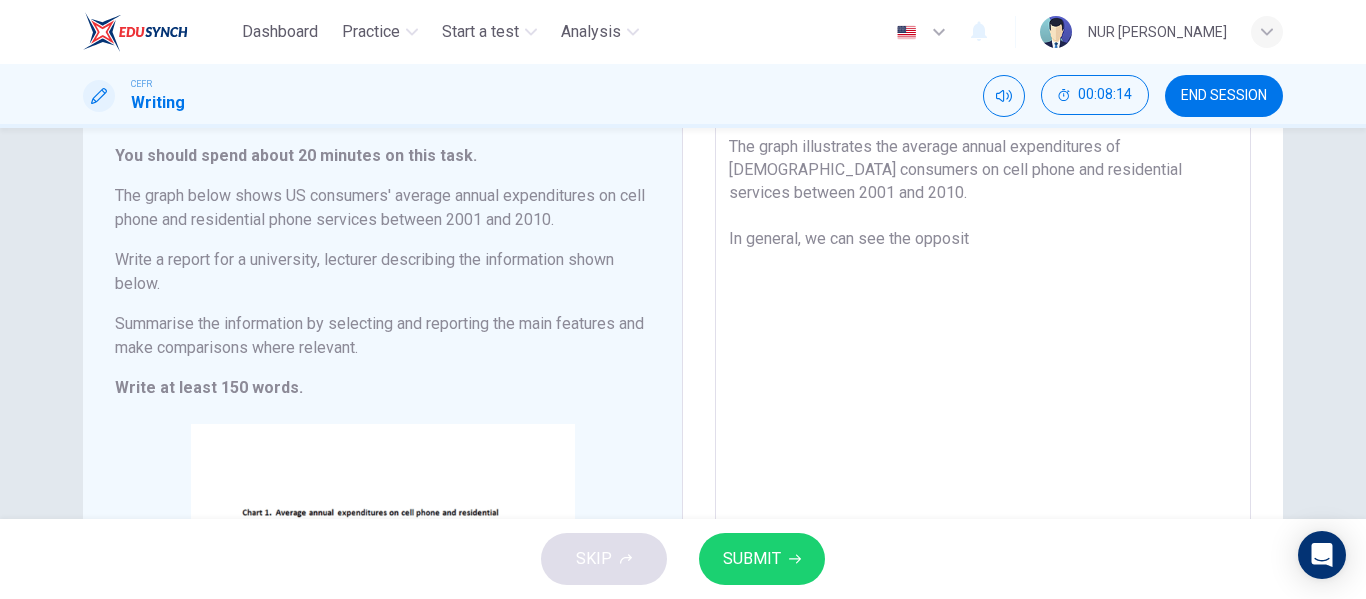 click on "The graph illustrates the average annual expenditures of US consumers on cell phone and residential services between 2001 and 2010.
In general, we can see the opposit" at bounding box center [983, 446] 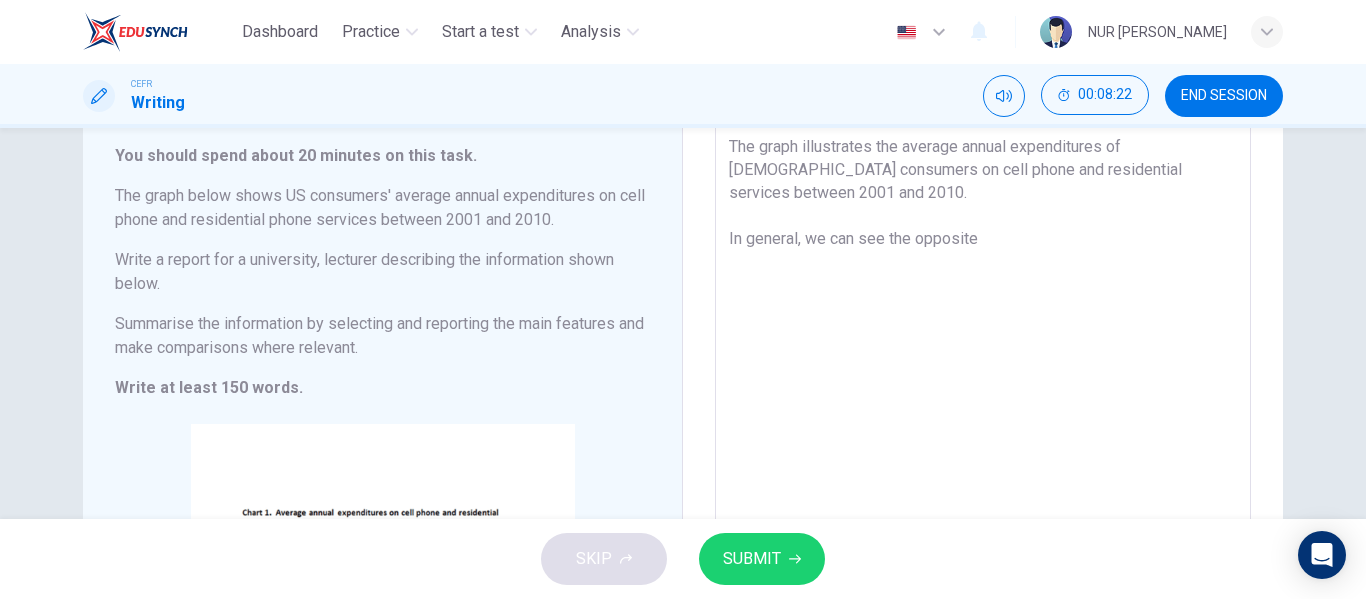 click on "The graph illustrates the average annual expenditures of US consumers on cell phone and residential services between 2001 and 2010.
In general, we can see the opposite" at bounding box center [983, 446] 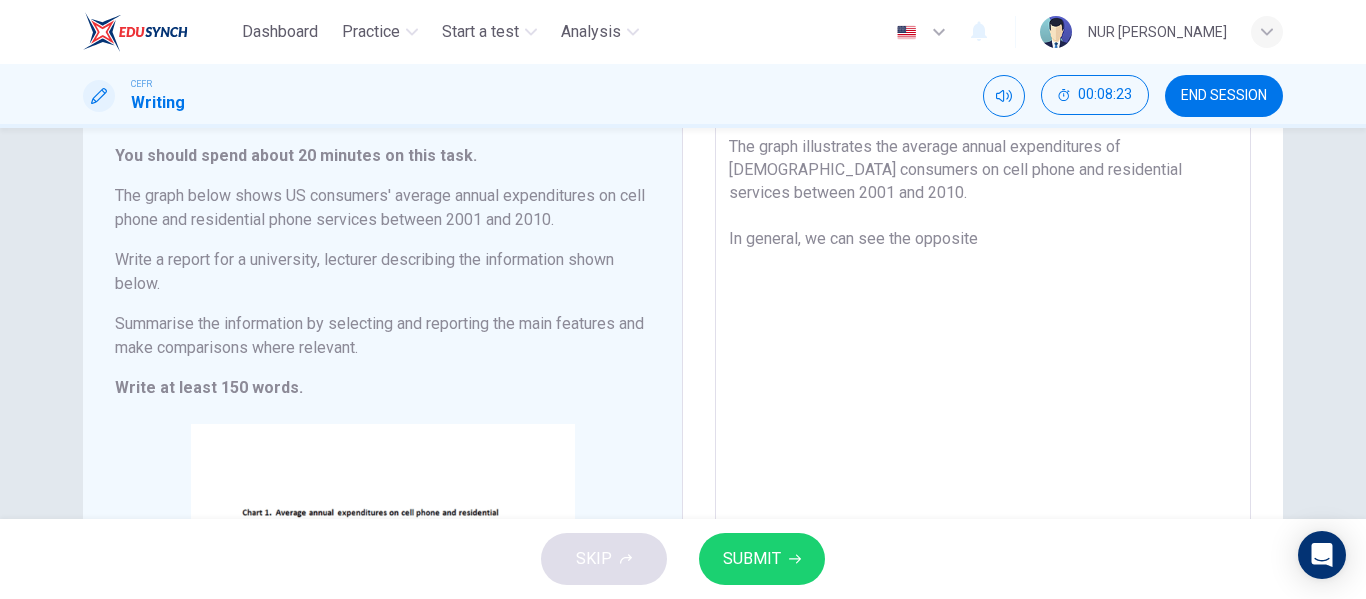 click on "The graph illustrates the average annual expenditures of US consumers on cell phone and residential services between 2001 and 2010.
In general, we can see the opposite" at bounding box center [983, 446] 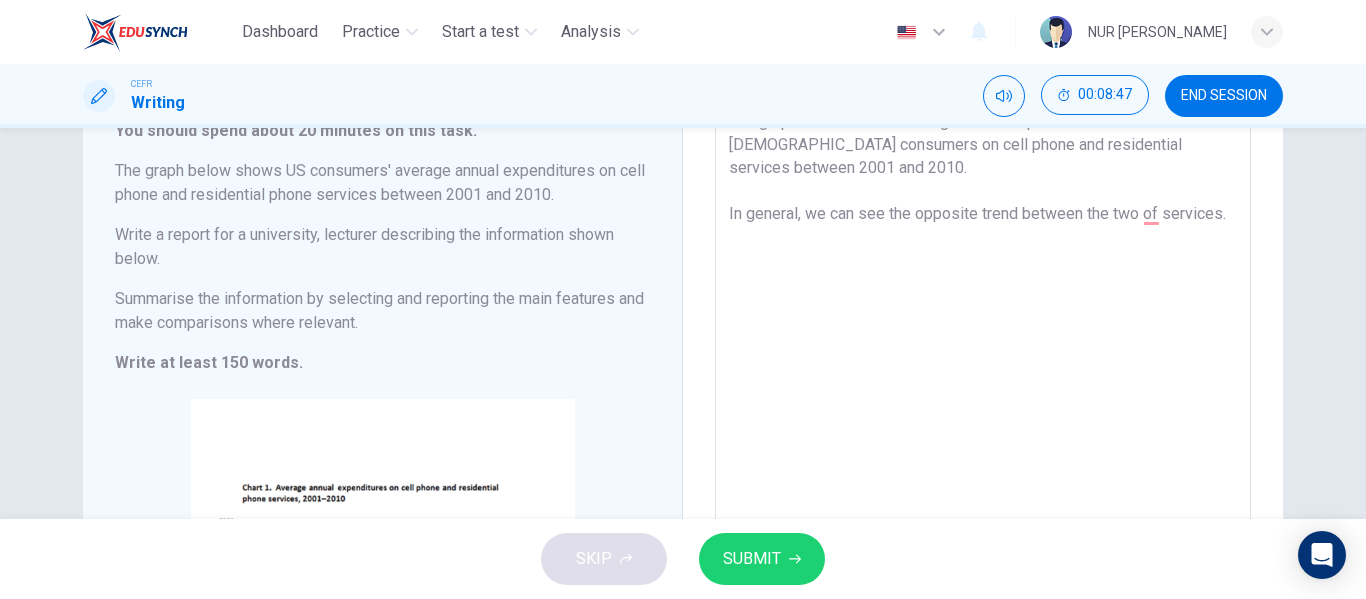 scroll, scrollTop: 161, scrollLeft: 0, axis: vertical 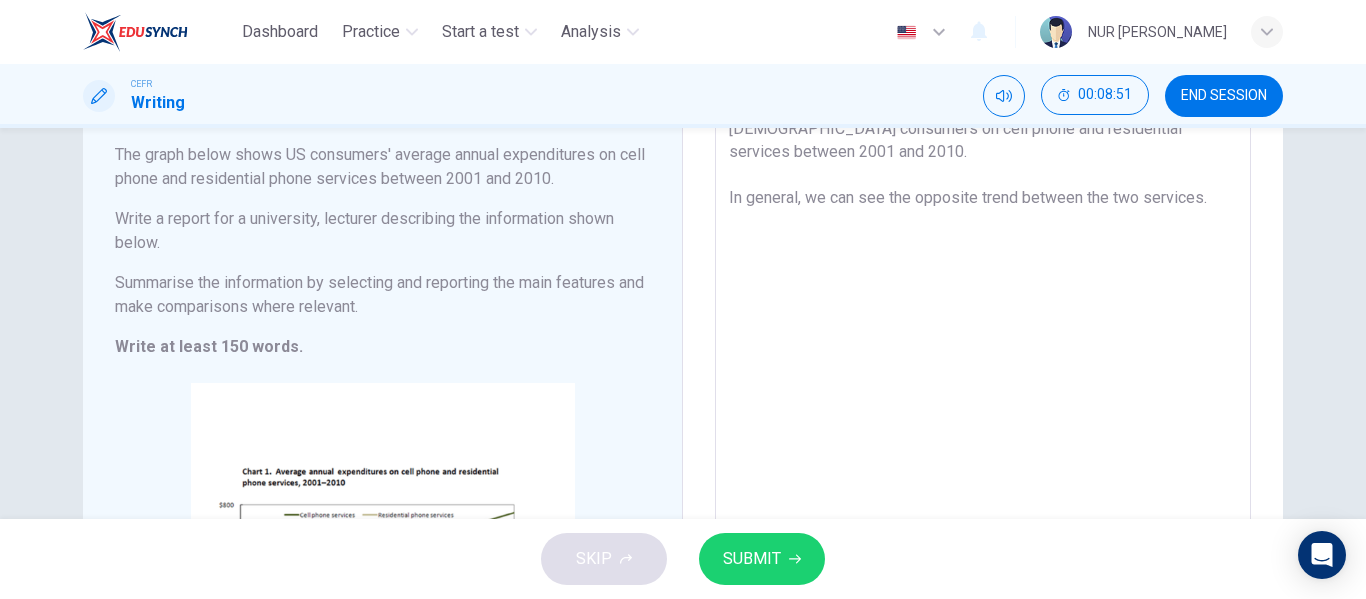 click on "The graph illustrates the average annual expenditures of US consumers on cell phone and residential services between 2001 and 2010.
In general, we can see the opposite trend between the two services." at bounding box center (983, 405) 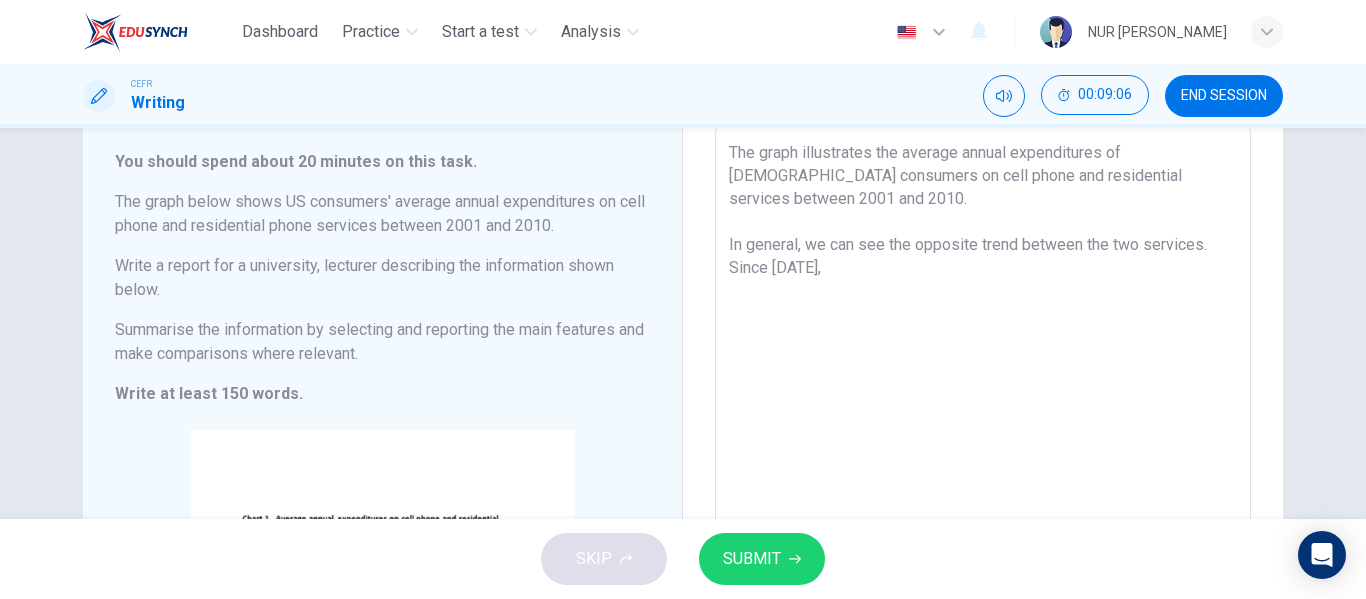 scroll, scrollTop: 113, scrollLeft: 0, axis: vertical 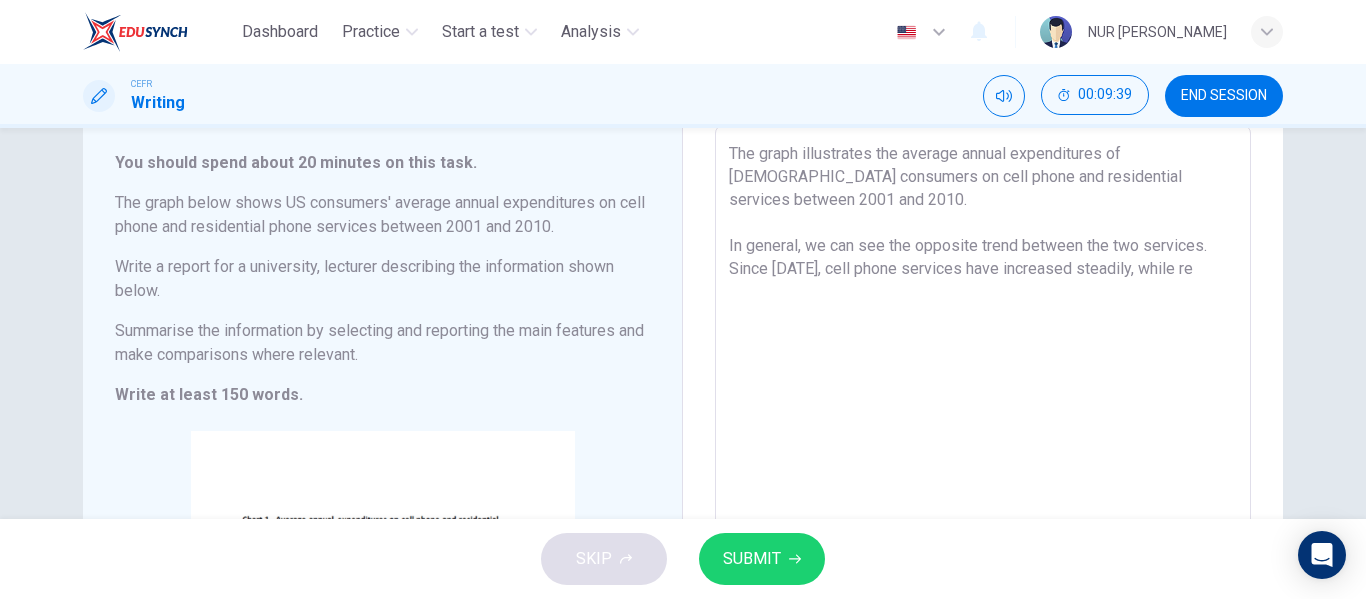 click on "The graph illustrates the average annual expenditures of US consumers on cell phone and residential services between 2001 and 2010.
In general, we can see the opposite trend between the two services. Since 2001, cell phone services have increased steadily, while re" at bounding box center [983, 453] 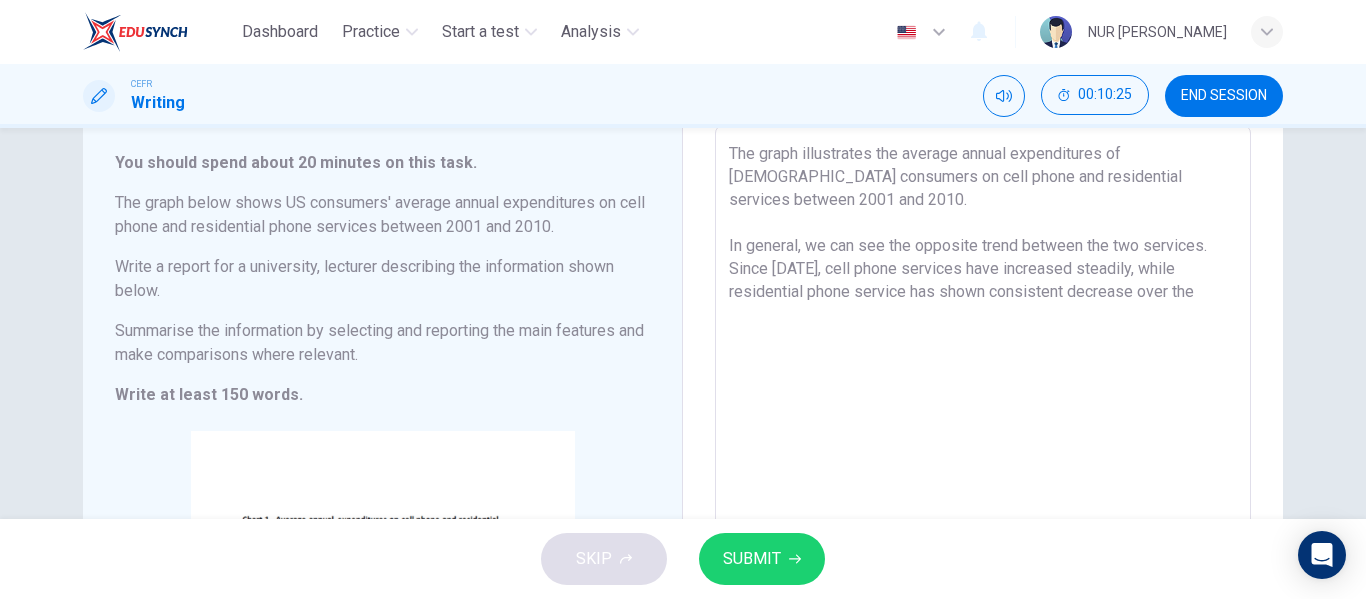 click on "The graph illustrates the average annual expenditures of US consumers on cell phone and residential services between 2001 and 2010.
In general, we can see the opposite trend between the two services. Since 2001, cell phone services have increased steadily, while residential phone service has shown consistent decrease over the" at bounding box center [983, 453] 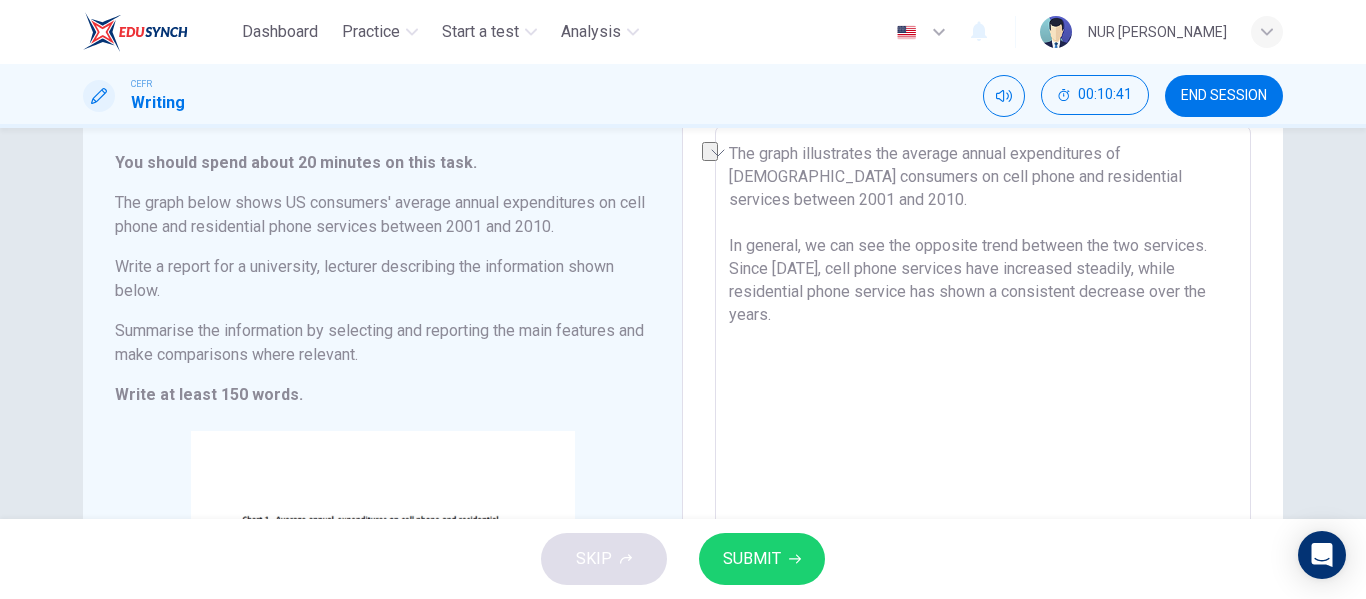 drag, startPoint x: 817, startPoint y: 267, endPoint x: 725, endPoint y: 271, distance: 92.086914 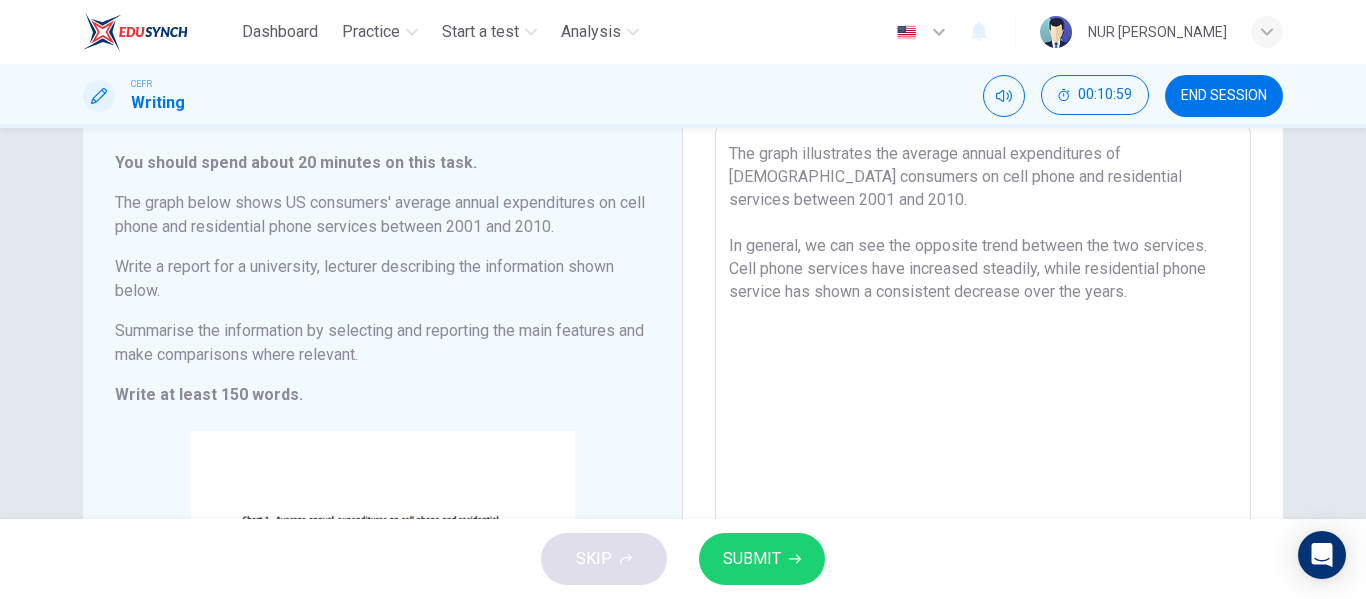 click on "The graph illustrates the average annual expenditures of US consumers on cell phone and residential services between 2001 and 2010.
In general, we can see the opposite trend between the two services. Cell phone services have increased steadily, while residential phone service has shown a consistent decrease over the years." at bounding box center (983, 453) 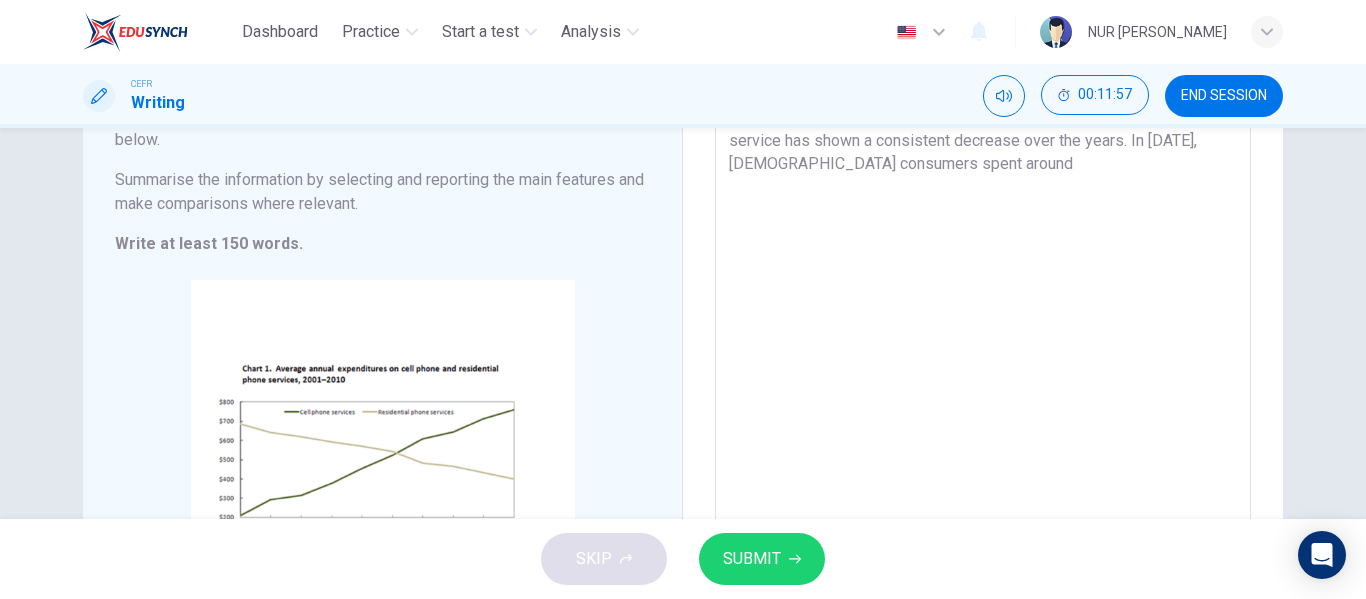 scroll, scrollTop: 264, scrollLeft: 0, axis: vertical 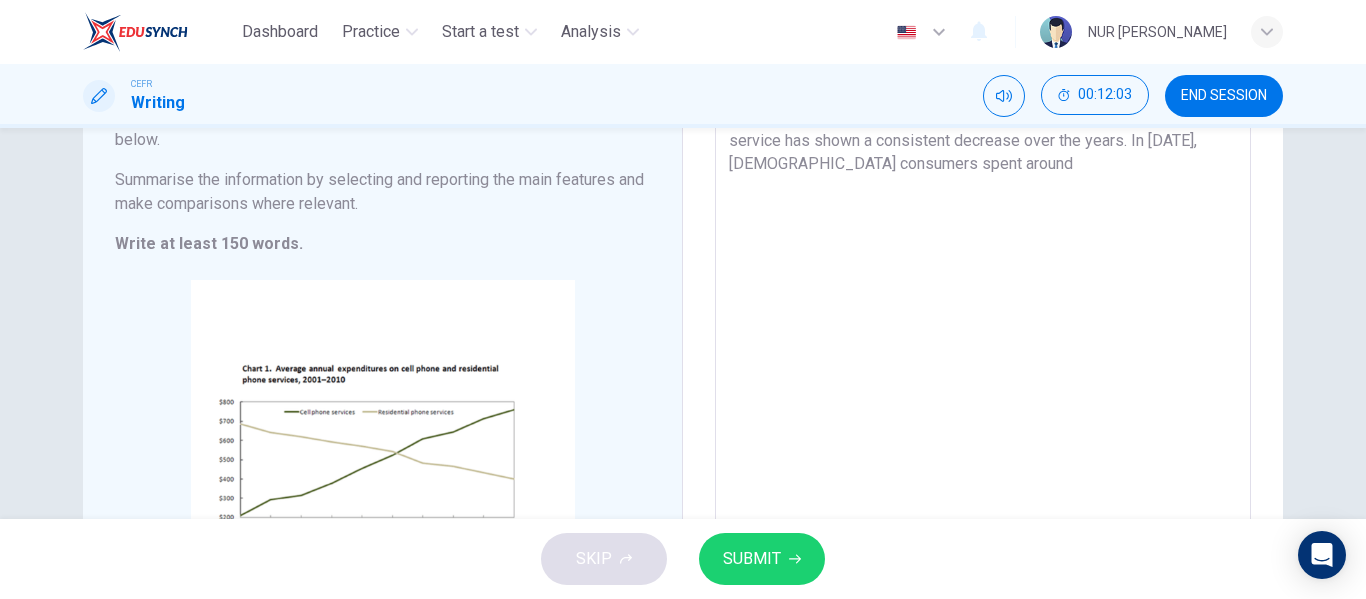 click on "The graph illustrates the average annual expenditures of US consumers on cell phone and residential services between 2001 and 2010.
In general, we can see the opposite trend between the two services. Cell phone services have increased steadily, while residential phone service has shown a consistent decrease over the years. In 2001, US consumers spent around" at bounding box center [983, 302] 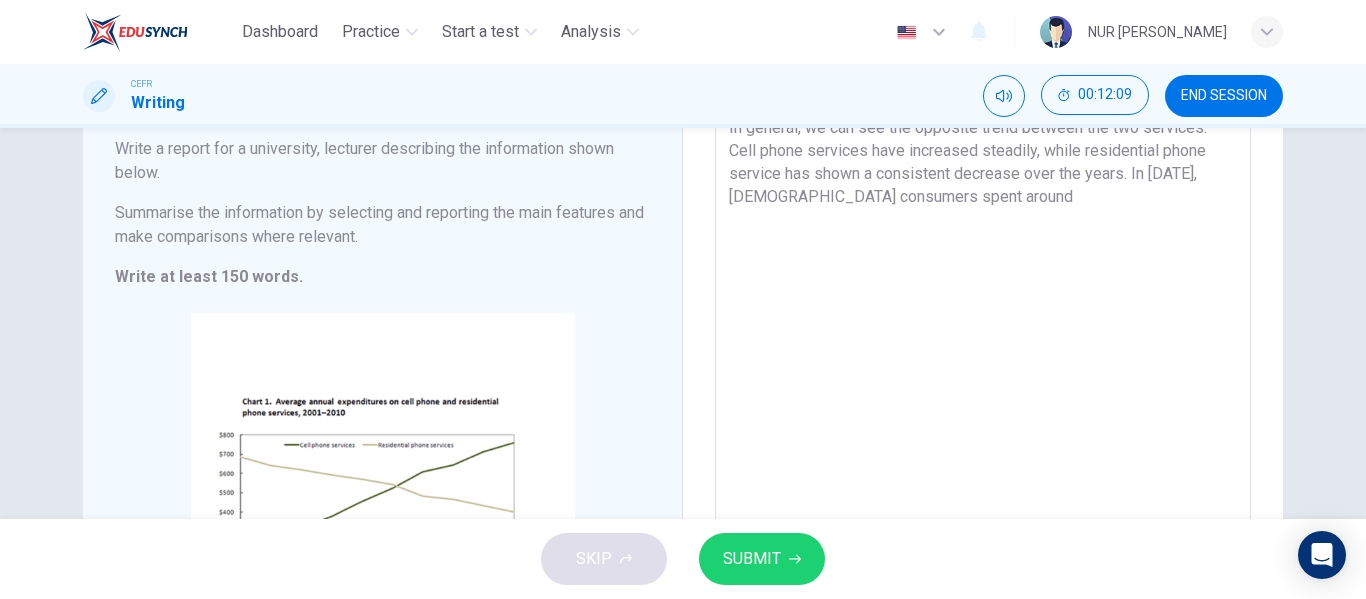 scroll, scrollTop: 230, scrollLeft: 0, axis: vertical 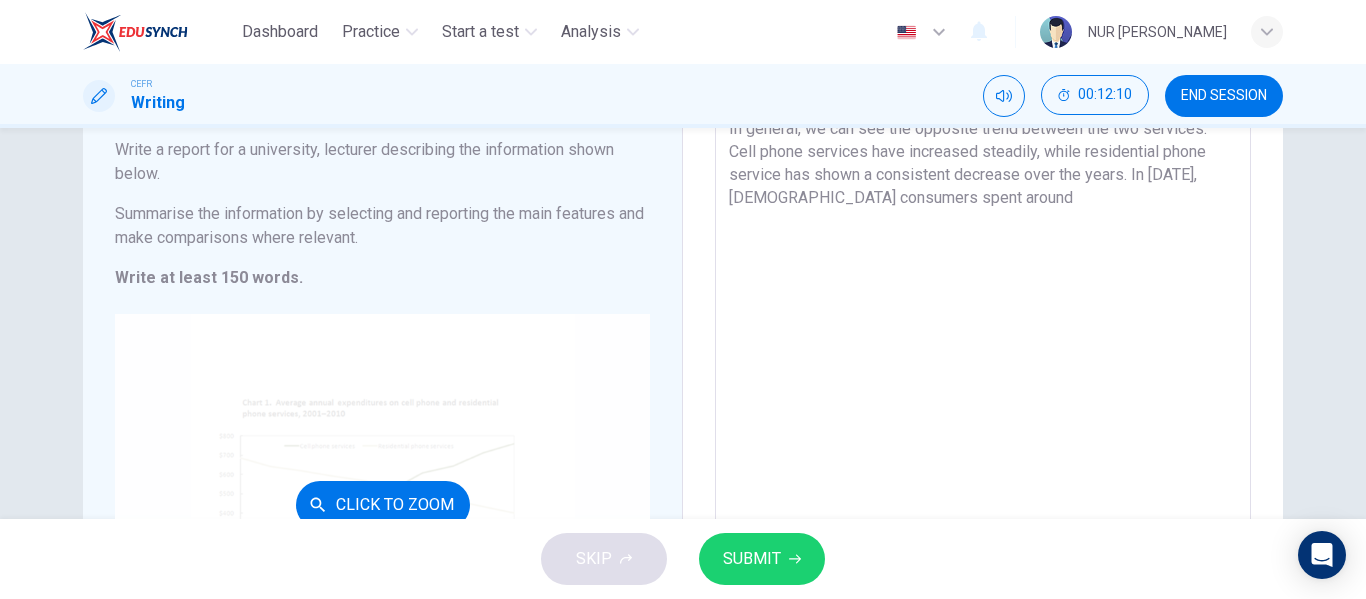 click on "Click to Zoom" at bounding box center [382, 504] 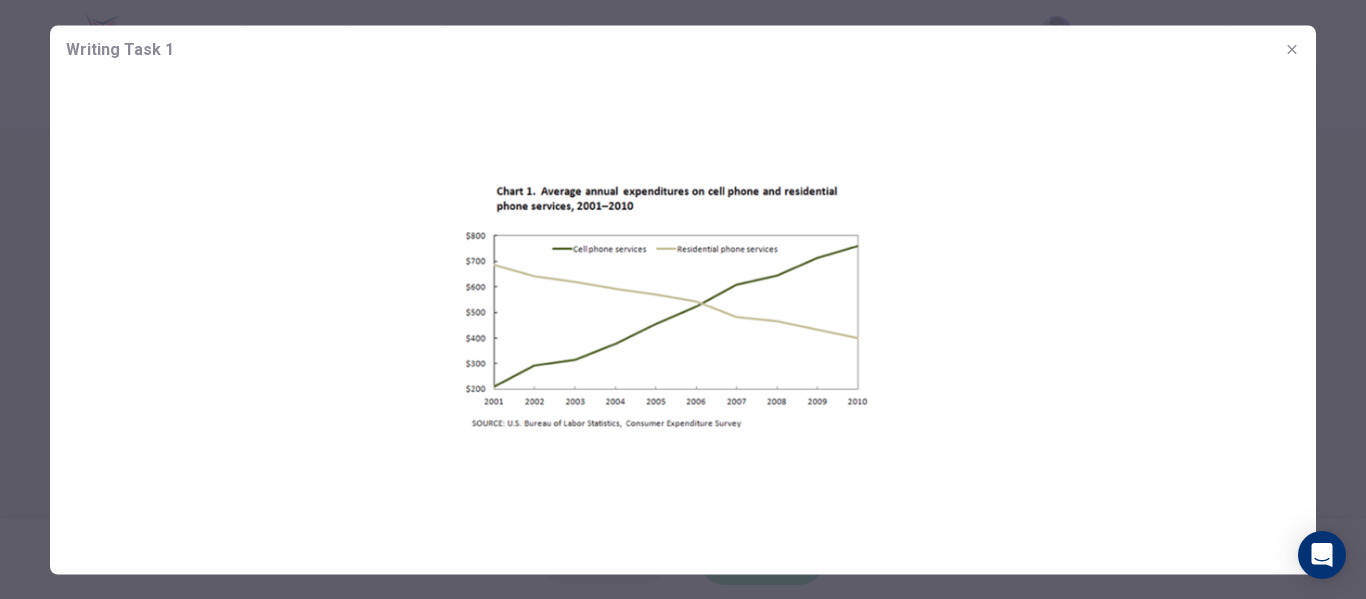 drag, startPoint x: 463, startPoint y: 383, endPoint x: 497, endPoint y: 384, distance: 34.0147 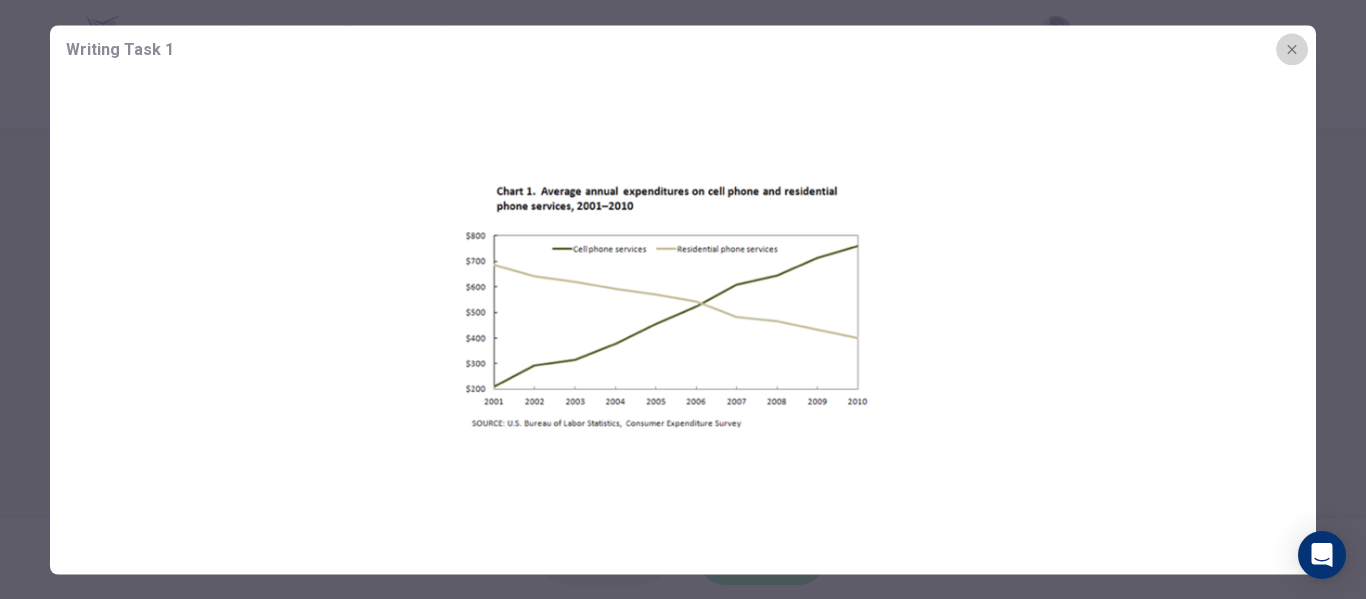 click at bounding box center [1292, 49] 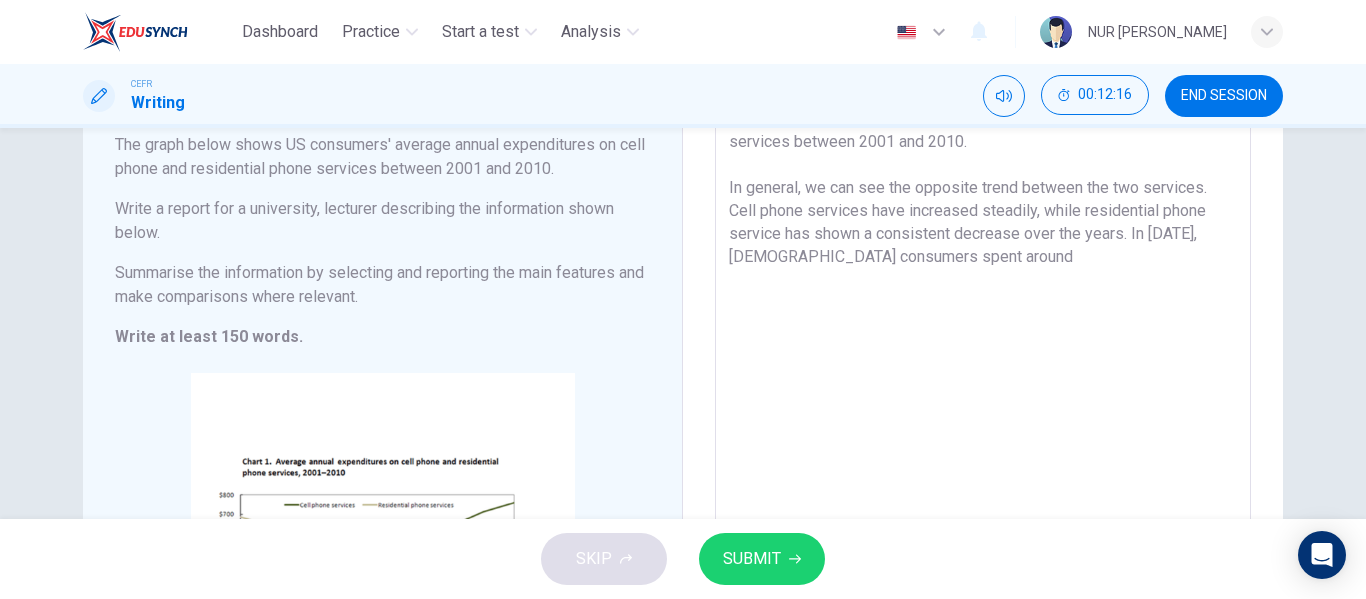 scroll, scrollTop: 170, scrollLeft: 0, axis: vertical 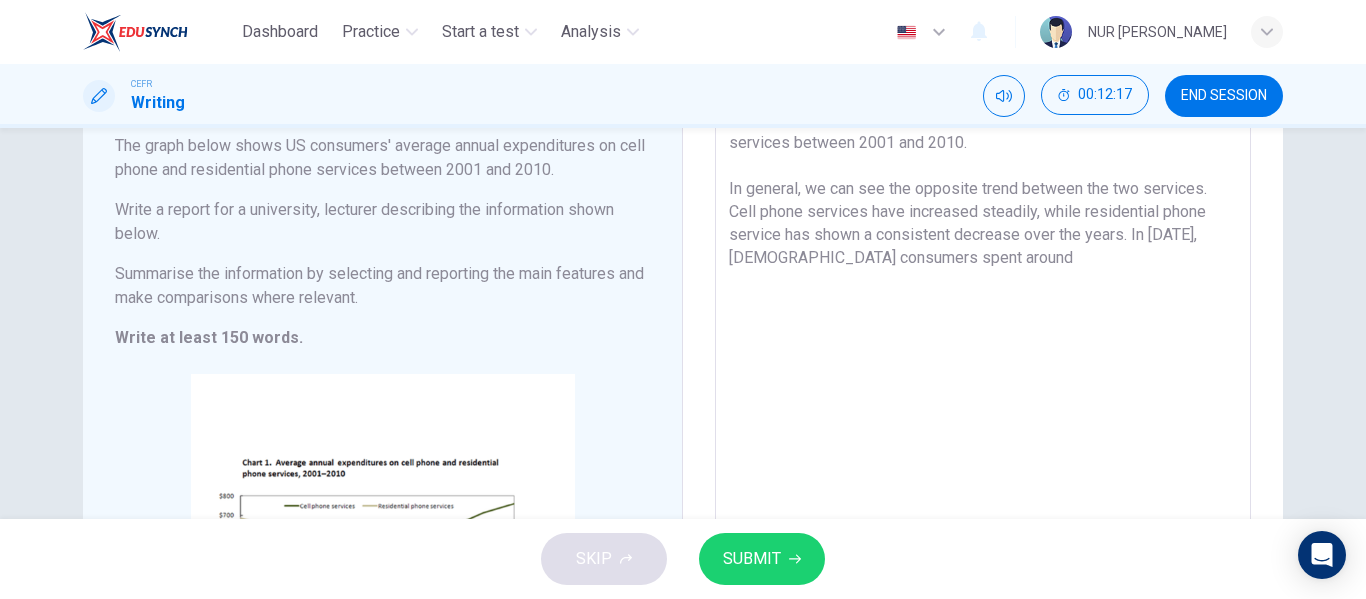 click on "The graph illustrates the average annual expenditures of US consumers on cell phone and residential services between 2001 and 2010.
In general, we can see the opposite trend between the two services. Cell phone services have increased steadily, while residential phone service has shown a consistent decrease over the years. In 2001, US consumers spent around" at bounding box center [983, 396] 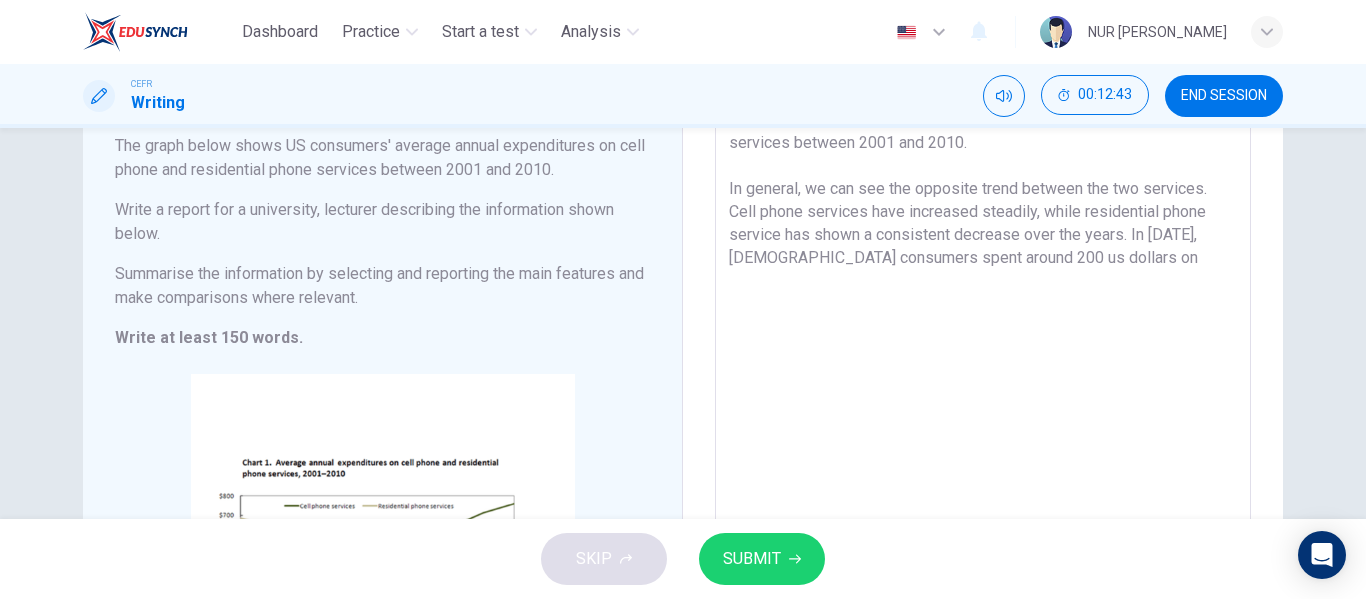 click on "The graph illustrates the average annual expenditures of US consumers on cell phone and residential services between 2001 and 2010.
In general, we can see the opposite trend between the two services. Cell phone services have increased steadily, while residential phone service has shown a consistent decrease over the years. In 2001, US consumers spent around 200 us dollars on" at bounding box center (983, 396) 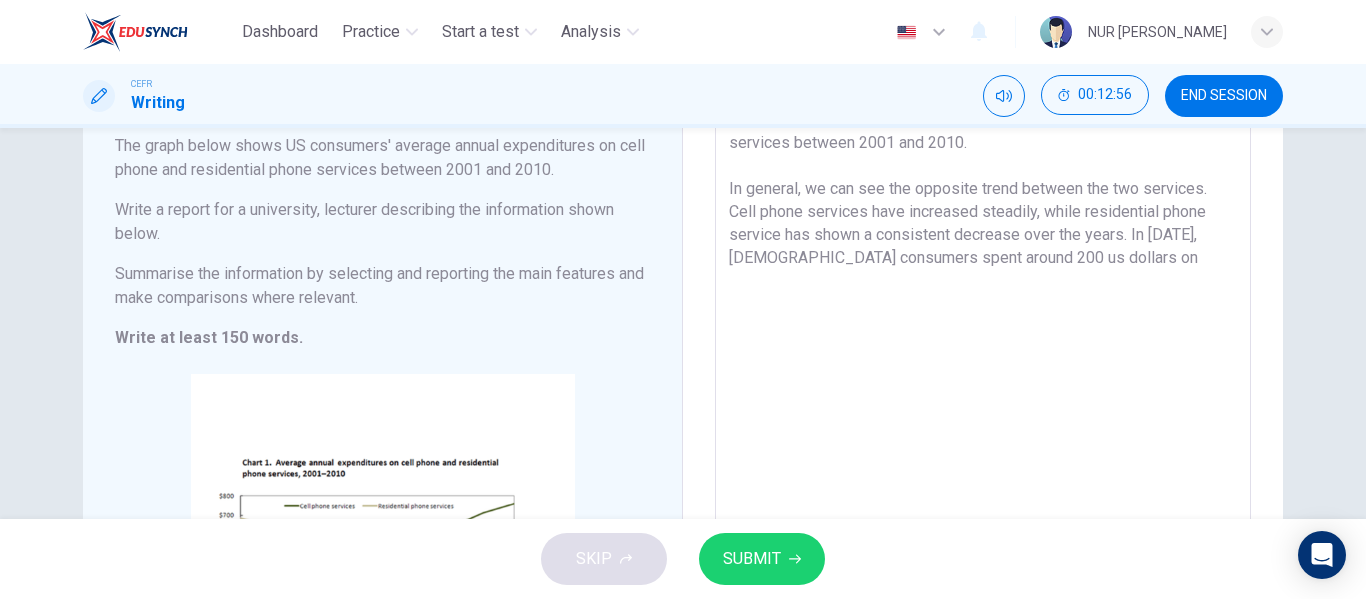 click on "The graph illustrates the average annual expenditures of US consumers on cell phone and residential services between 2001 and 2010.
In general, we can see the opposite trend between the two services. Cell phone services have increased steadily, while residential phone service has shown a consistent decrease over the years. In 2001, US consumers spent around 200 us dollars on" at bounding box center [983, 396] 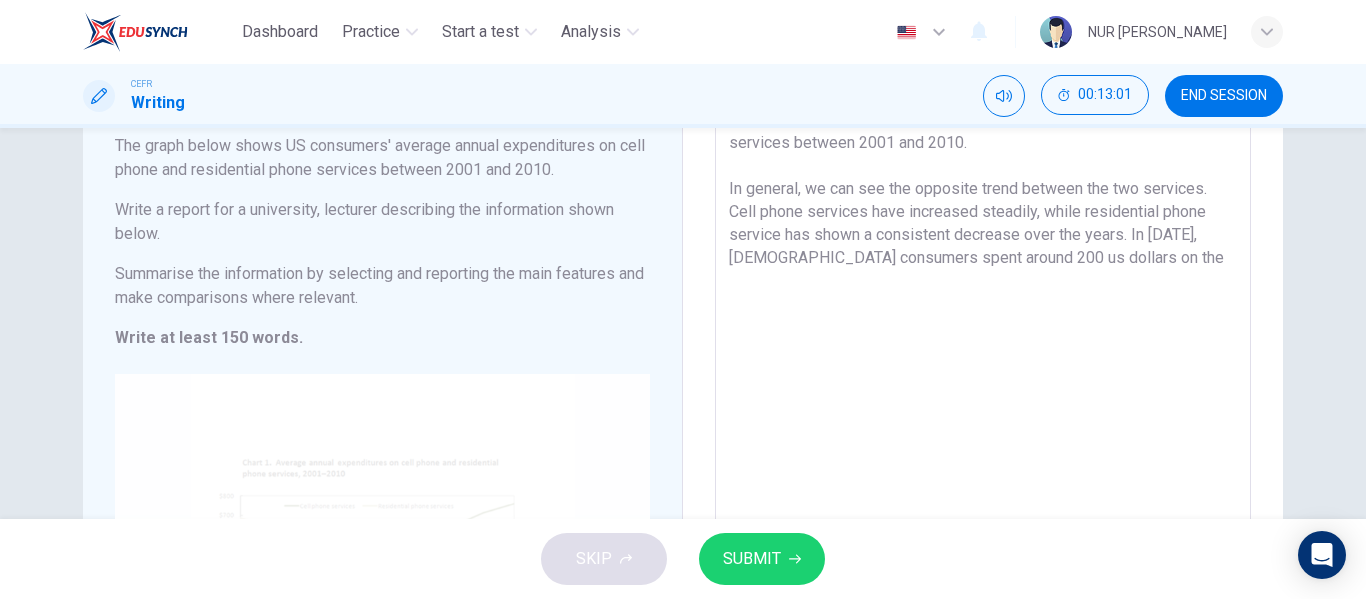 click on "Click to Zoom" at bounding box center (382, 564) 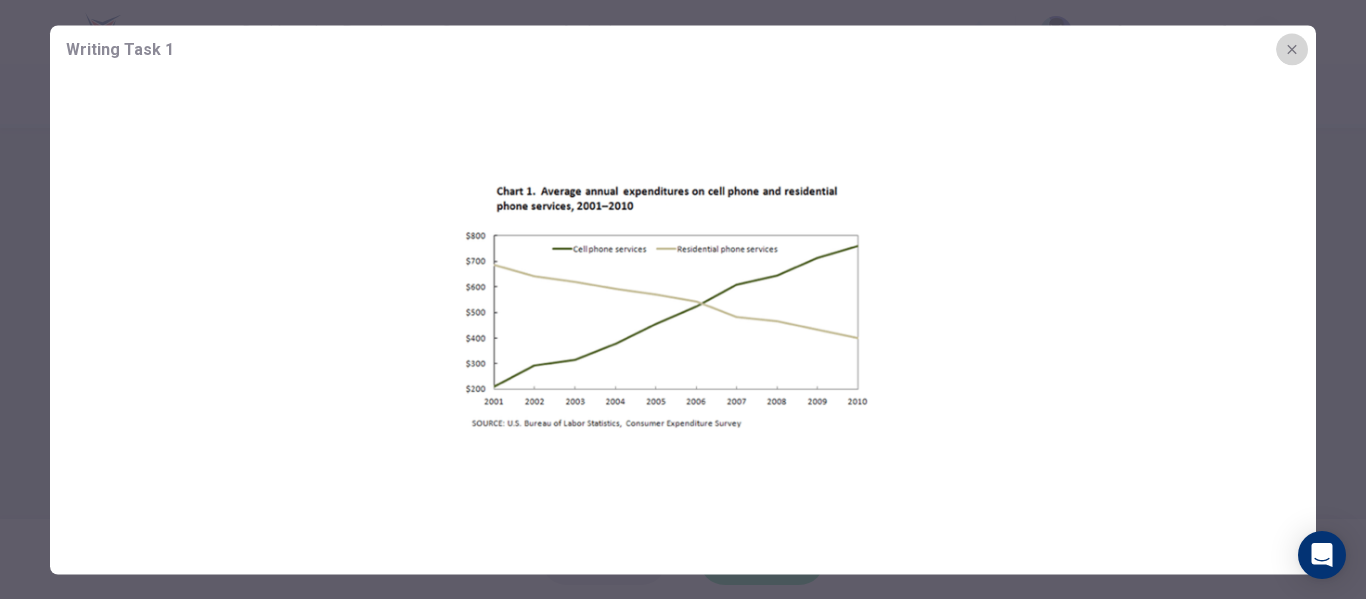 click 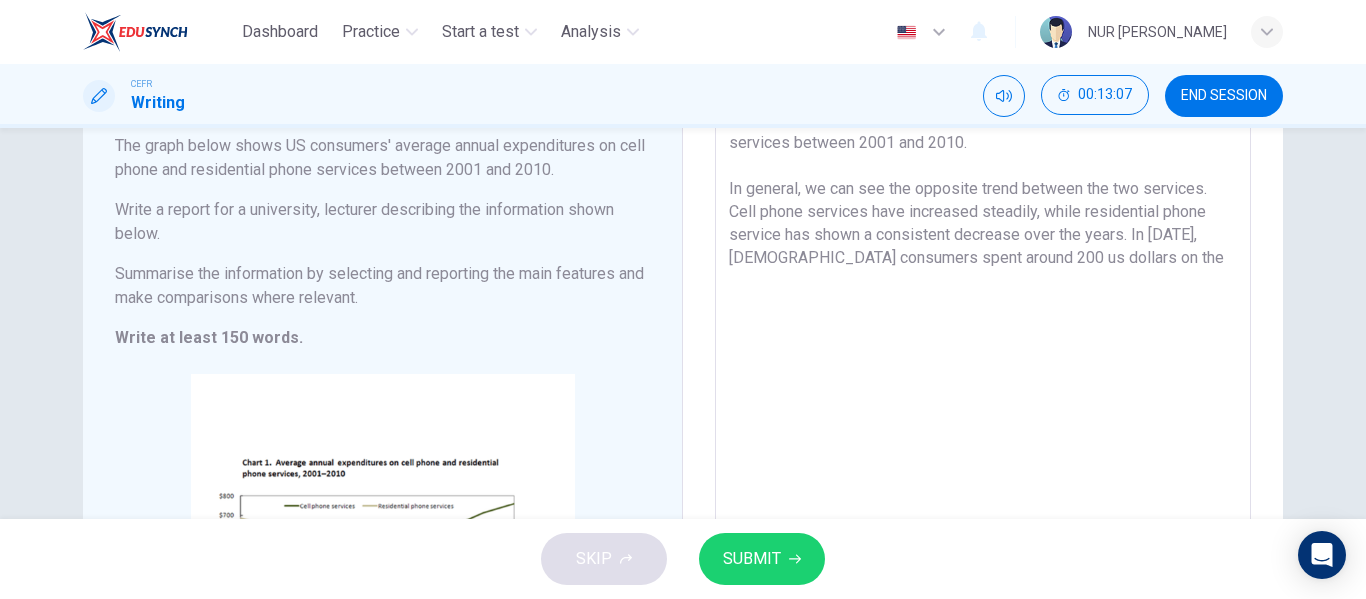 click on "The graph illustrates the average annual expenditures of US consumers on cell phone and residential services between 2001 and 2010.
In general, we can see the opposite trend between the two services. Cell phone services have increased steadily, while residential phone service has shown a consistent decrease over the years. In 2001, US consumers spent around 200 us dollars on the" at bounding box center [983, 396] 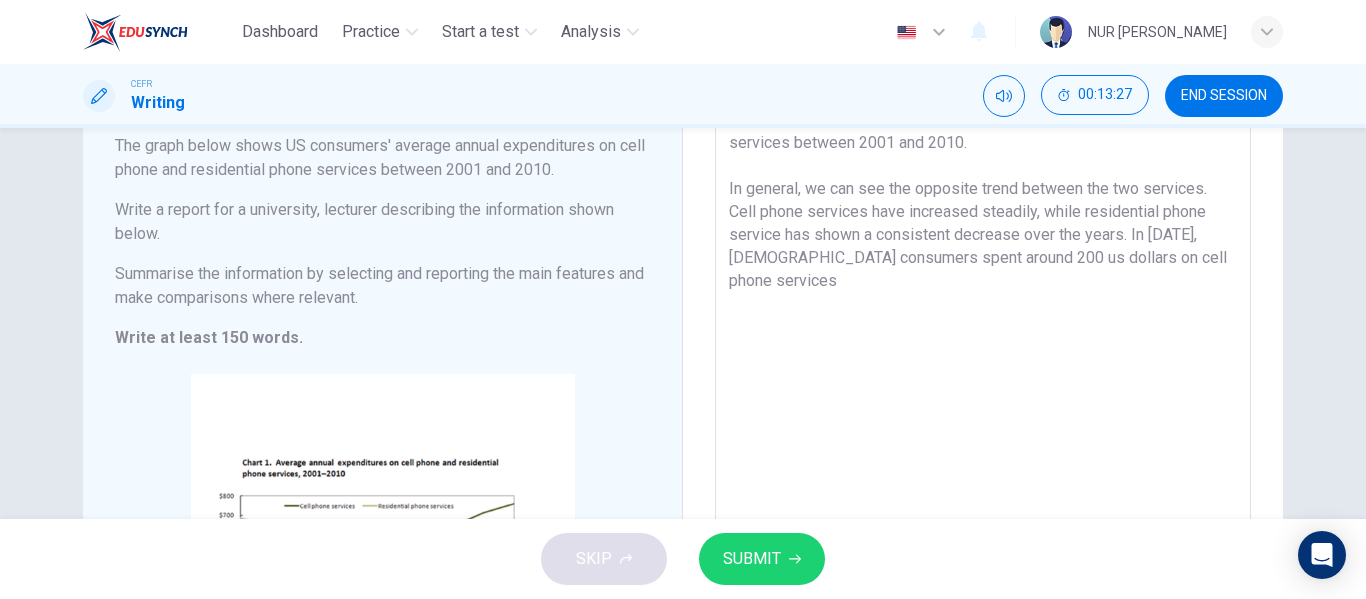 click on "The graph illustrates the average annual expenditures of US consumers on cell phone and residential services between 2001 and 2010.
In general, we can see the opposite trend between the two services. Cell phone services have increased steadily, while residential phone service has shown a consistent decrease over the years. In 2001, US consumers spent around 200 us dollars on cell phone services" at bounding box center [983, 396] 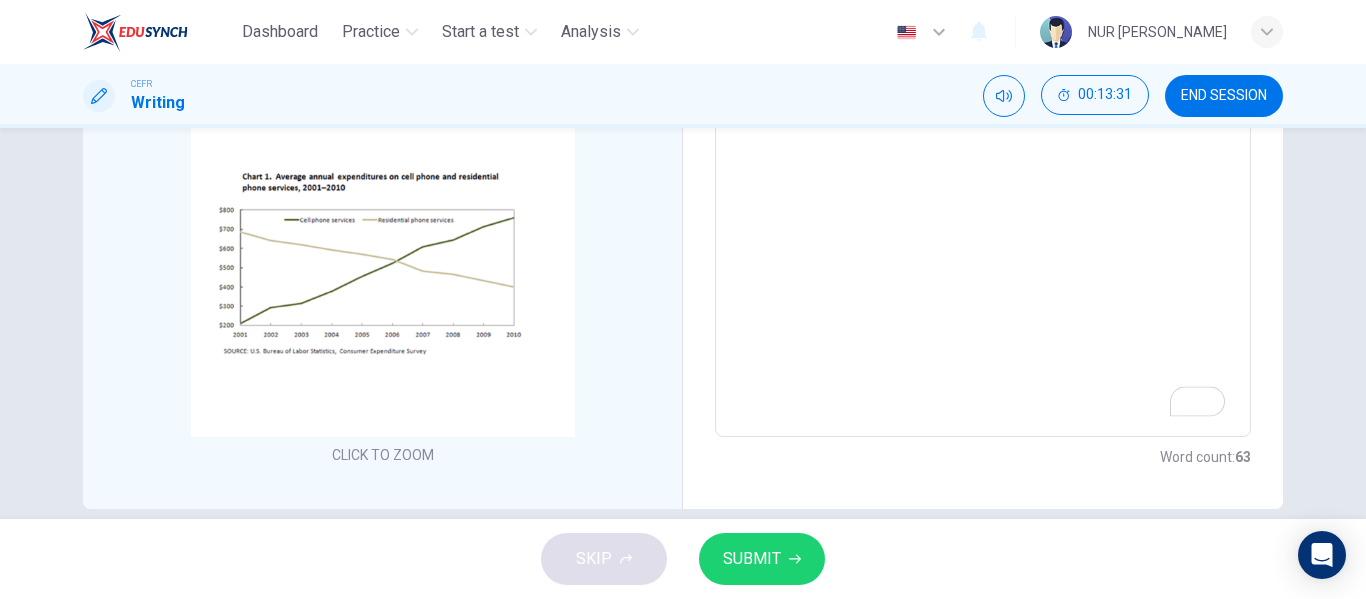 scroll, scrollTop: 418, scrollLeft: 0, axis: vertical 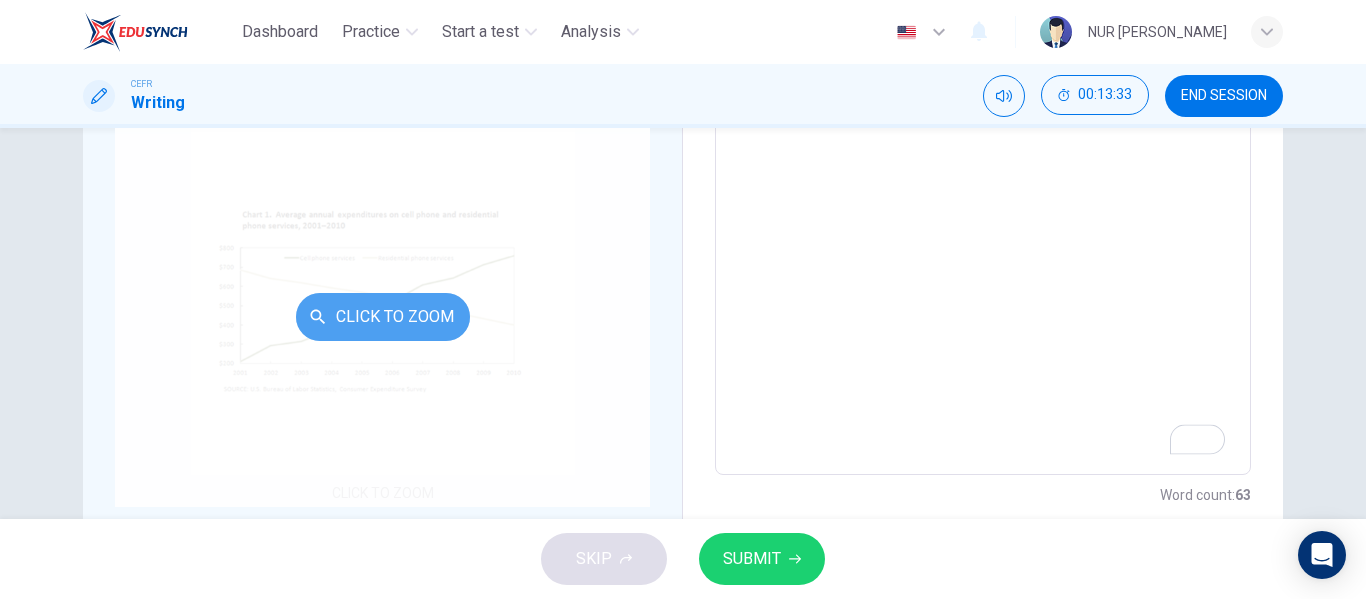 click on "Click to Zoom" at bounding box center (383, 317) 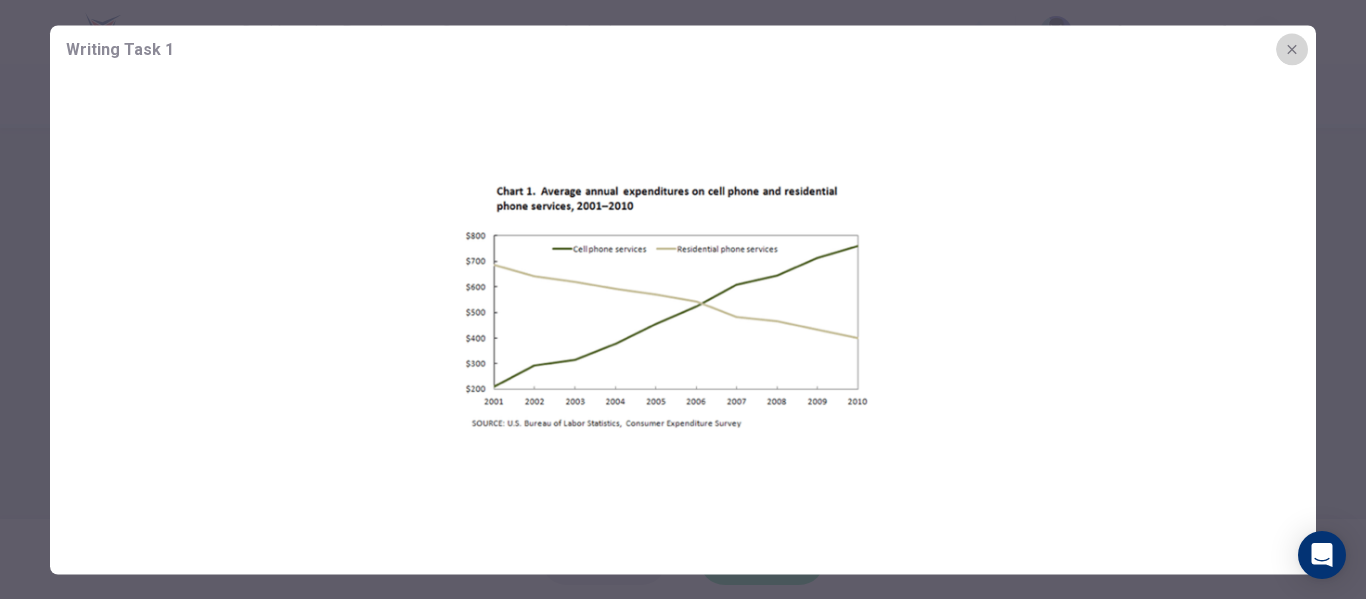 click at bounding box center [1292, 49] 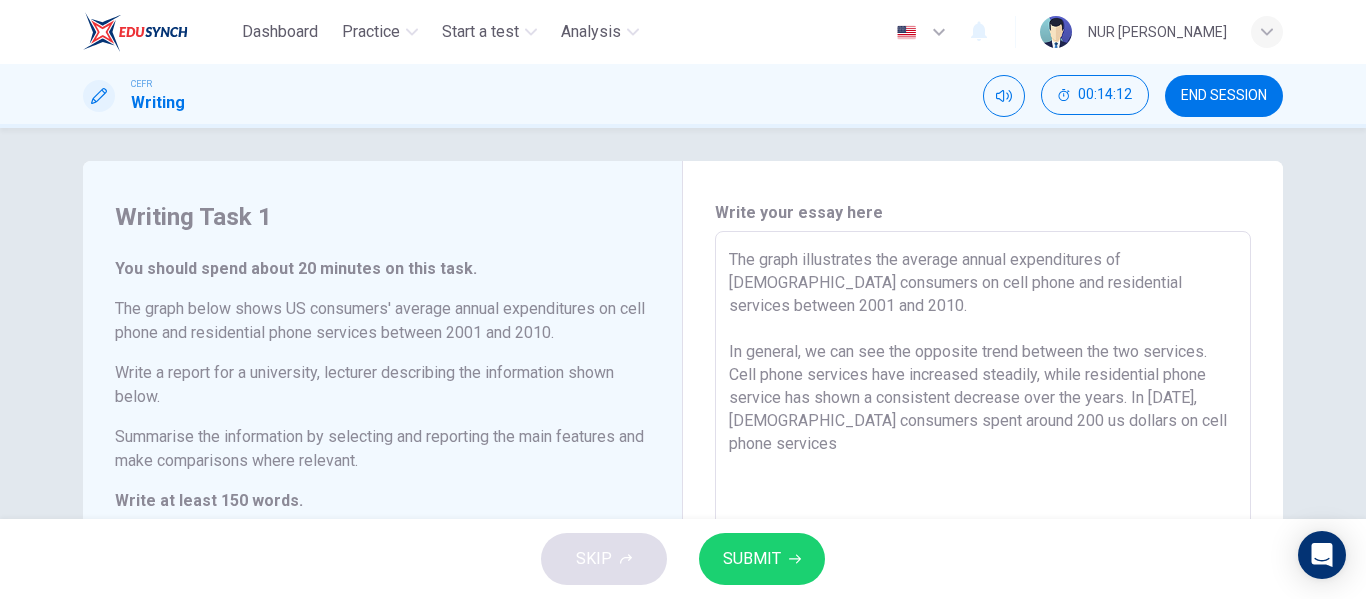 scroll, scrollTop: 118, scrollLeft: 0, axis: vertical 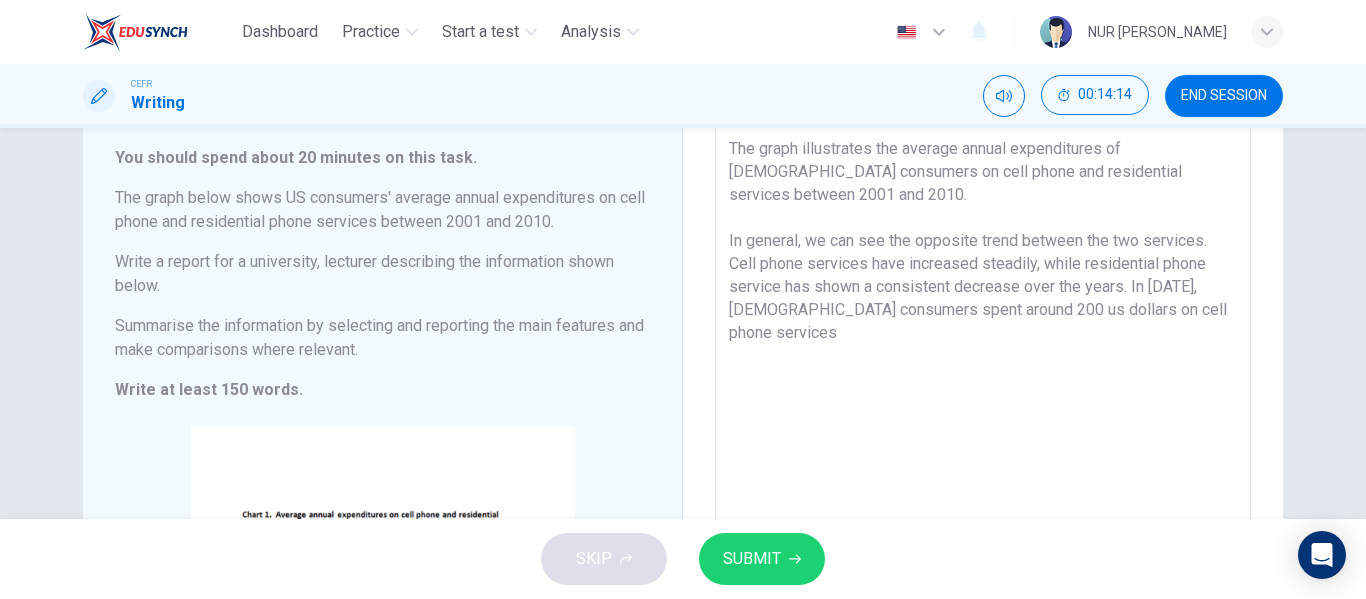 click on "The graph illustrates the average annual expenditures of US consumers on cell phone and residential services between 2001 and 2010.
In general, we can see the opposite trend between the two services. Cell phone services have increased steadily, while residential phone service has shown a consistent decrease over the years. In 2001, US consumers spent around 200 us dollars on cell phone services" at bounding box center [983, 448] 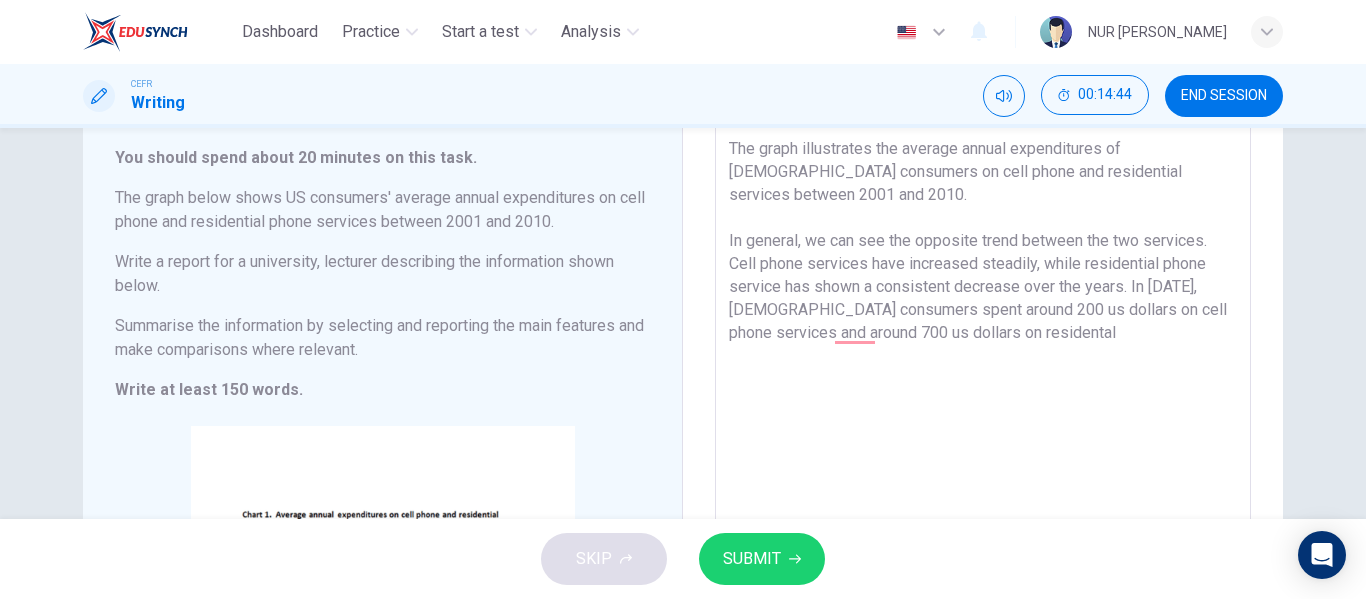 click on "The graph illustrates the average annual expenditures of US consumers on cell phone and residential services between 2001 and 2010.
In general, we can see the opposite trend between the two services. Cell phone services have increased steadily, while residential phone service has shown a consistent decrease over the years. In 2001, US consumers spent around 200 us dollars on cell phone services and around 700 us dollars on residental" at bounding box center (983, 448) 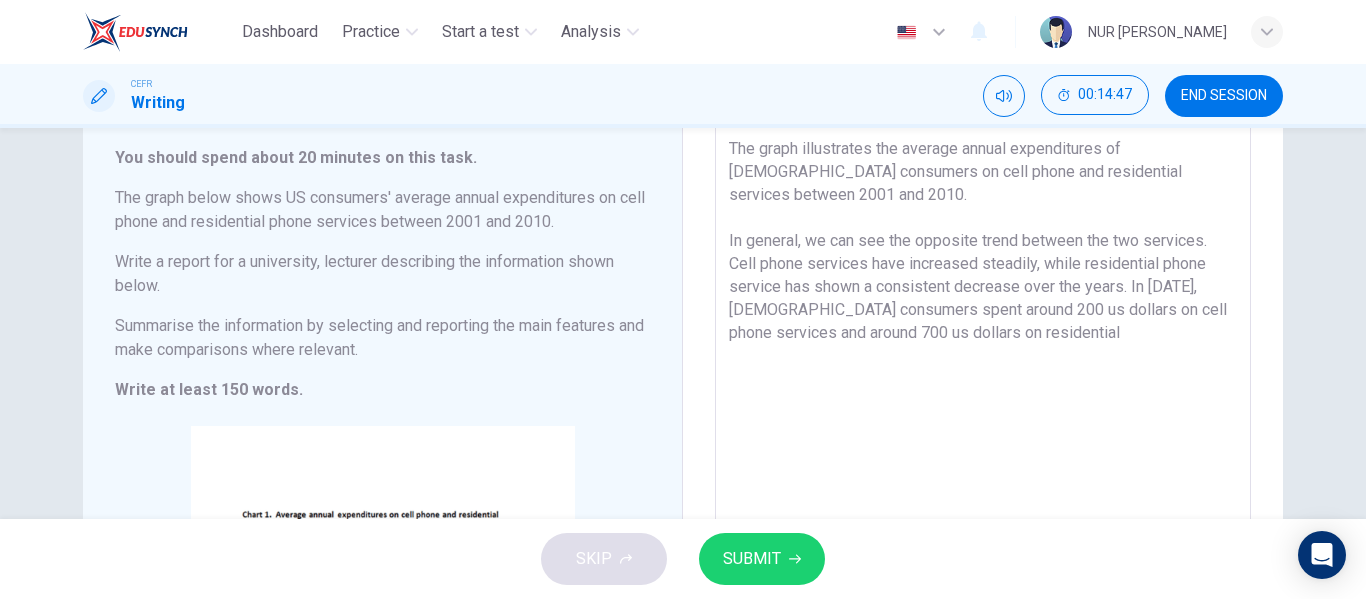 click on "The graph illustrates the average annual expenditures of US consumers on cell phone and residential services between 2001 and 2010.
In general, we can see the opposite trend between the two services. Cell phone services have increased steadily, while residential phone service has shown a consistent decrease over the years. In 2001, US consumers spent around 200 us dollars on cell phone services and around 700 us dollars on residential" at bounding box center [983, 448] 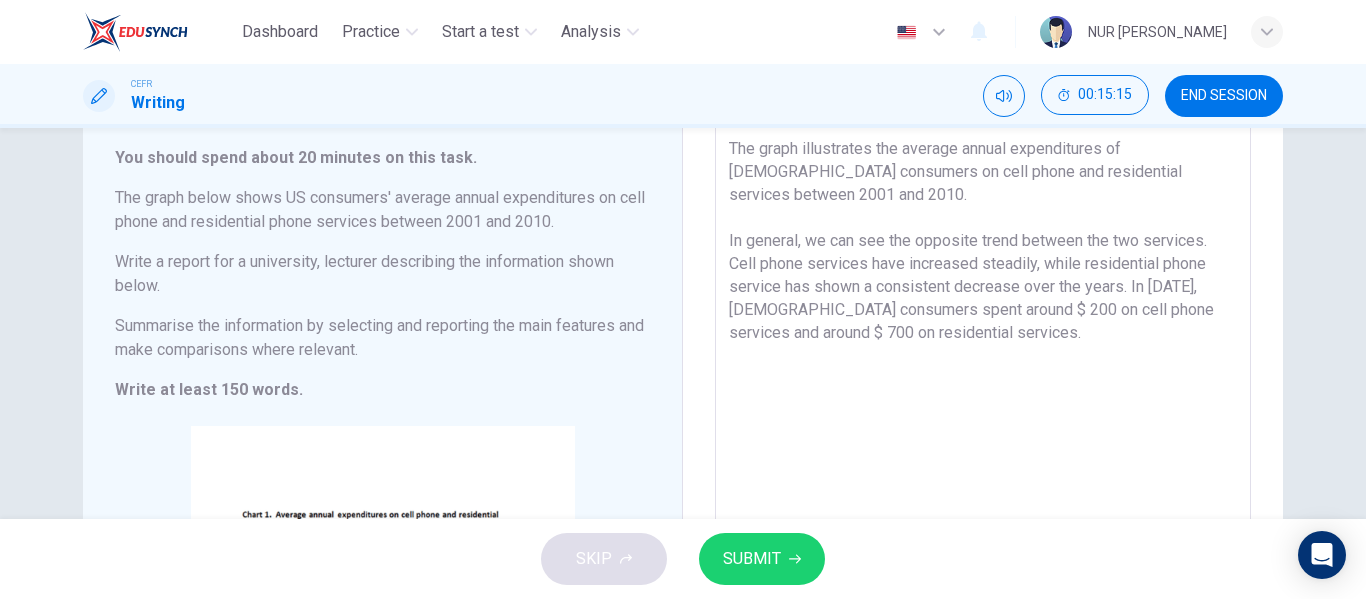 click on "The graph illustrates the average annual expenditures of US consumers on cell phone and residential services between 2001 and 2010.
In general, we can see the opposite trend between the two services. Cell phone services have increased steadily, while residential phone service has shown a consistent decrease over the years. In 2001, U.S. consumers spent around $ 200 on cell phone services and around $ 700 on residential services." at bounding box center [983, 448] 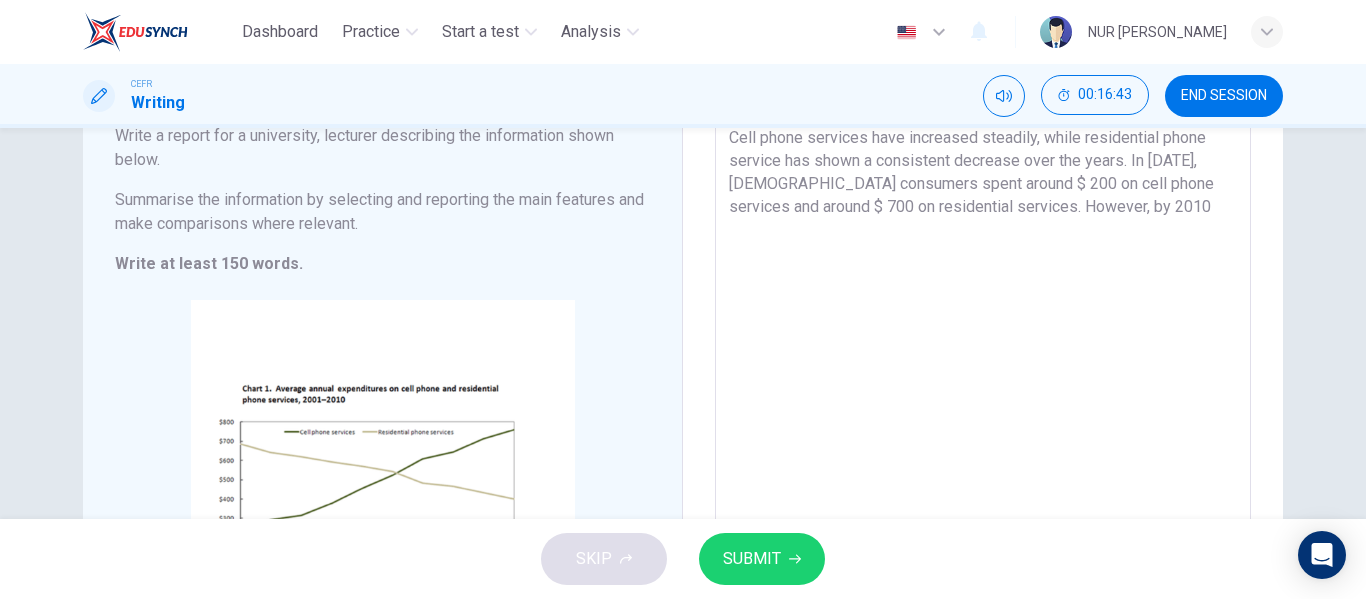 scroll, scrollTop: 246, scrollLeft: 0, axis: vertical 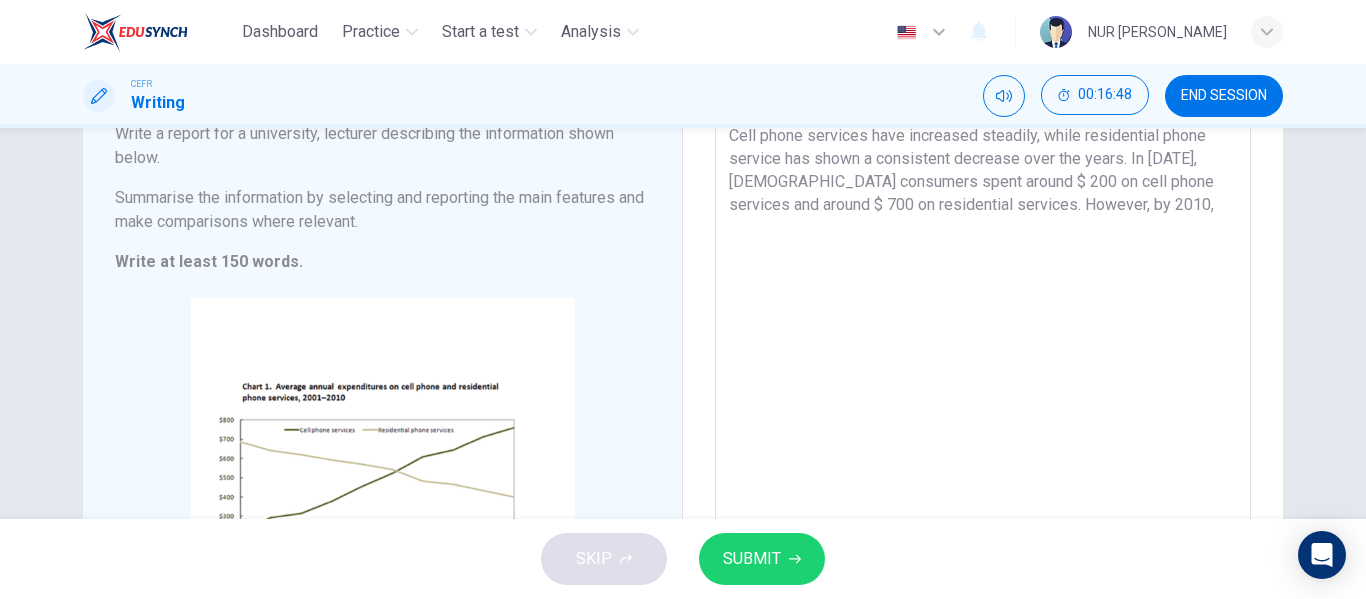 drag, startPoint x: 900, startPoint y: 182, endPoint x: 916, endPoint y: 182, distance: 16 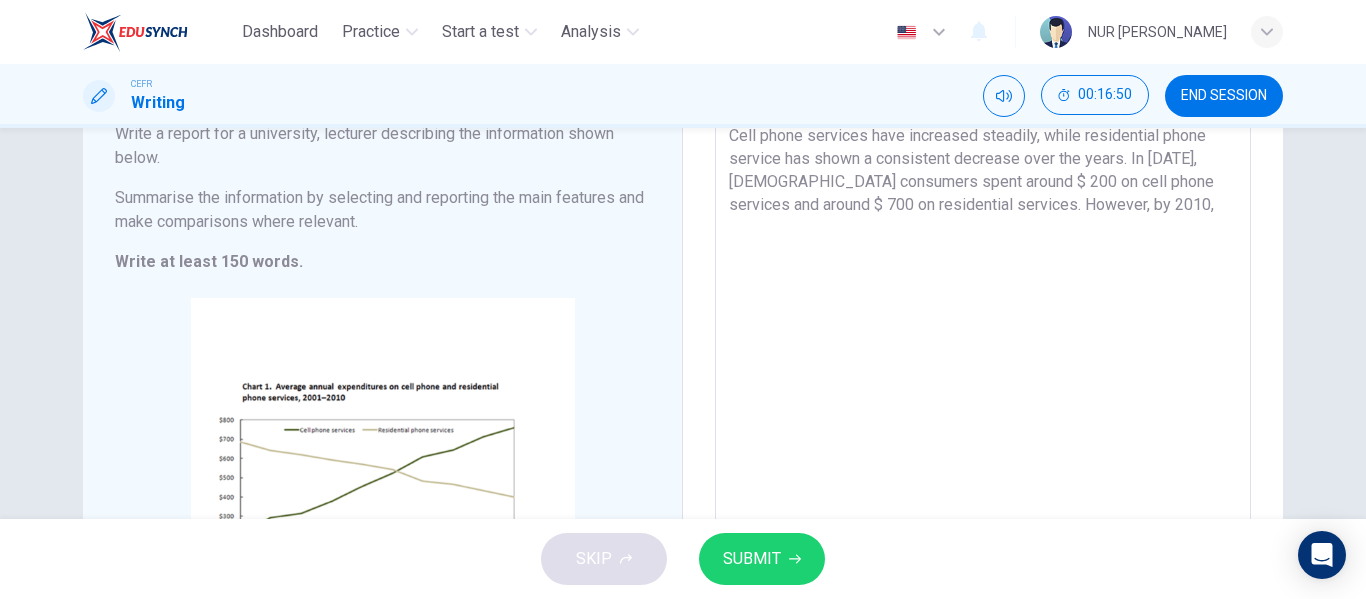 click on "The graph illustrates the average annual expenditures of US consumers on cell phone and residential services between 2001 and 2010.
In general, we can see the opposite trend between the two services. Cell phone services have increased steadily, while residential phone service has shown a consistent decrease over the years. In 2001, U.S. consumers spent around $ 200 on cell phone services and around $ 700 on residential services. However, by 2010," at bounding box center [983, 320] 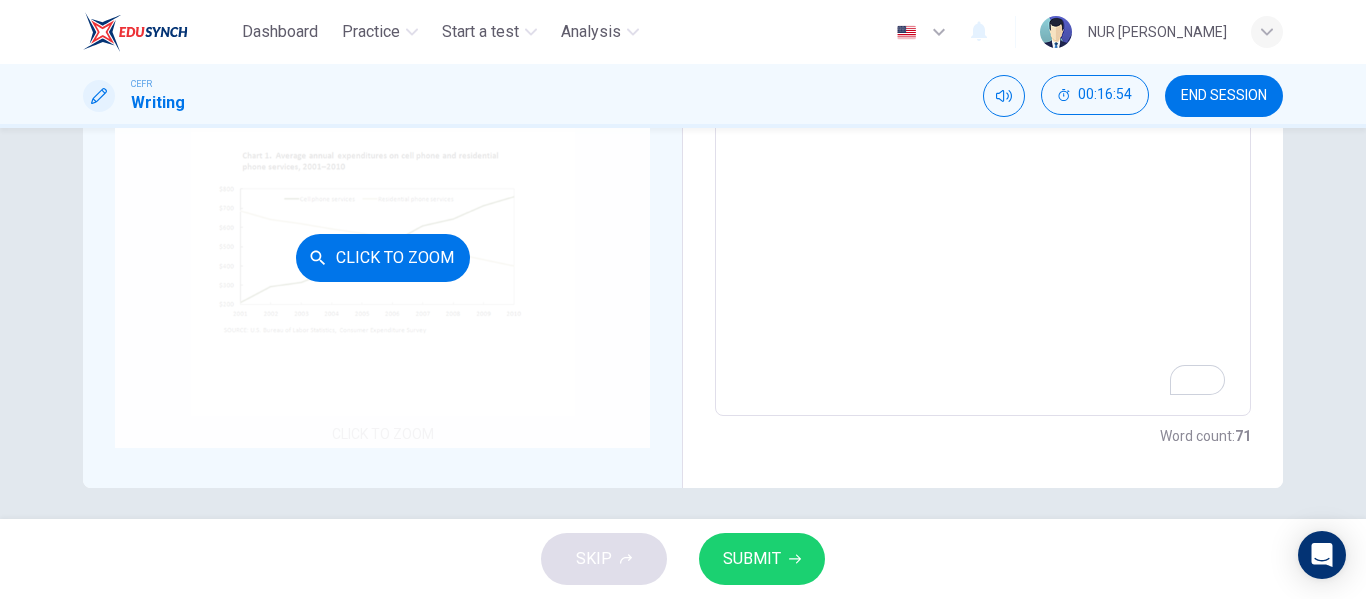 scroll, scrollTop: 486, scrollLeft: 0, axis: vertical 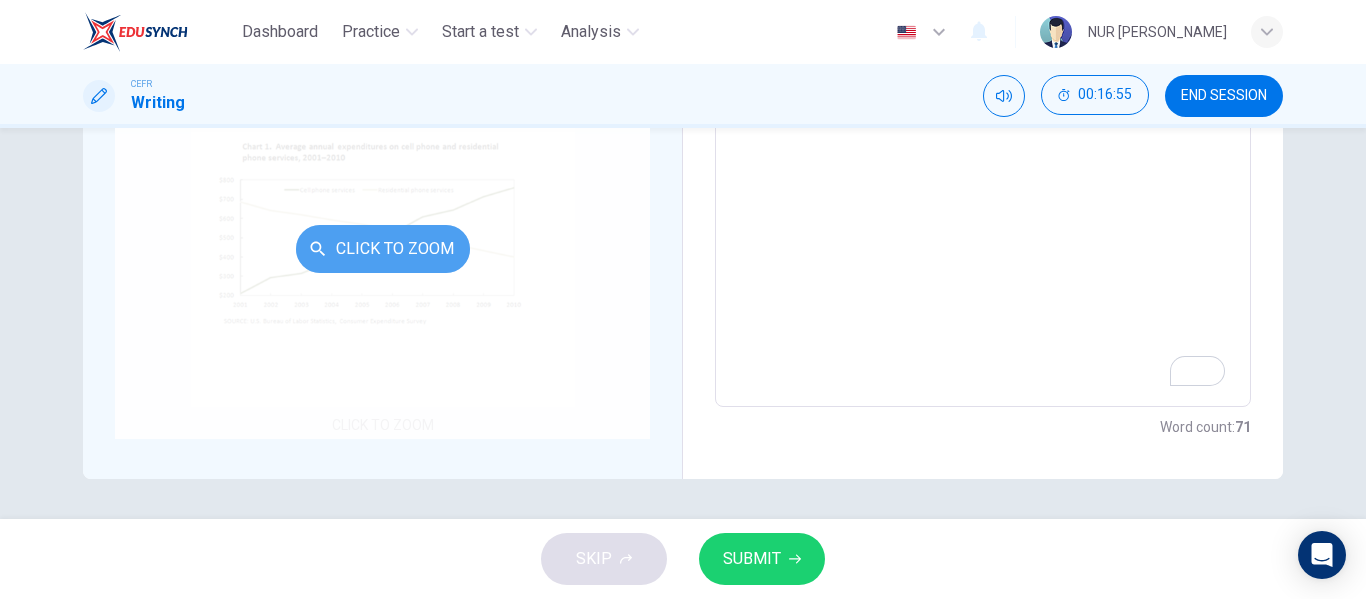 click on "Click to Zoom" at bounding box center (383, 249) 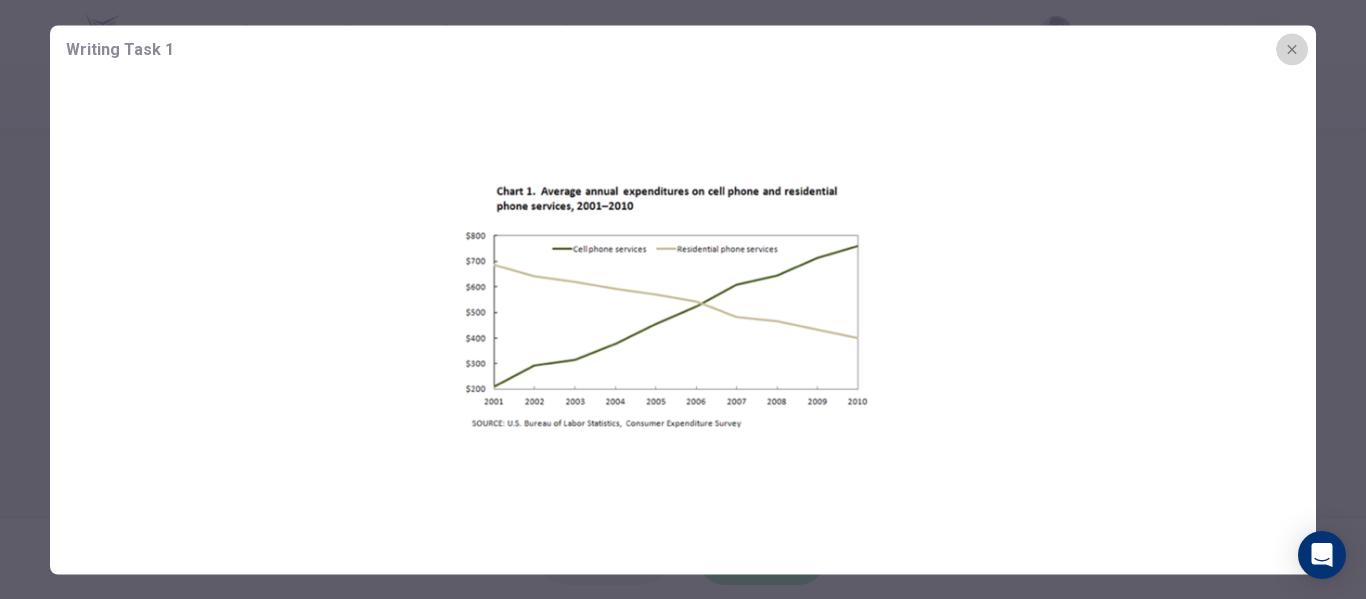 click at bounding box center [1292, 49] 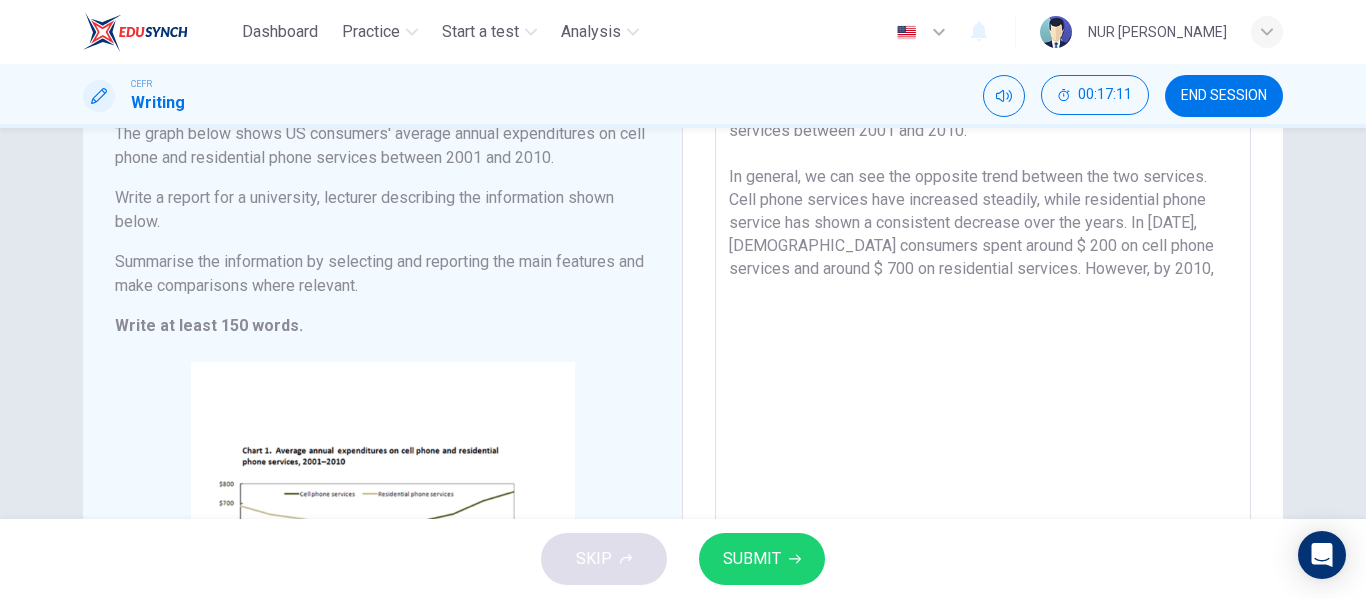 scroll, scrollTop: 182, scrollLeft: 0, axis: vertical 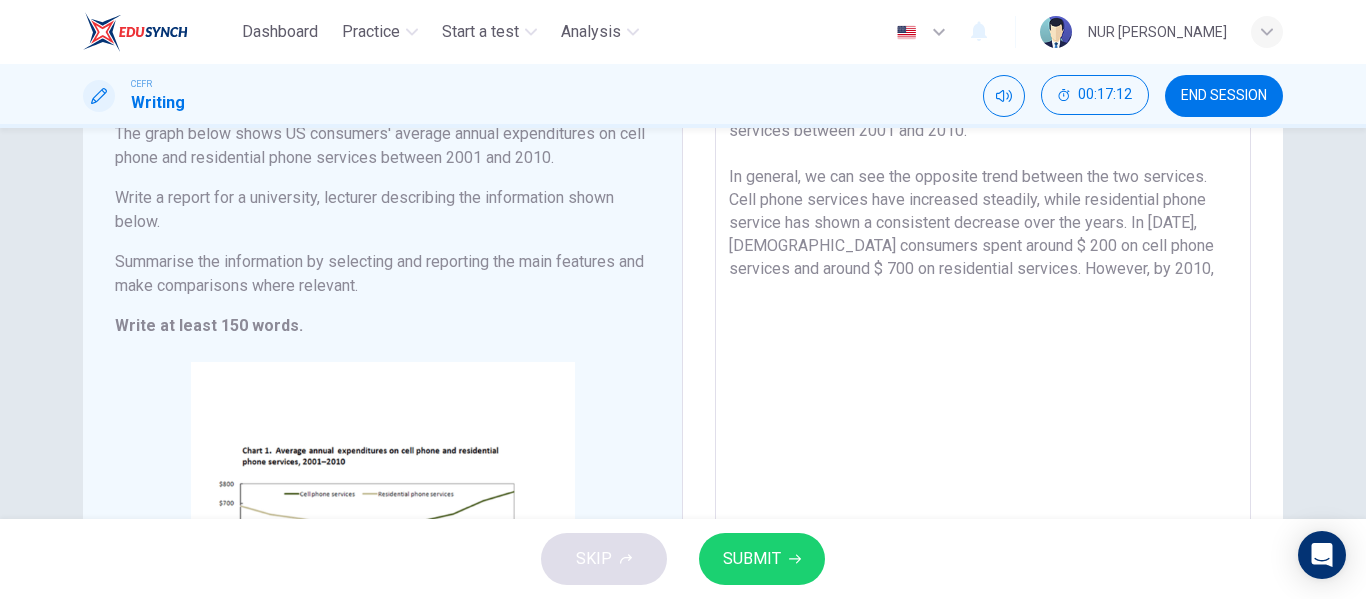 click on "The graph illustrates the average annual expenditures of US consumers on cell phone and residential services between 2001 and 2010.
In general, we can see the opposite trend between the two services. Cell phone services have increased steadily, while residential phone service has shown a consistent decrease over the years. In 2001, U.S. consumers spent around $ 200 on cell phone services and around $ 700 on residential services. However, by 2010," at bounding box center [983, 384] 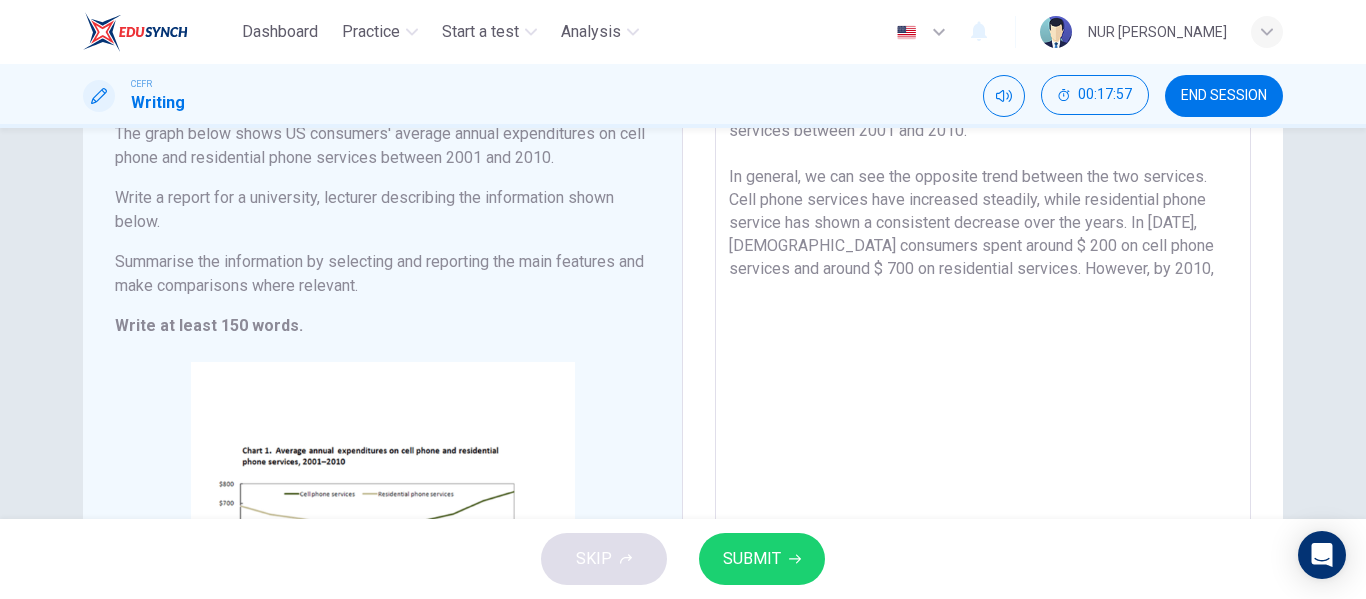 click on "The graph illustrates the average annual expenditures of US consumers on cell phone and residential services between 2001 and 2010.
In general, we can see the opposite trend between the two services. Cell phone services have increased steadily, while residential phone service has shown a consistent decrease over the years. In 2001, U.S. consumers spent around $ 200 on cell phone services and around $ 700 on residential services. However, by 2010," at bounding box center (983, 384) 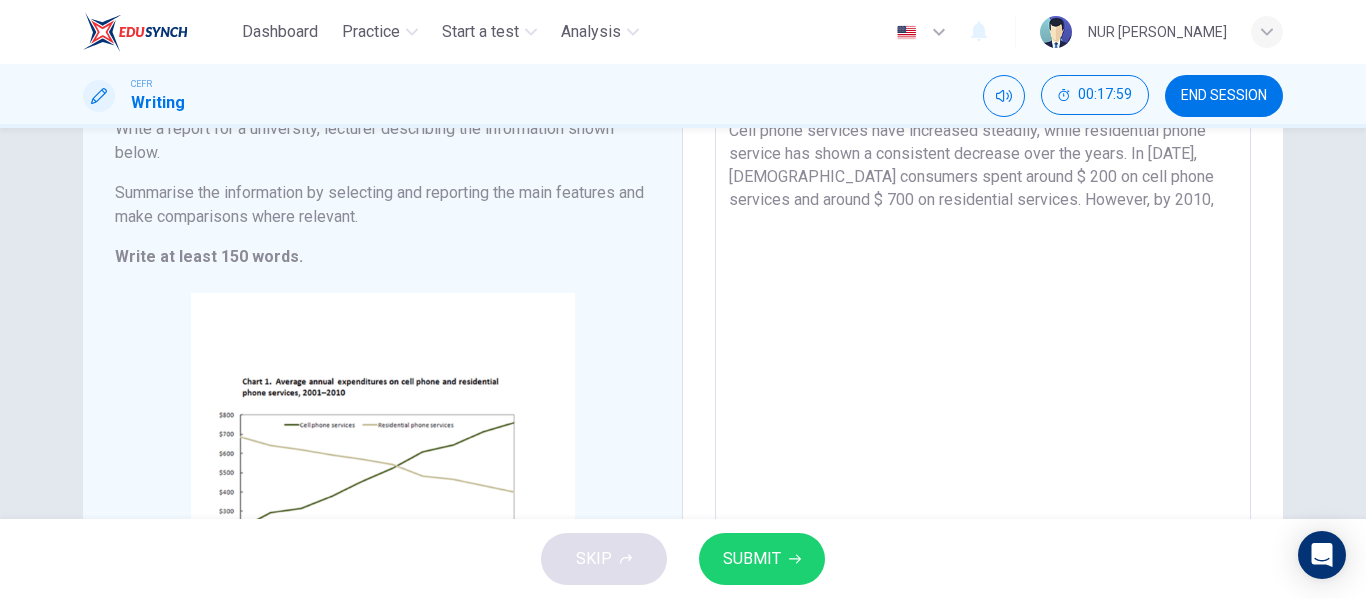 scroll, scrollTop: 273, scrollLeft: 0, axis: vertical 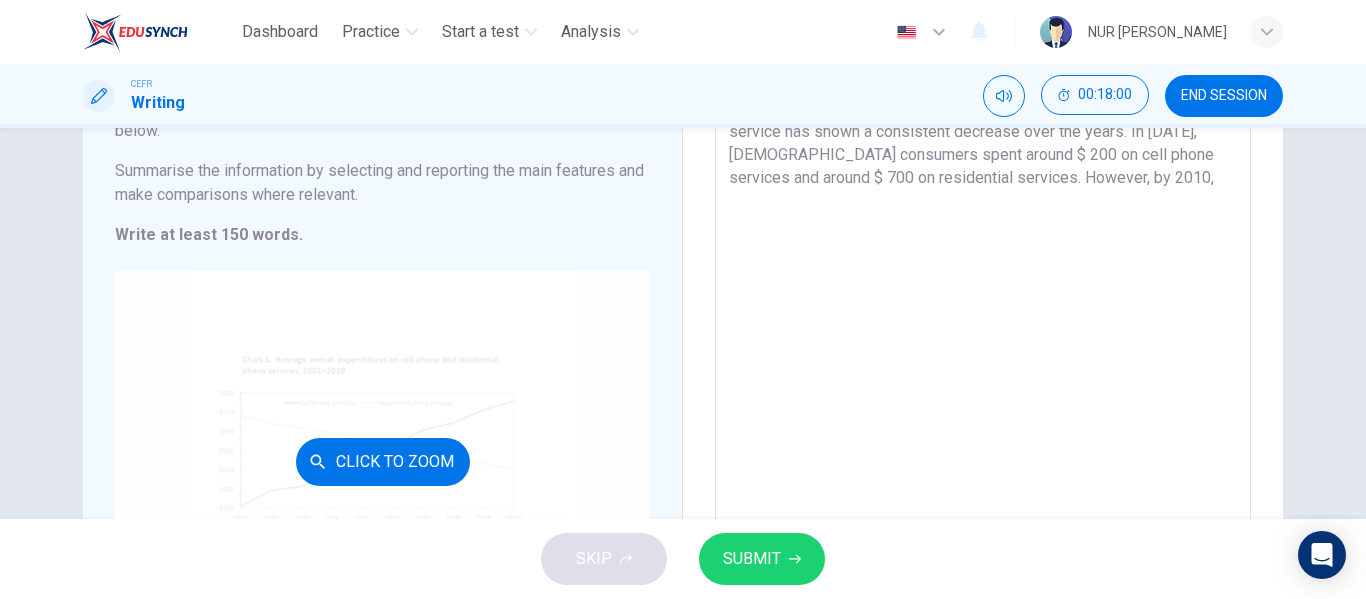 click on "Click to Zoom" at bounding box center (382, 461) 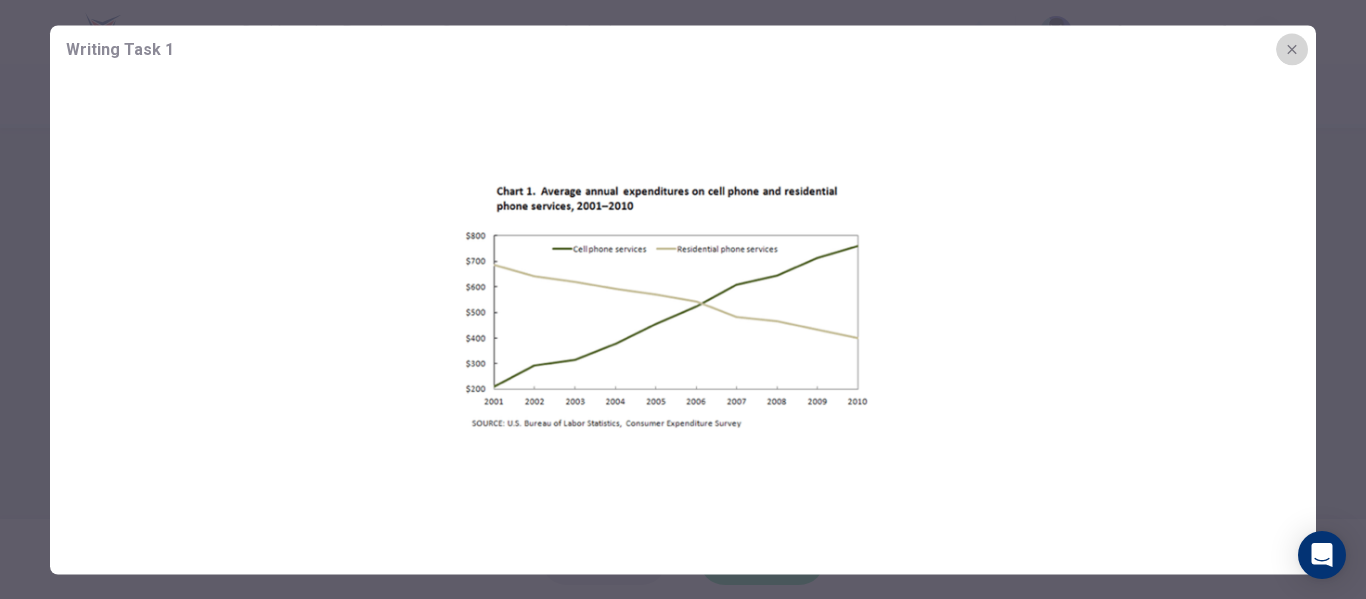 click at bounding box center (1292, 49) 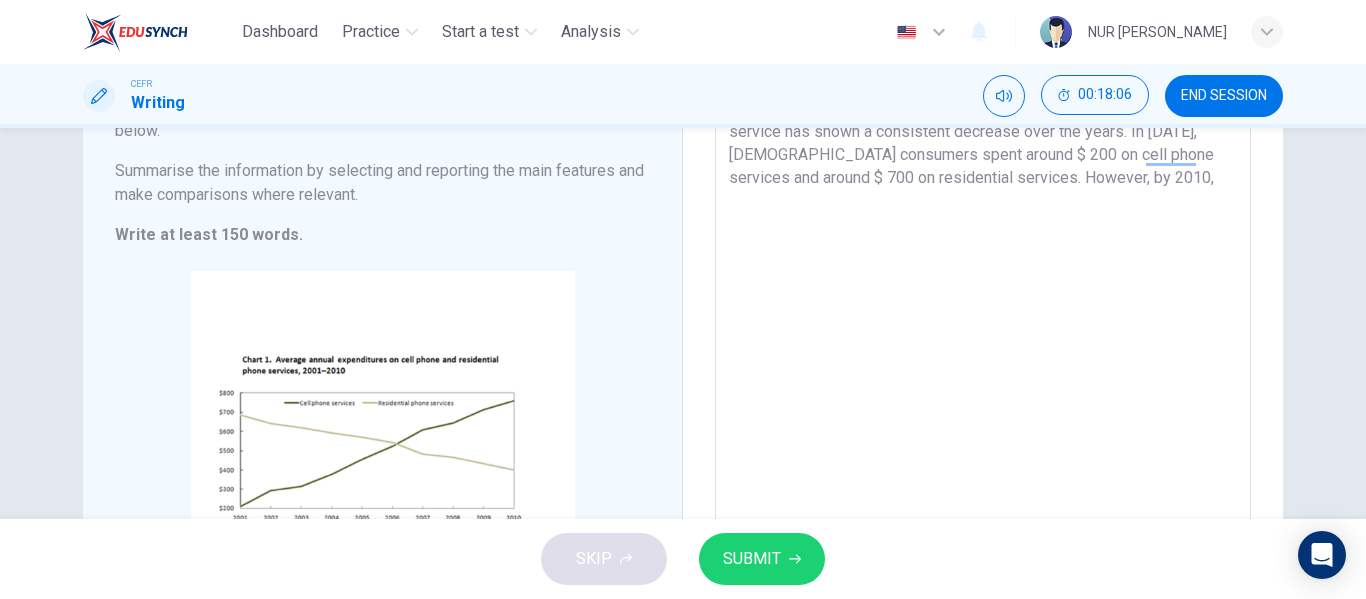 click on "The graph illustrates the average annual expenditures of US consumers on cell phone and residential services between 2001 and 2010.
In general, we can see the opposite trend between the two services. Cell phone services have increased steadily, while residential phone service has shown a consistent decrease over the years. In 2001, U.S. consumers spent around $ 200 on cell phone services and around $ 700 on residential services. However, by 2010," at bounding box center [983, 293] 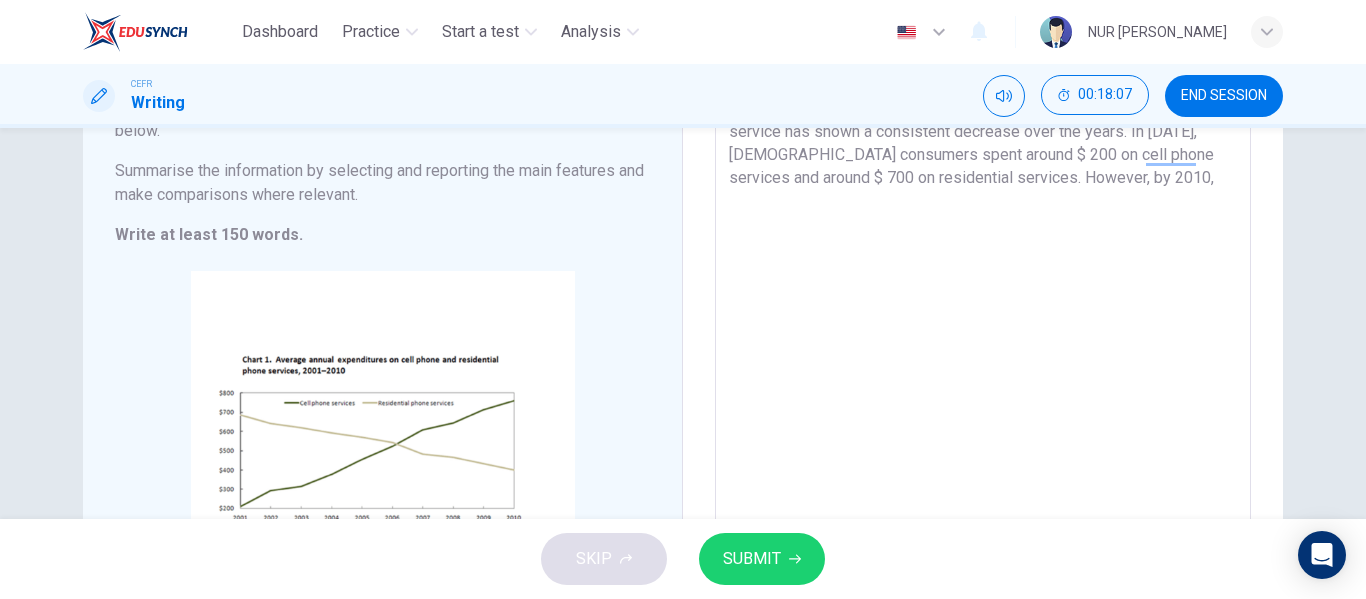 click on "The graph illustrates the average annual expenditures of US consumers on cell phone and residential services between 2001 and 2010.
In general, we can see the opposite trend between the two services. Cell phone services have increased steadily, while residential phone service has shown a consistent decrease over the years. In 2001, U.S. consumers spent around $ 200 on cell phone services and around $ 700 on residential services. However, by 2010," at bounding box center (983, 293) 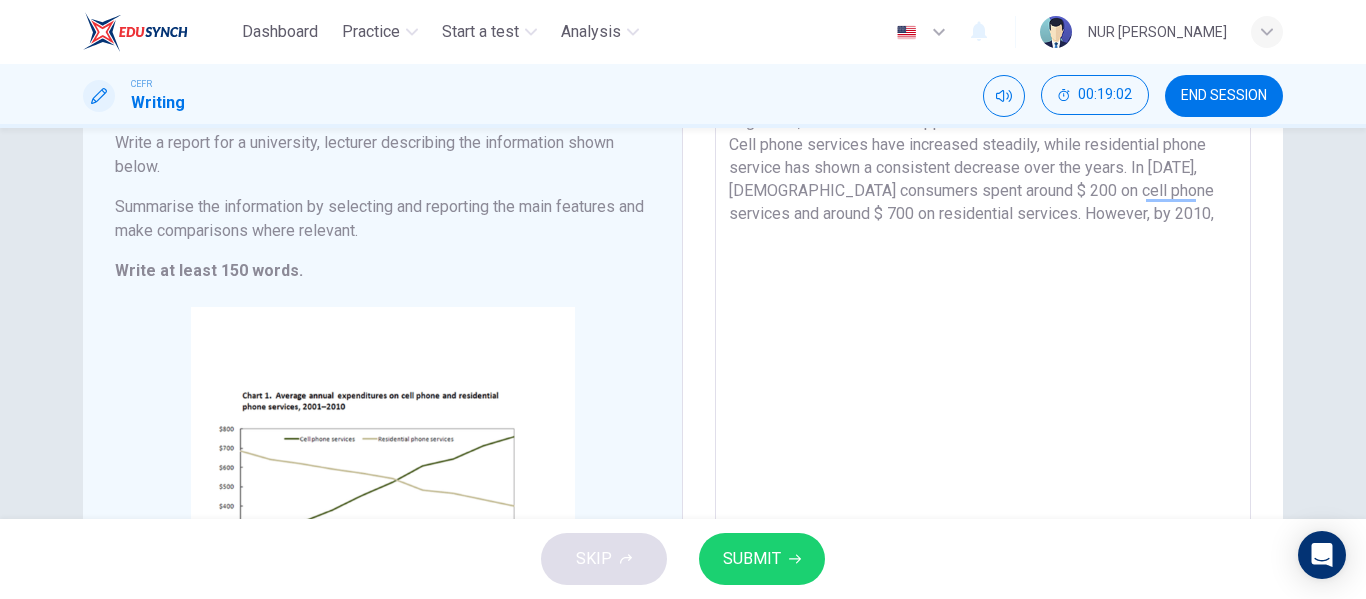 scroll, scrollTop: 229, scrollLeft: 0, axis: vertical 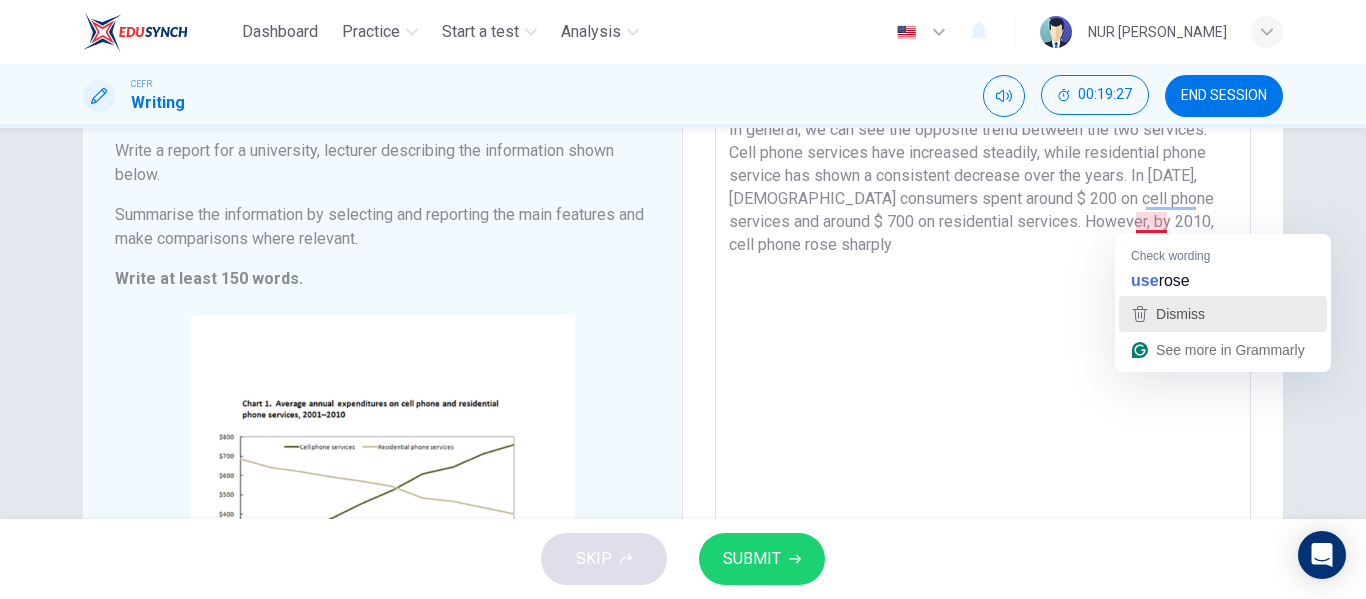 click on "Dismiss" at bounding box center (1180, 314) 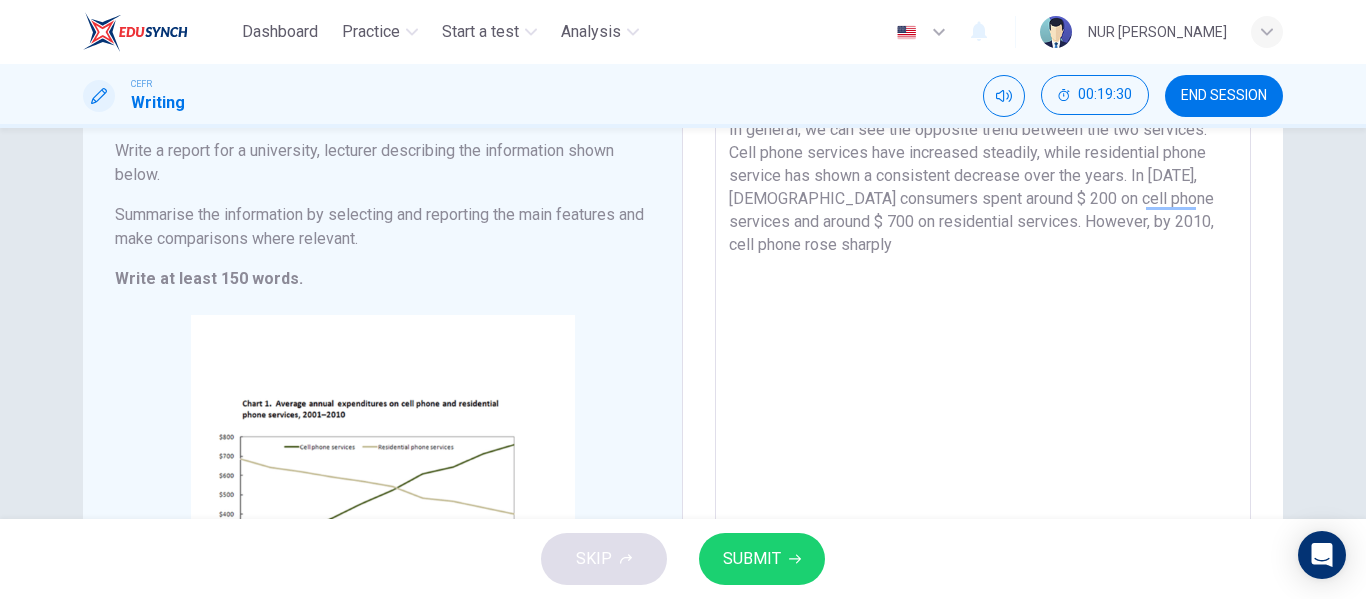 click on "The graph illustrates the average annual expenditures of US consumers on cell phone and residential services between 2001 and 2010.
In general, we can see the opposite trend between the two services. Cell phone services have increased steadily, while residential phone service has shown a consistent decrease over the years. In 2001, U.S. consumers spent around $ 200 on cell phone services and around $ 700 on residential services. However, by 2010, cell phone rose sharply" at bounding box center [983, 337] 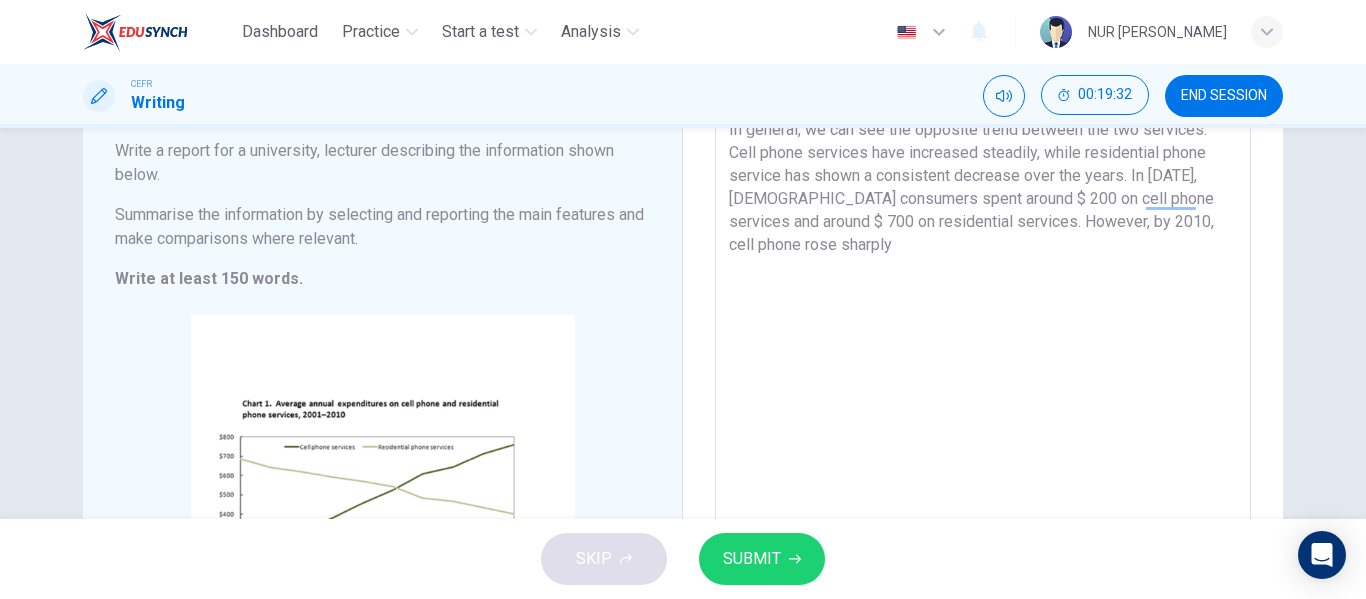 click on "The graph illustrates the average annual expenditures of US consumers on cell phone and residential services between 2001 and 2010.
In general, we can see the opposite trend between the two services. Cell phone services have increased steadily, while residential phone service has shown a consistent decrease over the years. In 2001, U.S. consumers spent around $ 200 on cell phone services and around $ 700 on residential services. However, by 2010, cell phone rose sharply" at bounding box center (983, 337) 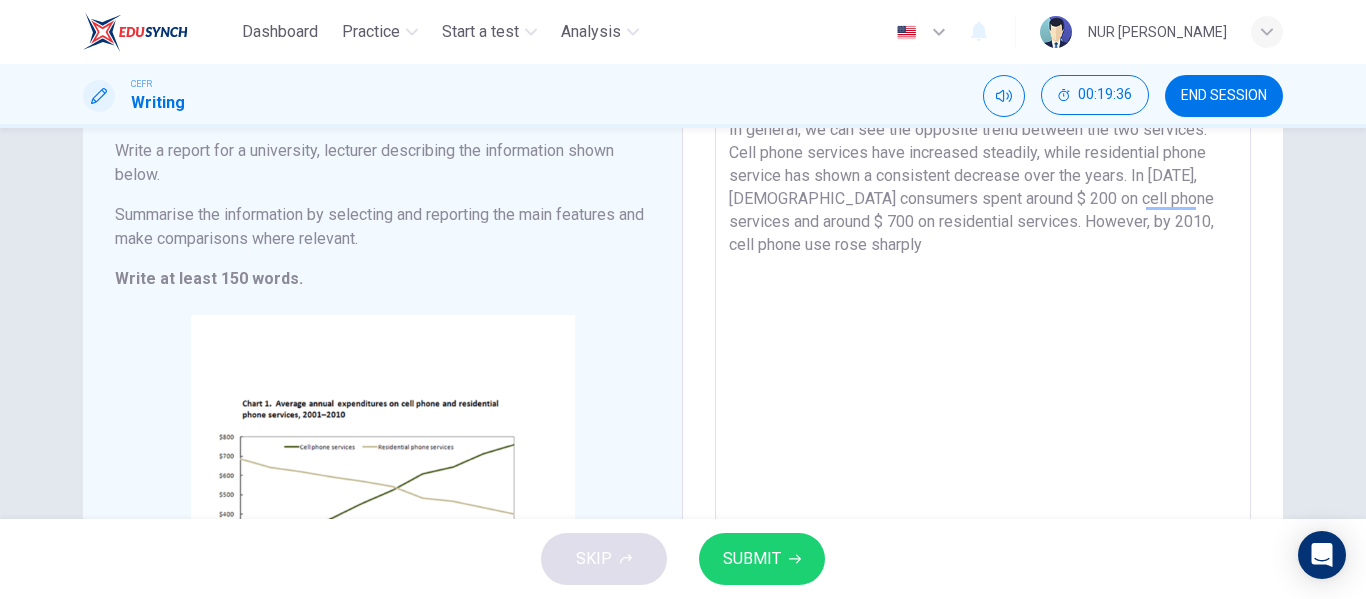 click on "The graph illustrates the average annual expenditures of US consumers on cell phone and residential services between 2001 and 2010.
In general, we can see the opposite trend between the two services. Cell phone services have increased steadily, while residential phone service has shown a consistent decrease over the years. In 2001, U.S. consumers spent around $ 200 on cell phone services and around $ 700 on residential services. However, by 2010, cell phone use rose sharply" at bounding box center [983, 337] 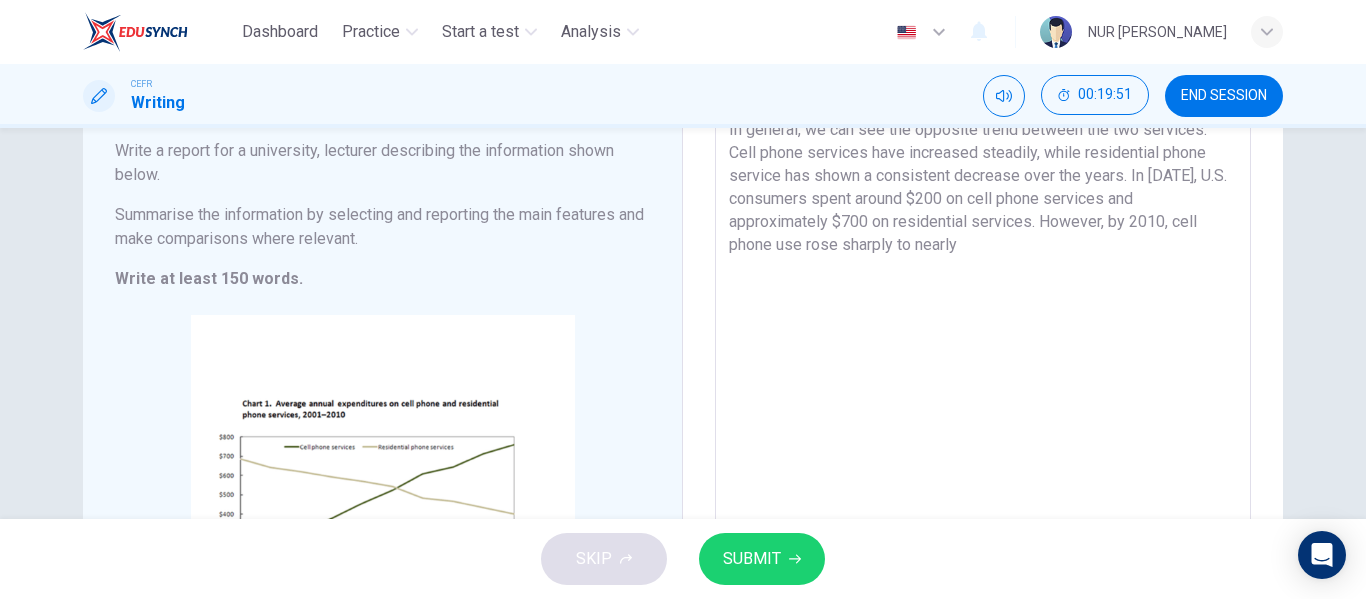 click on "The graph illustrates the average annual expenditures of US consumers on cell phone and residential services between 2001 and 2010.
In general, we can see the opposite trend between the two services. Cell phone services have increased steadily, while residential phone service has shown a consistent decrease over the years. In 2001, U.S. consumers spent around $200 on cell phone services and approximately $700 on residential services. However, by 2010, cell phone use rose sharply to nearly" at bounding box center (983, 337) 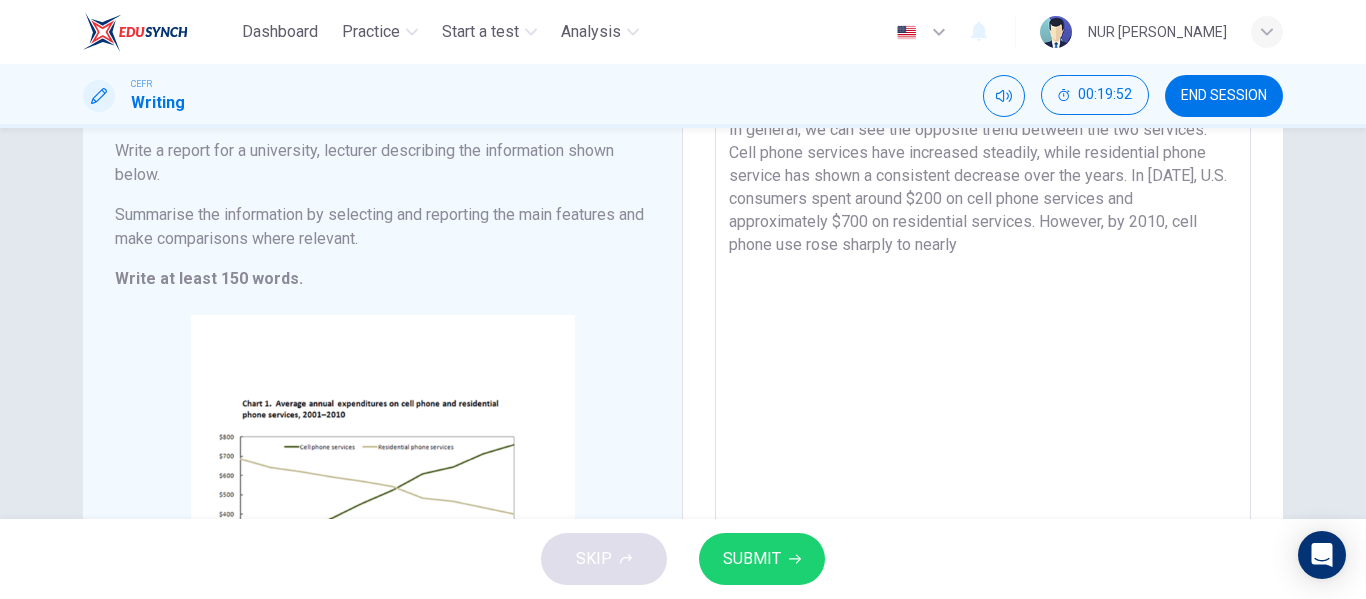 click on "The graph illustrates the average annual expenditures of US consumers on cell phone and residential services between 2001 and 2010.
In general, we can see the opposite trend between the two services. Cell phone services have increased steadily, while residential phone service has shown a consistent decrease over the years. In 2001, U.S. consumers spent around $200 on cell phone services and approximately $700 on residential services. However, by 2010, cell phone use rose sharply to nearly" at bounding box center [983, 337] 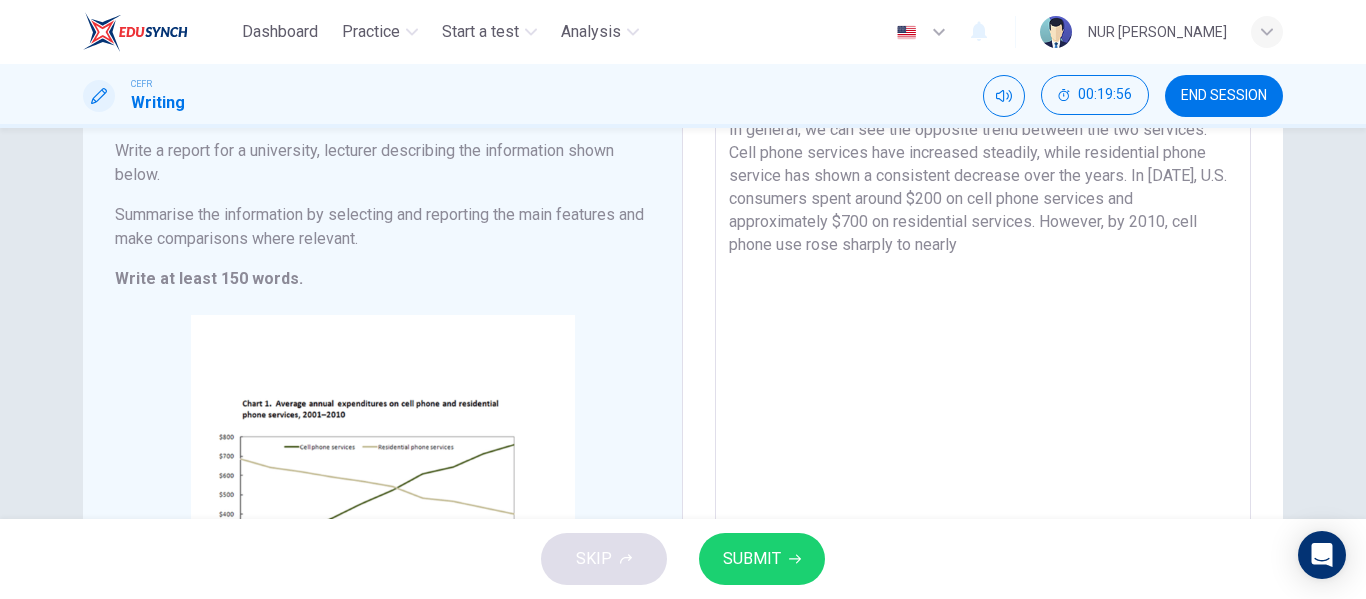 drag, startPoint x: 865, startPoint y: 218, endPoint x: 828, endPoint y: 218, distance: 37 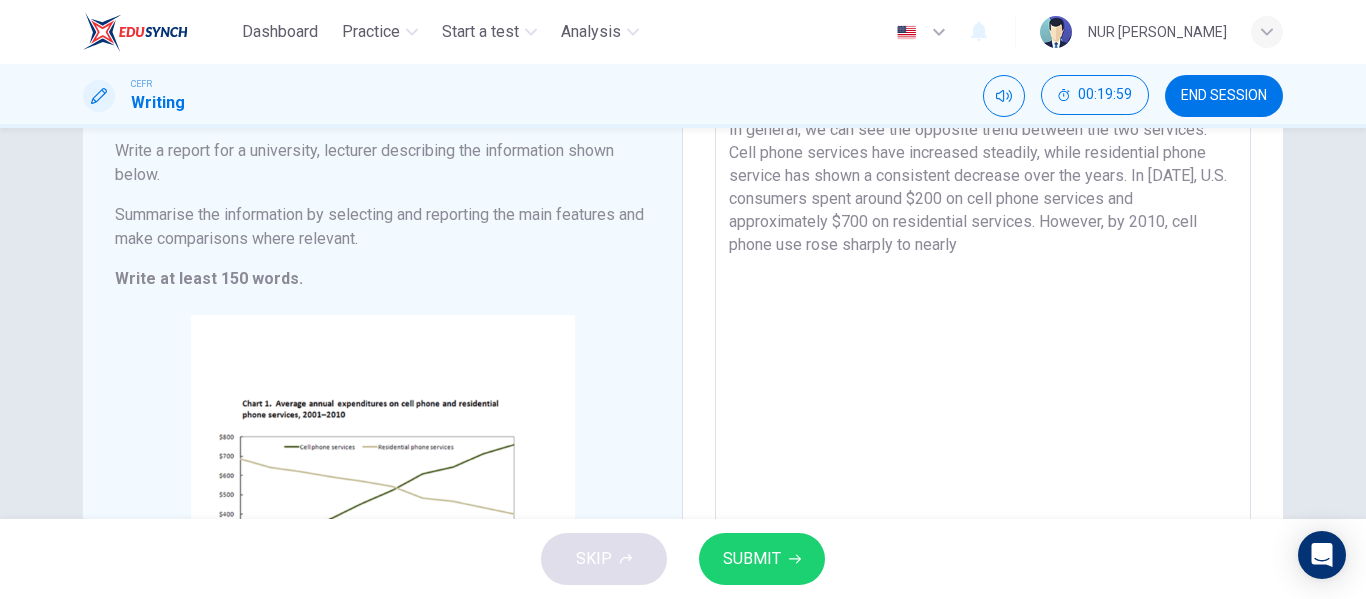 click on "The graph illustrates the average annual expenditures of US consumers on cell phone and residential services between 2001 and 2010.
In general, we can see the opposite trend between the two services. Cell phone services have increased steadily, while residential phone service has shown a consistent decrease over the years. In 2001, U.S. consumers spent around $200 on cell phone services and approximately $700 on residential services. However, by 2010, cell phone use rose sharply to nearly" at bounding box center [983, 337] 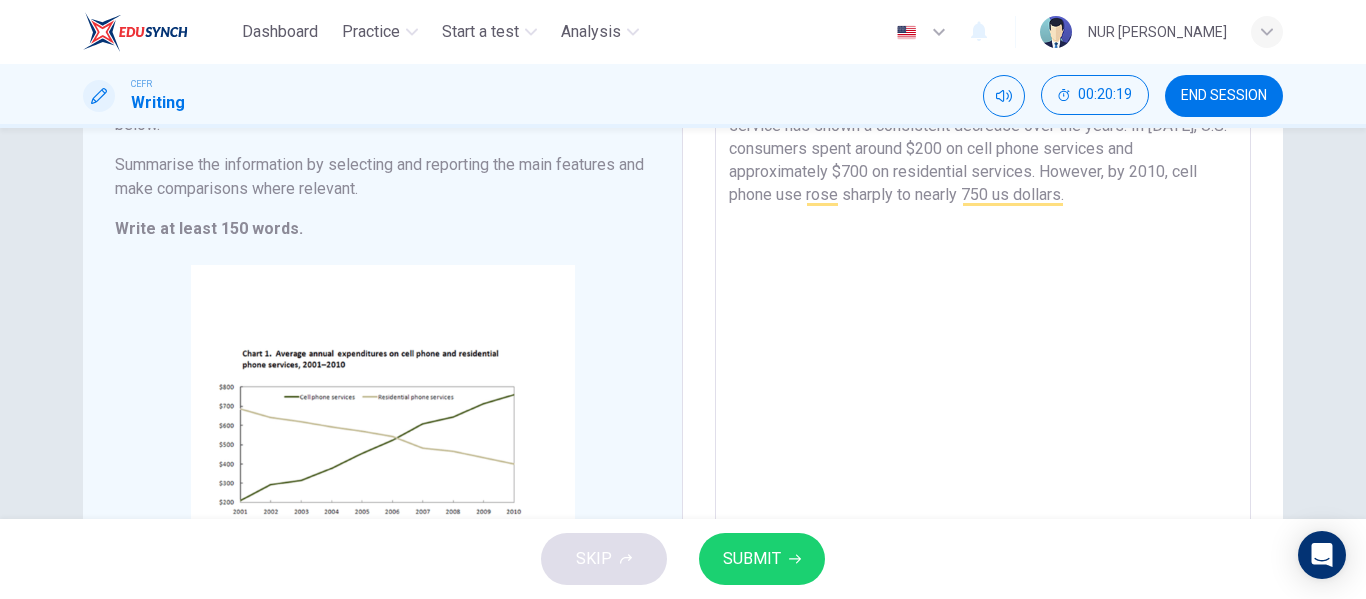 scroll, scrollTop: 280, scrollLeft: 0, axis: vertical 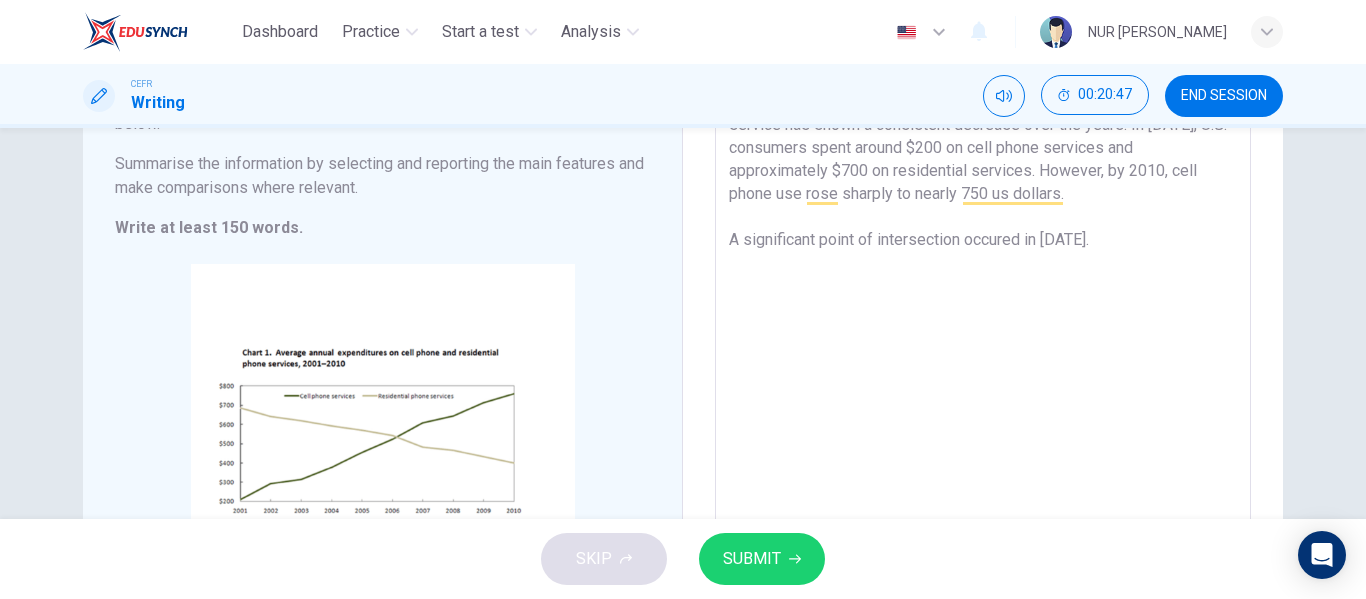 click on "The graph illustrates the average annual expenditures of US consumers on cell phone and residential services between 2001 and 2010.
In general, we can see the opposite trend between the two services. Cell phone services have increased steadily, while residential phone service has shown a consistent decrease over the years. In 2001, U.S. consumers spent around $200 on cell phone services and approximately $700 on residential services. However, by 2010, cell phone use rose sharply to nearly 750 us dollars.
A significant point of intersection occured in 2006. x ​" at bounding box center [983, 285] 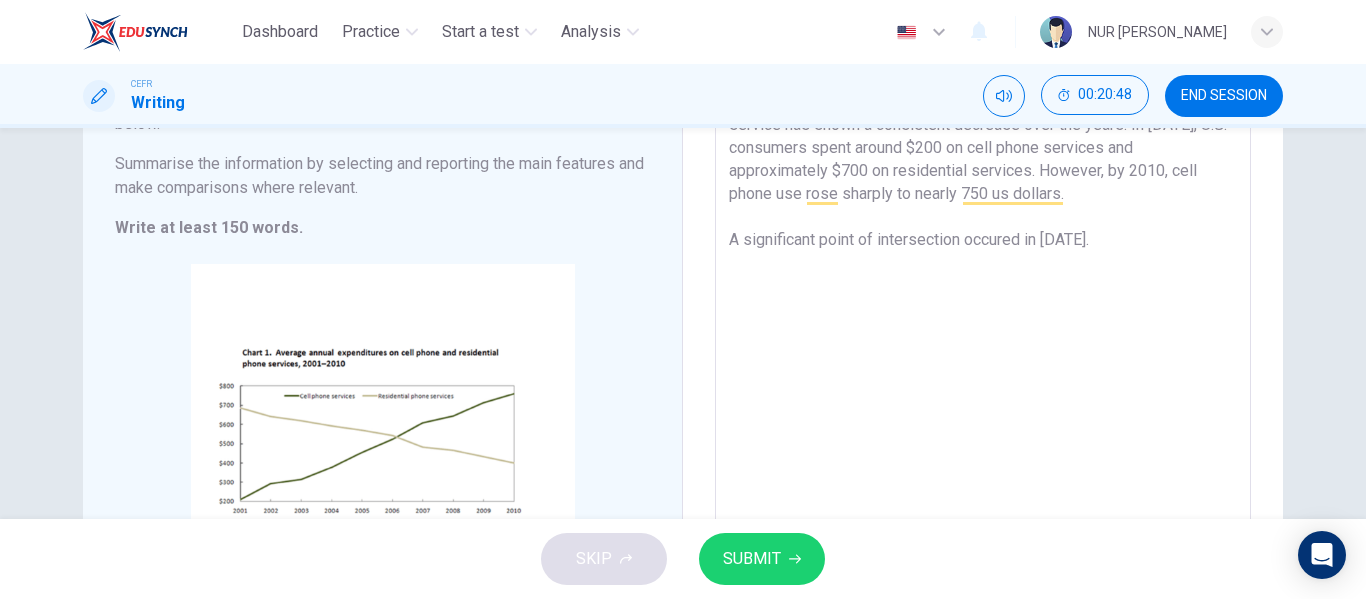 click on "The graph illustrates the average annual expenditures of US consumers on cell phone and residential services between 2001 and 2010.
In general, we can see the opposite trend between the two services. Cell phone services have increased steadily, while residential phone service has shown a consistent decrease over the years. In 2001, U.S. consumers spent around $200 on cell phone services and approximately $700 on residential services. However, by 2010, cell phone use rose sharply to nearly 750 us dollars.
A significant point of intersection occured in 2006. x ​" at bounding box center (983, 285) 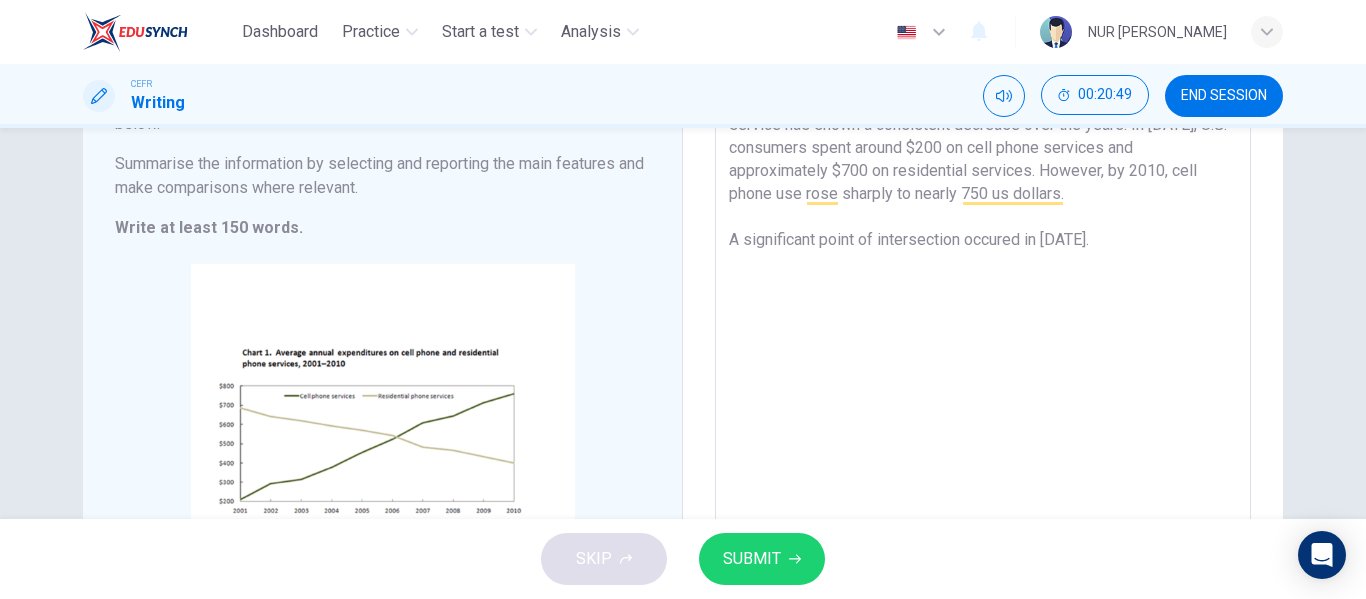 click on "The graph illustrates the average annual expenditures of US consumers on cell phone and residential services between 2001 and 2010.
In general, we can see the opposite trend between the two services. Cell phone services have increased steadily, while residential phone service has shown a consistent decrease over the years. In 2001, U.S. consumers spent around $200 on cell phone services and approximately $700 on residential services. However, by 2010, cell phone use rose sharply to nearly 750 us dollars.
A significant point of intersection occured in 2006. x ​" at bounding box center (983, 285) 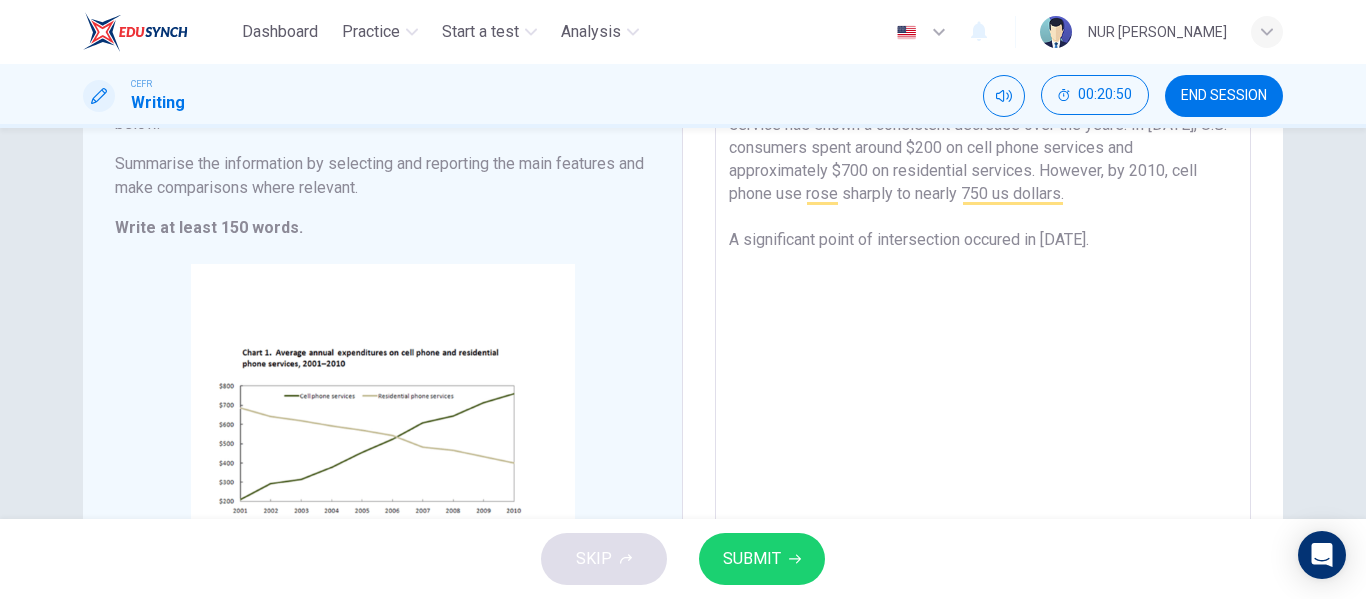 click on "The graph illustrates the average annual expenditures of US consumers on cell phone and residential services between 2001 and 2010.
In general, we can see the opposite trend between the two services. Cell phone services have increased steadily, while residential phone service has shown a consistent decrease over the years. In 2001, U.S. consumers spent around $200 on cell phone services and approximately $700 on residential services. However, by 2010, cell phone use rose sharply to nearly 750 us dollars.
A significant point of intersection occured in 2006." at bounding box center [983, 286] 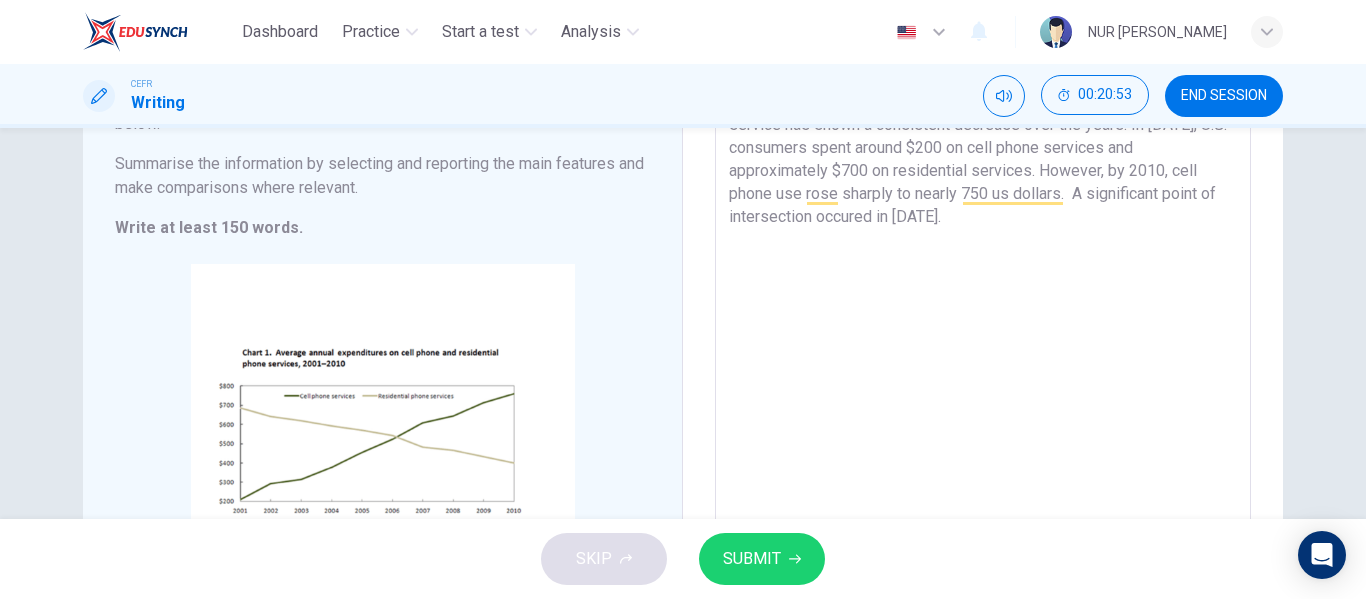 click on "The graph illustrates the average annual expenditures of US consumers on cell phone and residential services between 2001 and 2010.
In general, we can see the opposite trend between the two services. Cell phone services have increased steadily, while residential phone service has shown a consistent decrease over the years. In 2001, U.S. consumers spent around $200 on cell phone services and approximately $700 on residential services. However, by 2010, cell phone use rose sharply to nearly 750 us dollars.  A significant point of intersection occured in 2006." at bounding box center (983, 286) 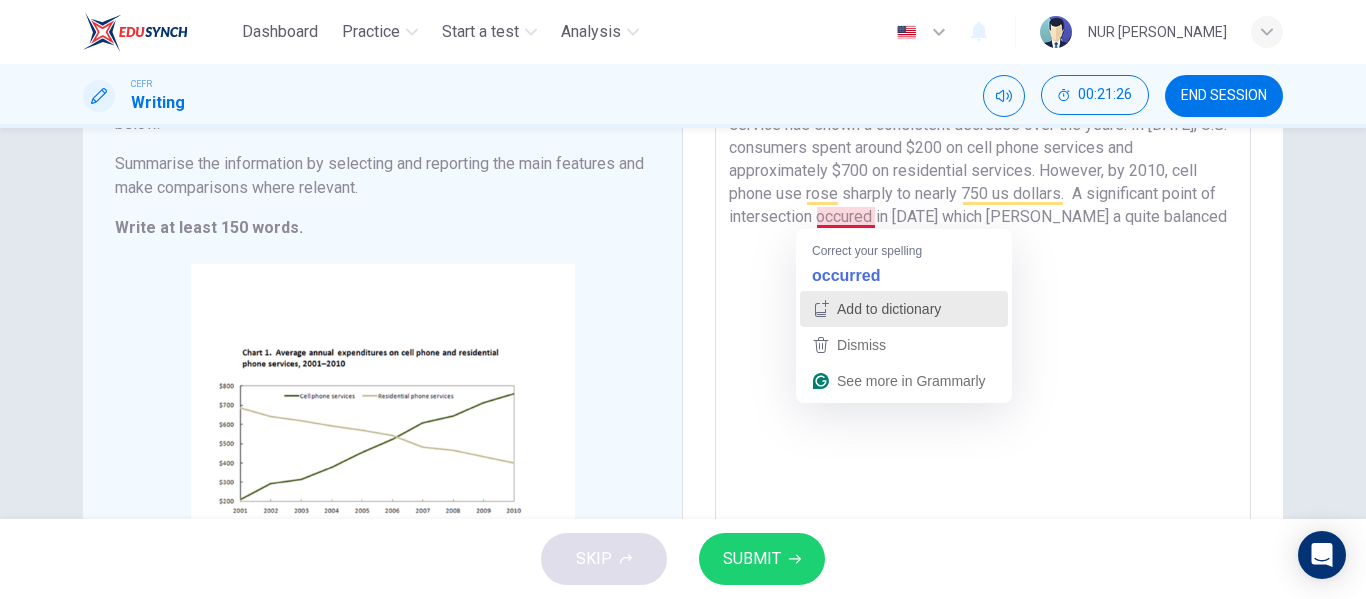 drag, startPoint x: 945, startPoint y: 229, endPoint x: 877, endPoint y: 303, distance: 100.49876 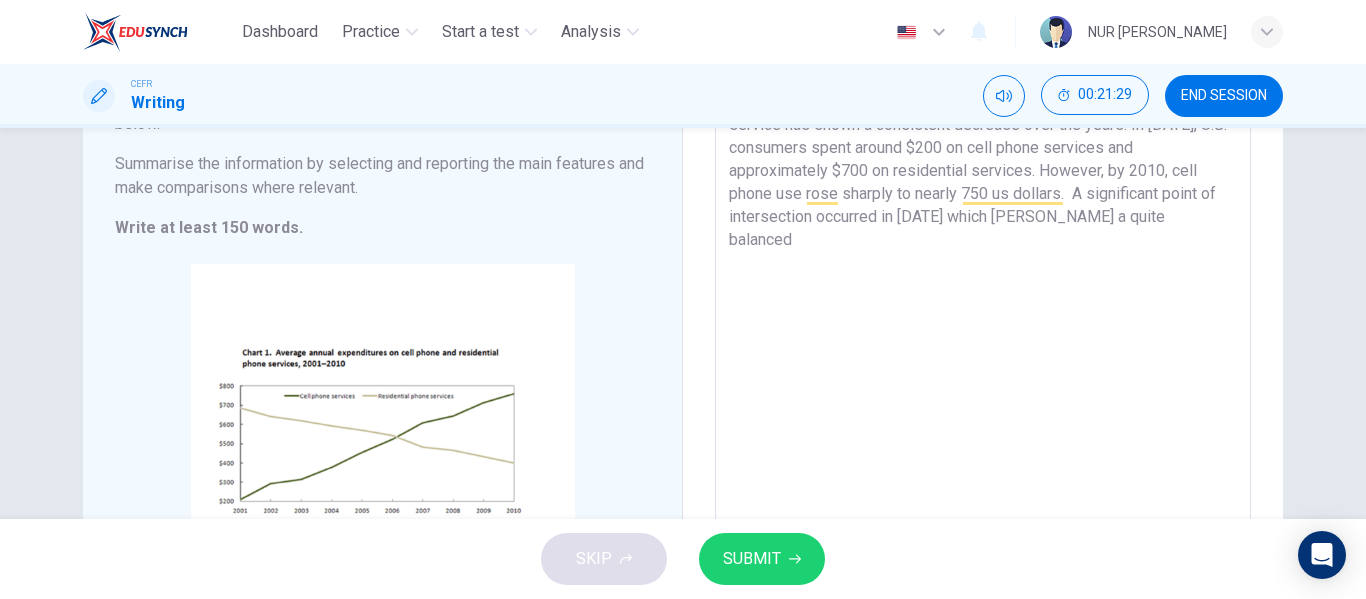 click on "The graph illustrates the average annual expenditures of US consumers on cell phone and residential services between 2001 and 2010.
In general, we can see the opposite trend between the two services. Cell phone services have increased steadily, while residential phone service has shown a consistent decrease over the years. In 2001, U.S. consumers spent around $200 on cell phone services and approximately $700 on residential services. However, by 2010, cell phone use rose sharply to nearly 750 us dollars.  A significant point of intersection occurred in 2006 which showen a quite balanced" at bounding box center (983, 286) 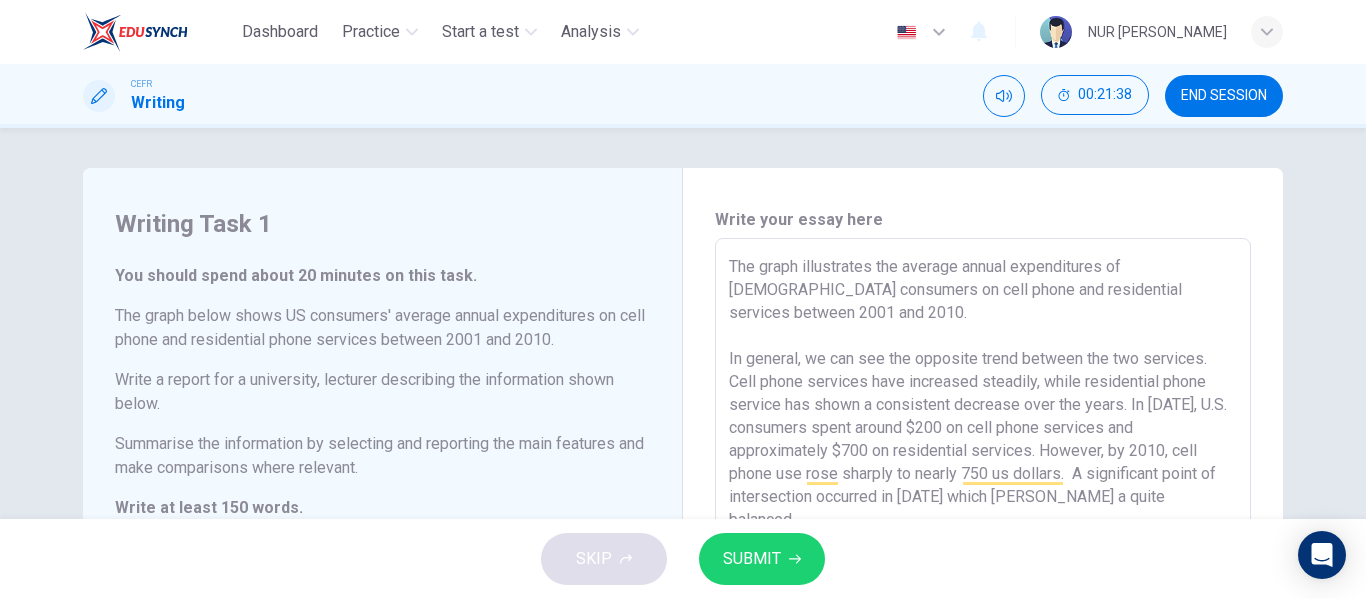 scroll, scrollTop: 0, scrollLeft: 0, axis: both 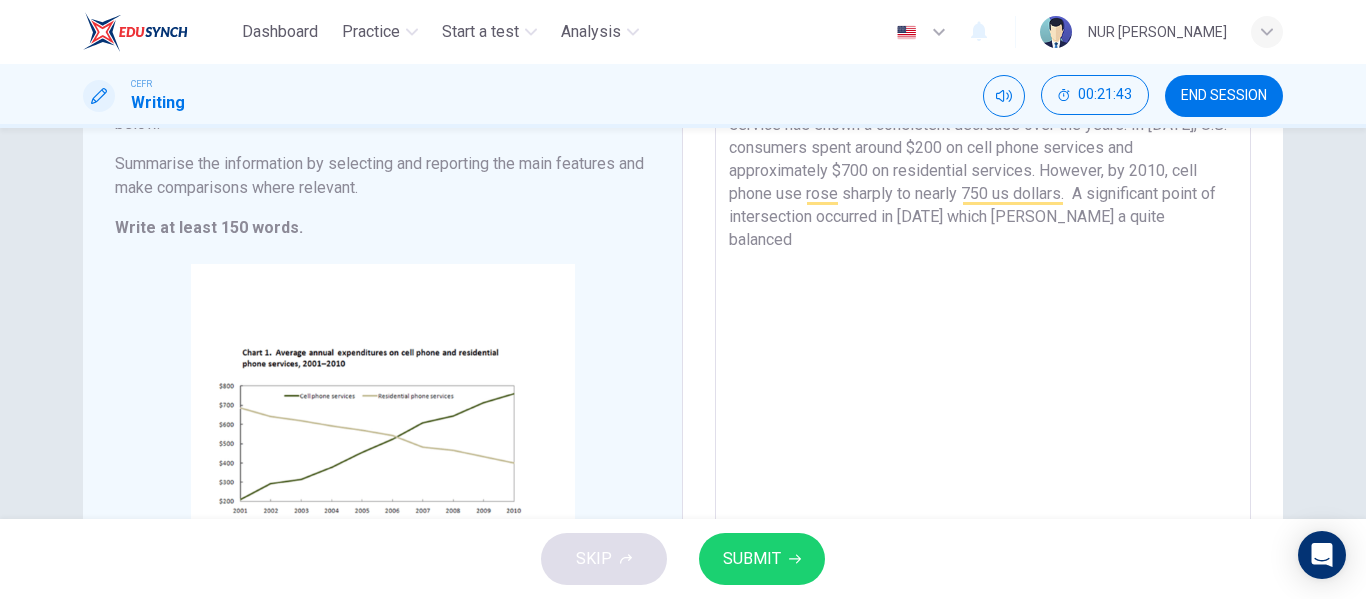 click on "The graph illustrates the average annual expenditures of [DEMOGRAPHIC_DATA] consumers on cell phone and residential services between 2001 and 2010.
In general, we can see the opposite trend between the two services. Cell phone services have increased steadily, while residential phone service has shown a consistent decrease over the years. In [DATE], U.S. consumers spent around $200 on cell phone services and approximately $700 on residential services. However, by 2010, cell phone use rose sharply to nearly 750 us dollars.  A significant point of intersection occurred in [DATE] which [PERSON_NAME] a quite balanced" at bounding box center (983, 286) 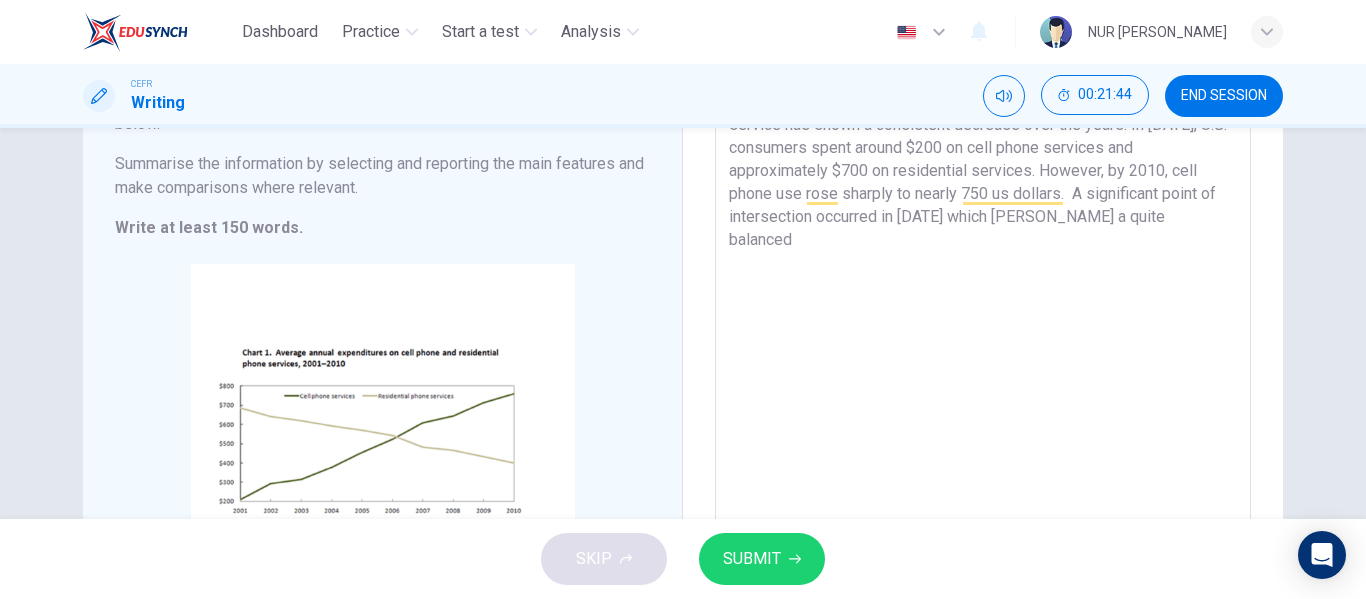 click on "The graph illustrates the average annual expenditures of [DEMOGRAPHIC_DATA] consumers on cell phone and residential services between 2001 and 2010.
In general, we can see the opposite trend between the two services. Cell phone services have increased steadily, while residential phone service has shown a consistent decrease over the years. In [DATE], U.S. consumers spent around $200 on cell phone services and approximately $700 on residential services. However, by 2010, cell phone use rose sharply to nearly 750 us dollars.  A significant point of intersection occurred in [DATE] which [PERSON_NAME] a quite balanced" at bounding box center [983, 286] 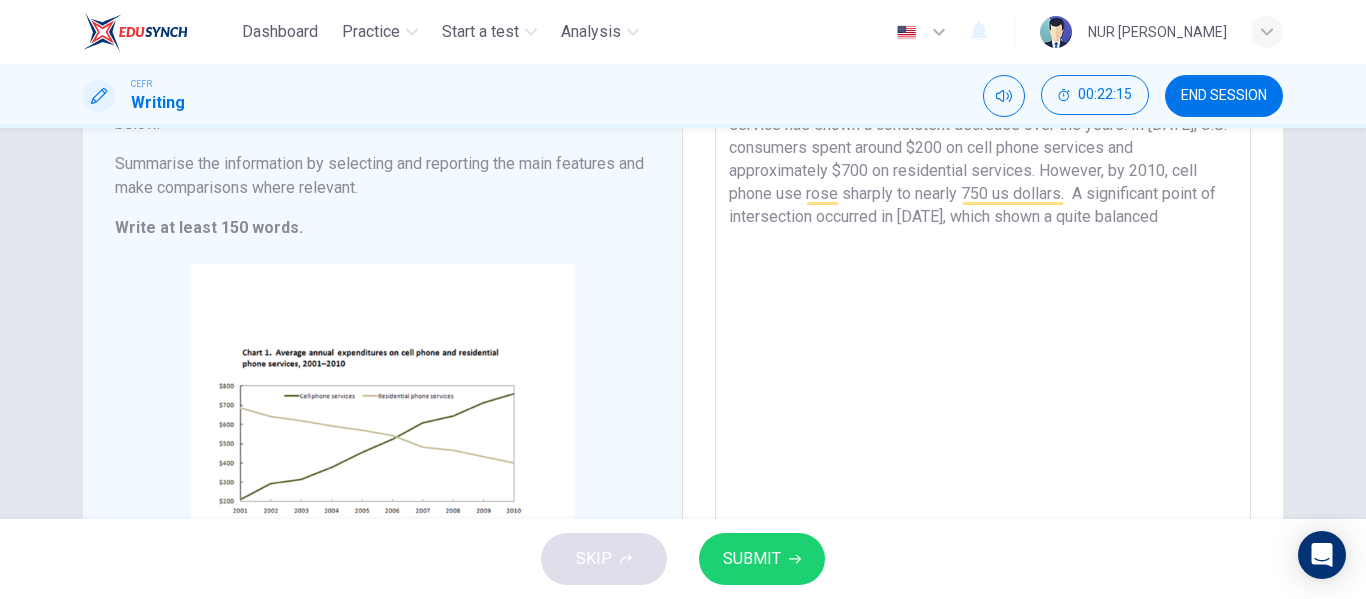 click on "The graph illustrates the average annual expenditures of [DEMOGRAPHIC_DATA] consumers on cell phone and residential services between 2001 and 2010.
In general, we can see the opposite trend between the two services. Cell phone services have increased steadily, while residential phone service has shown a consistent decrease over the years. In [DATE], U.S. consumers spent around $200 on cell phone services and approximately $700 on residential services. However, by 2010, cell phone use rose sharply to nearly 750 us dollars.  A significant point of intersection occurred in [DATE], which shown a quite balanced" at bounding box center (983, 286) 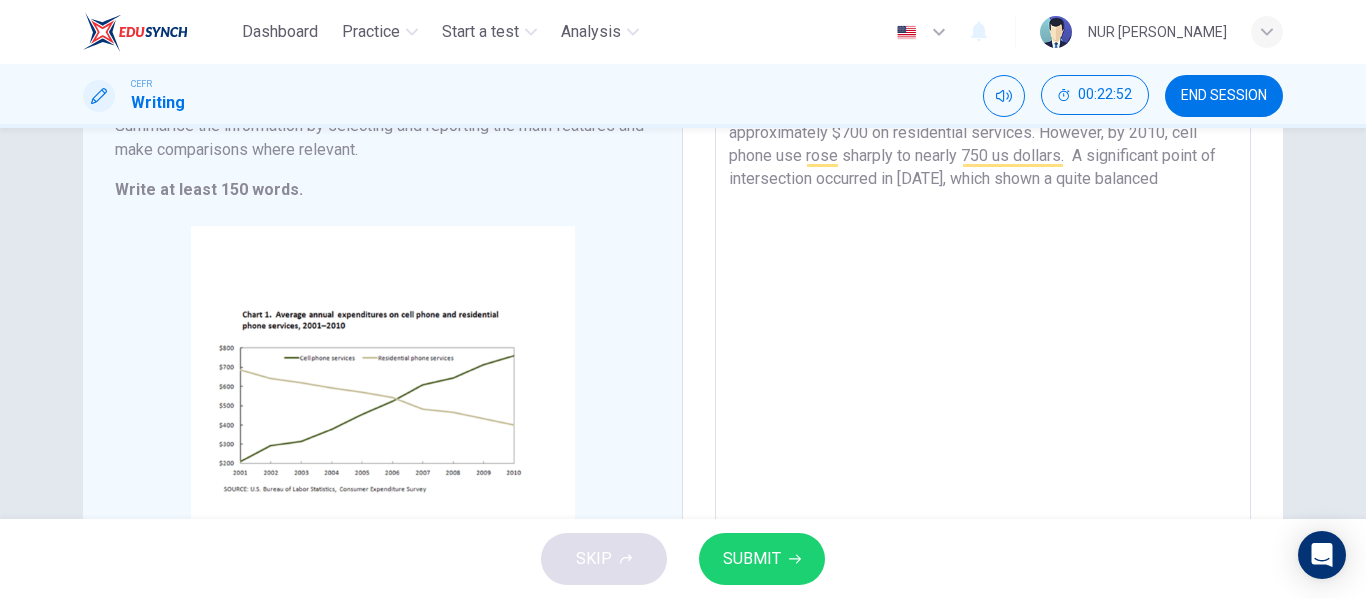 scroll, scrollTop: 311, scrollLeft: 0, axis: vertical 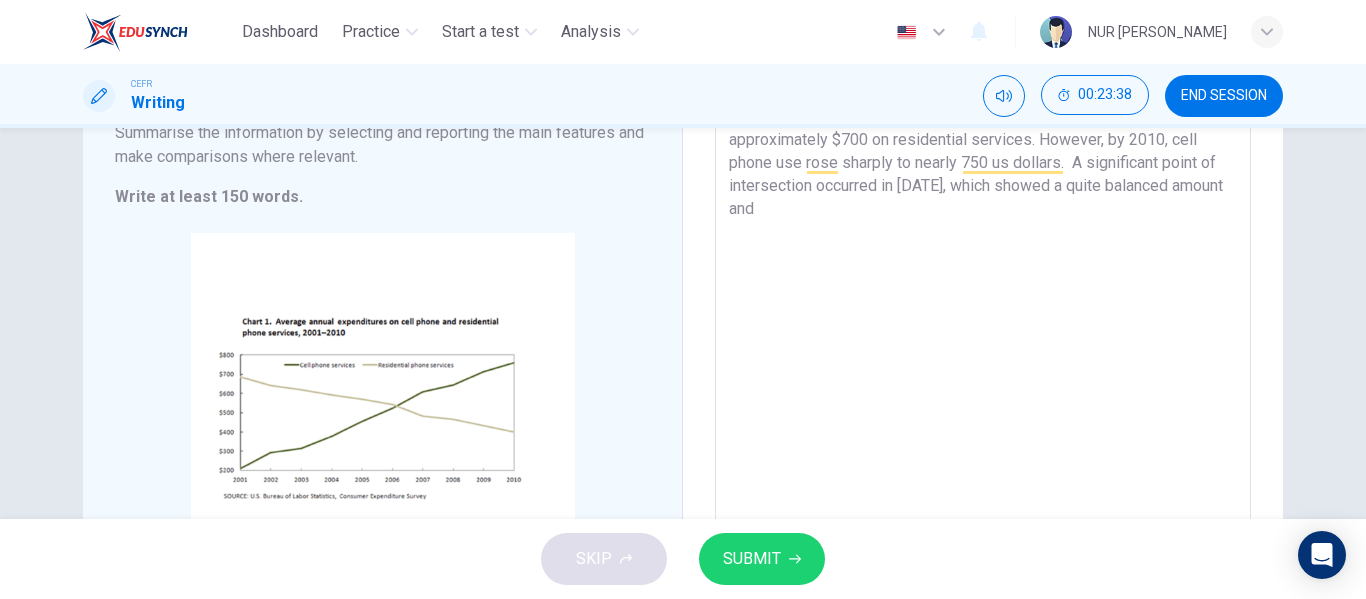 click on "The graph illustrates the average annual expenditures of US consumers on cell phone and residential services between 2001 and 2010.
In general, we can see the opposite trend between the two services. Cell phone services have increased steadily, while residential phone service has shown a consistent decrease over the years. In 2001, U.S. consumers spent around $200 on cell phone services and approximately $700 on residential services. However, by 2010, cell phone use rose sharply to nearly 750 us dollars.  A significant point of intersection occurred in 2006, which showed a quite balanced amount and" at bounding box center (983, 255) 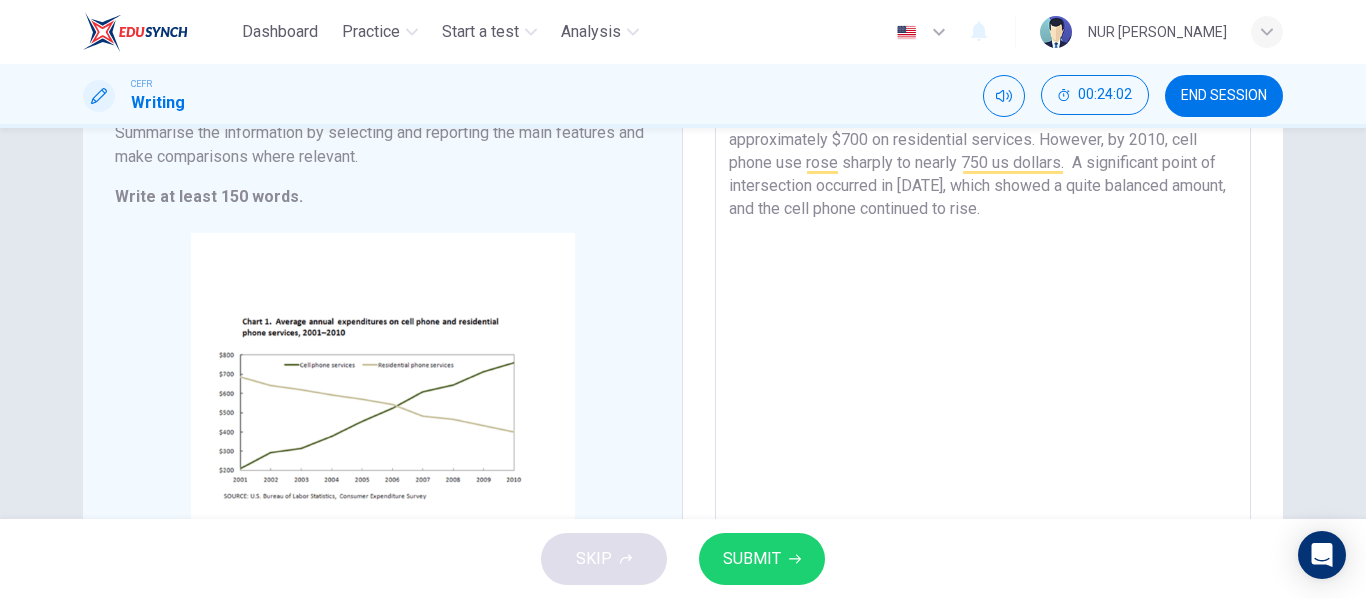 type on "The graph illustrates the average annual expenditures of US consumers on cell phone and residential services between 2001 and 2010.
In general, we can see the opposite trend between the two services. Cell phone services have increased steadily, while residential phone service has shown a consistent decrease over the years. In 2001, U.S. consumers spent around $200 on cell phone services and approximately $700 on residential services. However, by 2010, cell phone use rose sharply to nearly 750 us dollars.  A significant point of intersection occurred in 2006, which showed a quite balanced amount, and the cell phone continued to rise." 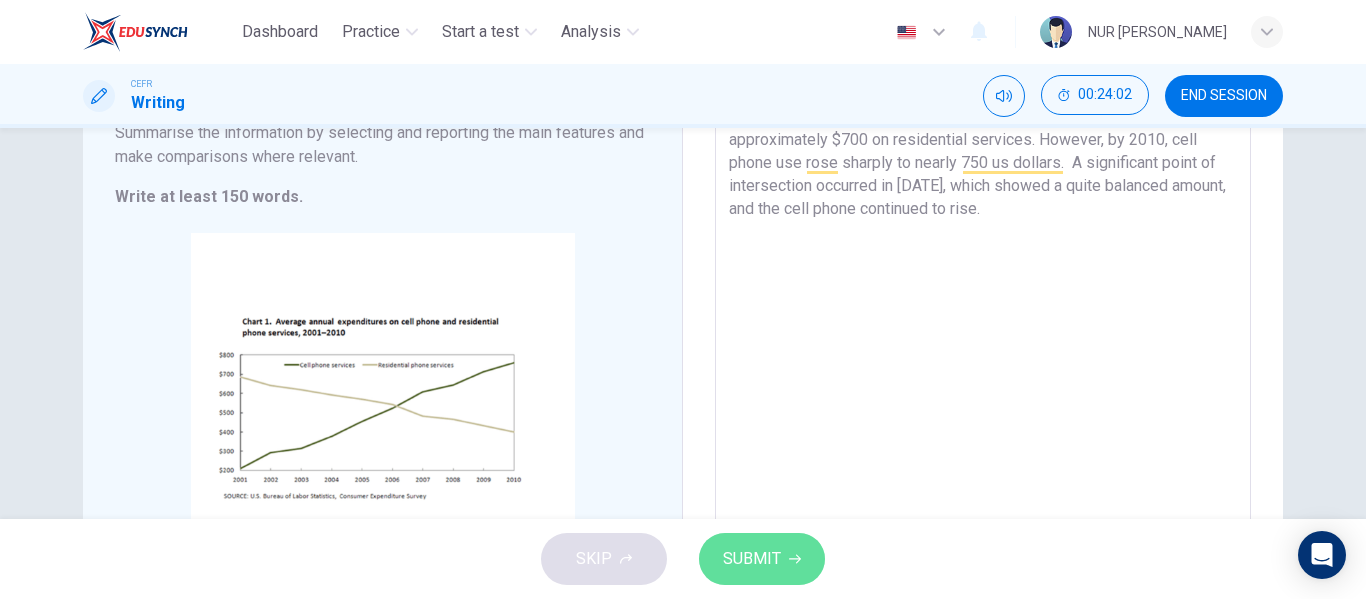 click on "SUBMIT" at bounding box center (762, 559) 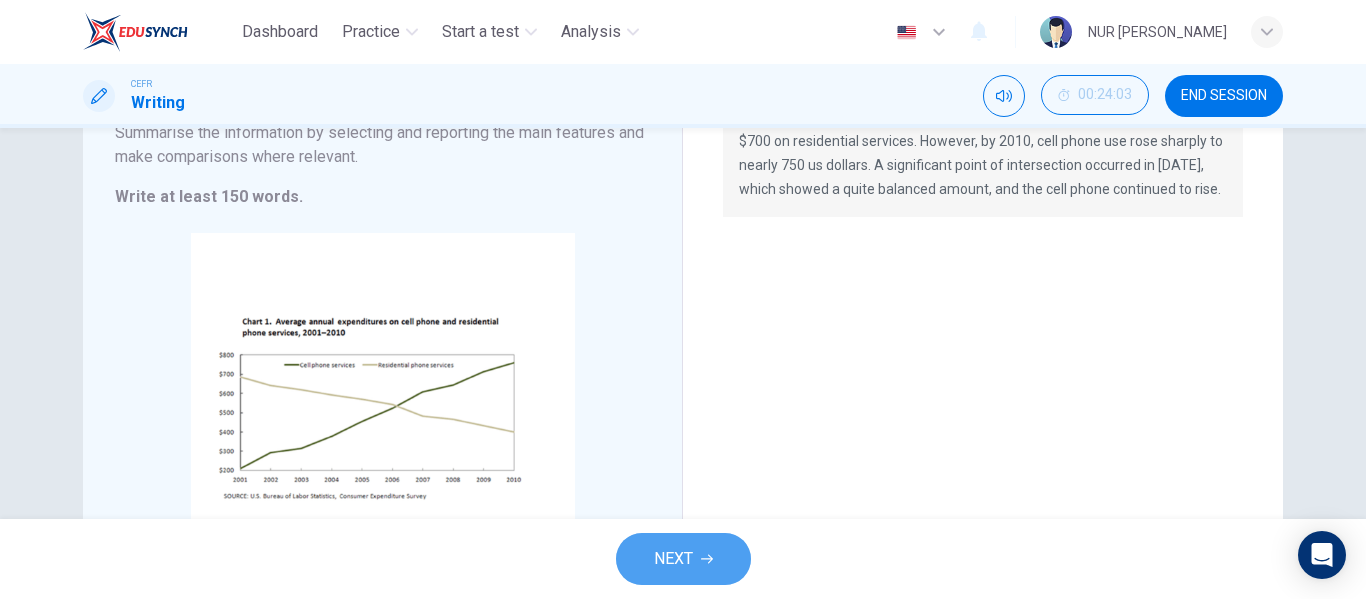 click on "NEXT" at bounding box center (683, 559) 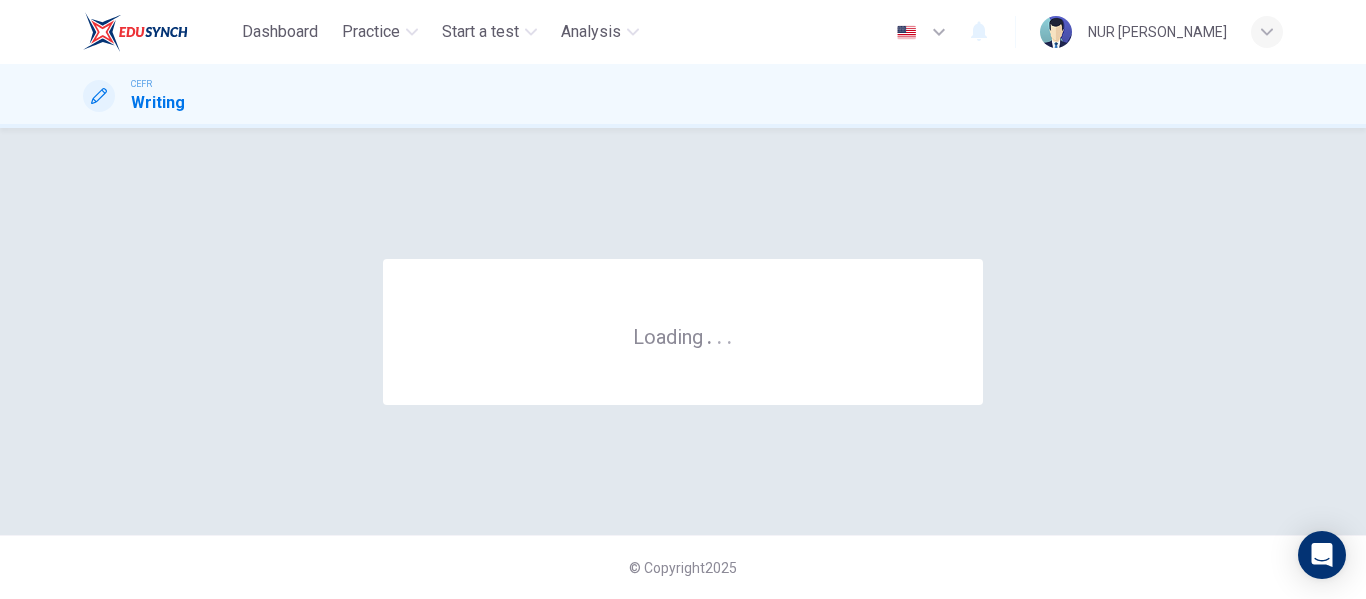 scroll, scrollTop: 0, scrollLeft: 0, axis: both 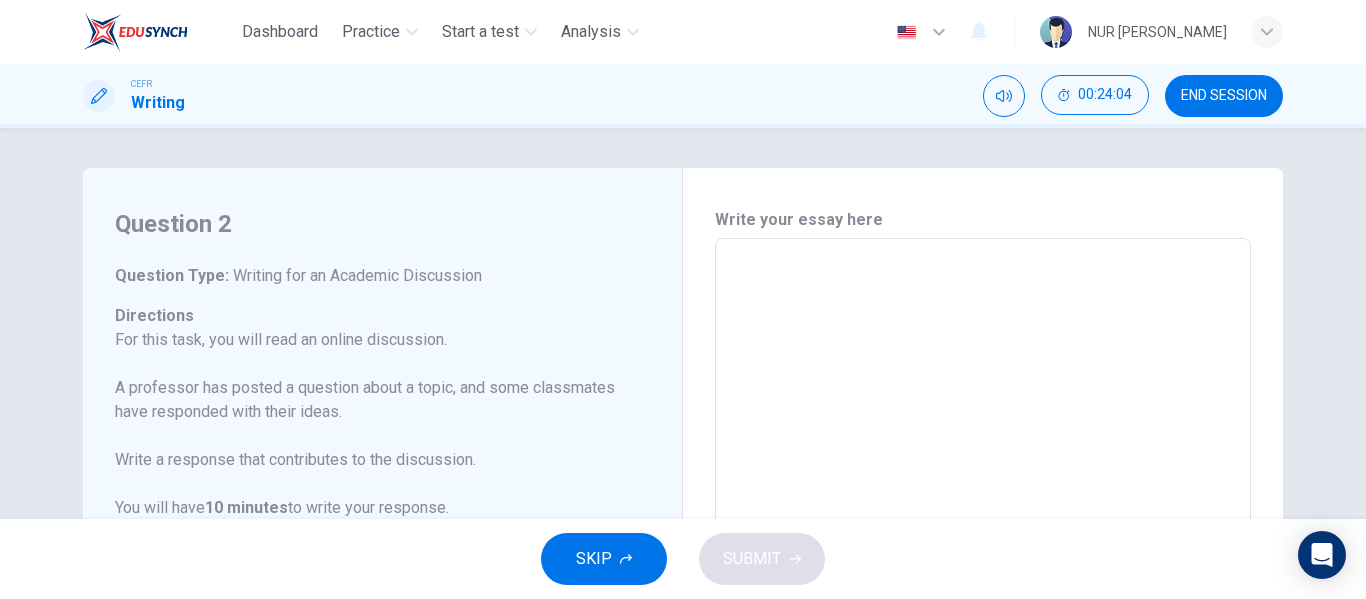click on "END SESSION" at bounding box center (1224, 96) 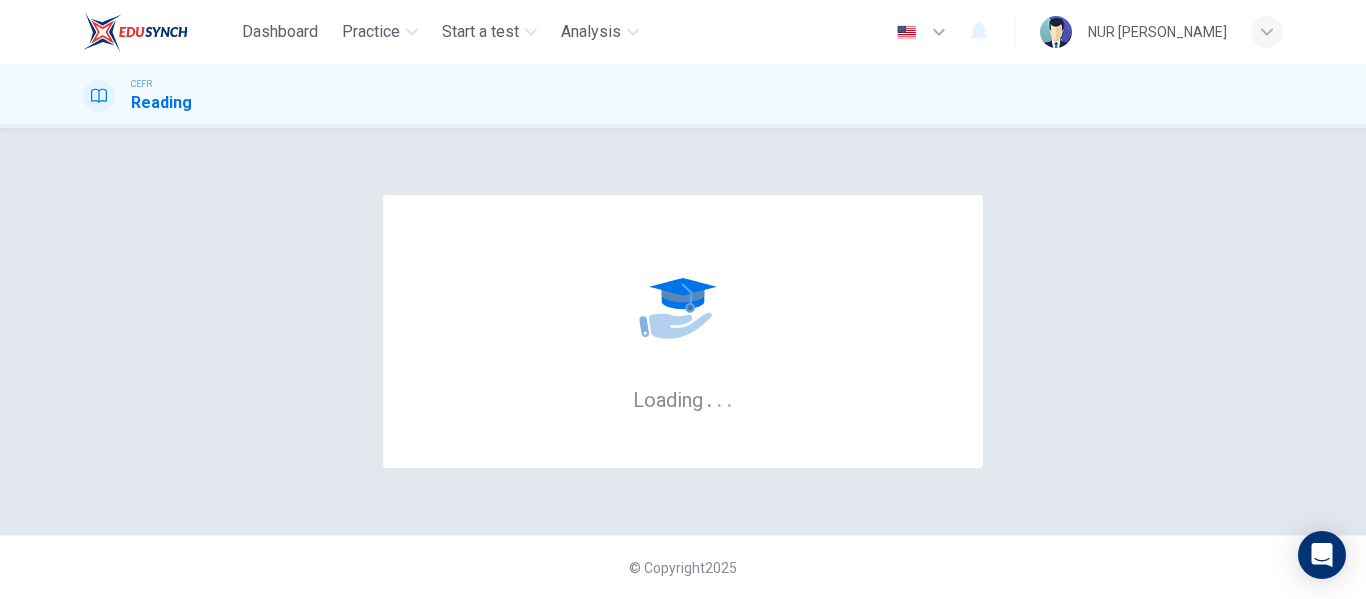 scroll, scrollTop: 0, scrollLeft: 0, axis: both 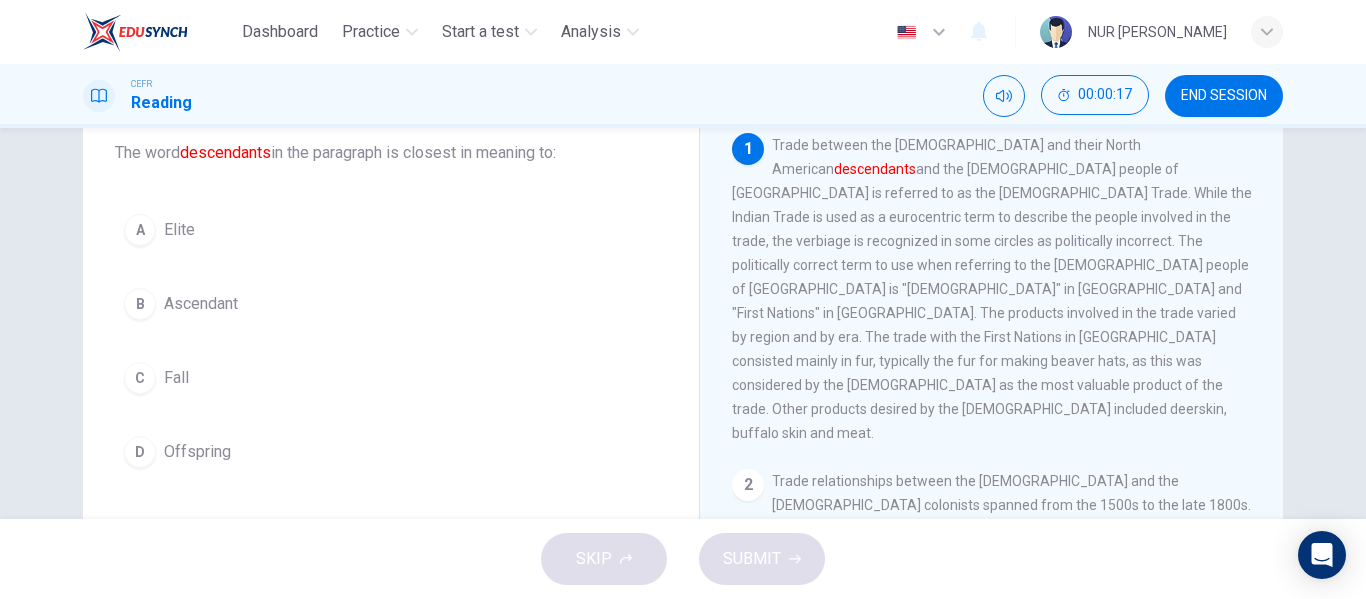 click on "B Ascendant" at bounding box center [391, 304] 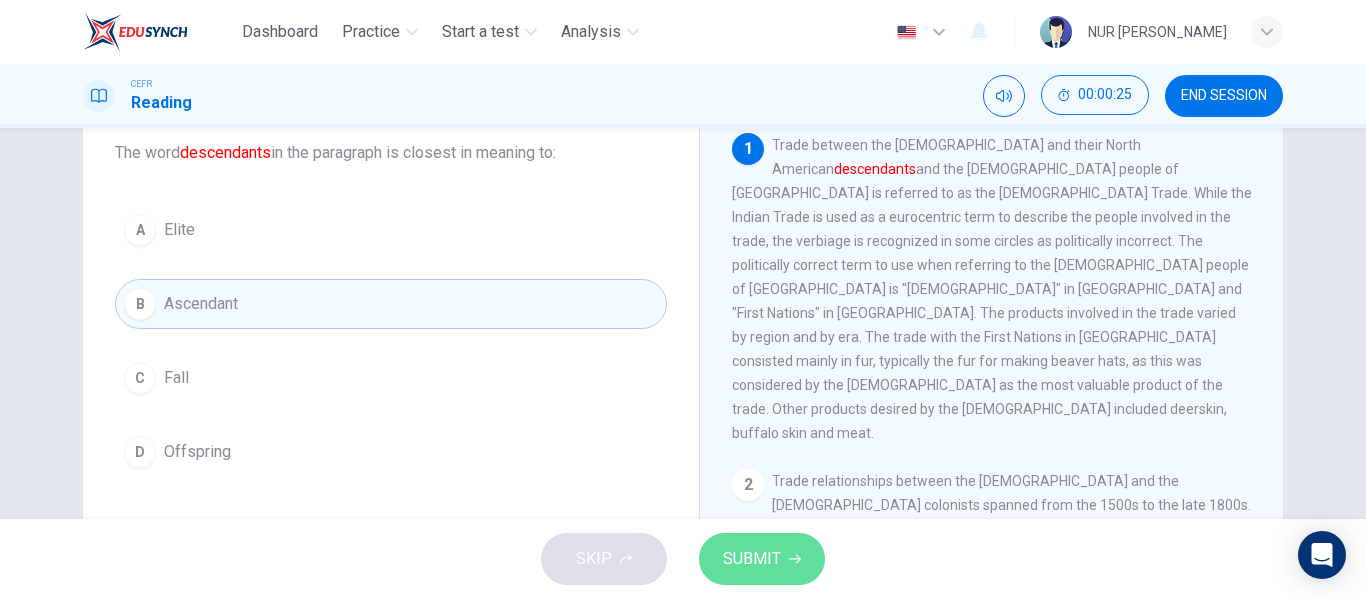 click 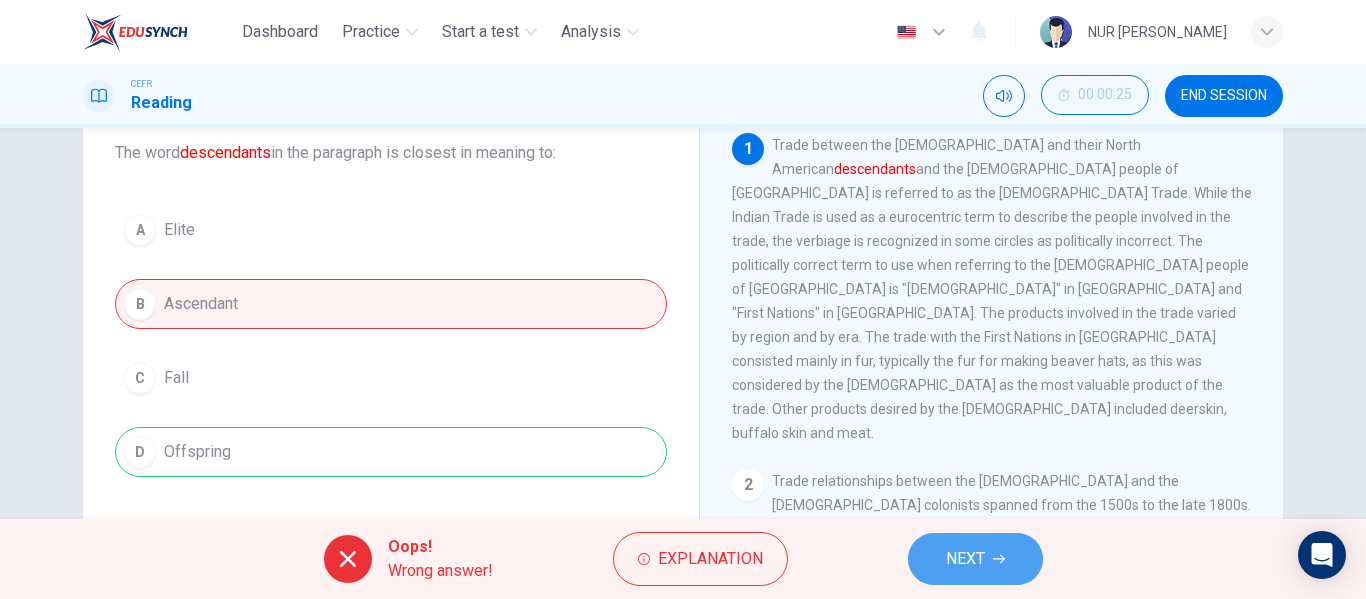 click on "NEXT" at bounding box center [975, 559] 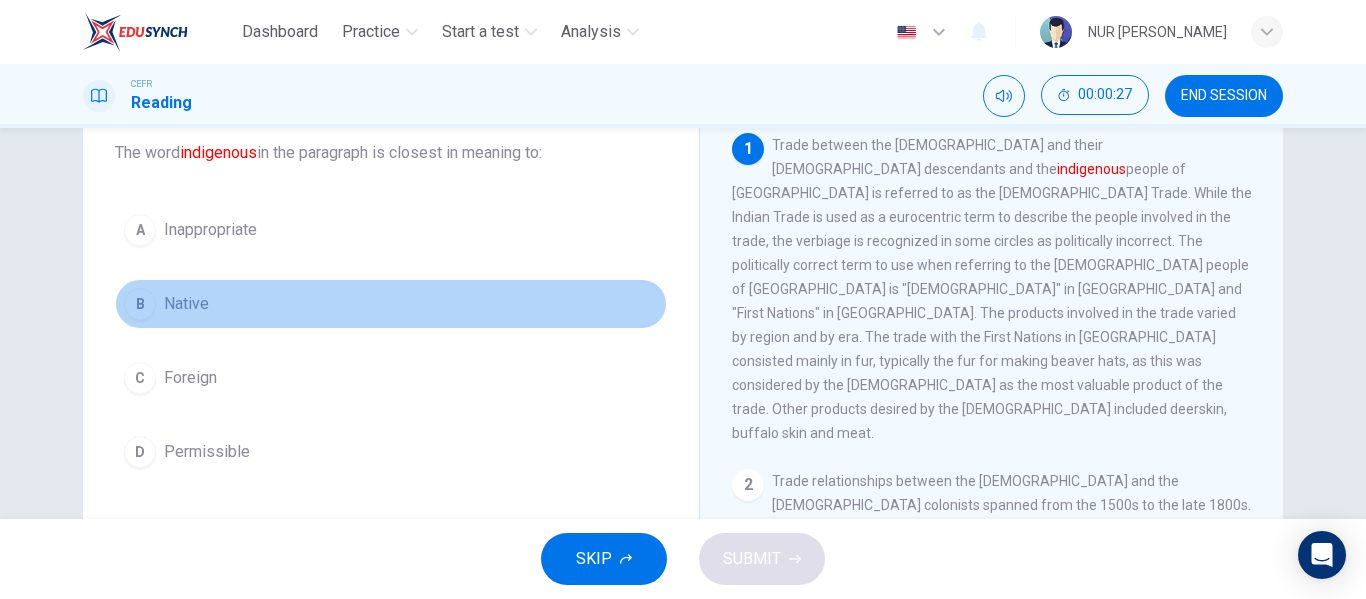 click on "Native" at bounding box center (186, 304) 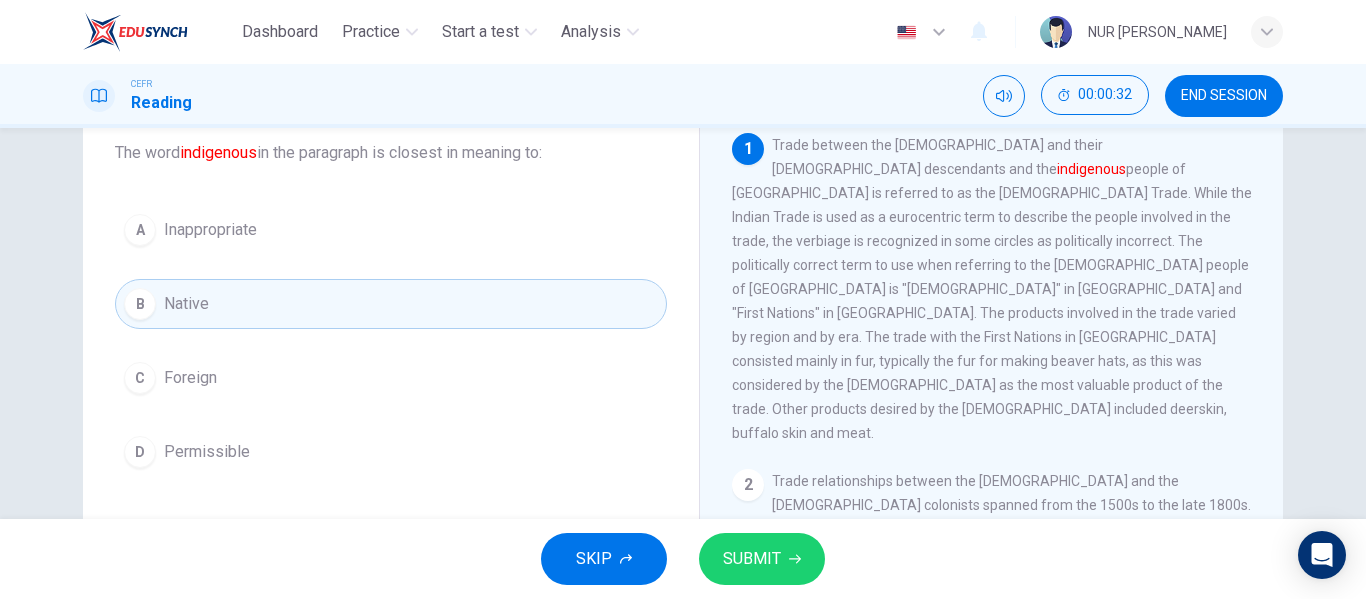 click 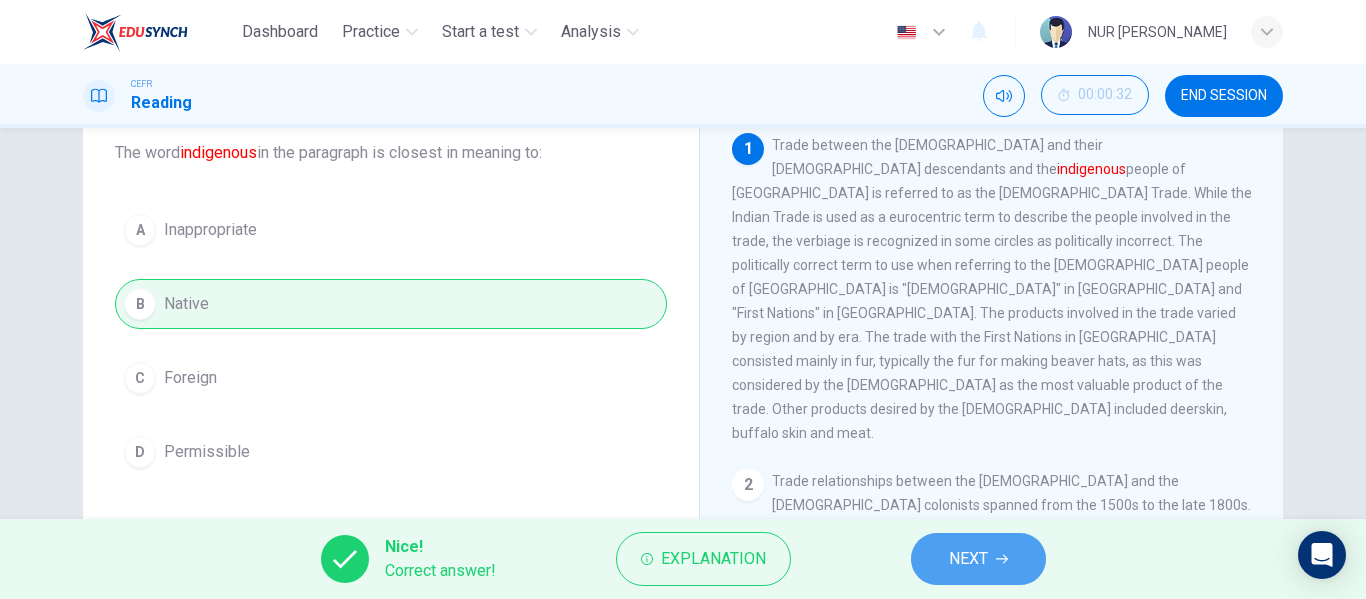 click on "NEXT" at bounding box center [968, 559] 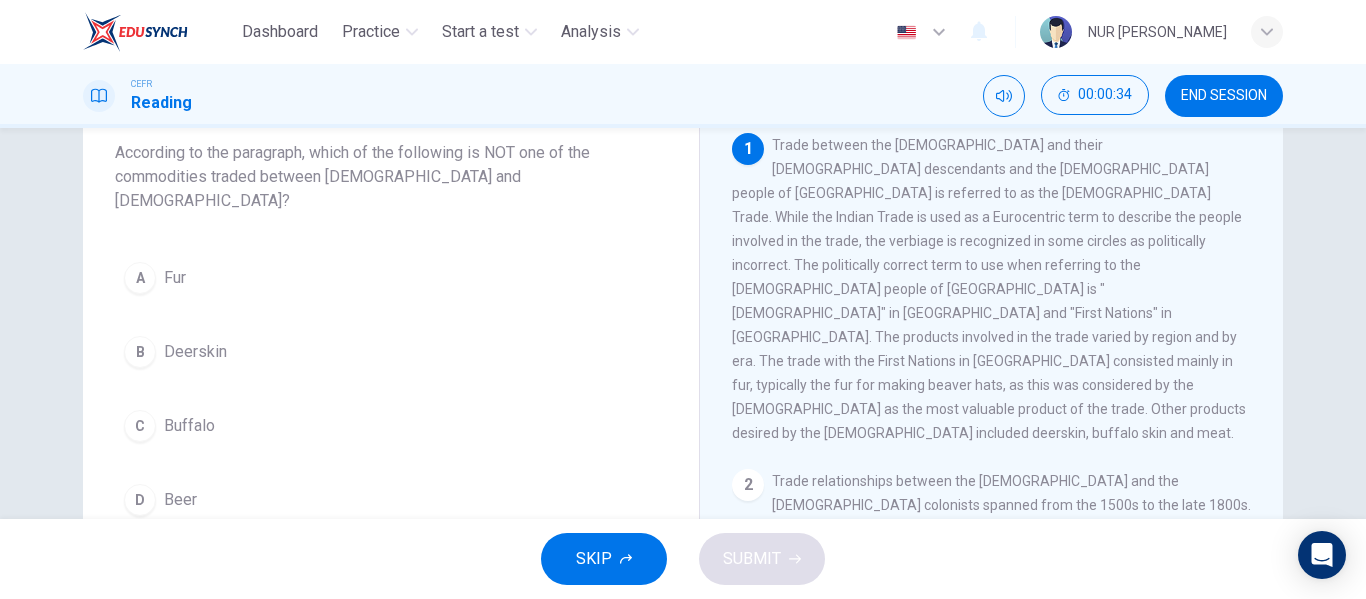 scroll, scrollTop: 113, scrollLeft: 0, axis: vertical 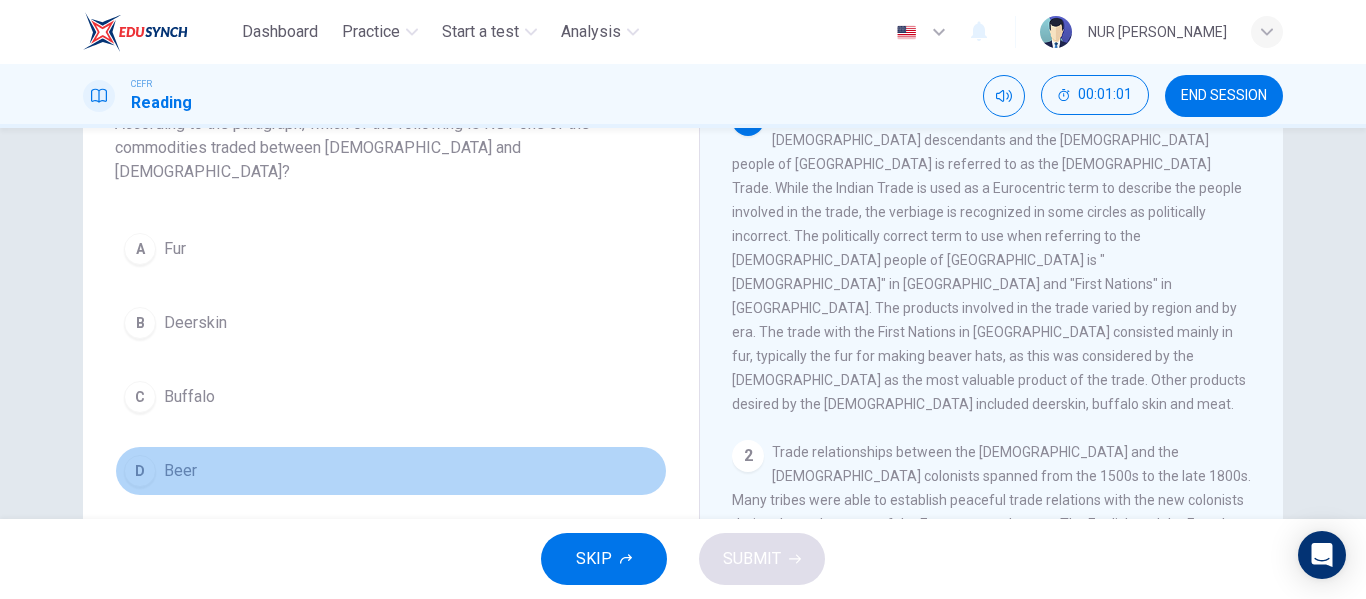 click on "Beer" at bounding box center (180, 471) 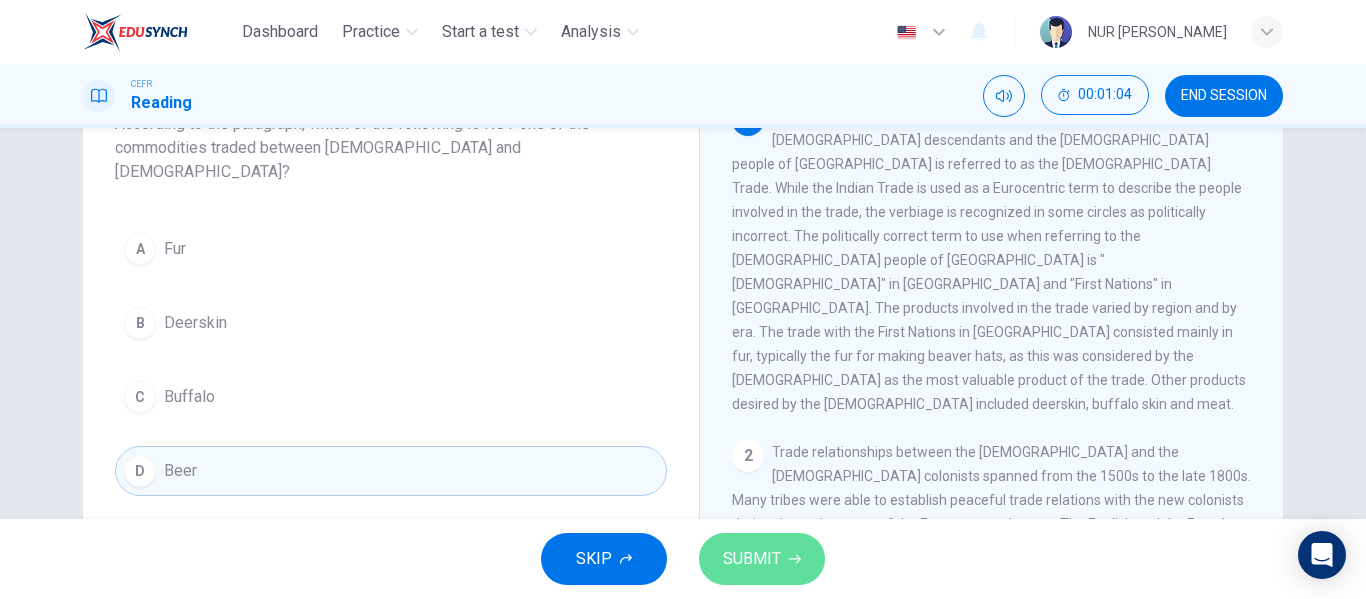 click on "SUBMIT" at bounding box center (762, 559) 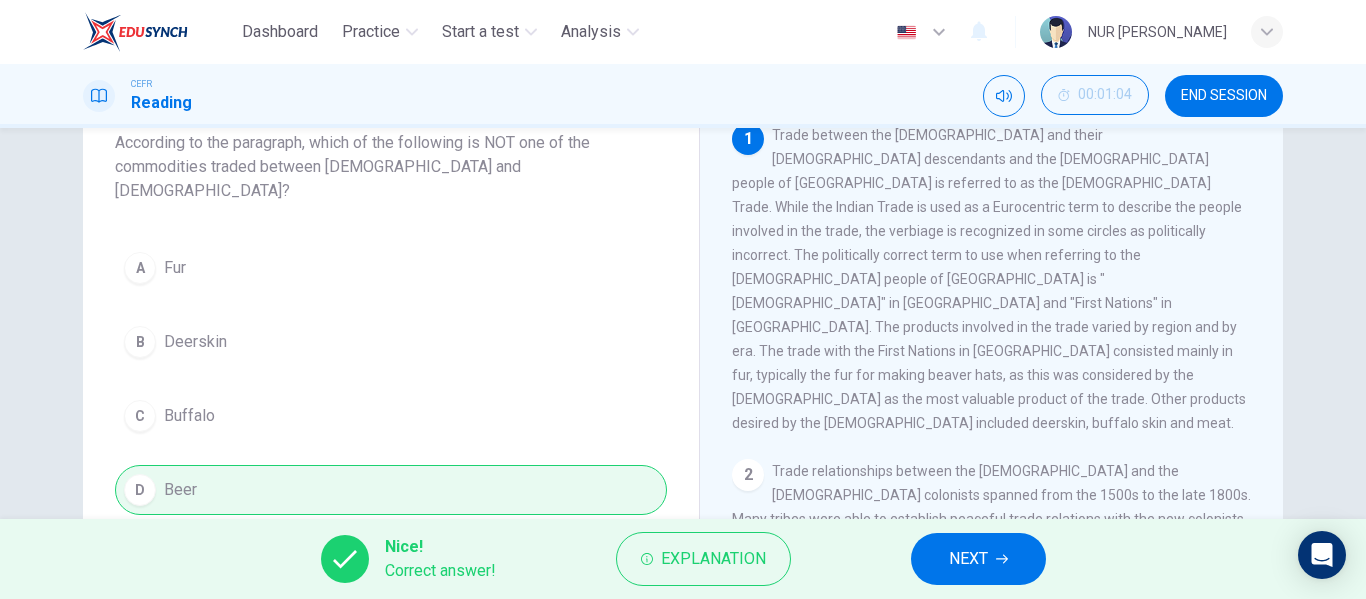 scroll, scrollTop: 132, scrollLeft: 0, axis: vertical 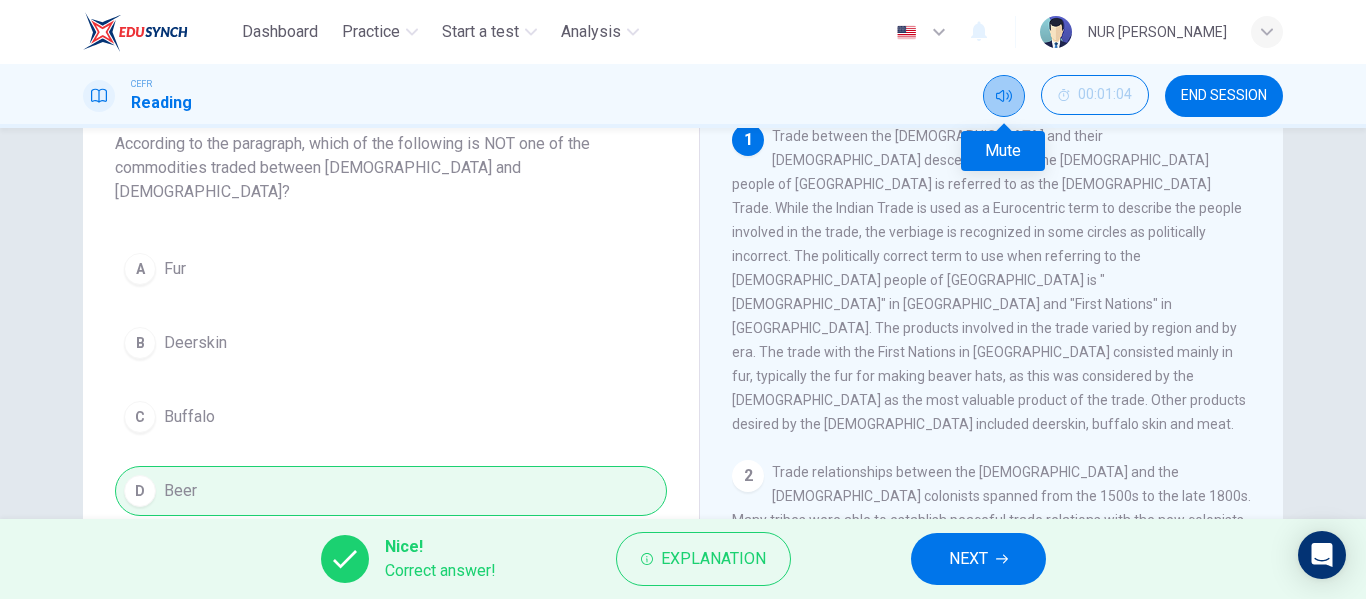 click at bounding box center [1004, 96] 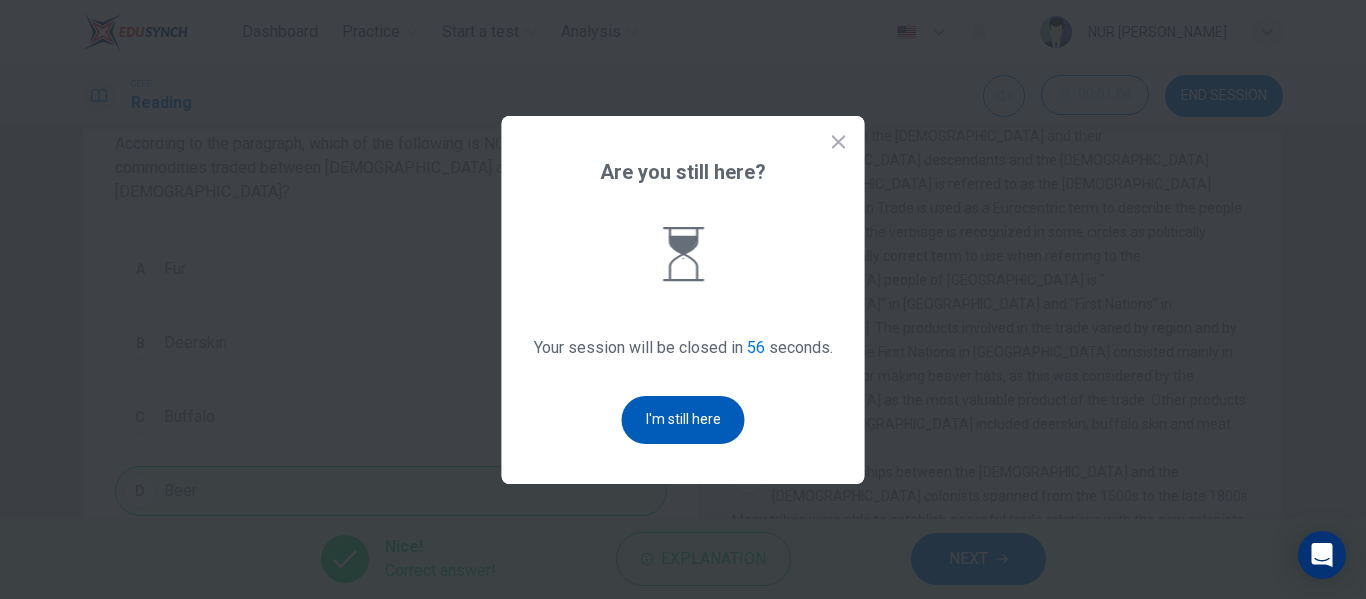 click on "I'm still here" at bounding box center [683, 420] 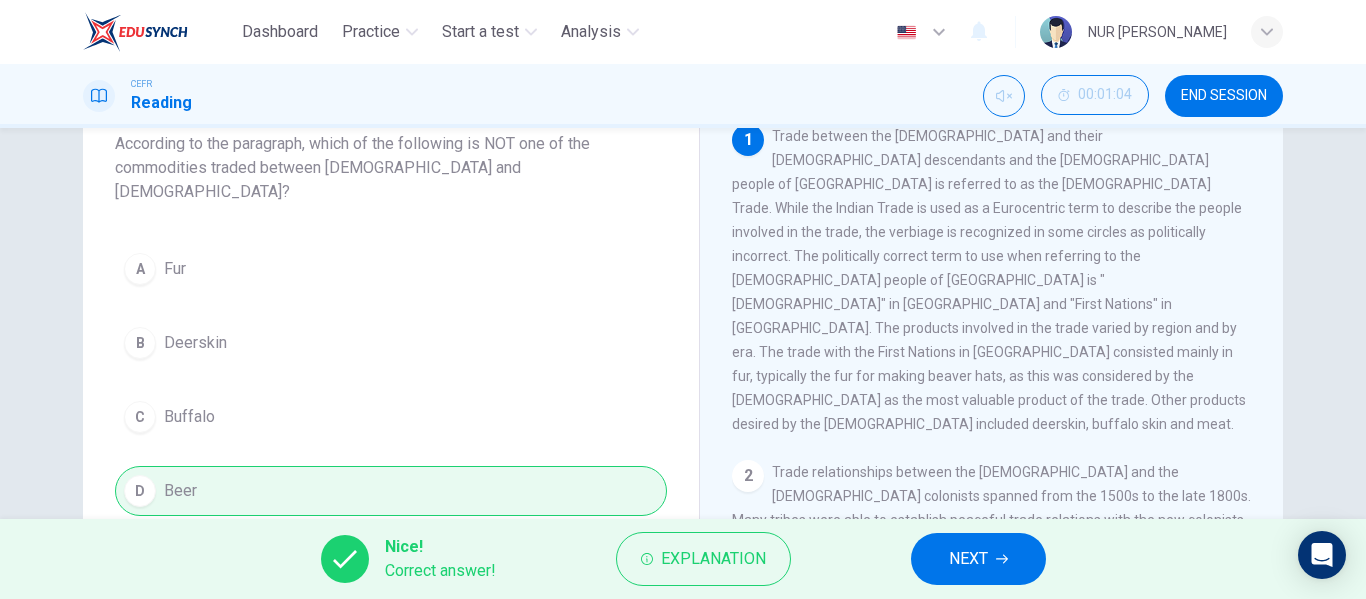 click on "NEXT" at bounding box center (968, 559) 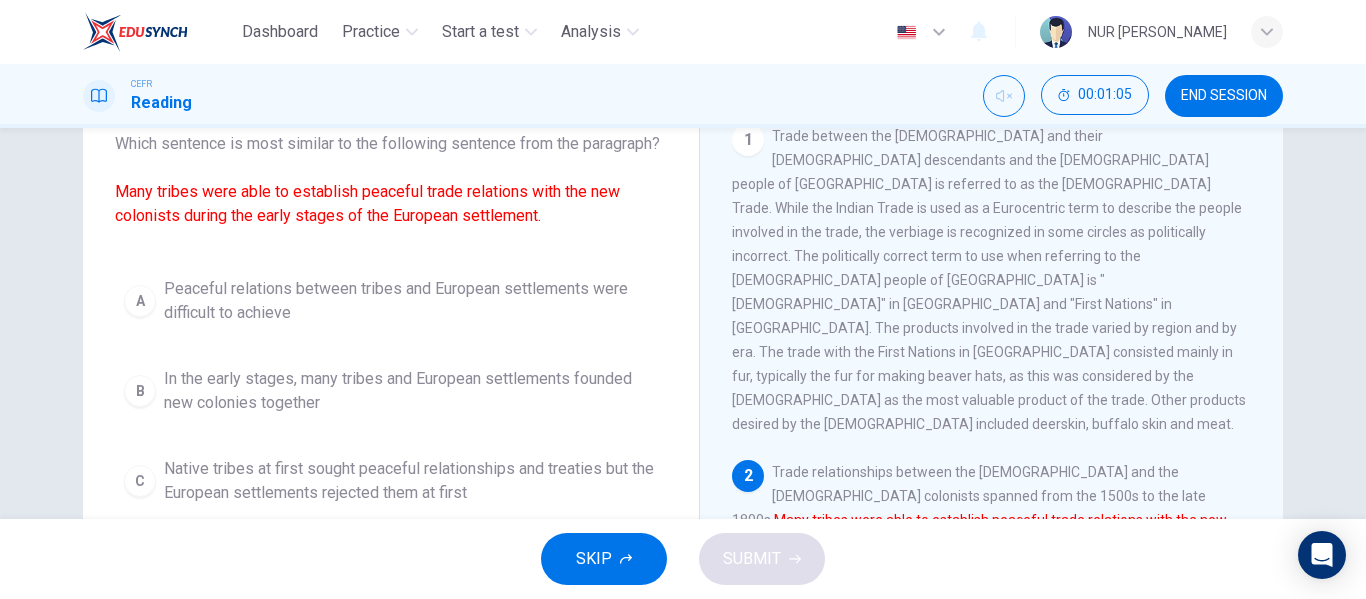 scroll, scrollTop: 96, scrollLeft: 0, axis: vertical 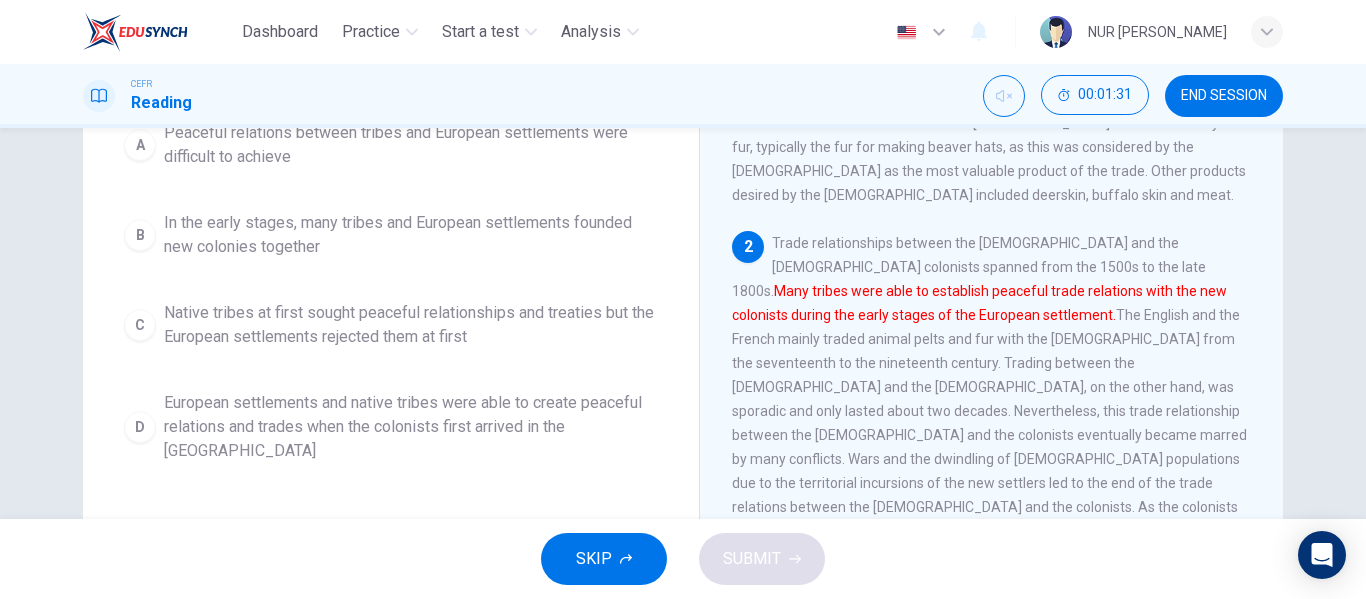click on "European settlements and native tribes were able to create peaceful relations and trades when the colonists first arrived in the [GEOGRAPHIC_DATA]" at bounding box center (411, 427) 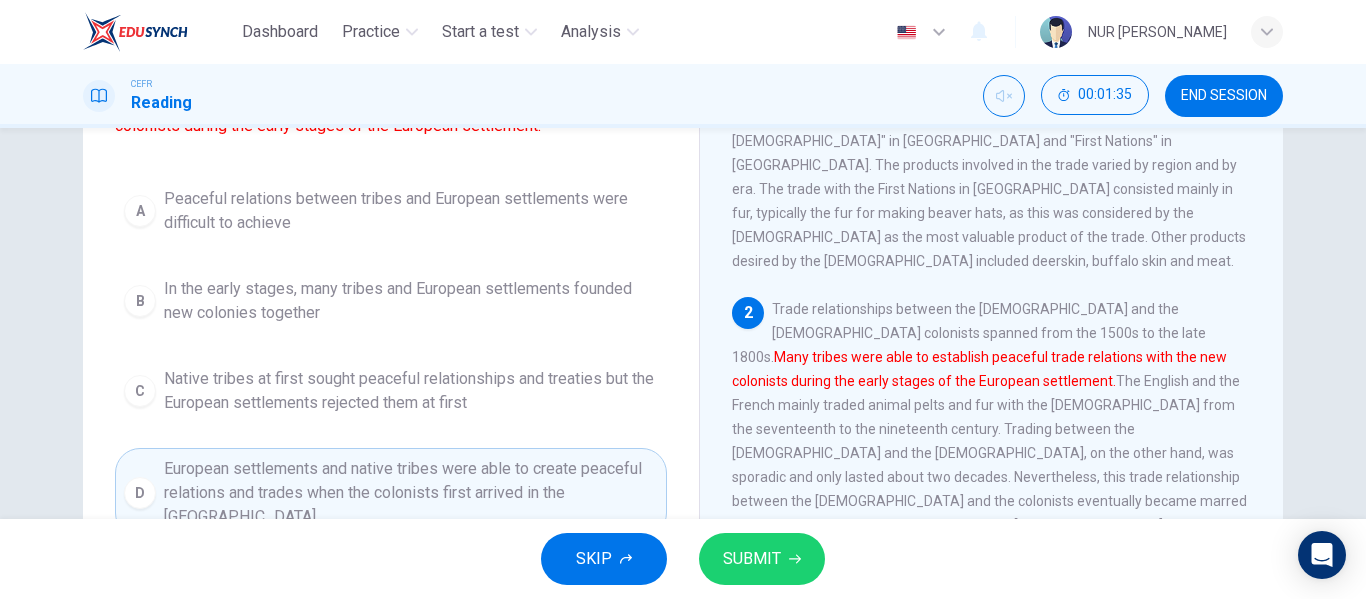 scroll, scrollTop: 223, scrollLeft: 0, axis: vertical 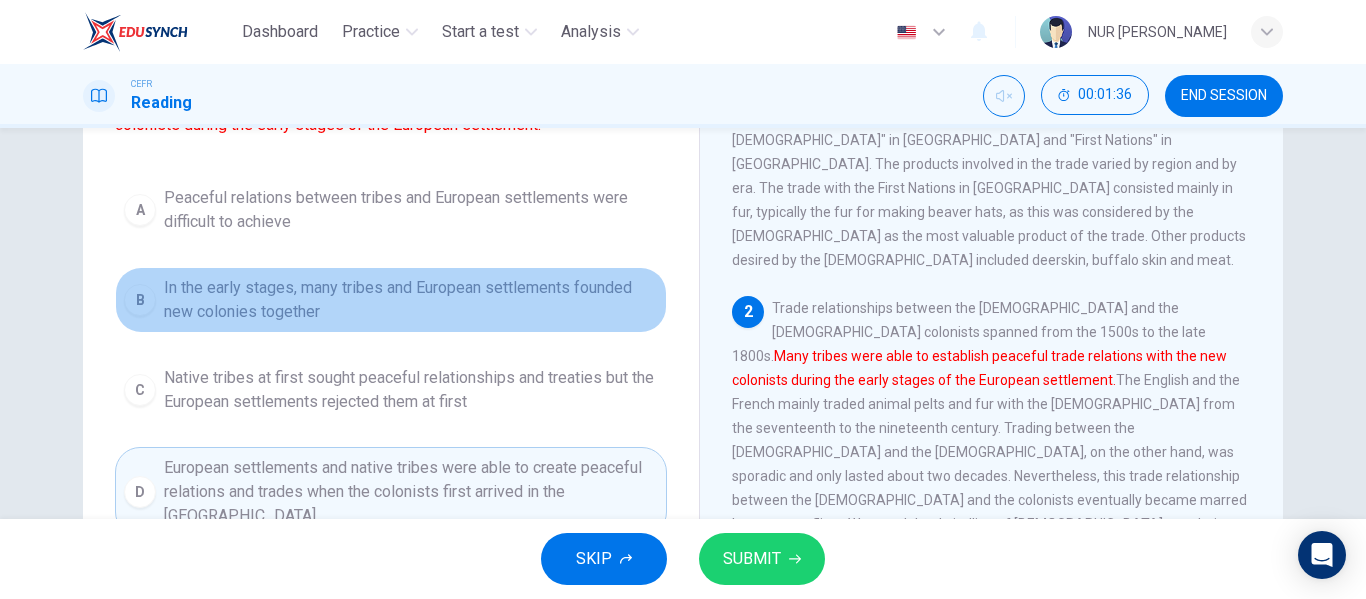 click on "In the early stages, many tribes and European settlements founded new colonies together" at bounding box center (411, 300) 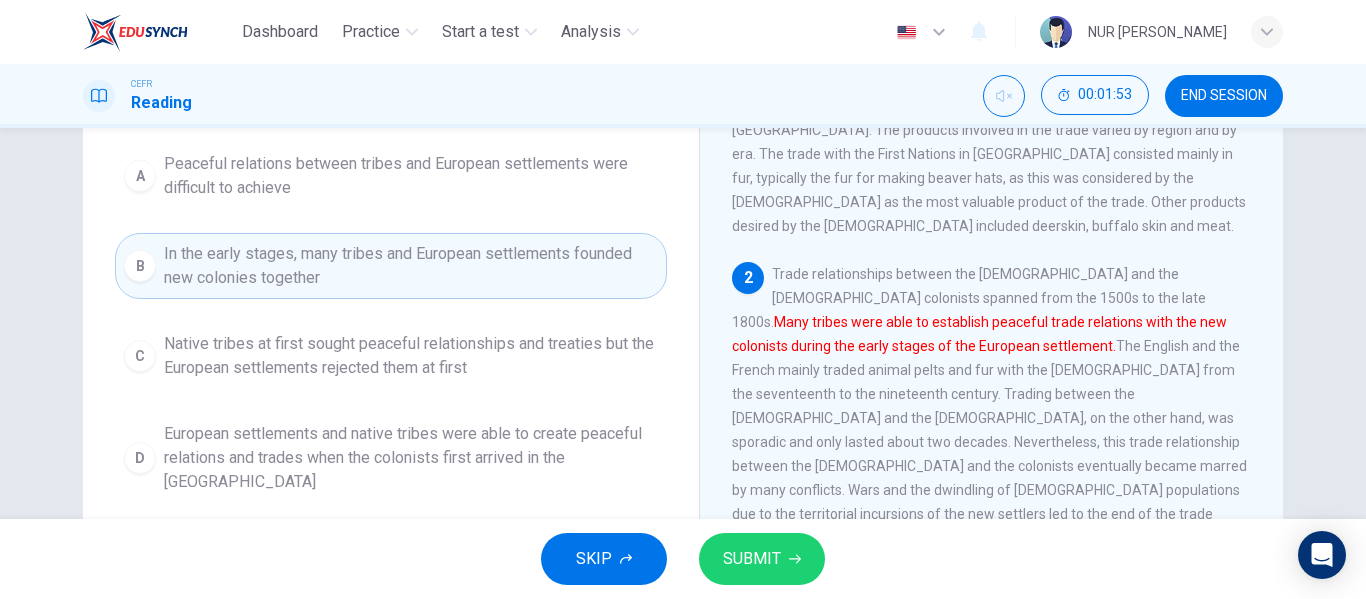 scroll, scrollTop: 255, scrollLeft: 0, axis: vertical 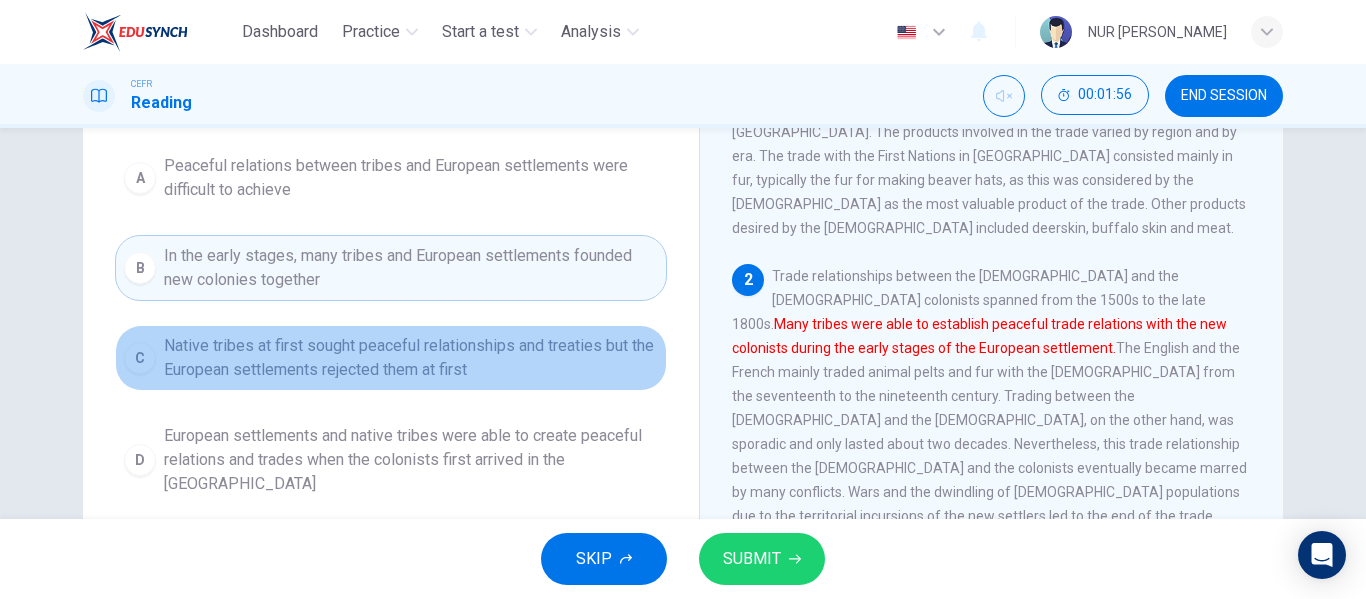 click on "Native tribes at first sought peaceful relationships and treaties but the European settlements rejected them at first" at bounding box center [411, 358] 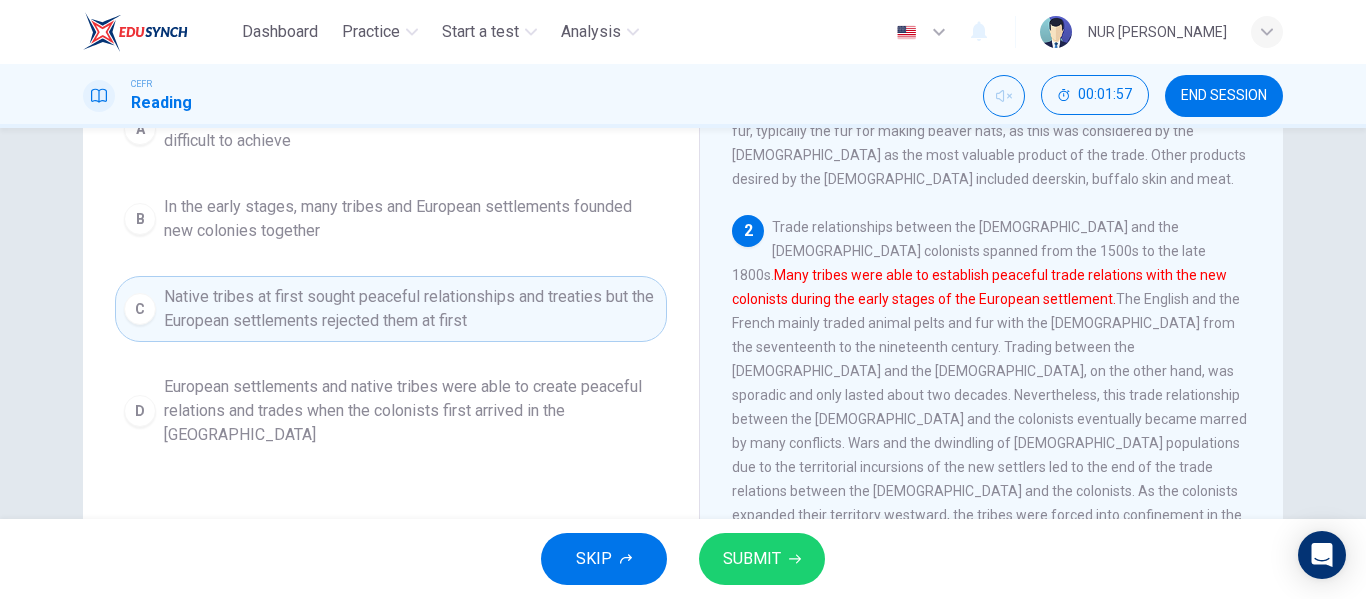 scroll, scrollTop: 305, scrollLeft: 0, axis: vertical 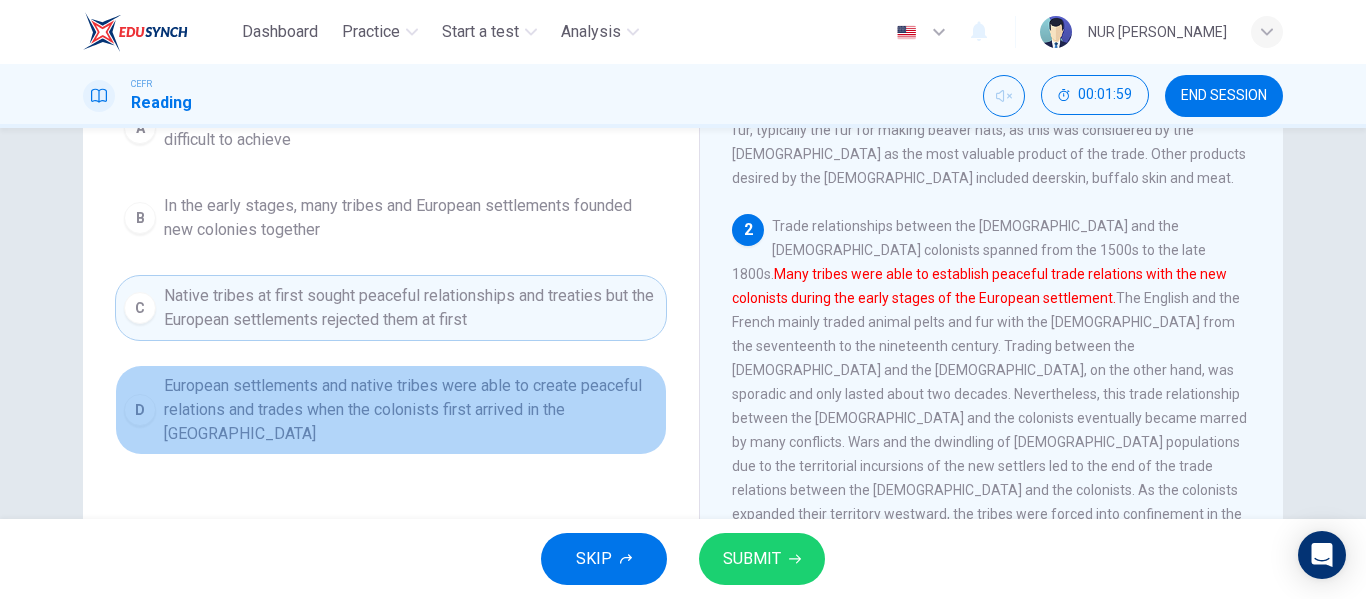 click on "European settlements and native tribes were able to create peaceful relations and trades when the colonists first arrived in the [GEOGRAPHIC_DATA]" at bounding box center (411, 410) 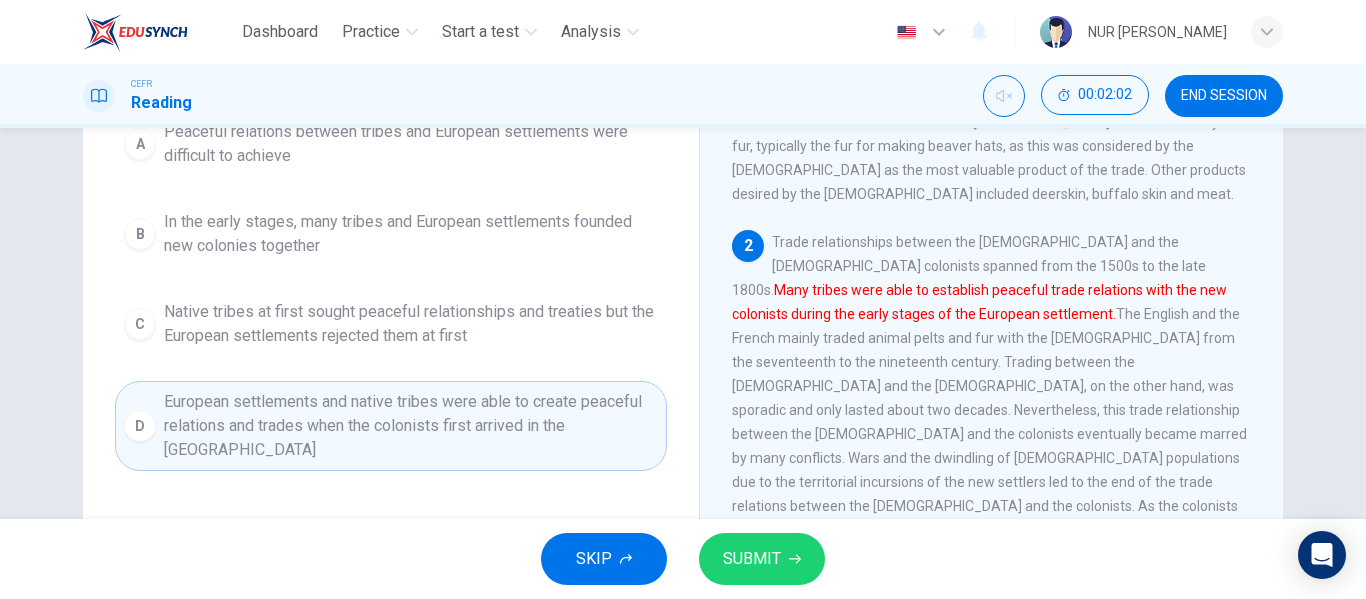 scroll, scrollTop: 288, scrollLeft: 0, axis: vertical 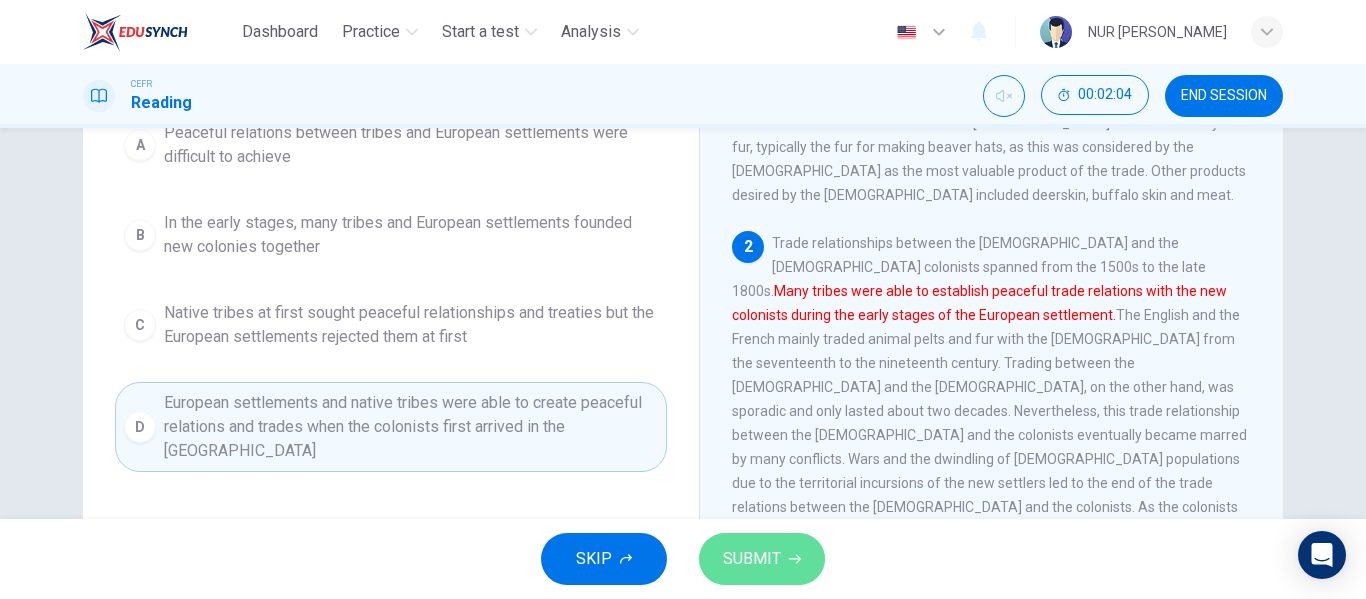click on "SUBMIT" at bounding box center [762, 559] 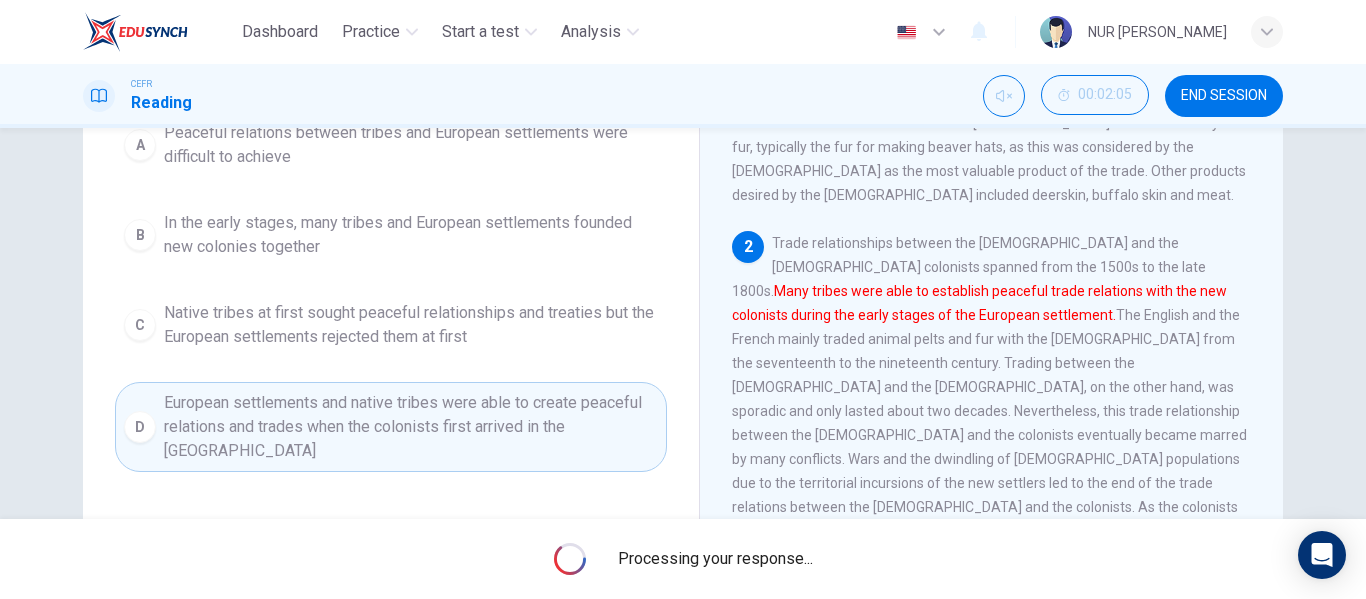 scroll, scrollTop: 263, scrollLeft: 0, axis: vertical 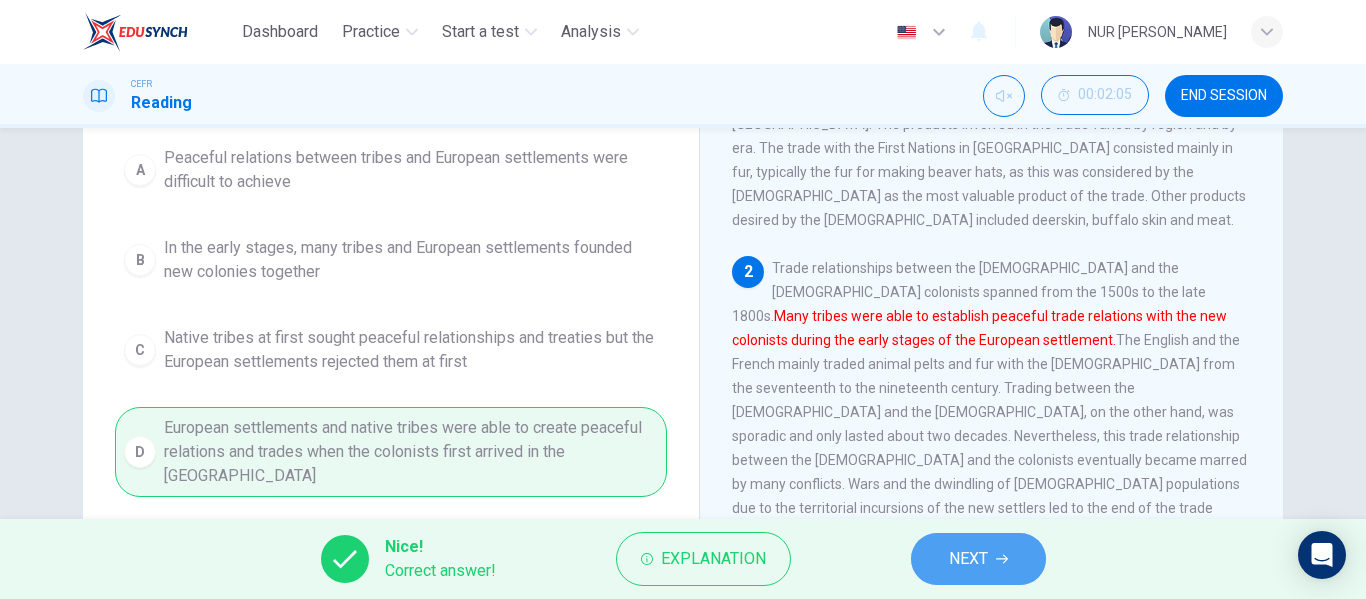 click on "NEXT" at bounding box center [978, 559] 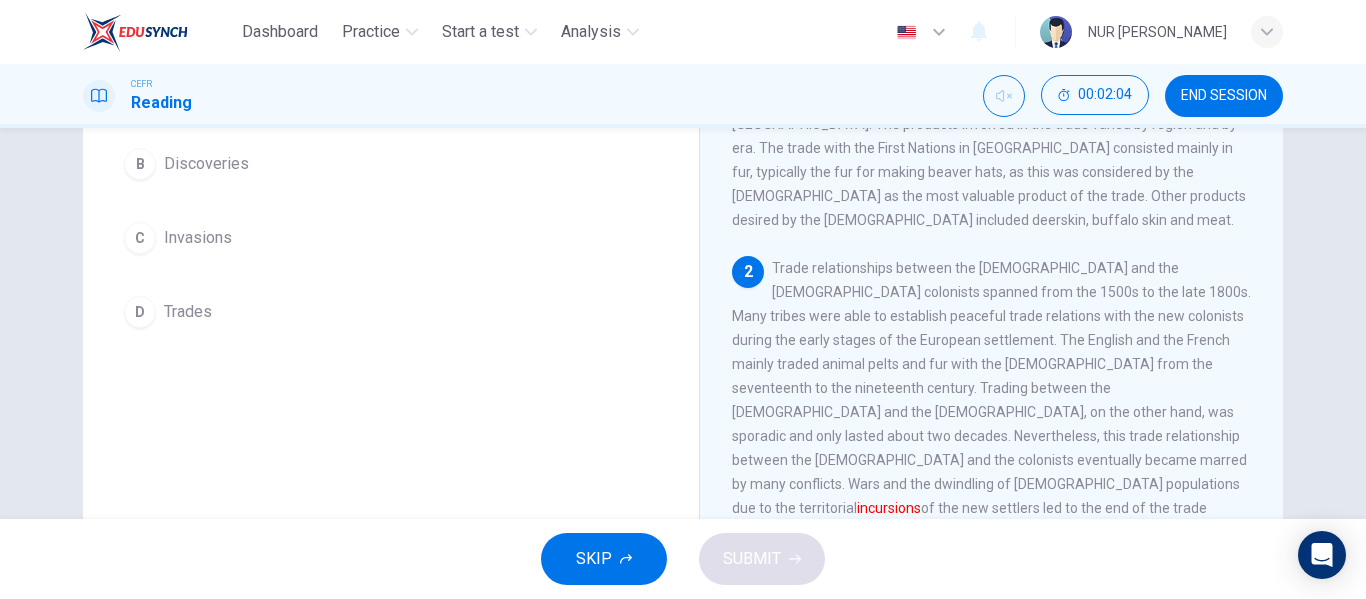 scroll, scrollTop: 167, scrollLeft: 0, axis: vertical 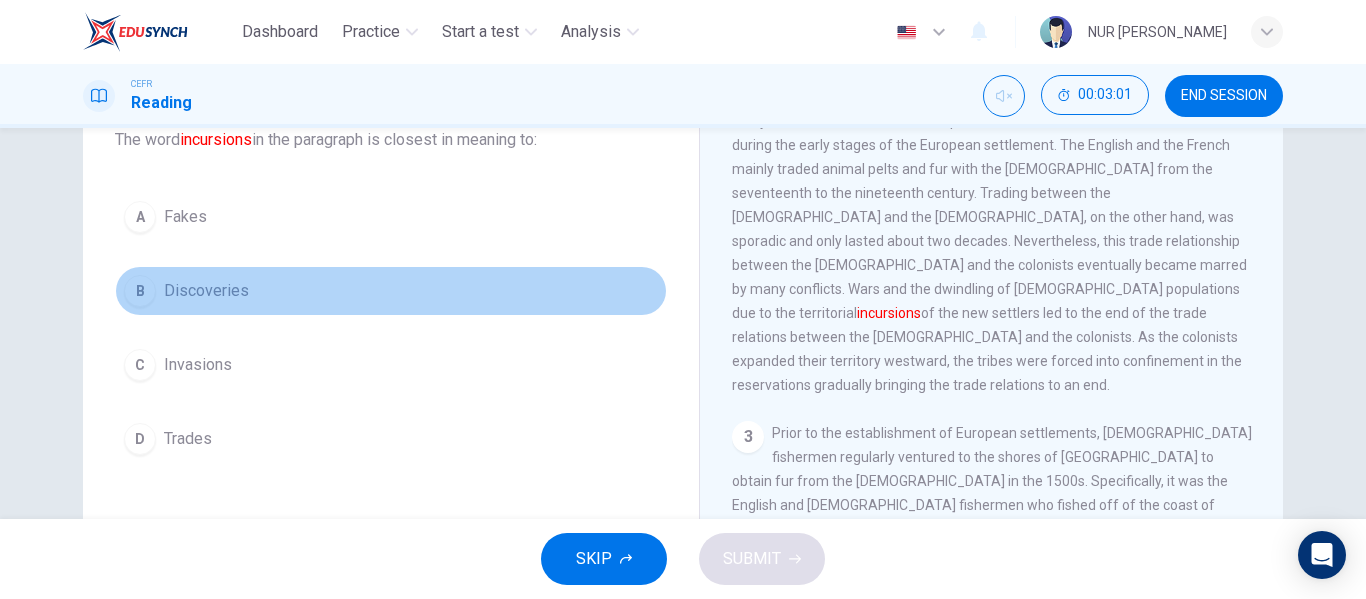 click on "Discoveries" at bounding box center (206, 291) 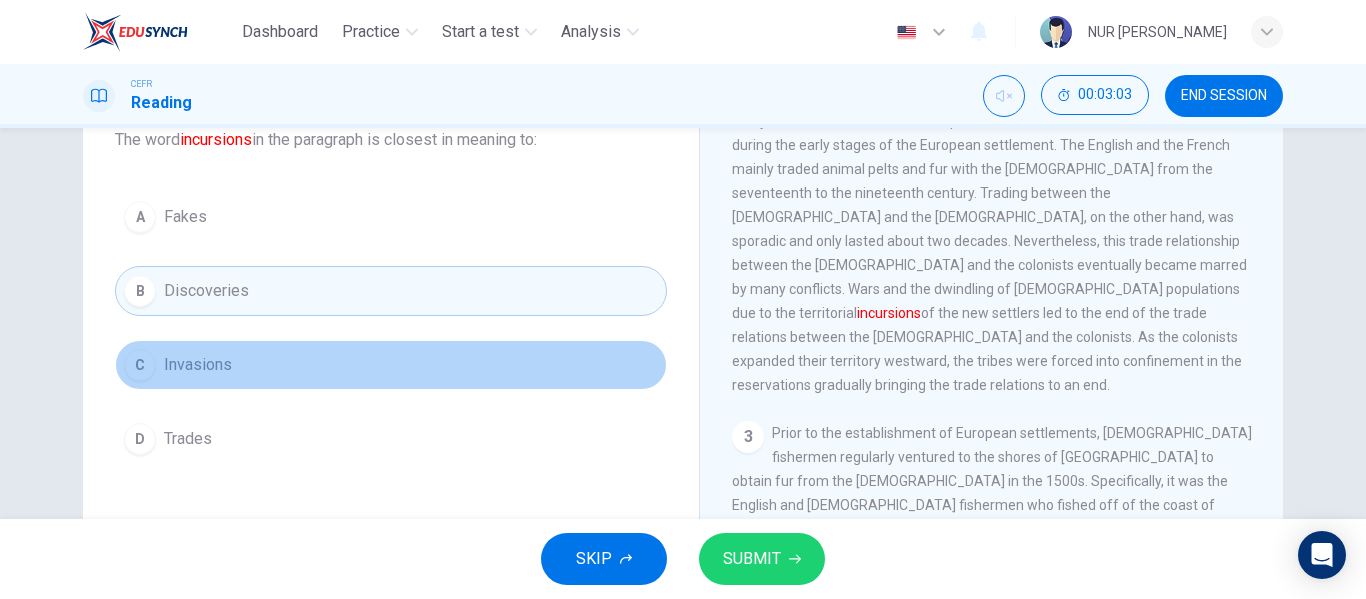 click on "C Invasions" at bounding box center (391, 365) 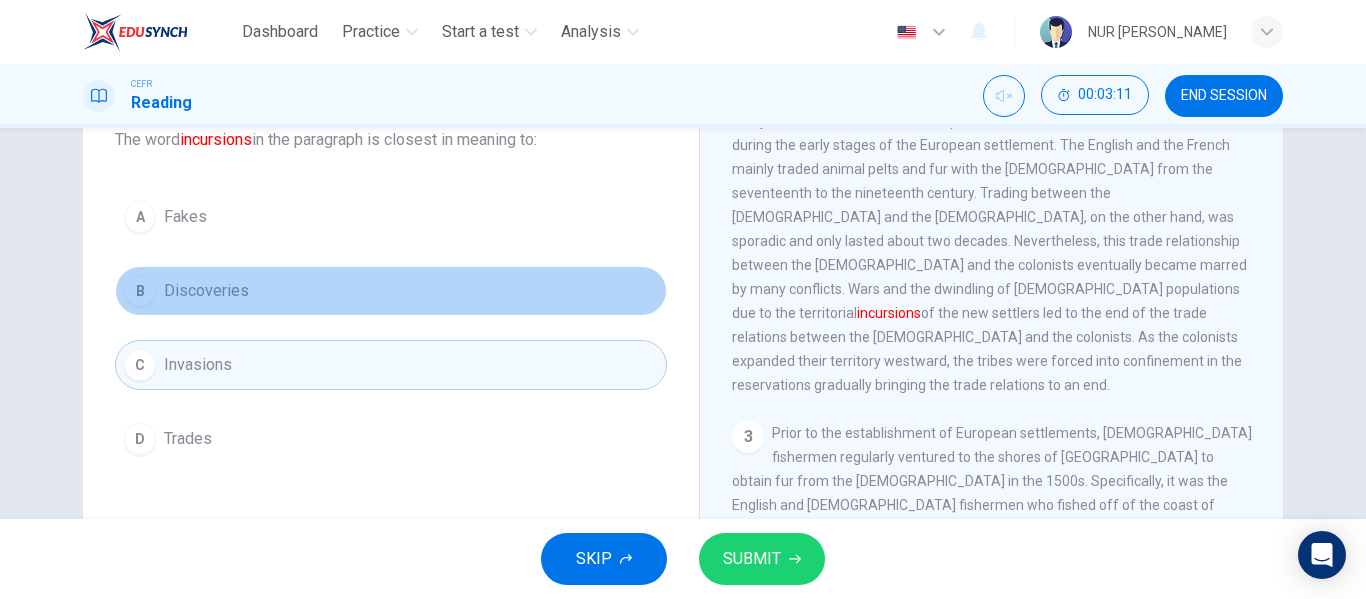 click on "B Discoveries" at bounding box center (391, 291) 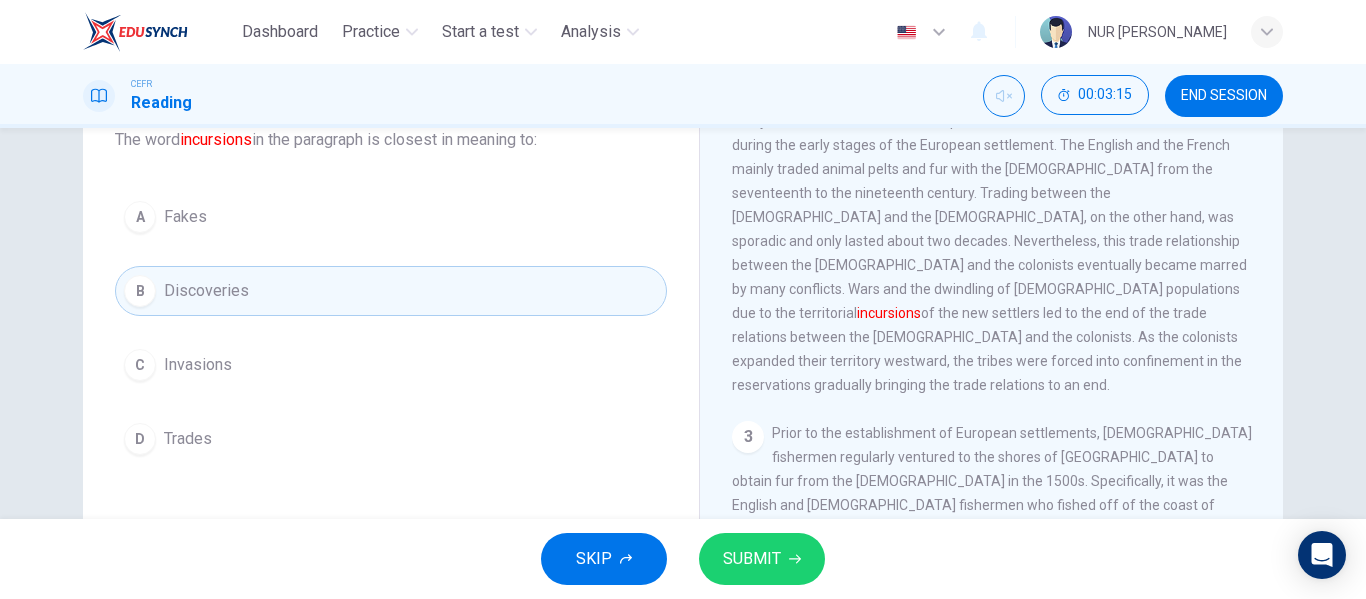 click on "A Fakes B Discoveries C Invasions D Trades" at bounding box center [391, 328] 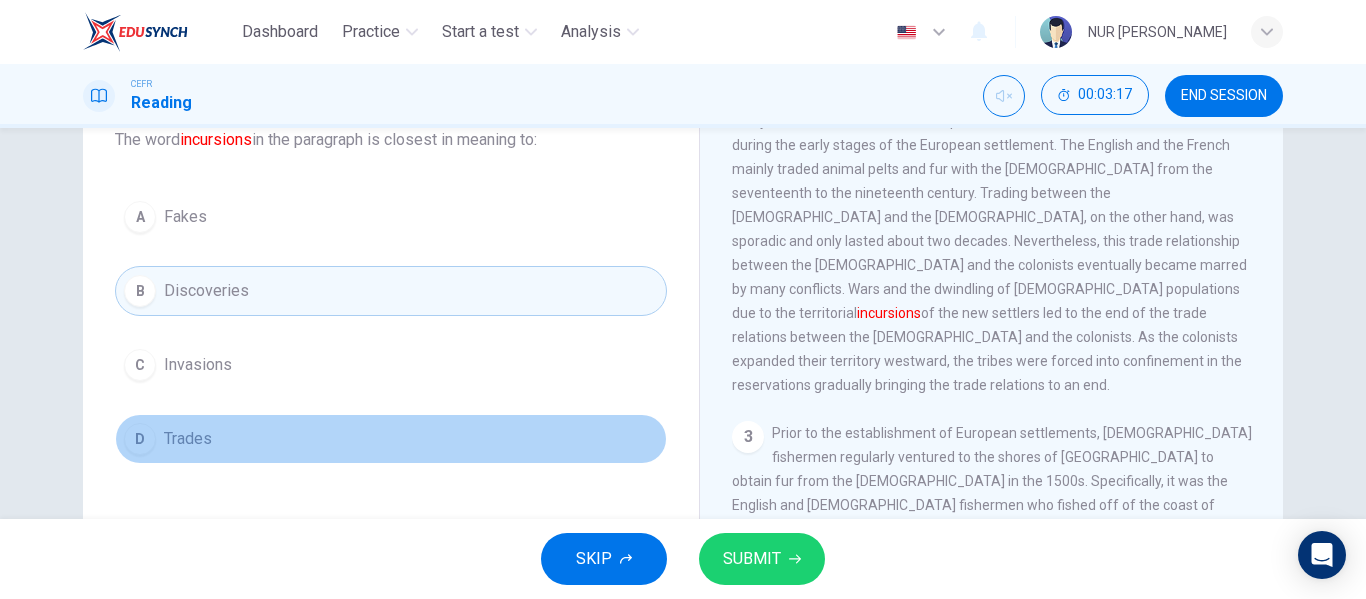 click on "D Trades" at bounding box center (391, 439) 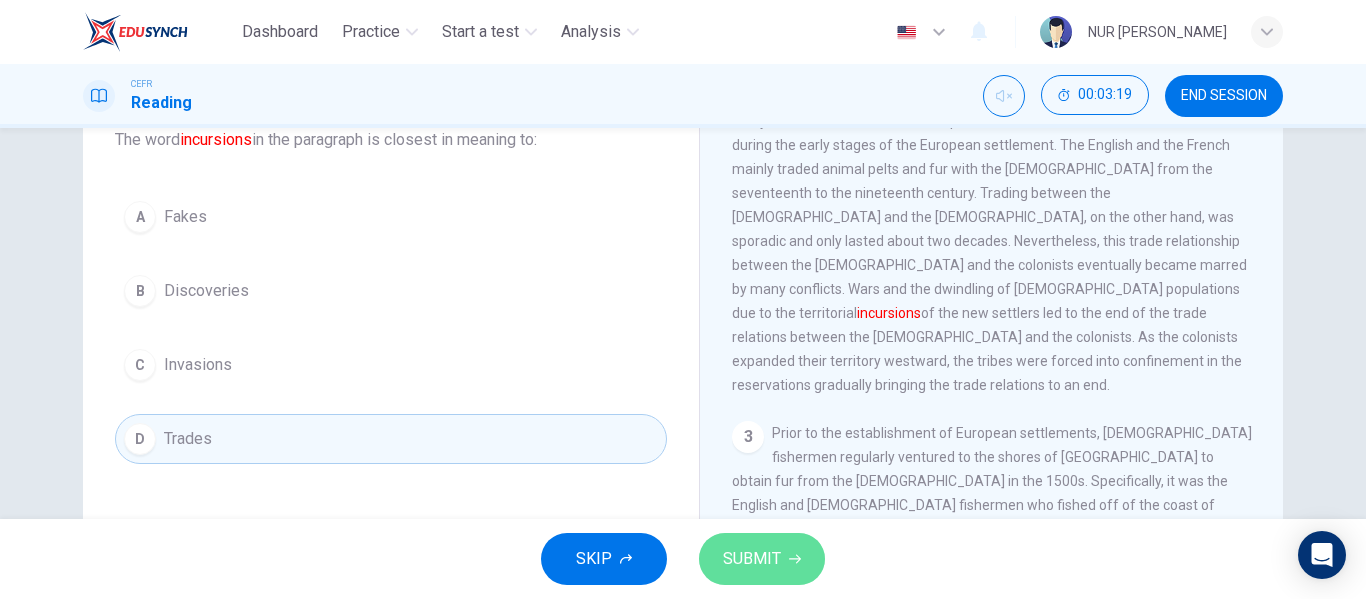 click on "SUBMIT" at bounding box center [752, 559] 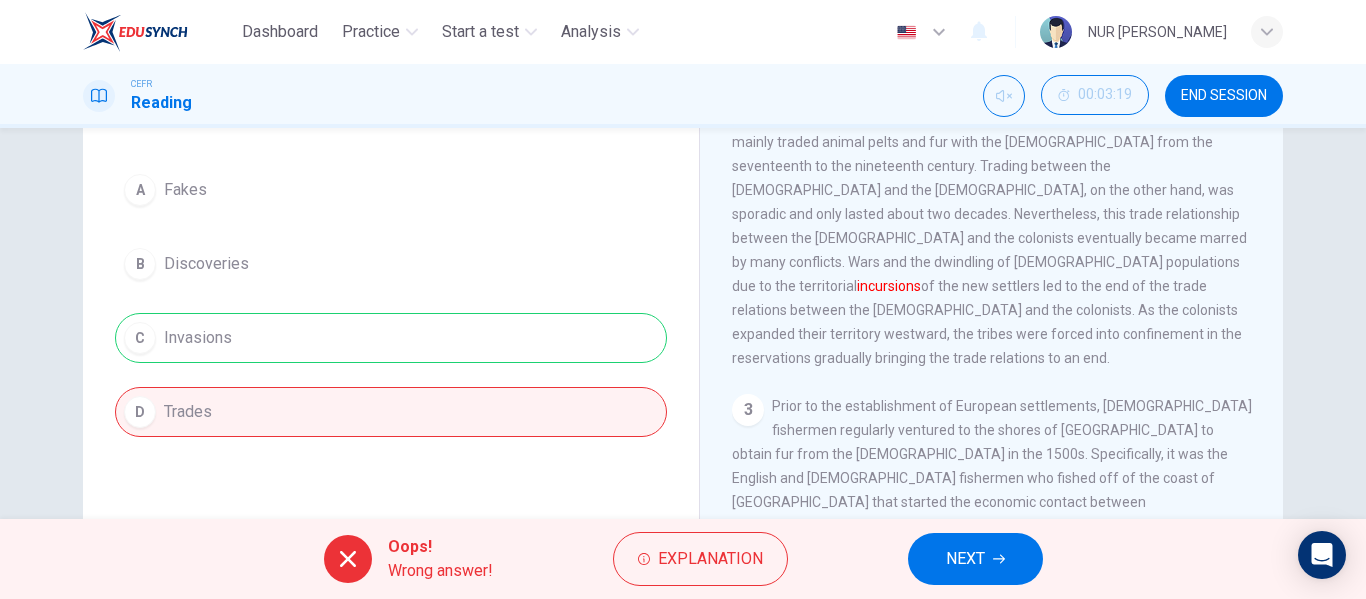 scroll, scrollTop: 162, scrollLeft: 0, axis: vertical 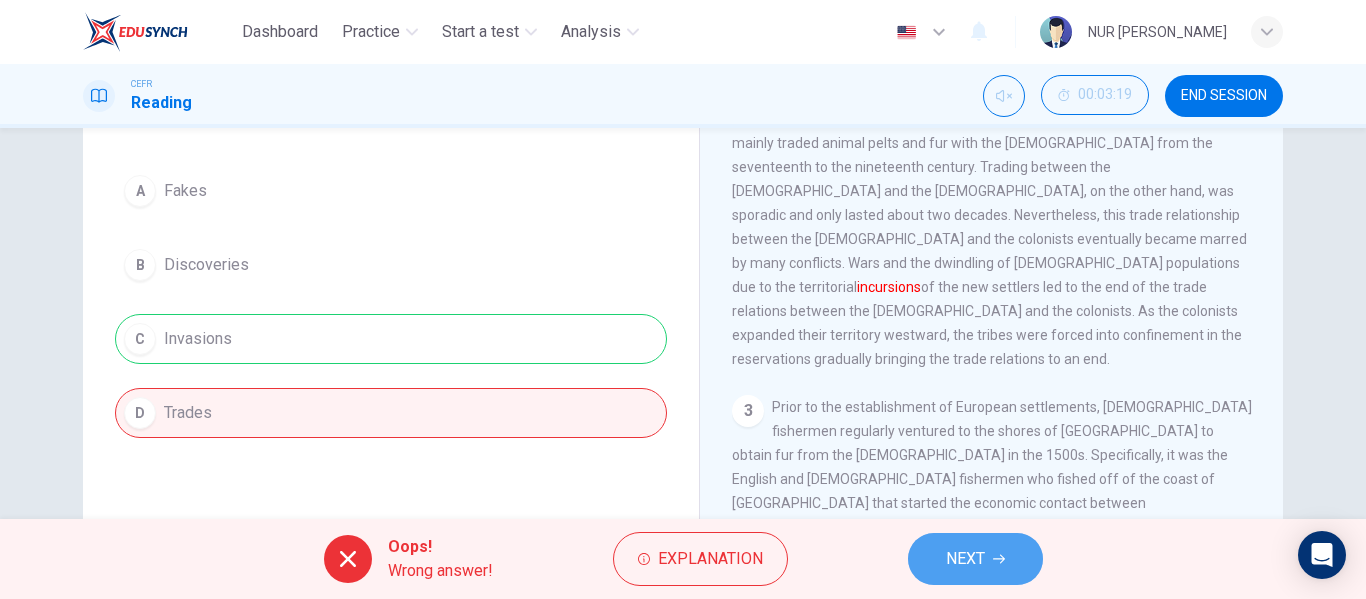 click on "NEXT" at bounding box center (965, 559) 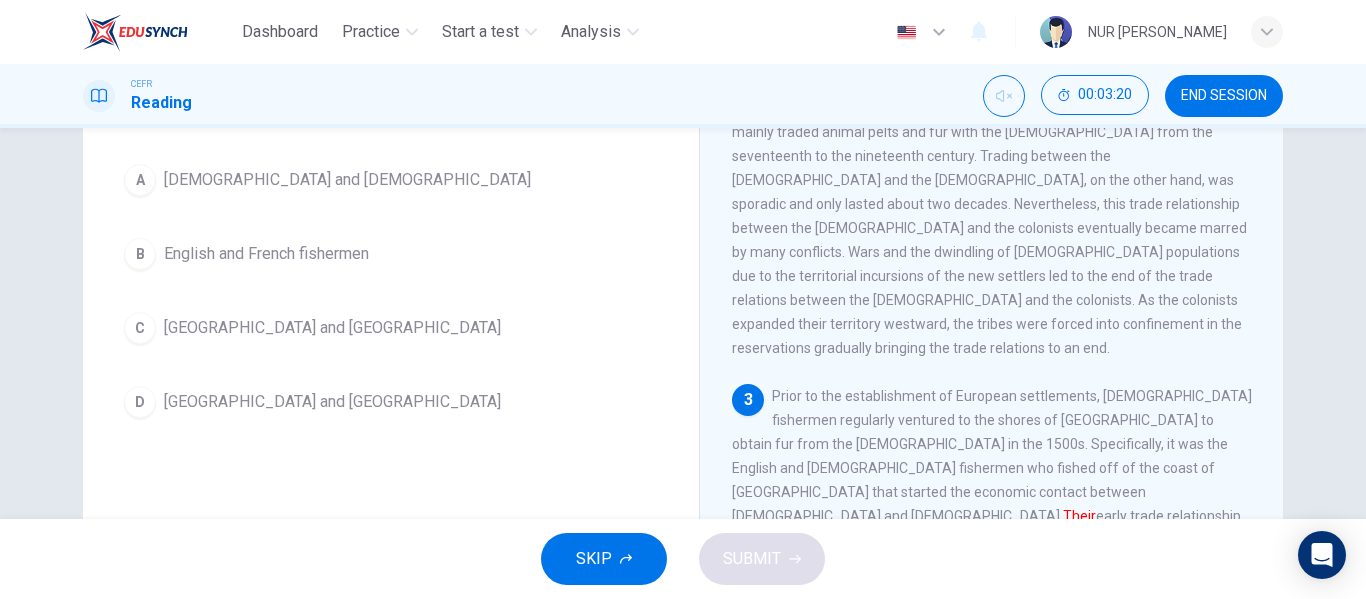 scroll, scrollTop: 174, scrollLeft: 0, axis: vertical 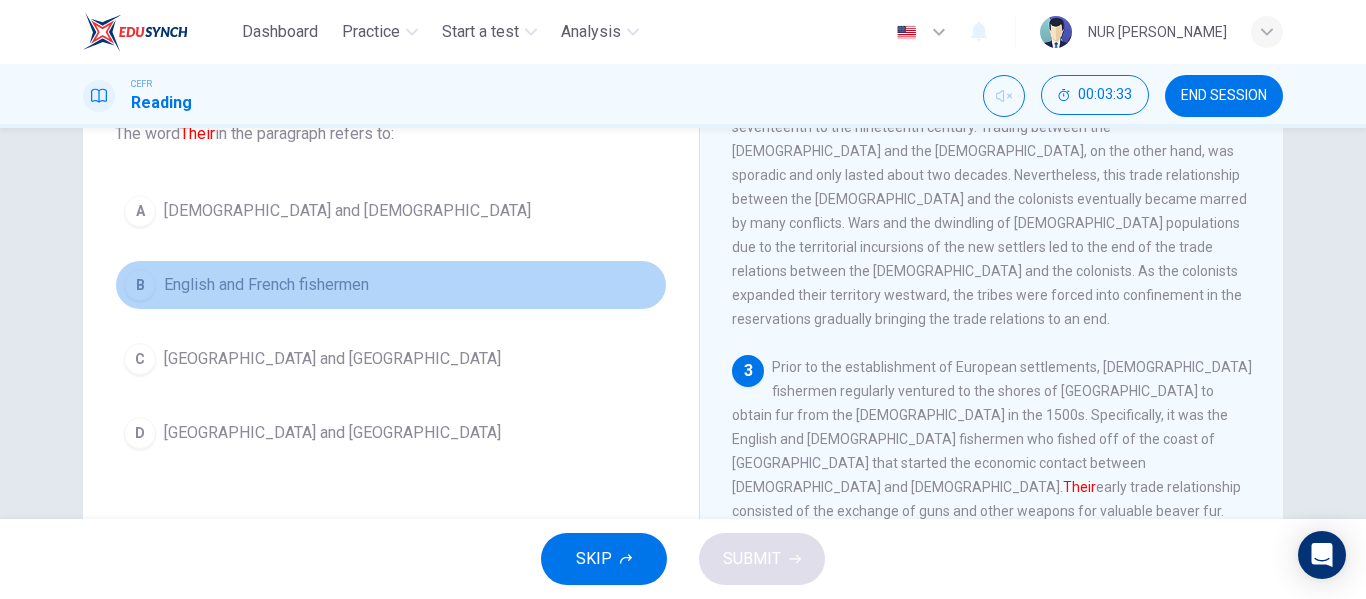 click on "English and French fishermen" at bounding box center [266, 285] 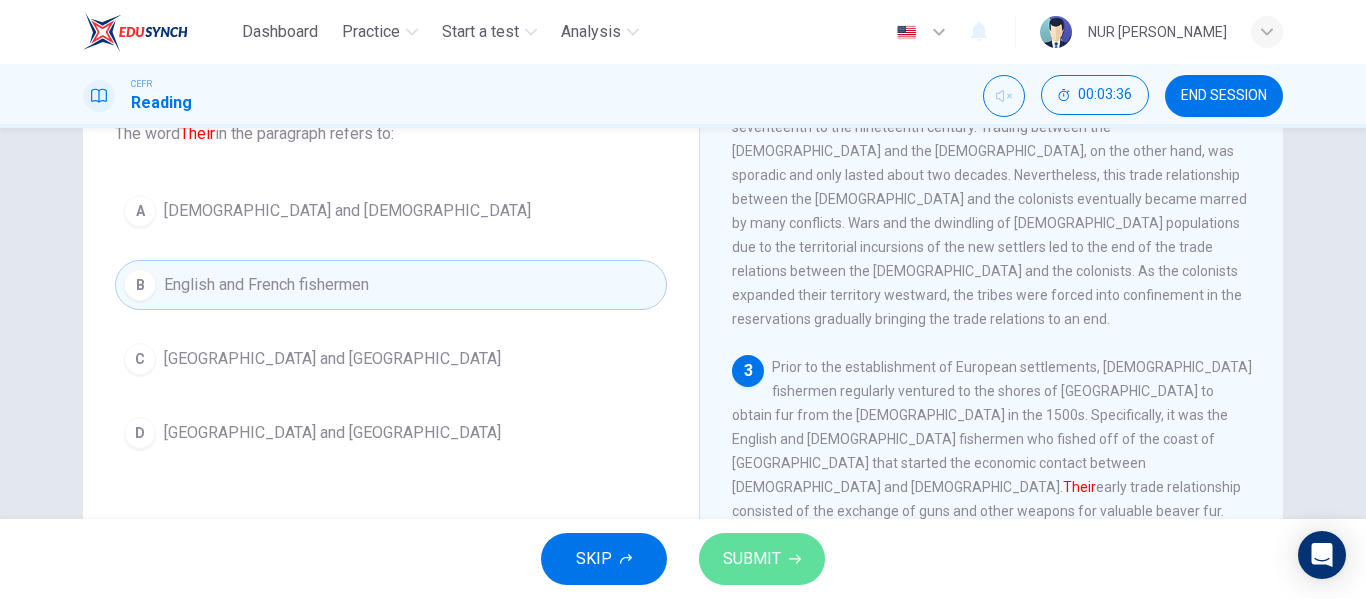 click on "SUBMIT" at bounding box center [762, 559] 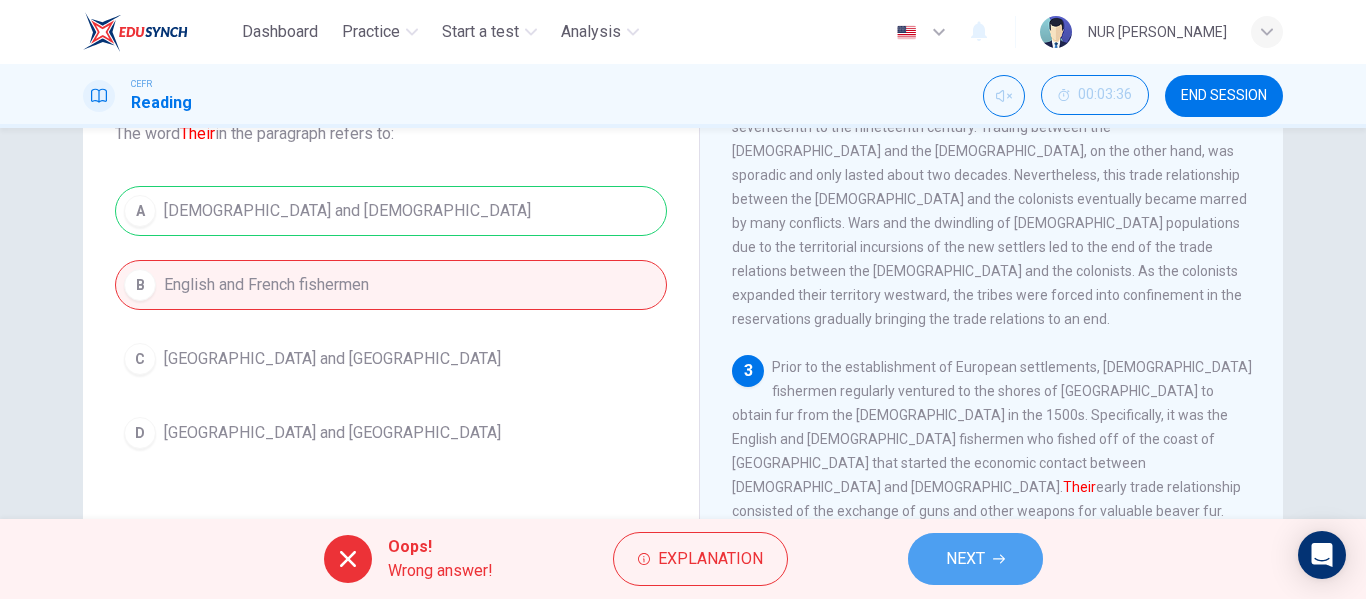 click on "NEXT" at bounding box center [975, 559] 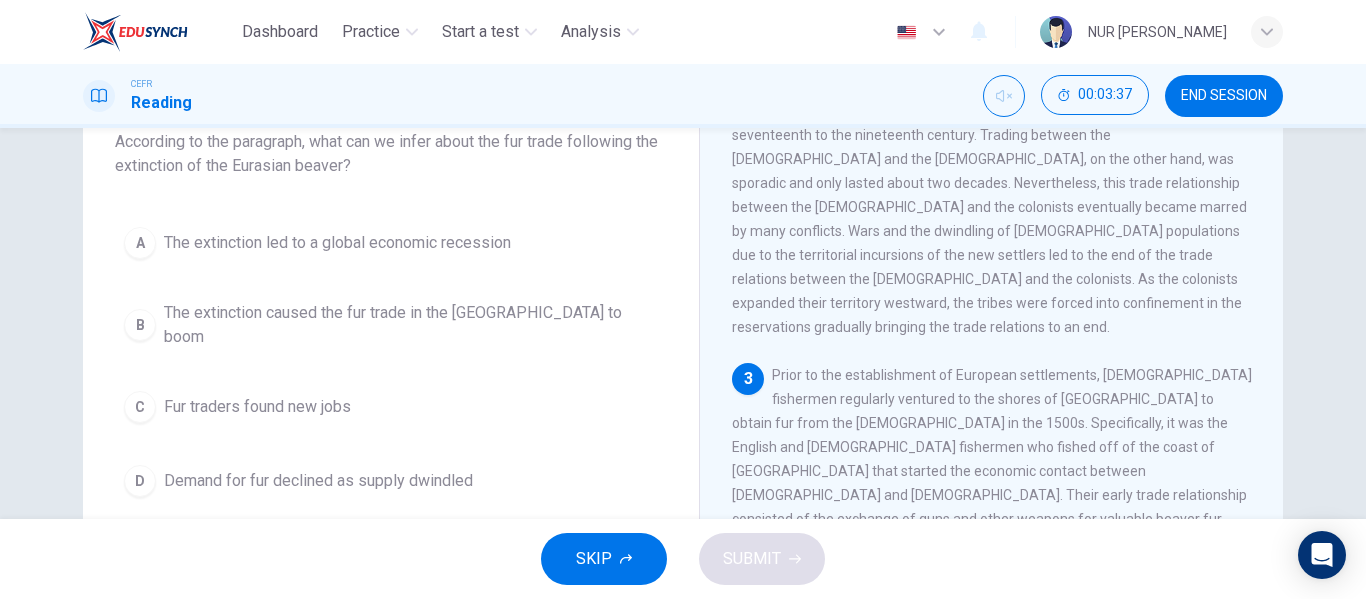 scroll, scrollTop: 133, scrollLeft: 0, axis: vertical 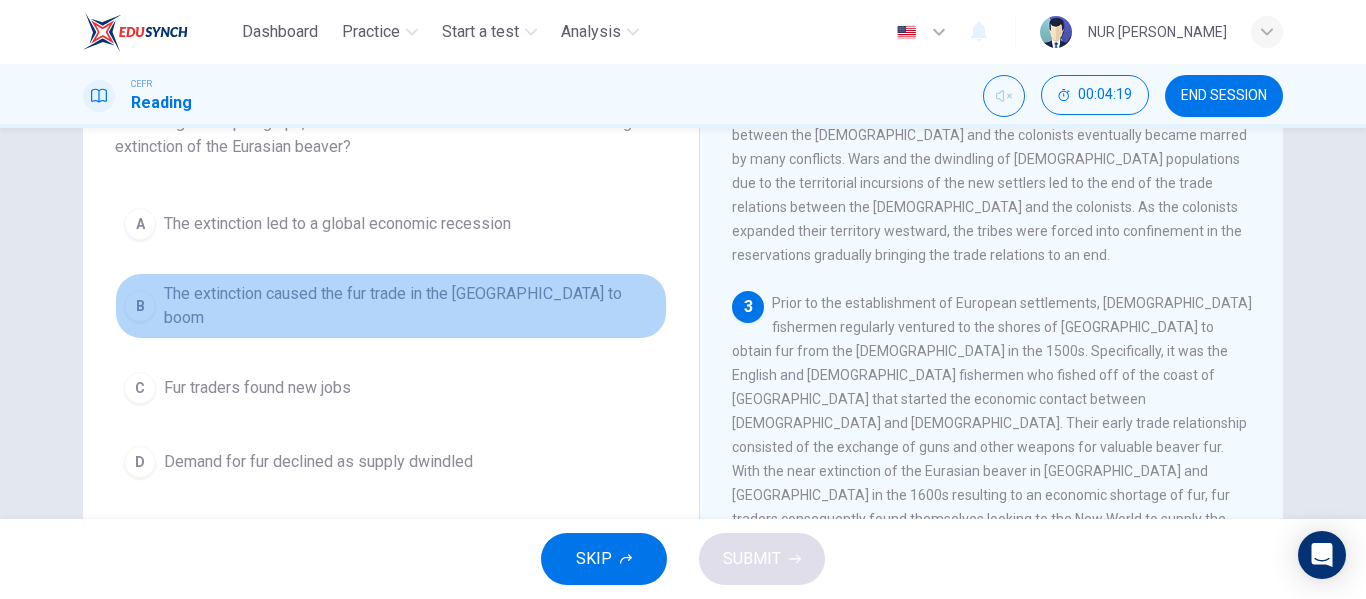 click on "The extinction caused the fur trade in the [GEOGRAPHIC_DATA] to boom" at bounding box center (411, 306) 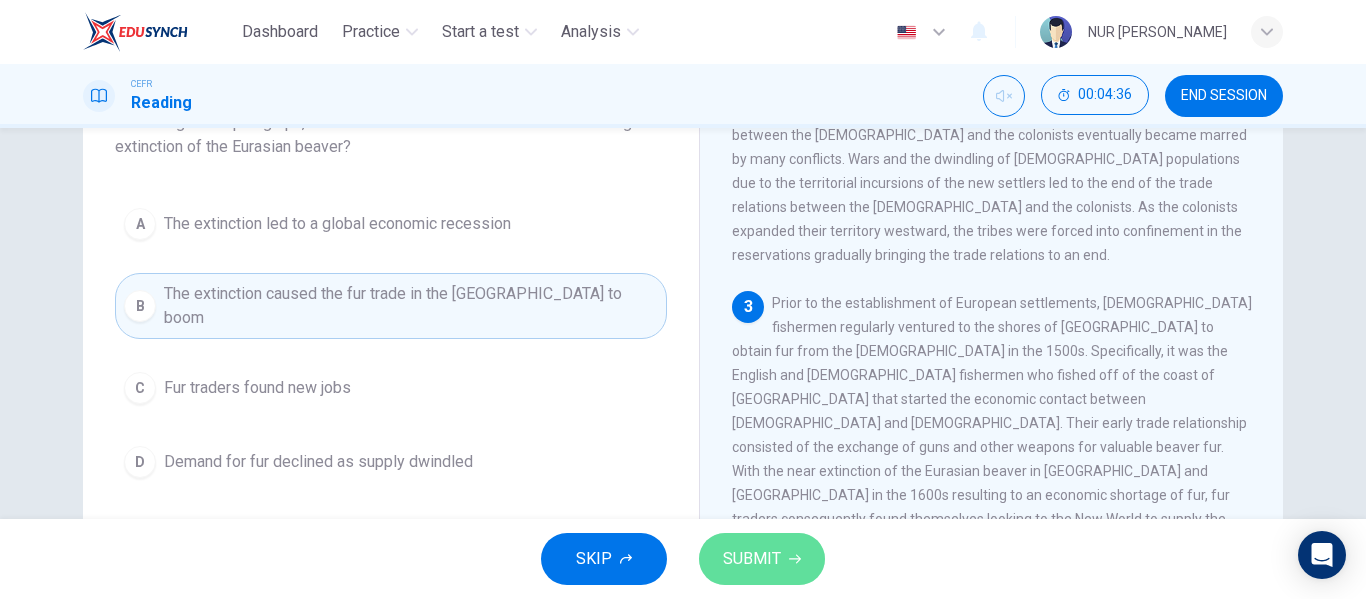 click 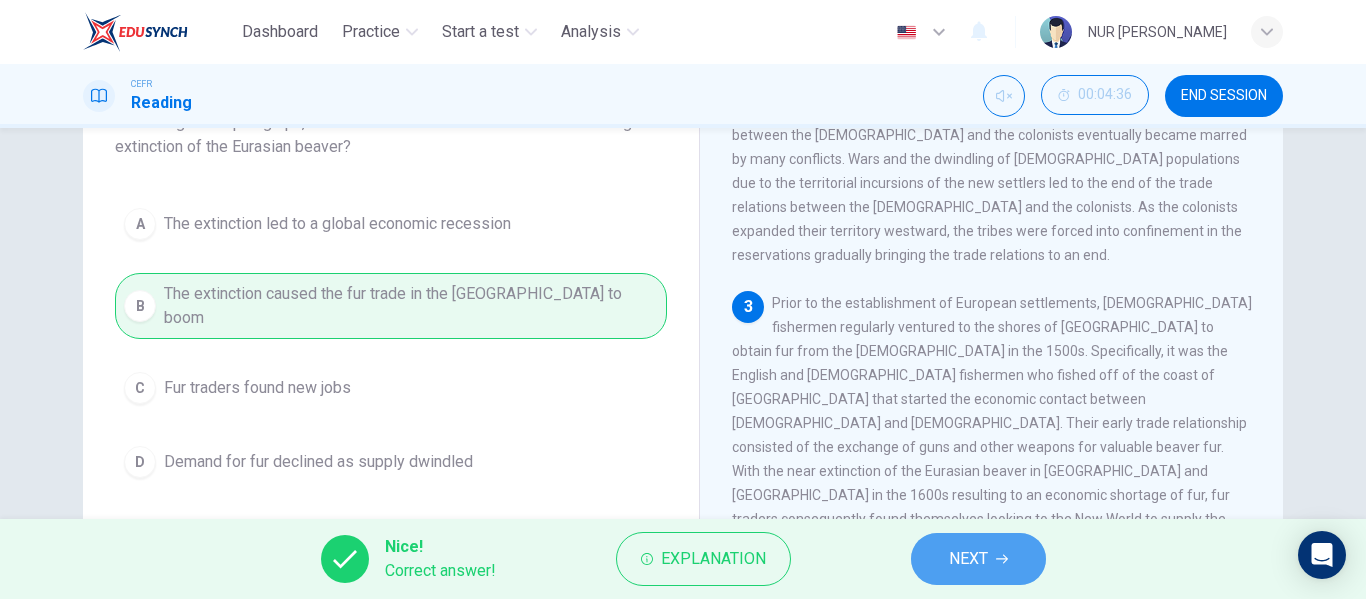 click 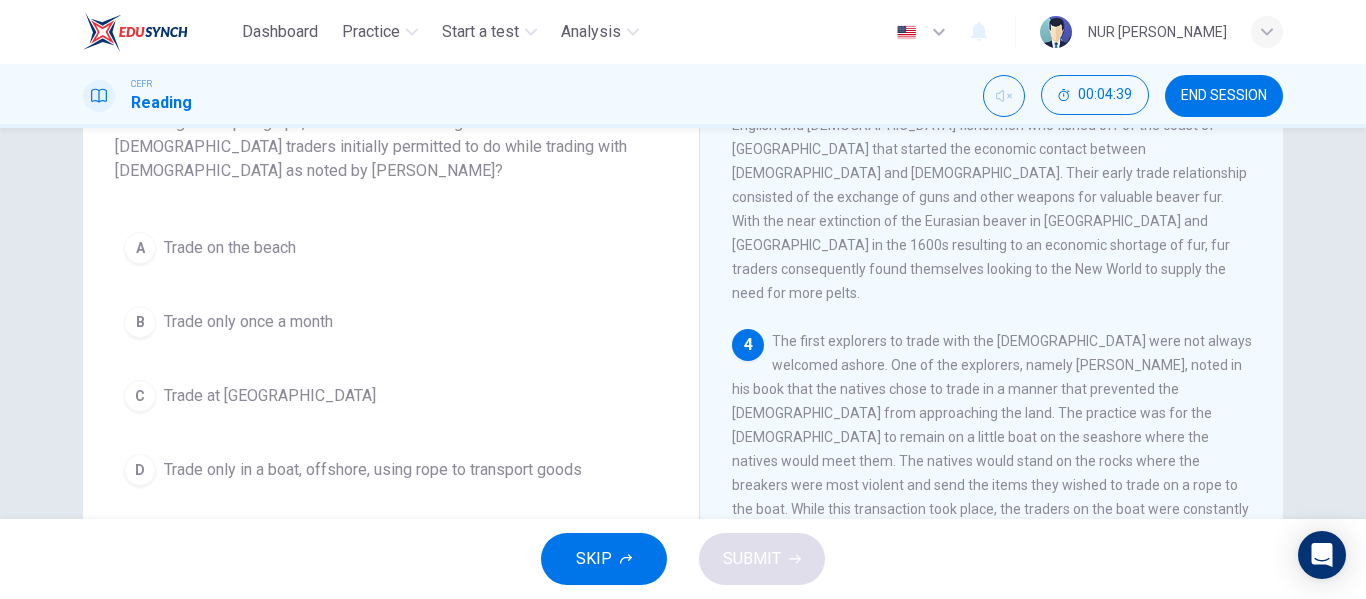 scroll, scrollTop: 763, scrollLeft: 0, axis: vertical 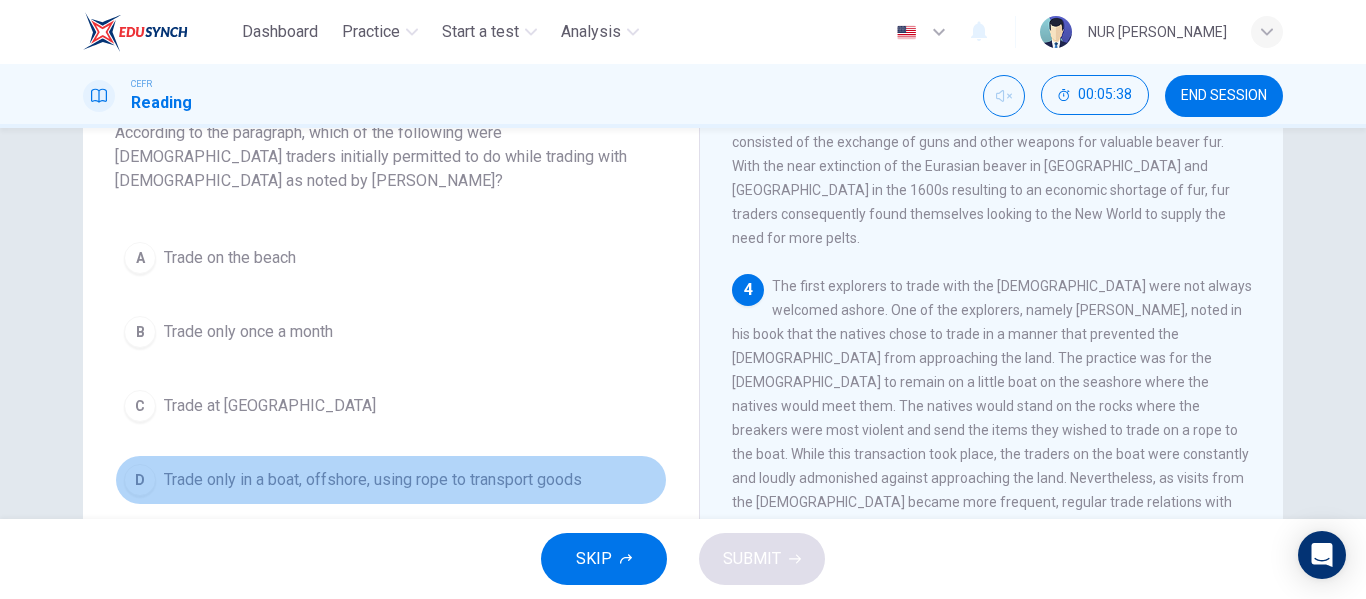 click on "Trade only in a boat, offshore, using rope to transport goods" at bounding box center (373, 480) 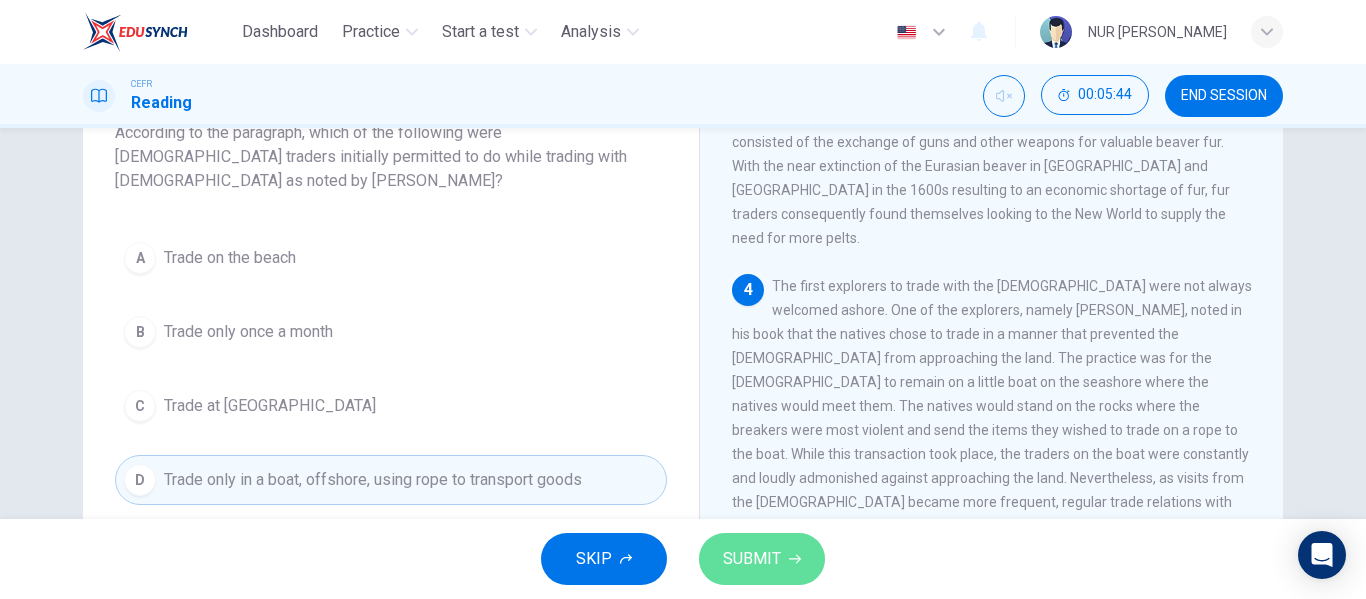 click on "SUBMIT" at bounding box center (762, 559) 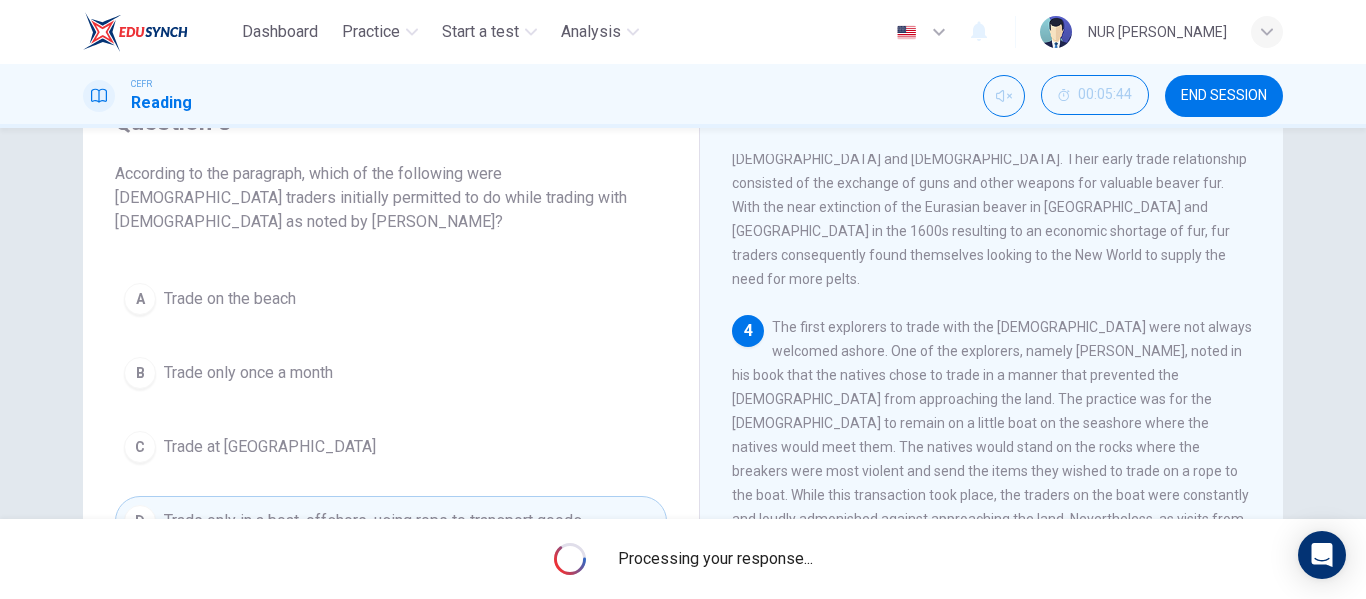 scroll, scrollTop: 103, scrollLeft: 0, axis: vertical 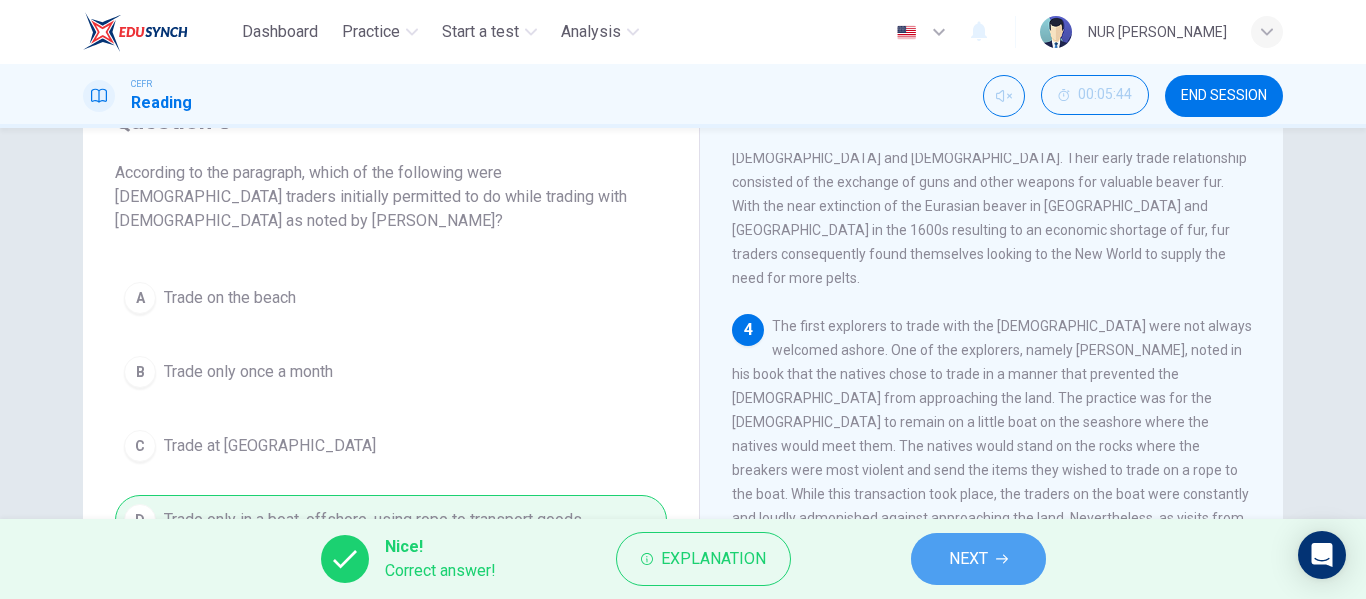 click on "NEXT" at bounding box center [968, 559] 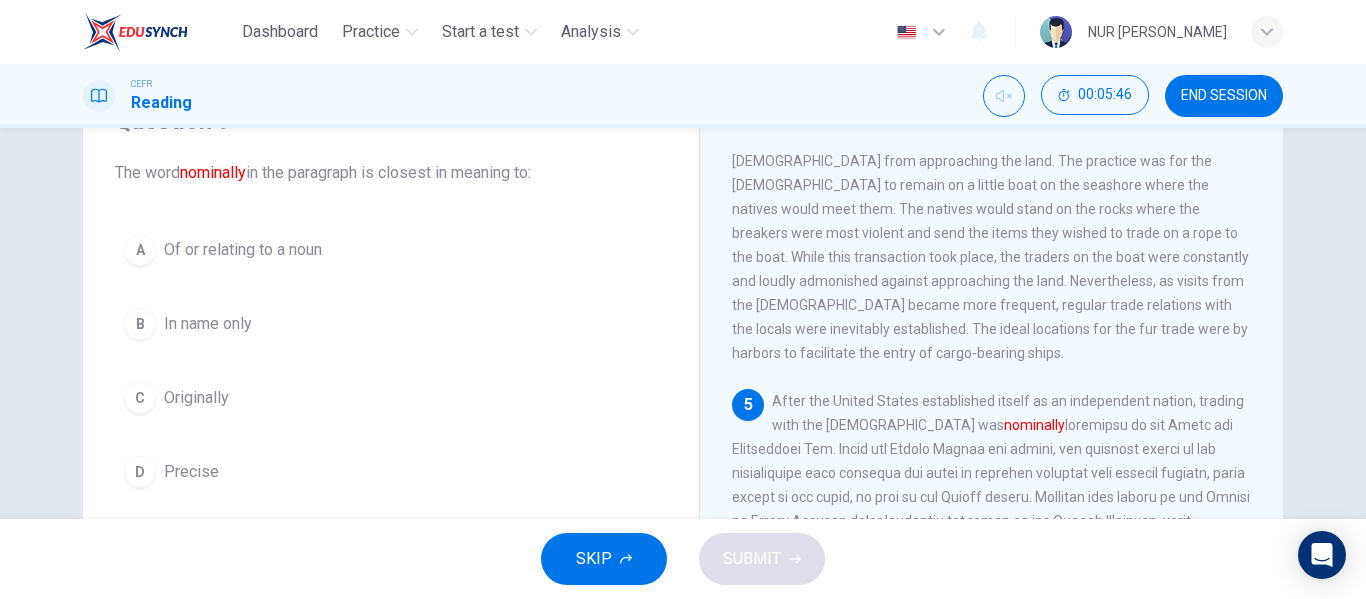 scroll, scrollTop: 1061, scrollLeft: 0, axis: vertical 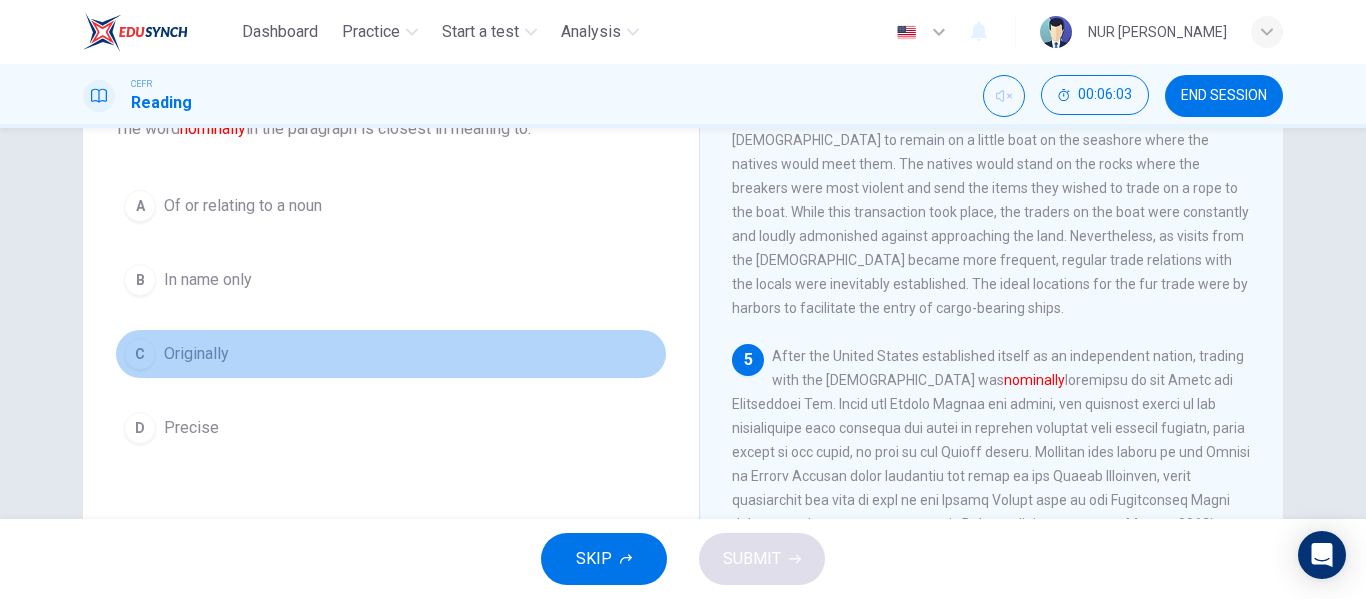 click on "Originally" at bounding box center [196, 354] 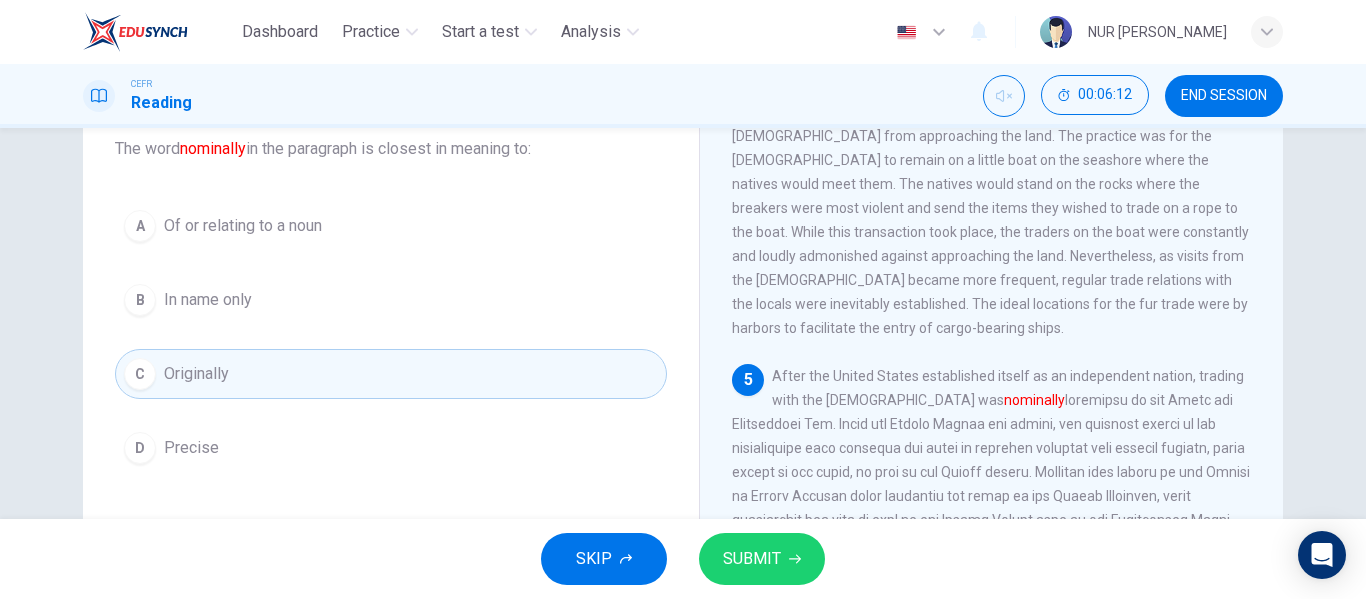 scroll, scrollTop: 125, scrollLeft: 0, axis: vertical 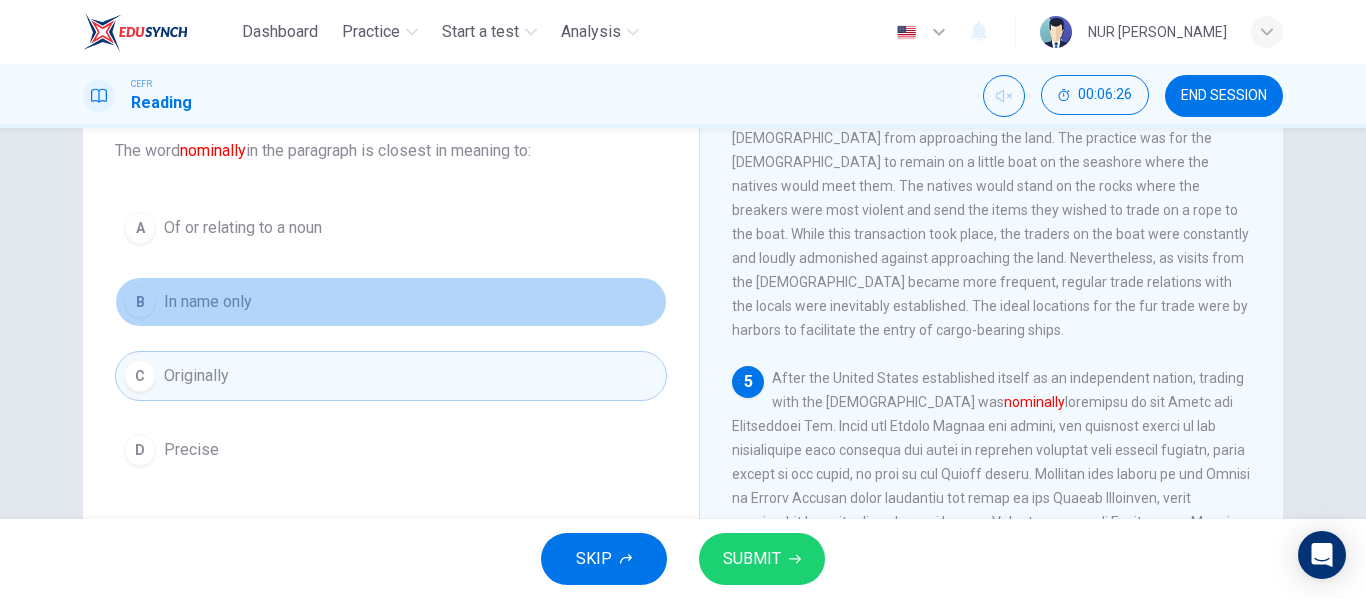 click on "In name only" at bounding box center [208, 302] 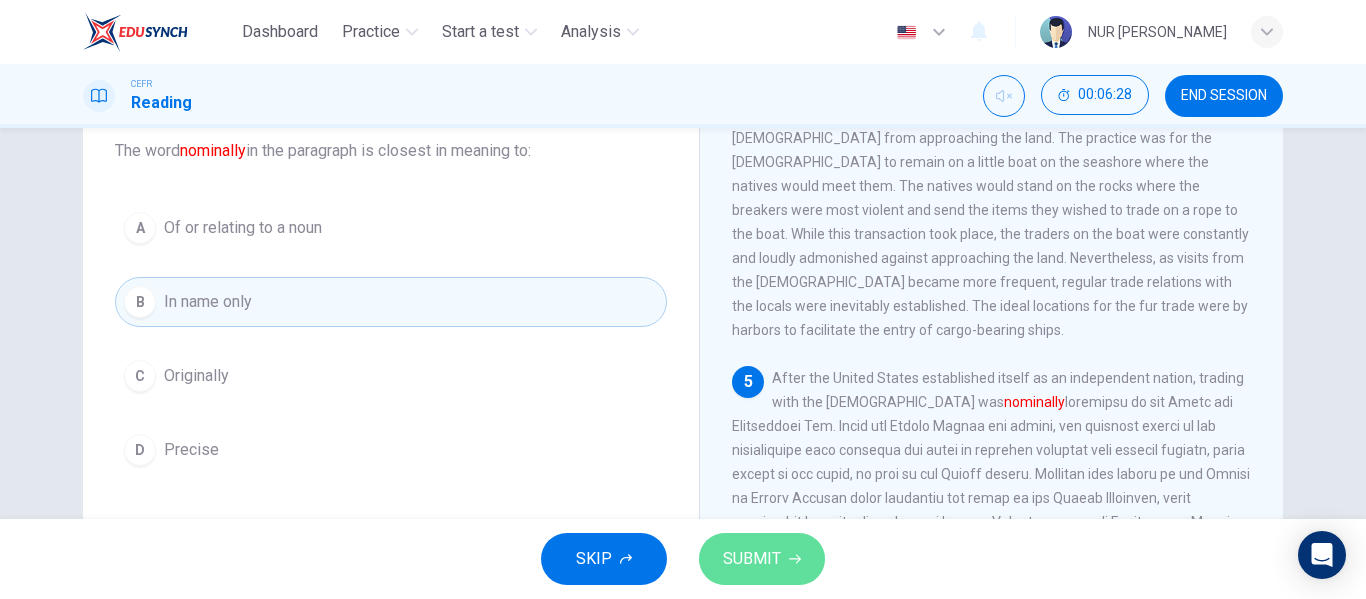 click on "SUBMIT" at bounding box center [762, 559] 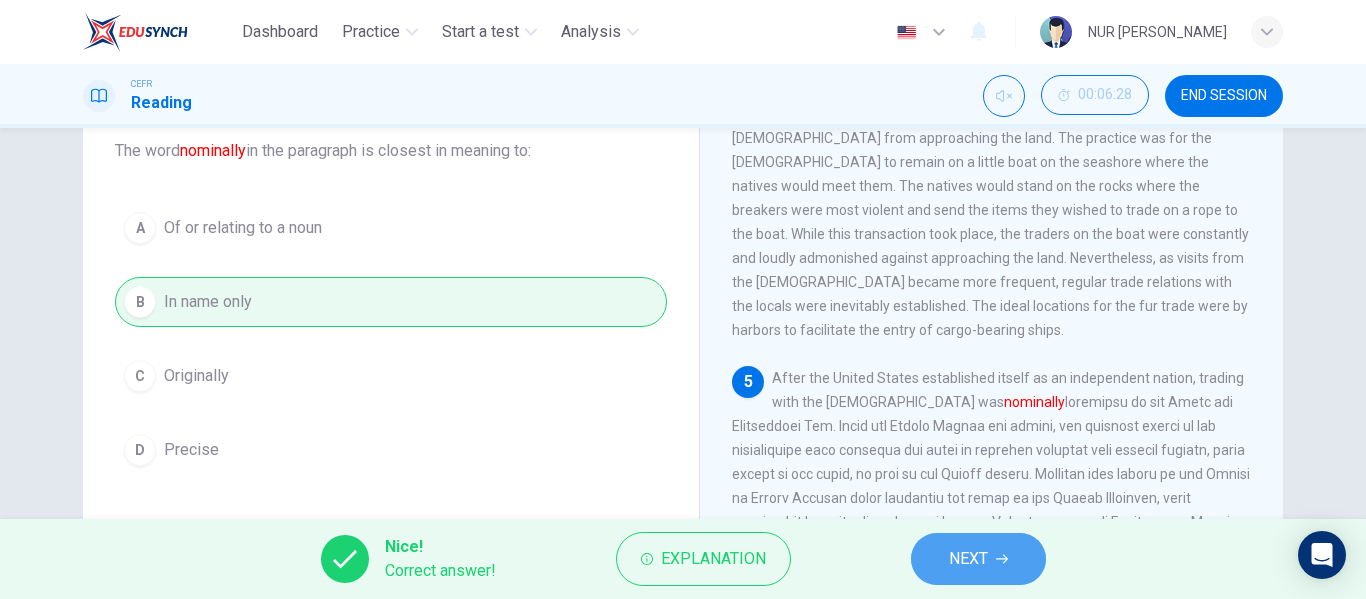 click on "NEXT" at bounding box center (968, 559) 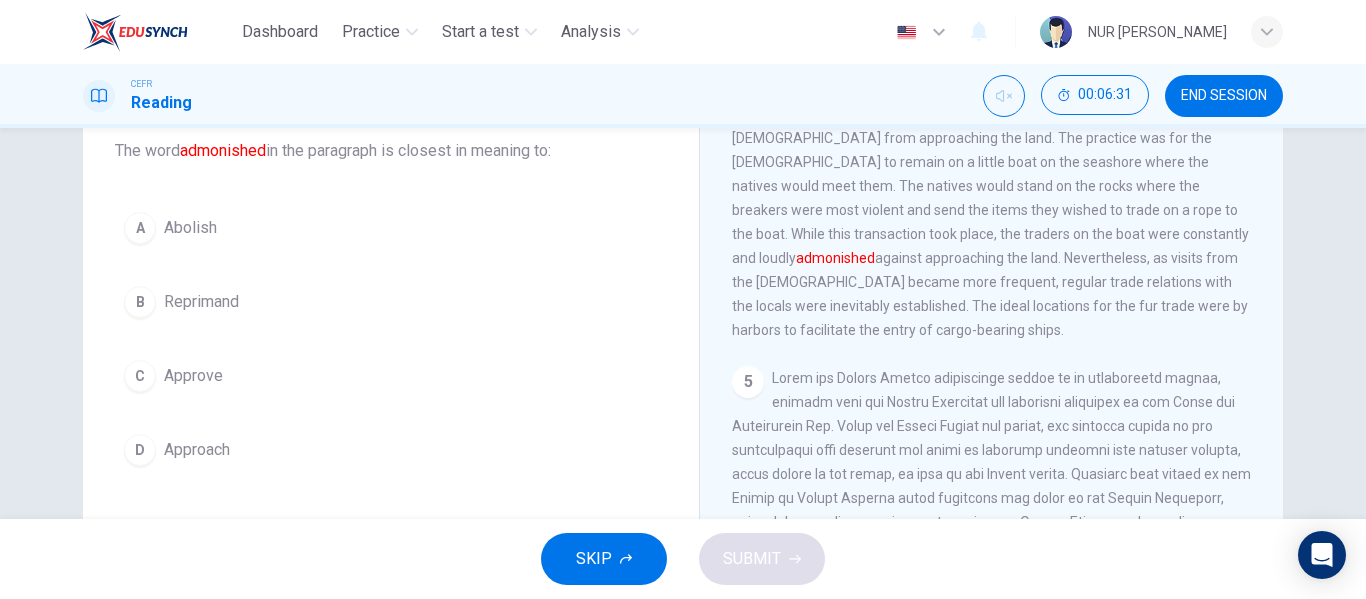 scroll, scrollTop: 1063, scrollLeft: 0, axis: vertical 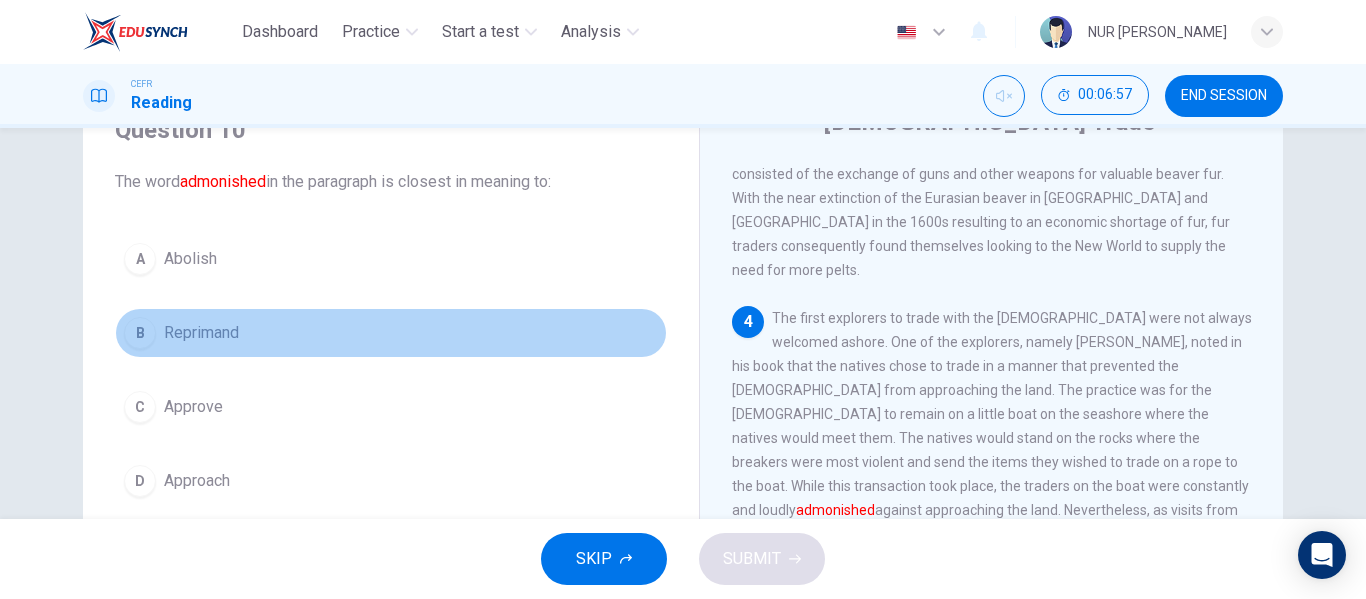 click on "B Reprimand" at bounding box center (391, 333) 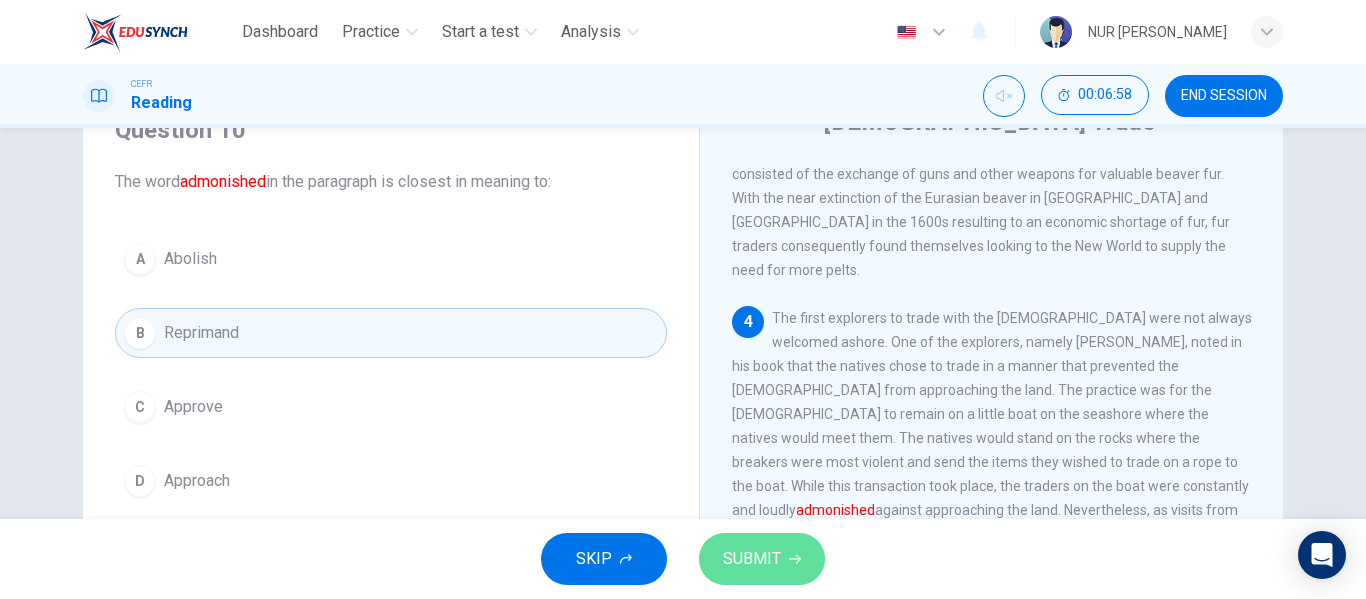 click on "SUBMIT" at bounding box center [762, 559] 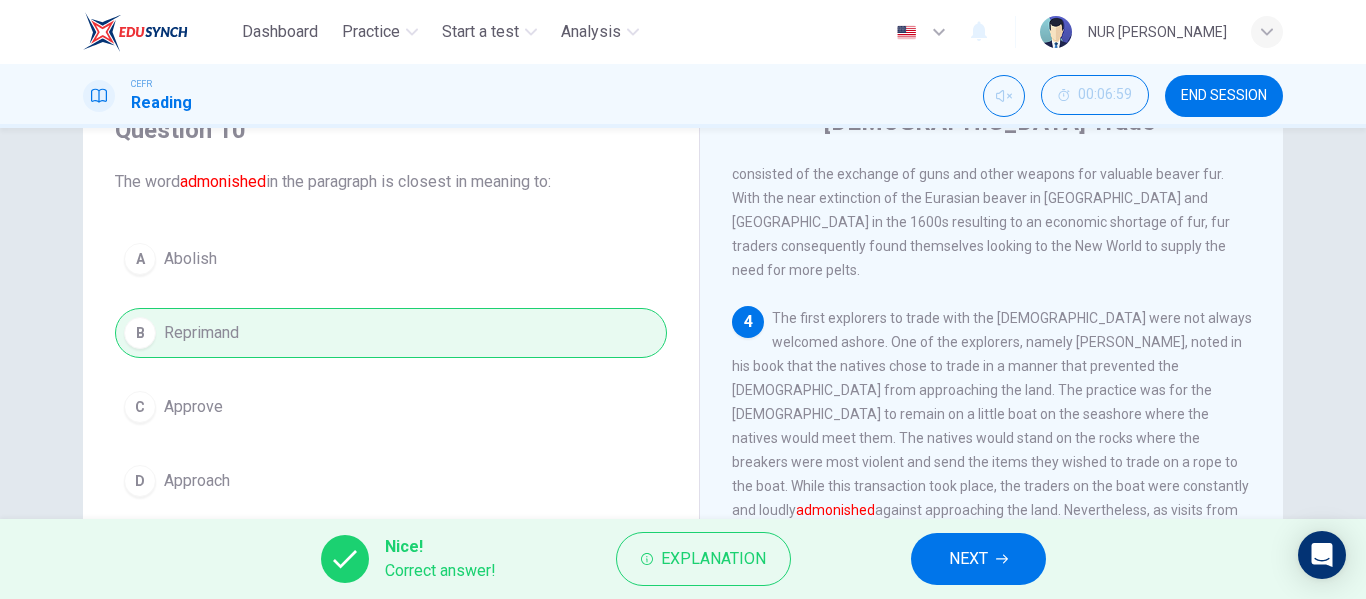 click on "Nice! Correct answer! Explanation NEXT" at bounding box center (683, 559) 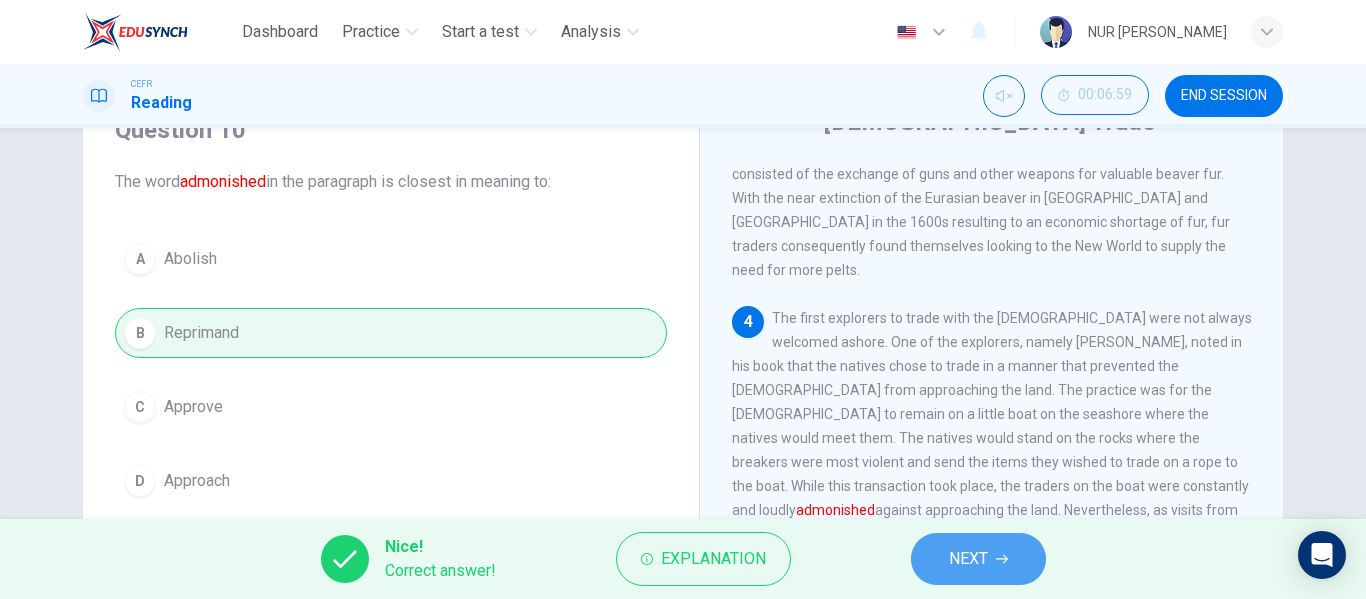 click on "NEXT" at bounding box center [968, 559] 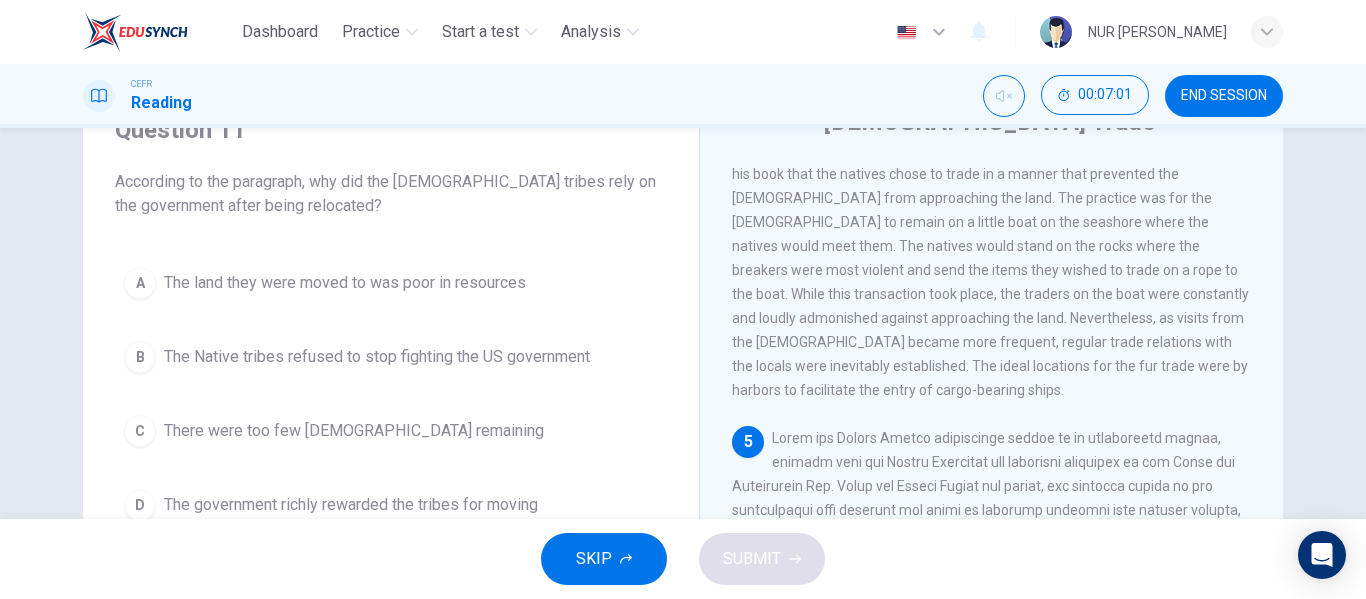 scroll, scrollTop: 1063, scrollLeft: 0, axis: vertical 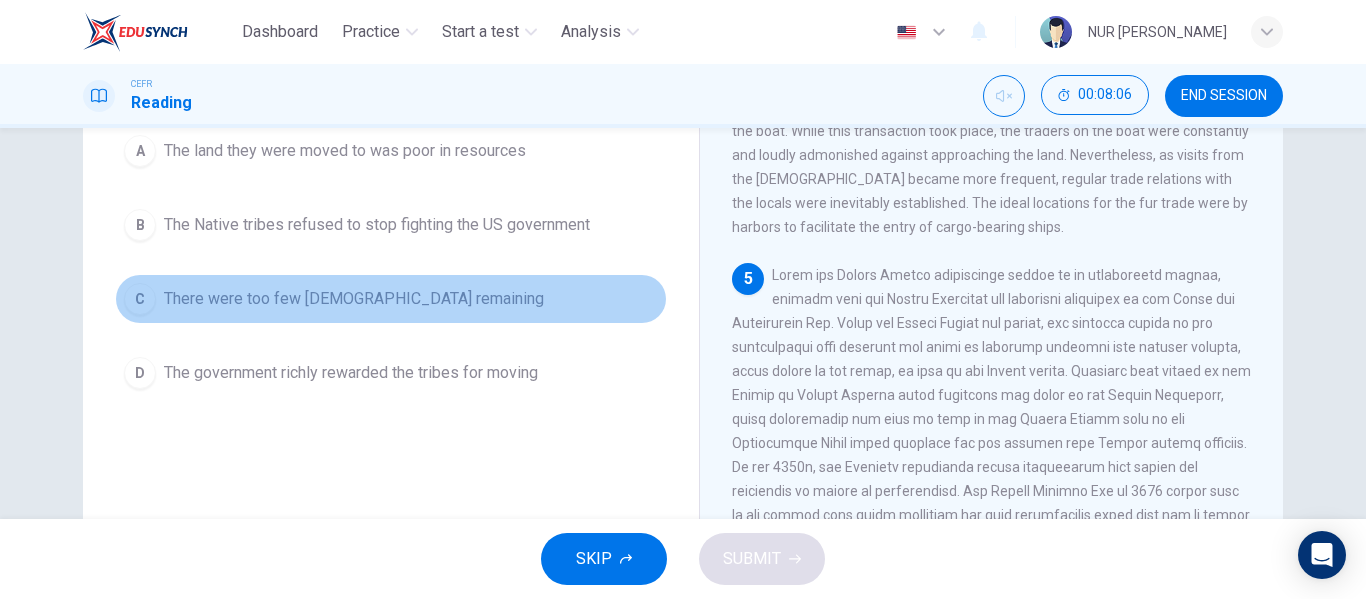 click on "C There were too few [DEMOGRAPHIC_DATA] remaining" at bounding box center [391, 299] 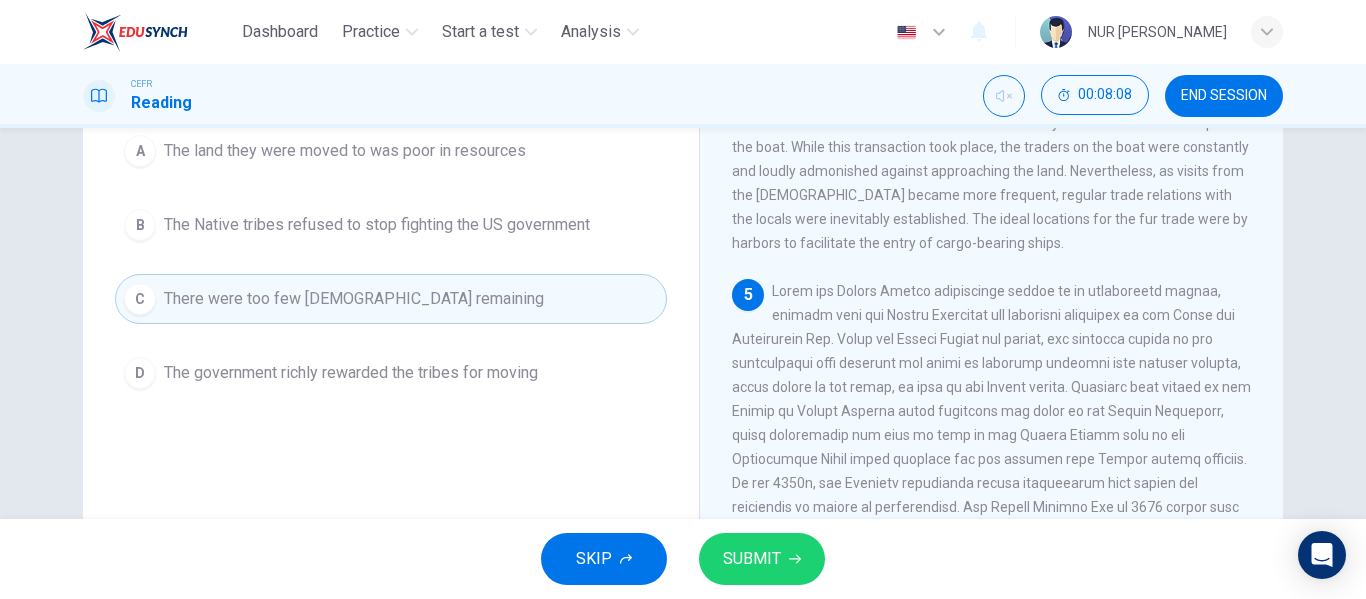scroll, scrollTop: 1045, scrollLeft: 0, axis: vertical 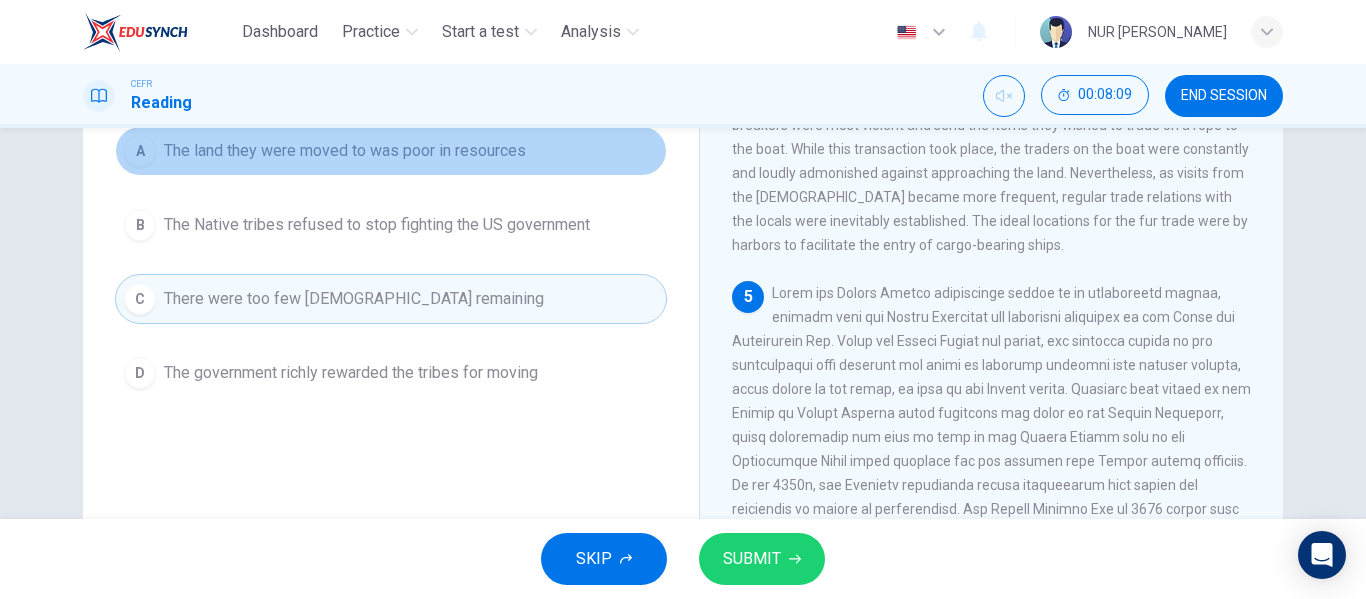 click on "A The land they were moved to was poor in resources" at bounding box center (391, 151) 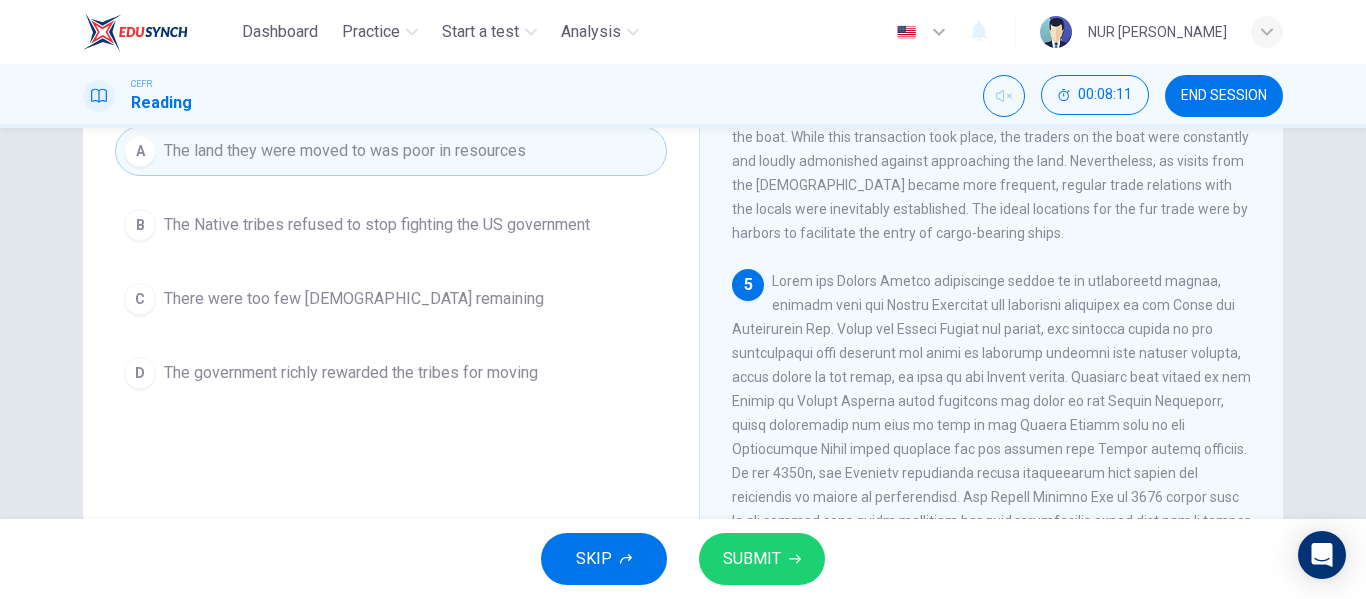 scroll, scrollTop: 1063, scrollLeft: 0, axis: vertical 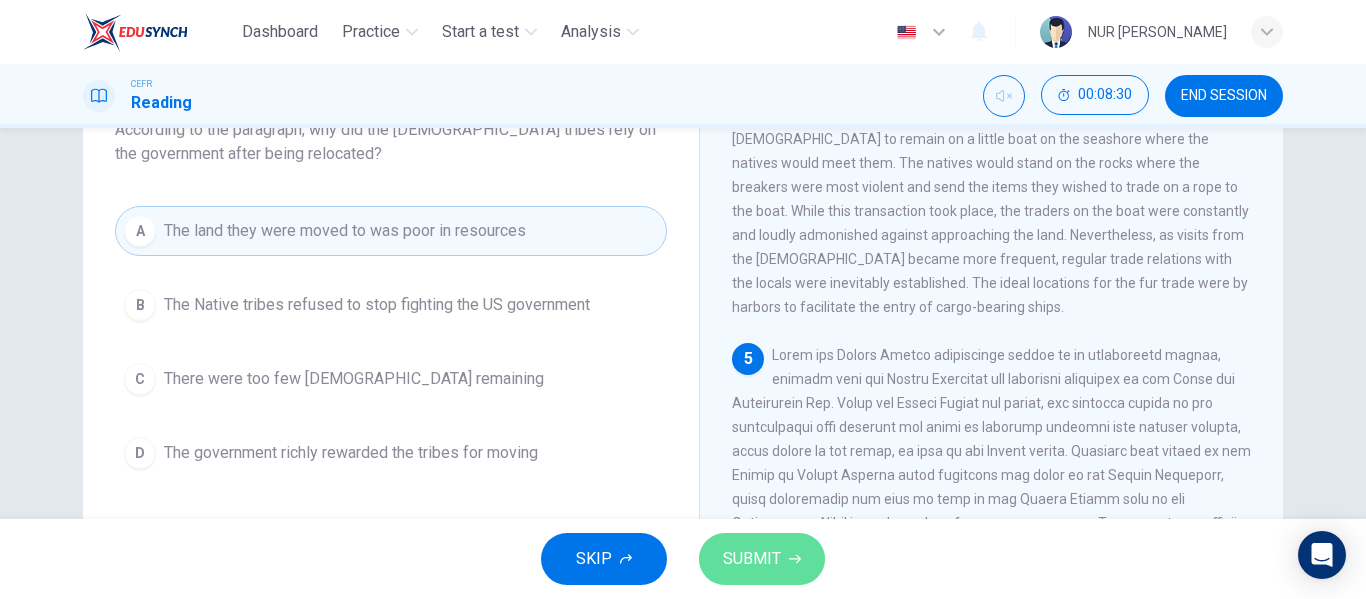click on "SUBMIT" at bounding box center (762, 559) 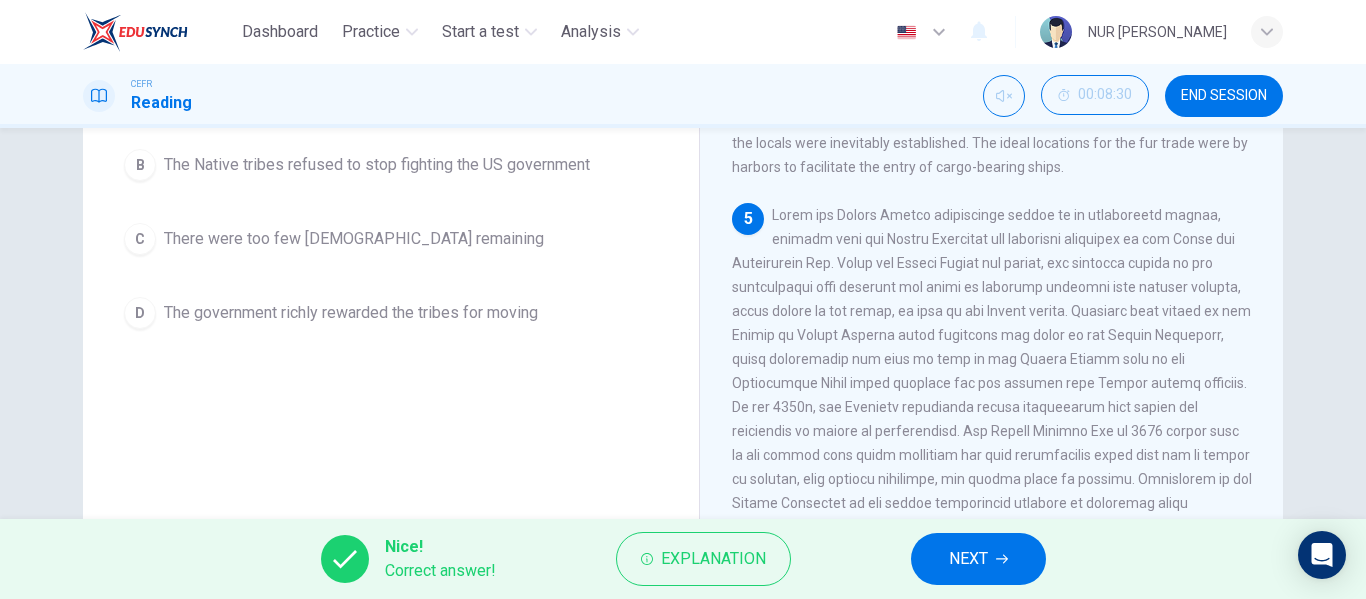 scroll, scrollTop: 287, scrollLeft: 0, axis: vertical 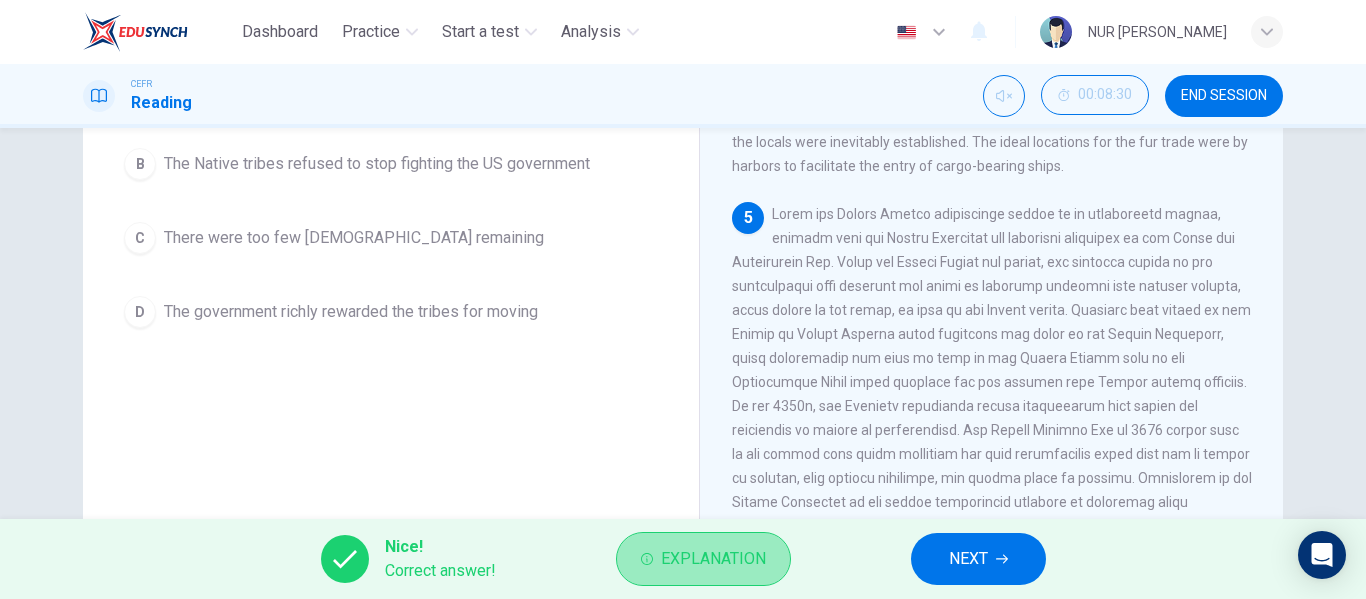 click on "Explanation" at bounding box center (703, 559) 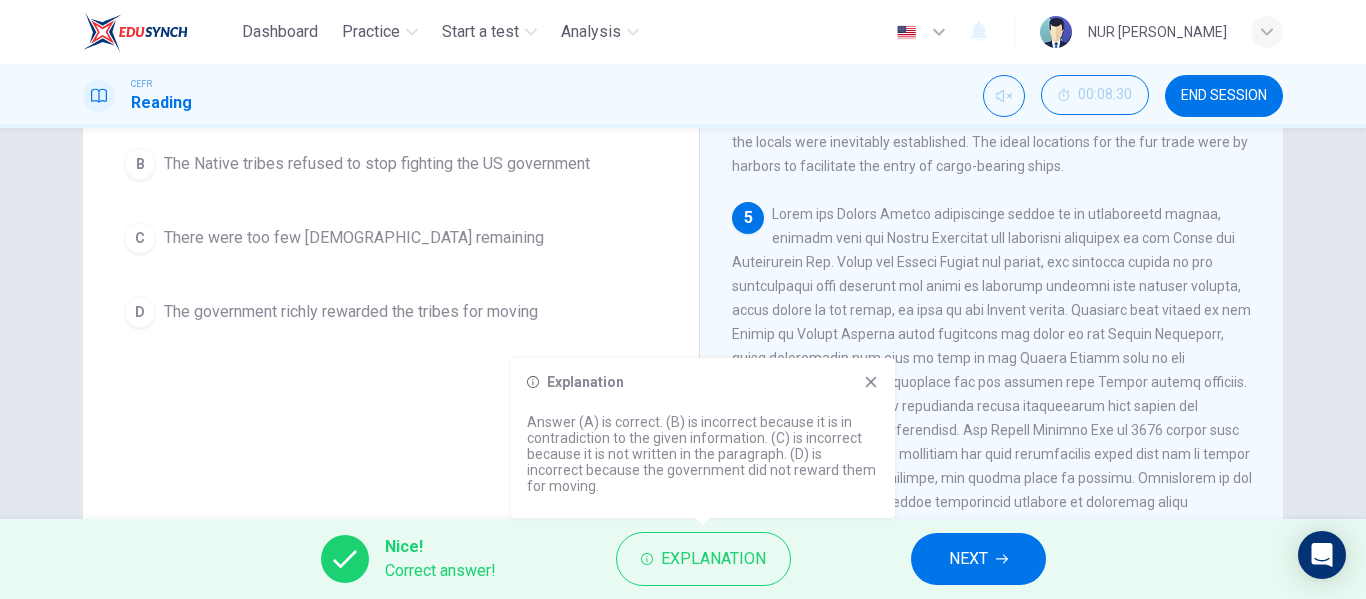 click on "NEXT" at bounding box center [968, 559] 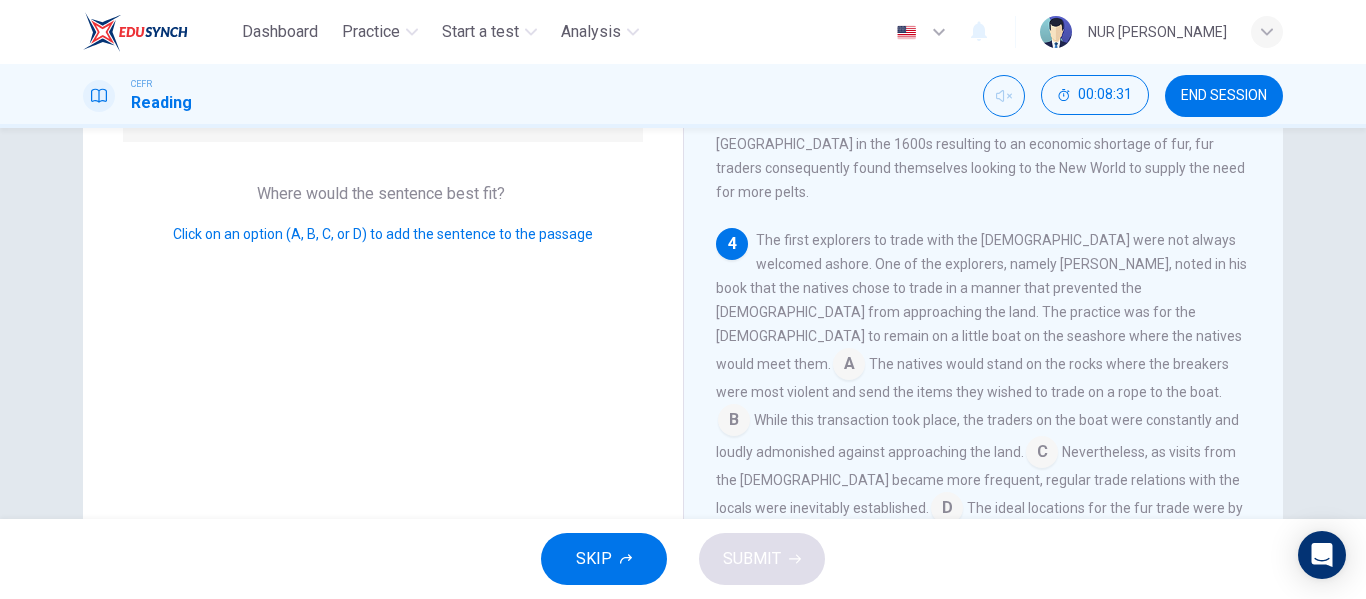 scroll, scrollTop: 700, scrollLeft: 0, axis: vertical 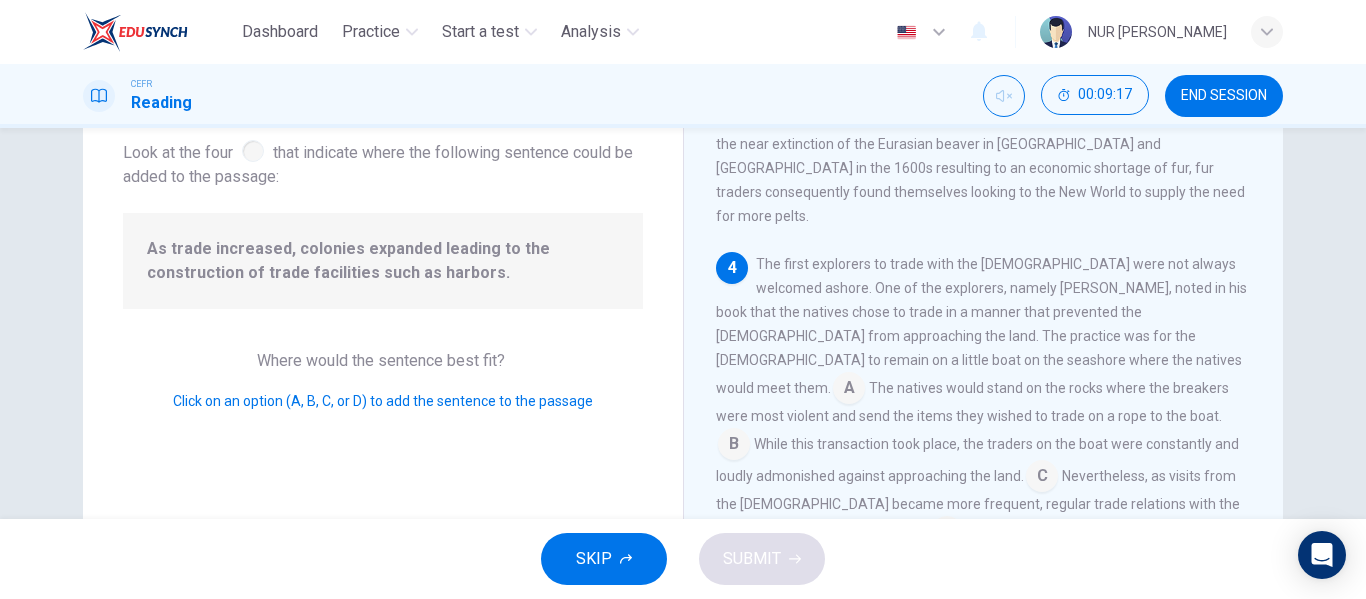 click at bounding box center [947, 534] 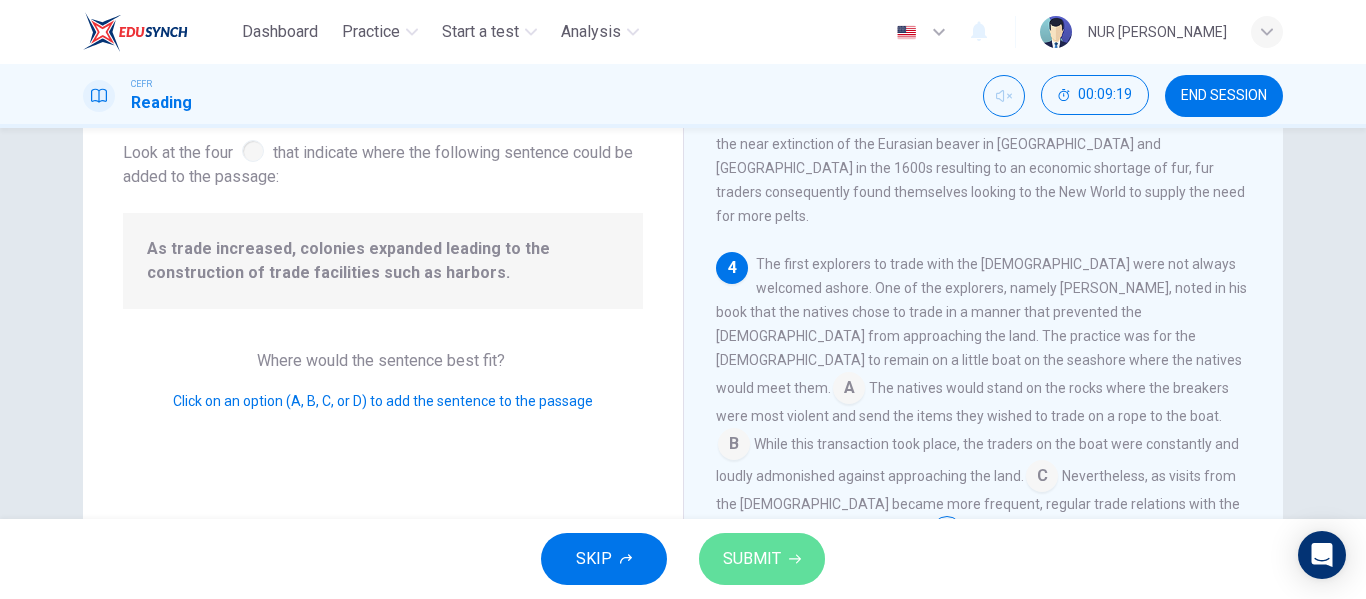 click on "SUBMIT" at bounding box center (752, 559) 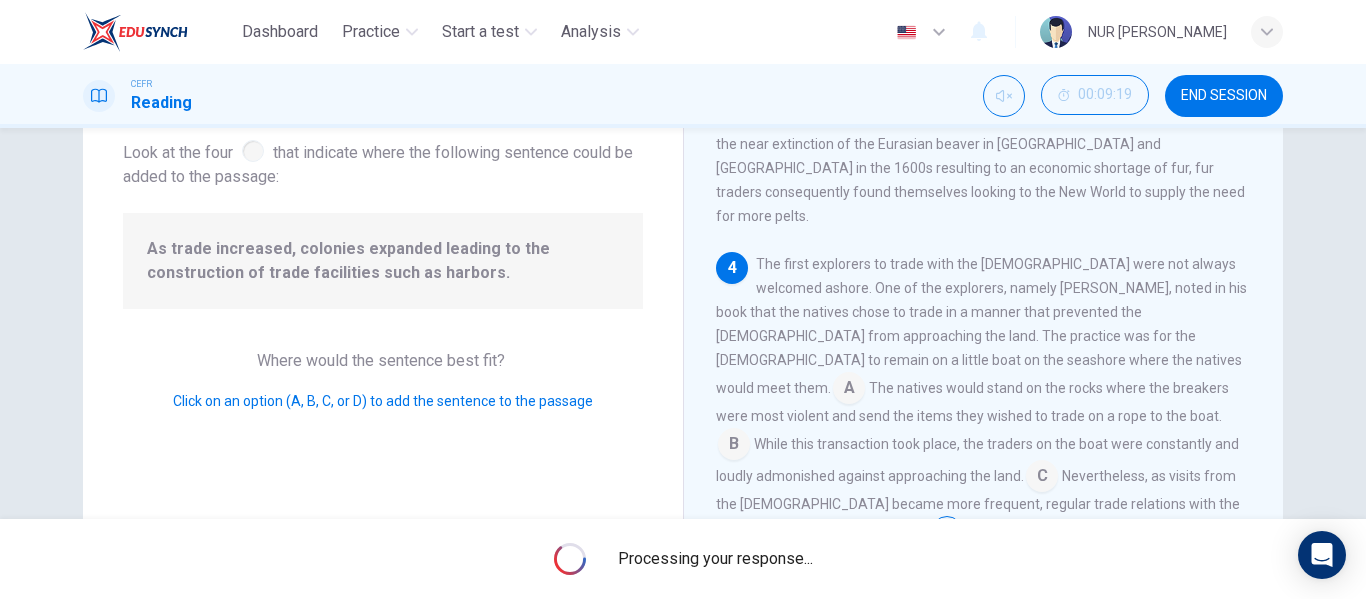 scroll, scrollTop: 867, scrollLeft: 0, axis: vertical 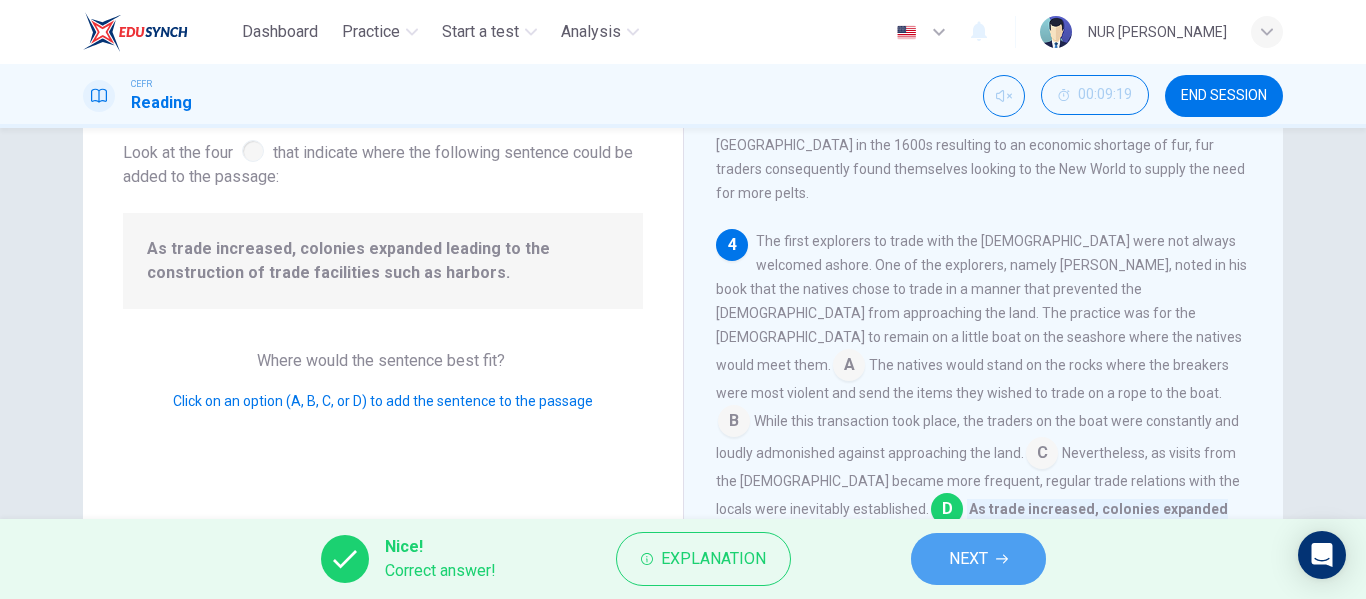 click on "NEXT" at bounding box center [978, 559] 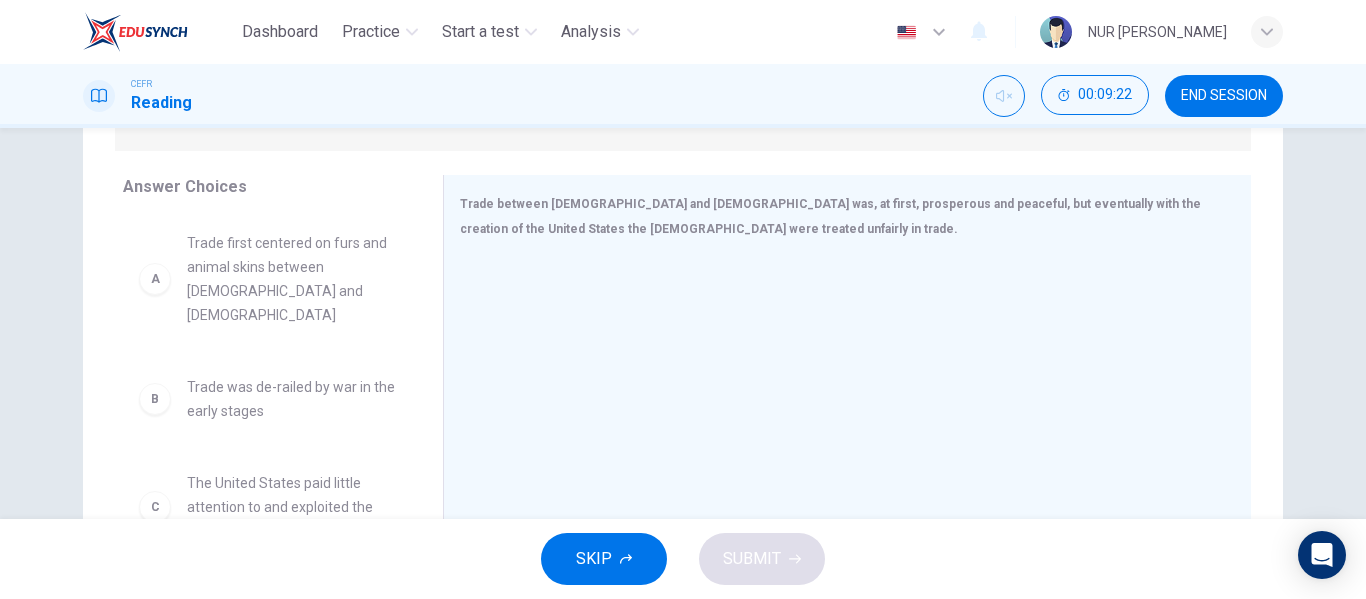 scroll, scrollTop: 299, scrollLeft: 0, axis: vertical 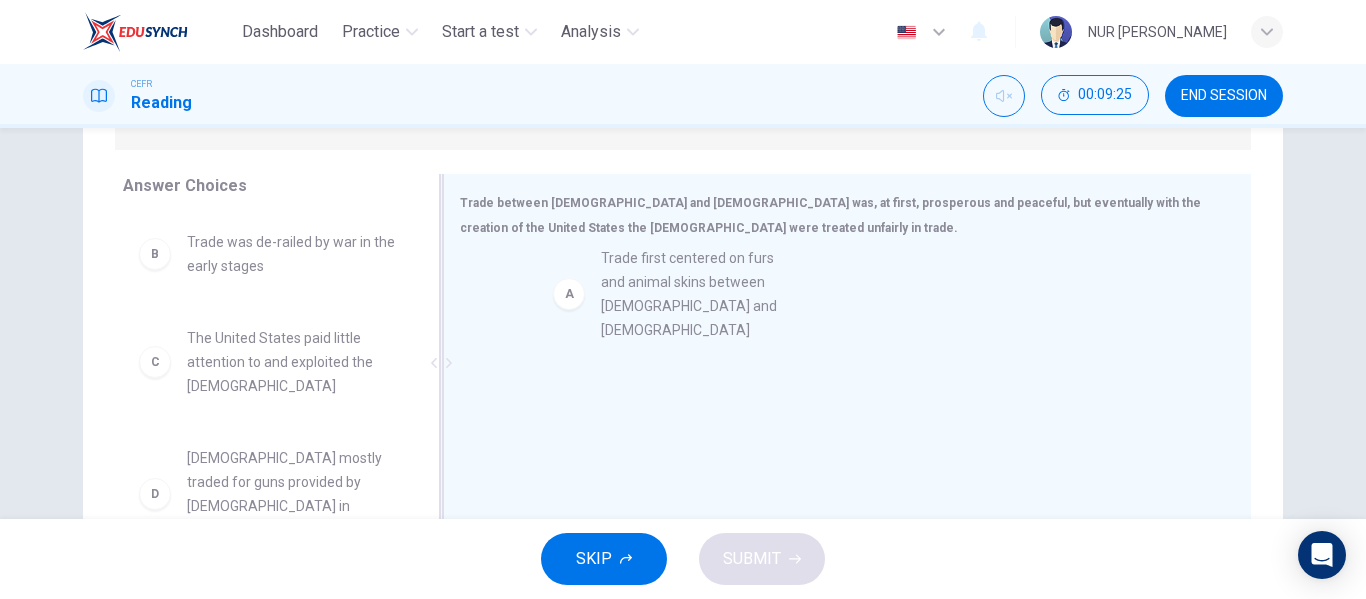drag, startPoint x: 267, startPoint y: 279, endPoint x: 706, endPoint y: 294, distance: 439.2562 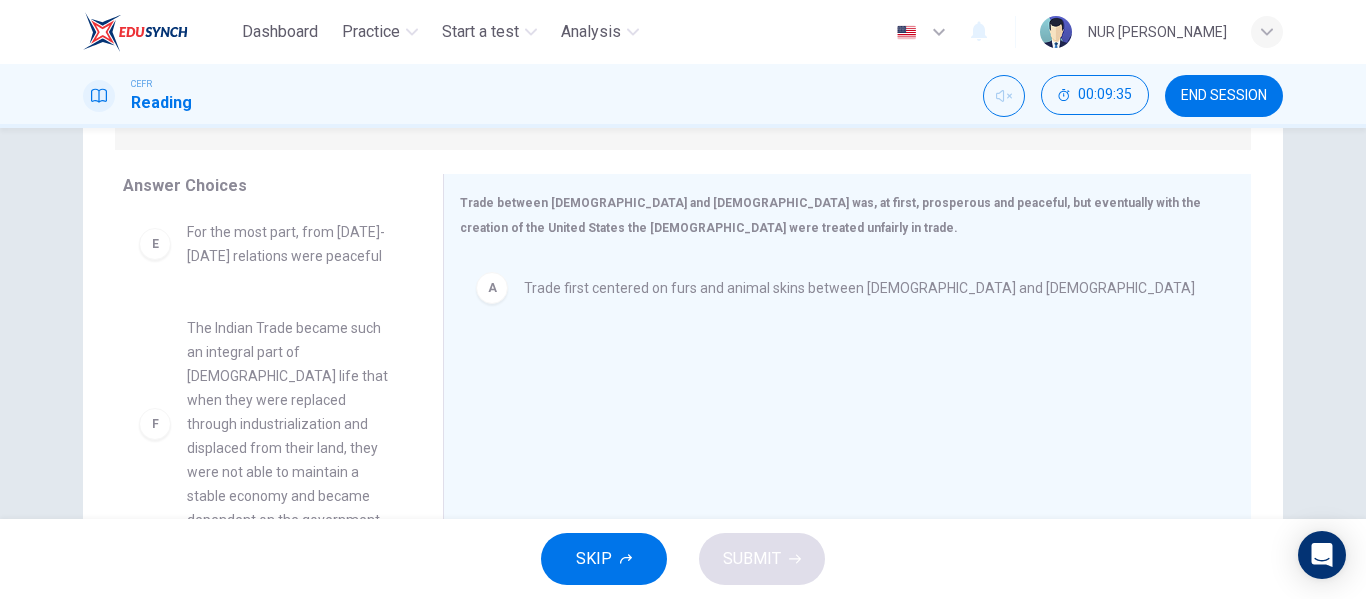 scroll, scrollTop: 372, scrollLeft: 0, axis: vertical 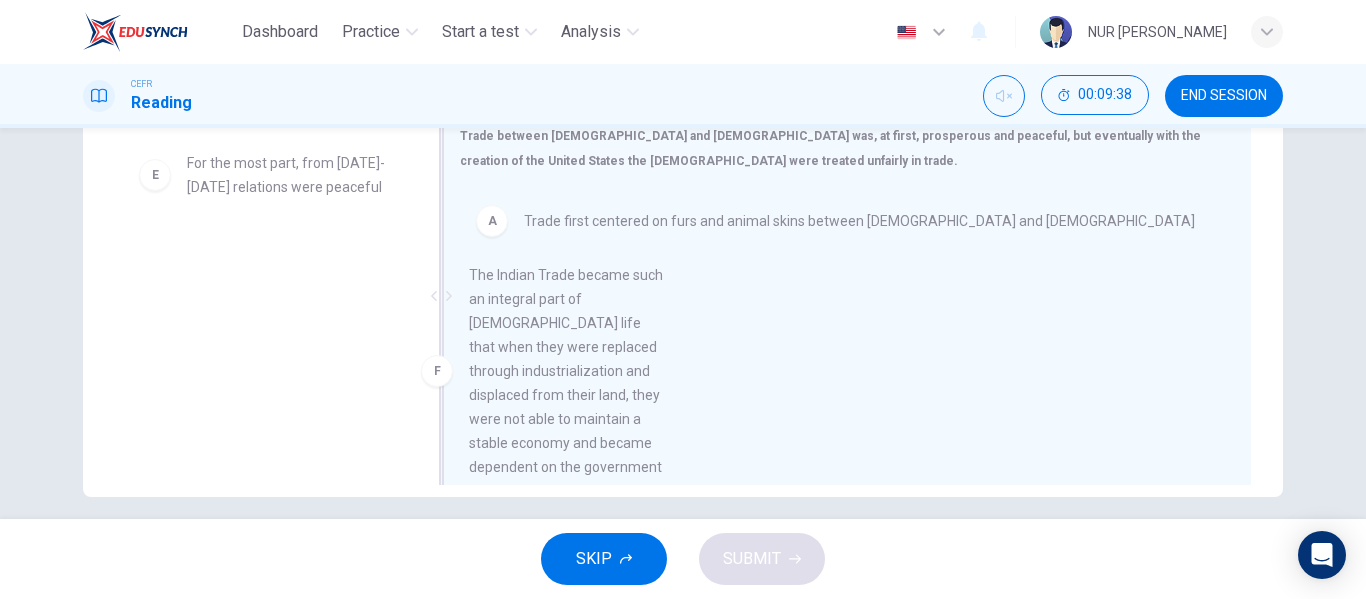 drag, startPoint x: 256, startPoint y: 329, endPoint x: 566, endPoint y: 375, distance: 313.39432 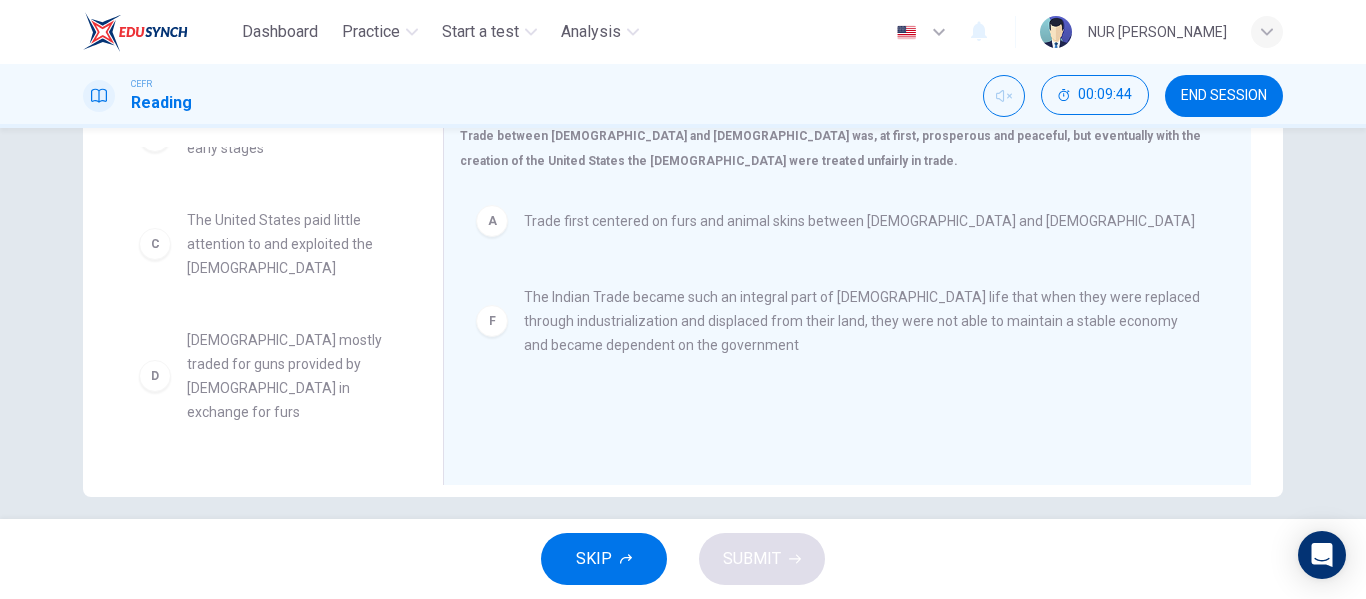 scroll, scrollTop: 49, scrollLeft: 0, axis: vertical 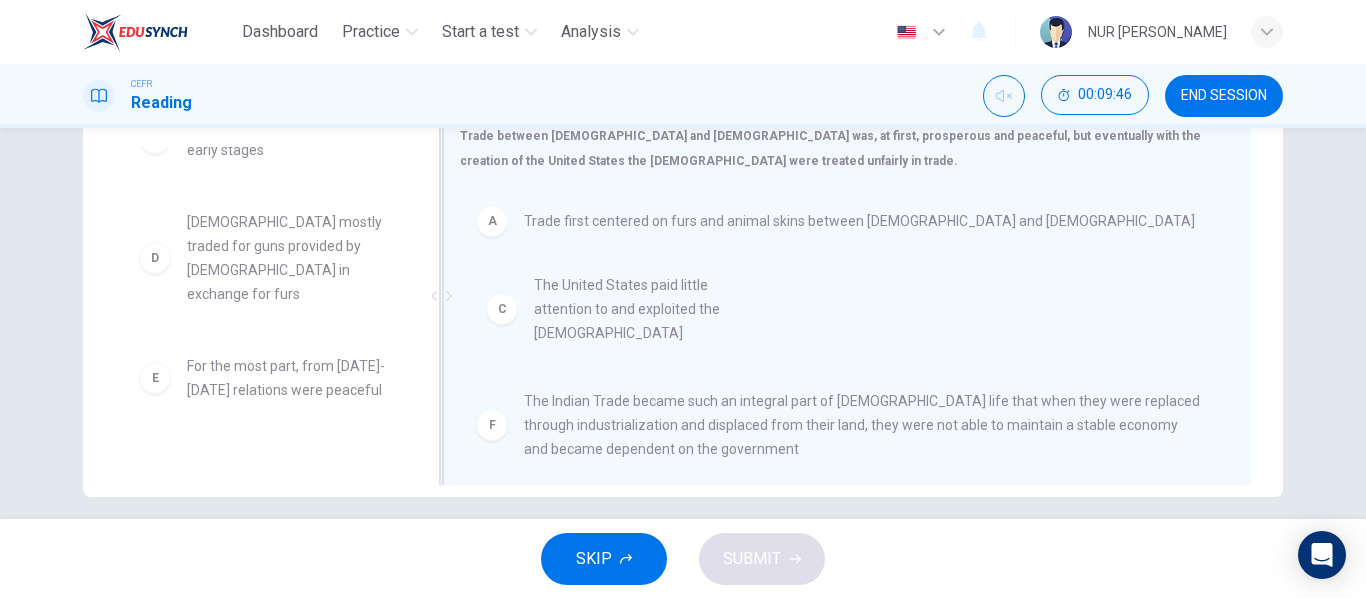 drag, startPoint x: 300, startPoint y: 232, endPoint x: 658, endPoint y: 295, distance: 363.50104 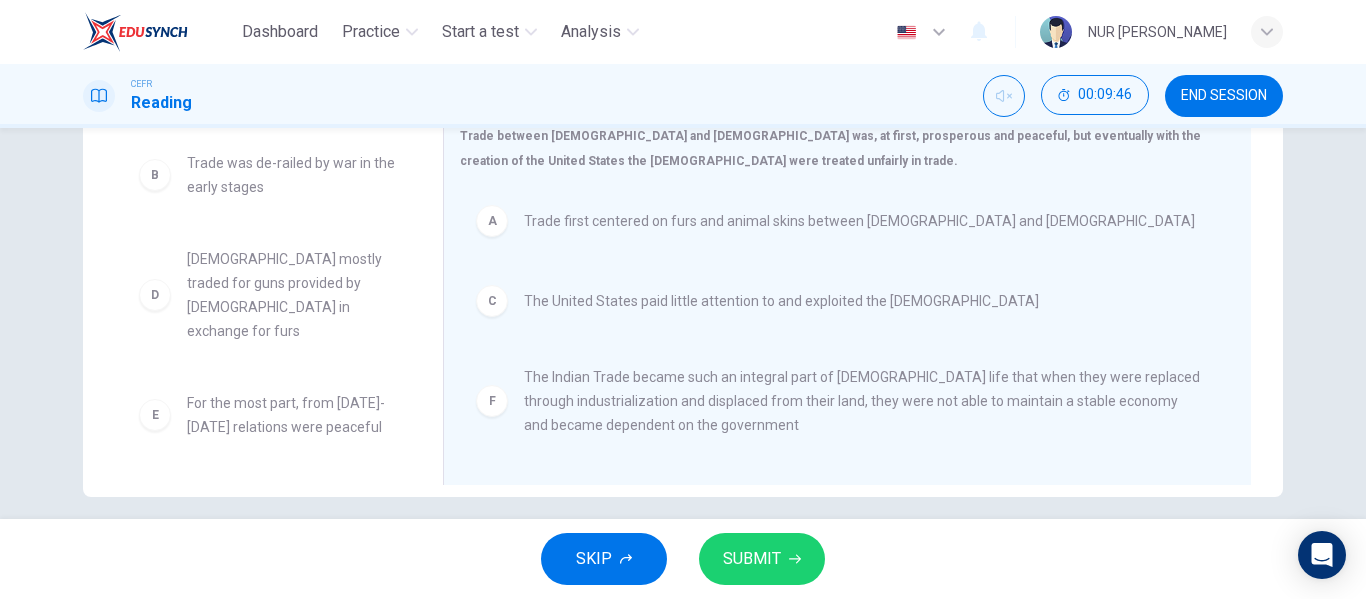 scroll, scrollTop: 0, scrollLeft: 0, axis: both 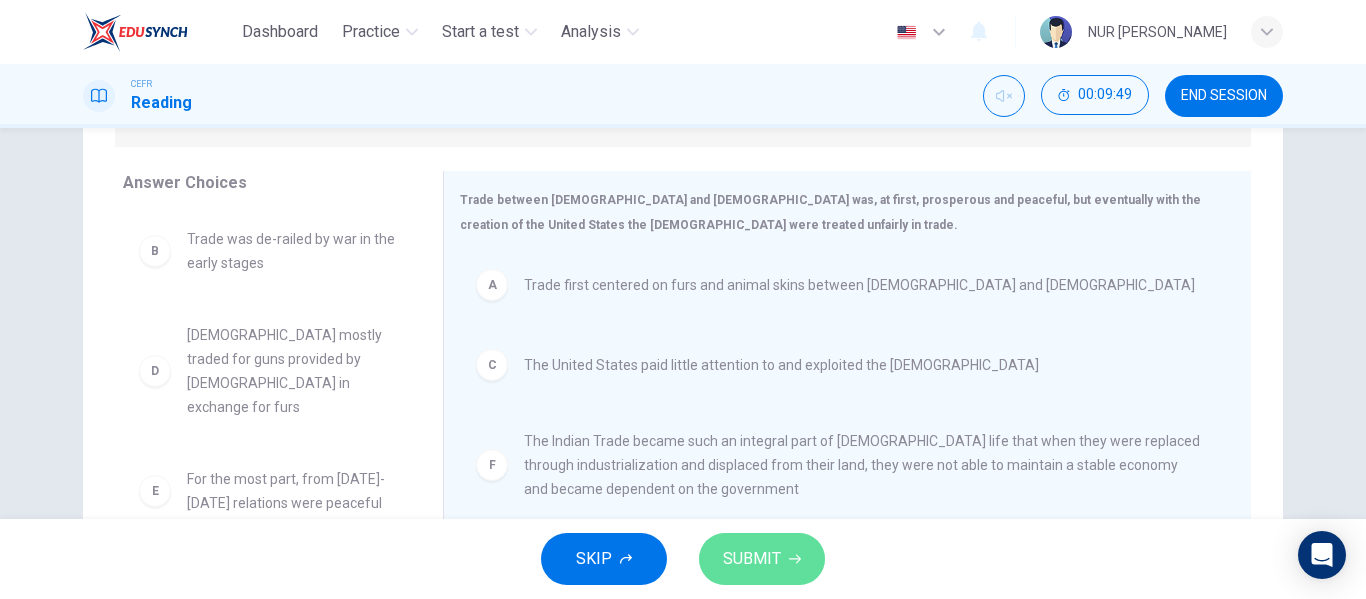 click on "SUBMIT" at bounding box center (752, 559) 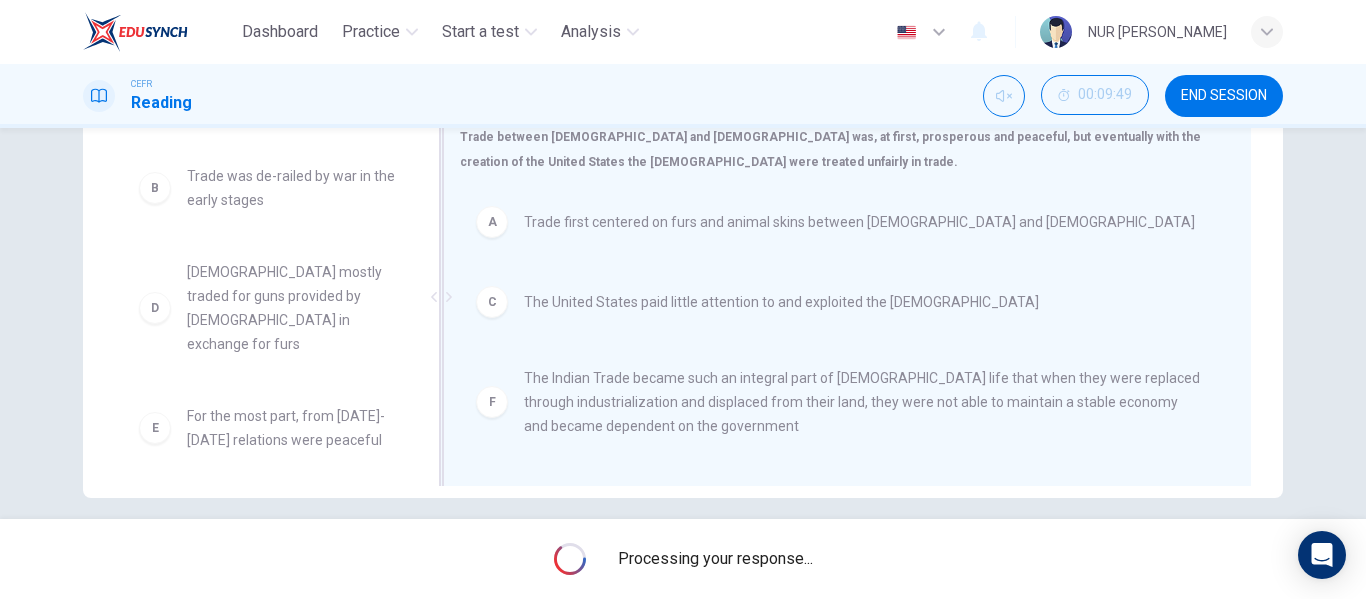 scroll, scrollTop: 368, scrollLeft: 0, axis: vertical 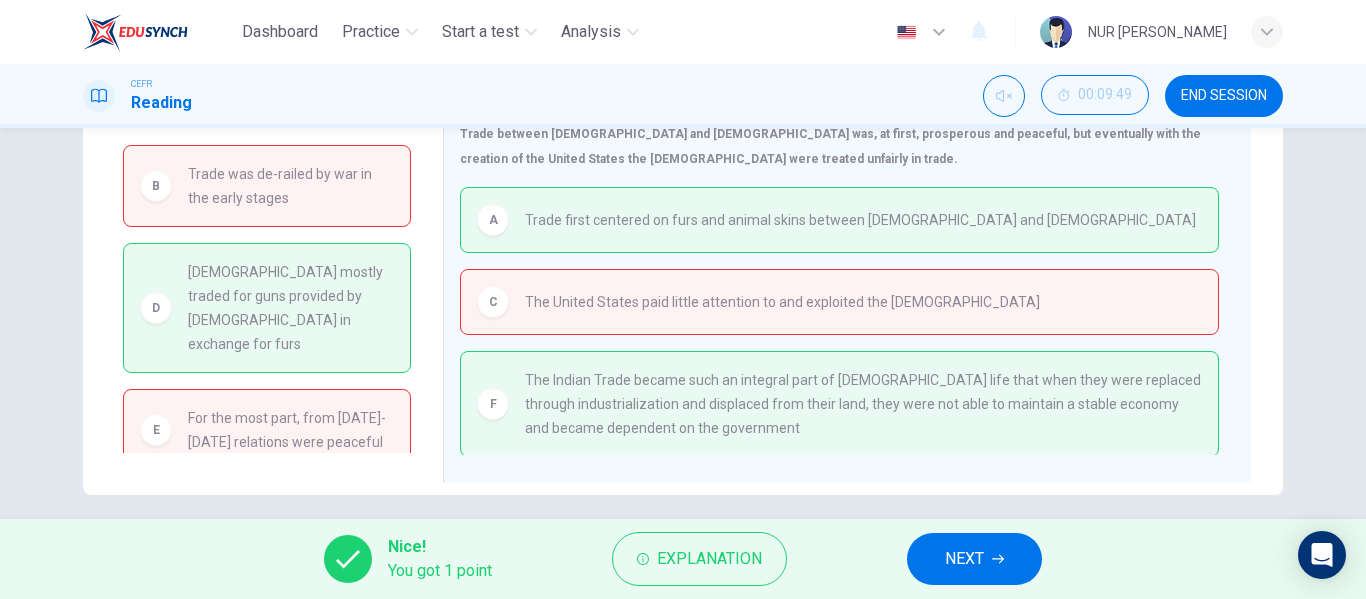 click on "NEXT" at bounding box center (964, 559) 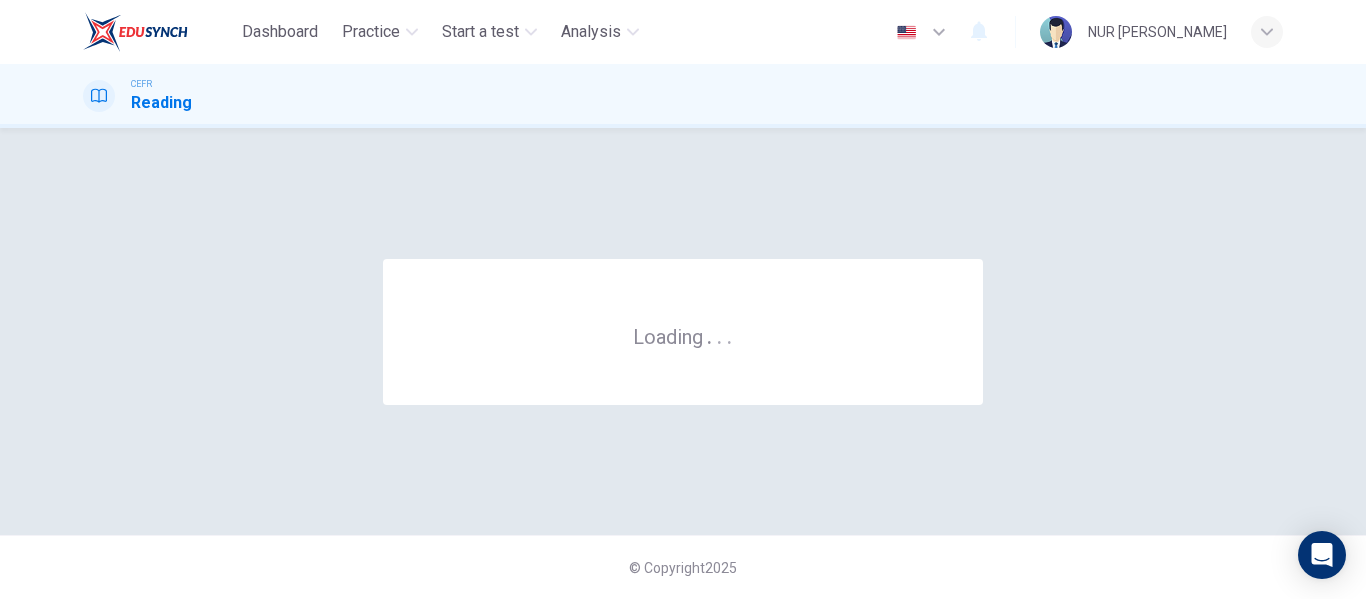 scroll, scrollTop: 0, scrollLeft: 0, axis: both 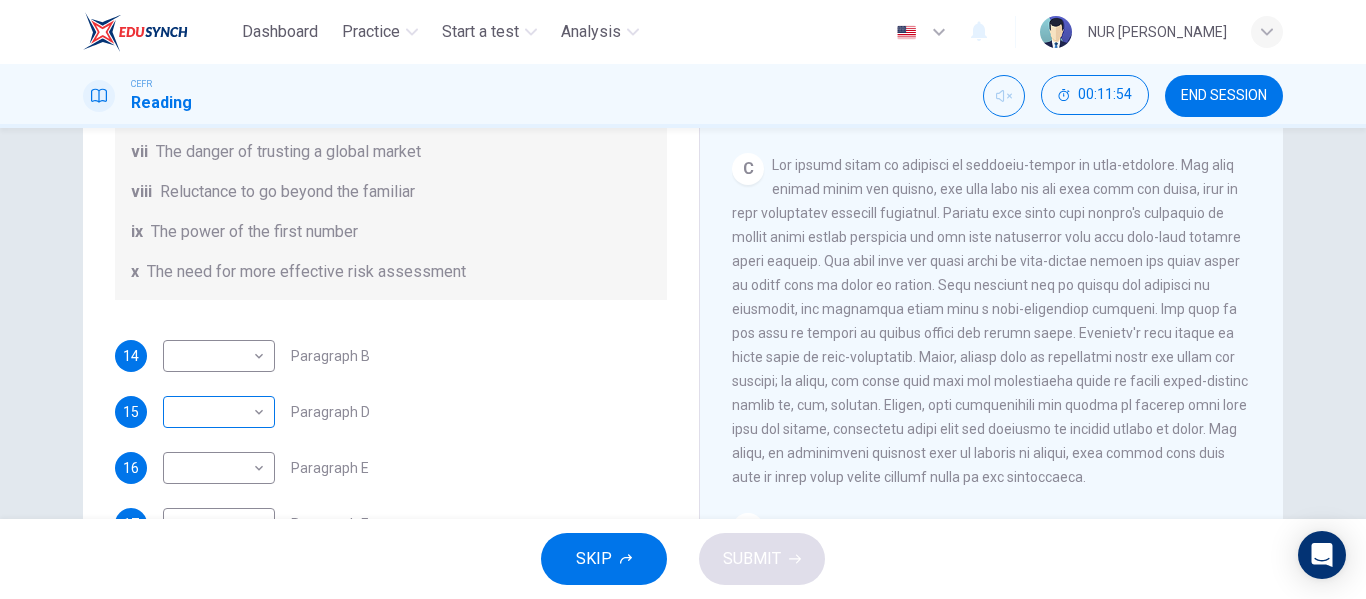 click on "Dashboard Practice Start a test Analysis English en ​ NUR [PERSON_NAME] CEFR Reading 00:11:54 END SESSION Questions 14 - 19 Reading Passage 1 has nine paragraphs  A-I
Choose the correct heading for Paragraphs  B  and  D-H  from the list of headings below.
Write the correct number  (i-xi)  in the boxes below. List of Headings i Not identifying the correct priorities ii A solution for the long term iii The difficulty of changing your mind iv Why looking back is unhelpful v Strengthening inner resources vi A successful approach to the study of decision-making vii The danger of trusting a global market viii Reluctance to go beyond the familiar ix The power of the first number x The need for more effective risk assessment 14 ​ ​ Paragraph B 15 ​ ​ Paragraph D 16 ​ ​ Paragraph E 17 ​ ​ Paragraph F 18 ​ ​ Paragraph G 19 ​ ​ Paragraph H Why Risks Can Go Wrong CLICK TO ZOOM Click to Zoom A B C D E F G H I SKIP SUBMIT EduSynch - Online Language Proficiency Testing" at bounding box center (683, 299) 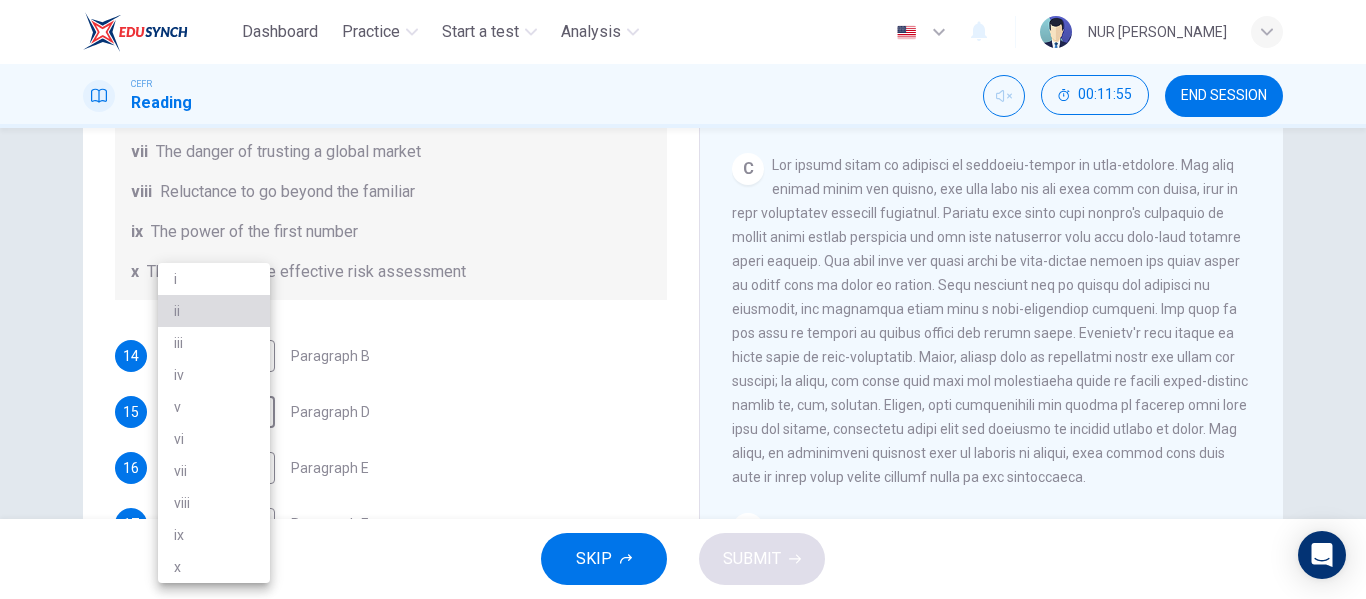 click on "ii" at bounding box center (214, 311) 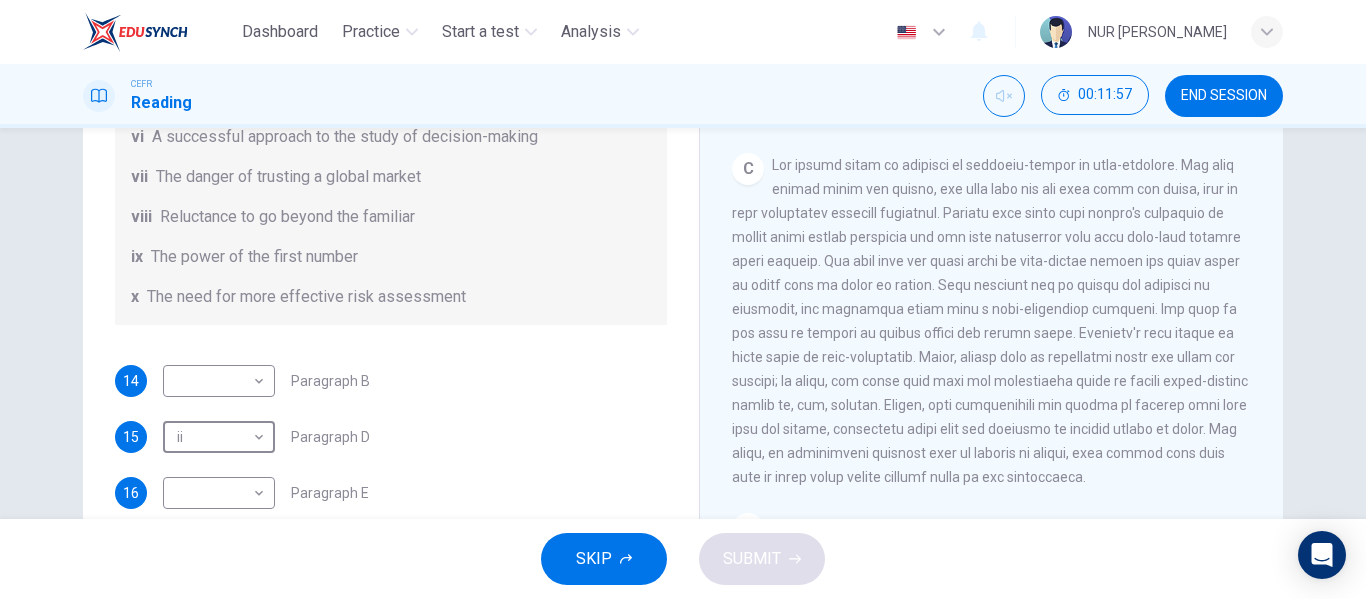 scroll, scrollTop: 343, scrollLeft: 0, axis: vertical 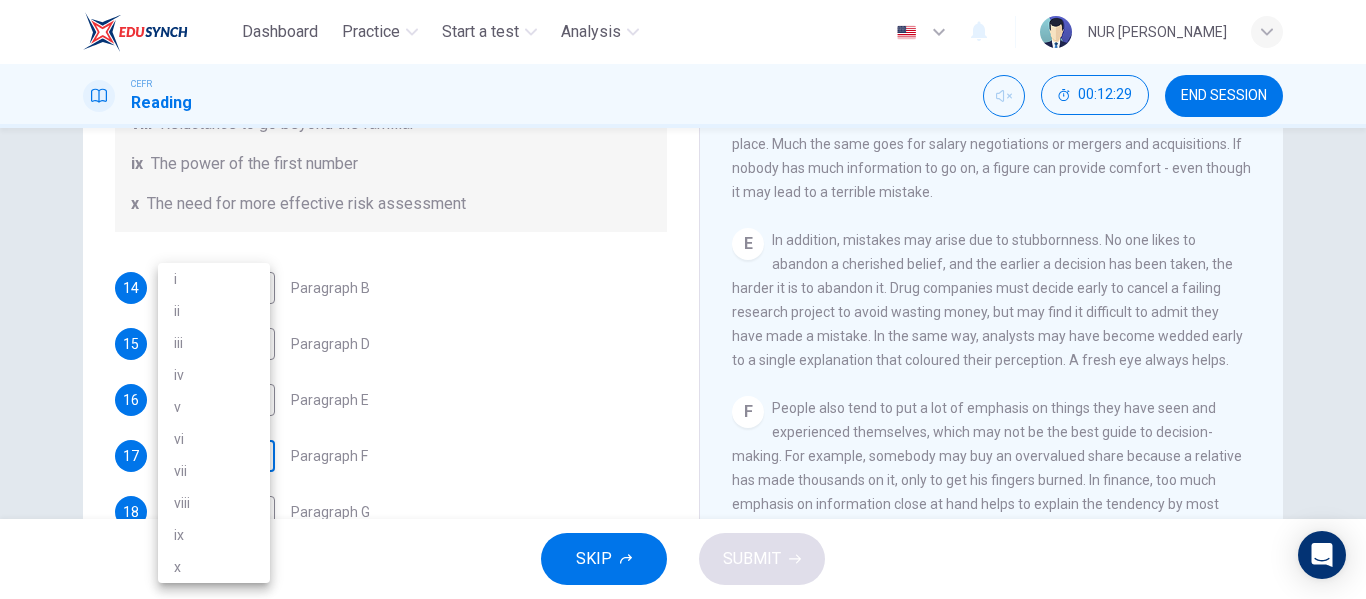 click on "Dashboard Practice Start a test Analysis English en ​ NUR [PERSON_NAME] CEFR Reading 00:12:29 END SESSION Questions 14 - 19 Reading Passage 1 has nine paragraphs  A-I
Choose the correct heading for Paragraphs  B  and  D-H  from the list of headings below.
Write the correct number  (i-xi)  in the boxes below. List of Headings i Not identifying the correct priorities ii A solution for the long term iii The difficulty of changing your mind iv Why looking back is unhelpful v Strengthening inner resources vi A successful approach to the study of decision-making vii The danger of trusting a global market viii Reluctance to go beyond the familiar ix The power of the first number x The need for more effective risk assessment 14 ​ ​ Paragraph B 15 ii ii ​ Paragraph D 16 ​ ​ Paragraph E 17 ​ ​ Paragraph F 18 ​ ​ Paragraph G 19 ​ ​ Paragraph H Why Risks Can Go Wrong CLICK TO ZOOM Click to Zoom A B C D E F G H I SKIP SUBMIT EduSynch - Online Language Proficiency Testing" at bounding box center [683, 299] 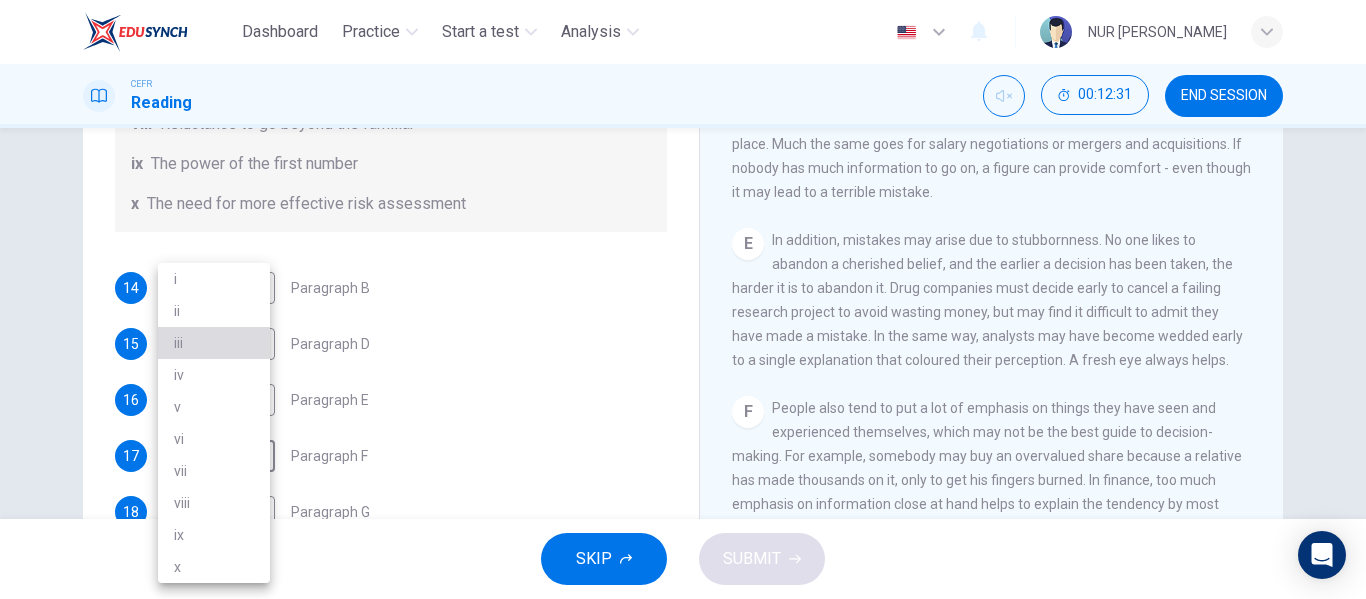 click on "iii" at bounding box center (214, 343) 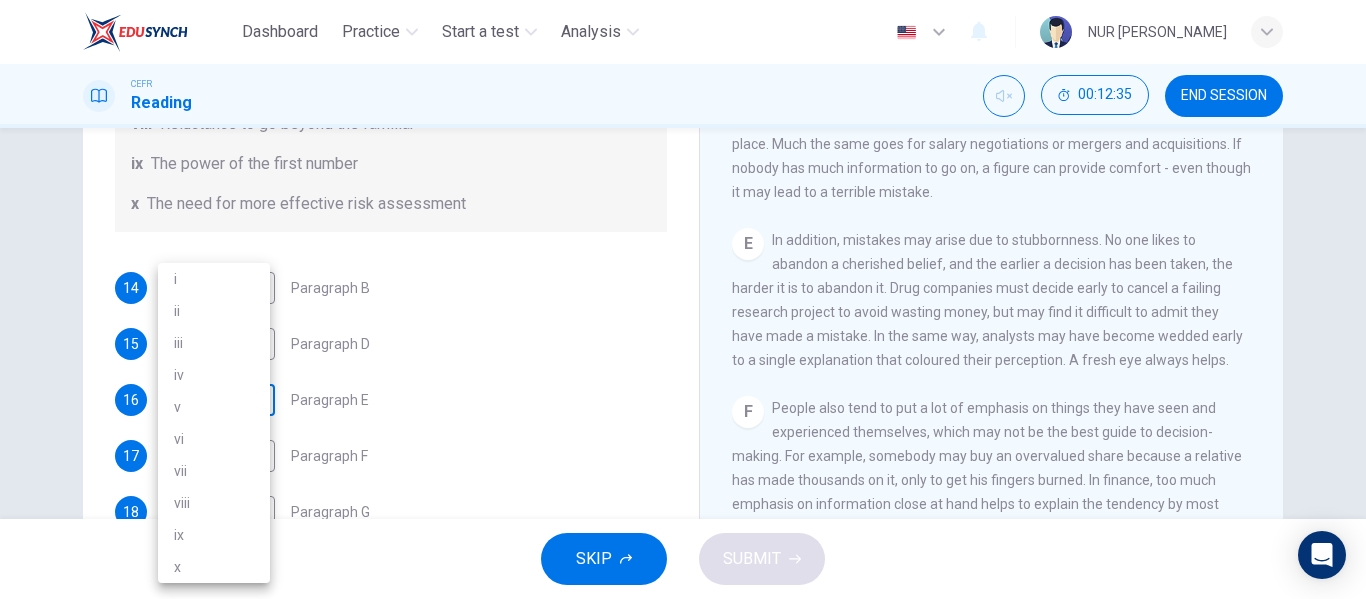 click on "Dashboard Practice Start a test Analysis English en ​ NUR [PERSON_NAME] CEFR Reading 00:12:35 END SESSION Questions 14 - 19 Reading Passage 1 has nine paragraphs  A-I
Choose the correct heading for Paragraphs  B  and  D-H  from the list of headings below.
Write the correct number  (i-xi)  in the boxes below. List of Headings i Not identifying the correct priorities ii A solution for the long term iii The difficulty of changing your mind iv Why looking back is unhelpful v Strengthening inner resources vi A successful approach to the study of decision-making vii The danger of trusting a global market viii Reluctance to go beyond the familiar ix The power of the first number x The need for more effective risk assessment 14 ​ ​ Paragraph B 15 ii ii ​ Paragraph D 16 ​ ​ Paragraph E 17 iii iii ​ Paragraph F 18 ​ ​ Paragraph G 19 ​ ​ Paragraph H Why Risks Can Go Wrong CLICK TO ZOOM Click to Zoom A B C D E F G H I SKIP SUBMIT EduSynch - Online Language Proficiency Testing" at bounding box center [683, 299] 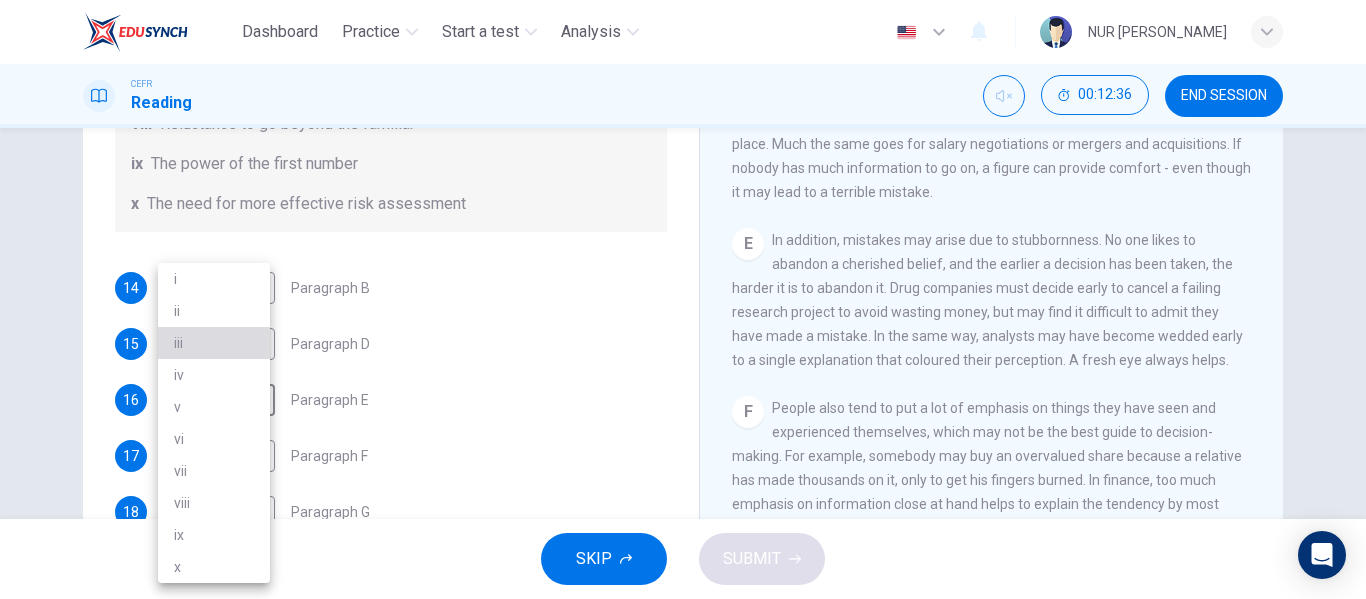 click on "iii" at bounding box center [214, 343] 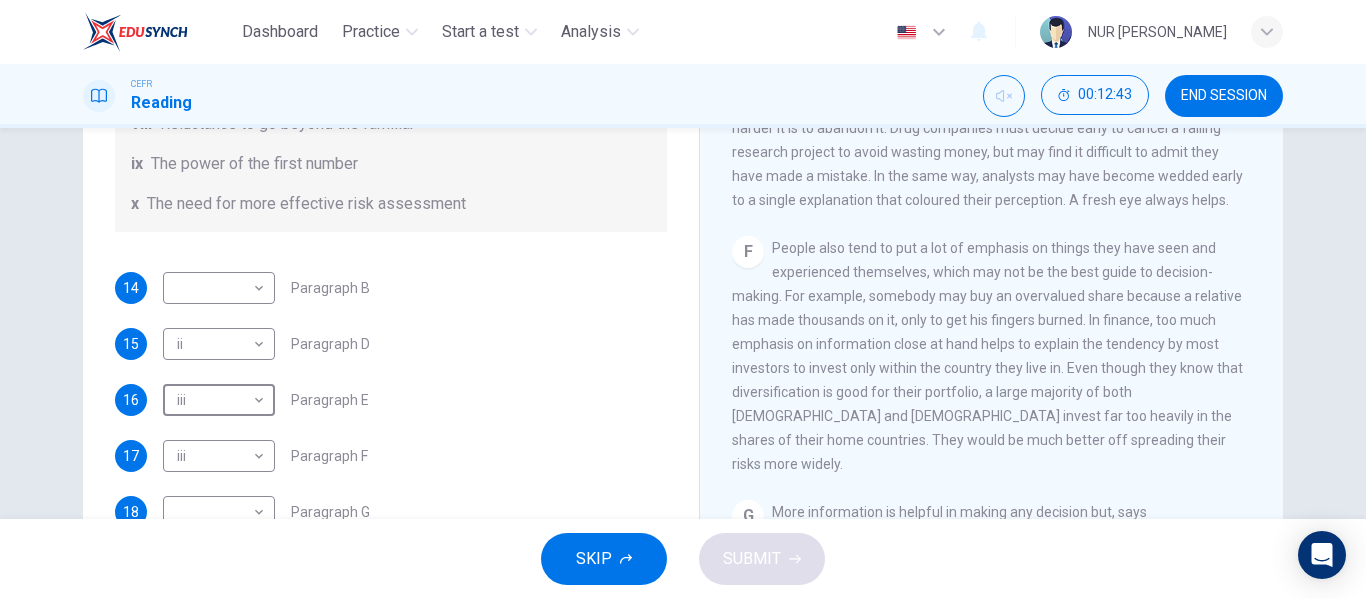 scroll, scrollTop: 1403, scrollLeft: 0, axis: vertical 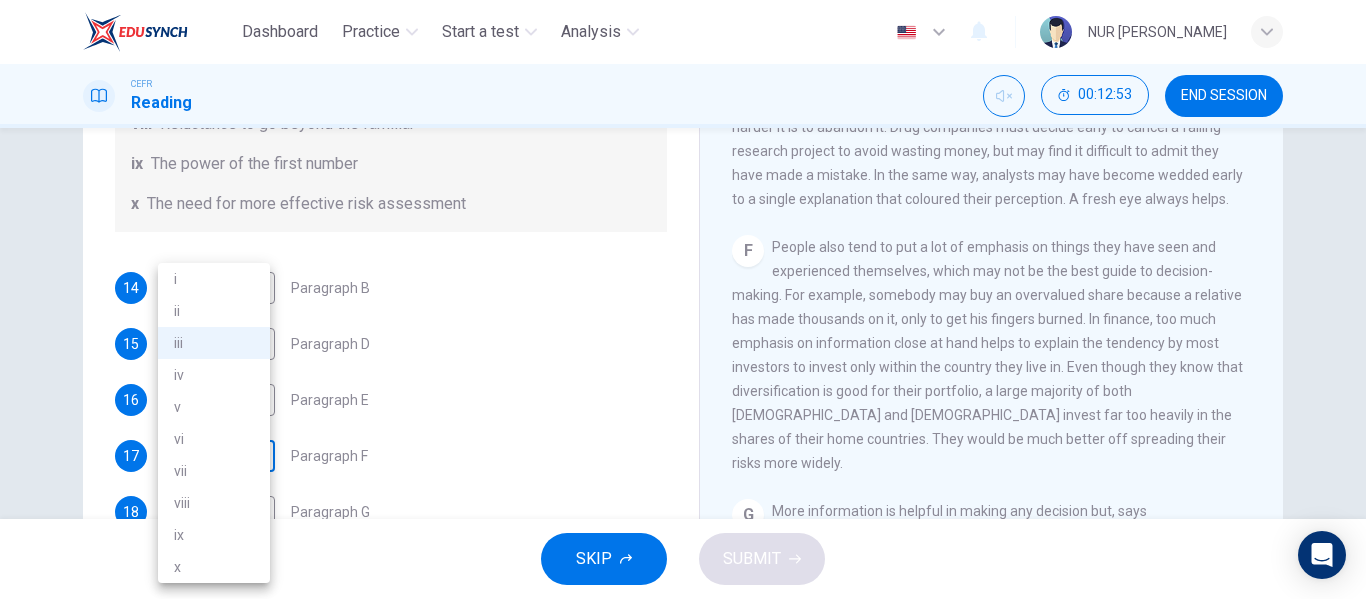 click on "Dashboard Practice Start a test Analysis English en ​ NUR [PERSON_NAME] CEFR Reading 00:12:53 END SESSION Questions 14 - 19 Reading Passage 1 has nine paragraphs  A-I
Choose the correct heading for Paragraphs  B  and  D-H  from the list of headings below.
Write the correct number  (i-xi)  in the boxes below. List of Headings i Not identifying the correct priorities ii A solution for the long term iii The difficulty of changing your mind iv Why looking back is unhelpful v Strengthening inner resources vi A successful approach to the study of decision-making vii The danger of trusting a global market viii Reluctance to go beyond the familiar ix The power of the first number x The need for more effective risk assessment 14 ​ ​ Paragraph B 15 ii ii ​ Paragraph D 16 iii iii ​ Paragraph E 17 iii iii ​ Paragraph F 18 ​ ​ Paragraph G 19 ​ ​ Paragraph H Why Risks Can Go Wrong CLICK TO ZOOM Click to Zoom A B C D E F G H I SKIP SUBMIT
Dashboard Practice Start a test 2025" at bounding box center (683, 299) 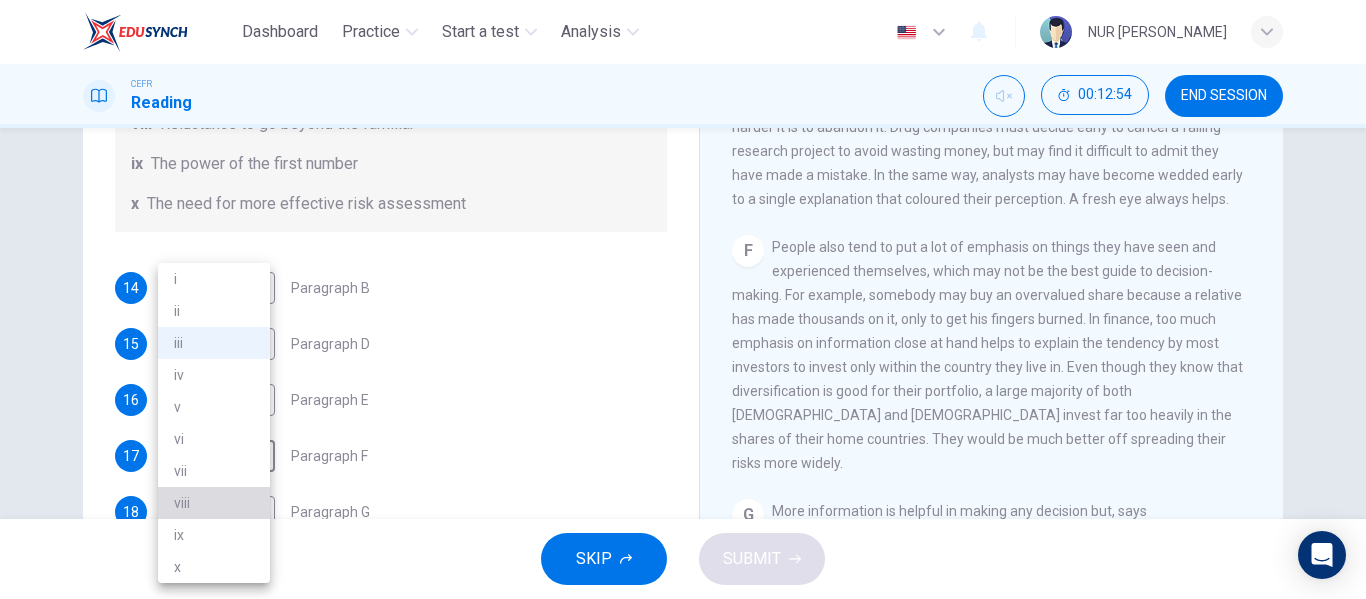 click on "viii" at bounding box center (214, 503) 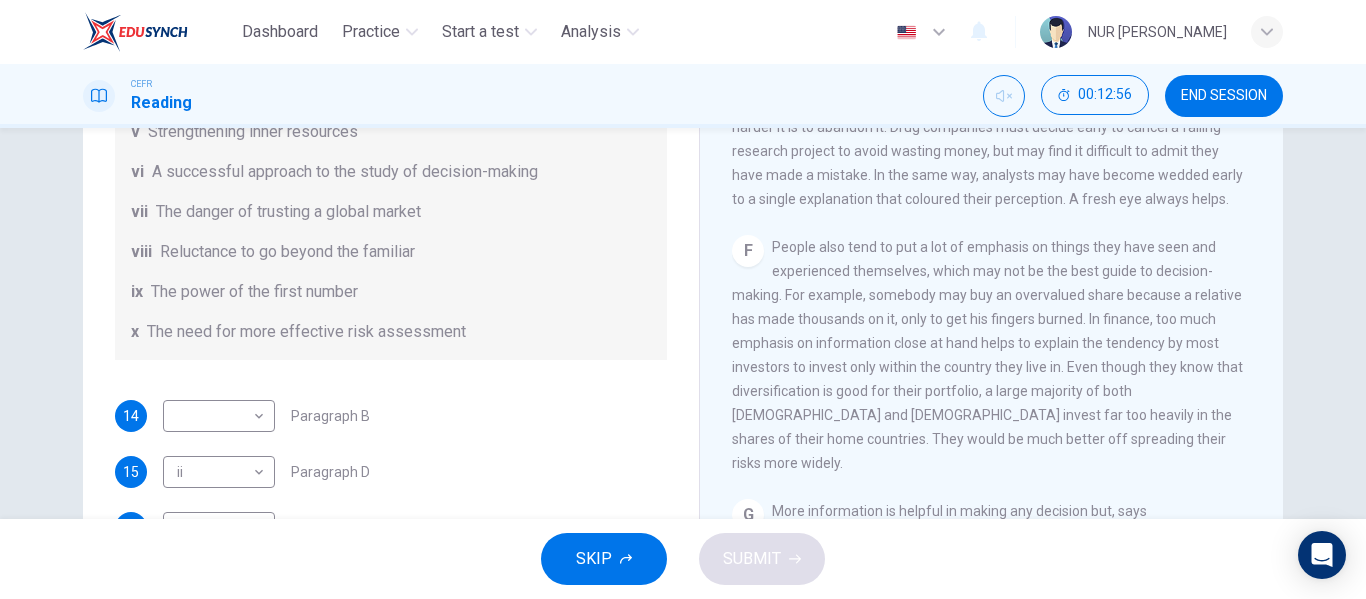 scroll, scrollTop: 385, scrollLeft: 0, axis: vertical 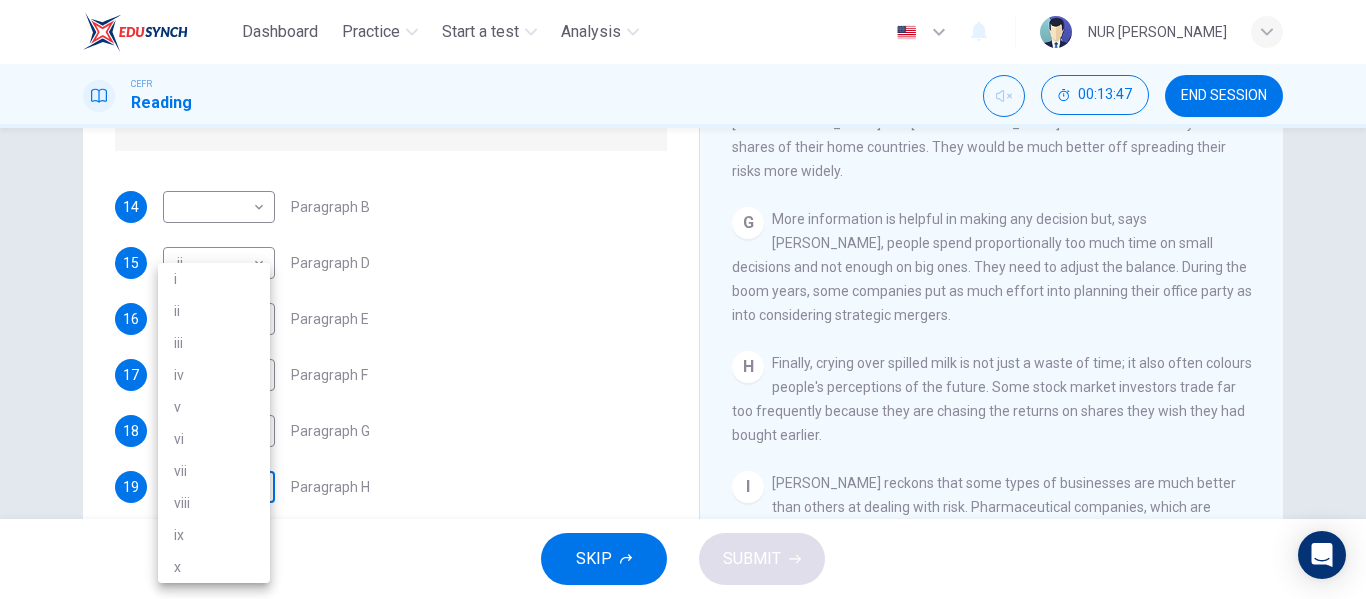 click on "Dashboard Practice Start a test Analysis English en ​ NUR [PERSON_NAME] CEFR Reading 00:13:47 END SESSION Questions 14 - 19 Reading Passage 1 has nine paragraphs  A-I
Choose the correct heading for Paragraphs  B  and  D-H  from the list of headings below.
Write the correct number  (i-xi)  in the boxes below. List of Headings i Not identifying the correct priorities ii A solution for the long term iii The difficulty of changing your mind iv Why looking back is unhelpful v Strengthening inner resources vi A successful approach to the study of decision-making vii The danger of trusting a global market viii Reluctance to go beyond the familiar ix The power of the first number x The need for more effective risk assessment 14 ​ ​ Paragraph B 15 ii ii ​ Paragraph D 16 iii iii ​ Paragraph E 17 viii viii ​ Paragraph F 18 ​ ​ Paragraph G 19 ​ ​ Paragraph H Why Risks Can Go Wrong CLICK TO ZOOM Click to Zoom A B C D E F G H I SKIP SUBMIT
Dashboard Practice Start a test i" at bounding box center (683, 299) 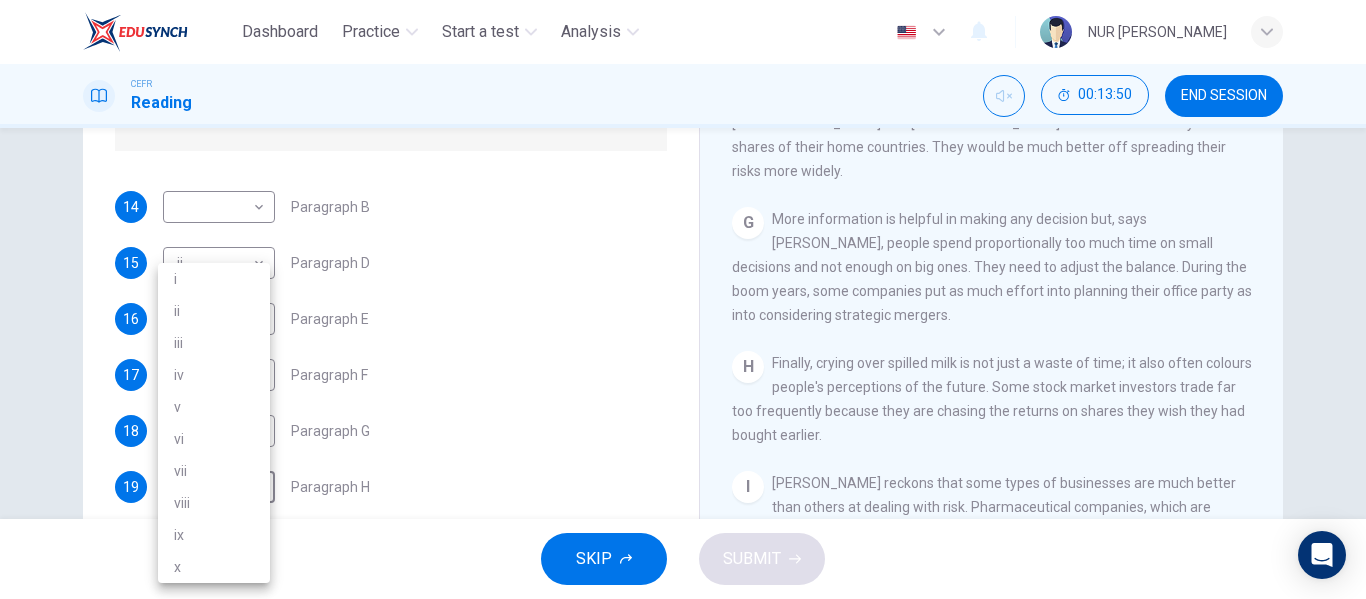 click at bounding box center [683, 299] 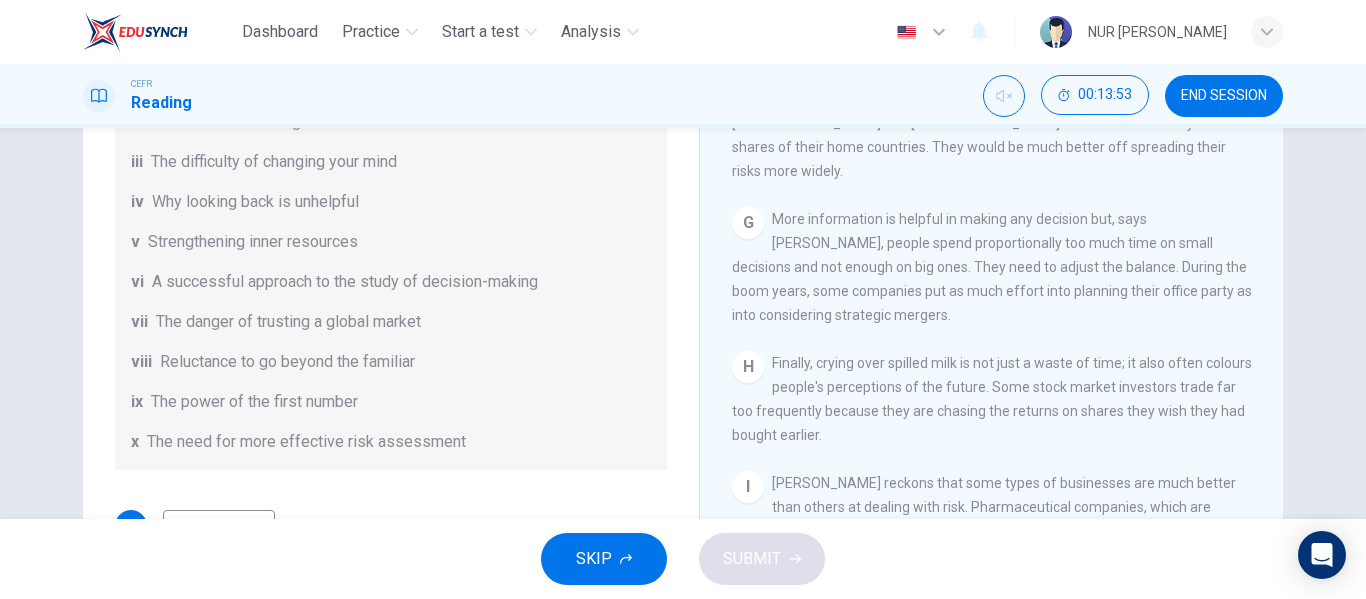 scroll, scrollTop: 385, scrollLeft: 0, axis: vertical 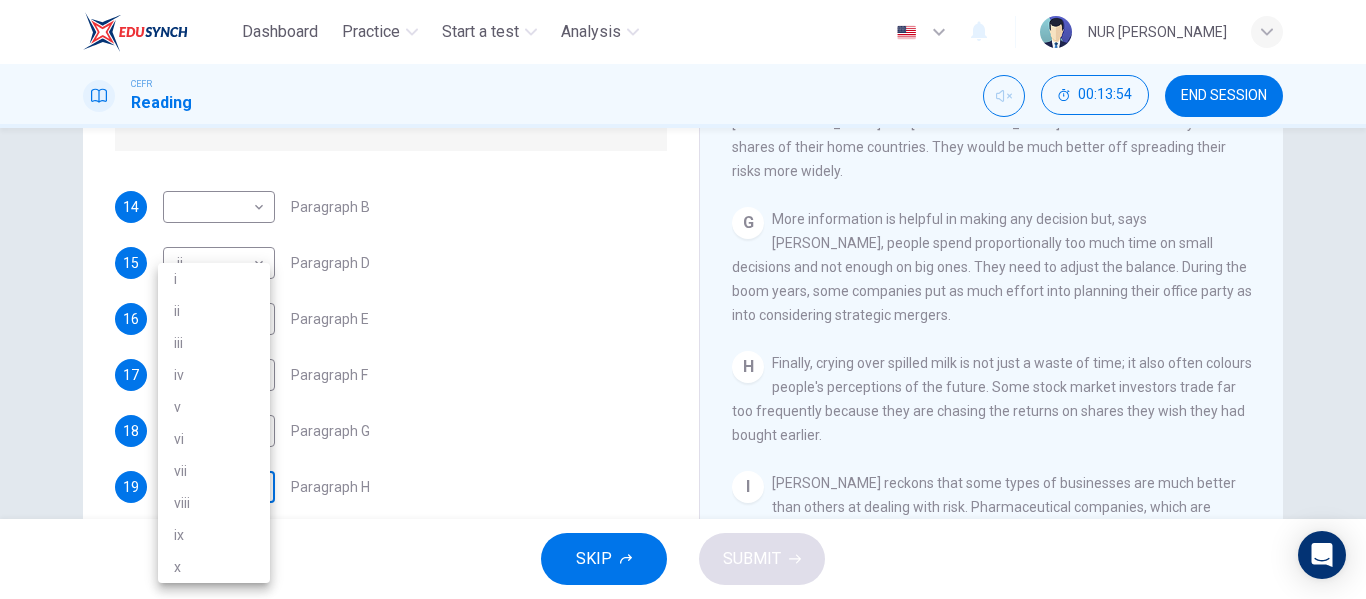 click on "Dashboard Practice Start a test Analysis English en ​ NUR [PERSON_NAME] CEFR Reading 00:13:54 END SESSION Questions 14 - 19 Reading Passage 1 has nine paragraphs  A-I
Choose the correct heading for Paragraphs  B  and  D-H  from the list of headings below.
Write the correct number  (i-xi)  in the boxes below. List of Headings i Not identifying the correct priorities ii A solution for the long term iii The difficulty of changing your mind iv Why looking back is unhelpful v Strengthening inner resources vi A successful approach to the study of decision-making vii The danger of trusting a global market viii Reluctance to go beyond the familiar ix The power of the first number x The need for more effective risk assessment 14 ​ ​ Paragraph B 15 ii ii ​ Paragraph D 16 iii iii ​ Paragraph E 17 viii viii ​ Paragraph F 18 ​ ​ Paragraph G 19 ​ ​ Paragraph H Why Risks Can Go Wrong CLICK TO ZOOM Click to Zoom A B C D E F G H I SKIP SUBMIT
Dashboard Practice Start a test i" at bounding box center [683, 299] 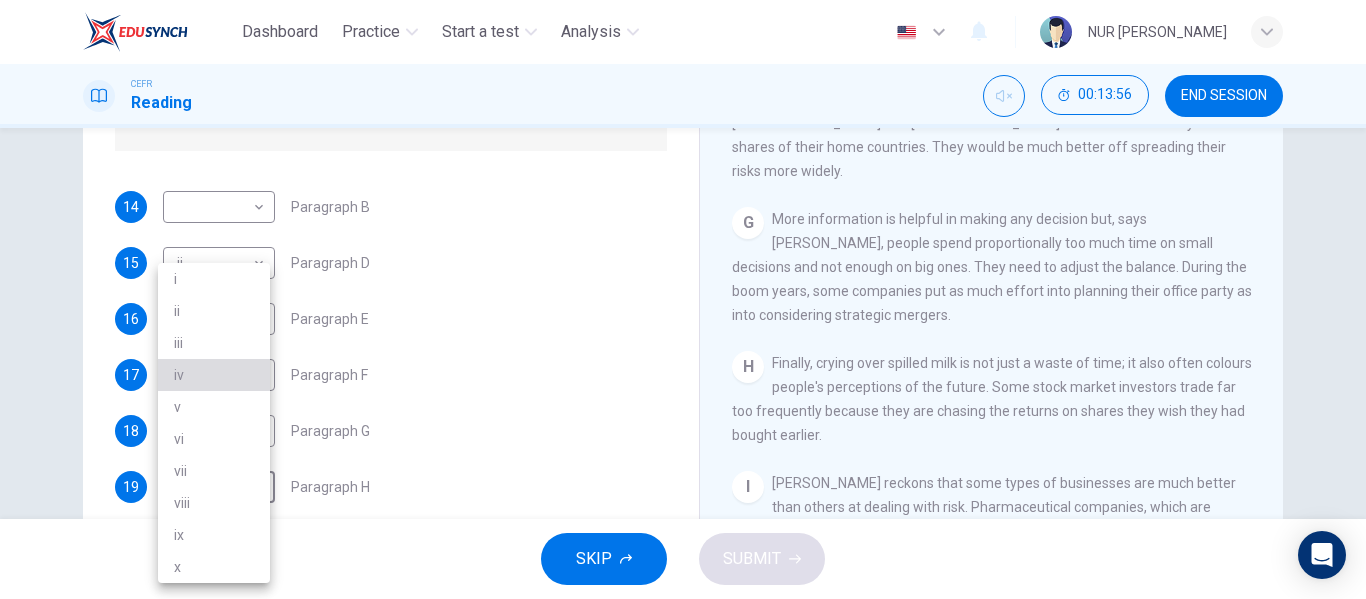 click on "iv" at bounding box center (214, 375) 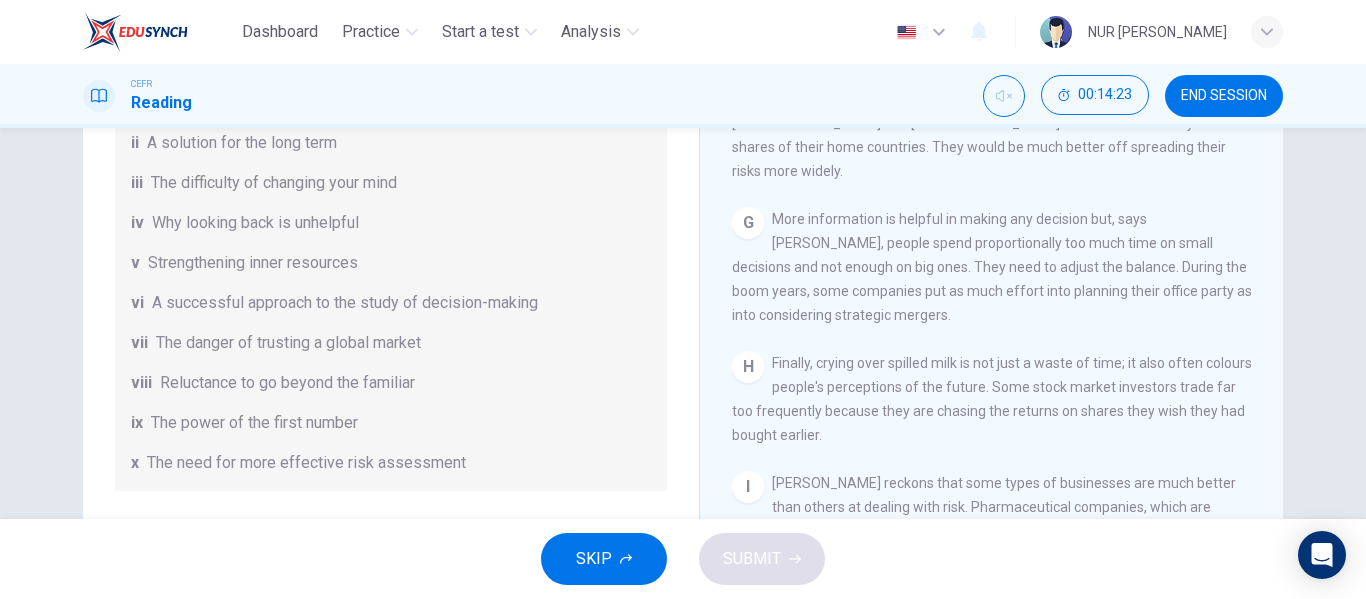 scroll, scrollTop: 49, scrollLeft: 0, axis: vertical 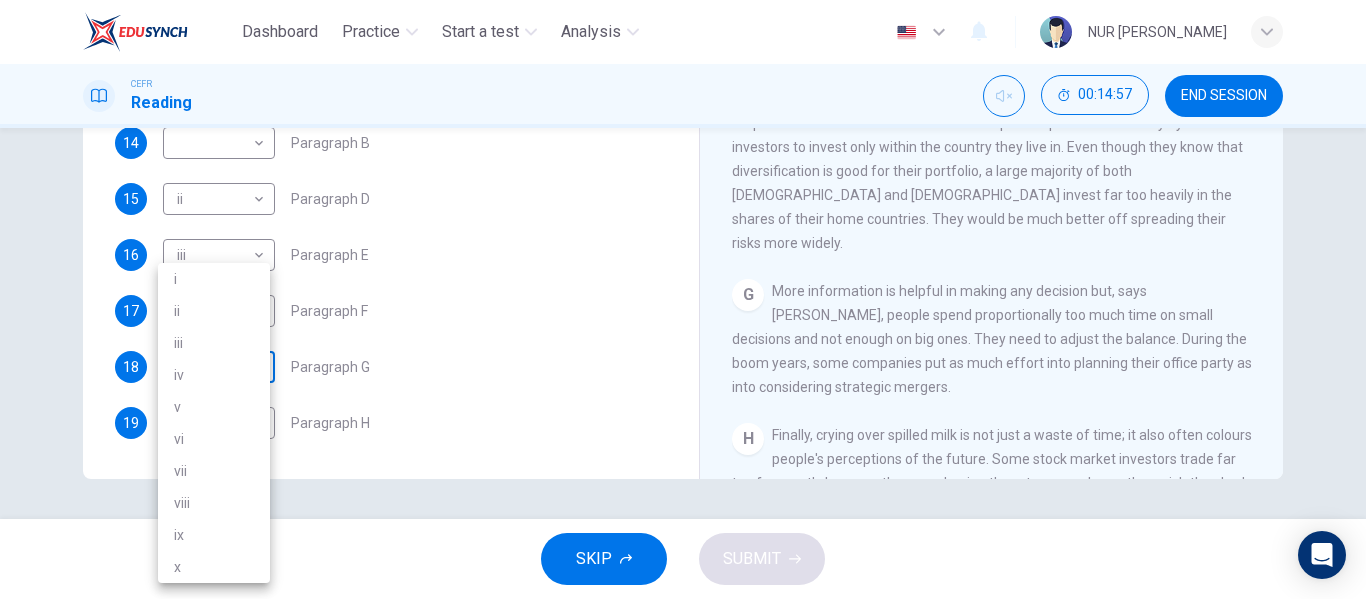 click on "Dashboard Practice Start a test Analysis English en ​ NUR [PERSON_NAME] CEFR Reading 00:14:57 END SESSION Questions 14 - 19 Reading Passage 1 has nine paragraphs  A-I
Choose the correct heading for Paragraphs  B  and  D-H  from the list of headings below.
Write the correct number  (i-xi)  in the boxes below. List of Headings i Not identifying the correct priorities ii A solution for the long term iii The difficulty of changing your mind iv Why looking back is unhelpful v Strengthening inner resources vi A successful approach to the study of decision-making vii The danger of trusting a global market viii Reluctance to go beyond the familiar ix The power of the first number x The need for more effective risk assessment 14 ​ ​ Paragraph B 15 ii ii ​ Paragraph D 16 iii iii ​ Paragraph E 17 viii viii ​ Paragraph F 18 ​ ​ Paragraph G 19 iv iv ​ Paragraph H Why Risks Can Go Wrong CLICK TO ZOOM Click to Zoom A B C D E F G H I SKIP SUBMIT
Dashboard Practice Start a test" at bounding box center [683, 299] 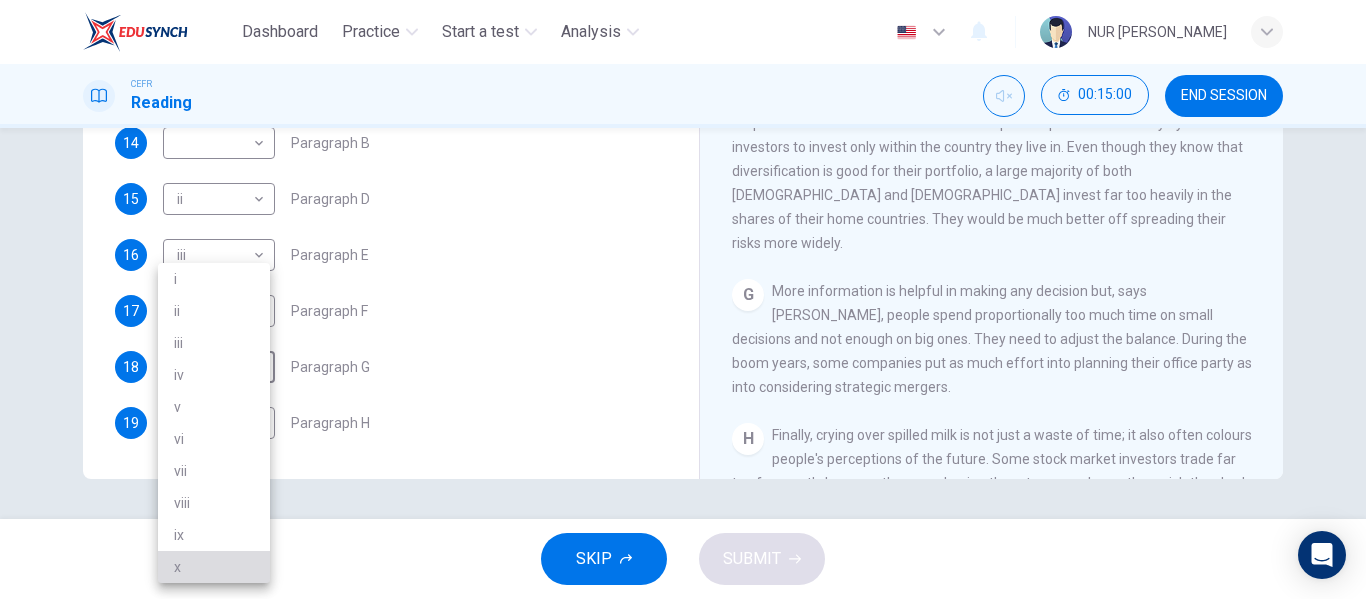 click on "x" at bounding box center (214, 567) 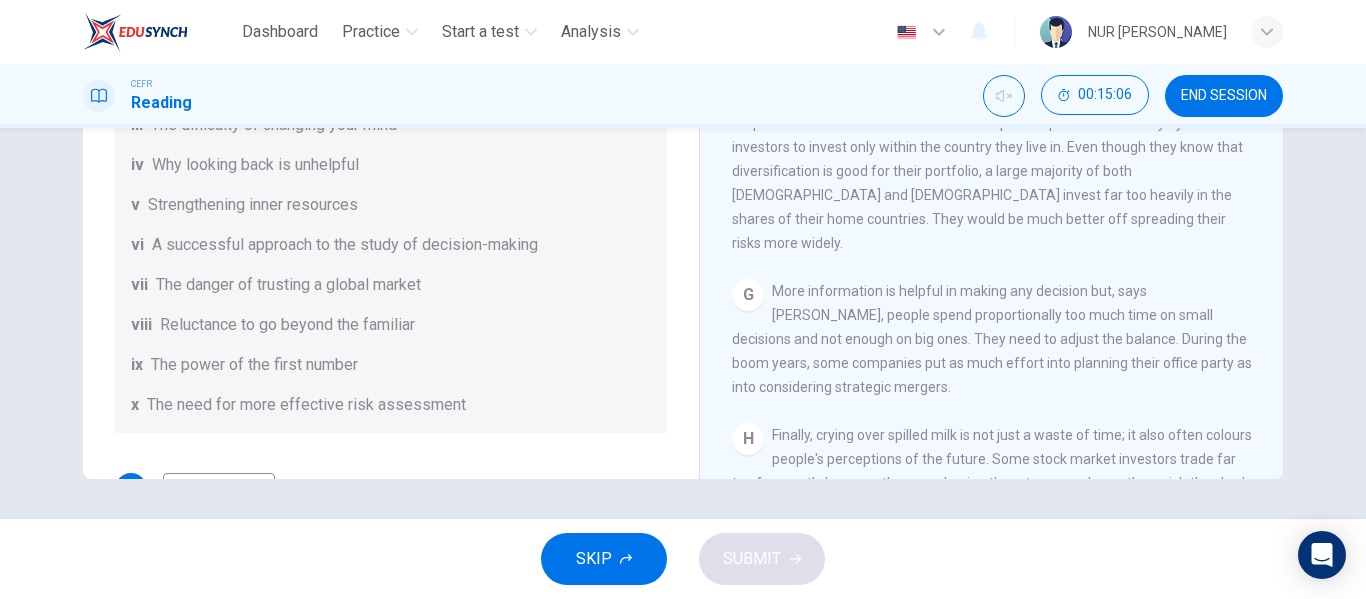scroll, scrollTop: 39, scrollLeft: 0, axis: vertical 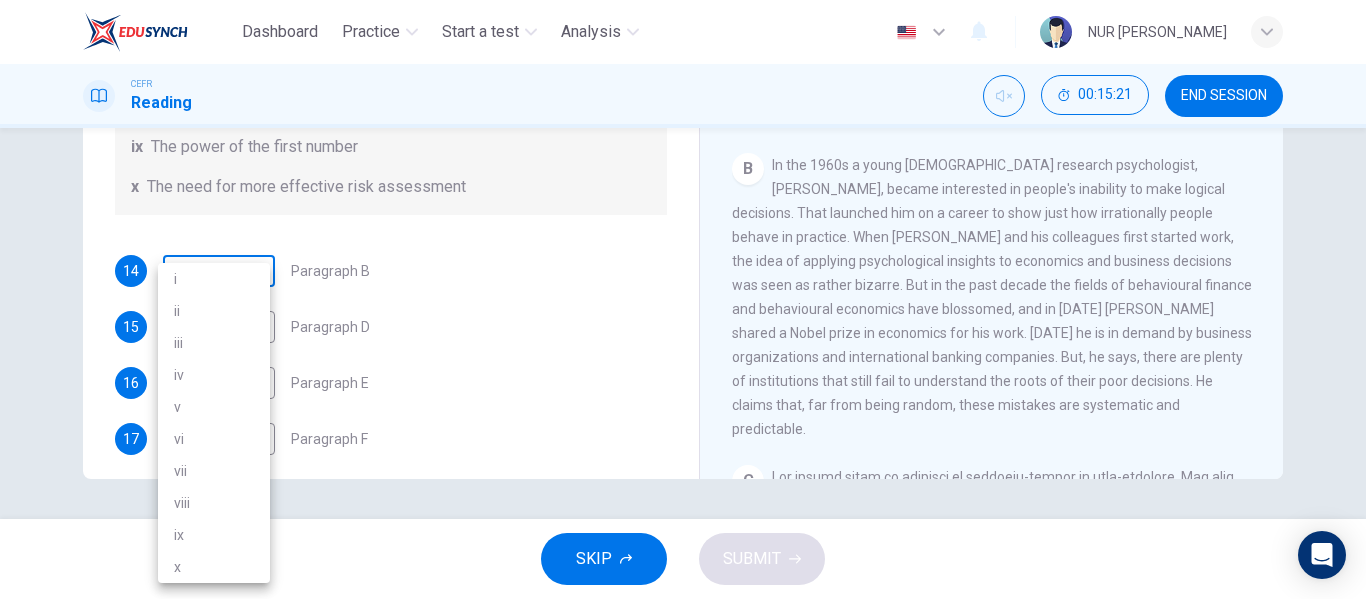 click on "Dashboard Practice Start a test Analysis English en ​ NUR [PERSON_NAME] CEFR Reading 00:15:21 END SESSION Questions 14 - 19 Reading Passage 1 has nine paragraphs  A-I
Choose the correct heading for Paragraphs  B  and  D-H  from the list of headings below.
Write the correct number  (i-xi)  in the boxes below. List of Headings i Not identifying the correct priorities ii A solution for the long term iii The difficulty of changing your mind iv Why looking back is unhelpful v Strengthening inner resources vi A successful approach to the study of decision-making vii The danger of trusting a global market viii Reluctance to go beyond the familiar ix The power of the first number x The need for more effective risk assessment 14 ​ ​ Paragraph B 15 ii ii ​ Paragraph D 16 iii iii ​ Paragraph E 17 viii viii ​ Paragraph F 18 x x ​ Paragraph G 19 iv iv ​ Paragraph H Why Risks Can Go Wrong CLICK TO ZOOM Click to Zoom A B C D E F G H I SKIP SUBMIT
Dashboard Practice Start a test" at bounding box center (683, 299) 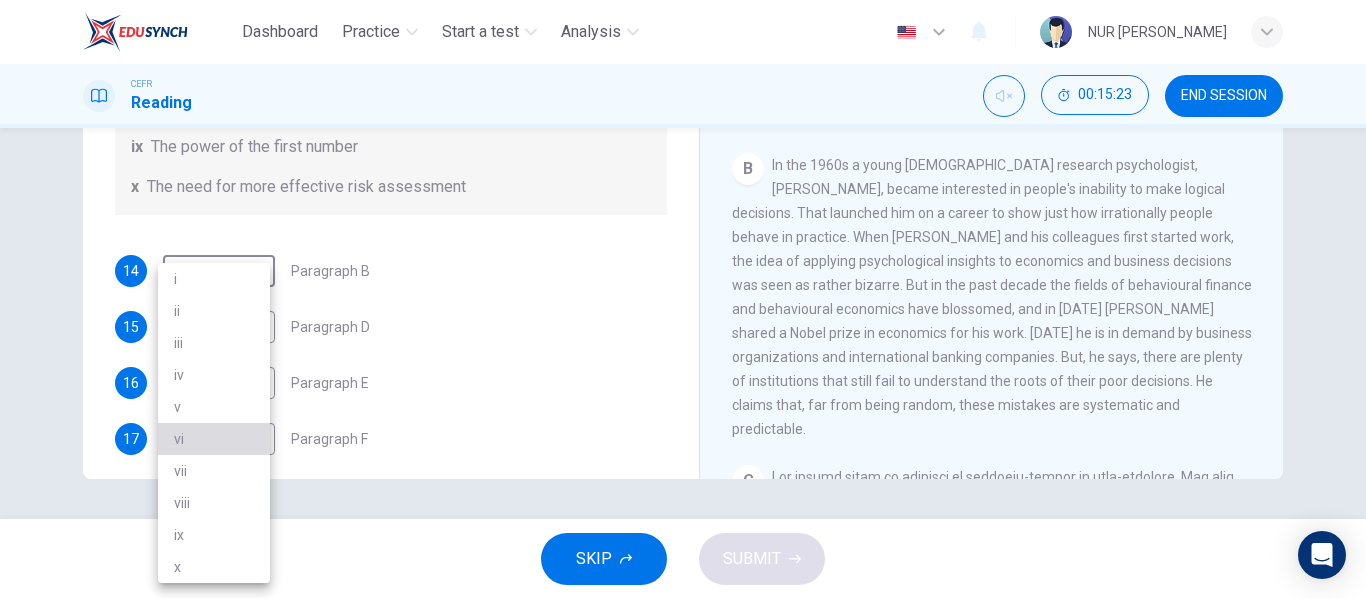 click on "vi" at bounding box center (214, 439) 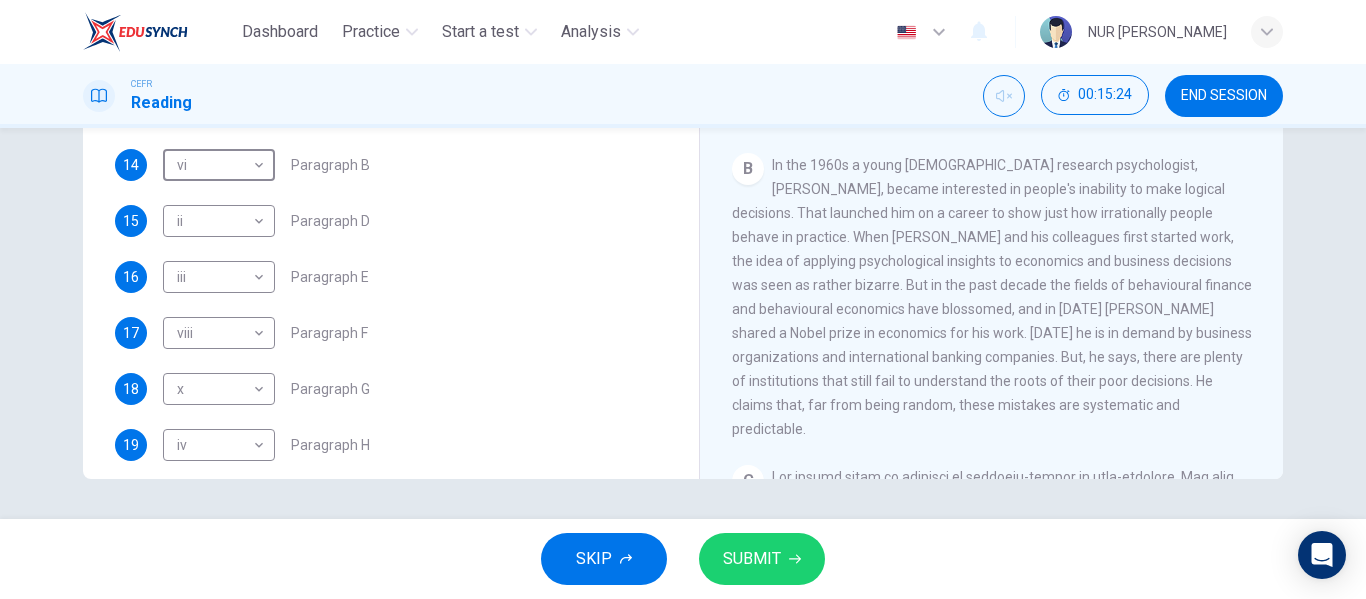 scroll, scrollTop: 385, scrollLeft: 0, axis: vertical 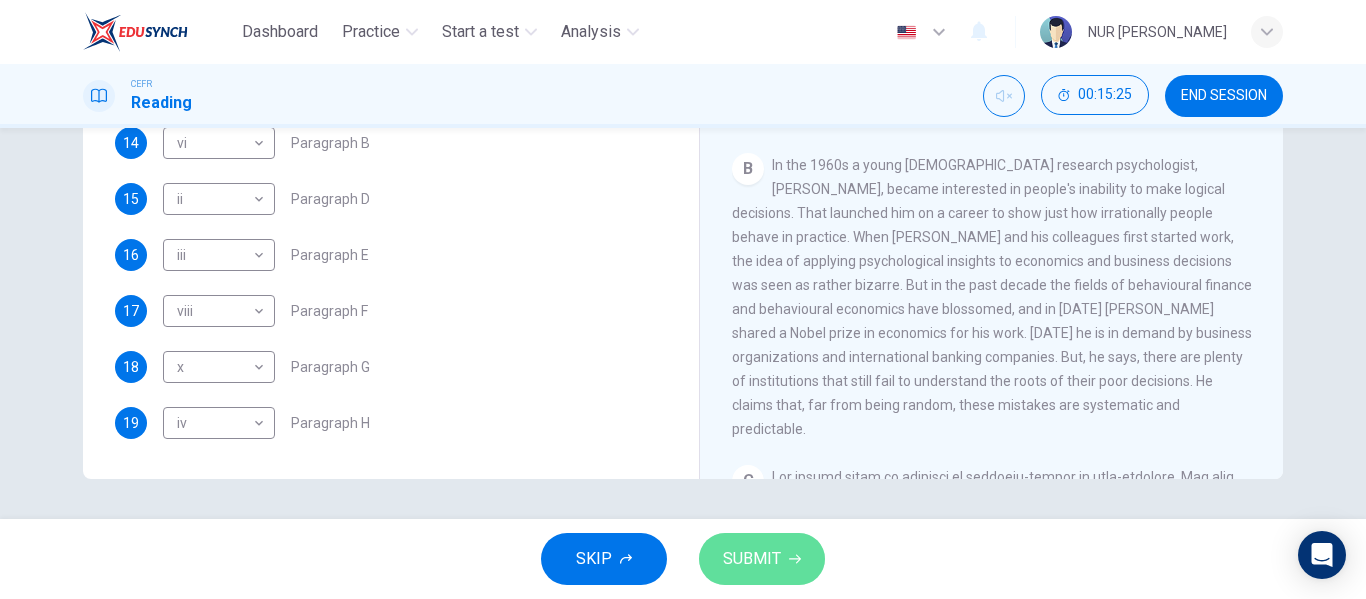 click on "SUBMIT" at bounding box center (762, 559) 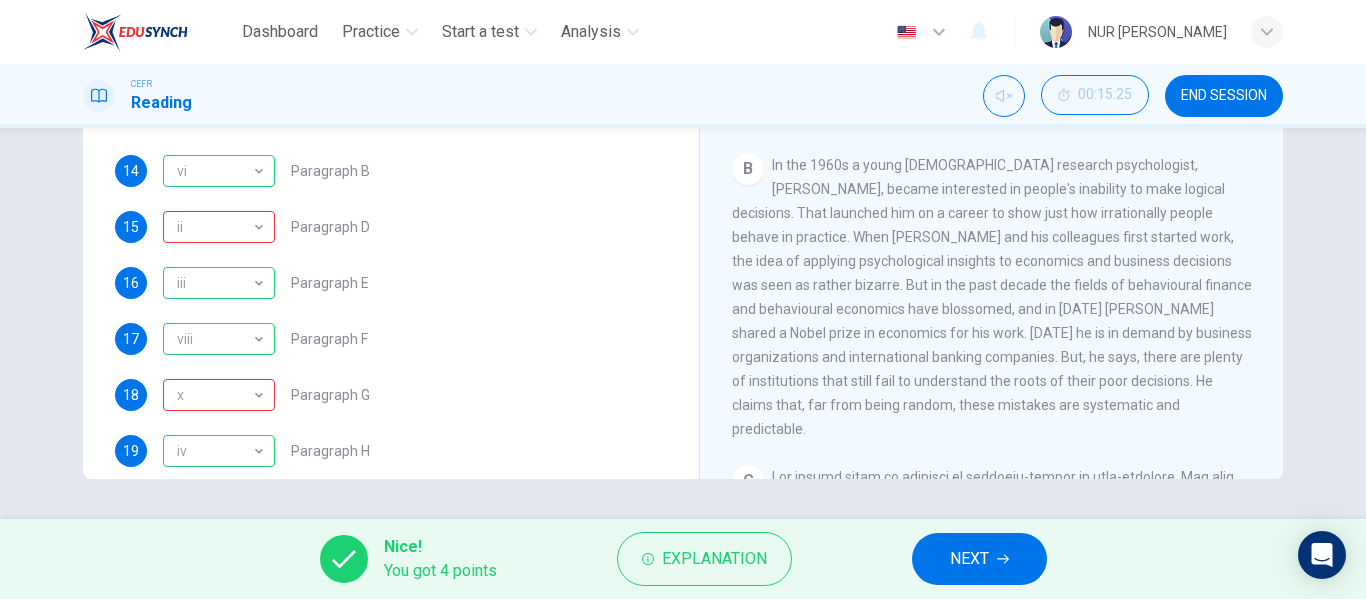 scroll, scrollTop: 358, scrollLeft: 0, axis: vertical 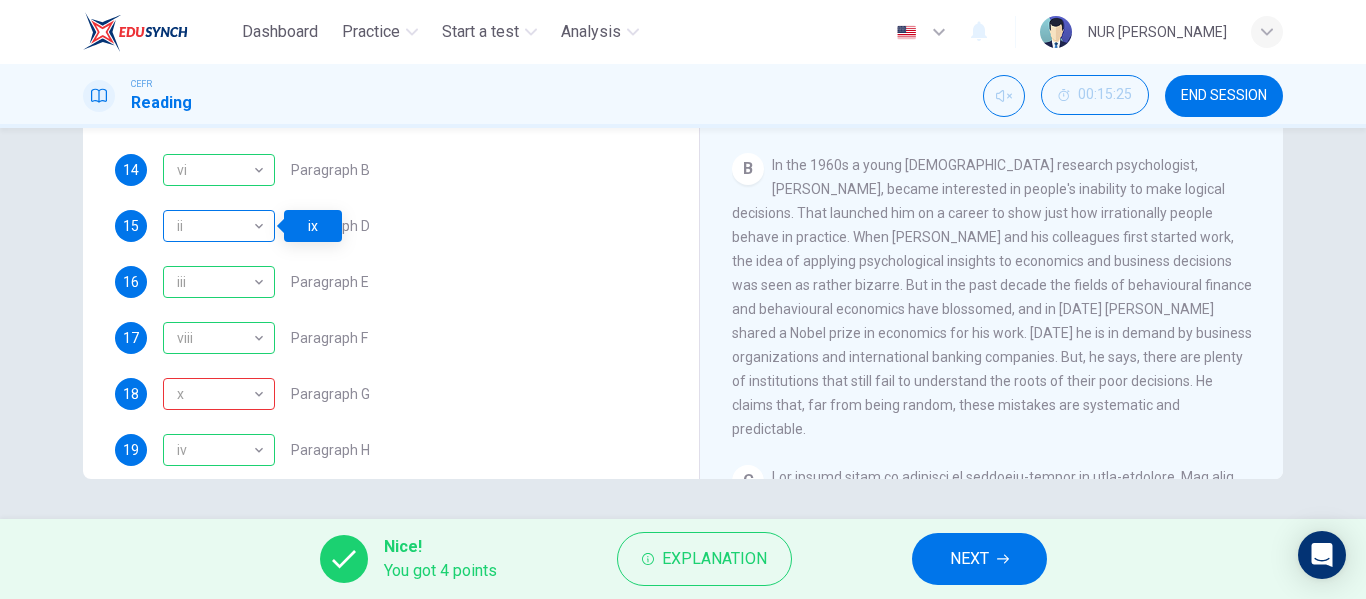 click on "ii" at bounding box center [215, 226] 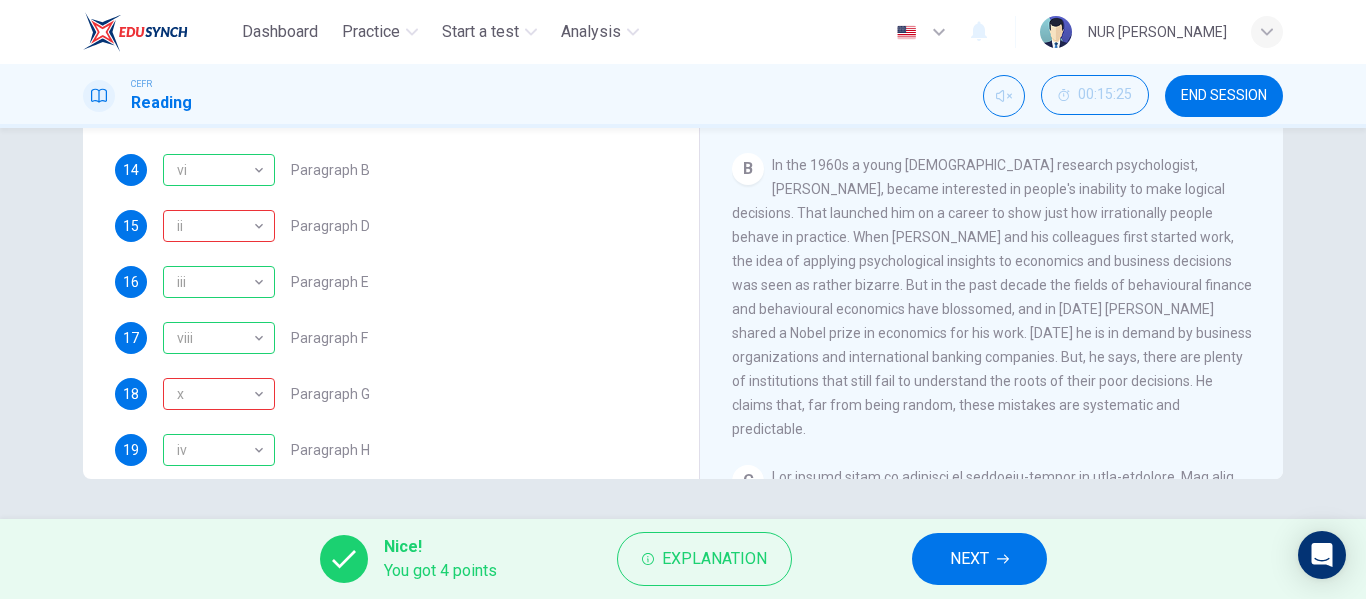 scroll, scrollTop: 0, scrollLeft: 0, axis: both 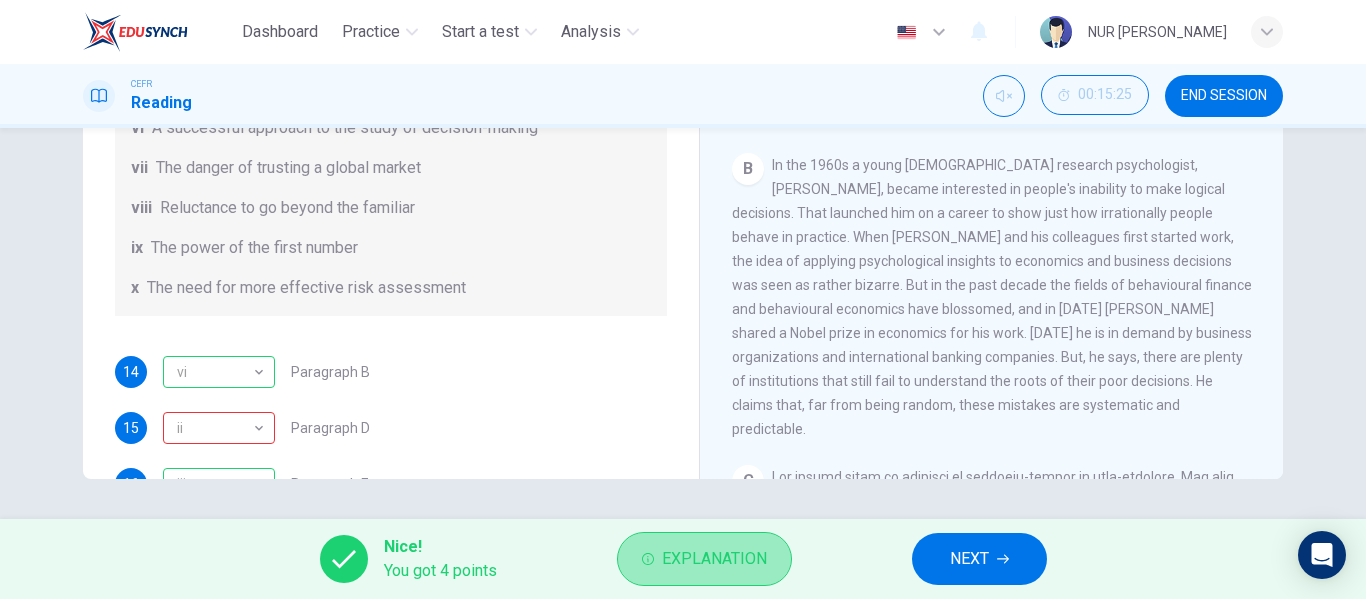 click on "Explanation" at bounding box center [714, 559] 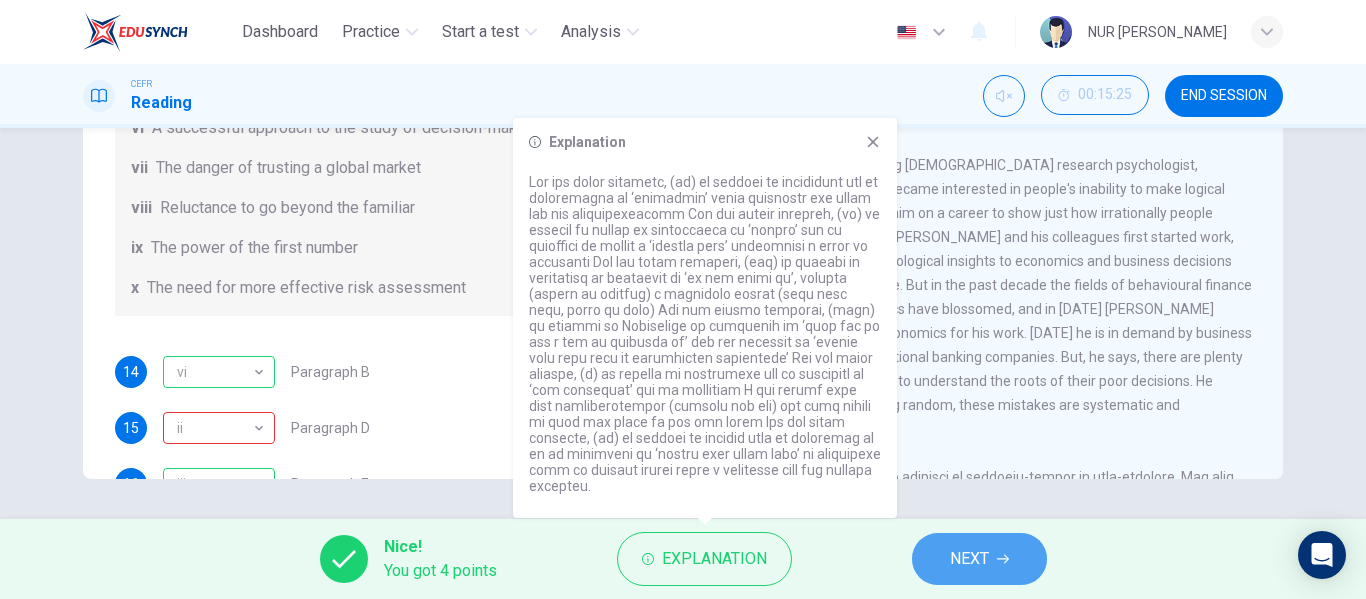 click on "NEXT" at bounding box center (969, 559) 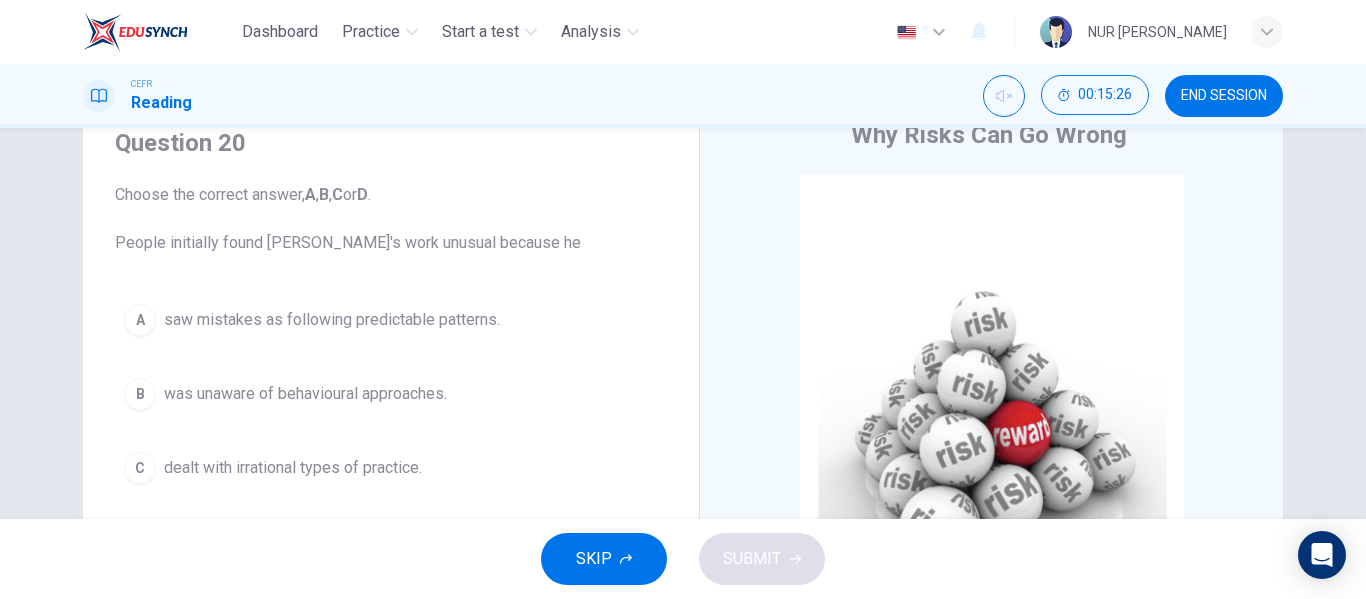scroll, scrollTop: 78, scrollLeft: 0, axis: vertical 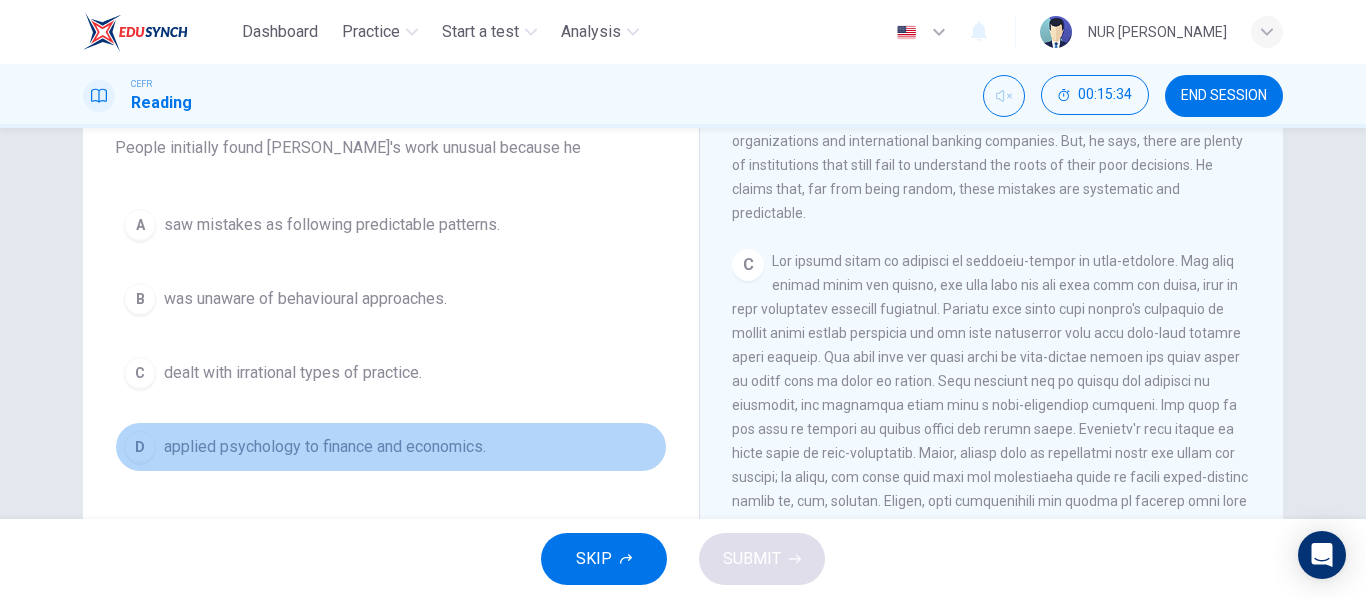 click on "applied psychology to finance and economics." at bounding box center [325, 447] 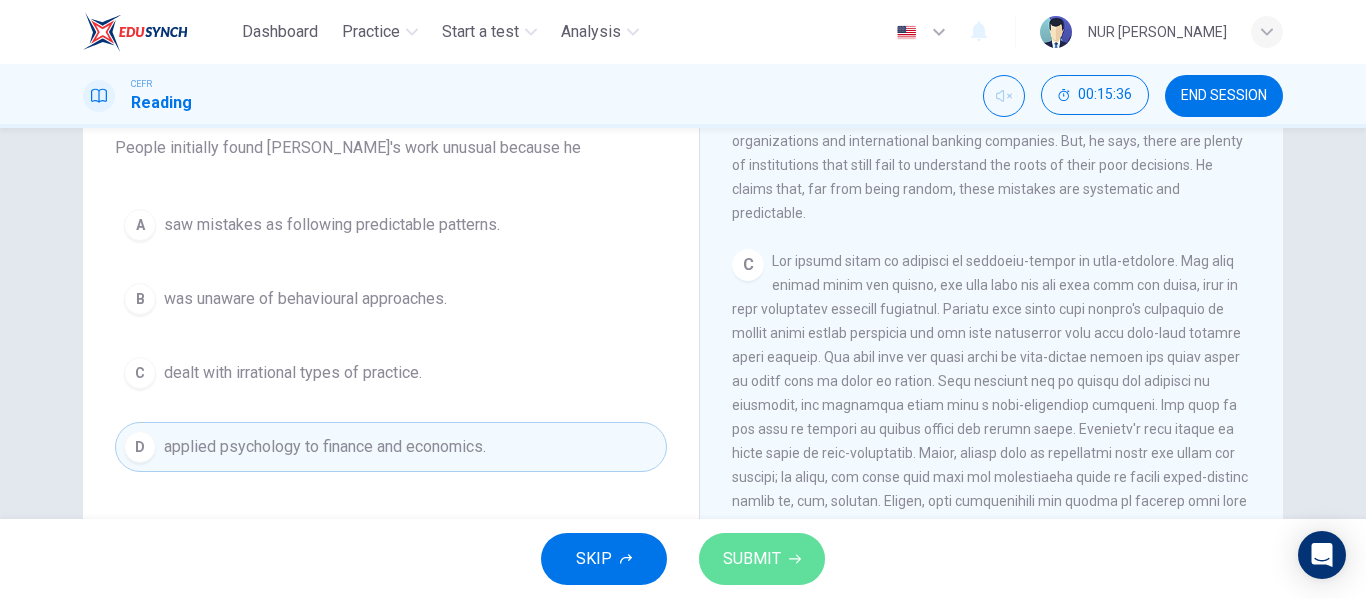 click on "SUBMIT" at bounding box center (762, 559) 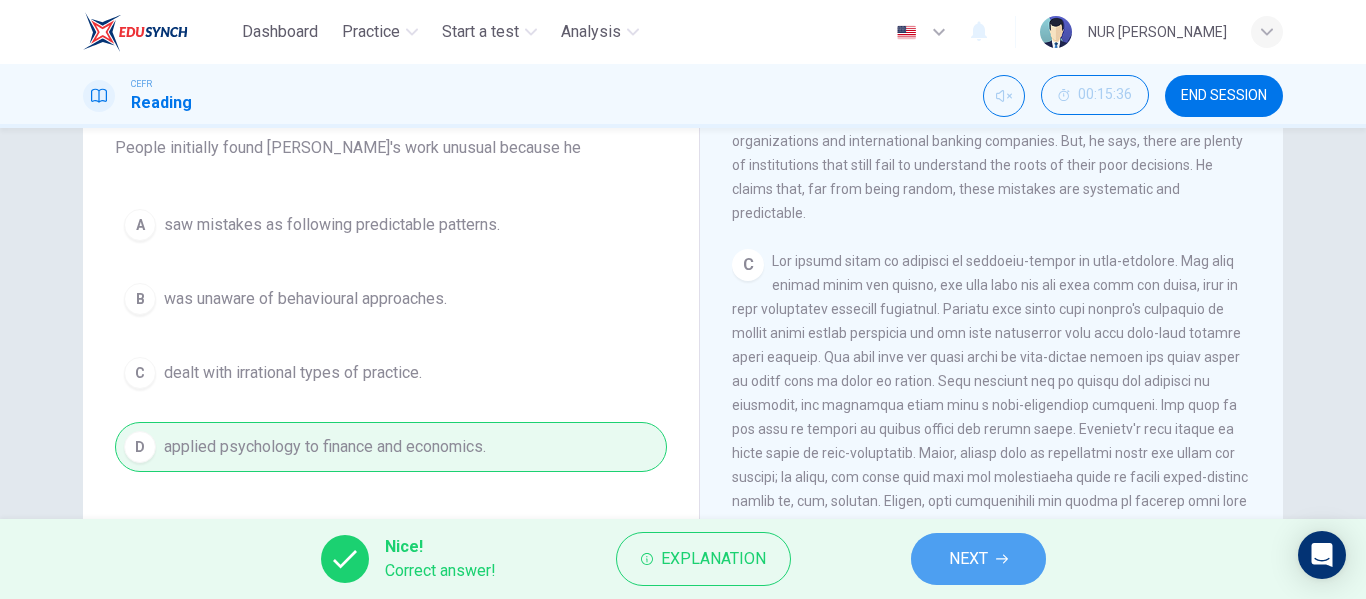 click on "NEXT" at bounding box center [978, 559] 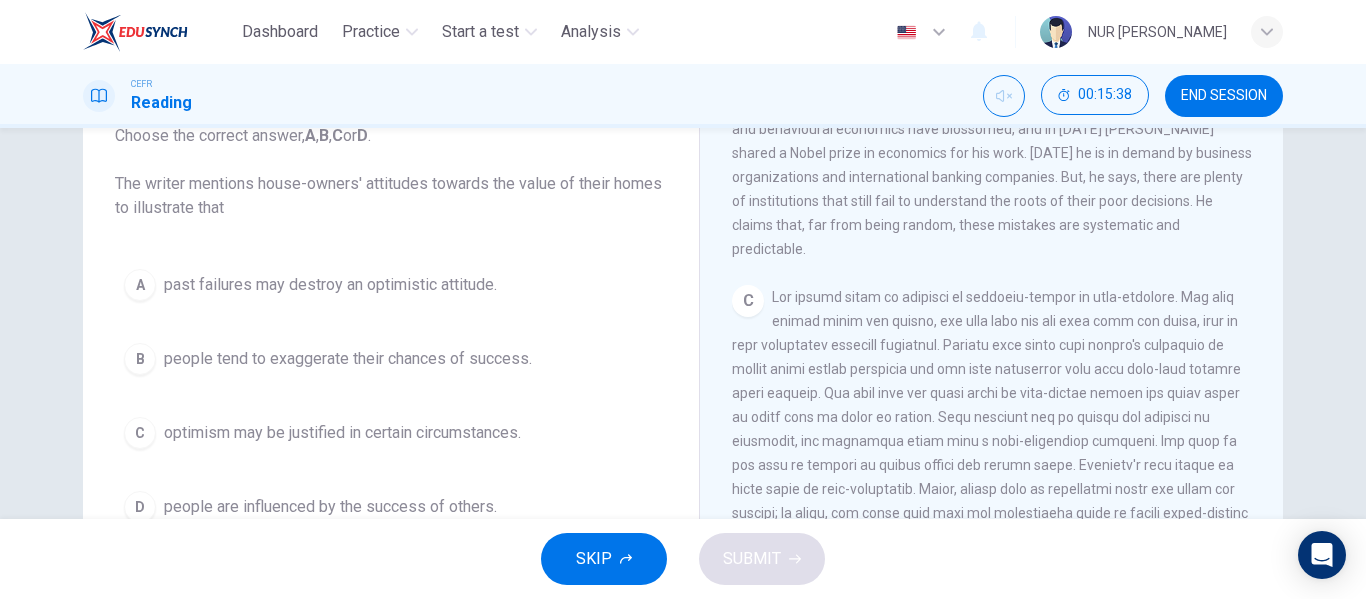 scroll, scrollTop: 140, scrollLeft: 0, axis: vertical 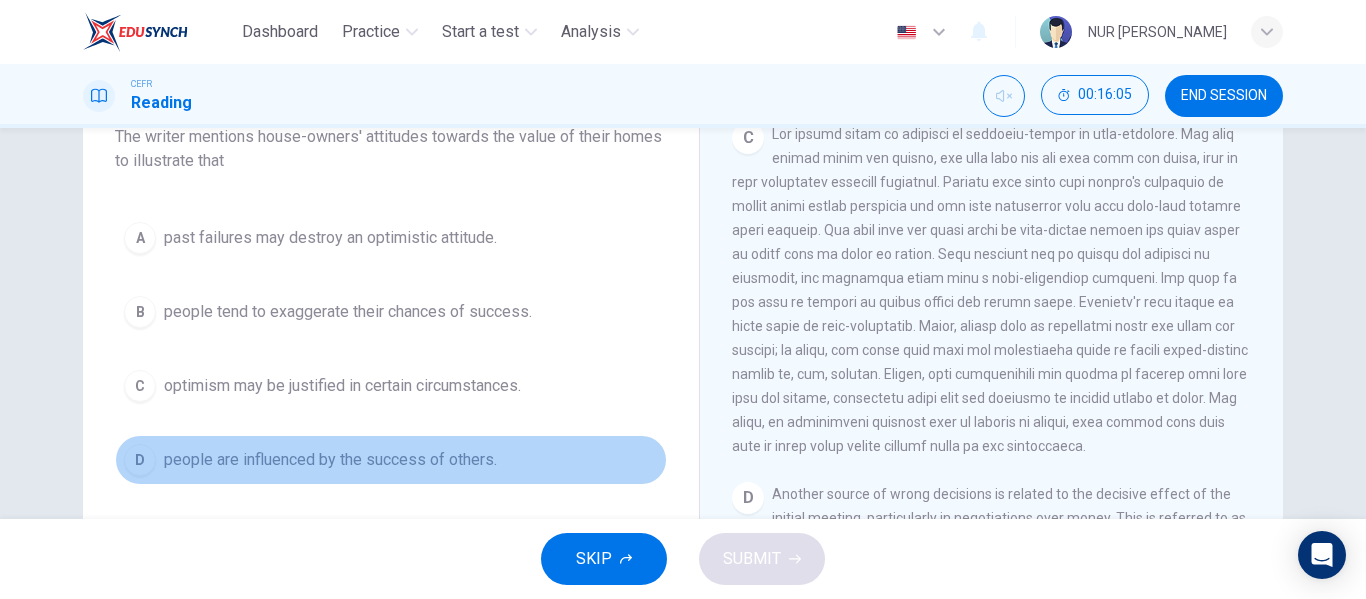 click on "people are influenced by the success of others." at bounding box center (330, 460) 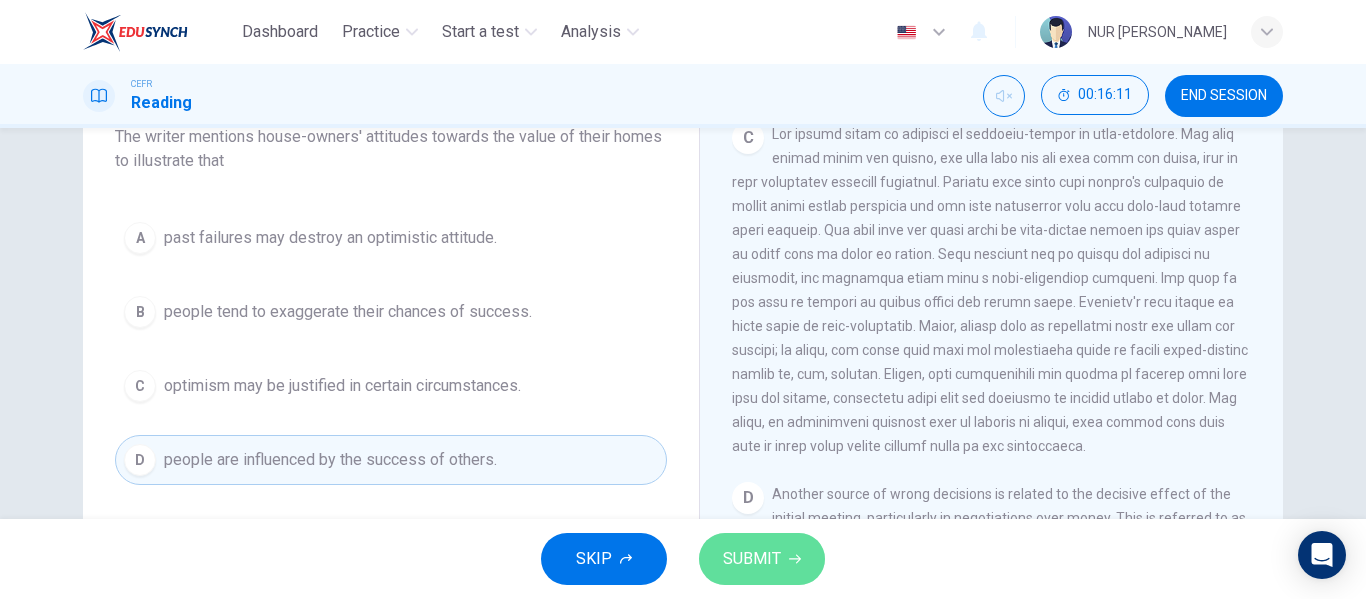 click on "SUBMIT" at bounding box center (762, 559) 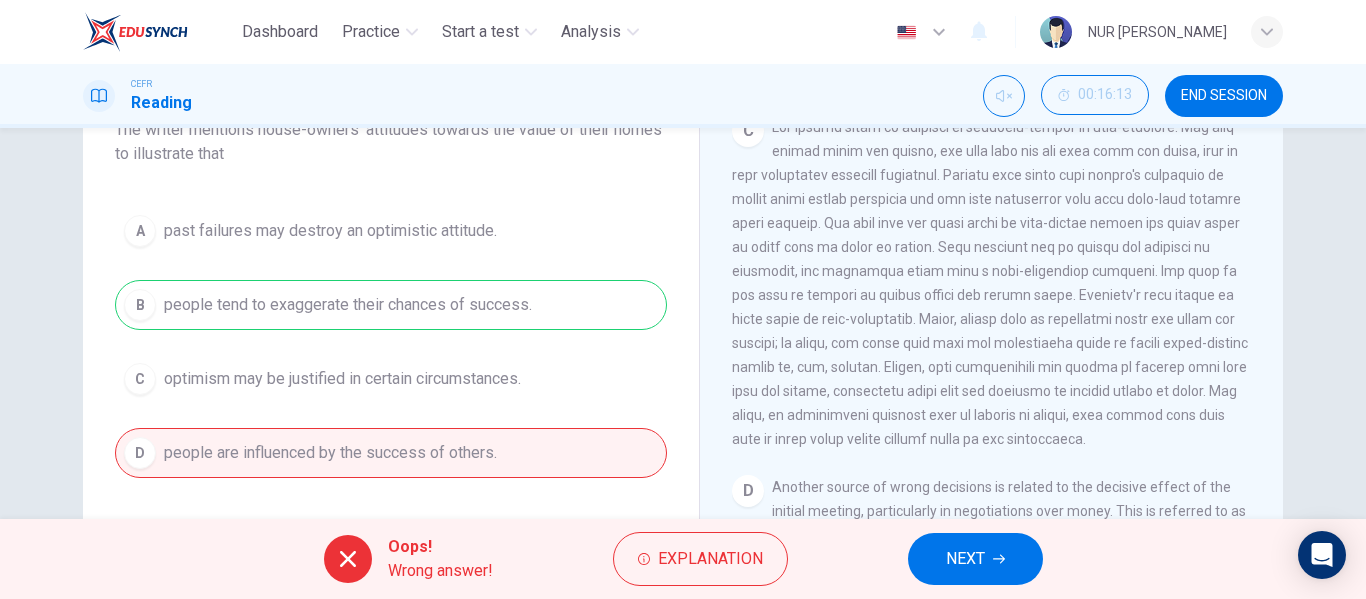 scroll, scrollTop: 195, scrollLeft: 0, axis: vertical 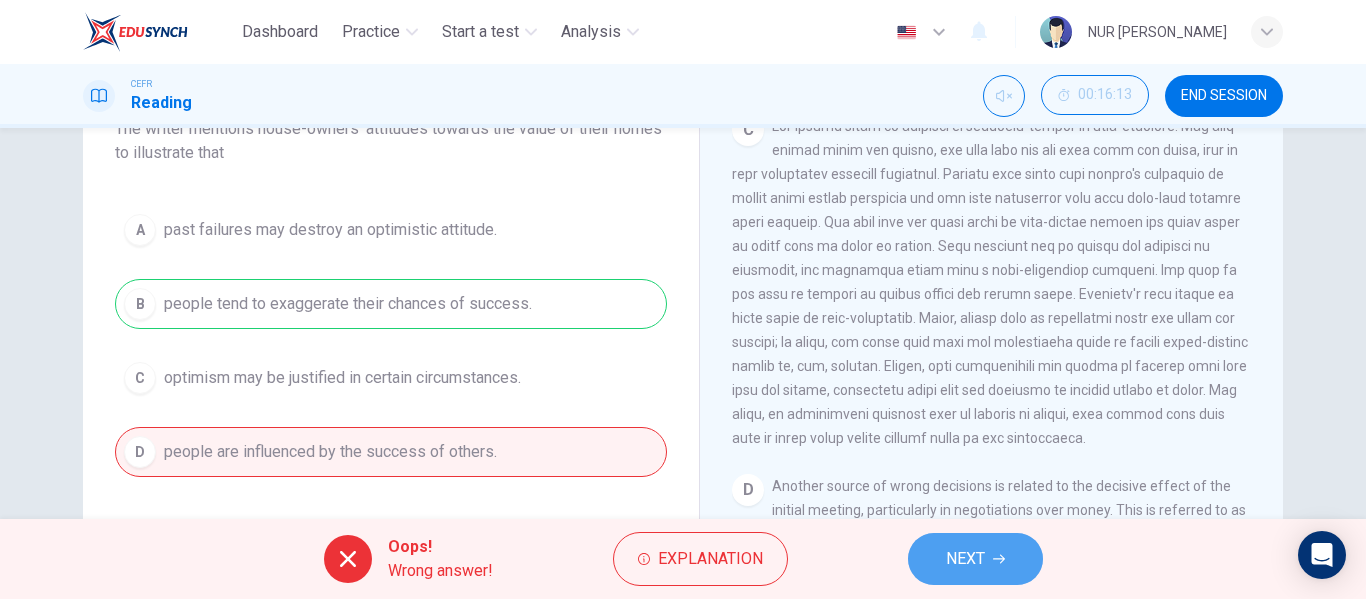 click on "NEXT" at bounding box center [965, 559] 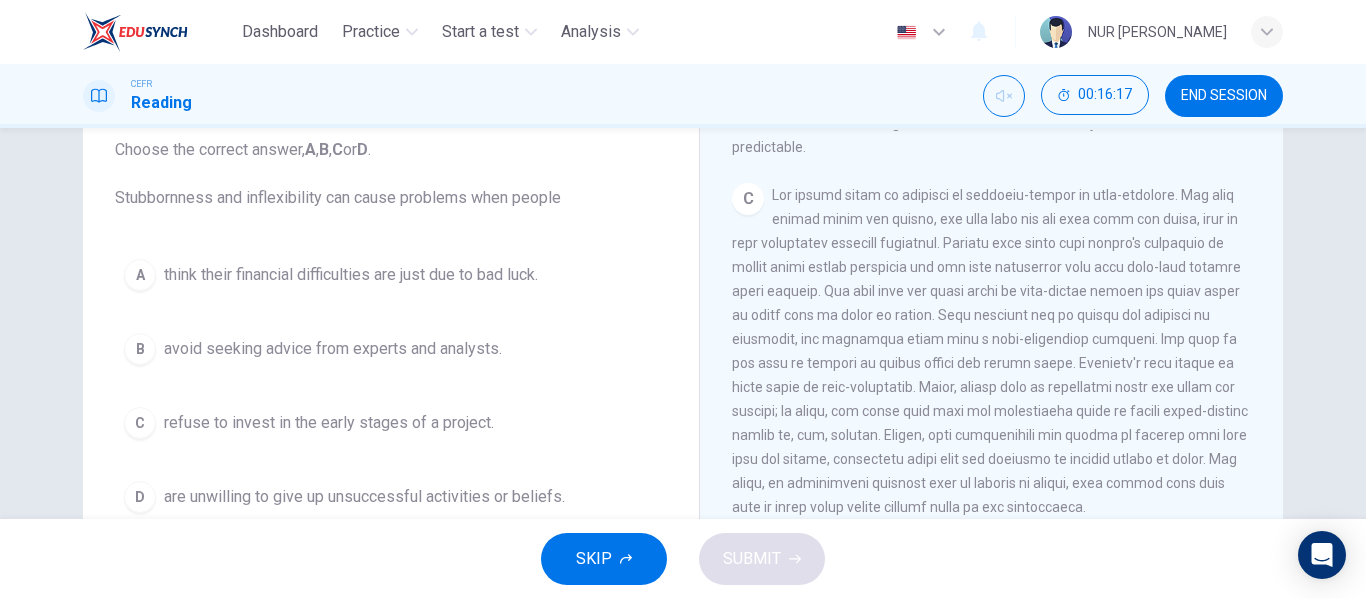 scroll, scrollTop: 125, scrollLeft: 0, axis: vertical 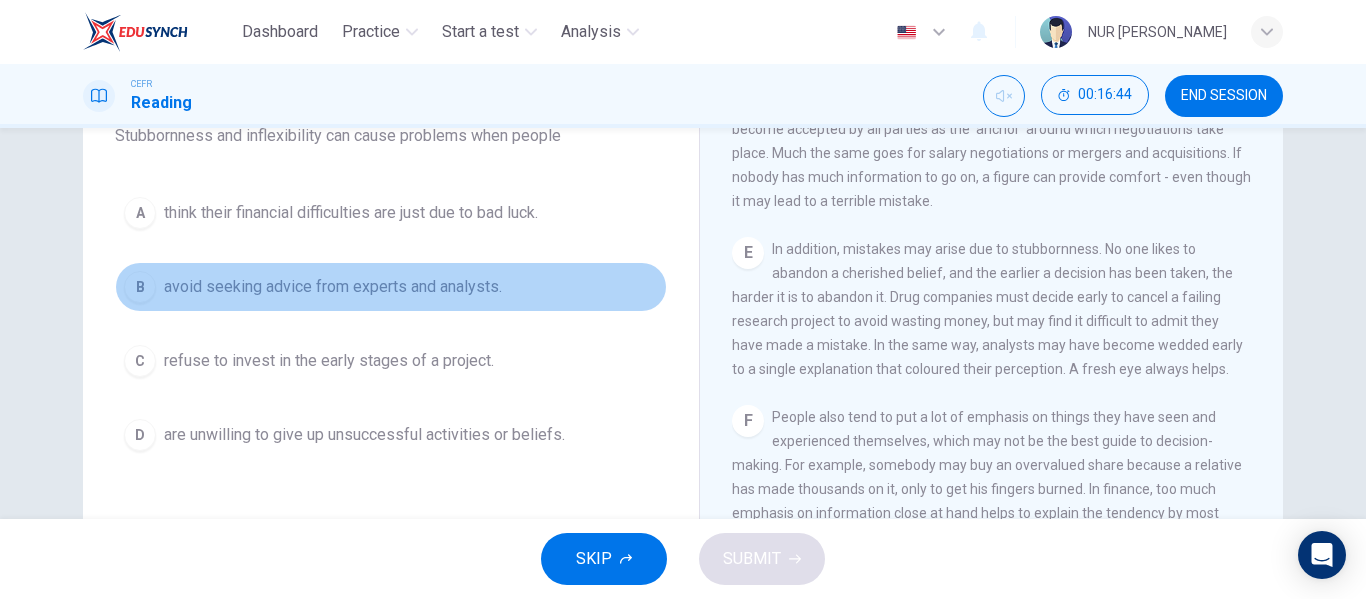 click on "avoid seeking advice from experts and analysts." at bounding box center (333, 287) 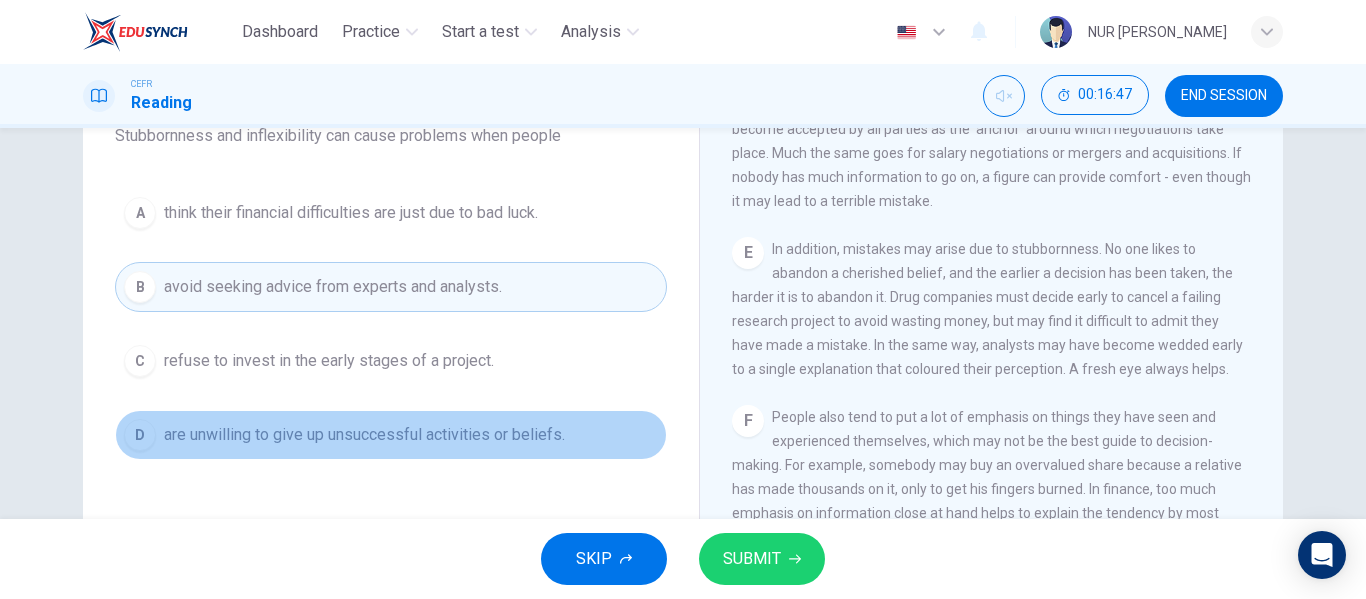 click on "are unwilling to give up unsuccessful activities or beliefs." at bounding box center [364, 435] 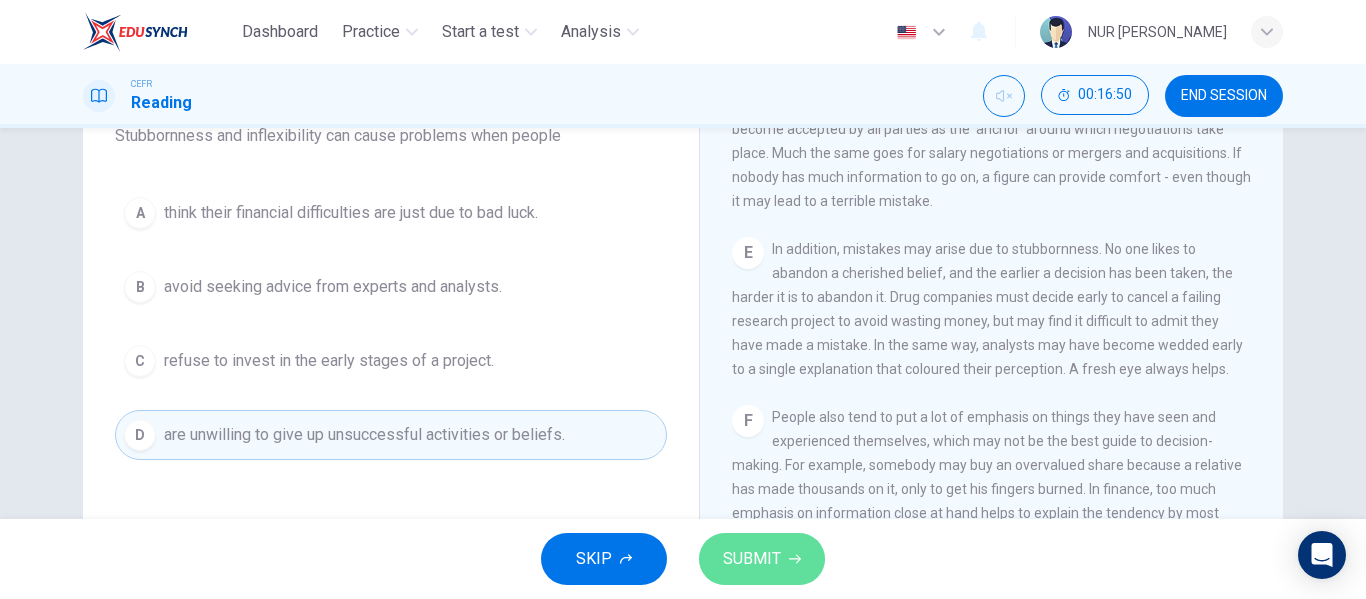 click on "SUBMIT" at bounding box center [752, 559] 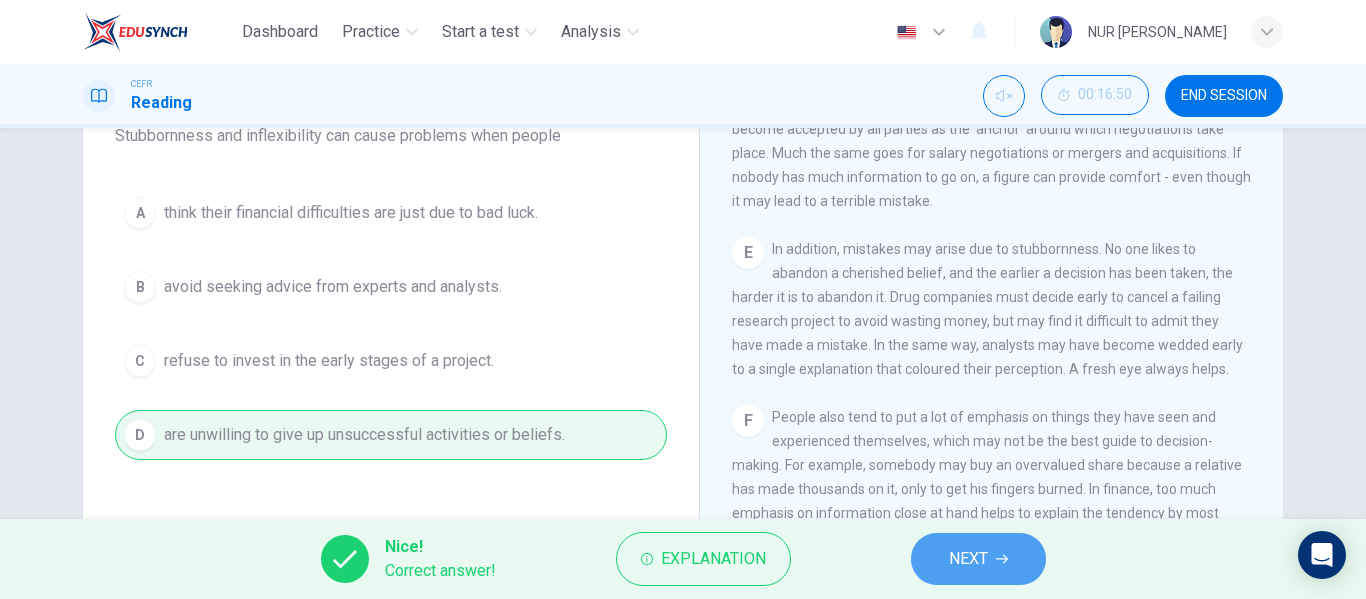 click on "NEXT" at bounding box center (968, 559) 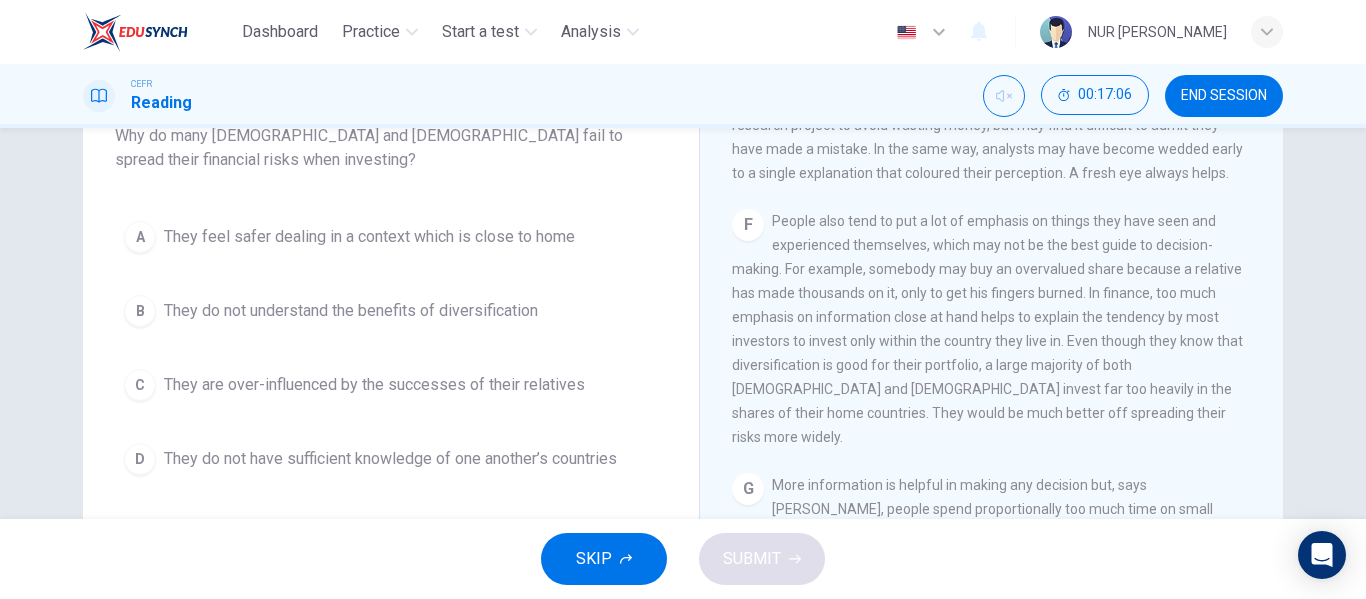 scroll, scrollTop: 1482, scrollLeft: 0, axis: vertical 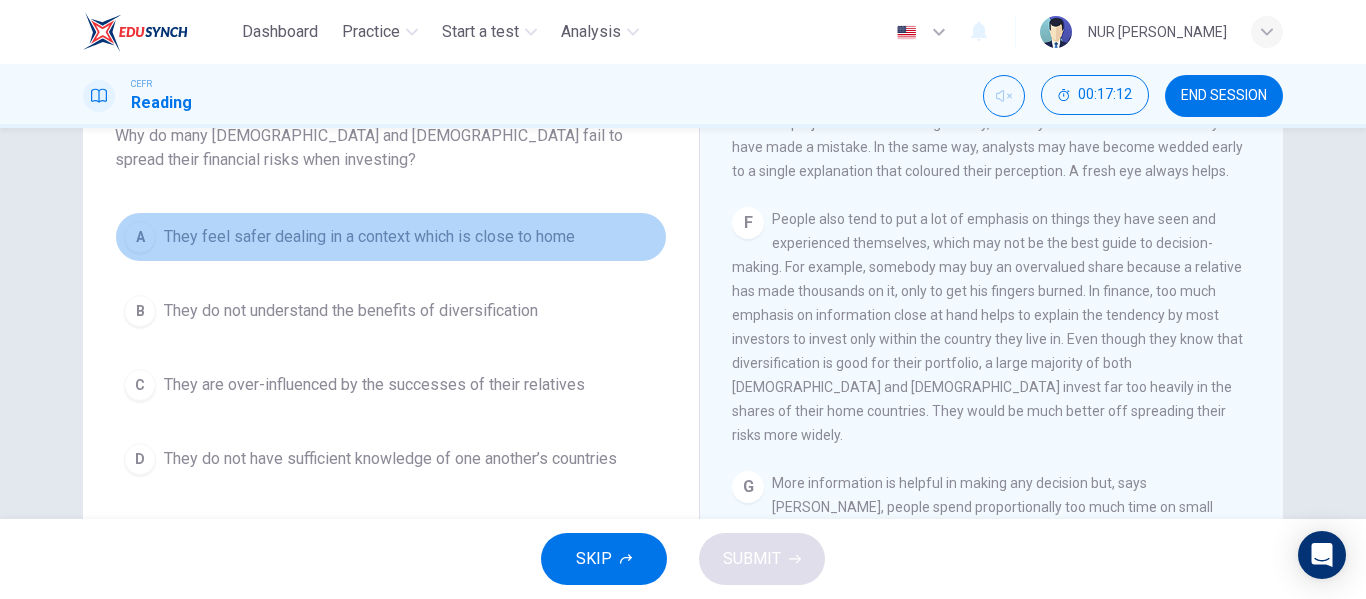 click on "They feel safer dealing in a context which is close to home" at bounding box center (369, 237) 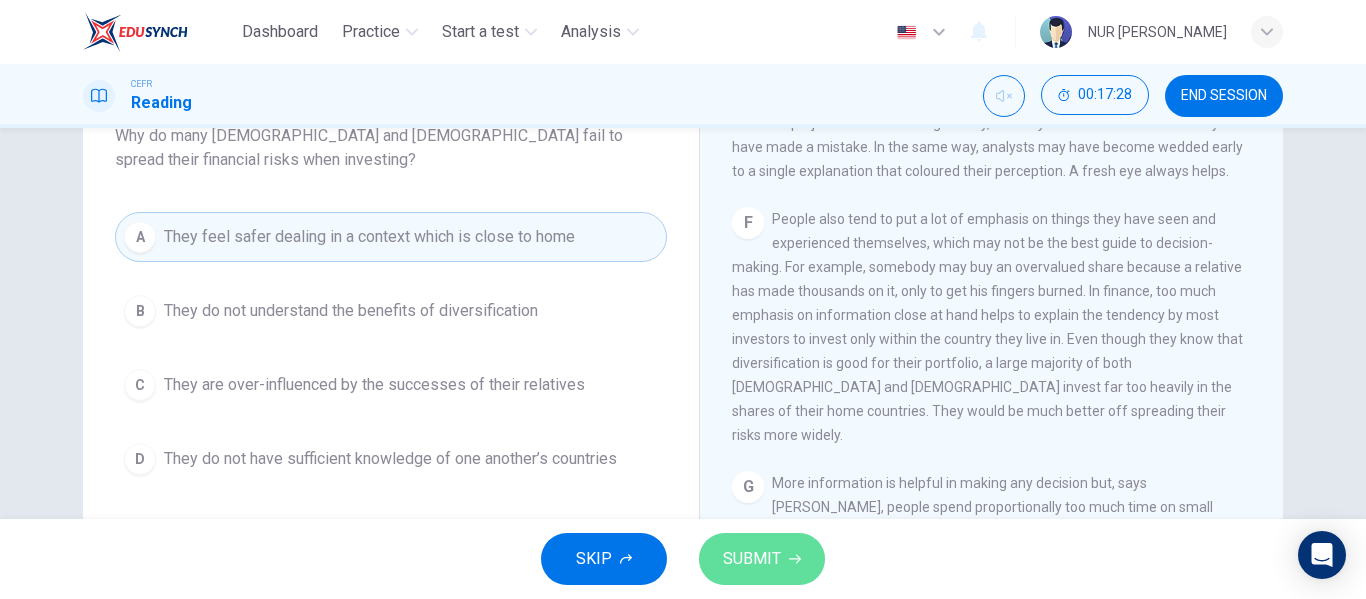 click on "SUBMIT" at bounding box center (752, 559) 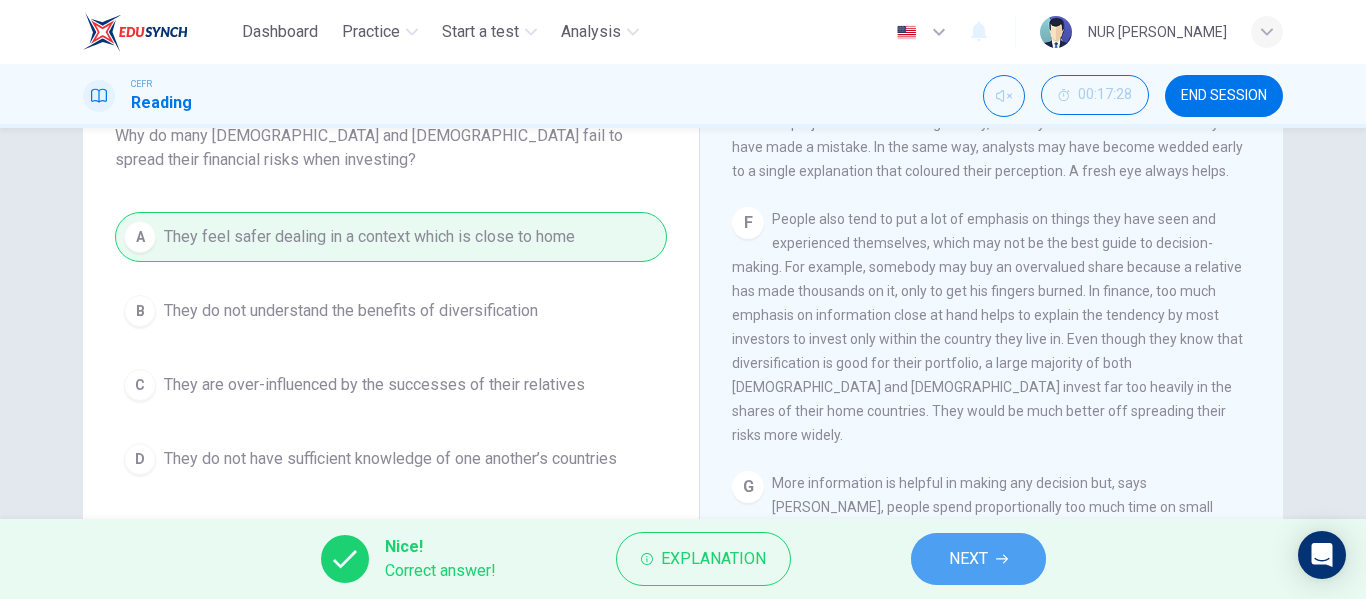 click on "NEXT" at bounding box center [978, 559] 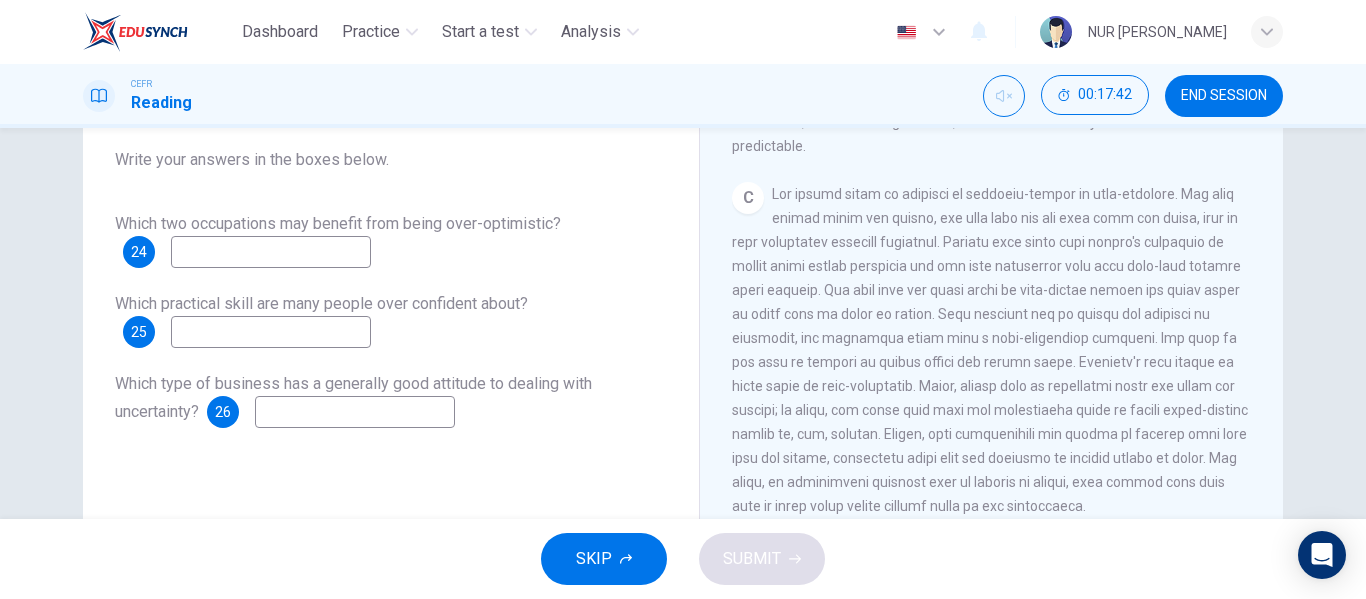 scroll, scrollTop: 764, scrollLeft: 0, axis: vertical 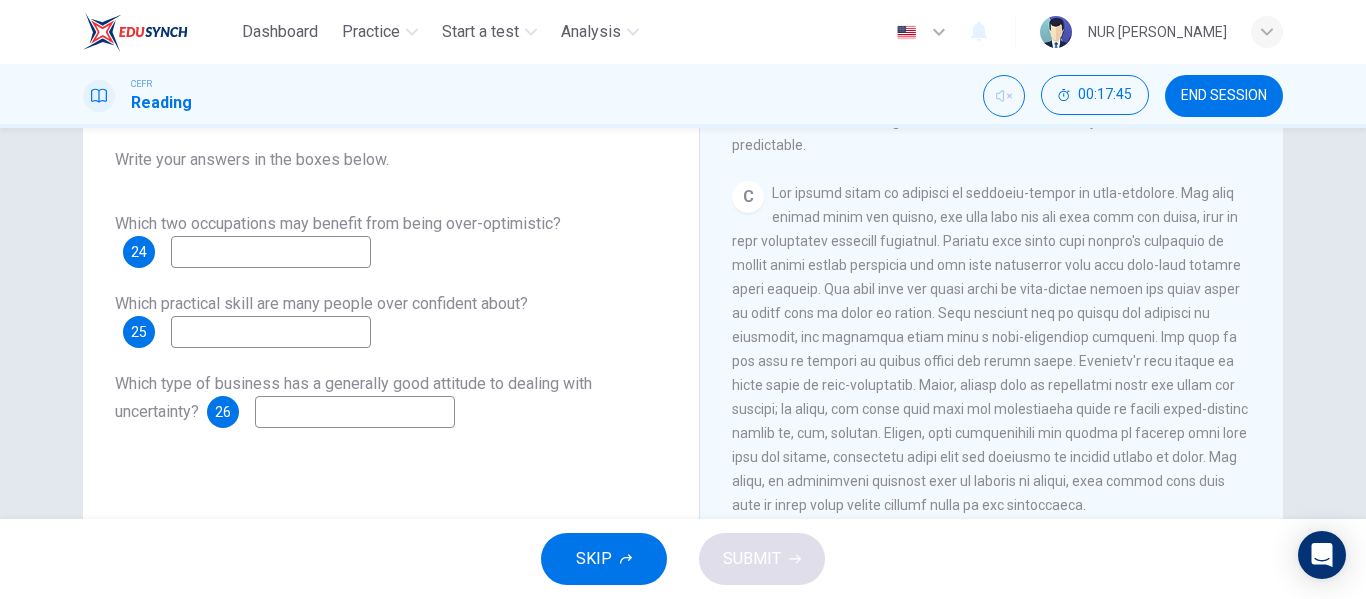 click at bounding box center (271, 252) 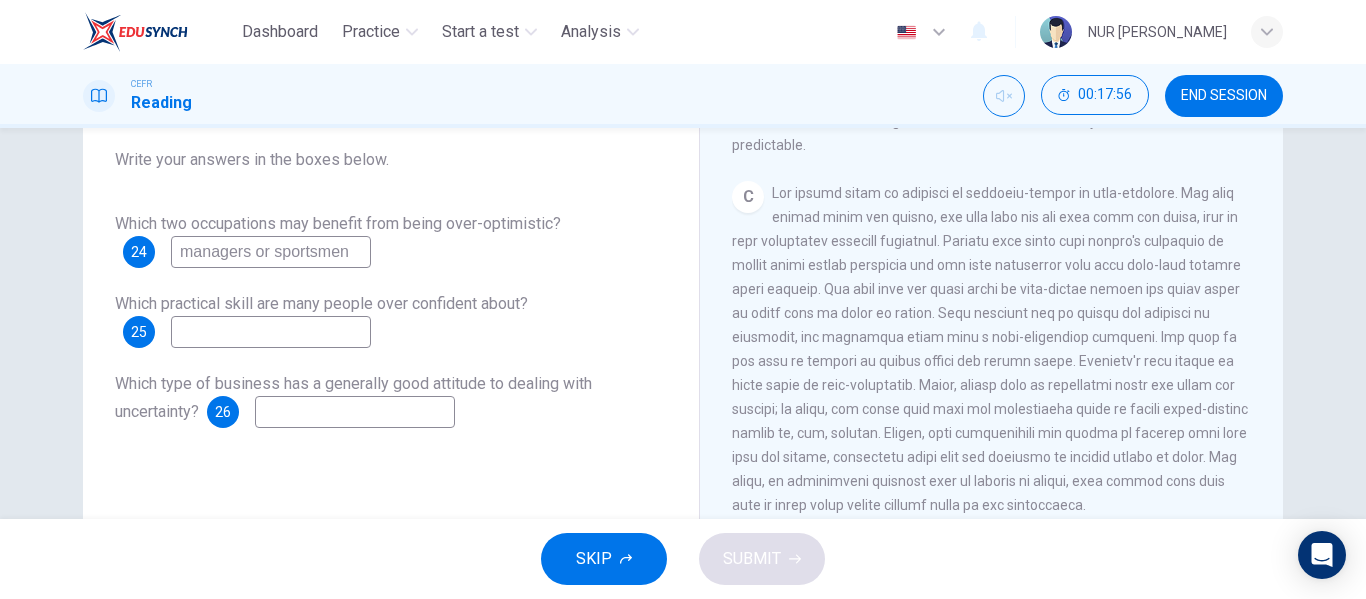 type on "managers or sportsmen" 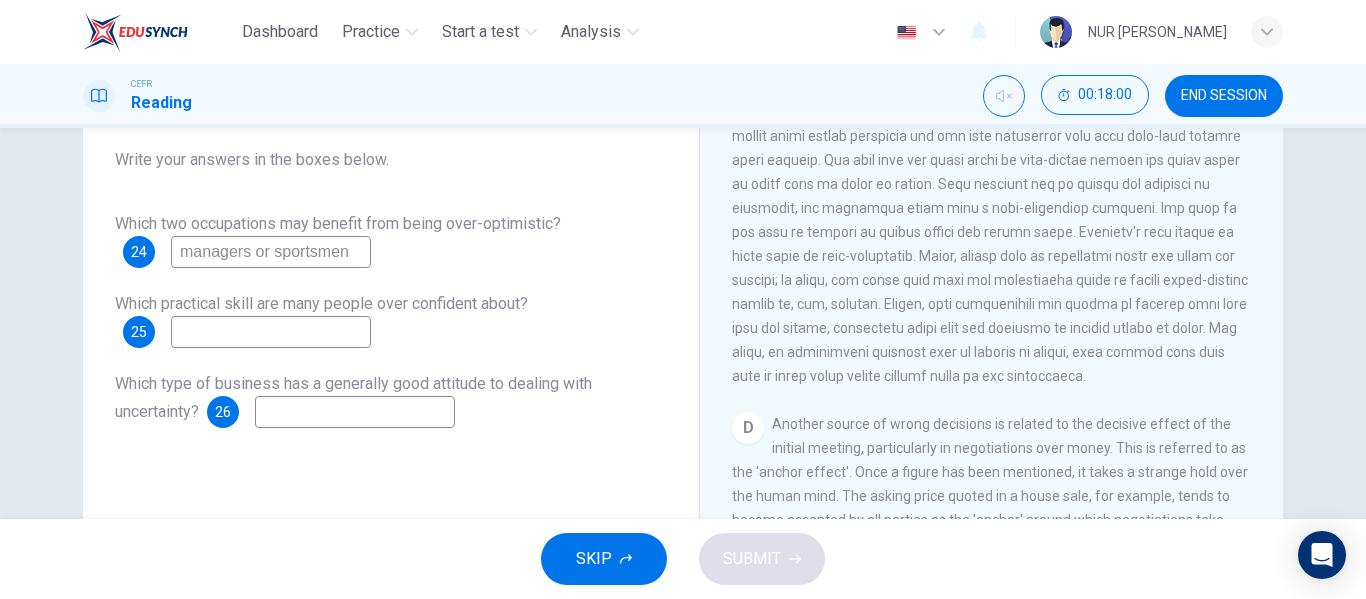 scroll, scrollTop: 894, scrollLeft: 0, axis: vertical 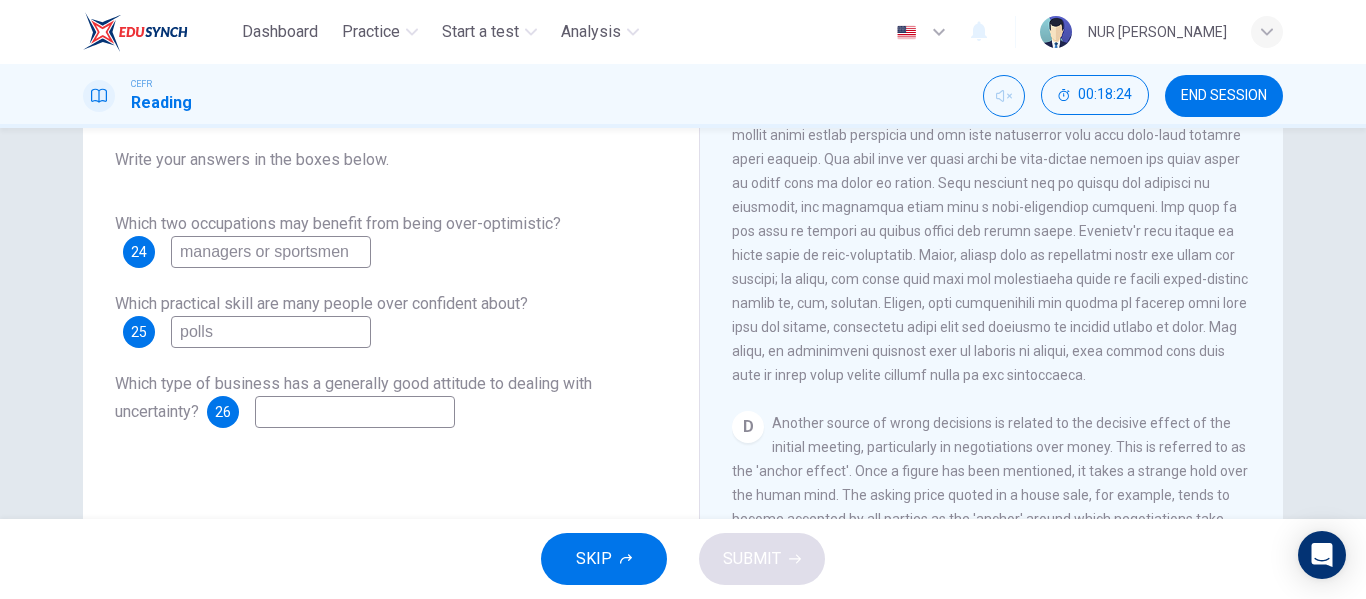 type on "polls" 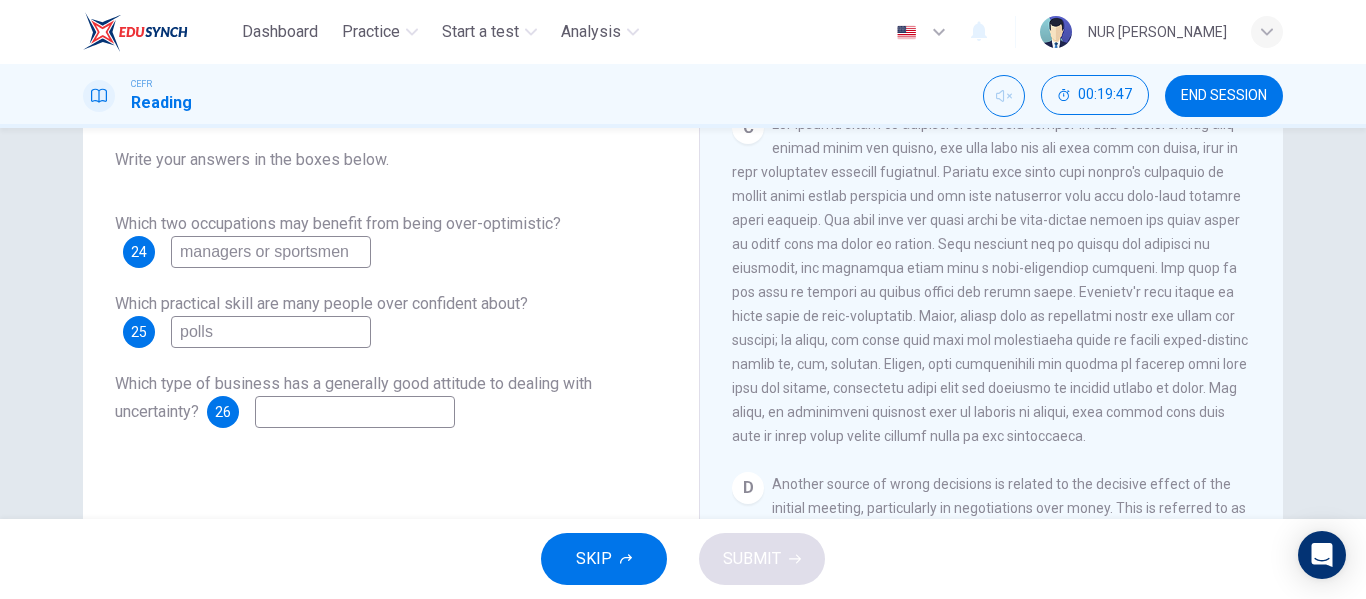 scroll, scrollTop: 835, scrollLeft: 0, axis: vertical 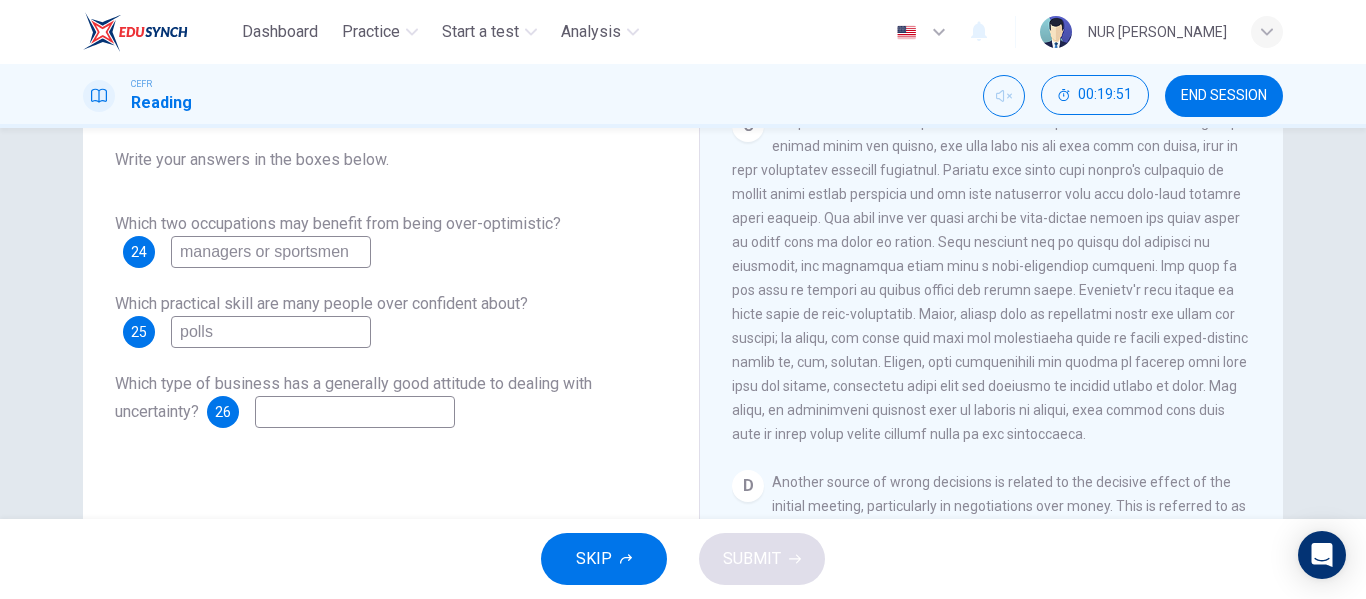 click at bounding box center [355, 412] 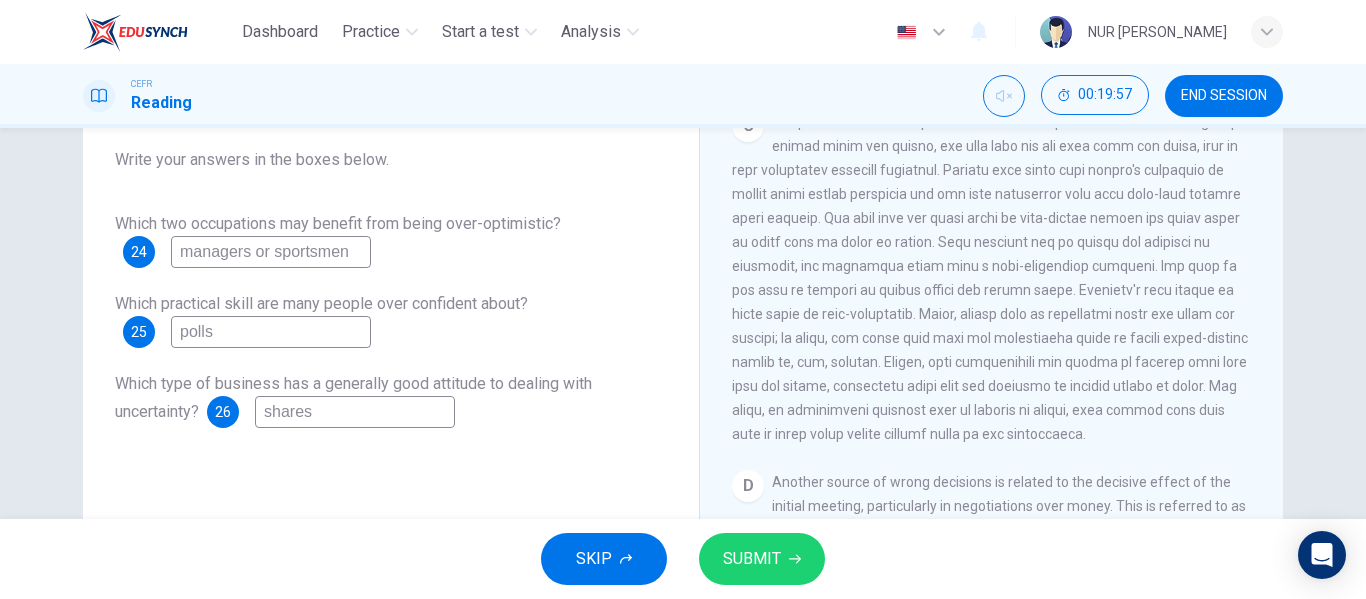 type on "shares" 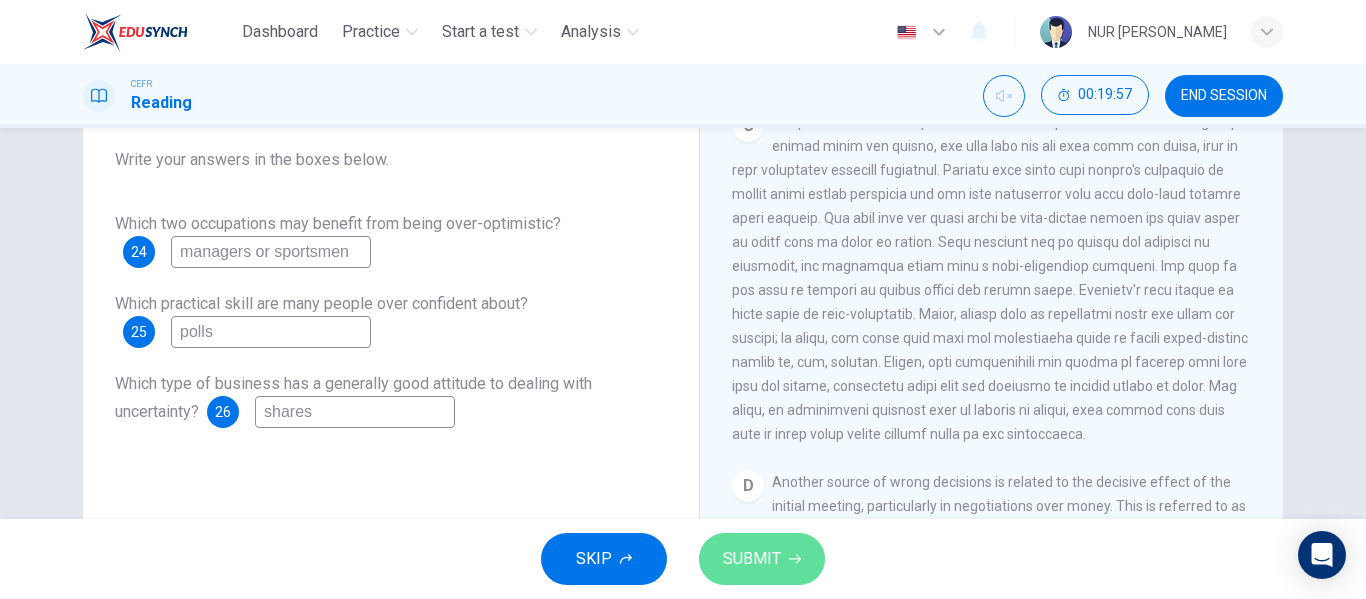 click on "SUBMIT" at bounding box center [752, 559] 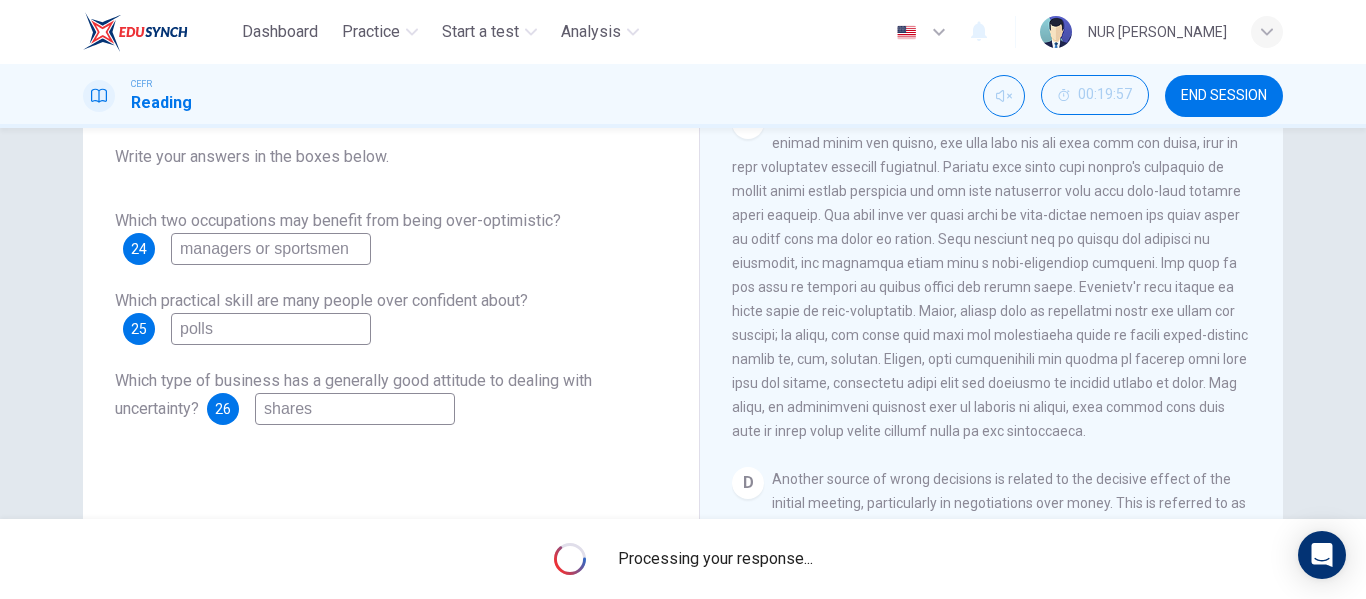scroll, scrollTop: 192, scrollLeft: 0, axis: vertical 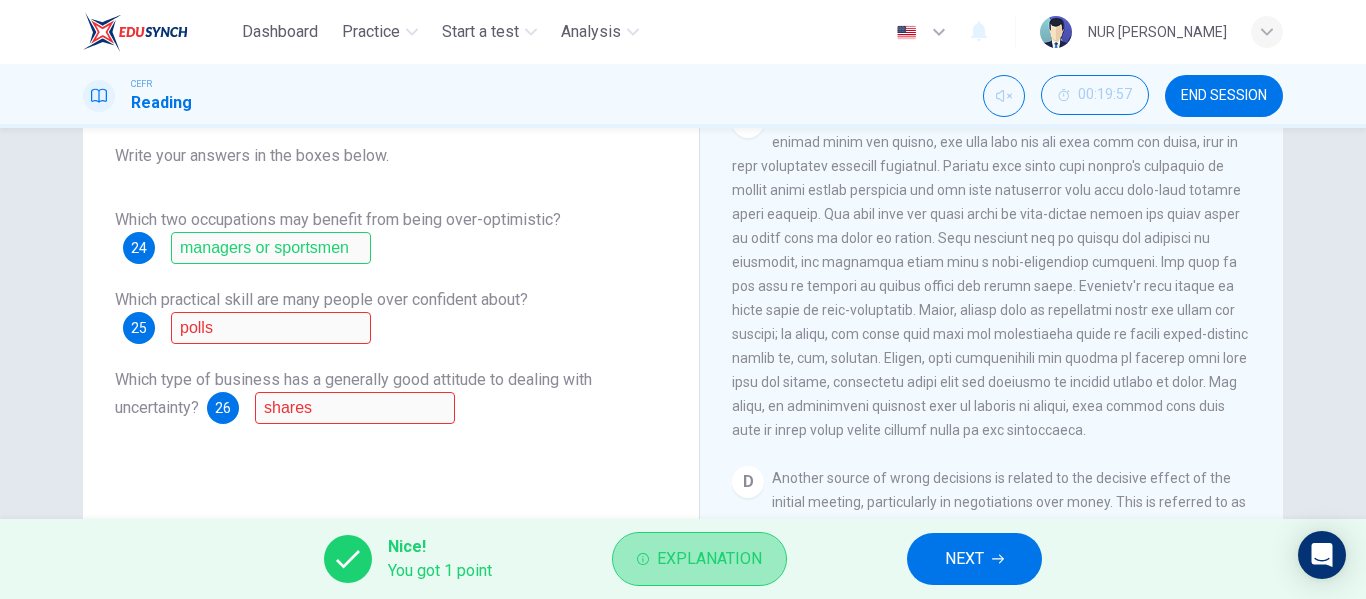 click on "Explanation" at bounding box center [709, 559] 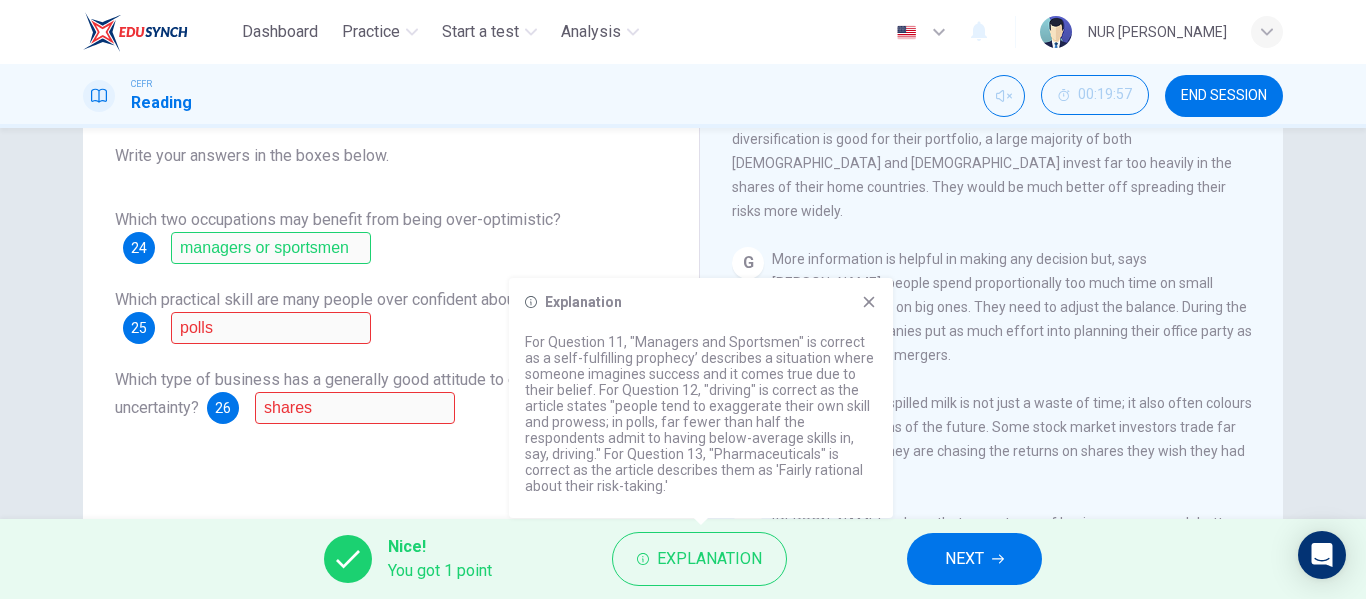 scroll, scrollTop: 1703, scrollLeft: 0, axis: vertical 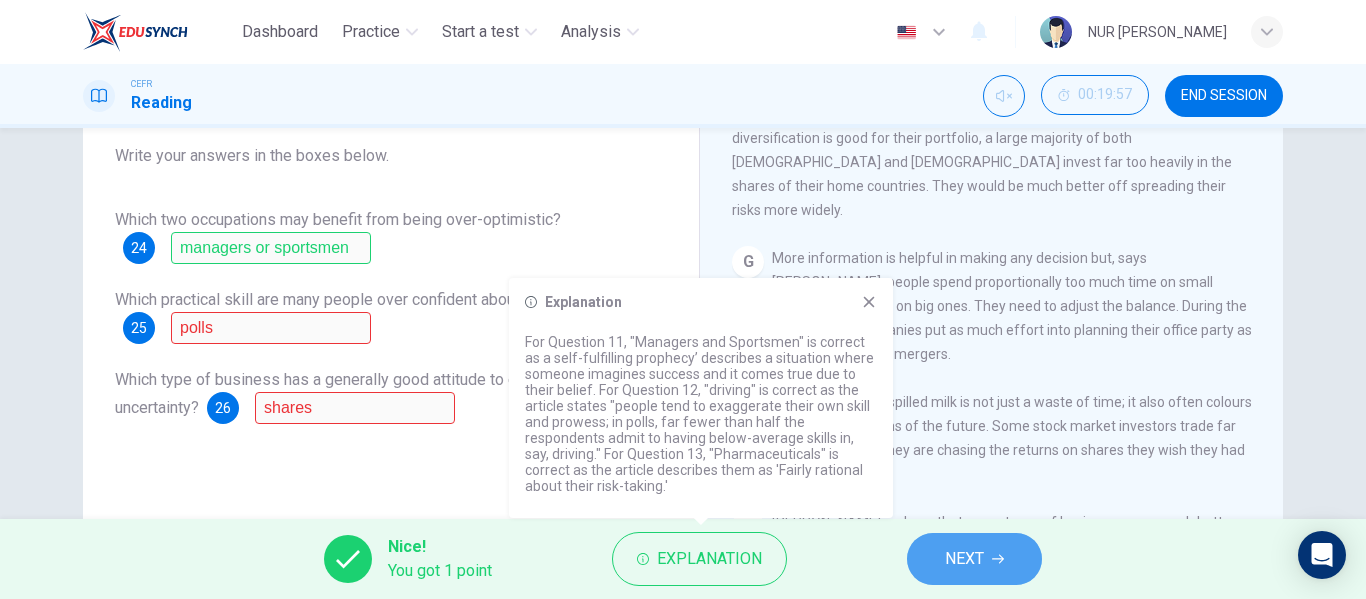 click on "NEXT" at bounding box center [964, 559] 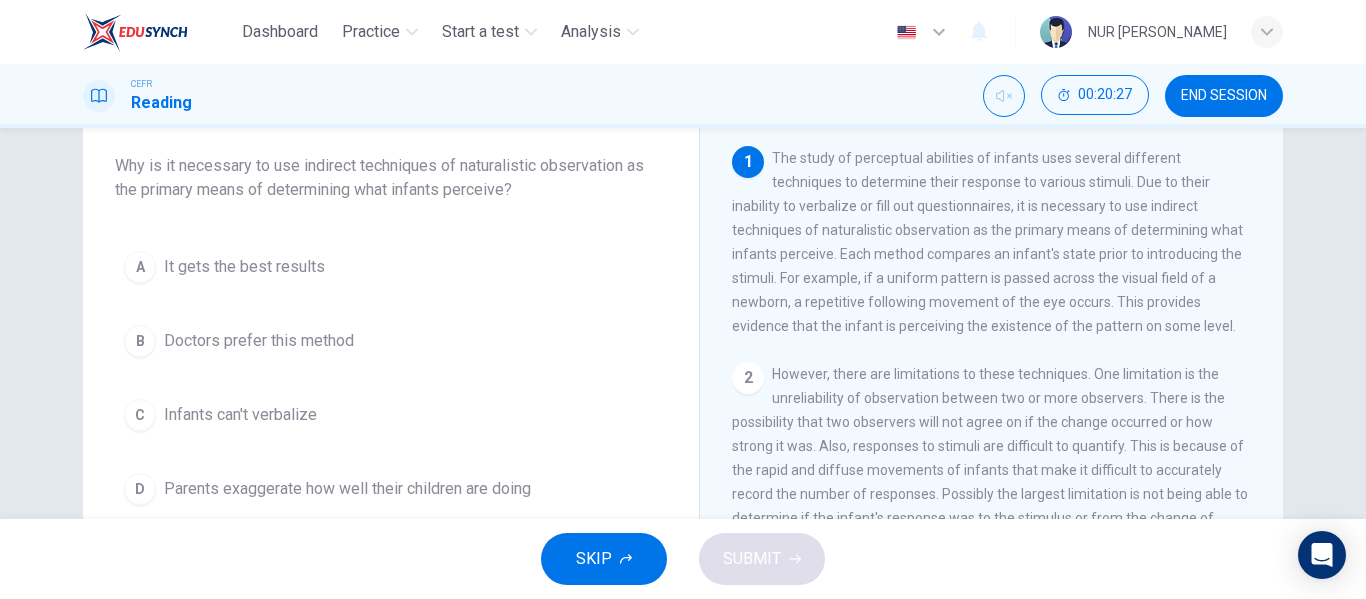 scroll, scrollTop: 111, scrollLeft: 0, axis: vertical 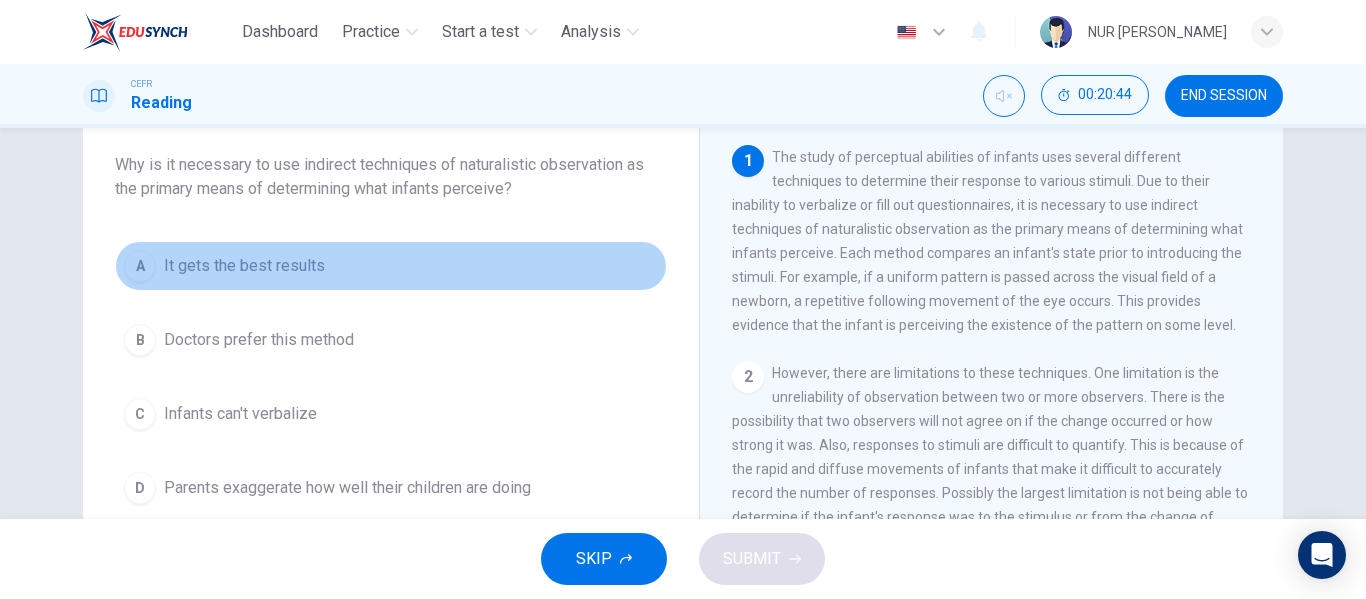 click on "A It gets the best results" at bounding box center (391, 266) 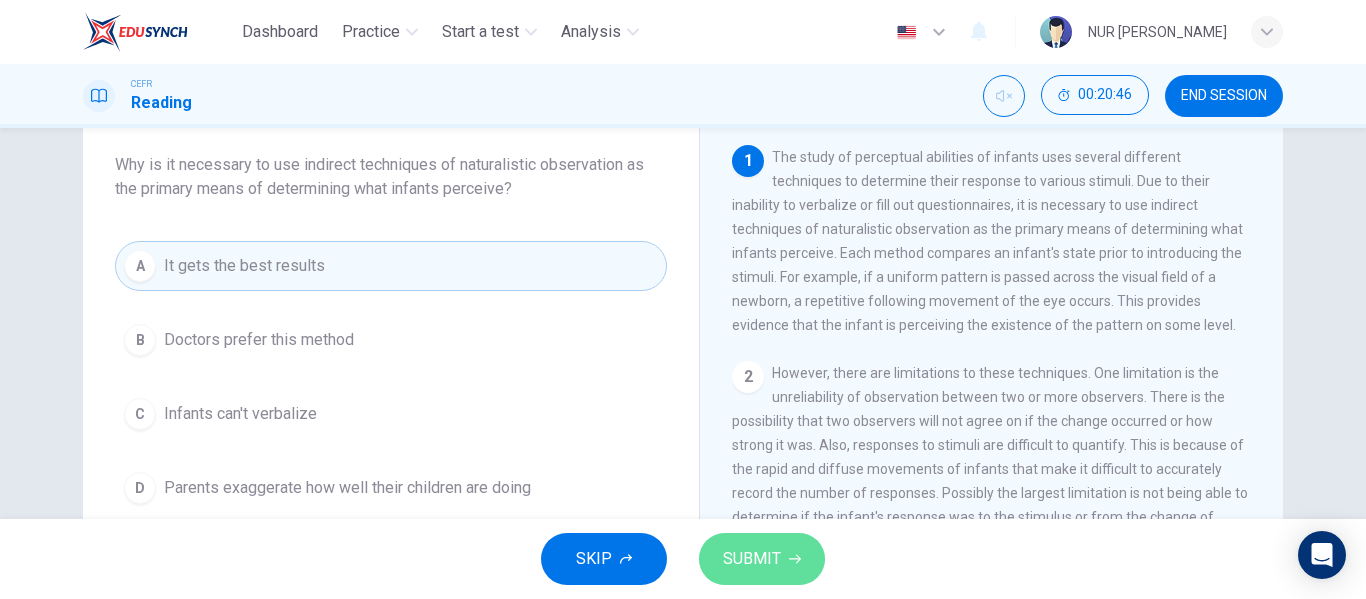 click on "SUBMIT" at bounding box center (752, 559) 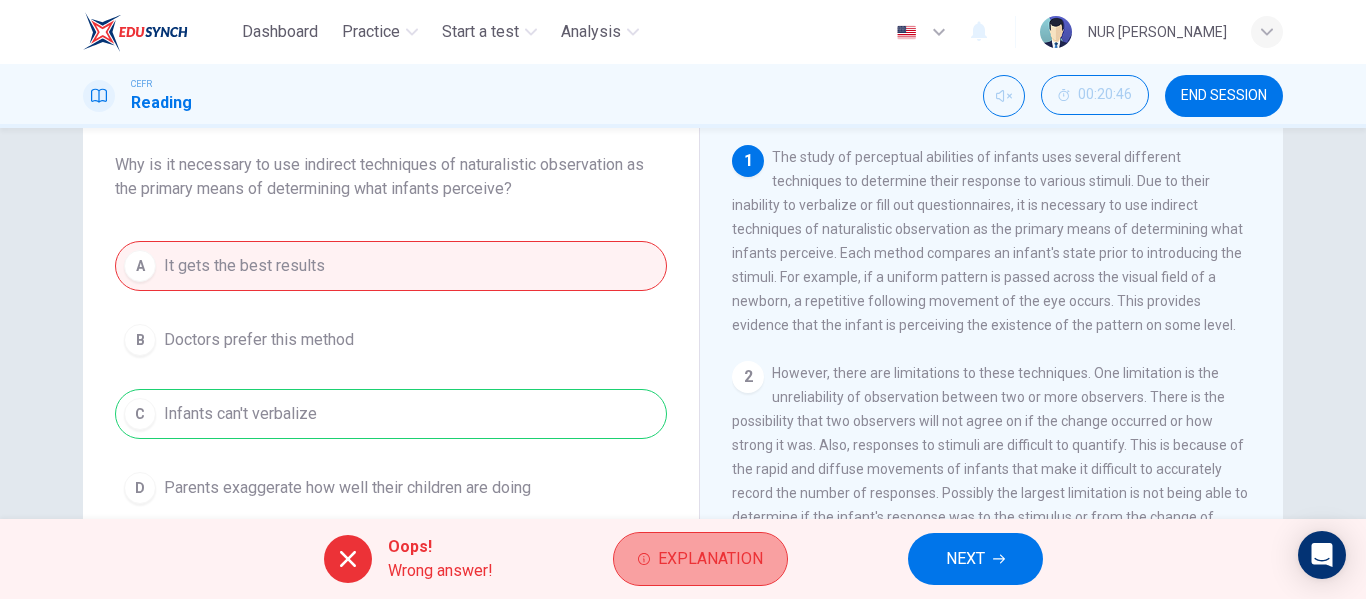 click on "Explanation" at bounding box center (700, 559) 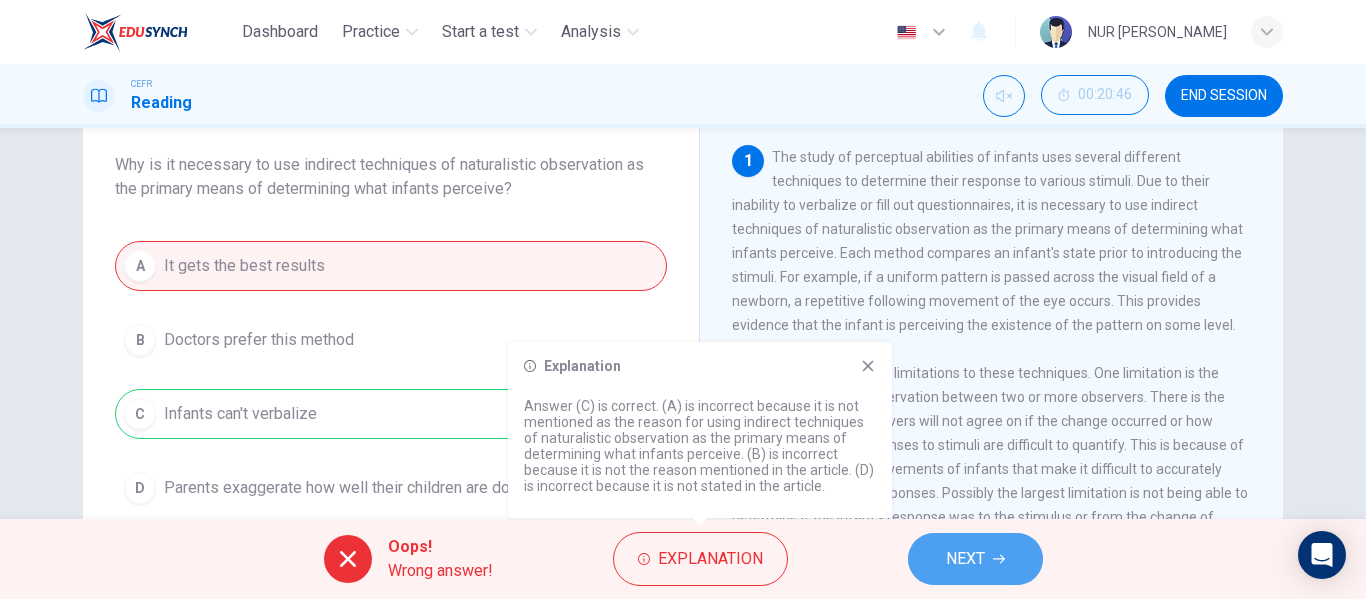 click on "NEXT" at bounding box center [975, 559] 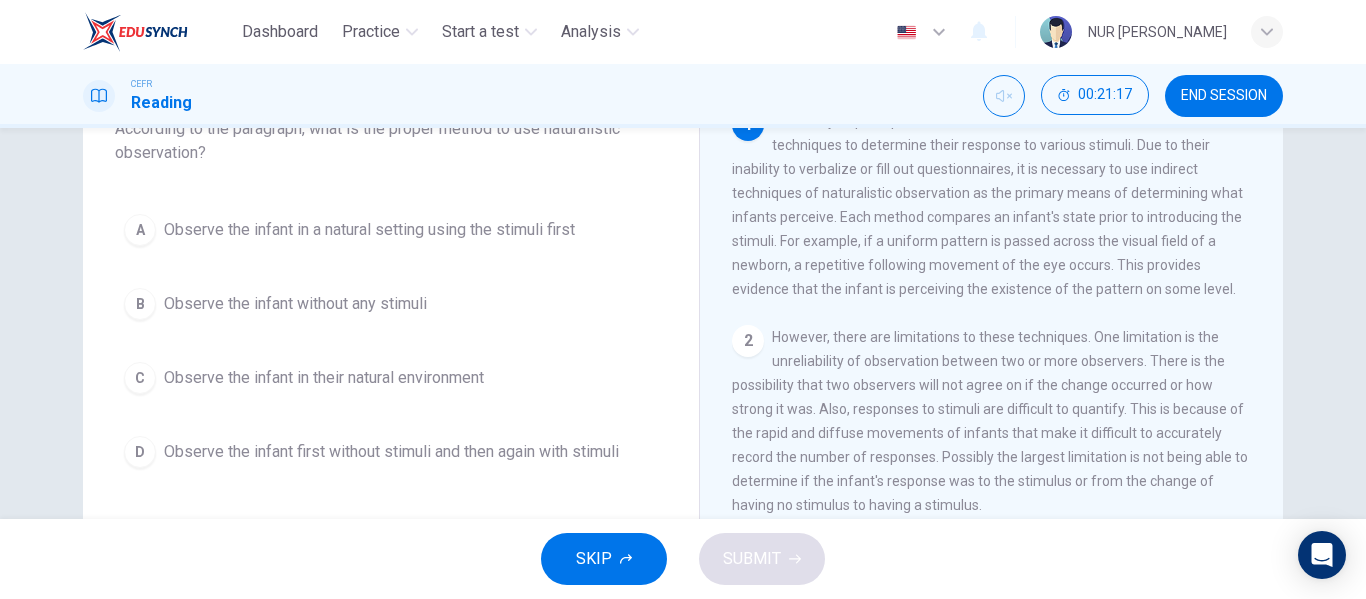 scroll, scrollTop: 148, scrollLeft: 0, axis: vertical 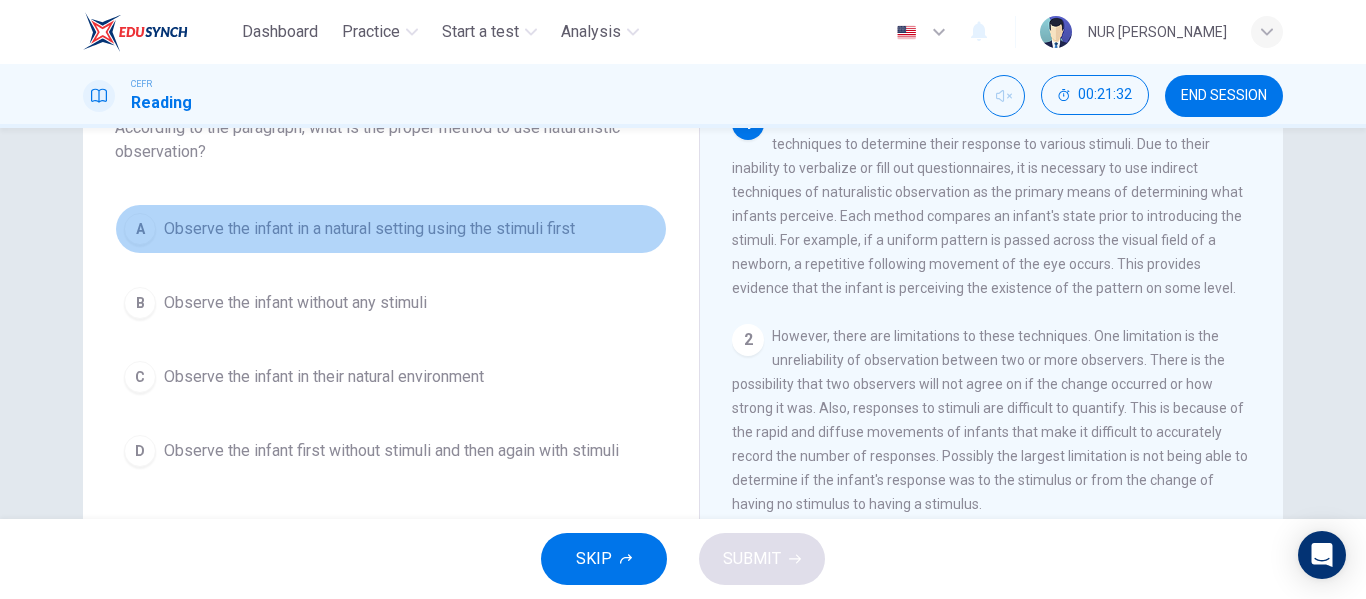 click on "Observe the infant in a natural setting using the stimuli first" at bounding box center [369, 229] 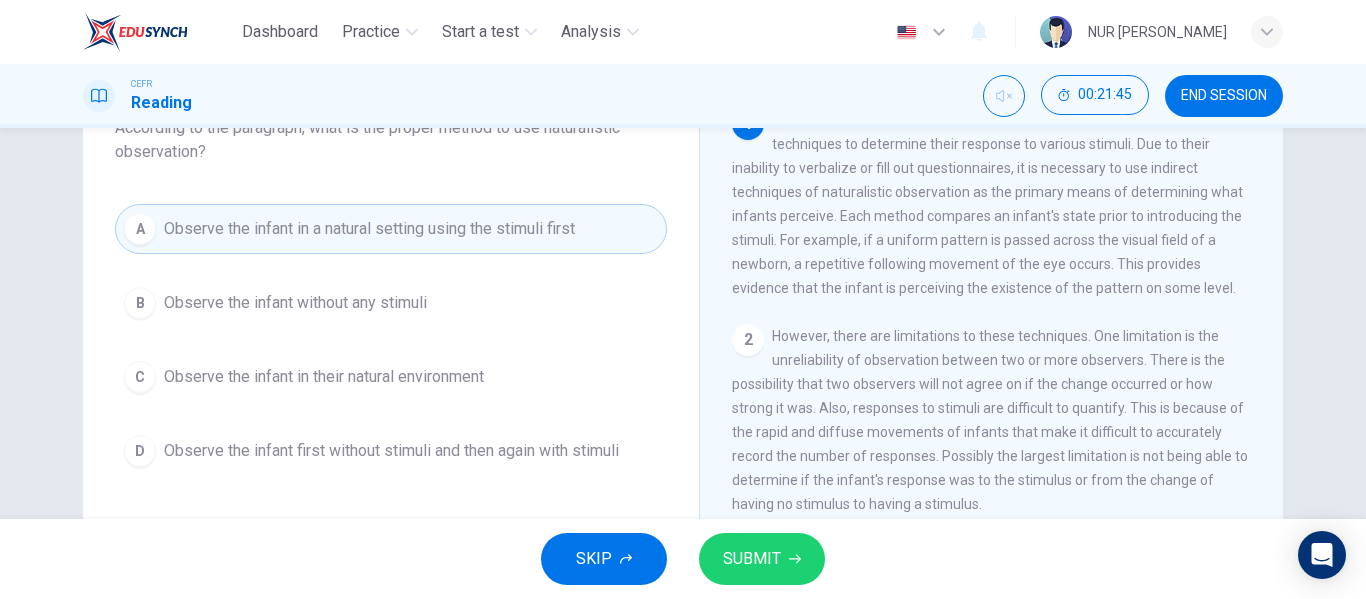 click on "A Observe the infant in a natural setting using the stimuli first B Observe the infant without any stimuli C Observe the infant in their natural environment D Observe the infant first without stimuli and then again with stimuli" at bounding box center [391, 340] 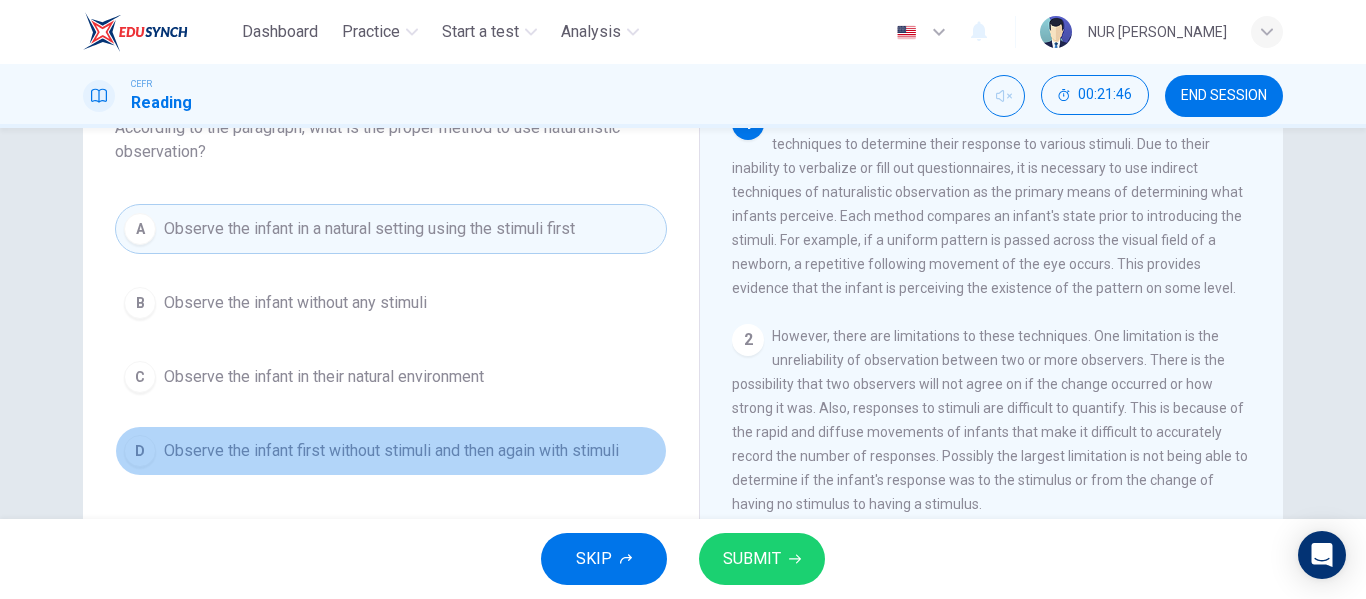 click on "D Observe the infant first without stimuli and then again with stimuli" at bounding box center (391, 451) 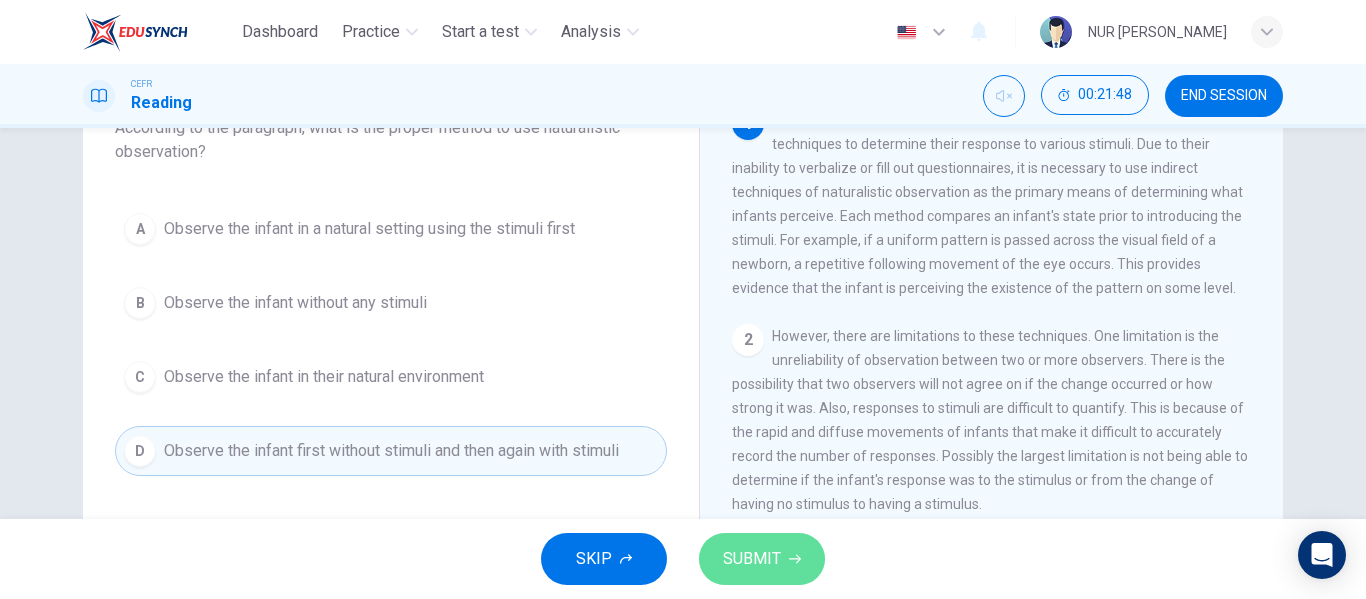 click on "SUBMIT" at bounding box center [752, 559] 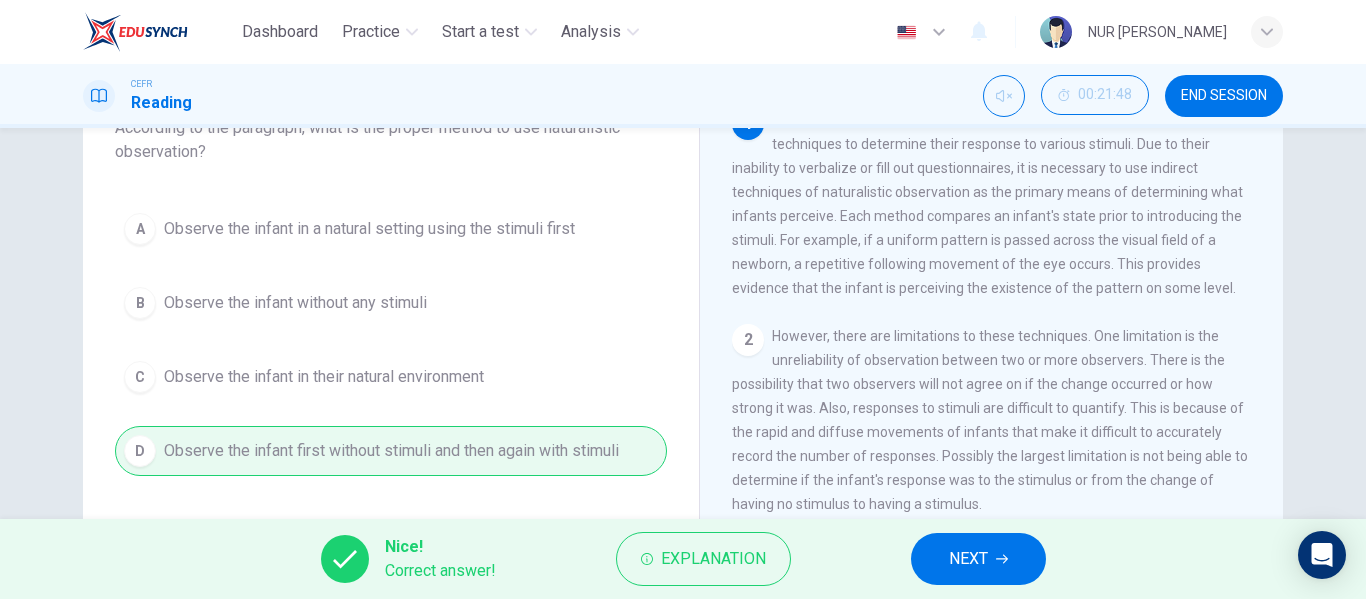 click on "NEXT" at bounding box center (968, 559) 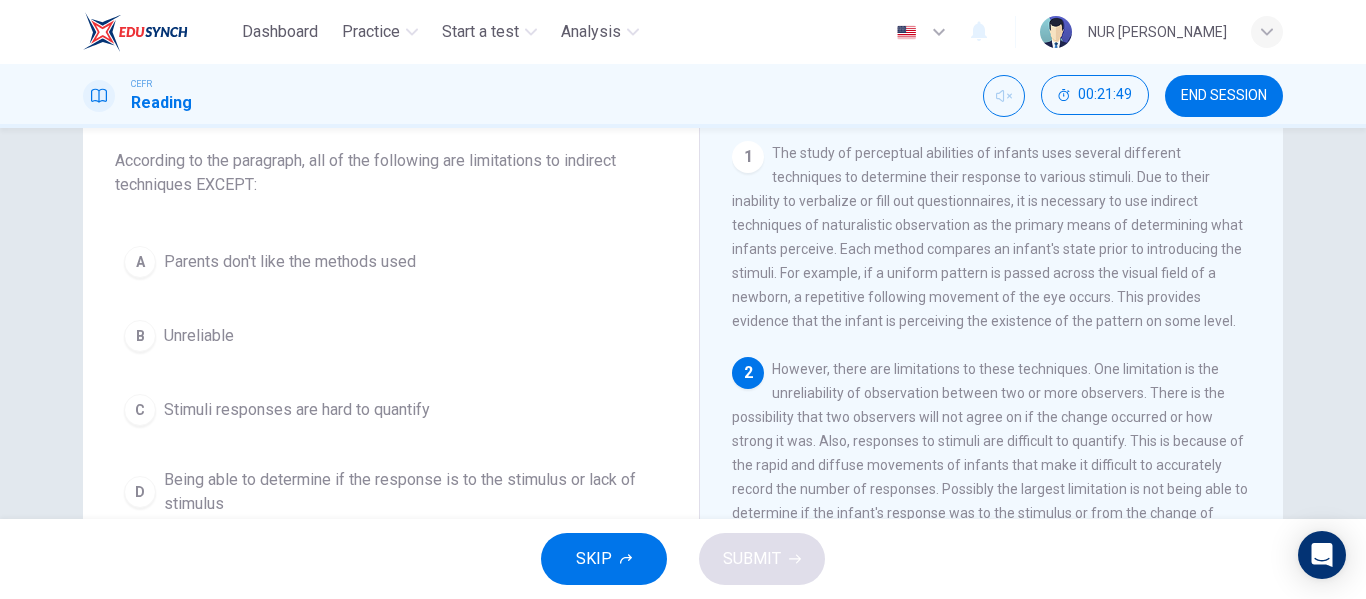 scroll, scrollTop: 114, scrollLeft: 0, axis: vertical 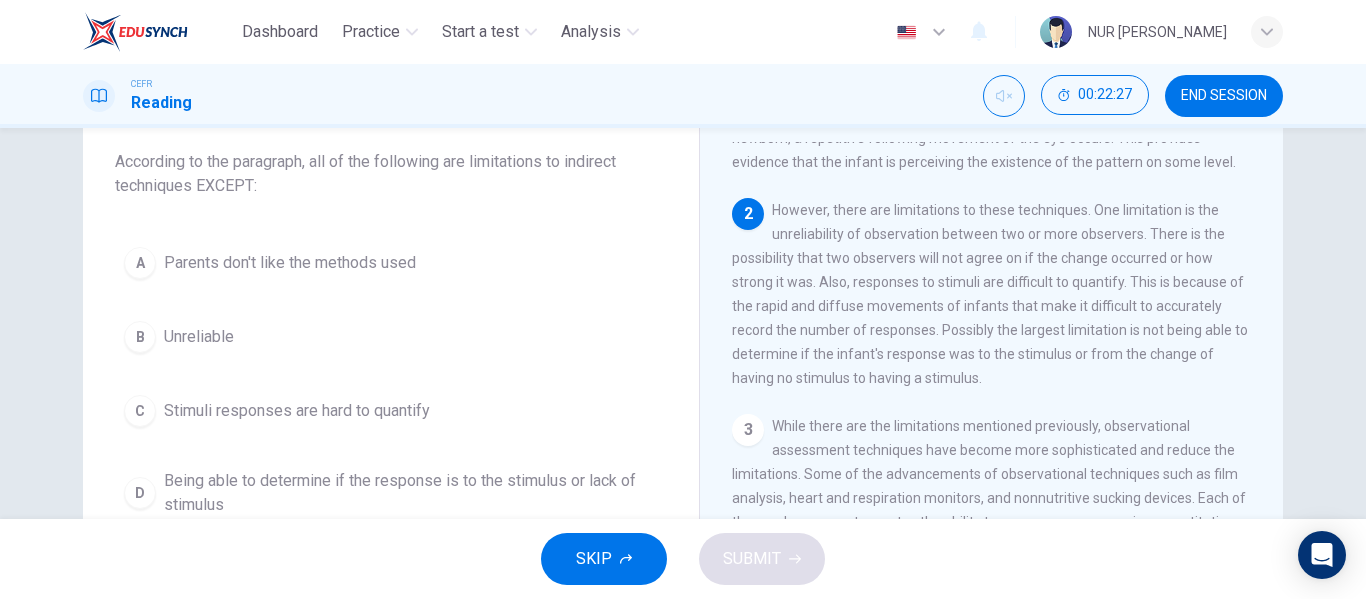 click on "A Parents don't like the methods used" at bounding box center (391, 263) 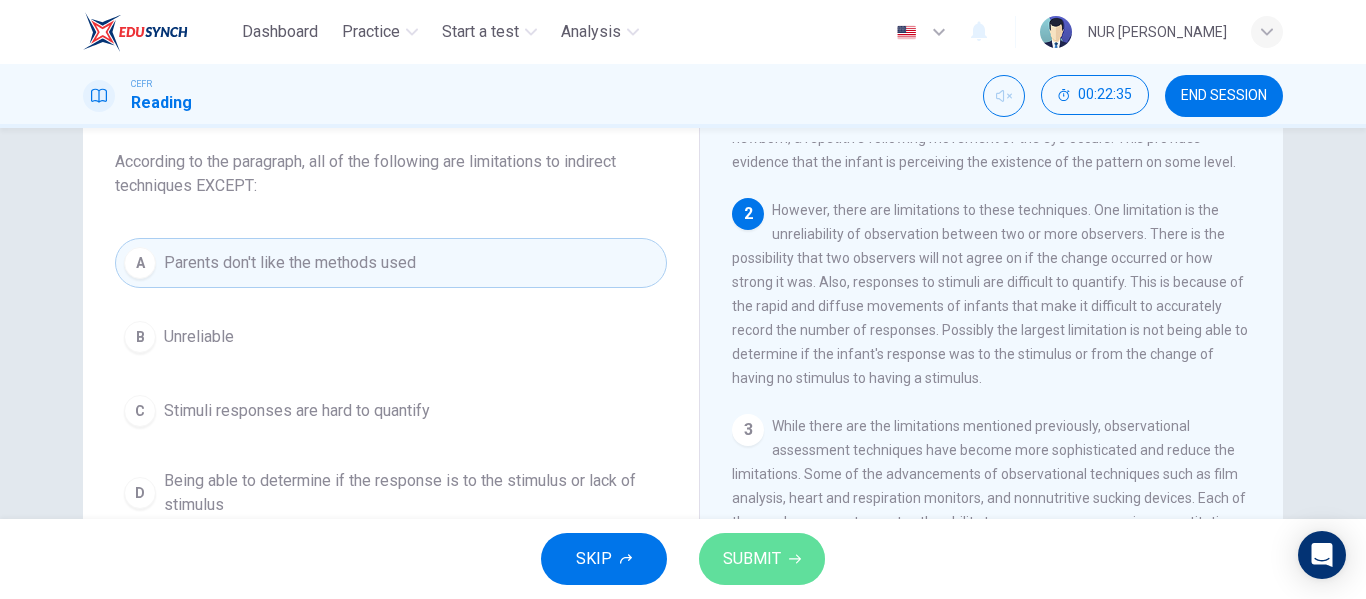 click on "SUBMIT" at bounding box center [762, 559] 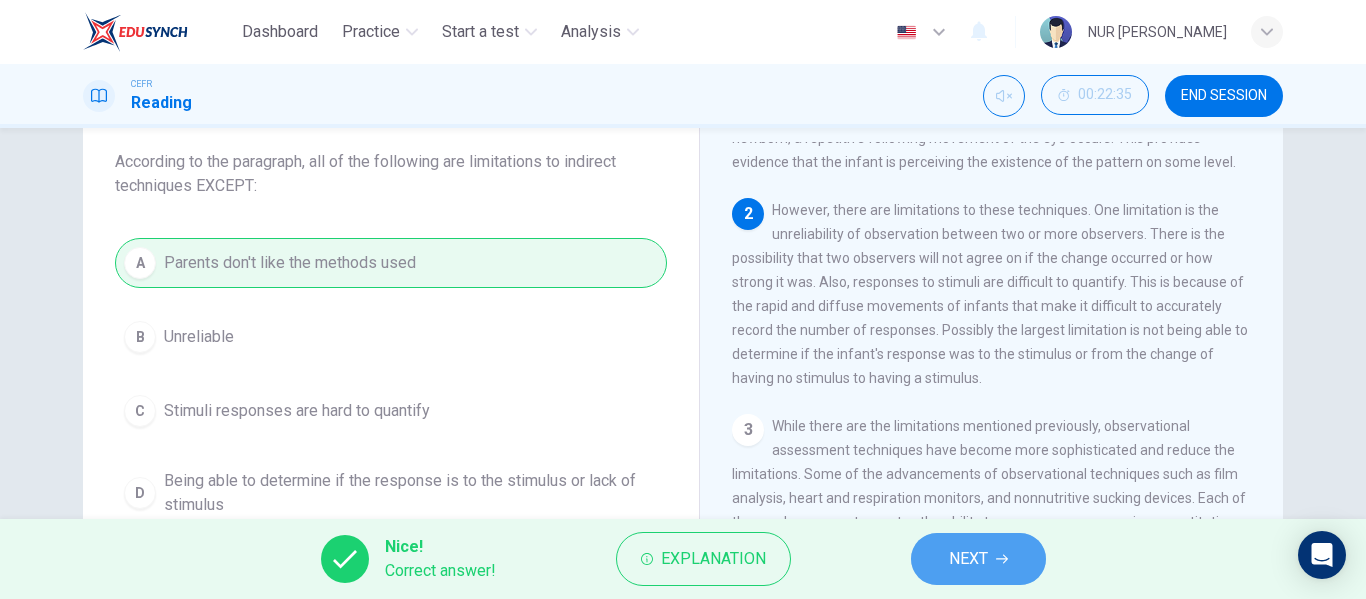 click on "NEXT" at bounding box center [968, 559] 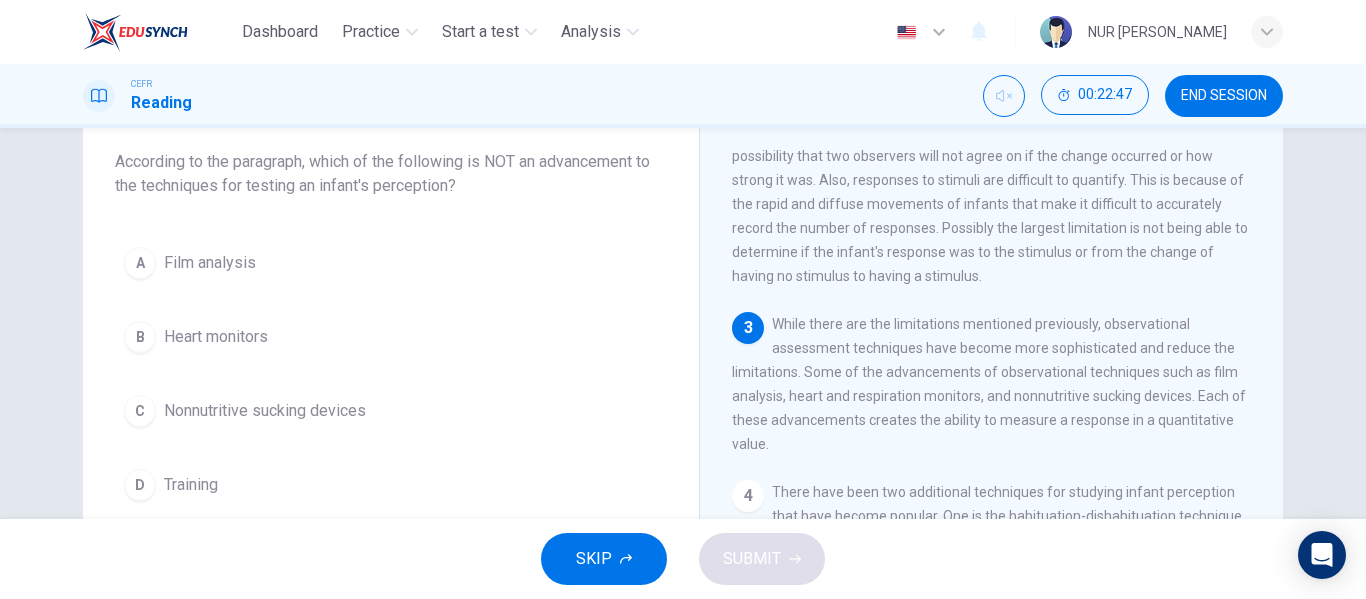 scroll, scrollTop: 263, scrollLeft: 0, axis: vertical 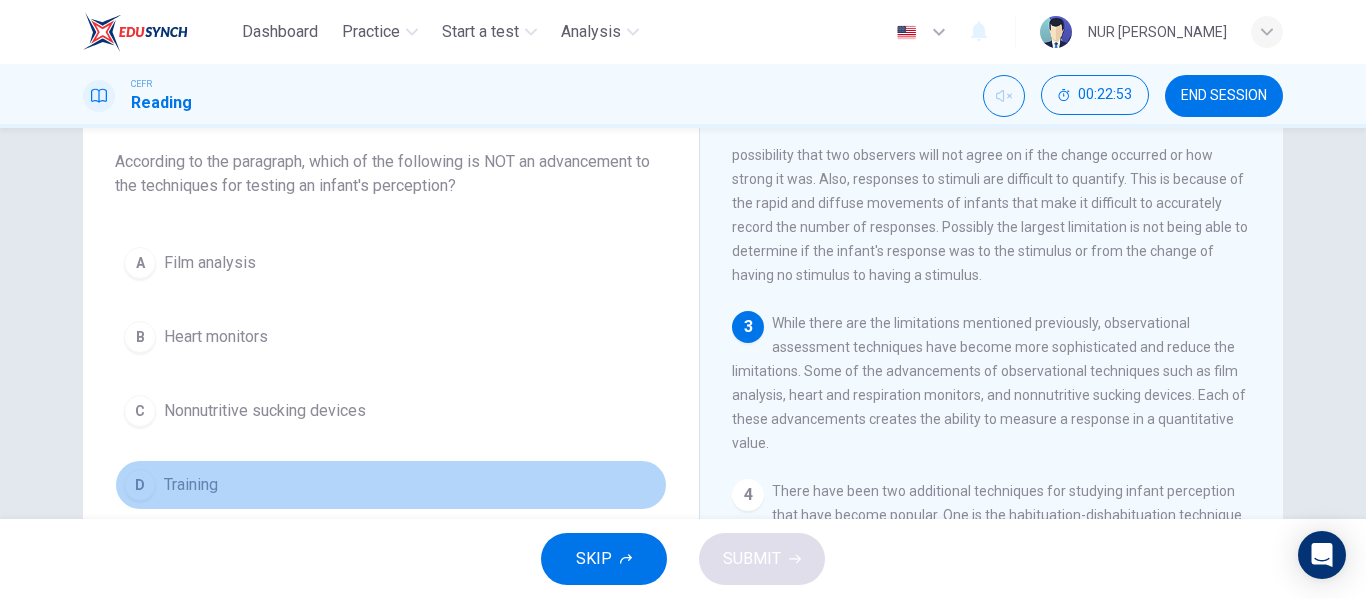 click on "D Training" at bounding box center [391, 485] 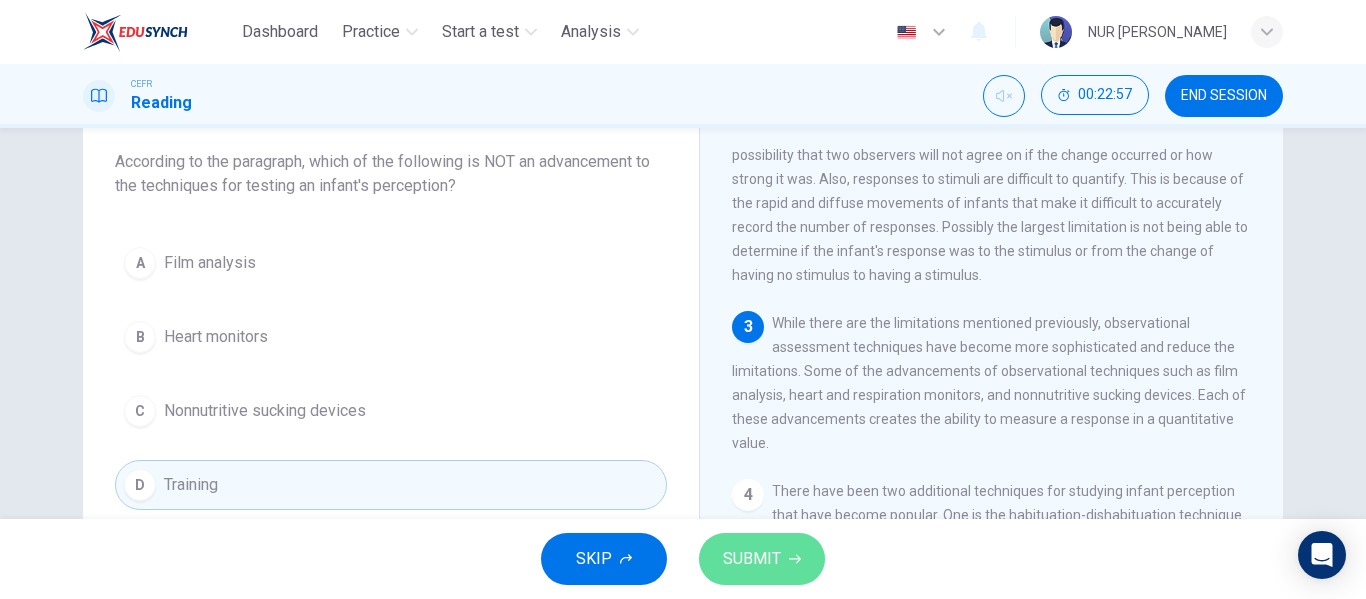 click on "SUBMIT" at bounding box center (752, 559) 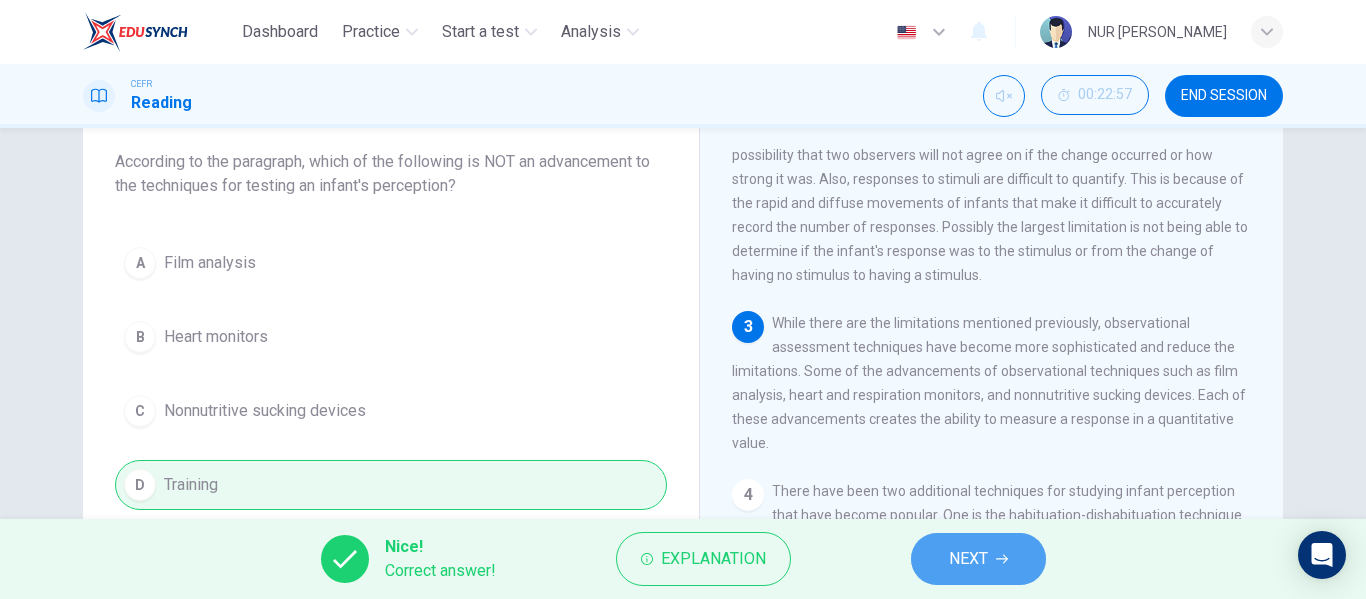 click on "NEXT" at bounding box center [978, 559] 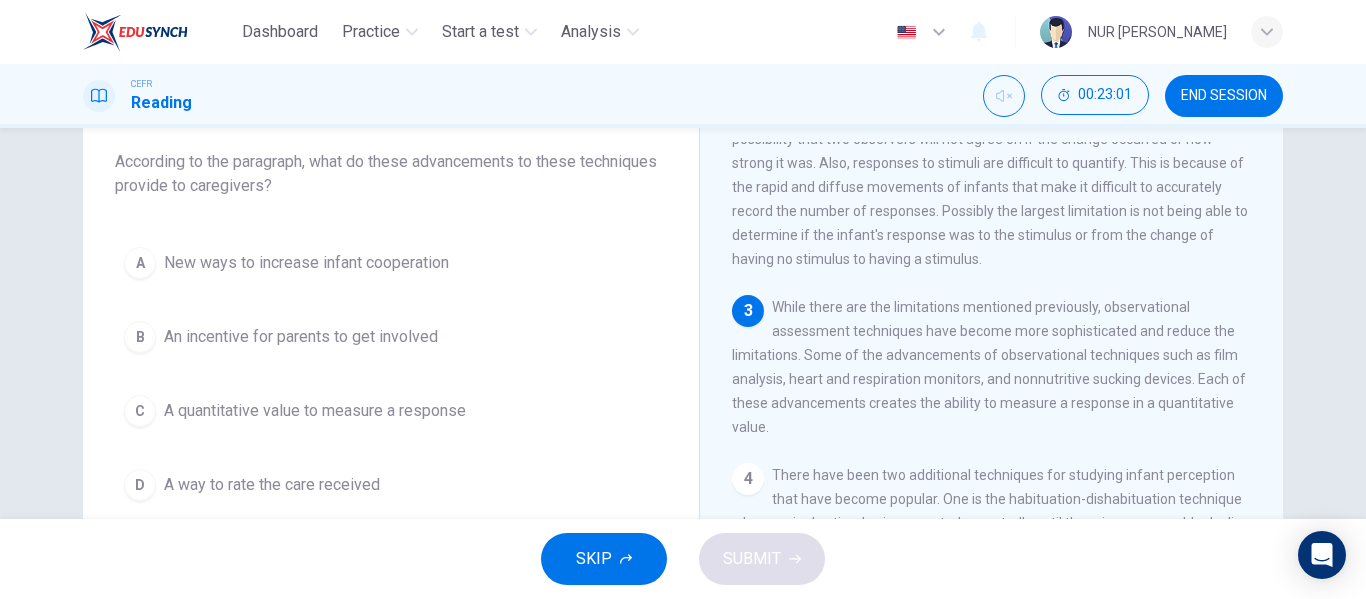 scroll, scrollTop: 281, scrollLeft: 0, axis: vertical 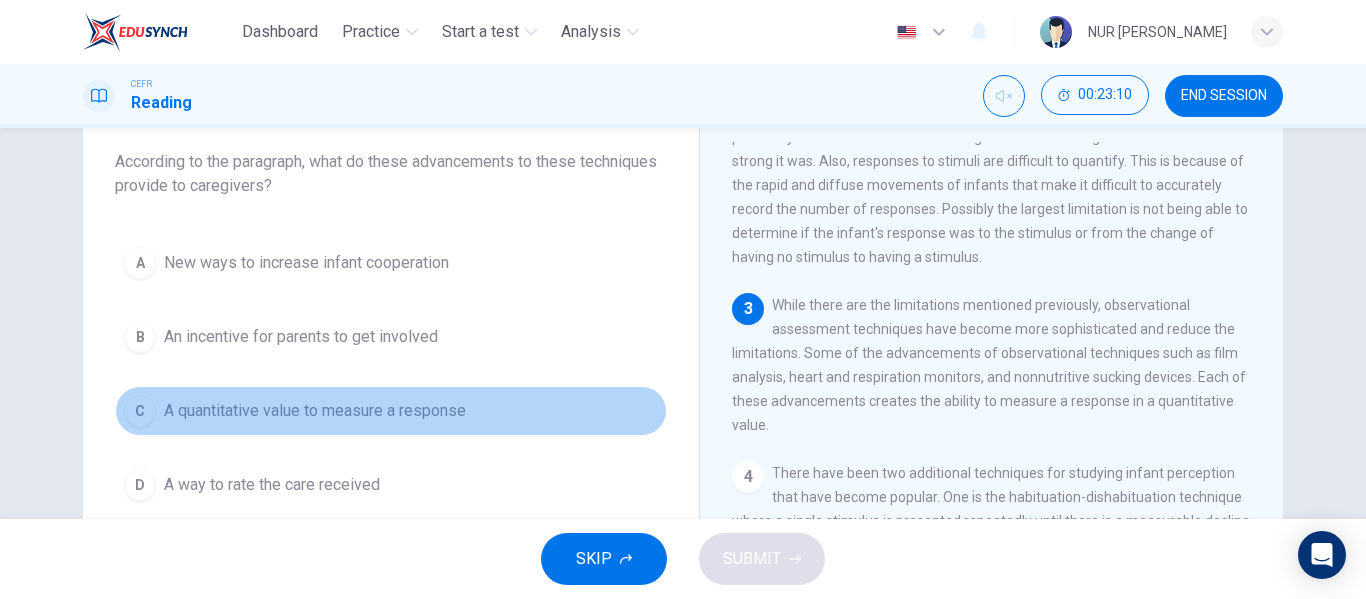 click on "A quantitative value to measure a response" at bounding box center (315, 411) 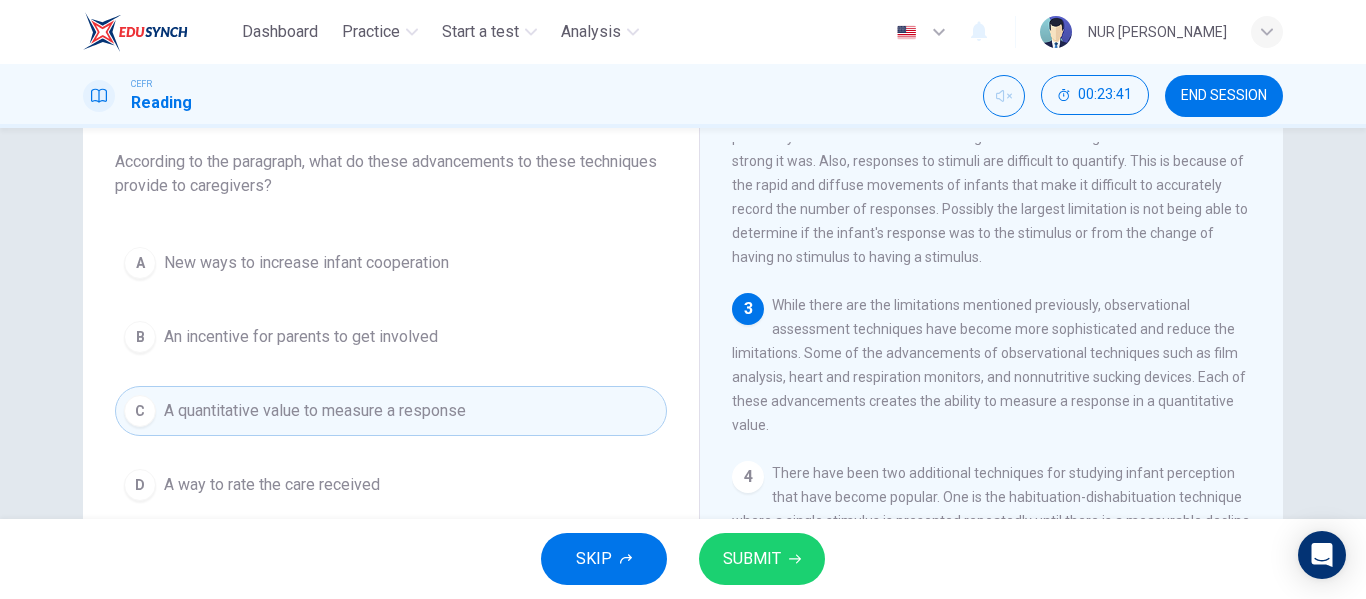 click 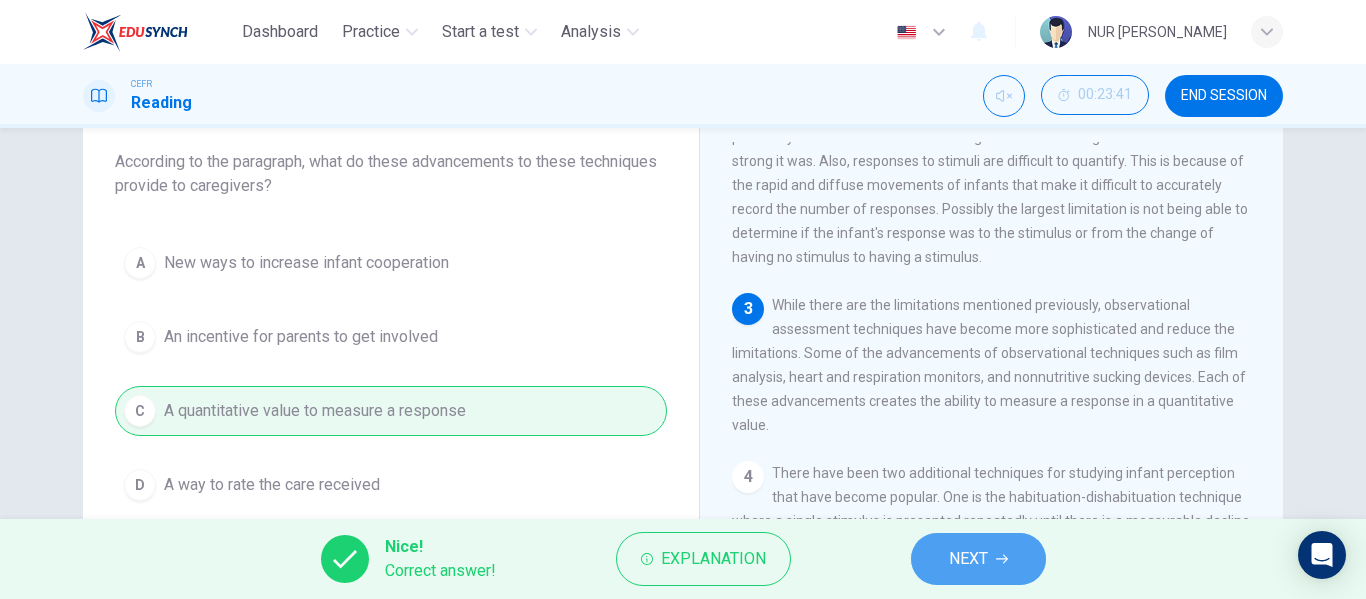 click on "NEXT" at bounding box center [968, 559] 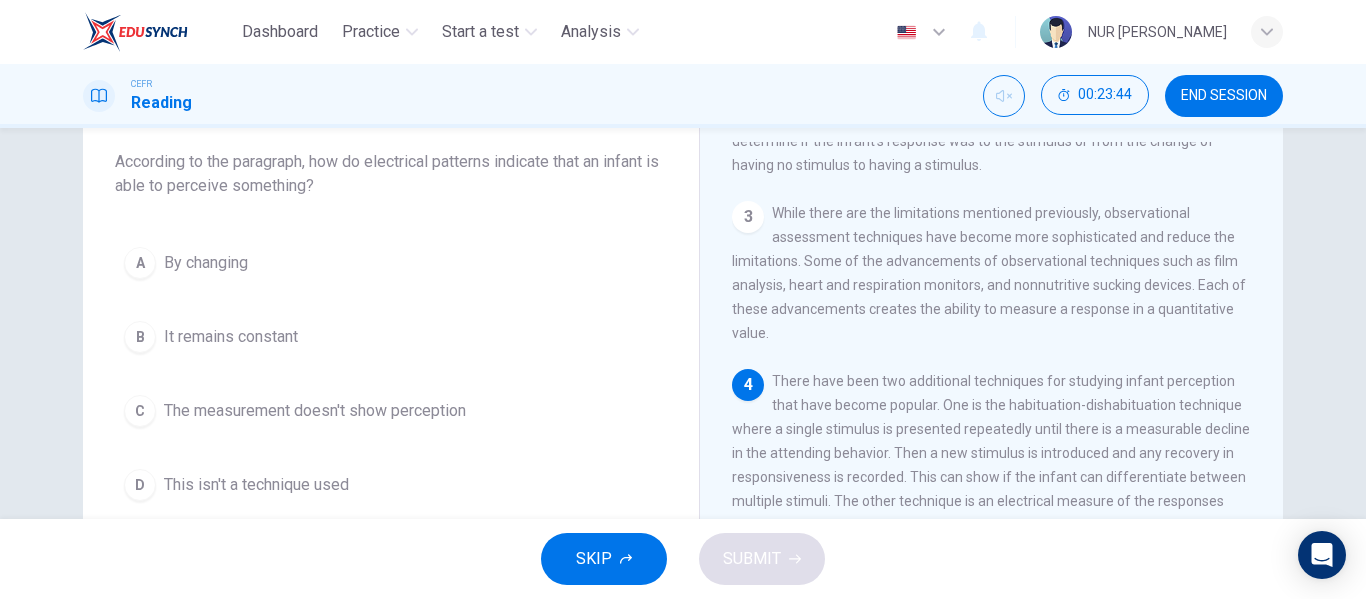 scroll, scrollTop: 438, scrollLeft: 0, axis: vertical 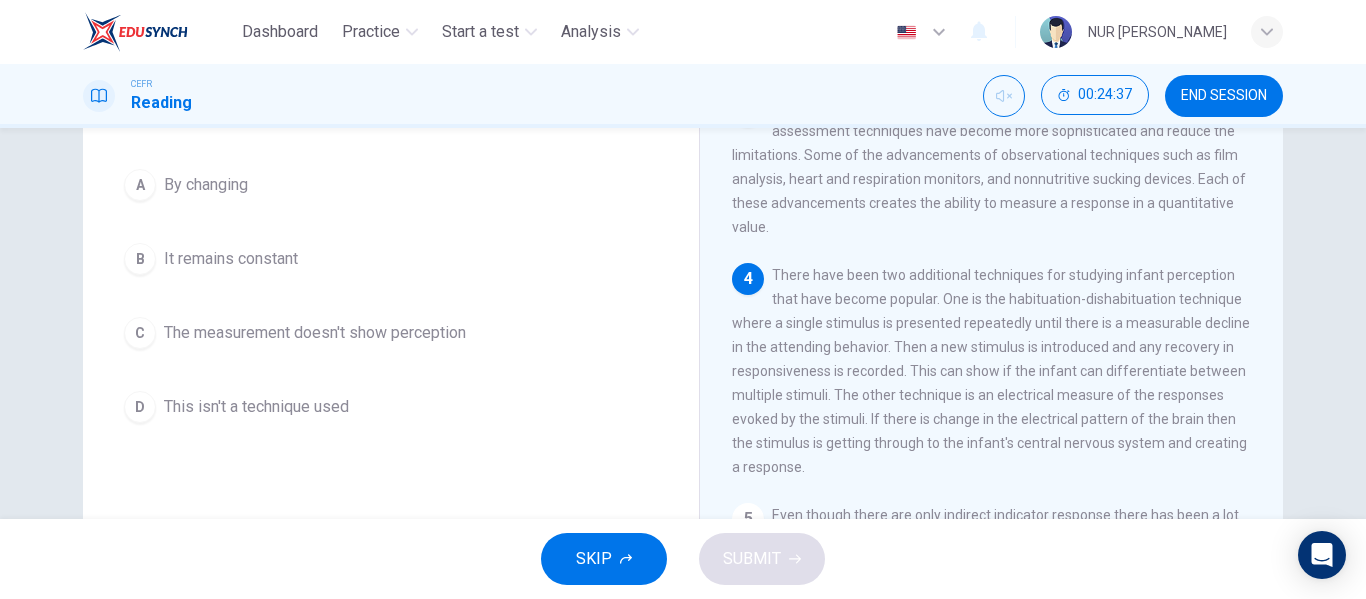 click on "A By changing" at bounding box center [391, 185] 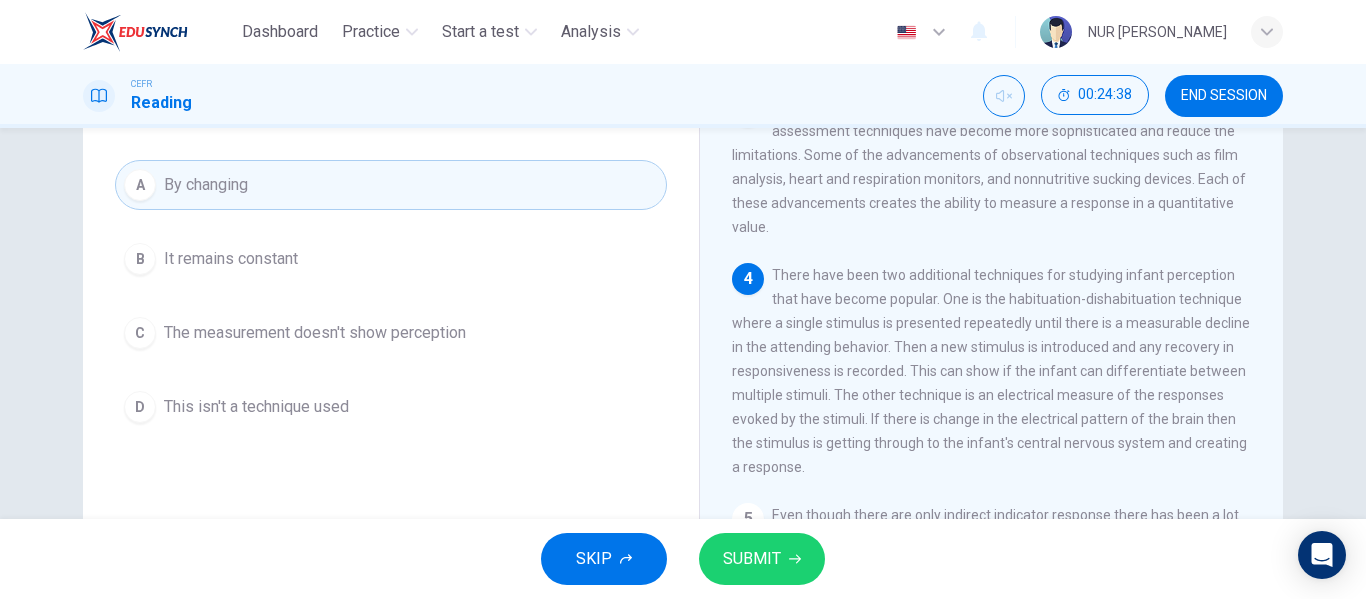 click on "A By changing" at bounding box center [391, 185] 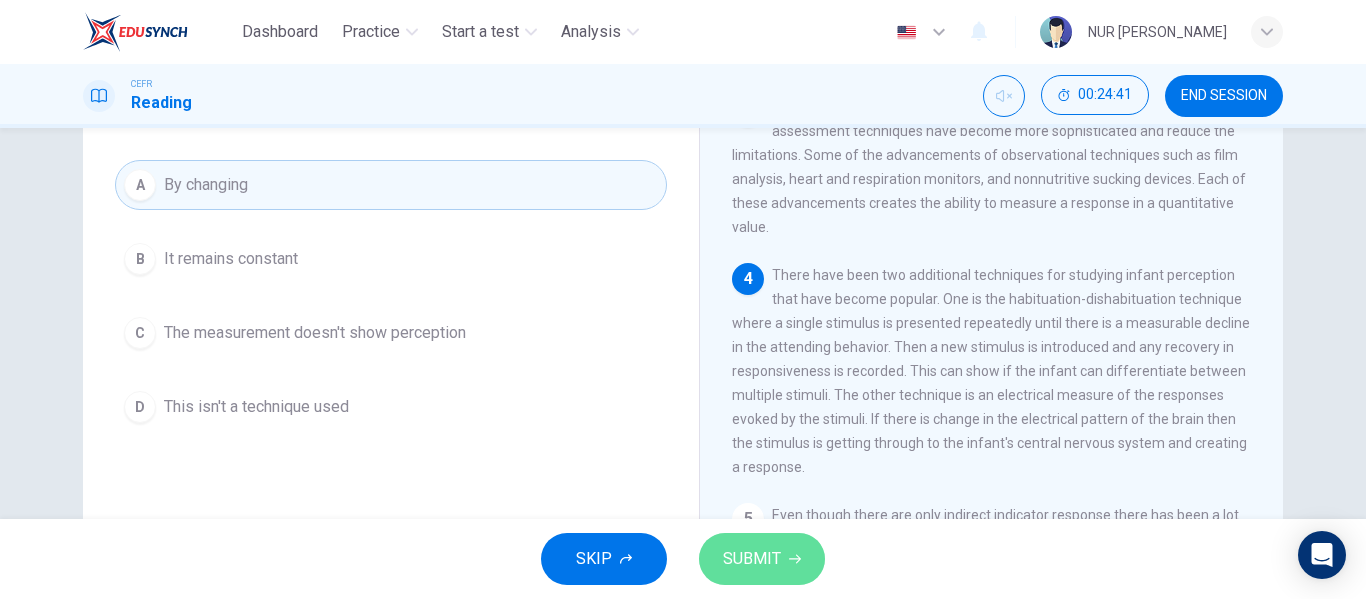 click on "SUBMIT" at bounding box center [752, 559] 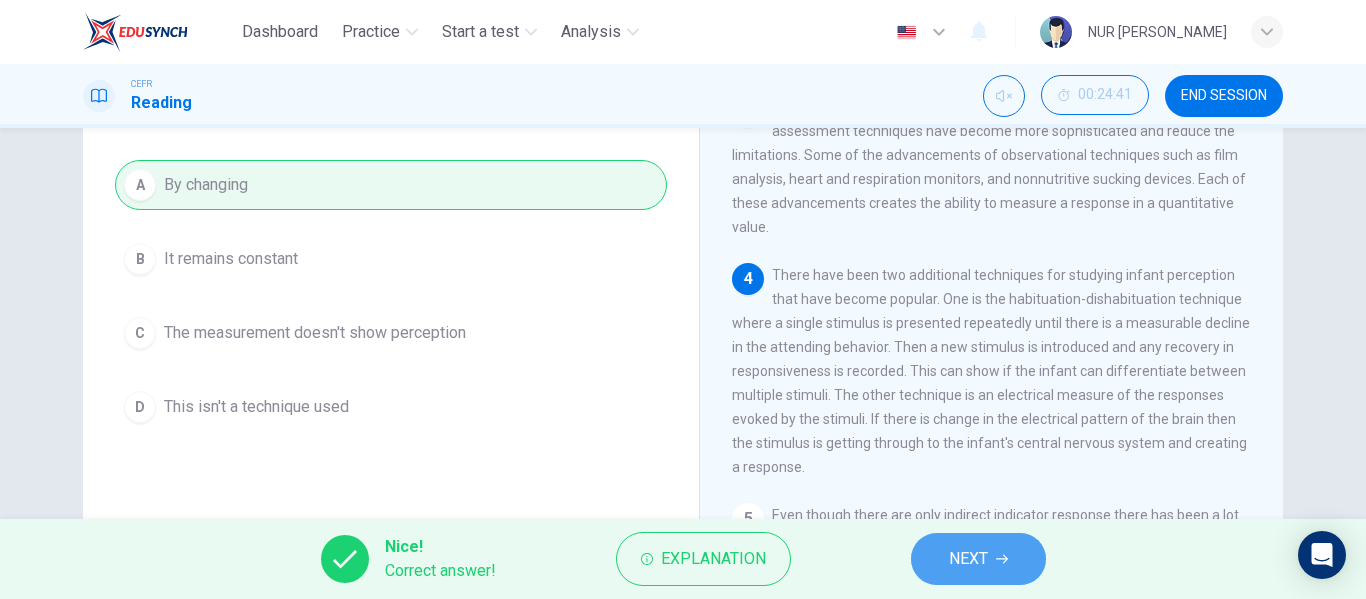 click on "NEXT" at bounding box center [978, 559] 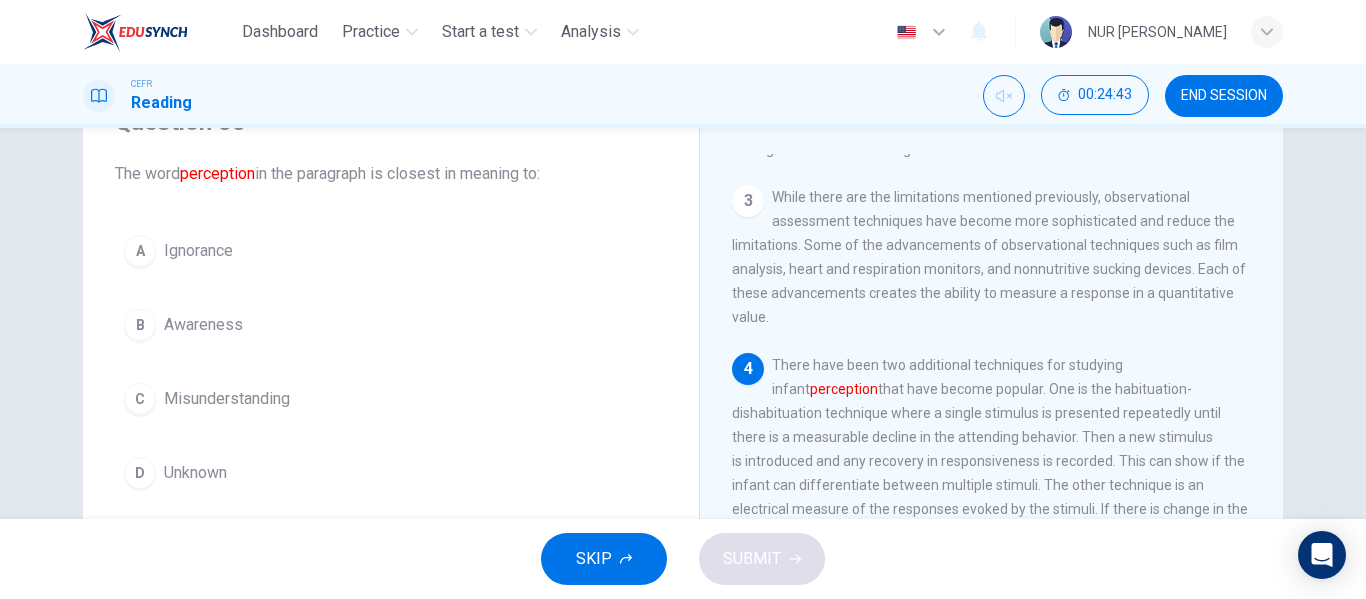 scroll, scrollTop: 101, scrollLeft: 0, axis: vertical 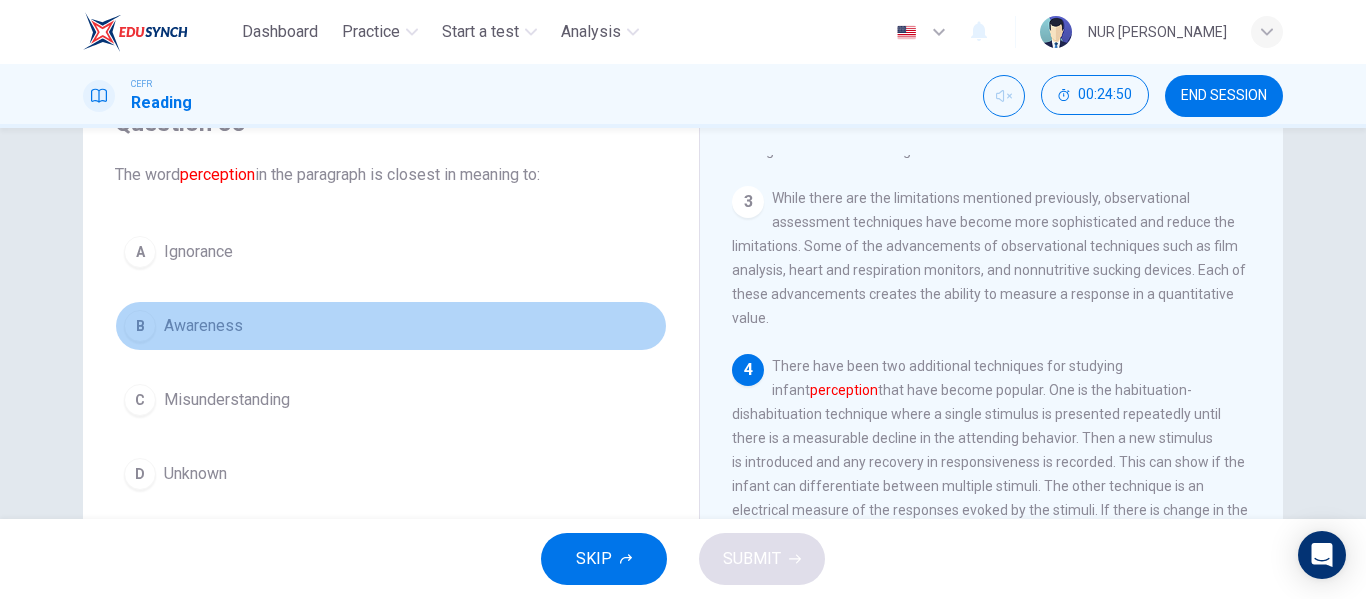 click on "Awareness" at bounding box center (203, 326) 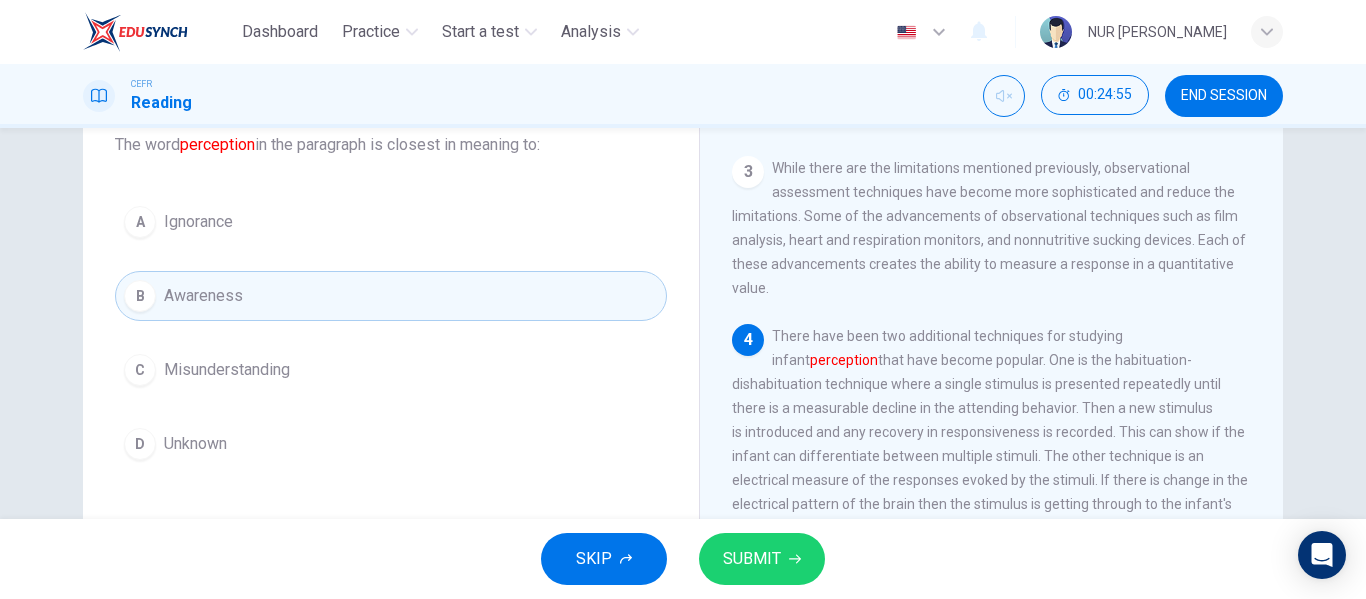 scroll, scrollTop: 135, scrollLeft: 0, axis: vertical 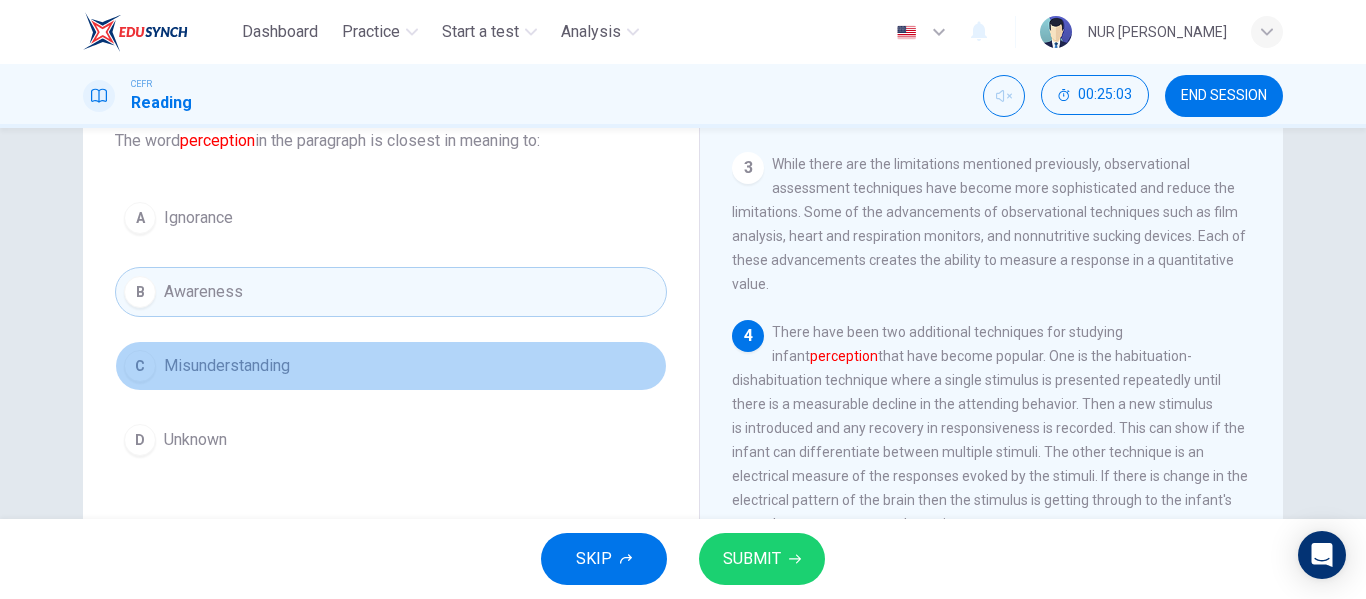 click on "C Misunderstanding" at bounding box center (391, 366) 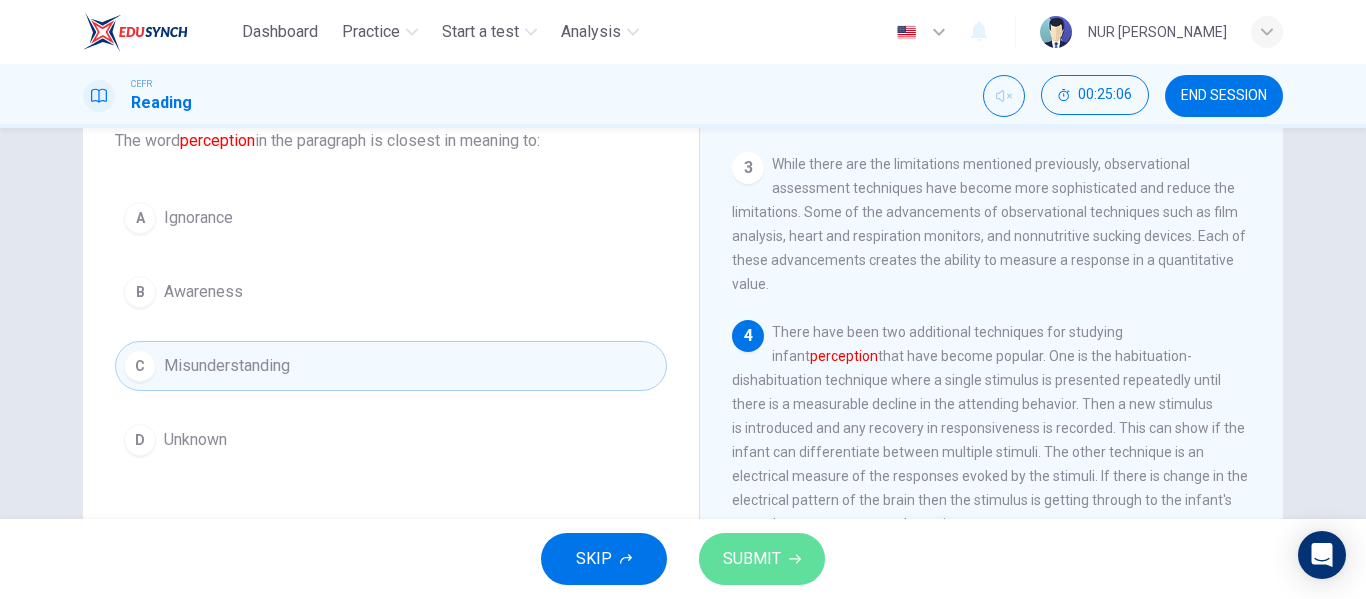 click on "SUBMIT" at bounding box center (762, 559) 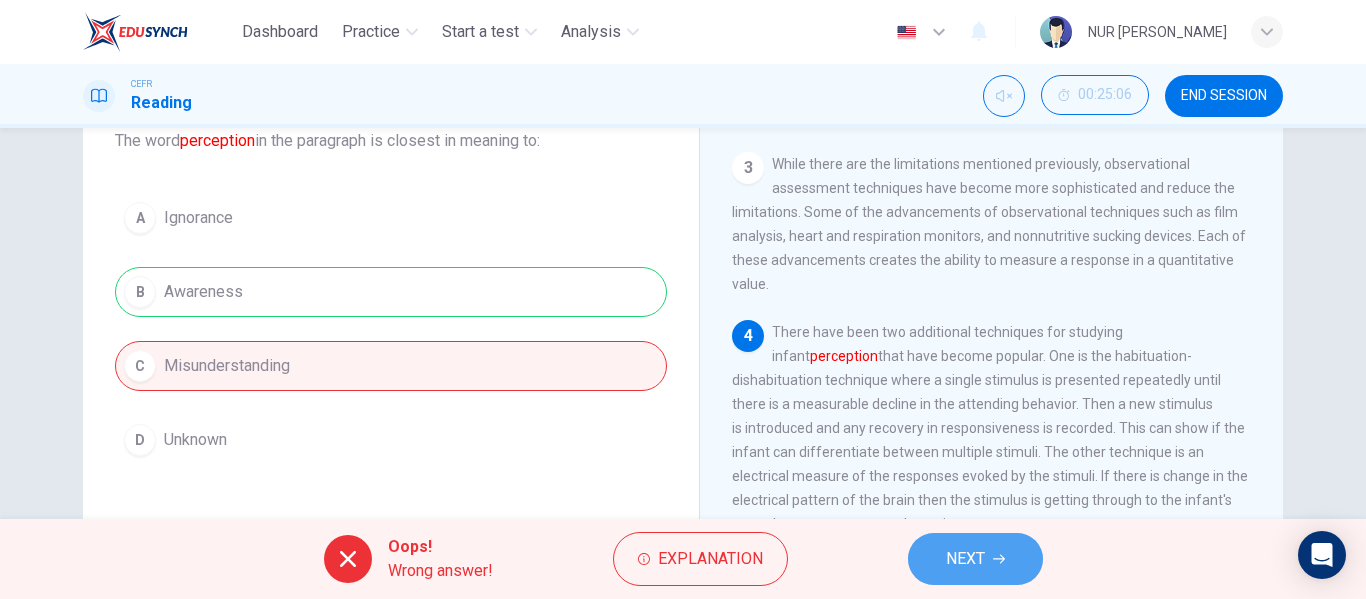 click 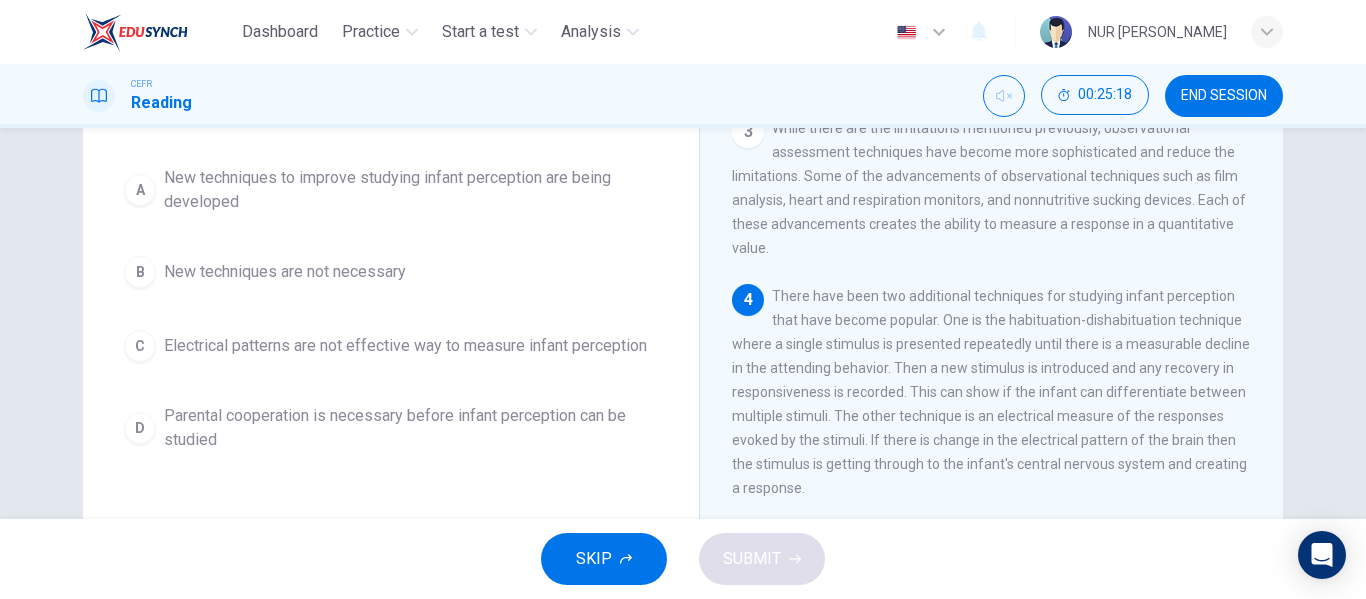 scroll, scrollTop: 172, scrollLeft: 0, axis: vertical 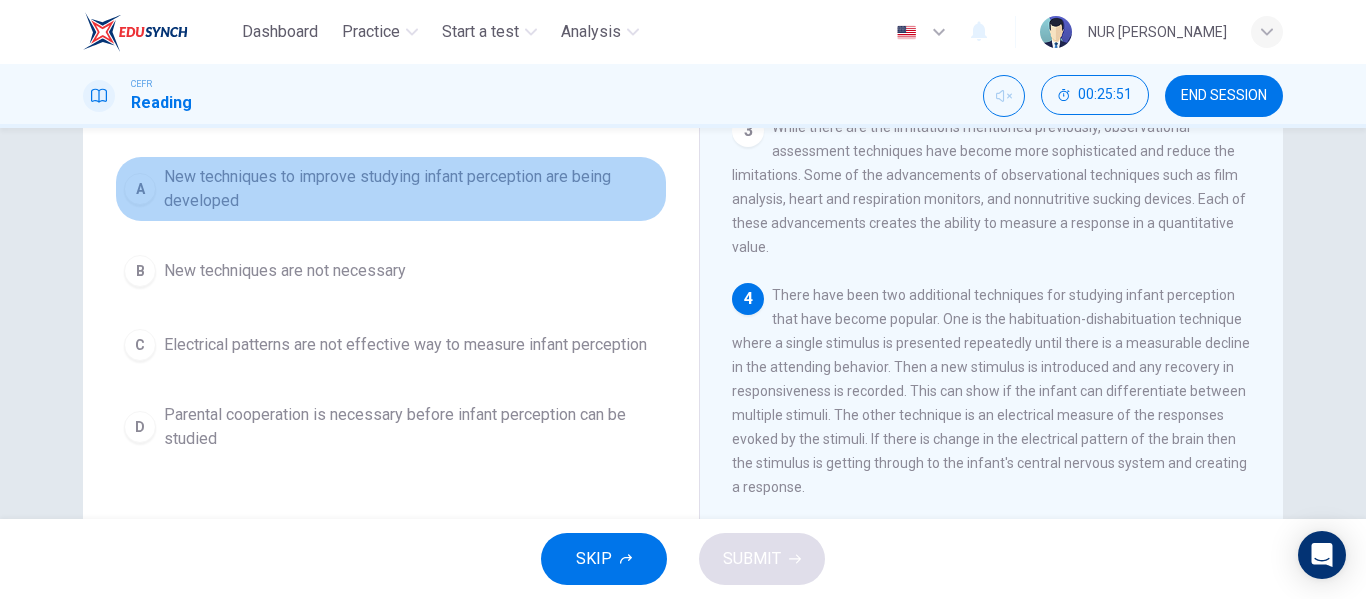 click on "New techniques to improve studying infant perception are being developed" at bounding box center [411, 189] 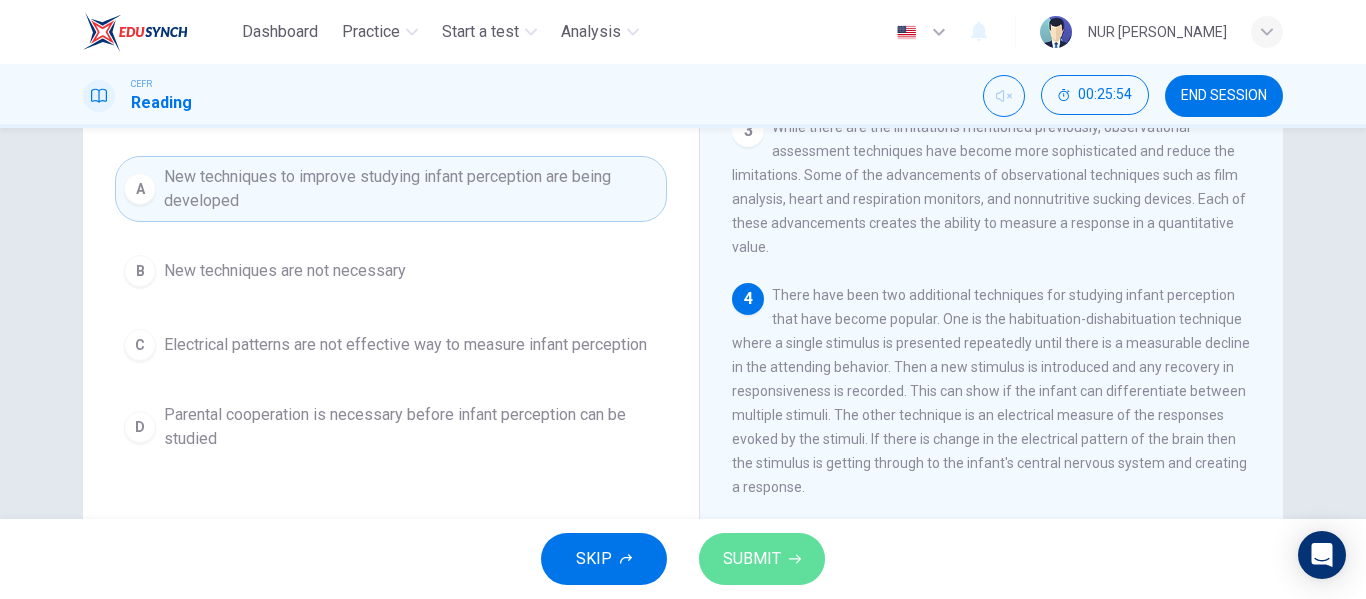 click on "SUBMIT" at bounding box center [762, 559] 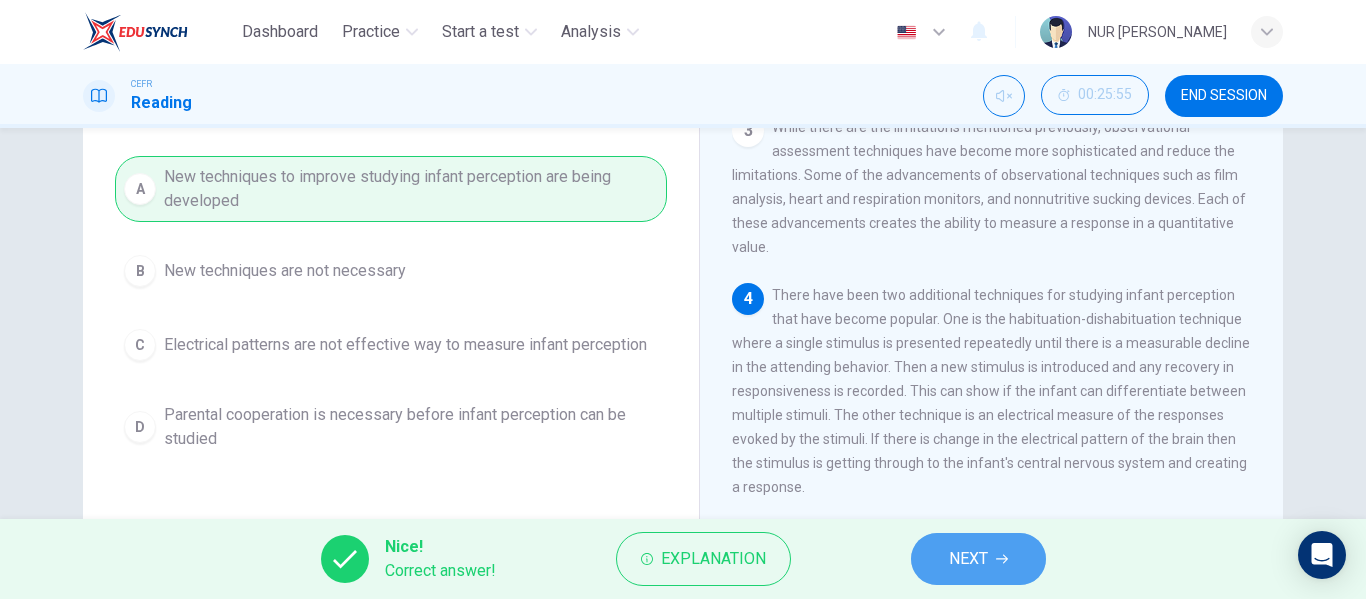 click on "NEXT" at bounding box center [968, 559] 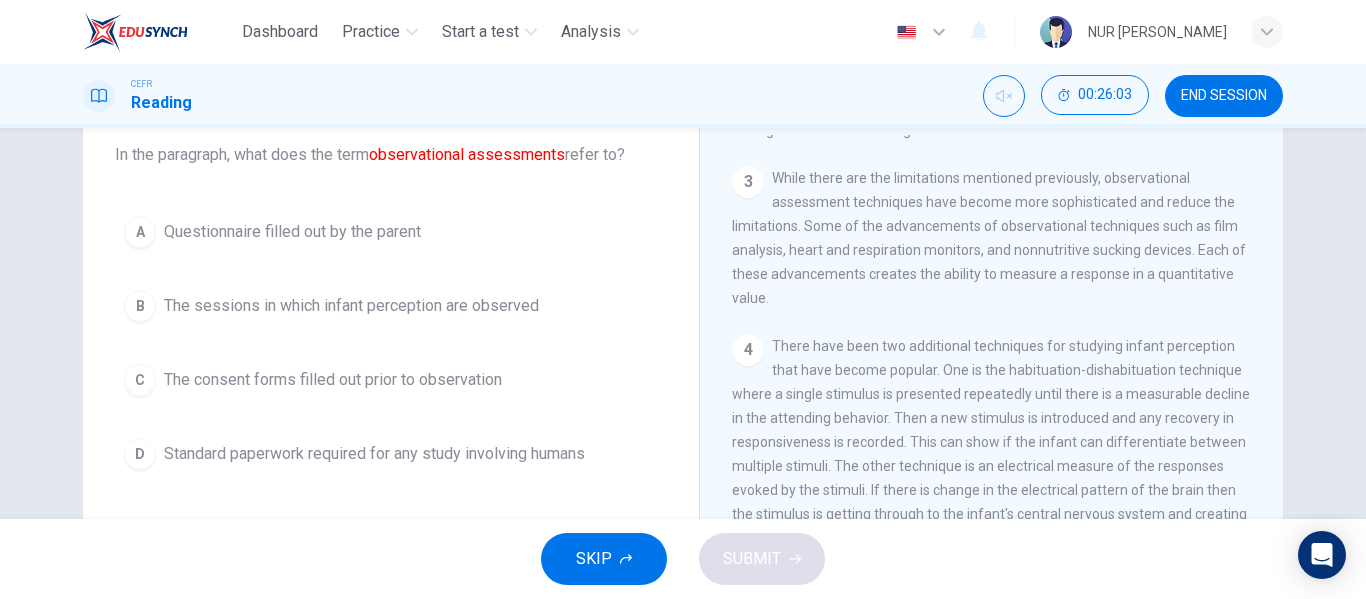 scroll, scrollTop: 119, scrollLeft: 0, axis: vertical 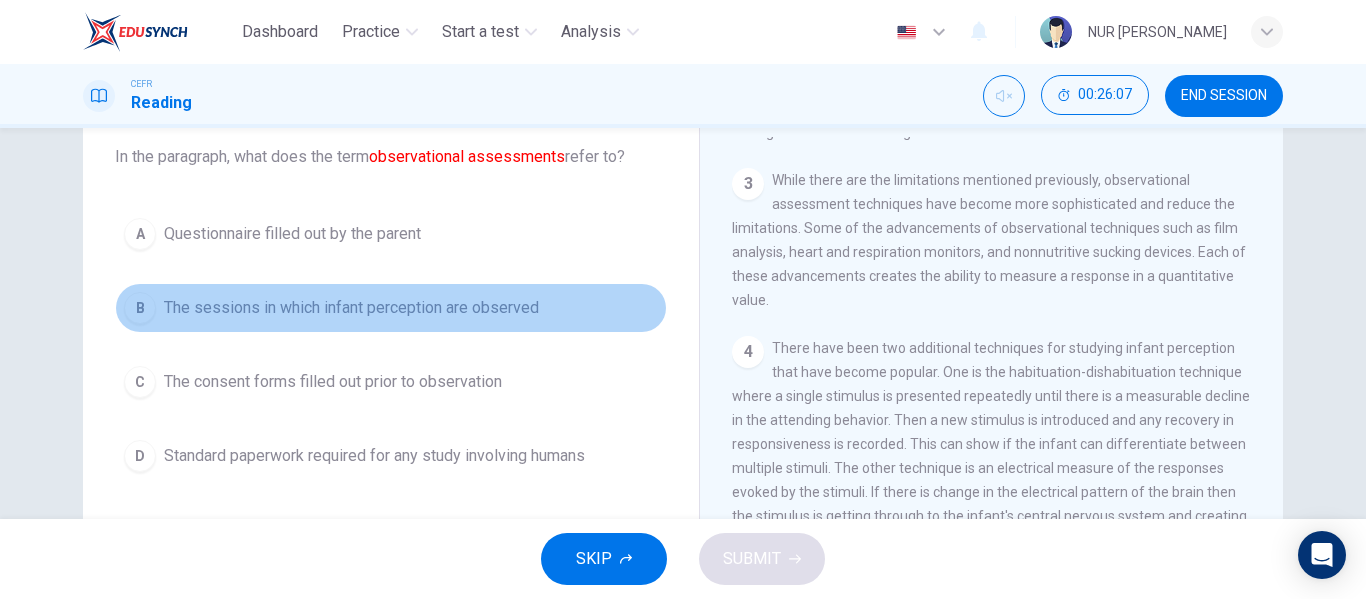 click on "The sessions in which infant perception are observed" at bounding box center (351, 308) 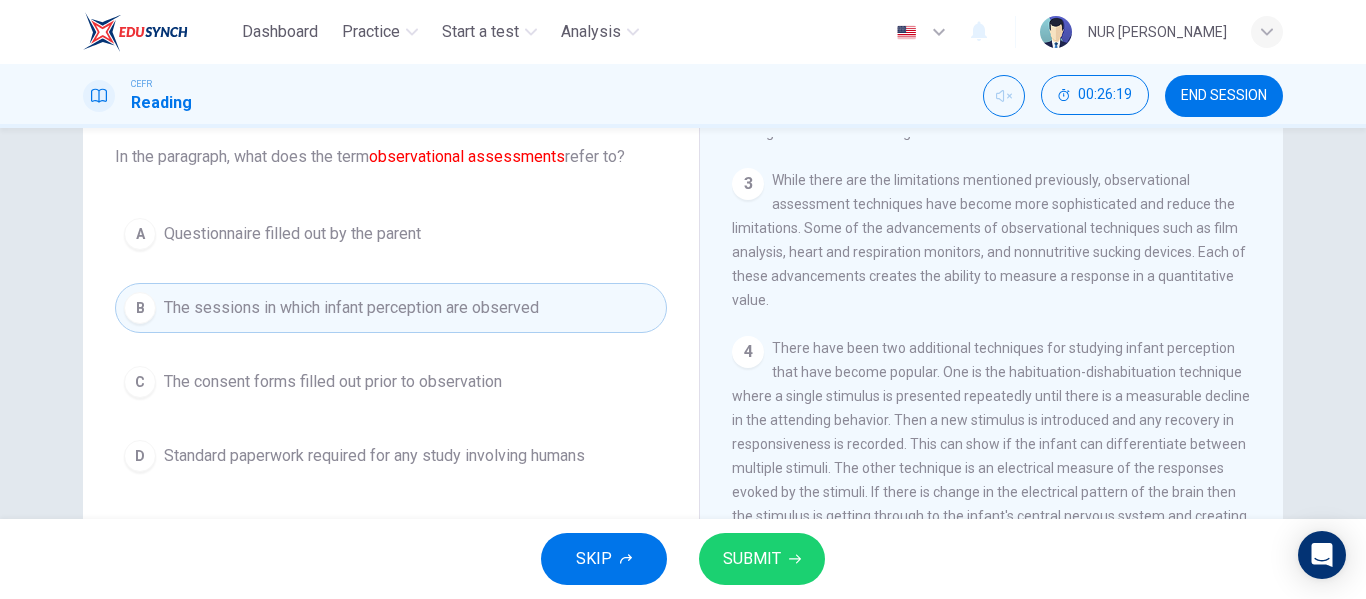click on "SUBMIT" at bounding box center [762, 559] 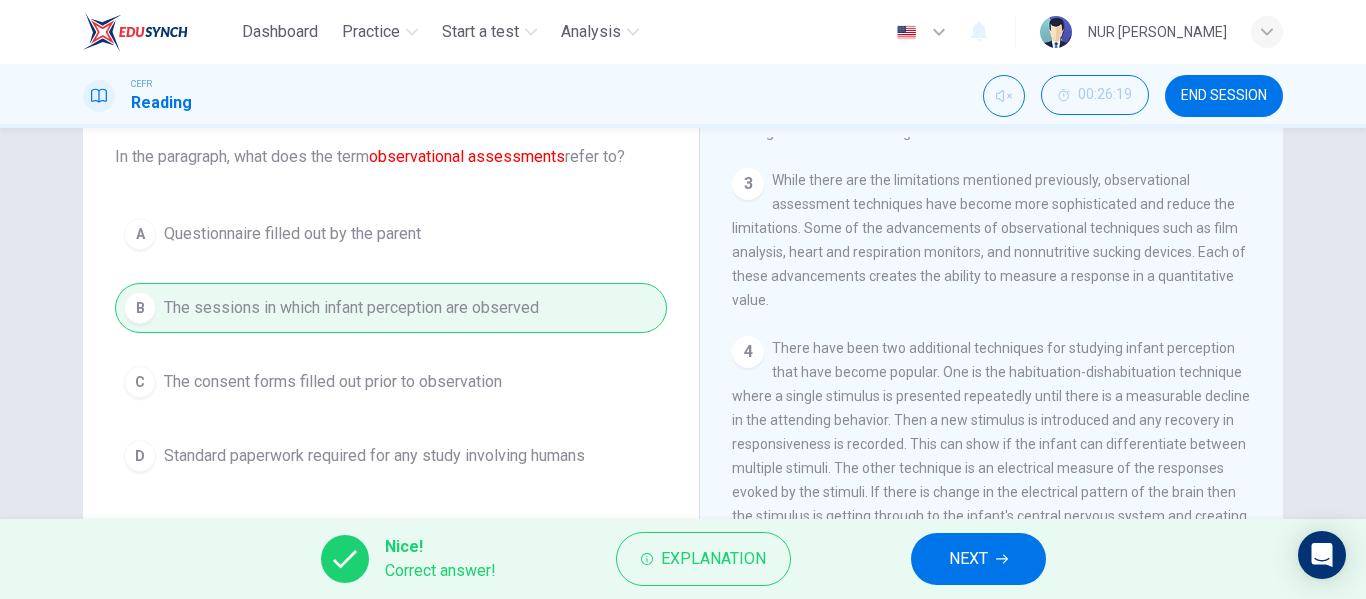 click on "NEXT" at bounding box center (968, 559) 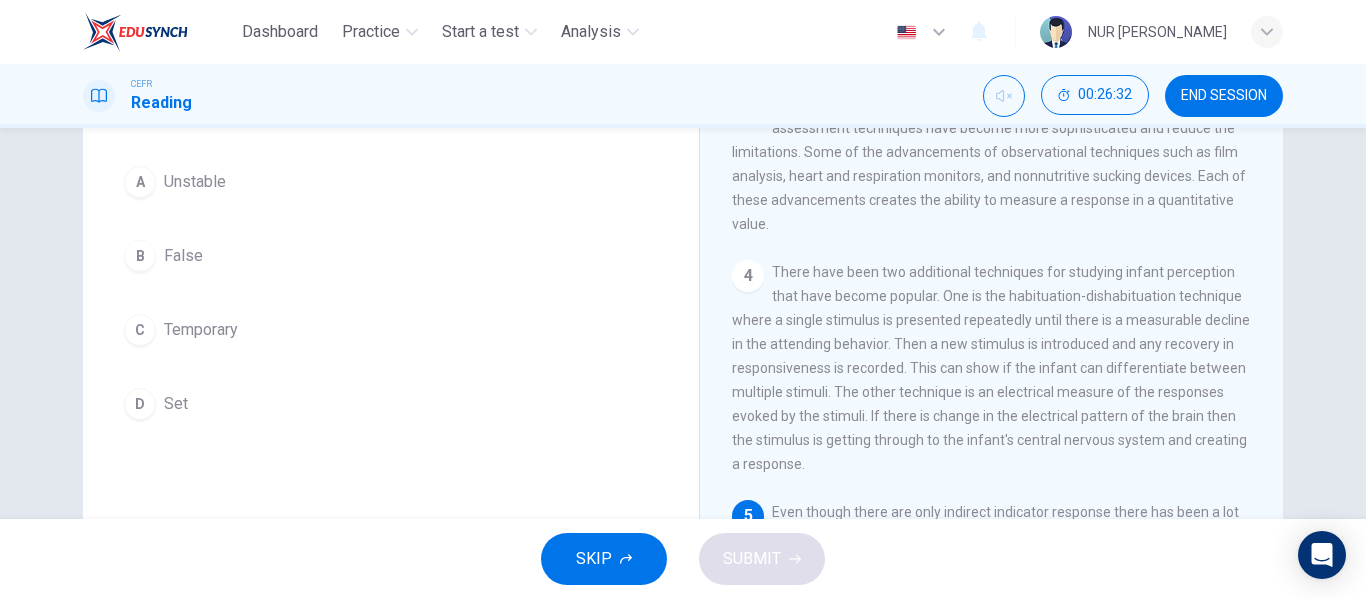 scroll, scrollTop: 170, scrollLeft: 0, axis: vertical 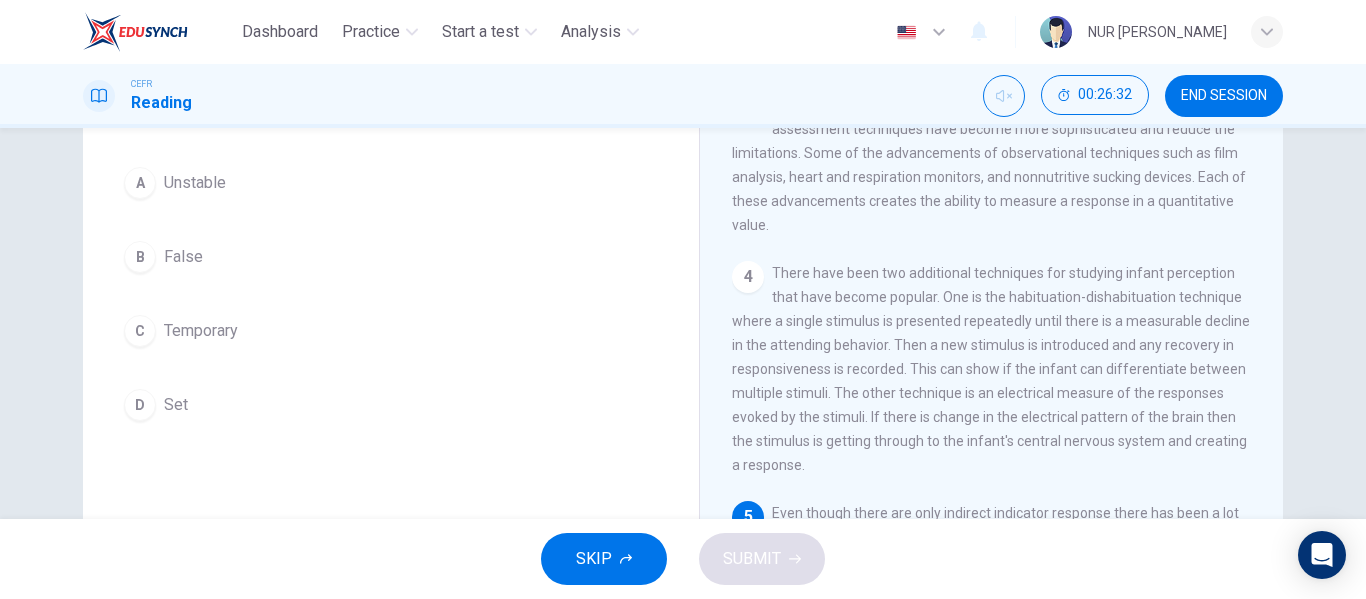 click on "D Set" at bounding box center [391, 405] 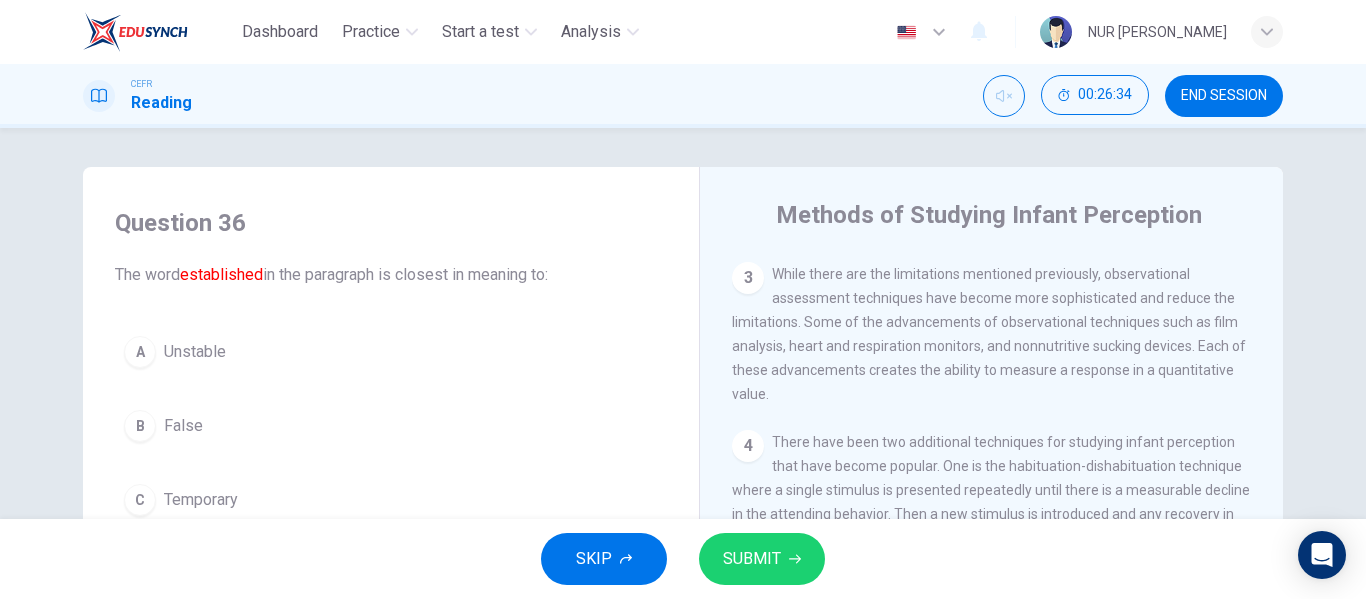 scroll, scrollTop: 0, scrollLeft: 0, axis: both 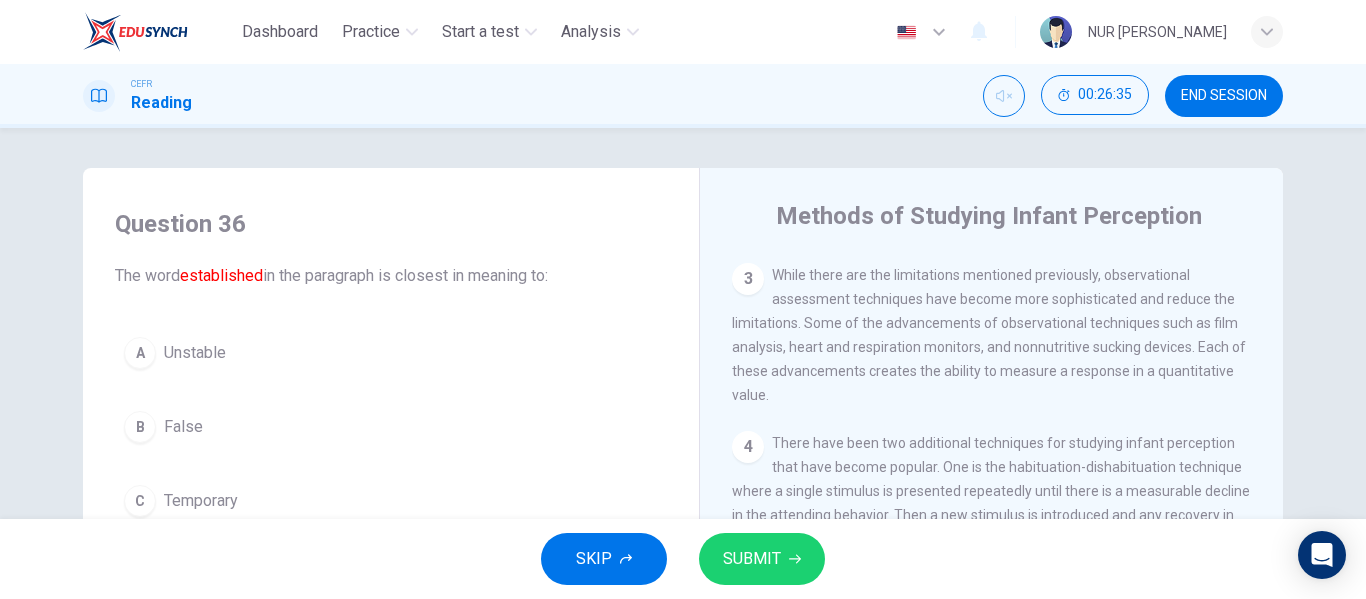 click on "SUBMIT" at bounding box center (762, 559) 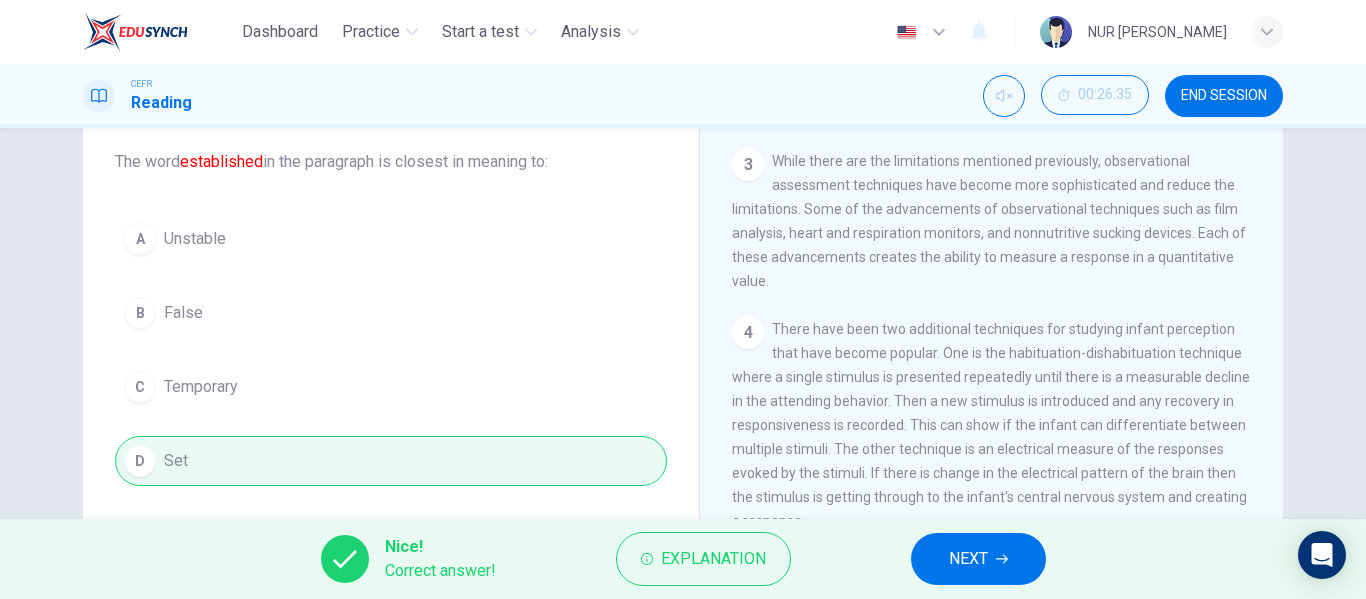 scroll, scrollTop: 116, scrollLeft: 0, axis: vertical 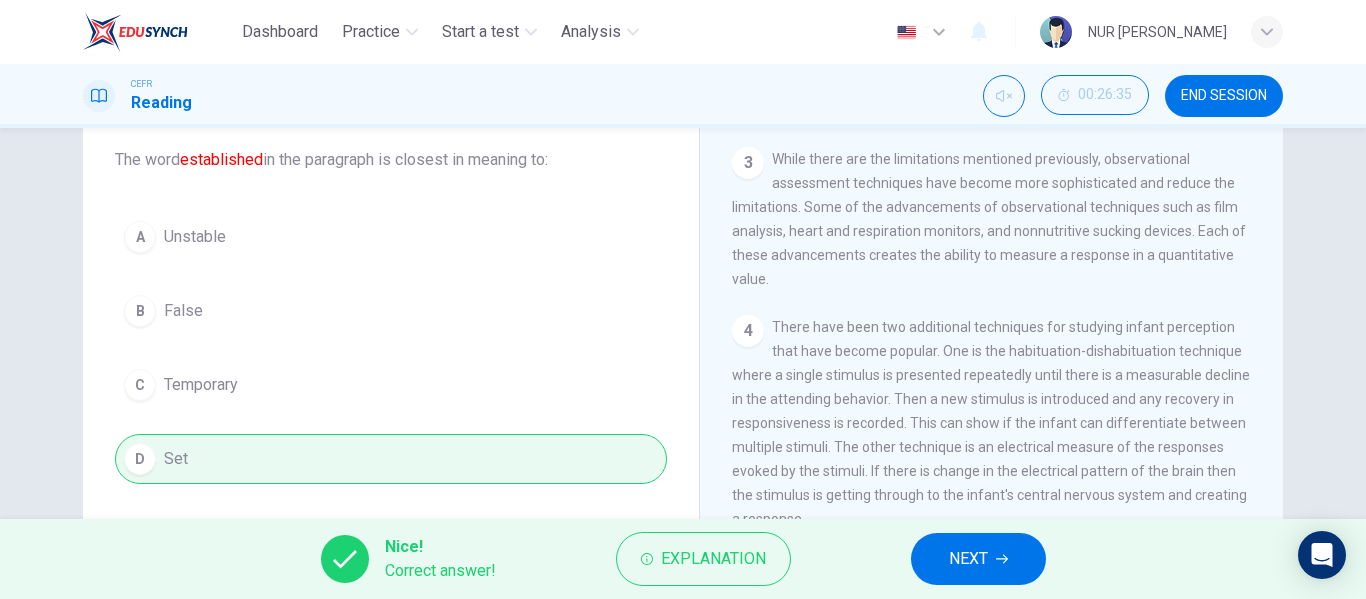 click on "NEXT" at bounding box center (968, 559) 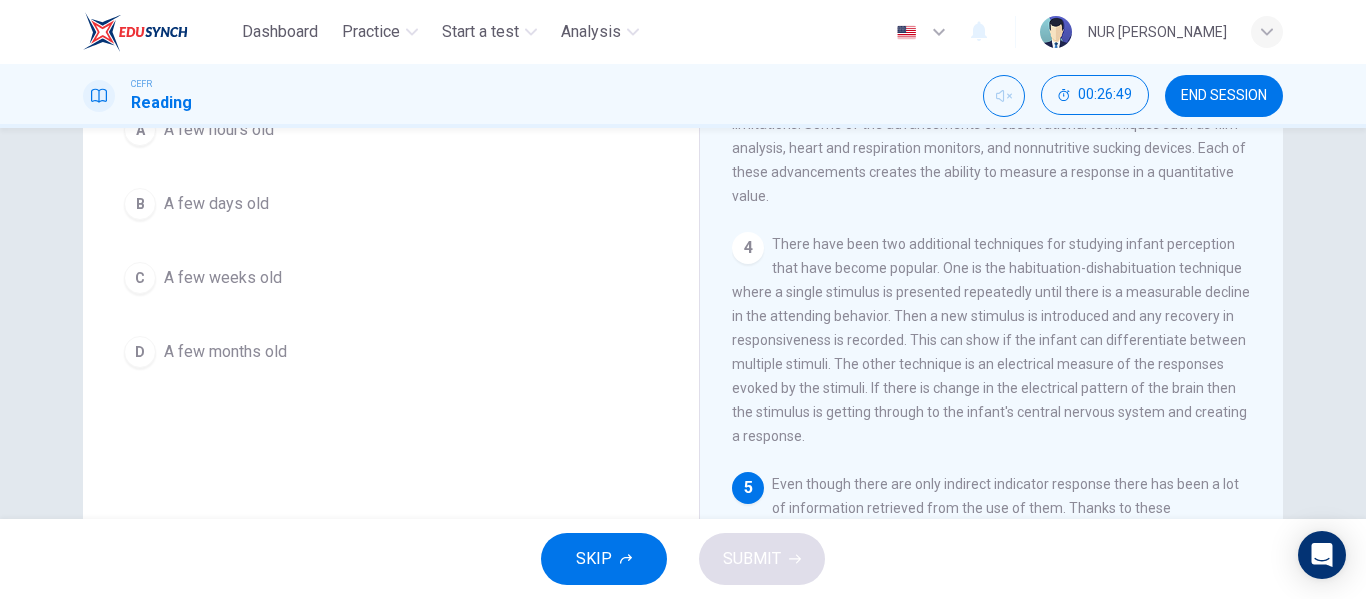 scroll, scrollTop: 194, scrollLeft: 0, axis: vertical 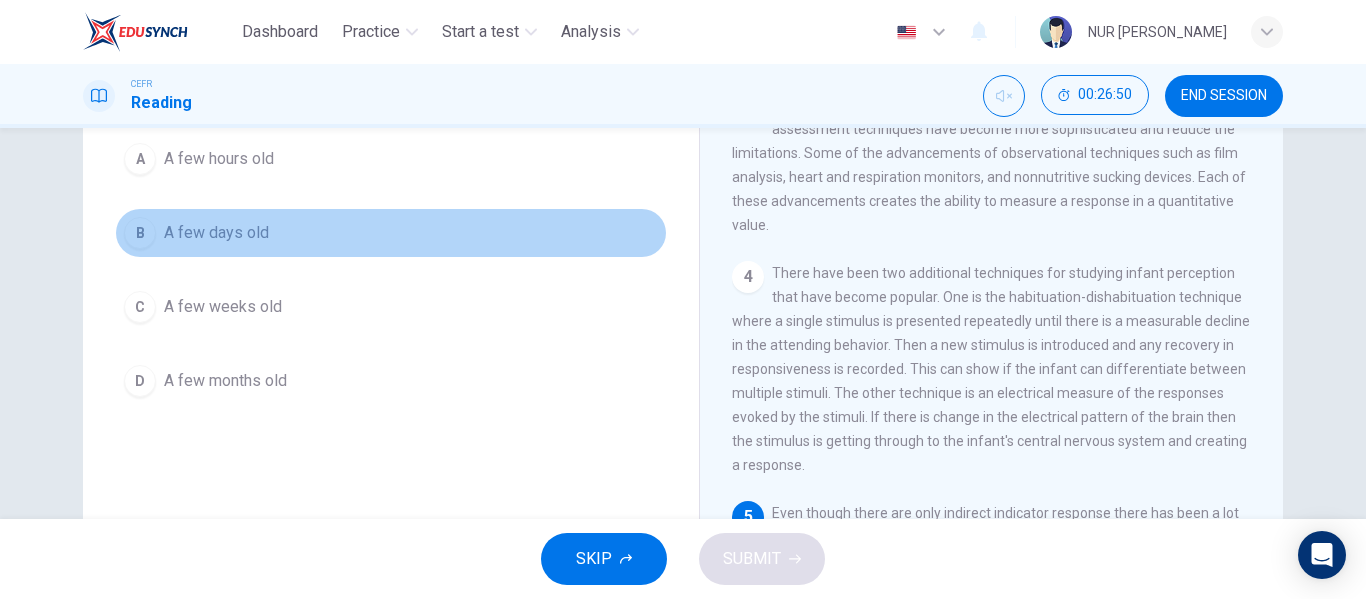 click on "B A few days old" at bounding box center (391, 233) 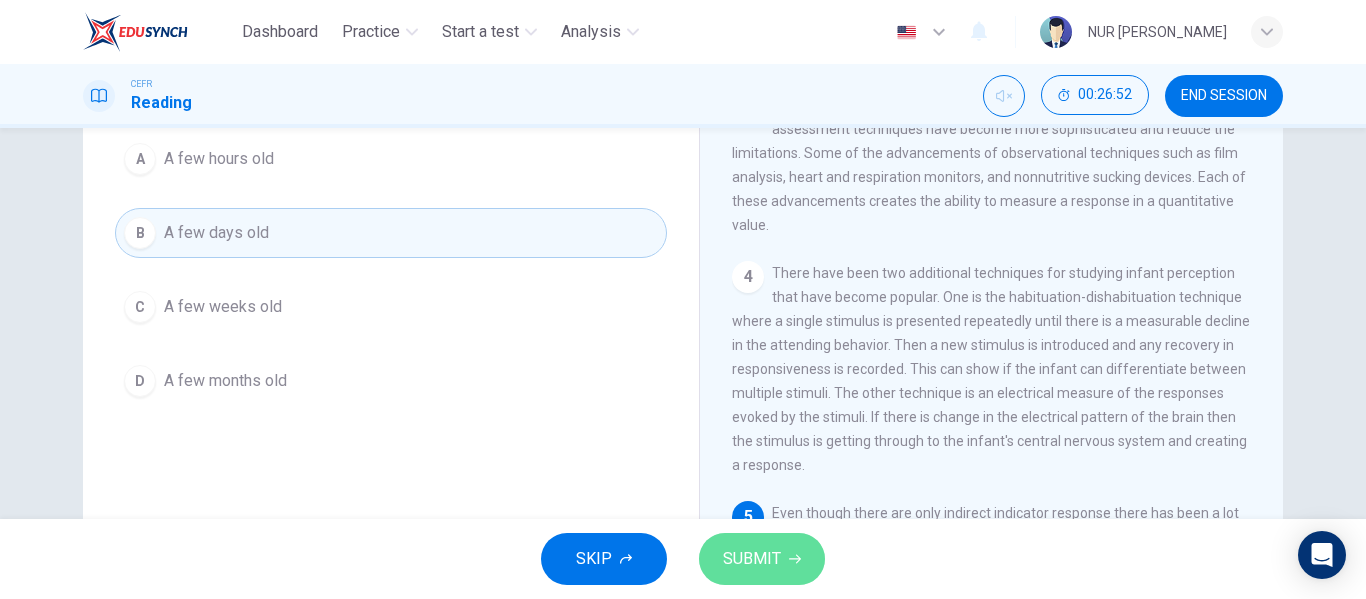 click on "SUBMIT" at bounding box center [762, 559] 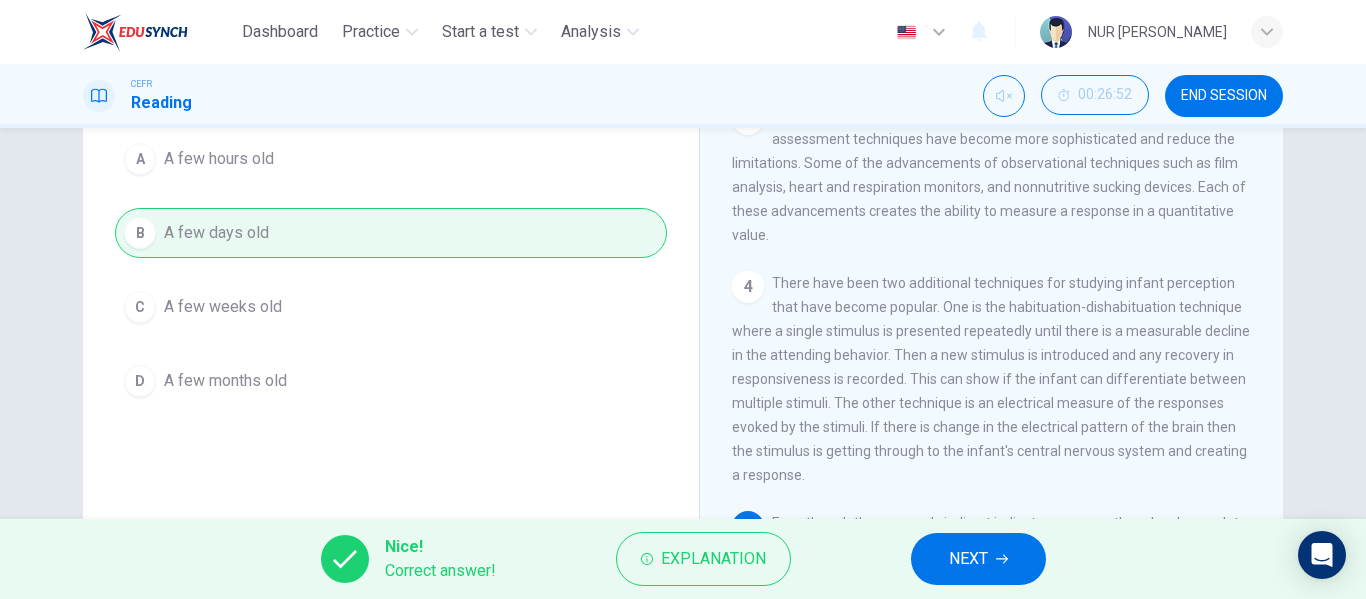 scroll, scrollTop: 390, scrollLeft: 0, axis: vertical 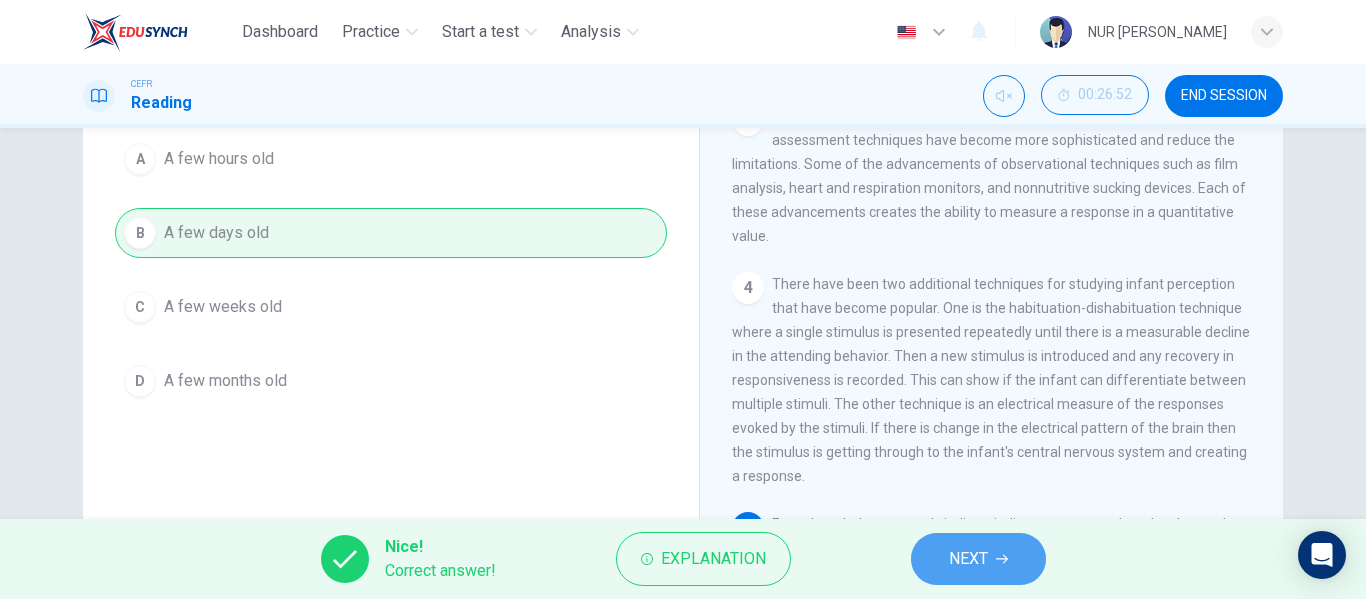click on "NEXT" at bounding box center [978, 559] 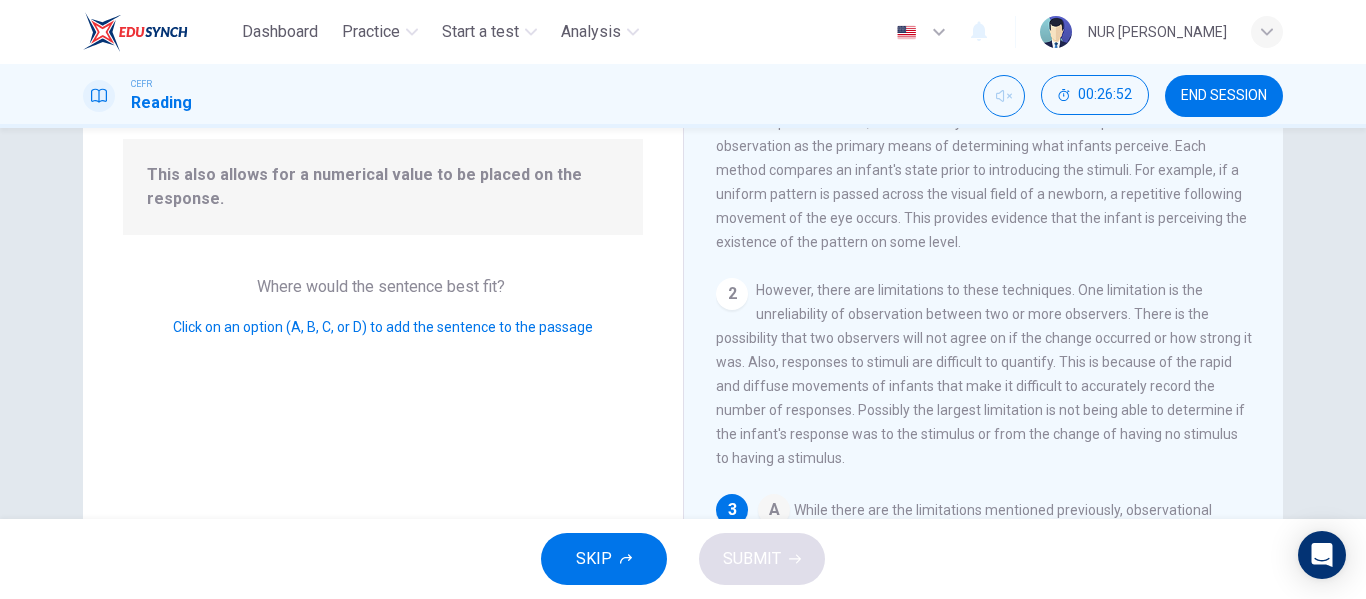 scroll, scrollTop: 250, scrollLeft: 0, axis: vertical 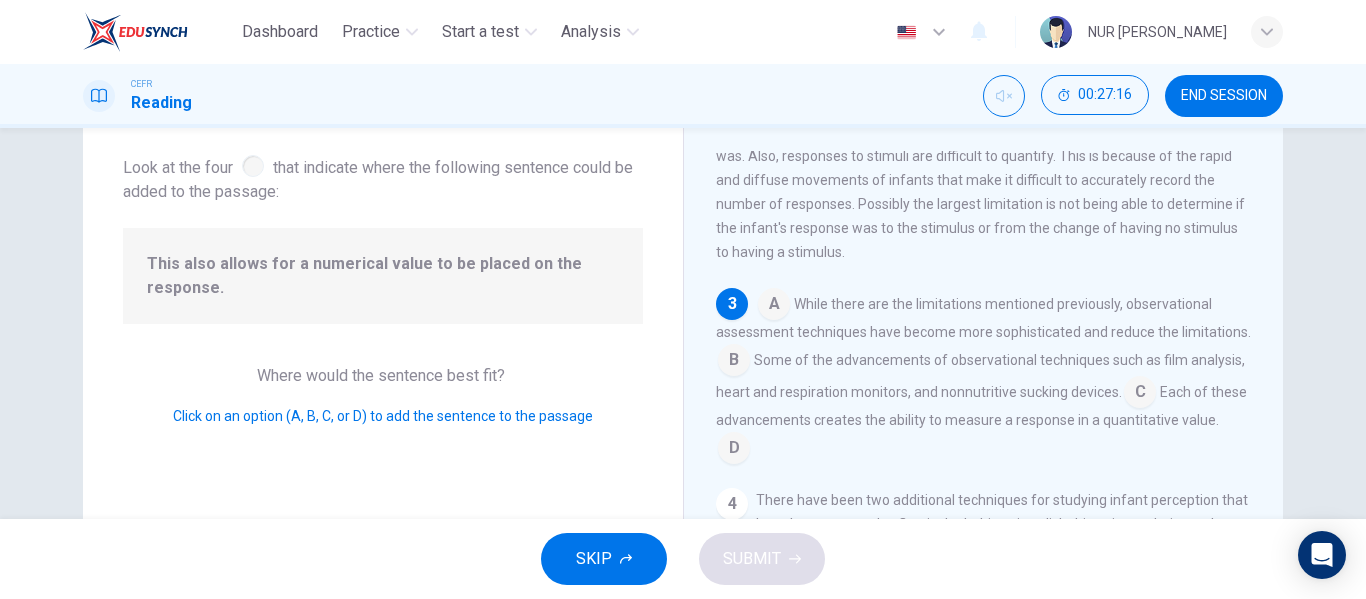 click at bounding box center (734, 362) 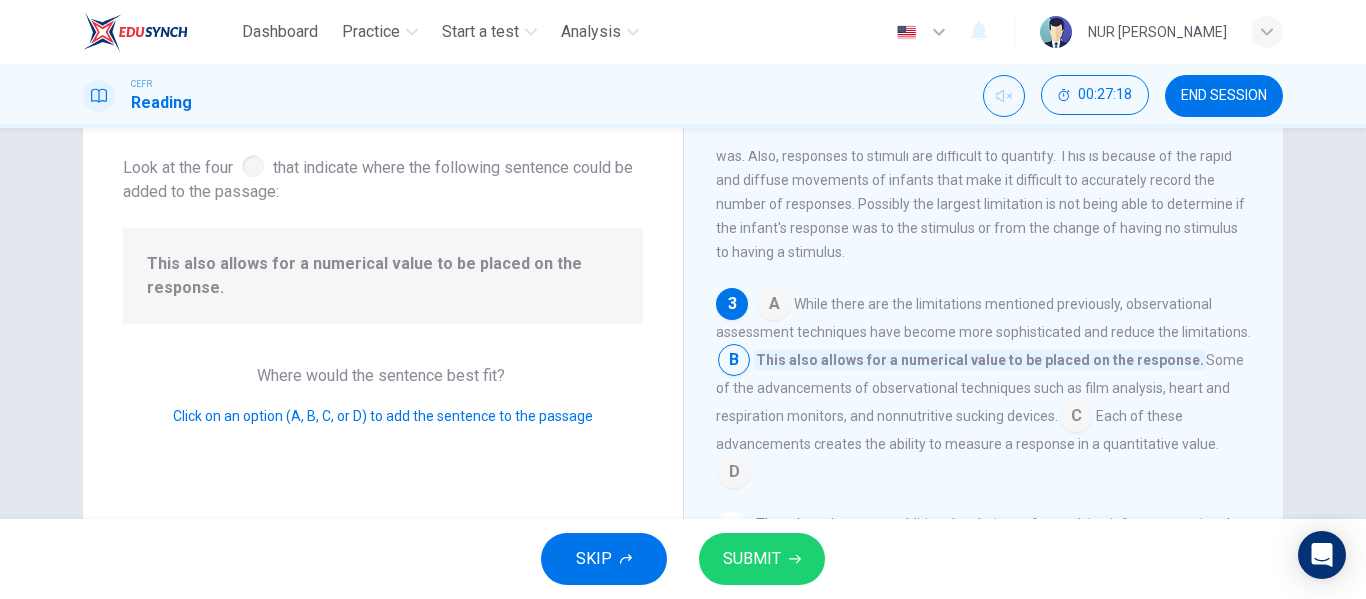 scroll, scrollTop: 305, scrollLeft: 0, axis: vertical 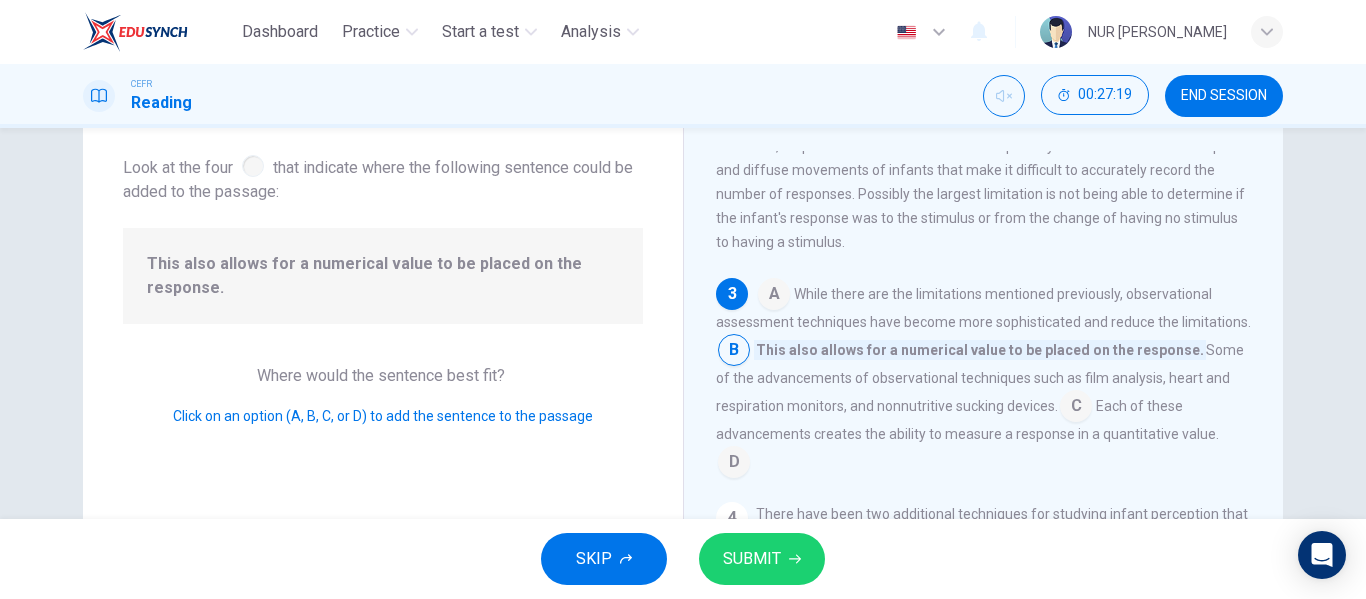click on "SUBMIT" at bounding box center [752, 559] 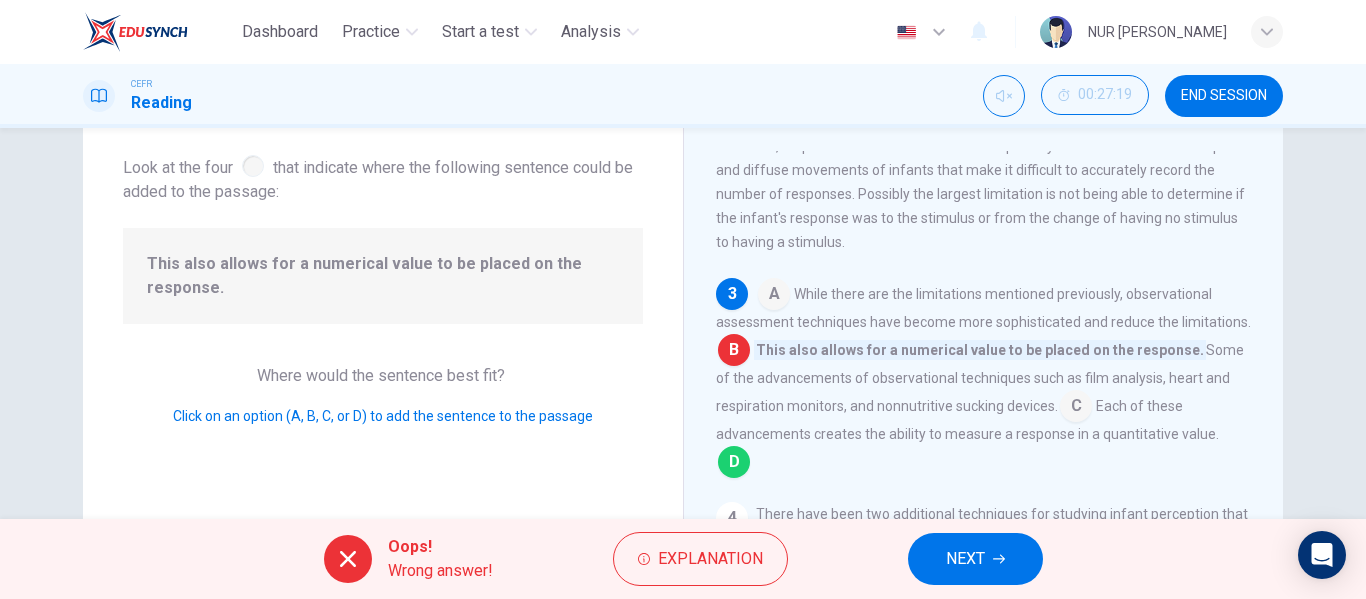 scroll, scrollTop: 313, scrollLeft: 0, axis: vertical 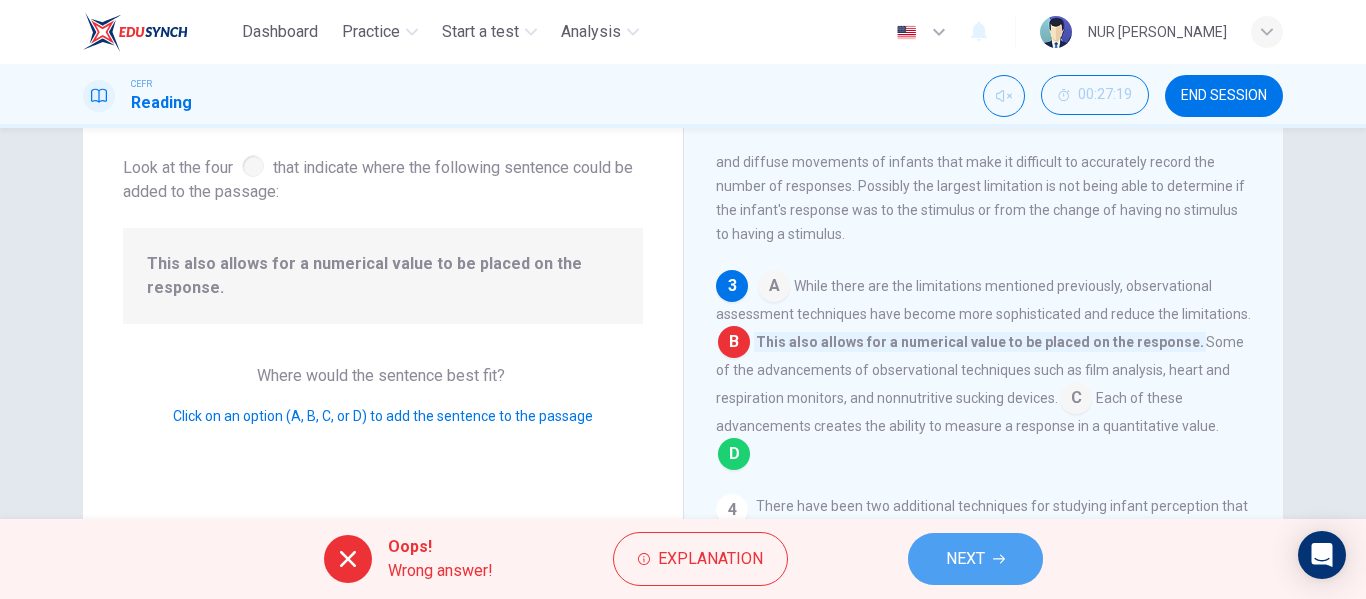 click on "NEXT" at bounding box center [965, 559] 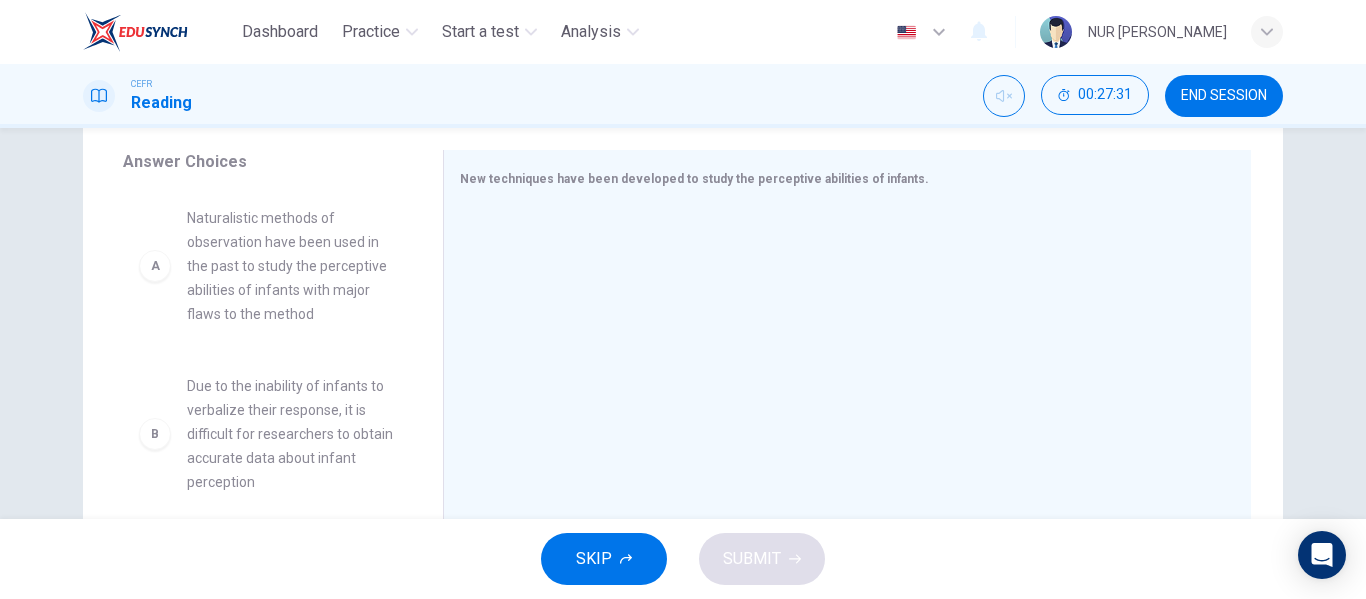 scroll, scrollTop: 322, scrollLeft: 0, axis: vertical 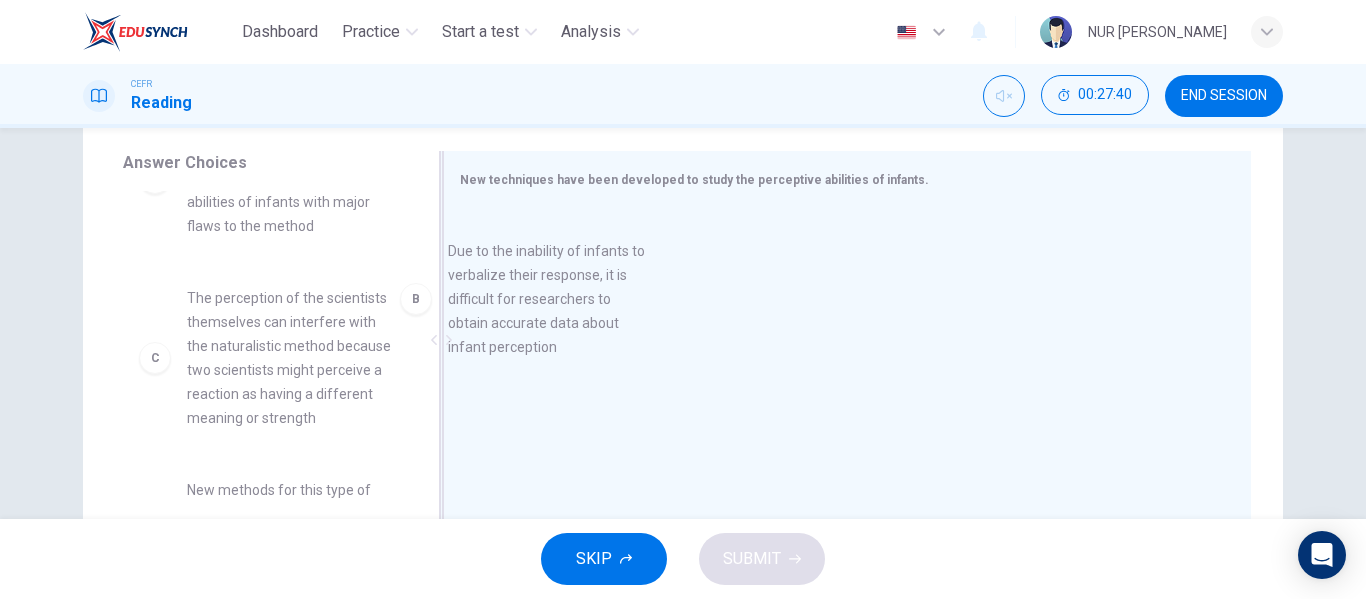 drag, startPoint x: 277, startPoint y: 392, endPoint x: 550, endPoint y: 343, distance: 277.36258 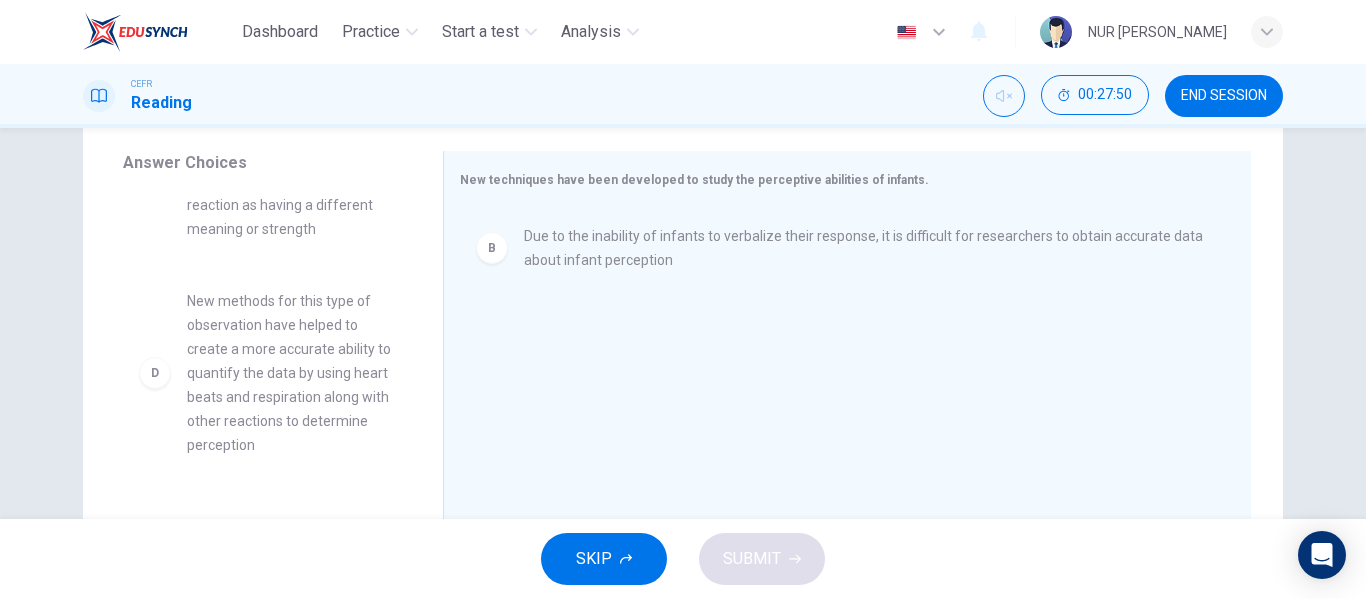 scroll, scrollTop: 280, scrollLeft: 0, axis: vertical 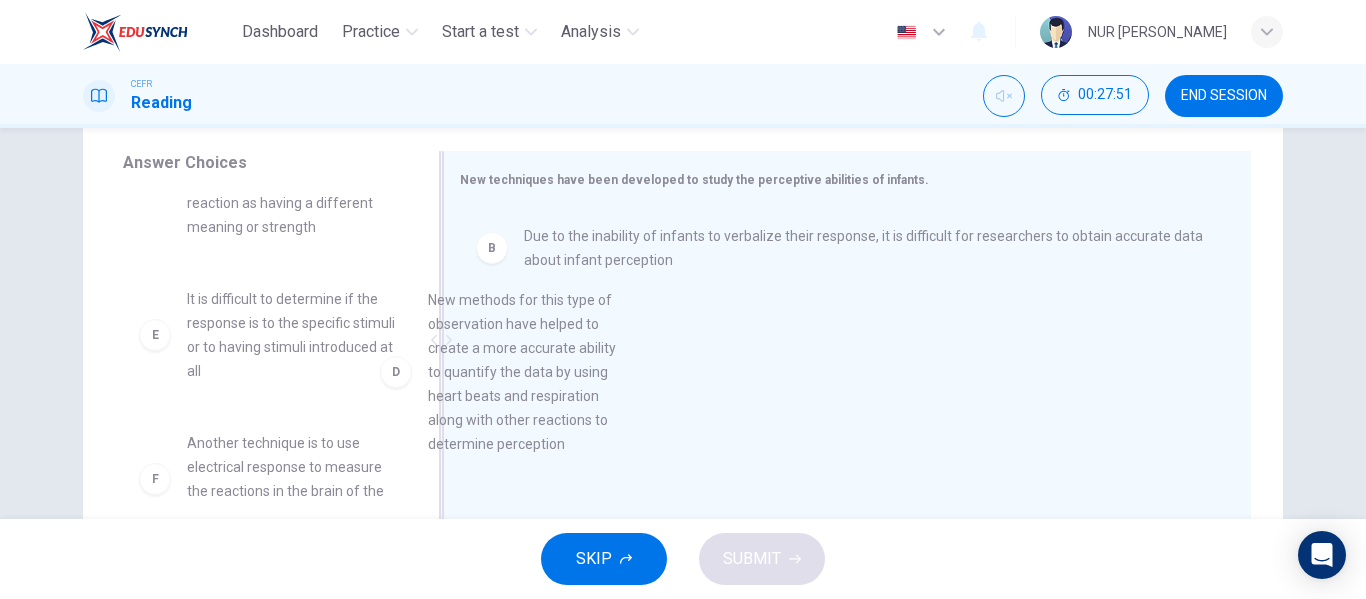 drag, startPoint x: 291, startPoint y: 367, endPoint x: 583, endPoint y: 373, distance: 292.06165 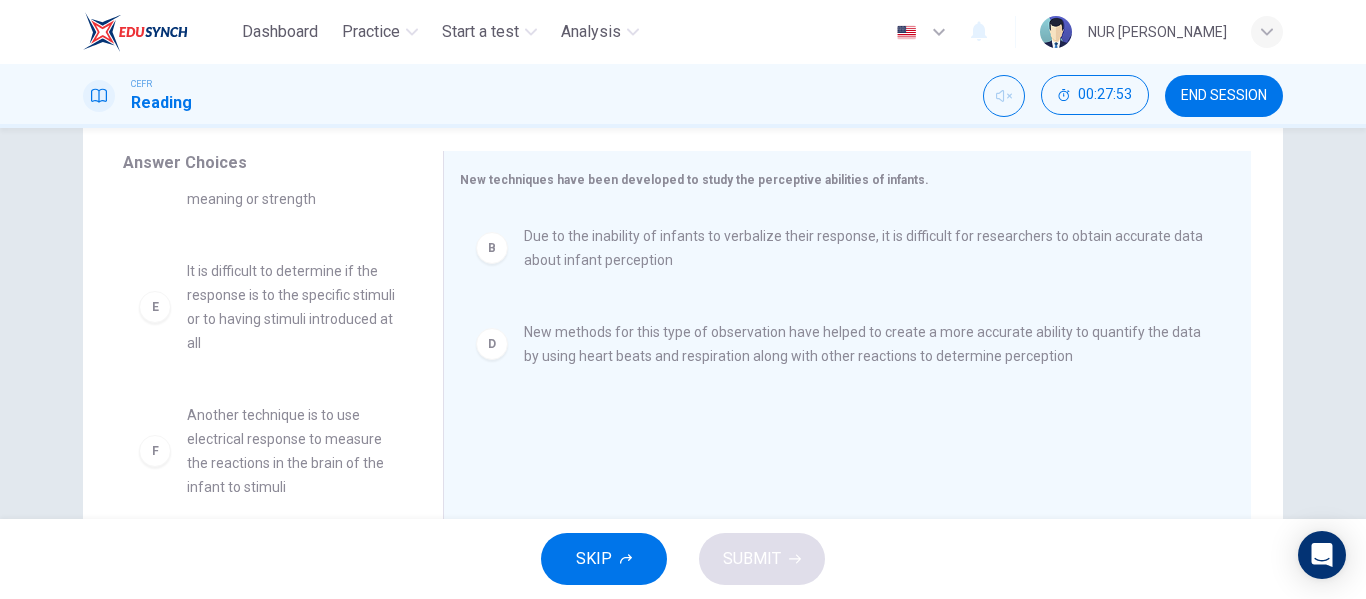 scroll, scrollTop: 324, scrollLeft: 0, axis: vertical 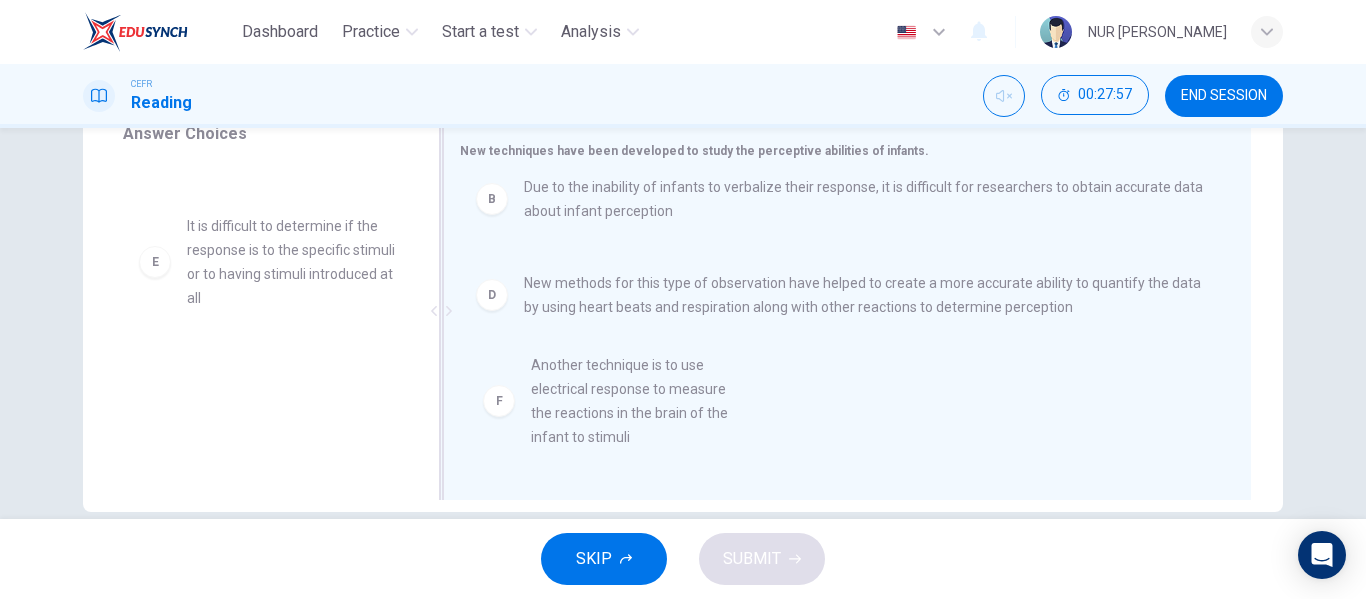 drag, startPoint x: 268, startPoint y: 404, endPoint x: 727, endPoint y: 393, distance: 459.13177 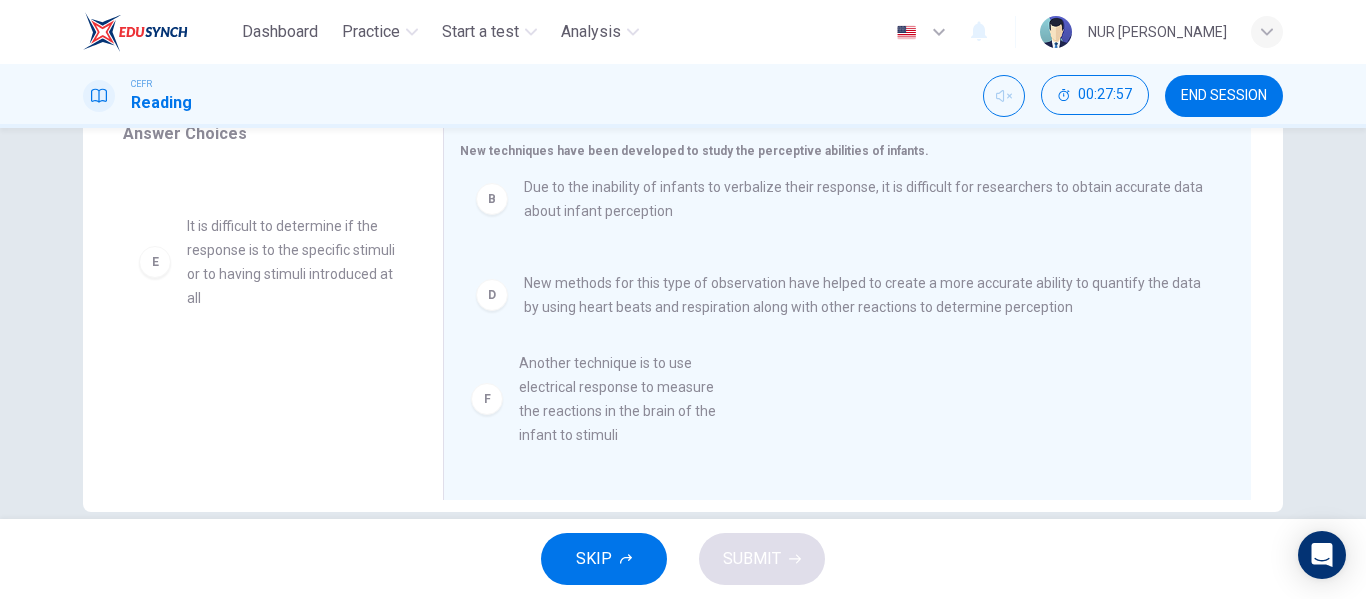scroll, scrollTop: 0, scrollLeft: 0, axis: both 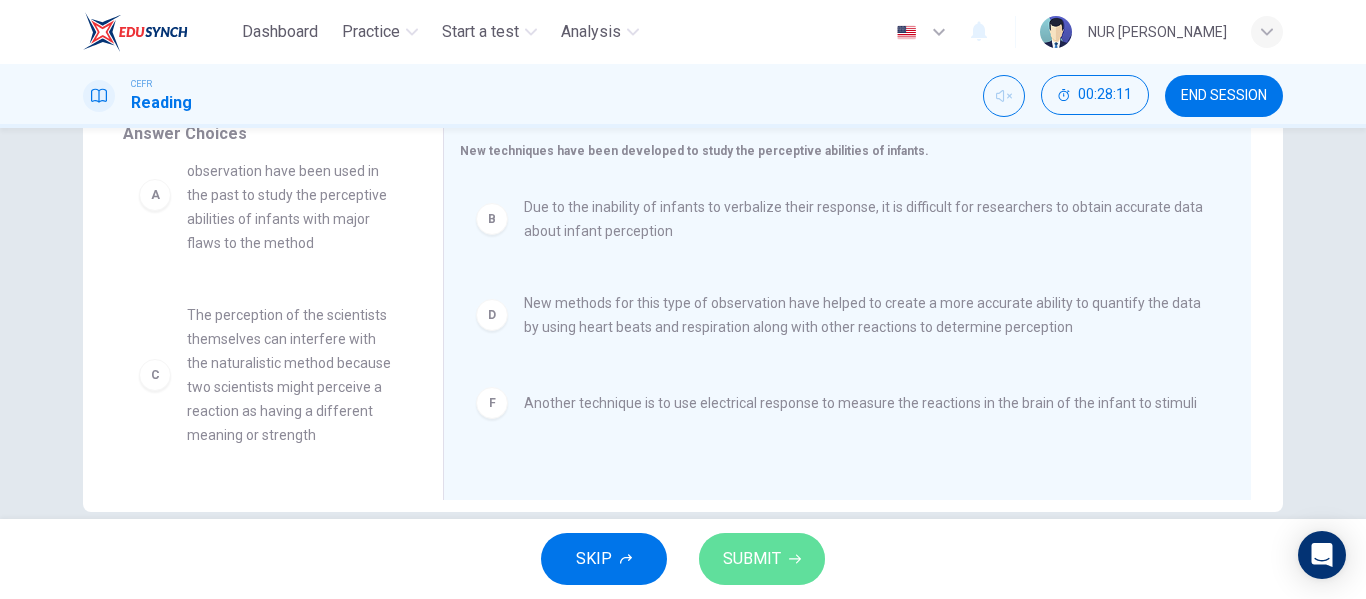 click on "SUBMIT" at bounding box center [762, 559] 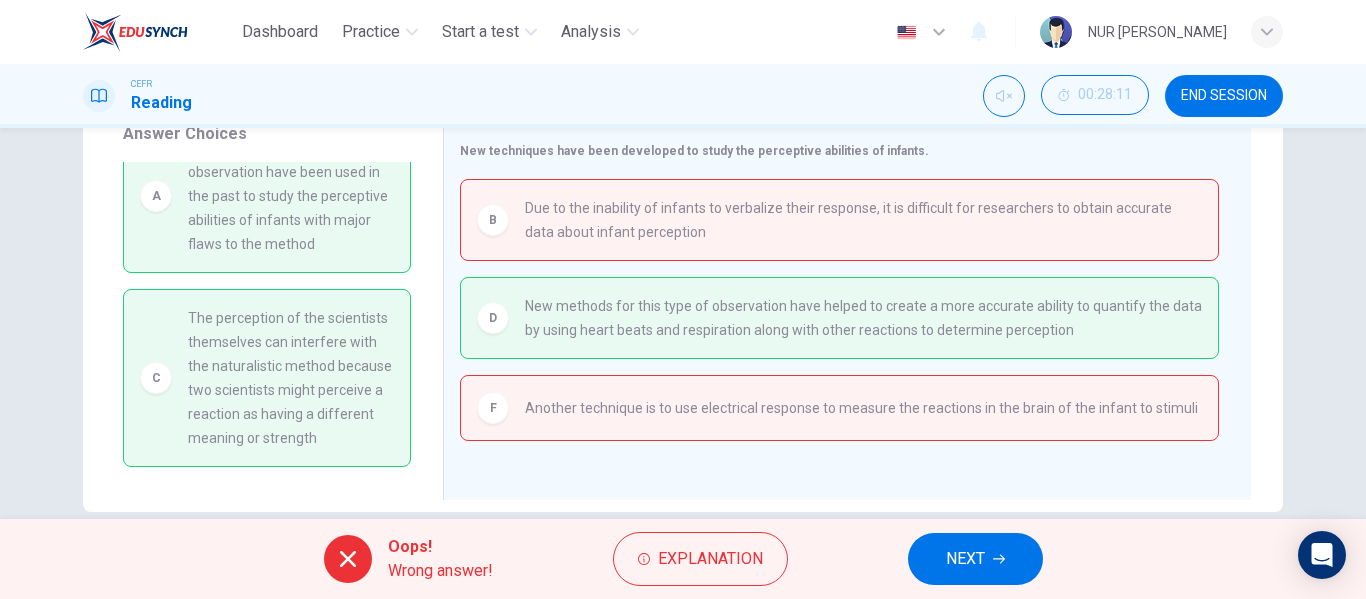 scroll, scrollTop: 0, scrollLeft: 0, axis: both 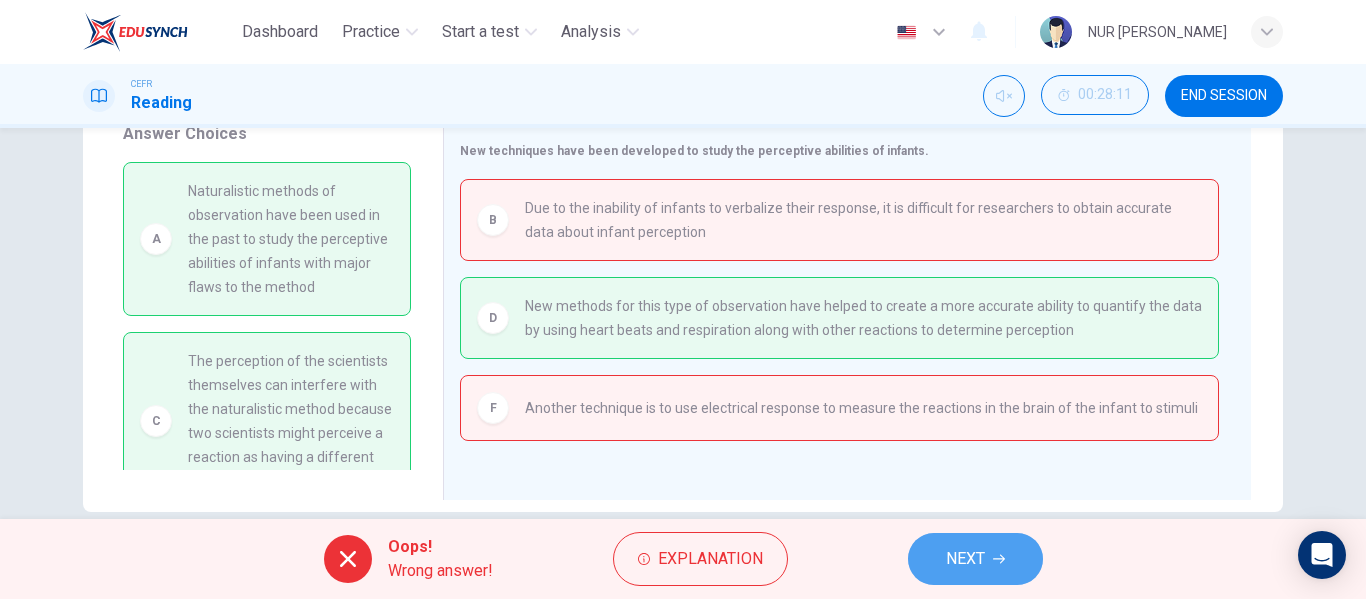click on "NEXT" at bounding box center [965, 559] 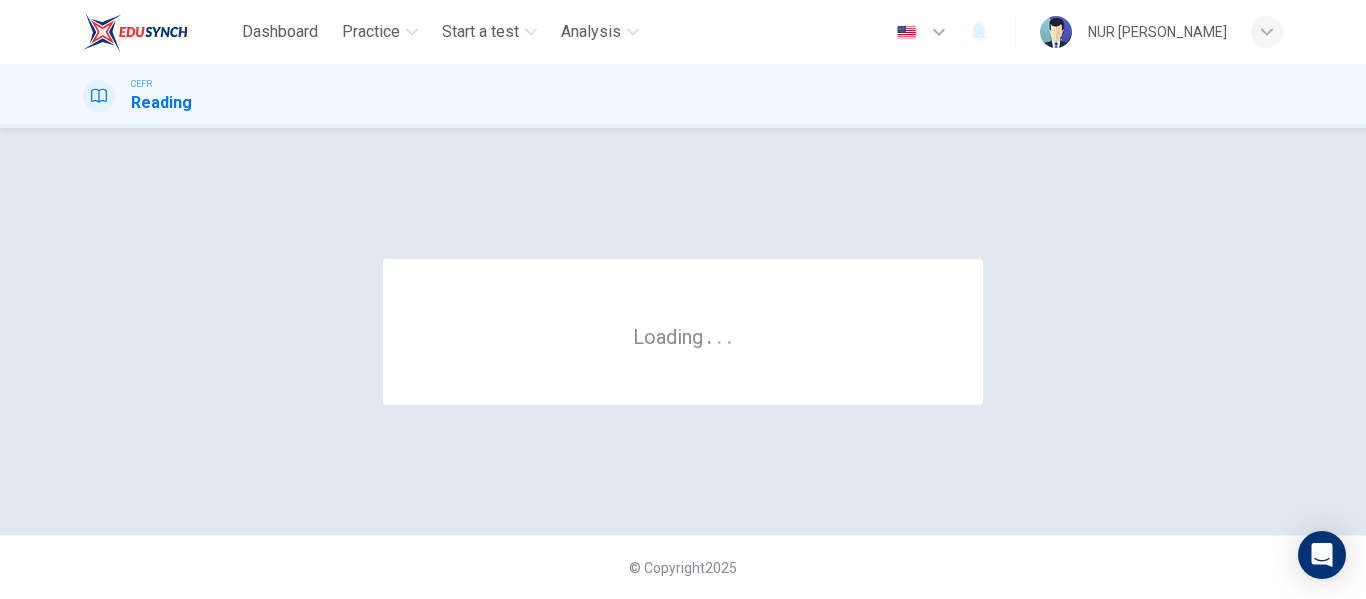 scroll, scrollTop: 0, scrollLeft: 0, axis: both 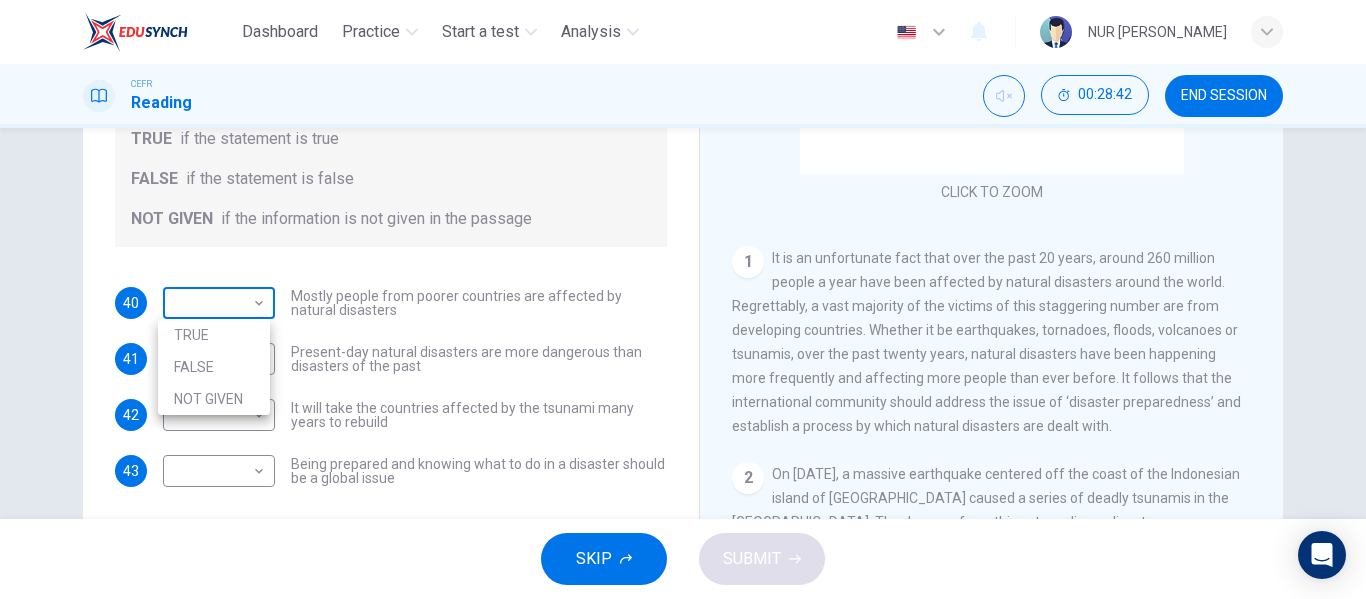 click on "Dashboard Practice Start a test Analysis English en ​ NUR [PERSON_NAME] CEFR Reading 00:28:42 END SESSION Questions 40 - 43 Do the following statements agree with the information given in the Reading Passage?
In the boxes below, write TRUE if the statement is true FALSE if the statement is false NOT GIVEN if the information is not given in the passage 40 ​ ​ Mostly people from poorer countries are affected by natural disasters 41 ​ ​ Present-day natural disasters are more dangerous than disasters of the past 42 ​ ​ It will take the countries affected by the tsunami many years to rebuild 43 ​ ​ Being prepared and knowing what to do in a disaster should be a global issue Preparing for the Threat CLICK TO ZOOM Click to Zoom 1 2 3 4 5 6 SKIP SUBMIT EduSynch - Online Language Proficiency Testing
Dashboard Practice Start a test Analysis Notifications © Copyright  2025 TRUE FALSE NOT GIVEN" at bounding box center (683, 299) 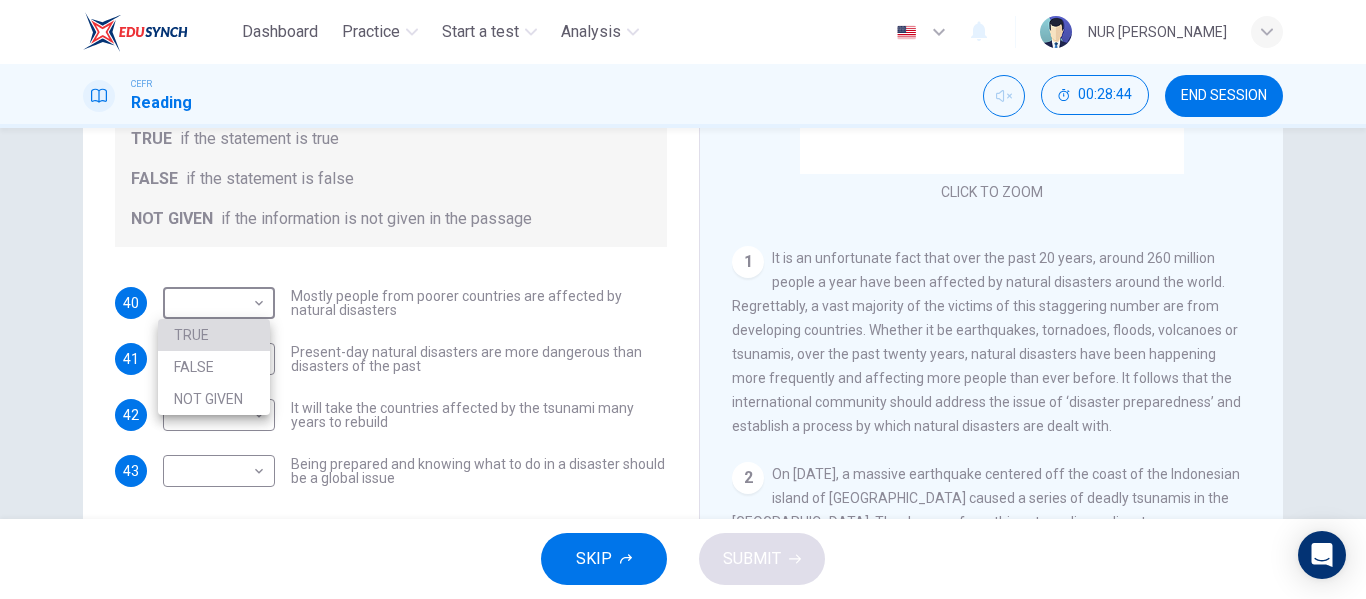click on "TRUE" at bounding box center [214, 335] 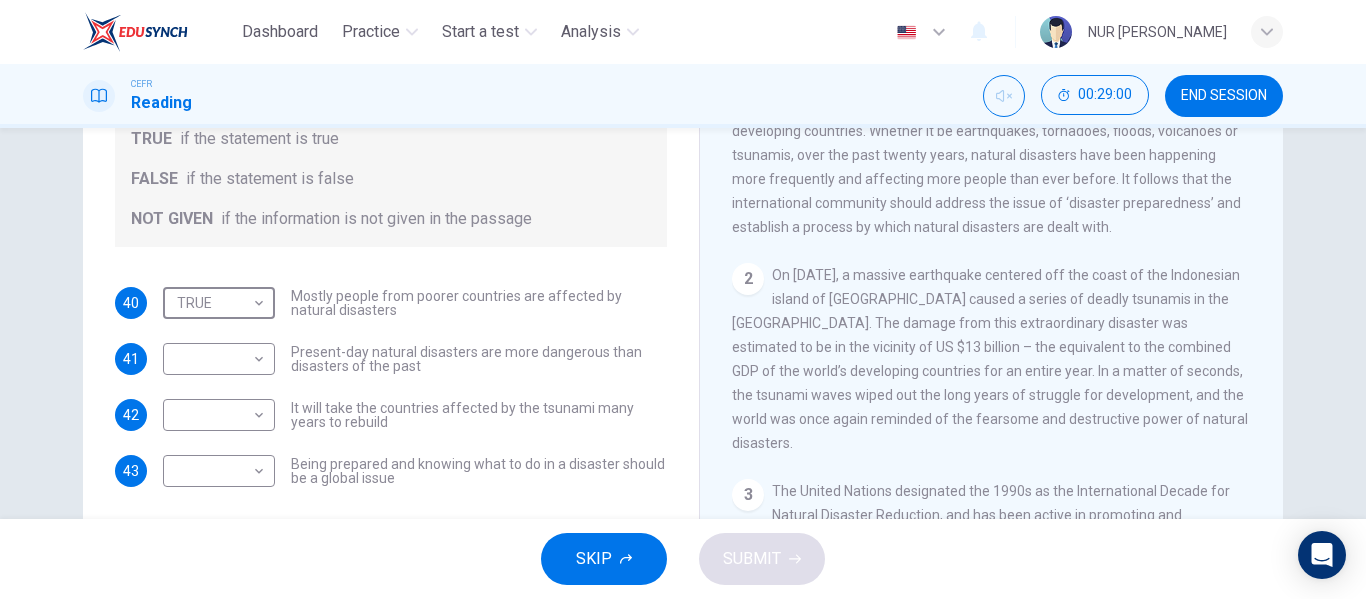 scroll, scrollTop: 326, scrollLeft: 0, axis: vertical 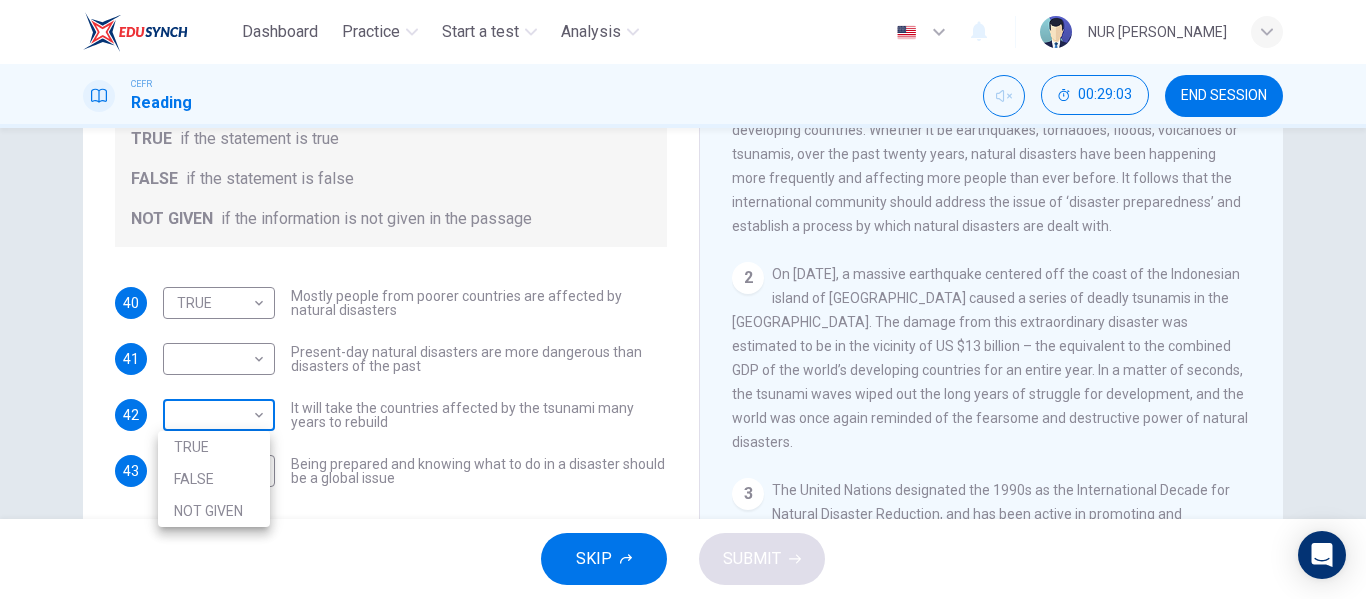 click on "Dashboard Practice Start a test Analysis English en ​ NUR [PERSON_NAME] CEFR Reading 00:29:03 END SESSION Questions 40 - 43 Do the following statements agree with the information given in the Reading Passage?
In the boxes below, write TRUE if the statement is true FALSE if the statement is false NOT GIVEN if the information is not given in the passage 40 TRUE TRUE ​ Mostly people from poorer countries are affected by natural disasters 41 ​ ​ Present-day natural disasters are more dangerous than disasters of the past 42 ​ ​ It will take the countries affected by the tsunami many years to rebuild 43 ​ ​ Being prepared and knowing what to do in a disaster should be a global issue Preparing for the Threat CLICK TO ZOOM Click to Zoom 1 2 3 4 5 6 SKIP SUBMIT EduSynch - Online Language Proficiency Testing
Dashboard Practice Start a test Analysis Notifications © Copyright  2025 TRUE FALSE NOT GIVEN" at bounding box center [683, 299] 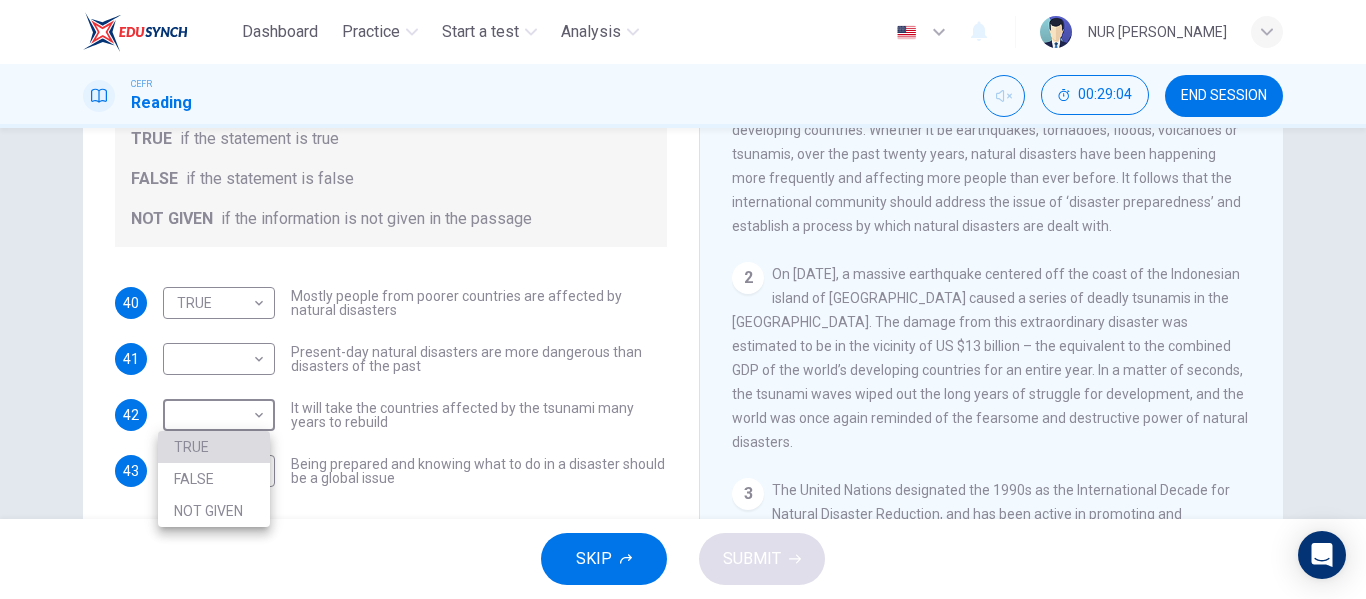 click on "TRUE" at bounding box center (214, 447) 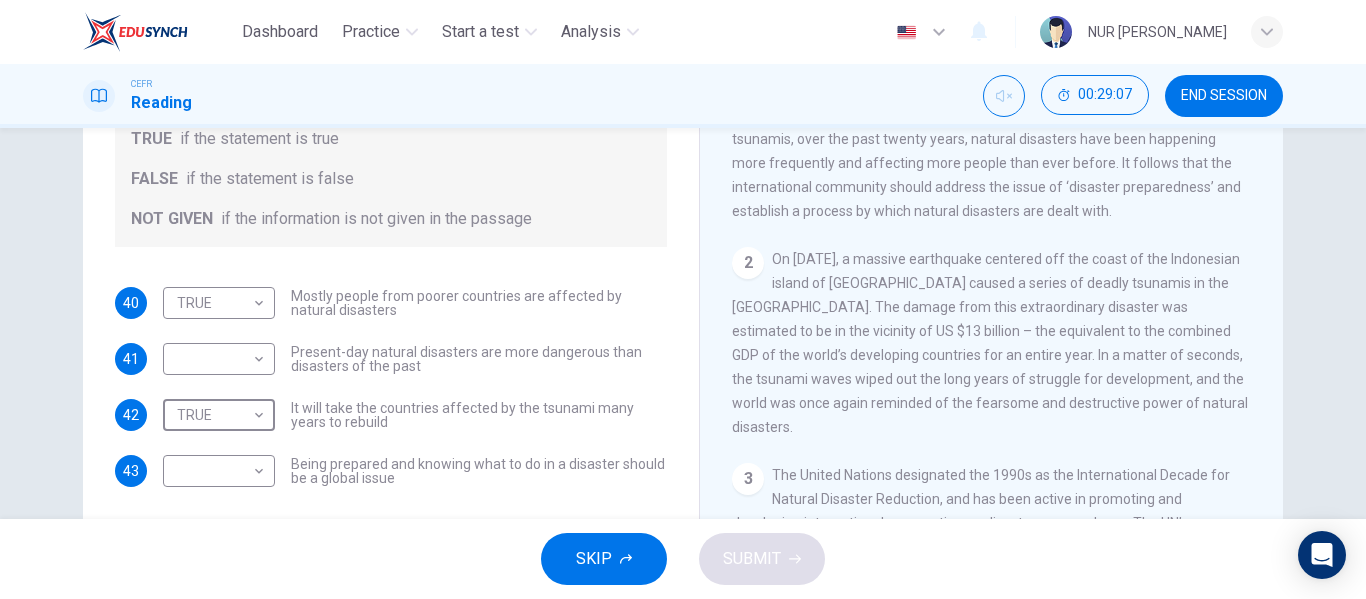 scroll, scrollTop: 342, scrollLeft: 0, axis: vertical 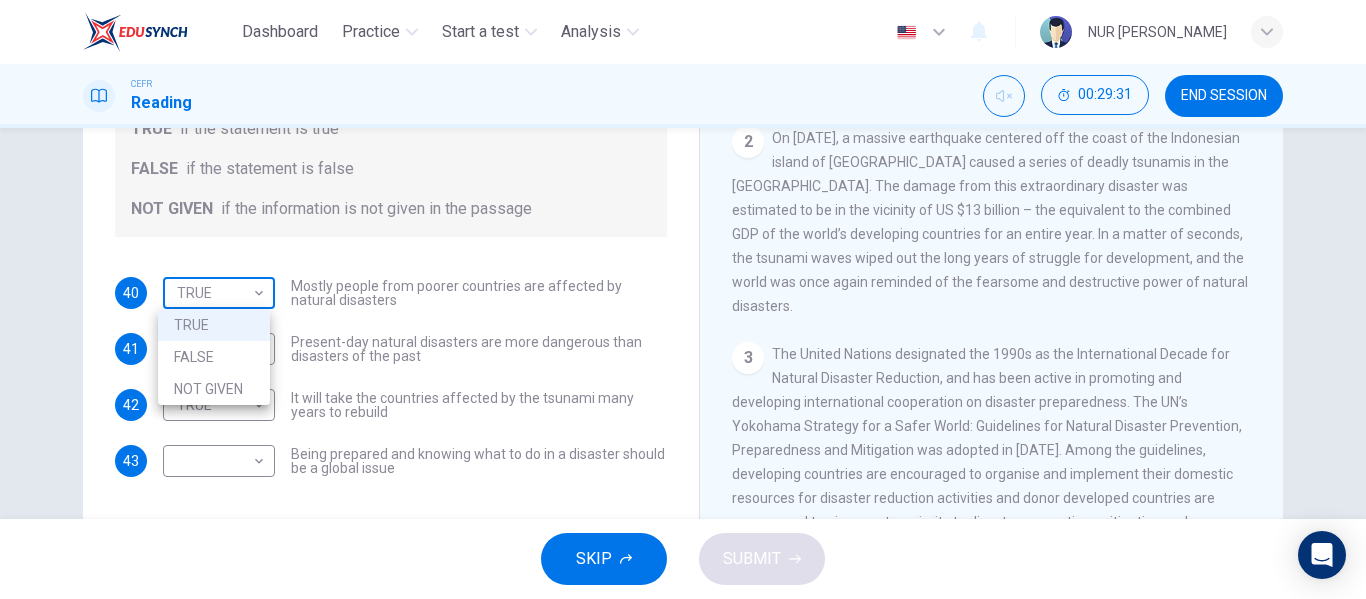 click on "Dashboard Practice Start a test Analysis English en ​ NUR [PERSON_NAME] CEFR Reading 00:29:31 END SESSION Questions 40 - 43 Do the following statements agree with the information given in the Reading Passage?
In the boxes below, write TRUE if the statement is true FALSE if the statement is false NOT GIVEN if the information is not given in the passage 40 TRUE TRUE ​ Mostly people from poorer countries are affected by natural disasters 41 ​ ​ Present-day natural disasters are more dangerous than disasters of the past 42 TRUE TRUE ​ It will take the countries affected by the tsunami many years to rebuild 43 ​ ​ Being prepared and knowing what to do in a disaster should be a global issue Preparing for the Threat CLICK TO ZOOM Click to Zoom 1 2 3 4 5 6 SKIP SUBMIT EduSynch - Online Language Proficiency Testing
Dashboard Practice Start a test Analysis Notifications © Copyright  2025 TRUE FALSE NOT GIVEN" at bounding box center [683, 299] 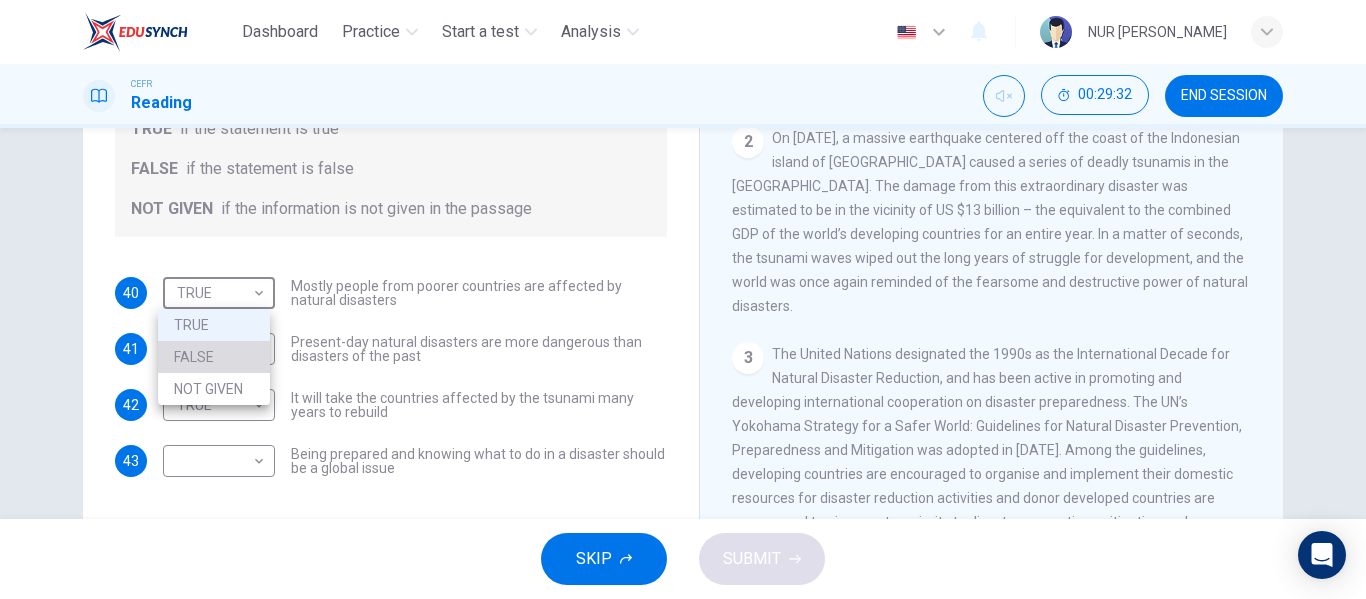 click on "FALSE" at bounding box center (214, 357) 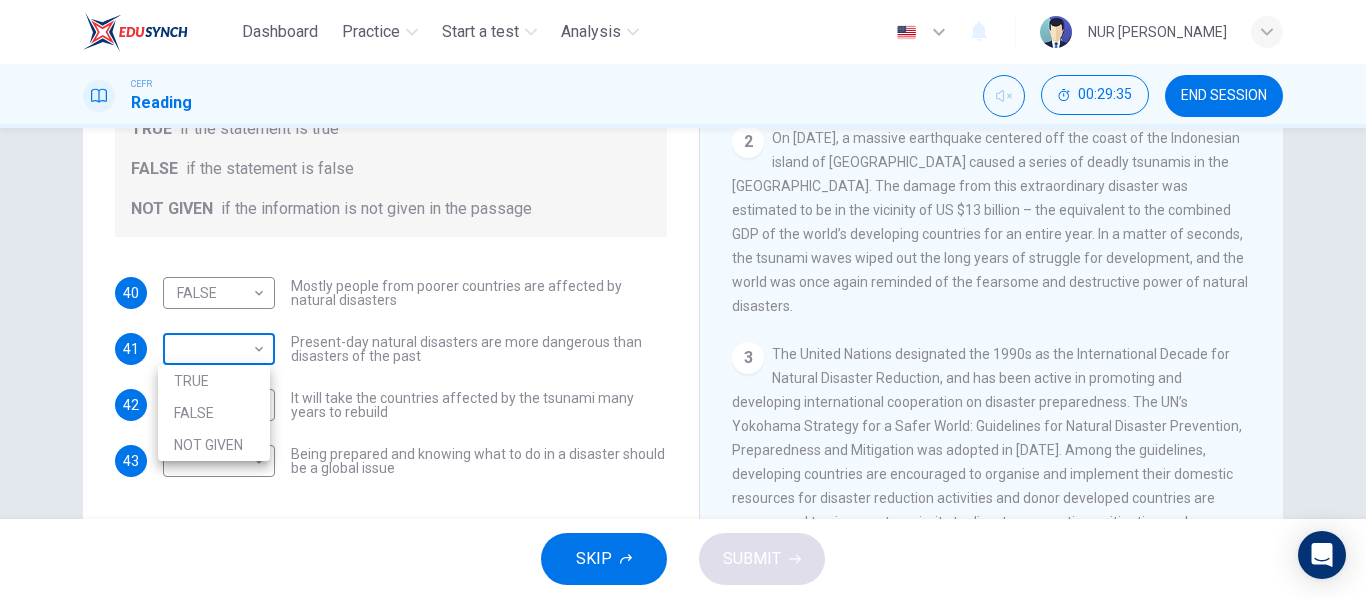 click on "Dashboard Practice Start a test Analysis English en ​ NUR [PERSON_NAME] CEFR Reading 00:29:35 END SESSION Questions 40 - 43 Do the following statements agree with the information given in the Reading Passage?
In the boxes below, write TRUE if the statement is true FALSE if the statement is false NOT GIVEN if the information is not given in the passage 40 FALSE FALSE ​ Mostly people from poorer countries are affected by natural disasters 41 ​ ​ Present-day natural disasters are more dangerous than disasters of the past 42 TRUE TRUE ​ It will take the countries affected by the tsunami many years to rebuild 43 ​ ​ Being prepared and knowing what to do in a disaster should be a global issue Preparing for the Threat CLICK TO ZOOM Click to Zoom 1 2 3 4 5 6 SKIP SUBMIT EduSynch - Online Language Proficiency Testing
Dashboard Practice Start a test Analysis Notifications © Copyright  2025 TRUE FALSE NOT GIVEN" at bounding box center [683, 299] 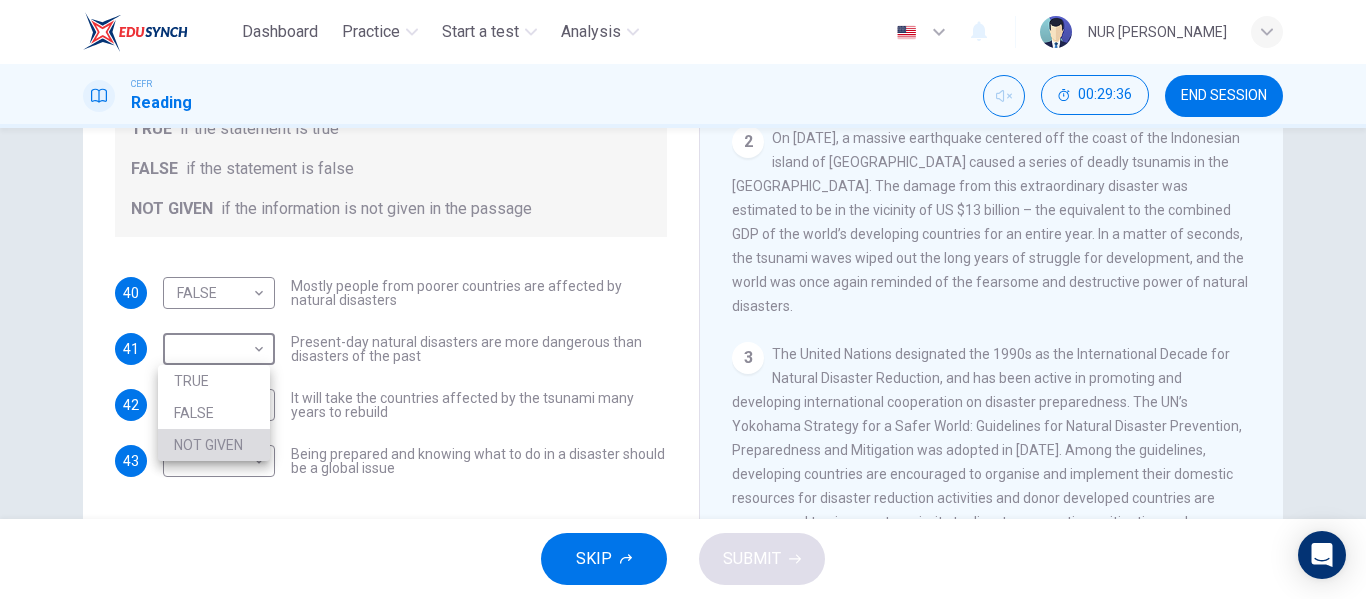 click on "NOT GIVEN" at bounding box center (214, 445) 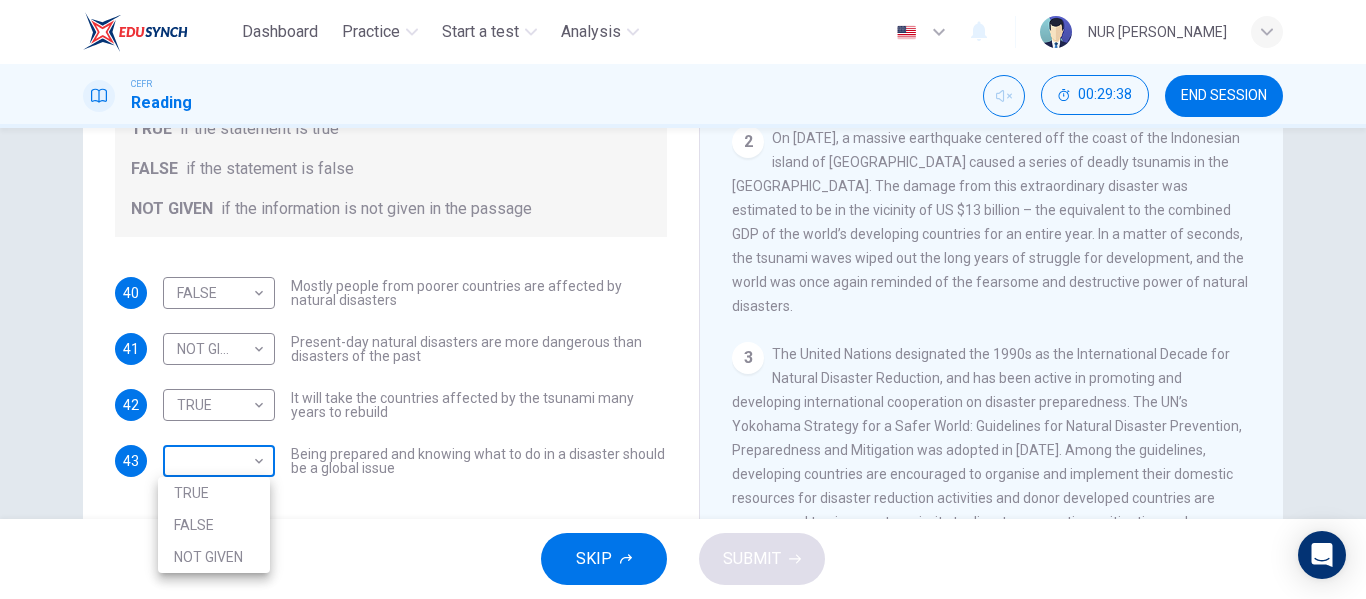 click on "Dashboard Practice Start a test Analysis English en ​ NUR [PERSON_NAME] CEFR Reading 00:29:38 END SESSION Questions 40 - 43 Do the following statements agree with the information given in the Reading Passage?
In the boxes below, write TRUE if the statement is true FALSE if the statement is false NOT GIVEN if the information is not given in the passage 40 FALSE FALSE ​ Mostly people from poorer countries are affected by natural disasters 41 NOT GIVEN NOT GIVEN ​ Present-day natural disasters are more dangerous than disasters of the past 42 TRUE TRUE ​ It will take the countries affected by the tsunami many years to rebuild 43 ​ ​ Being prepared and knowing what to do in a disaster should be a global issue Preparing for the Threat CLICK TO ZOOM Click to Zoom 1 2 3 4 5 6 SKIP SUBMIT EduSynch - Online Language Proficiency Testing
Dashboard Practice Start a test Analysis Notifications © Copyright  2025 TRUE FALSE NOT GIVEN" at bounding box center (683, 299) 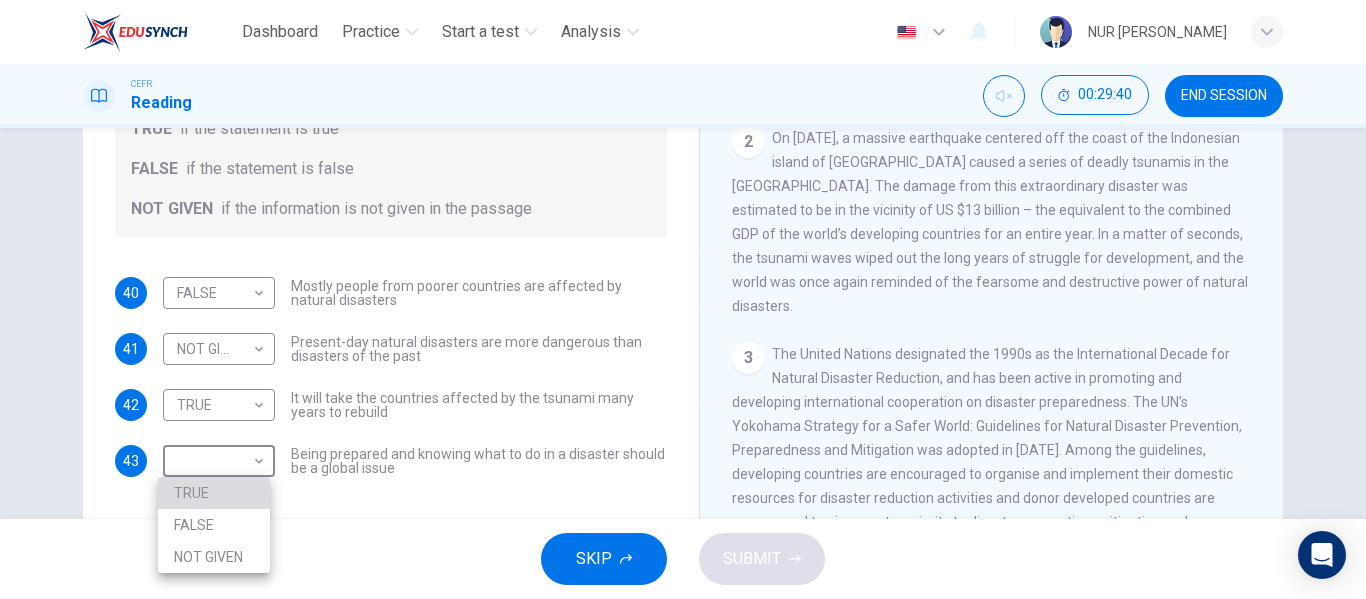 click on "TRUE" at bounding box center (214, 493) 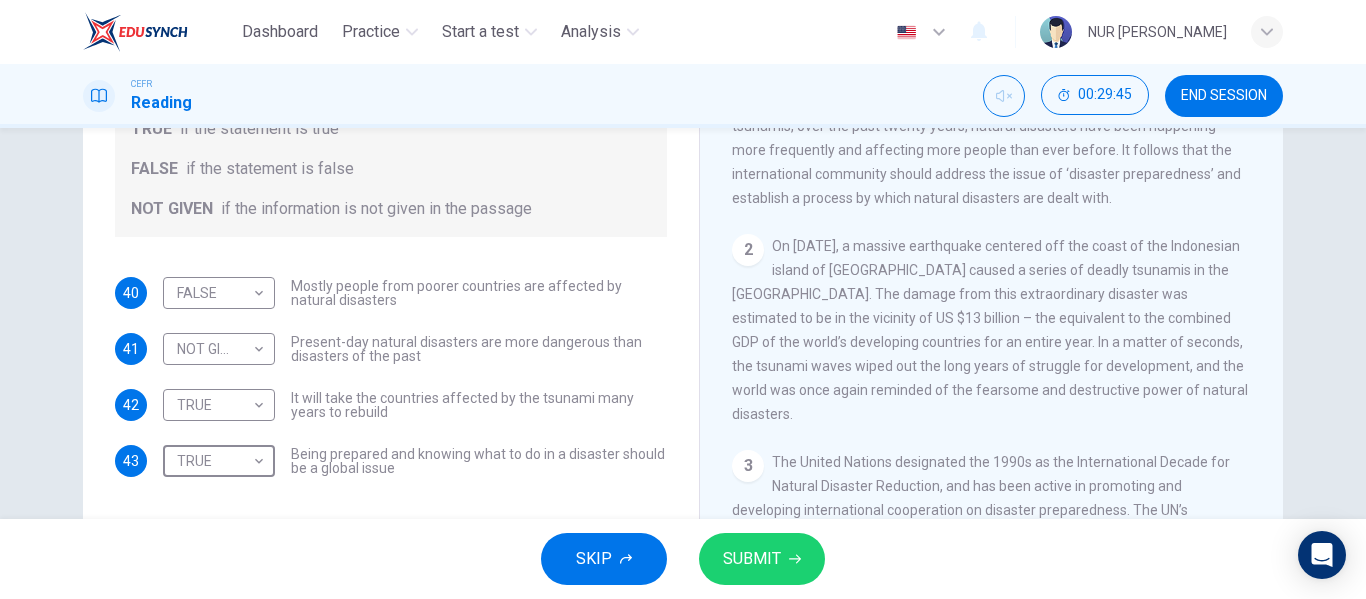 scroll, scrollTop: 342, scrollLeft: 0, axis: vertical 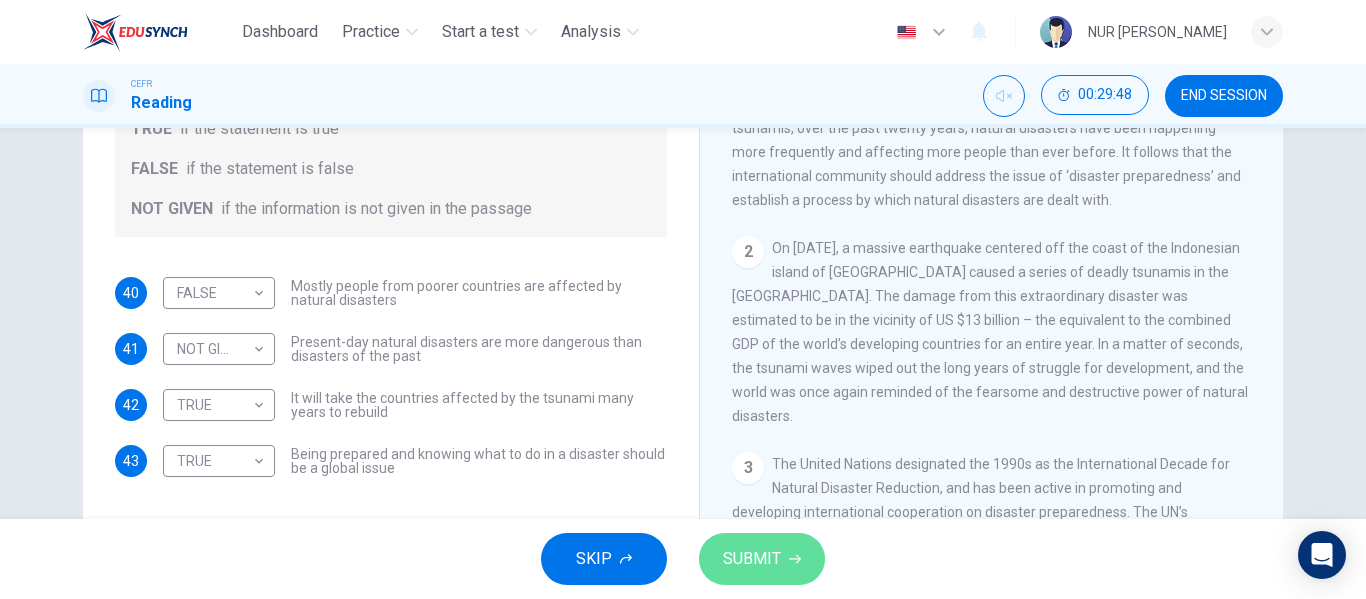 click on "SUBMIT" at bounding box center (752, 559) 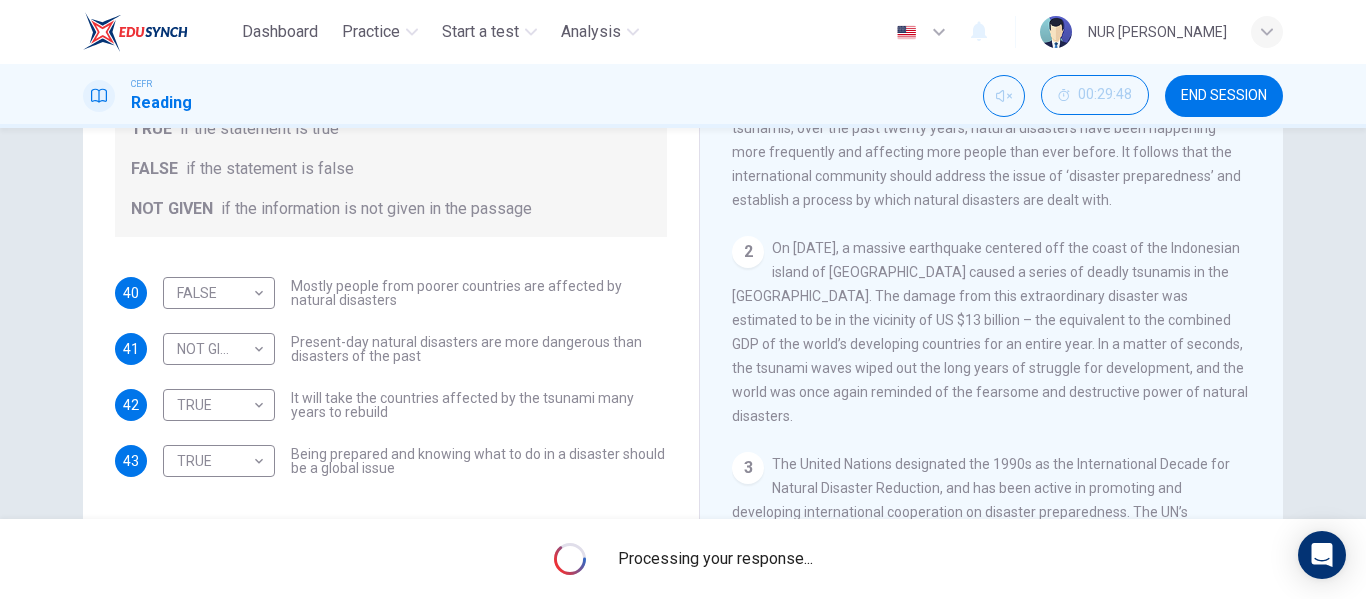 scroll, scrollTop: 364, scrollLeft: 0, axis: vertical 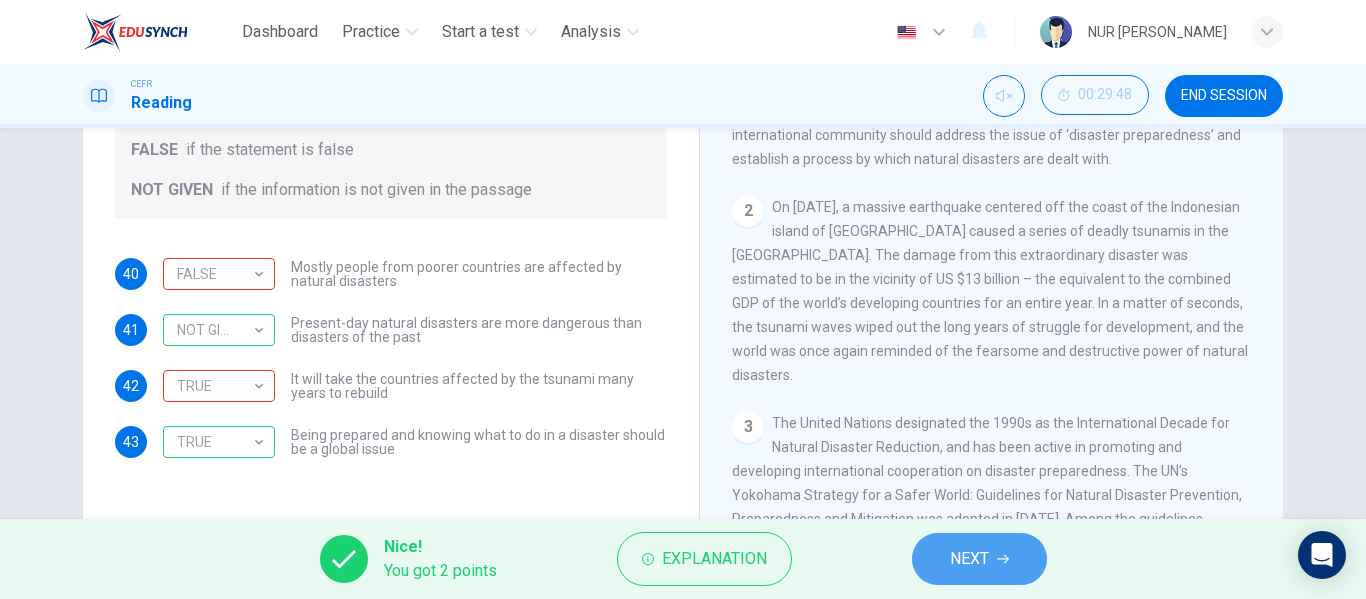 click on "NEXT" at bounding box center (969, 559) 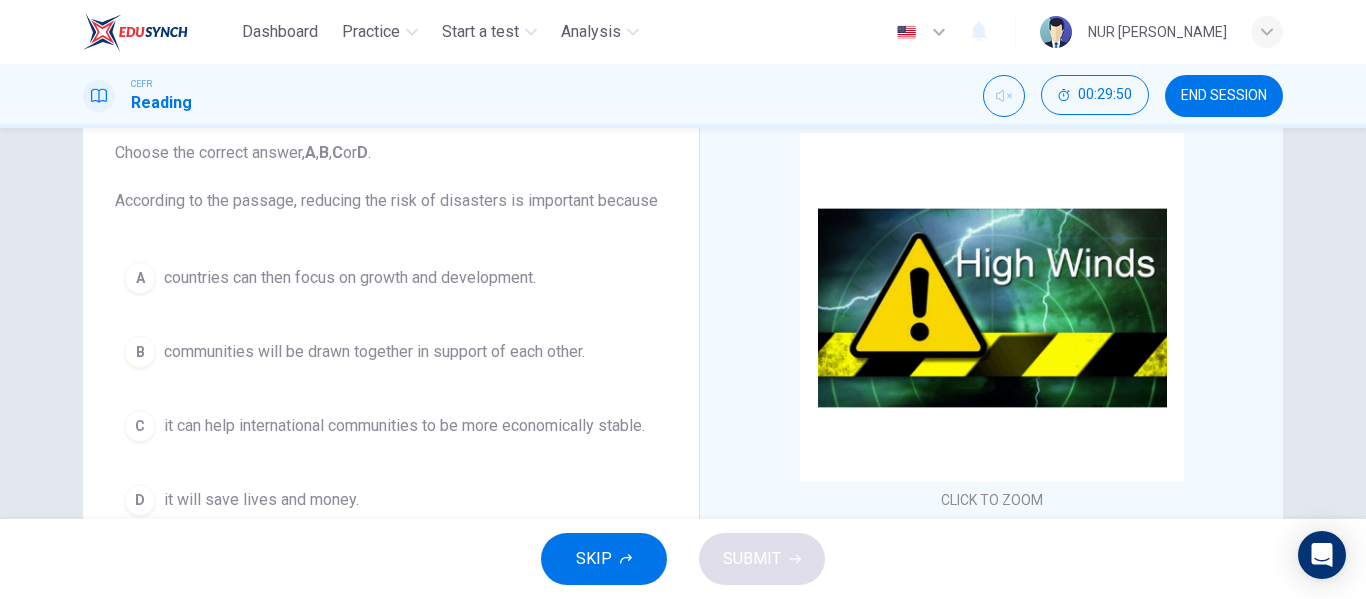 scroll, scrollTop: 122, scrollLeft: 0, axis: vertical 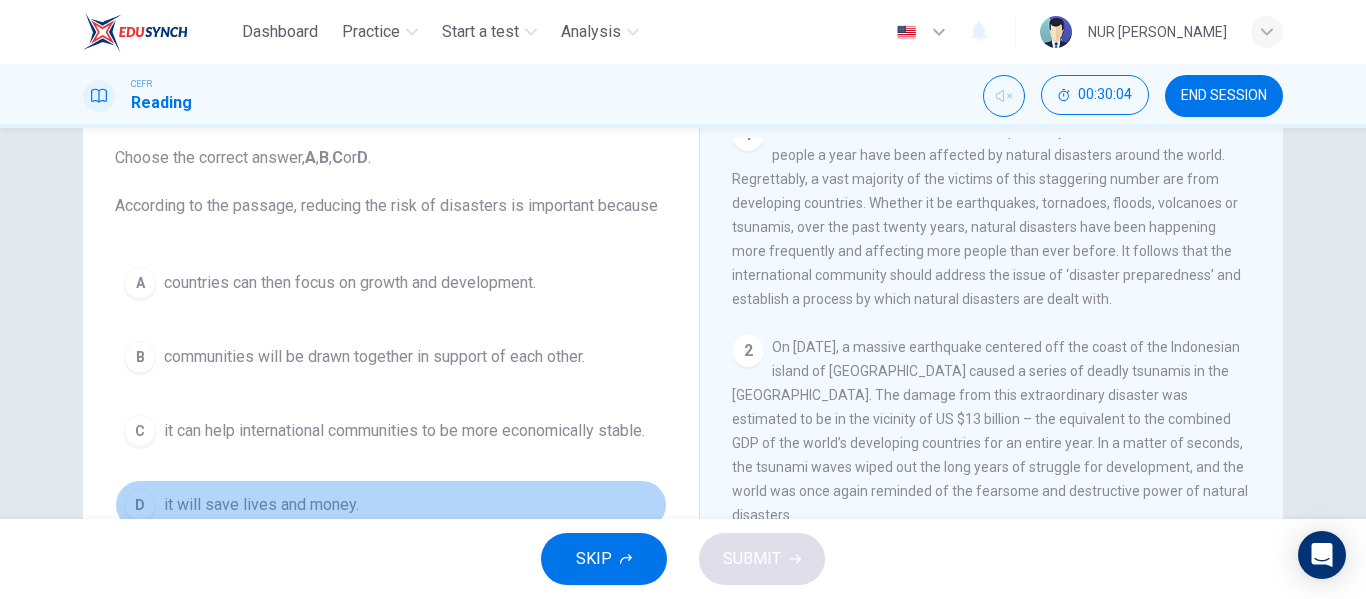 click on "D it will save lives and money." at bounding box center [391, 505] 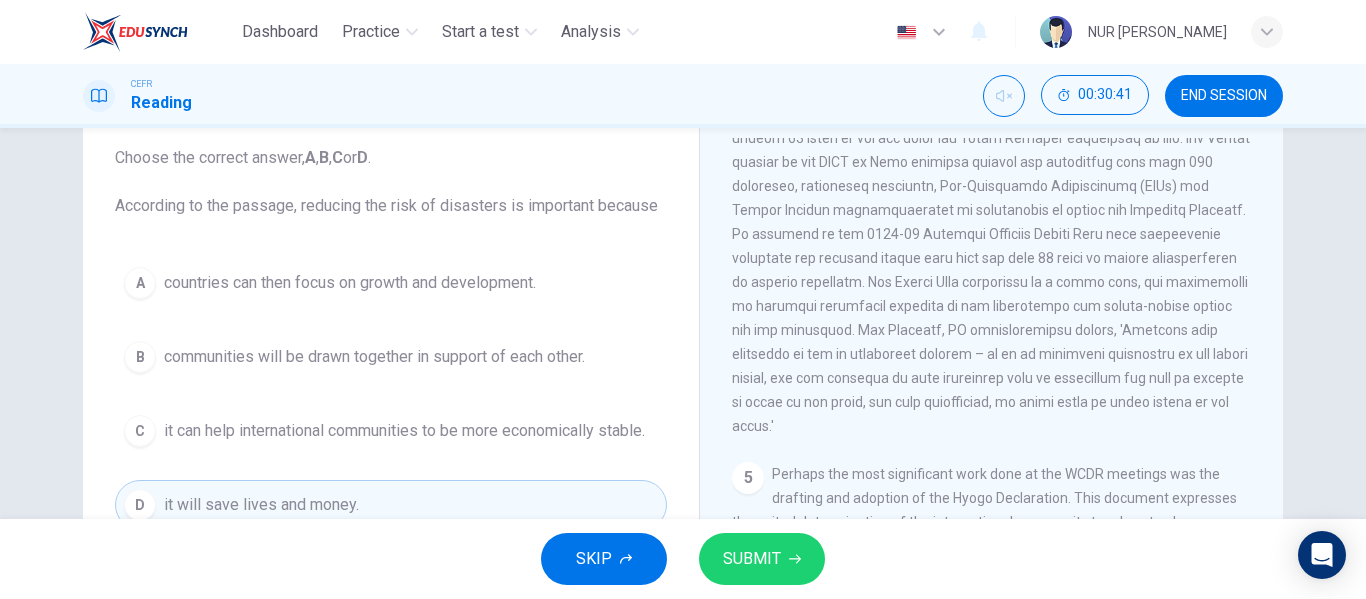 scroll, scrollTop: 1233, scrollLeft: 0, axis: vertical 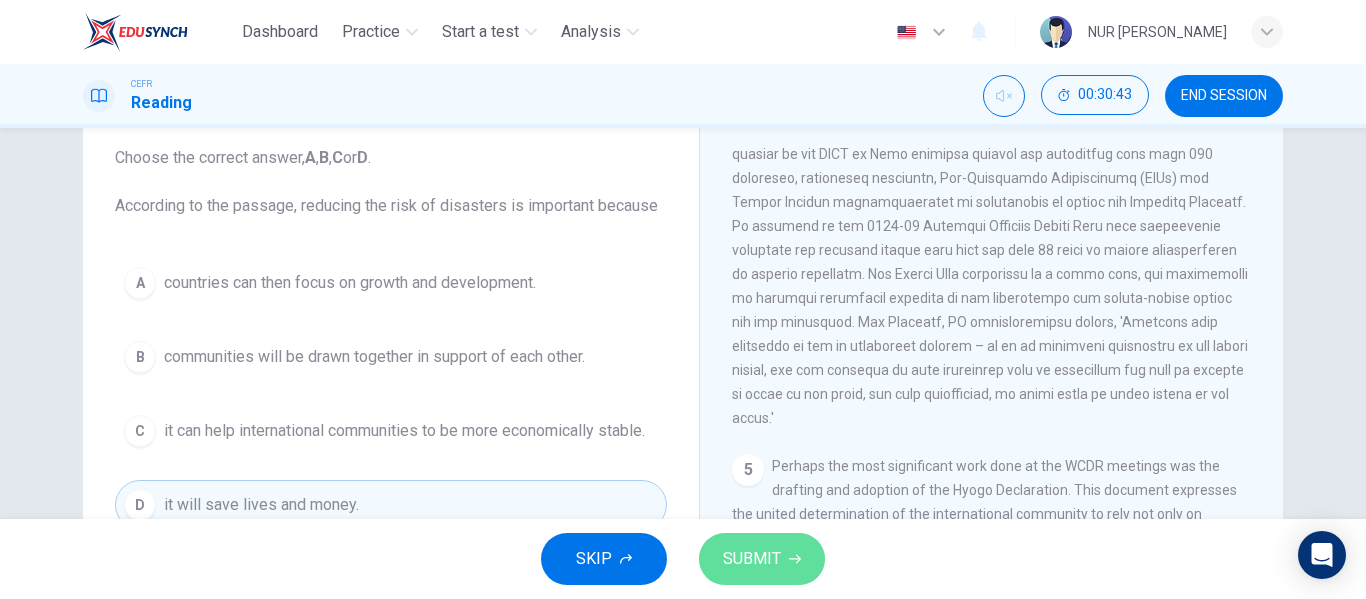 click on "SUBMIT" at bounding box center [752, 559] 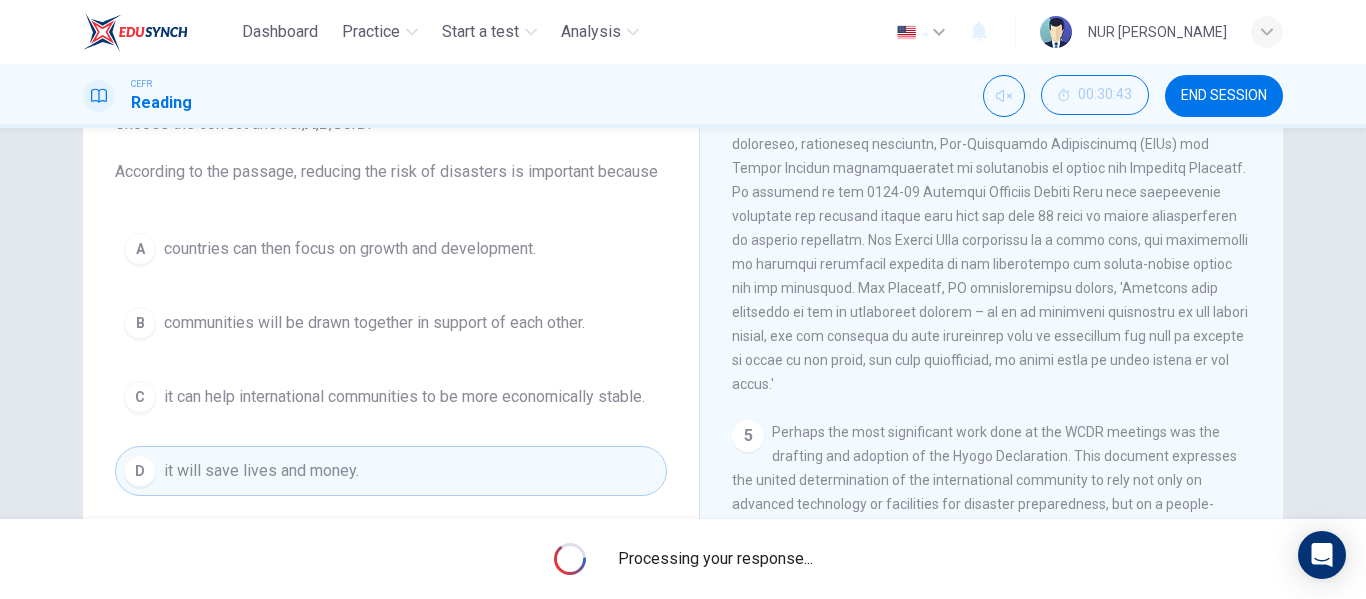 scroll, scrollTop: 154, scrollLeft: 0, axis: vertical 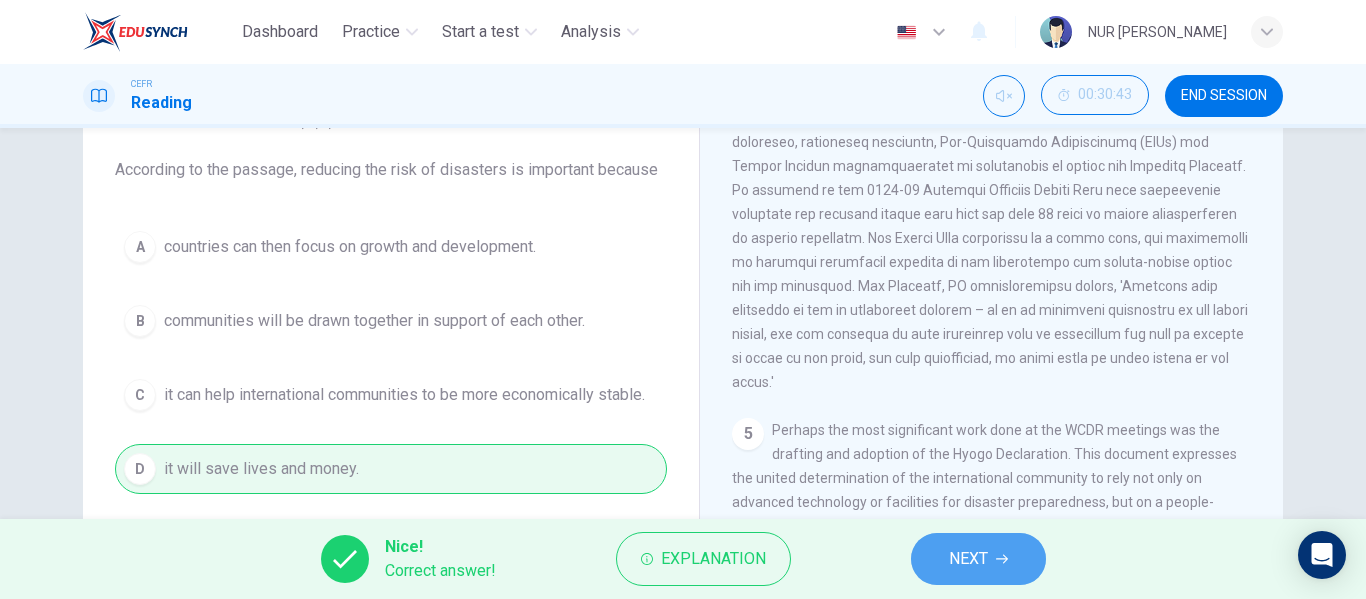 click on "NEXT" at bounding box center [978, 559] 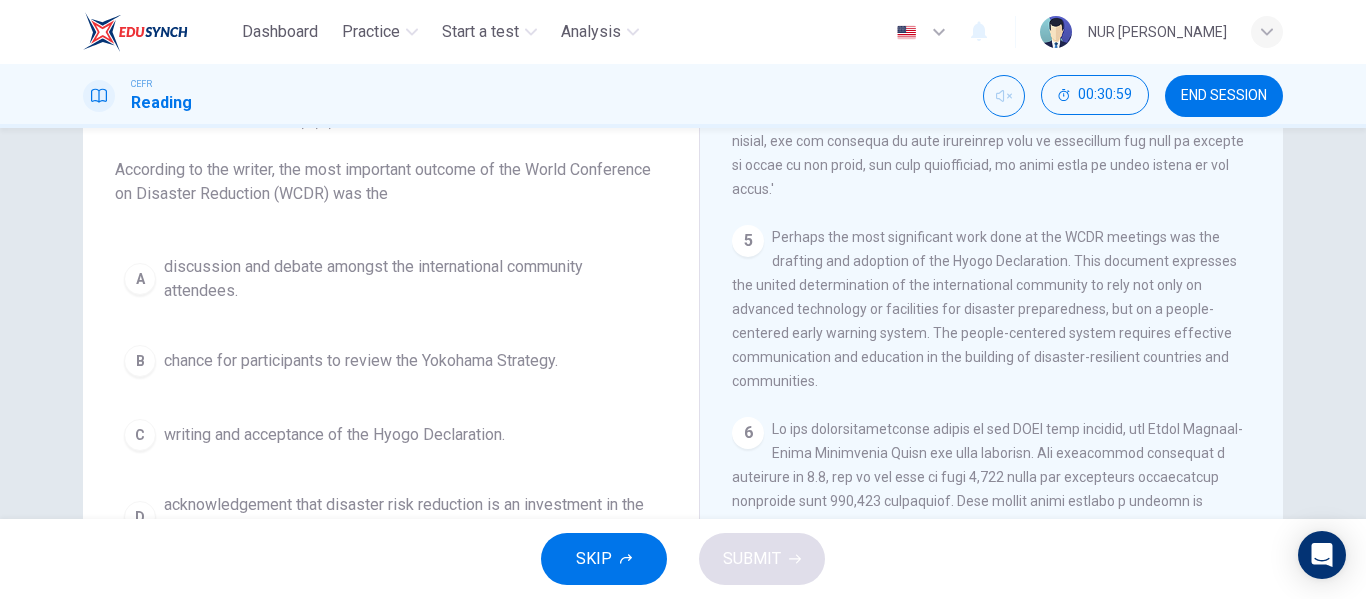 scroll, scrollTop: 1427, scrollLeft: 0, axis: vertical 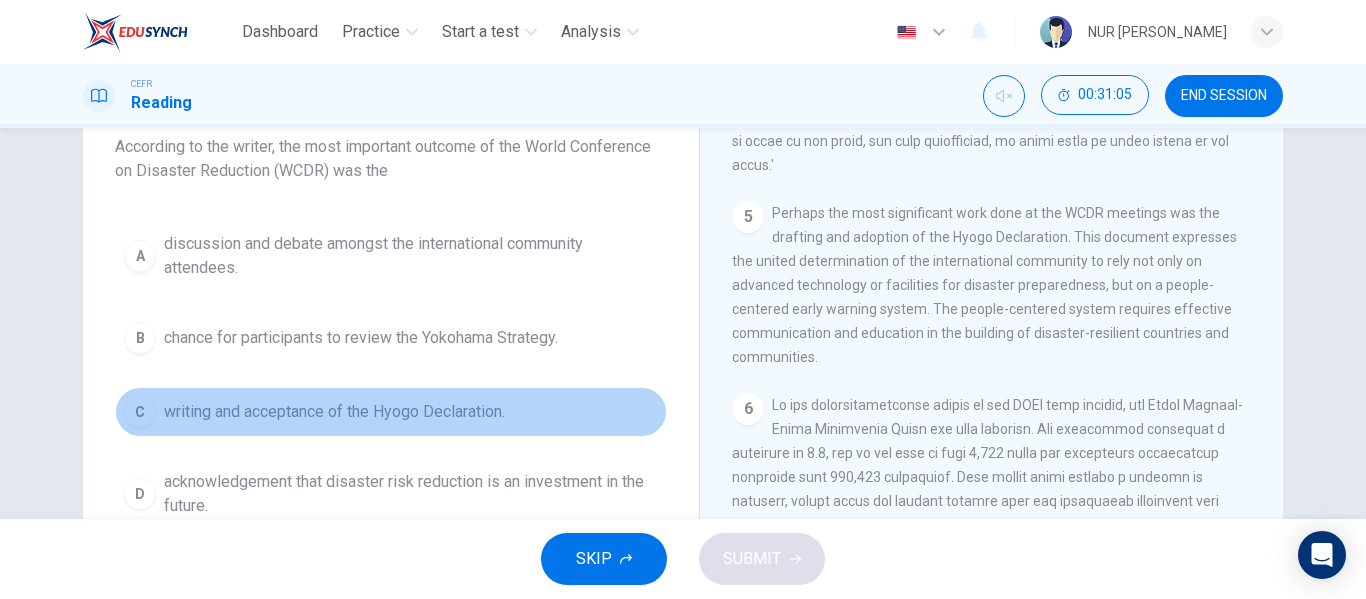 click on "writing and acceptance of the Hyogo Declaration." at bounding box center (334, 412) 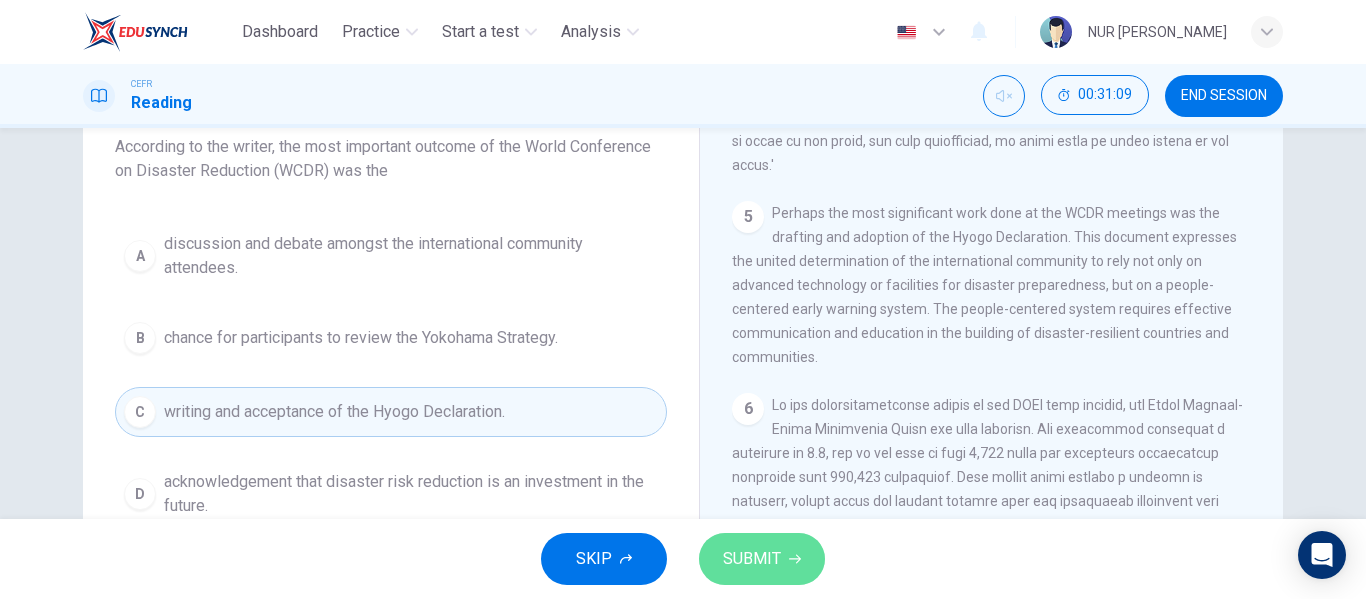 click on "SUBMIT" at bounding box center (752, 559) 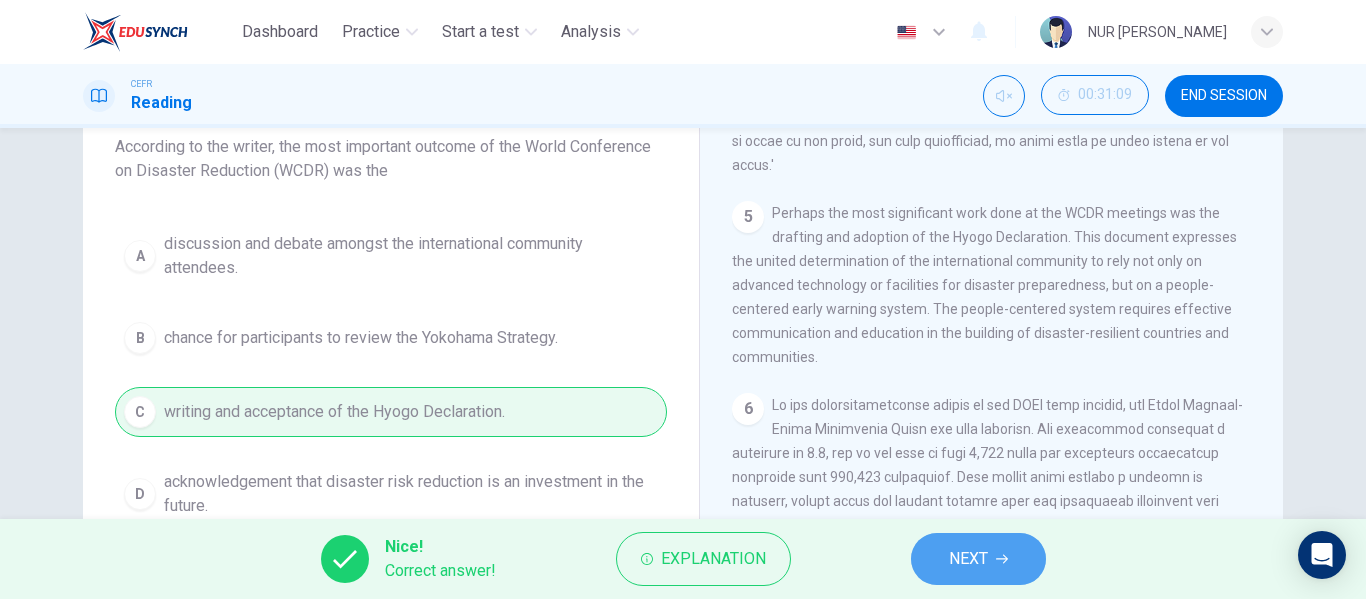 click on "NEXT" at bounding box center (978, 559) 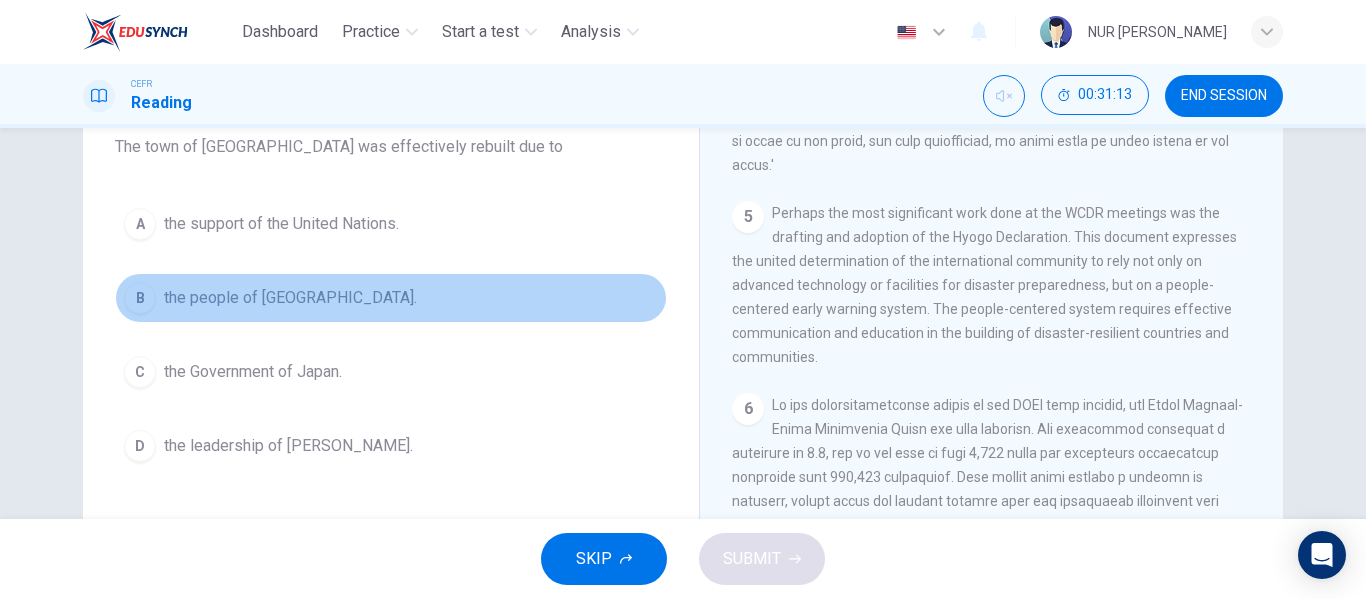 click on "B the people of [GEOGRAPHIC_DATA]." at bounding box center [391, 298] 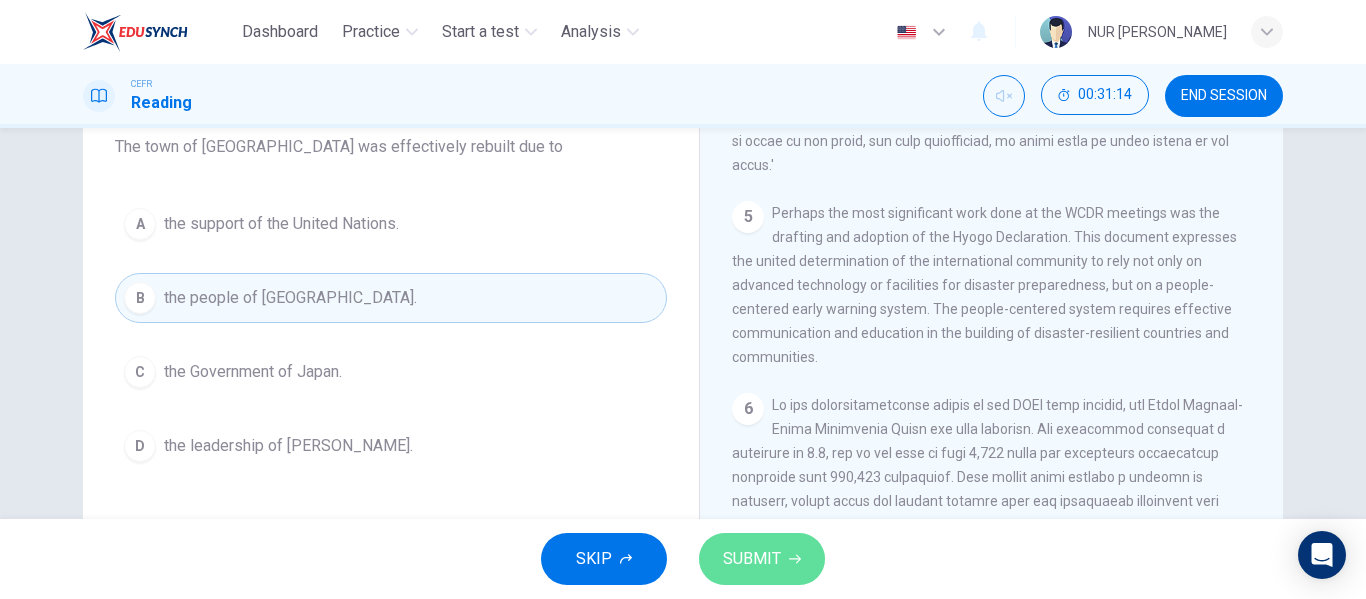 click on "SUBMIT" at bounding box center (752, 559) 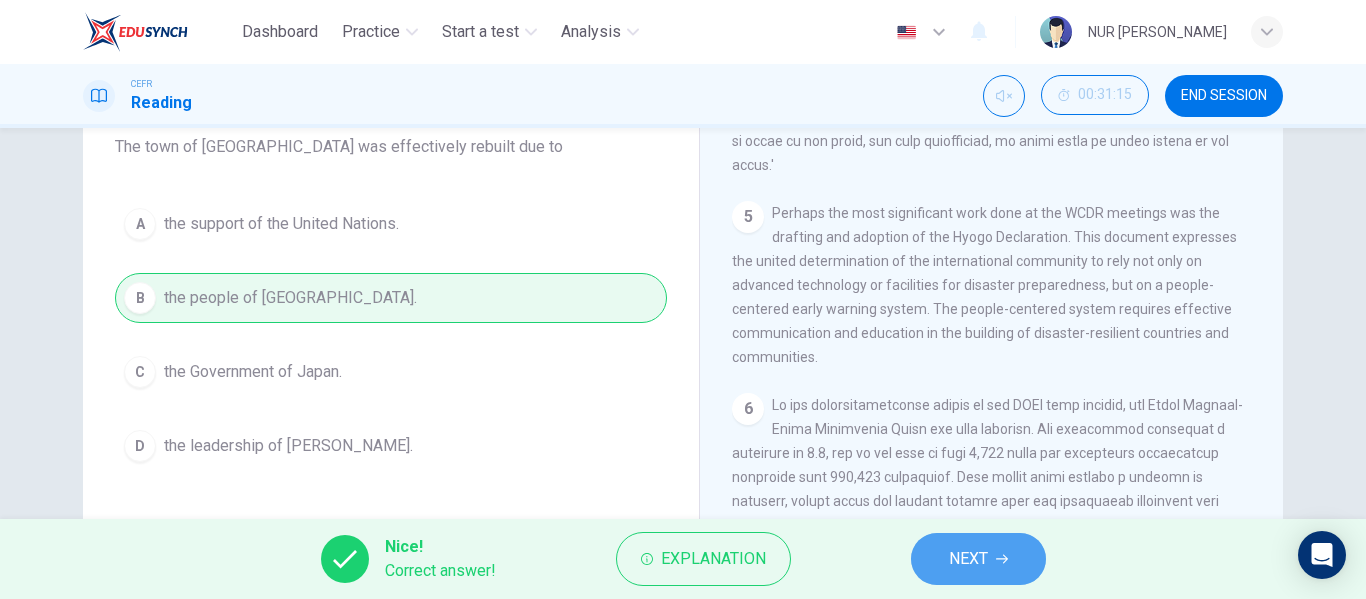 click on "NEXT" at bounding box center (968, 559) 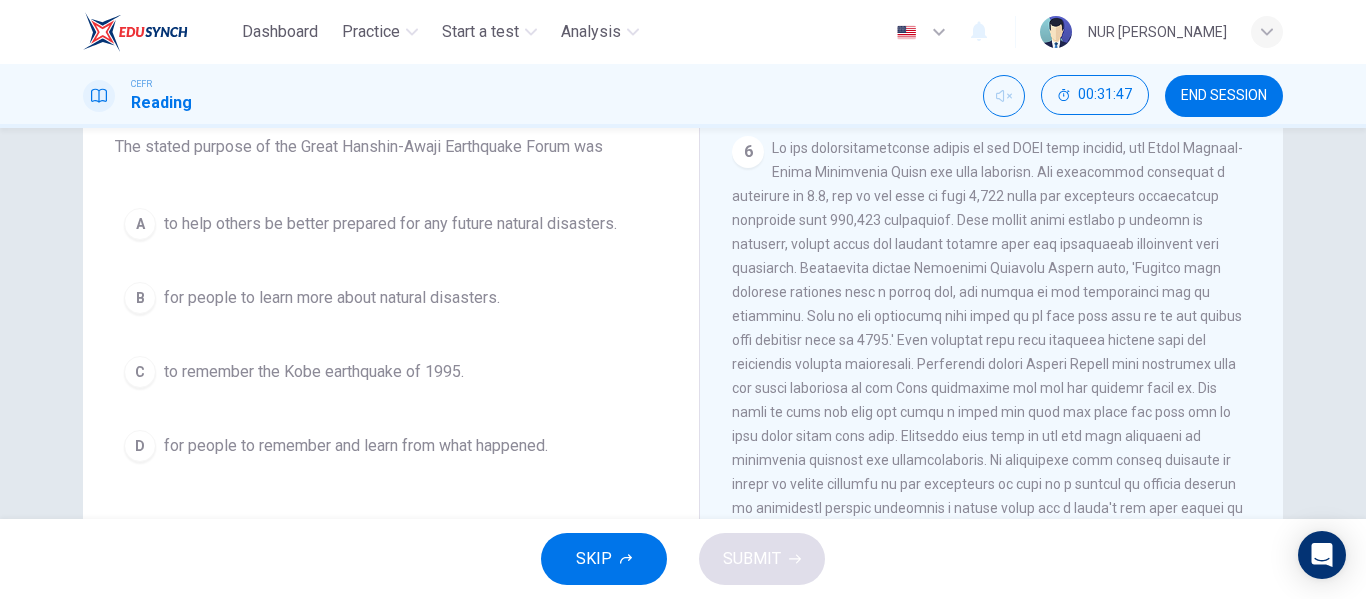 scroll, scrollTop: 1685, scrollLeft: 0, axis: vertical 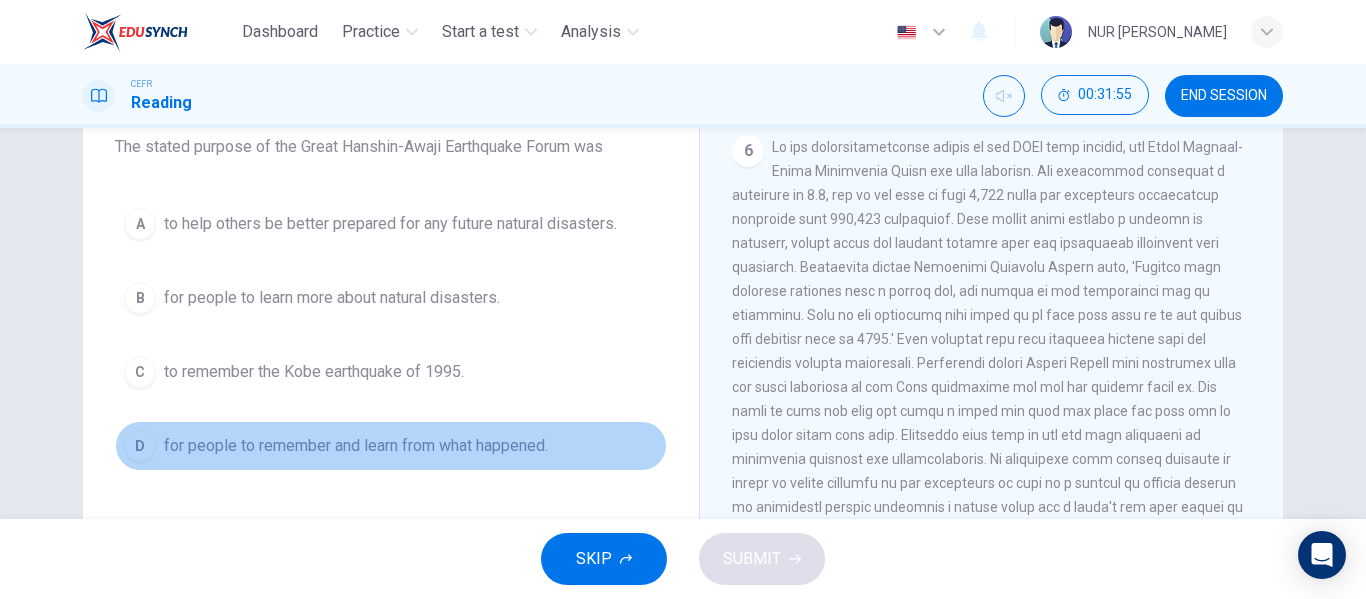 click on "D for people to remember and learn from what happened." at bounding box center (391, 446) 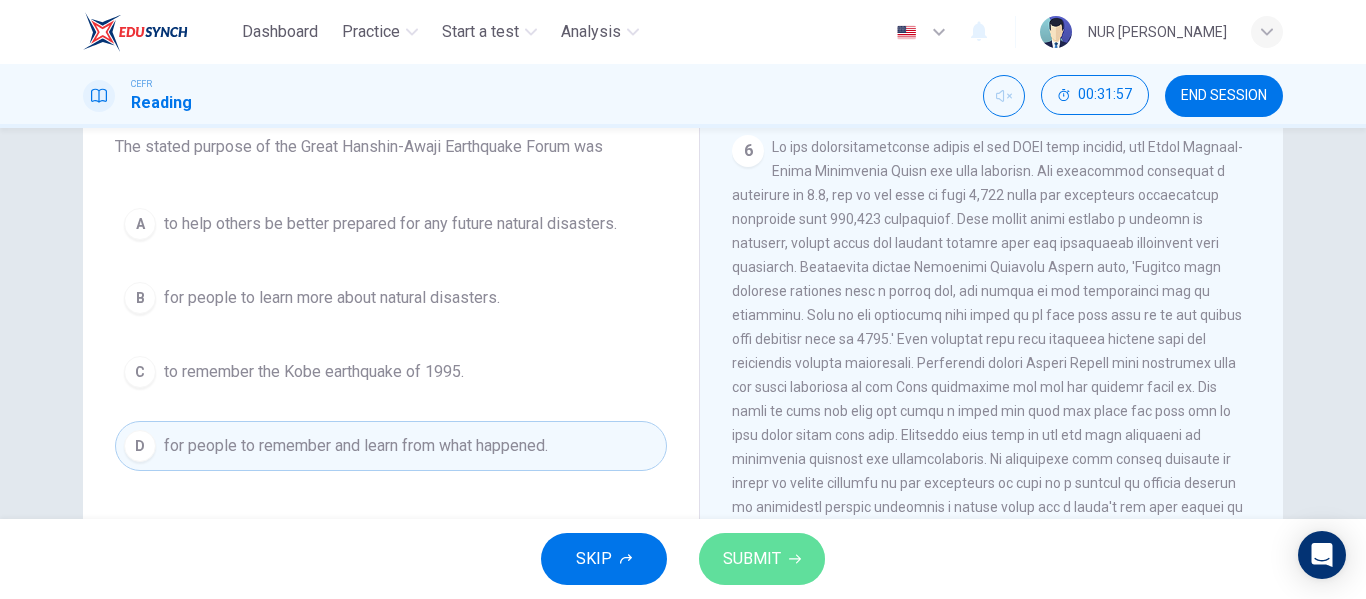 click on "SUBMIT" at bounding box center [752, 559] 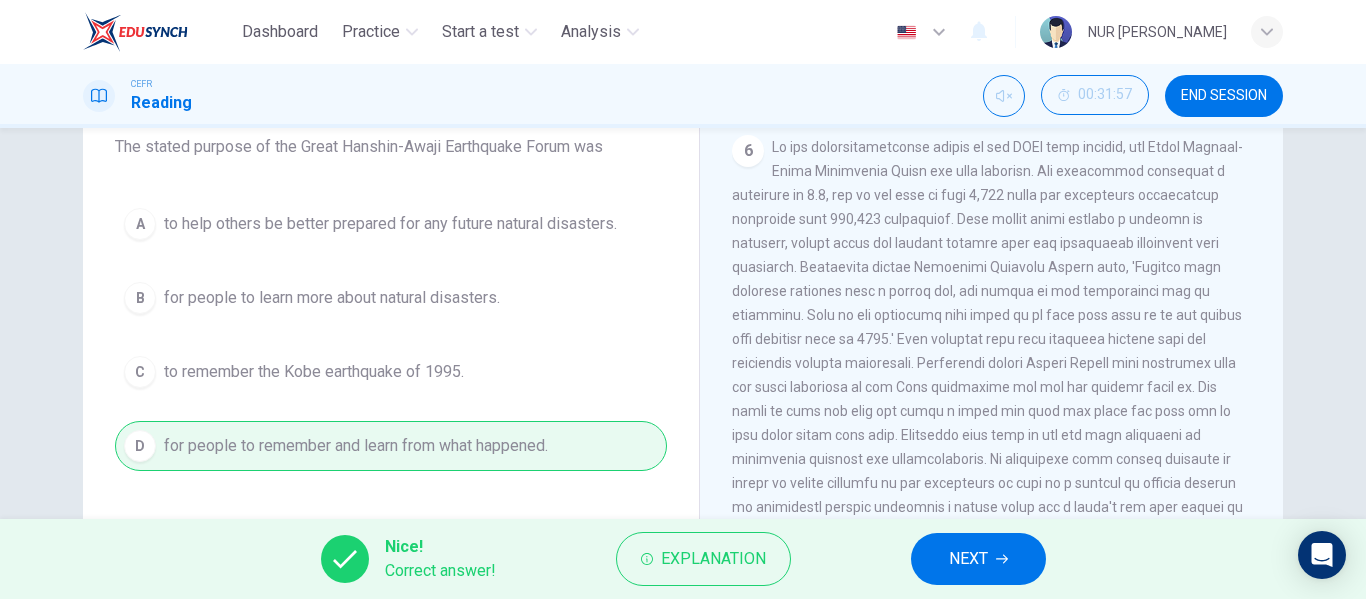 click on "NEXT" at bounding box center [968, 559] 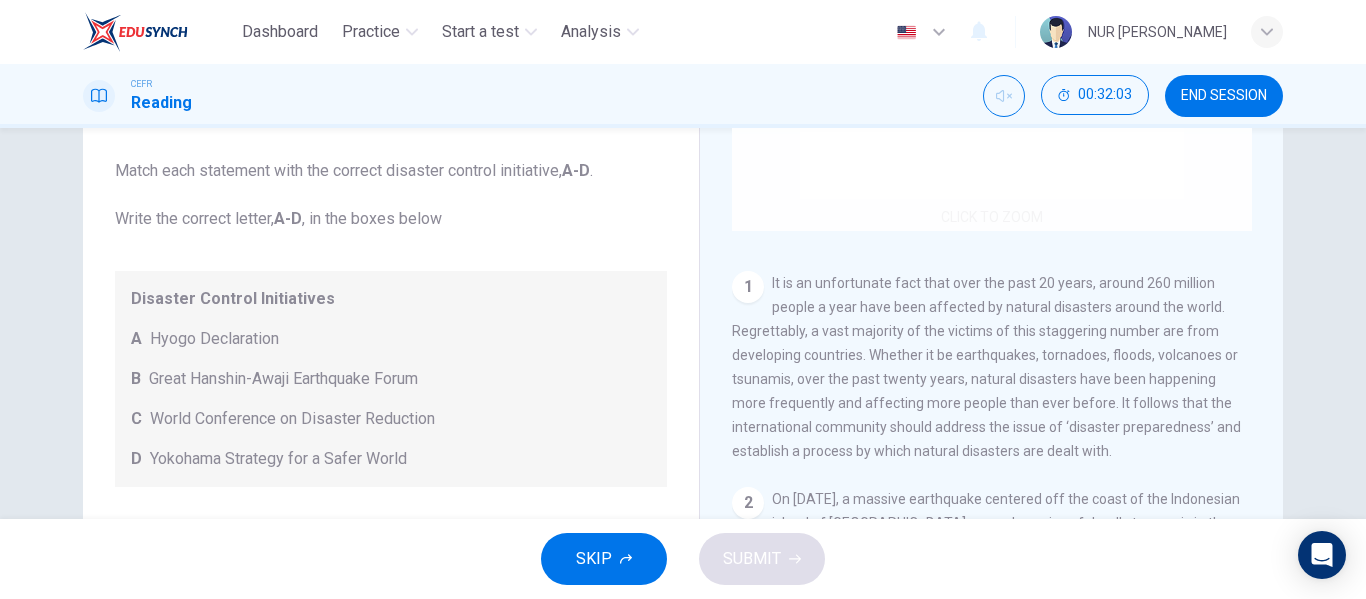 scroll, scrollTop: 234, scrollLeft: 0, axis: vertical 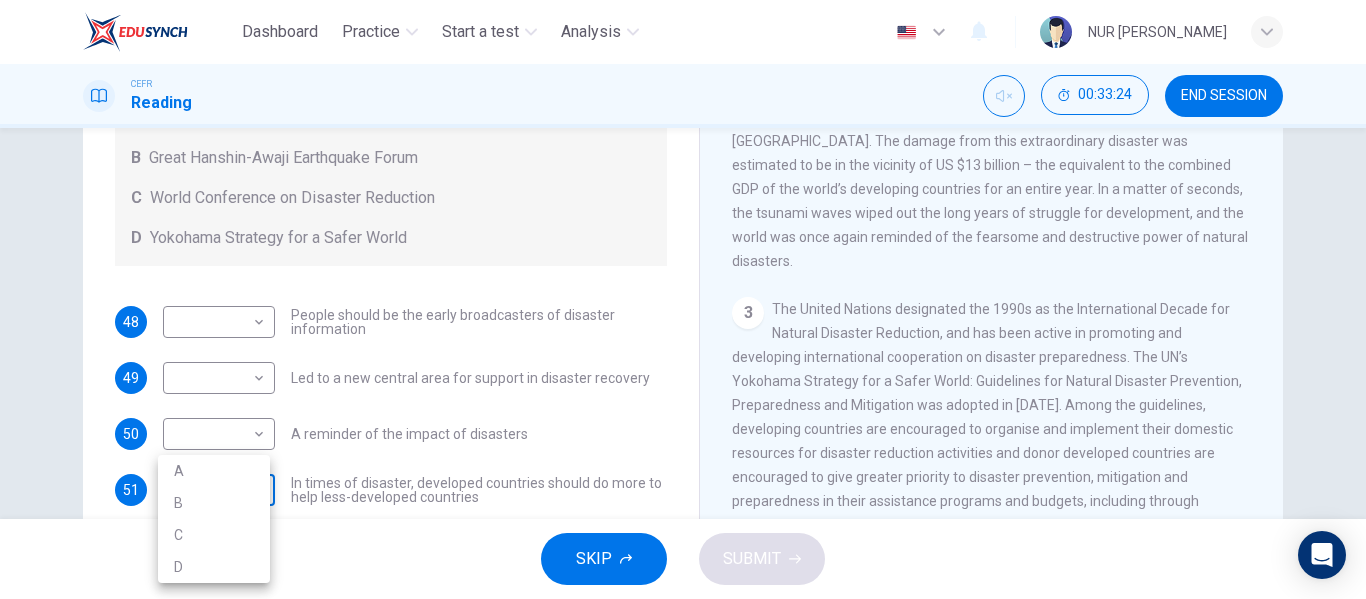 click on "Dashboard Practice Start a test Analysis English en ​ NUR [PERSON_NAME] CEFR Reading 00:33:24 END SESSION Questions 48 - 52 Look at the following statements and the list of disaster control initiatives below.
Match each statement with the correct disaster control initiative,  A-D .
Write the correct letter,  A-D , in the boxes below Disaster Control Initiatives A Hyogo Declaration B Great Hanshin-Awaji Earthquake Forum C World Conference on Disaster Reduction D Yokohama Strategy for a Safer World 48 ​ ​ People should be the early broadcasters of disaster information 49 ​ ​ Led to a new central area for support in disaster recovery 50 ​ ​ A reminder of the impact of disasters 51 ​ ​ In times of disaster, developed countries should do more to help less-developed countries 52 ​ ​ National development and disaster prevention should be considered at the same time Preparing for the Threat CLICK TO ZOOM Click to Zoom 1 2 3 4 5 6 SKIP SUBMIT
Dashboard Practice 2025 A" at bounding box center [683, 299] 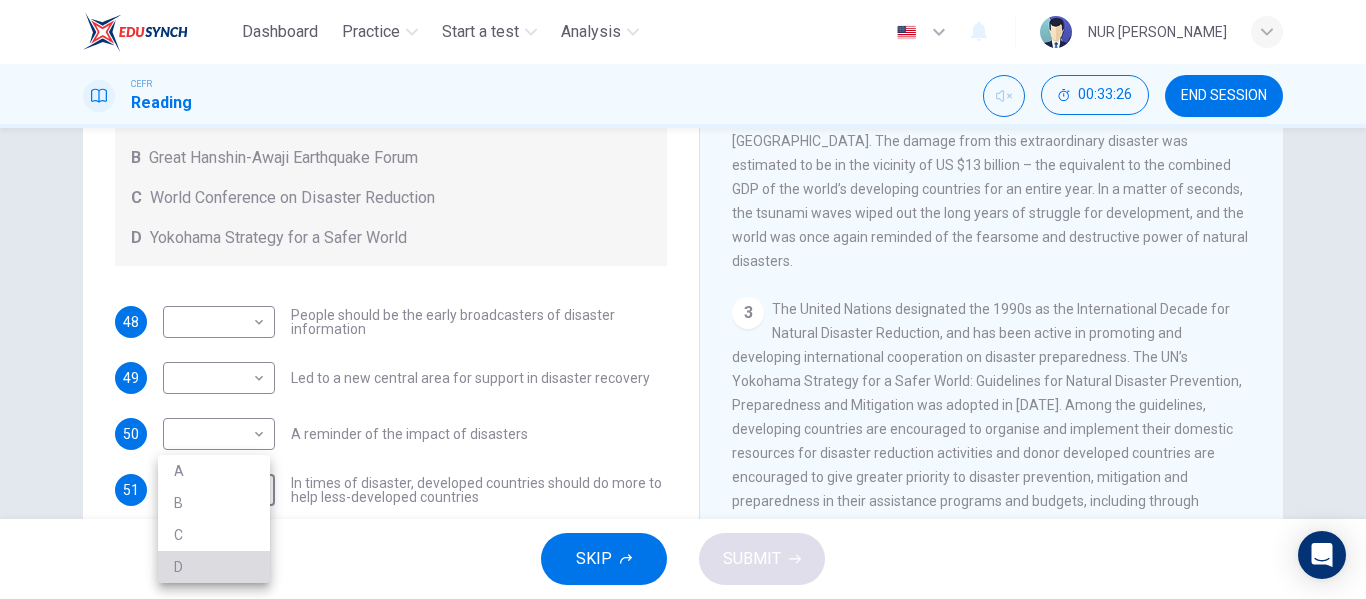 click on "D" at bounding box center [214, 567] 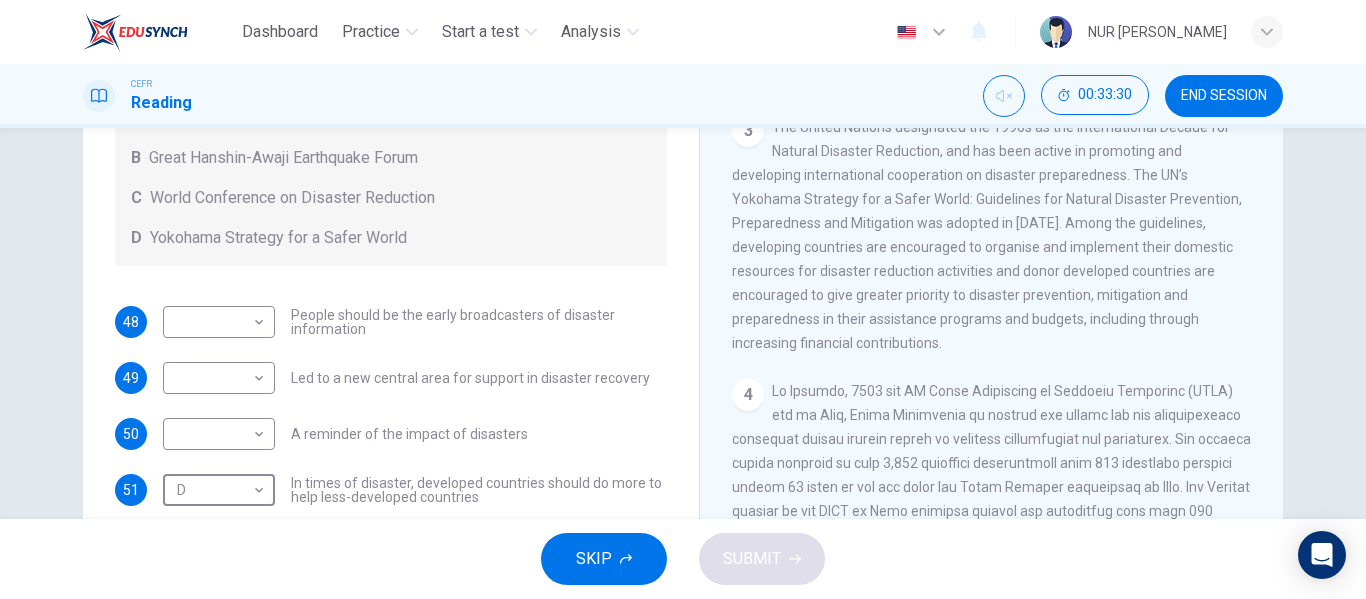 scroll, scrollTop: 734, scrollLeft: 0, axis: vertical 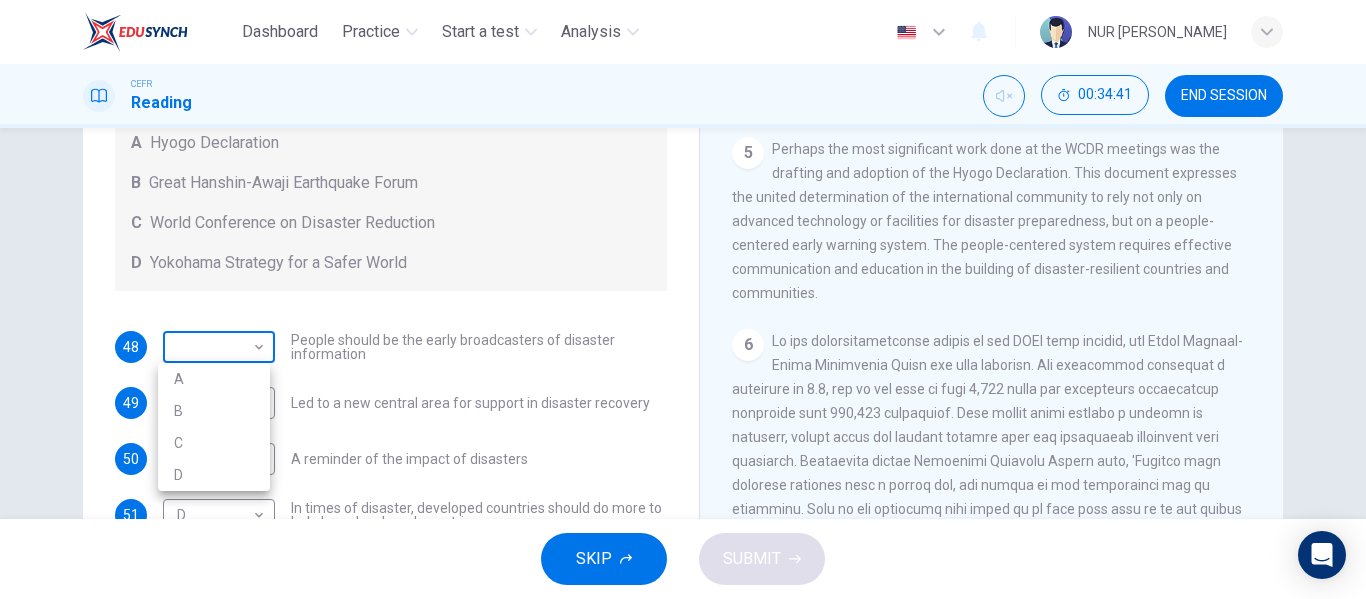 click on "Dashboard Practice Start a test Analysis English en ​ NUR [PERSON_NAME] CEFR Reading 00:34:41 END SESSION Questions 48 - 52 Look at the following statements and the list of disaster control initiatives below.
Match each statement with the correct disaster control initiative,  A-D .
Write the correct letter,  A-D , in the boxes below Disaster Control Initiatives A Hyogo Declaration B Great Hanshin-Awaji Earthquake Forum C World Conference on Disaster Reduction D Yokohama Strategy for a Safer World 48 ​ ​ People should be the early broadcasters of disaster information 49 ​ ​ Led to a new central area for support in disaster recovery 50 ​ ​ A reminder of the impact of disasters 51 D D ​ In times of disaster, developed countries should do more to help less-developed countries 52 ​ ​ National development and disaster prevention should be considered at the same time Preparing for the Threat CLICK TO ZOOM Click to Zoom 1 2 3 4 5 6 SKIP SUBMIT
Dashboard Practice 2025 A" at bounding box center [683, 299] 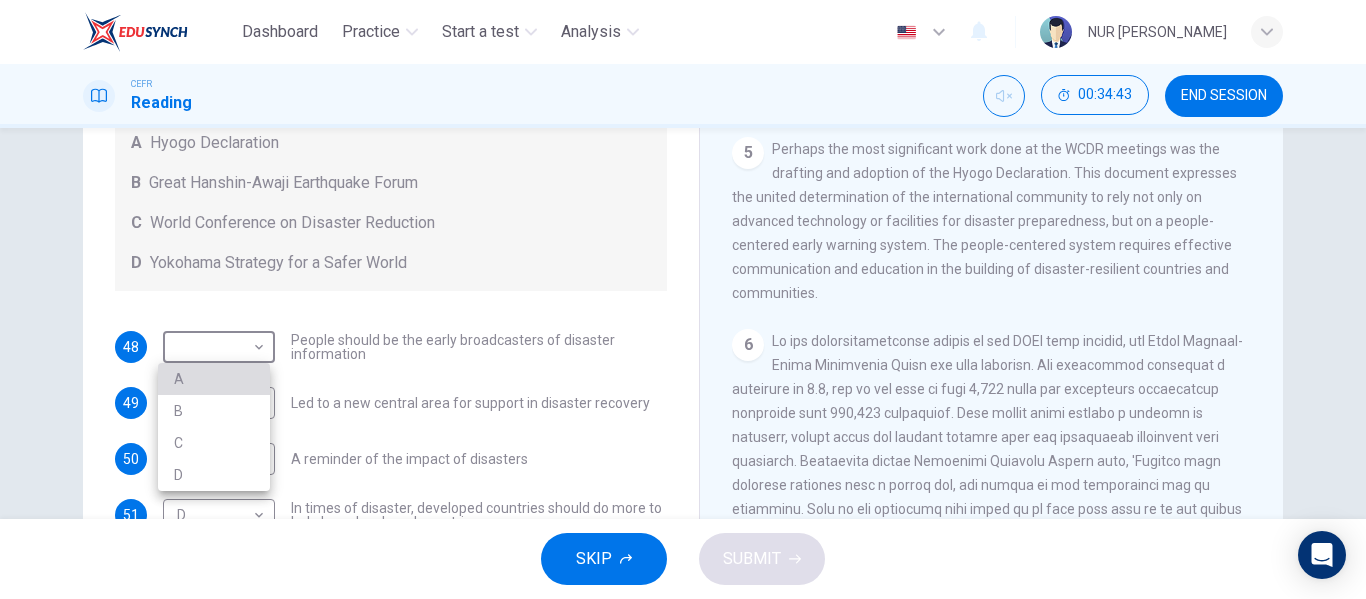 click on "A" at bounding box center [214, 379] 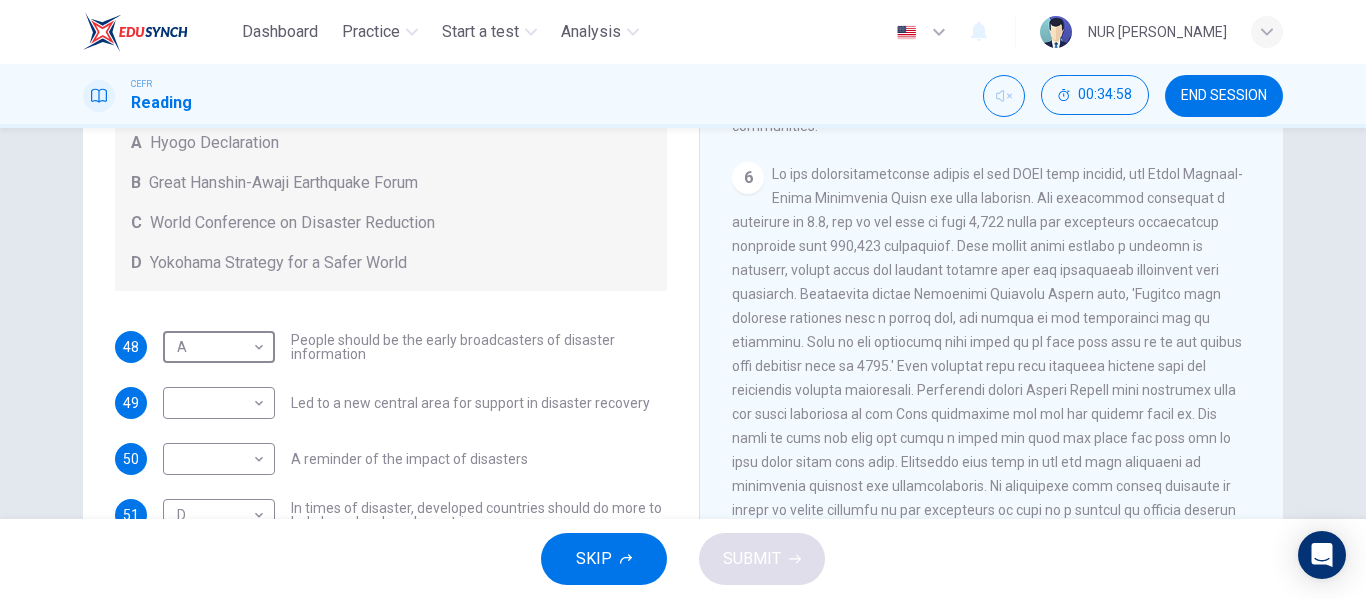 scroll, scrollTop: 1585, scrollLeft: 0, axis: vertical 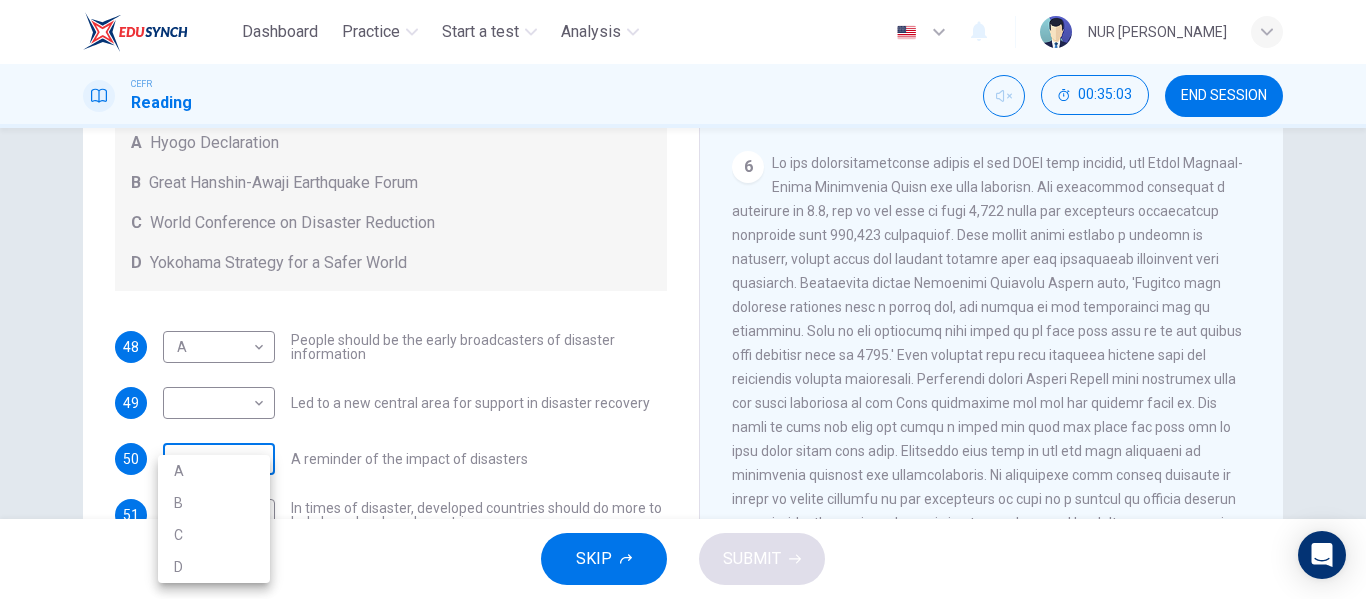 click on "Dashboard Practice Start a test Analysis English en ​ NUR [PERSON_NAME] CEFR Reading 00:35:03 END SESSION Questions 48 - 52 Look at the following statements and the list of disaster control initiatives below.
Match each statement with the correct disaster control initiative,  A-D .
Write the correct letter,  A-D , in the boxes below Disaster Control Initiatives A Hyogo Declaration B Great Hanshin-Awaji Earthquake Forum C World Conference on Disaster Reduction D Yokohama Strategy for a Safer World 48 A A ​ People should be the early broadcasters of disaster information 49 ​ ​ Led to a new central area for support in disaster recovery 50 ​ ​ A reminder of the impact of disasters 51 D D ​ In times of disaster, developed countries should do more to help less-developed countries 52 ​ ​ National development and disaster prevention should be considered at the same time Preparing for the Threat CLICK TO ZOOM Click to Zoom 1 2 3 4 5 6 SKIP SUBMIT
Dashboard Practice 2025 A" at bounding box center (683, 299) 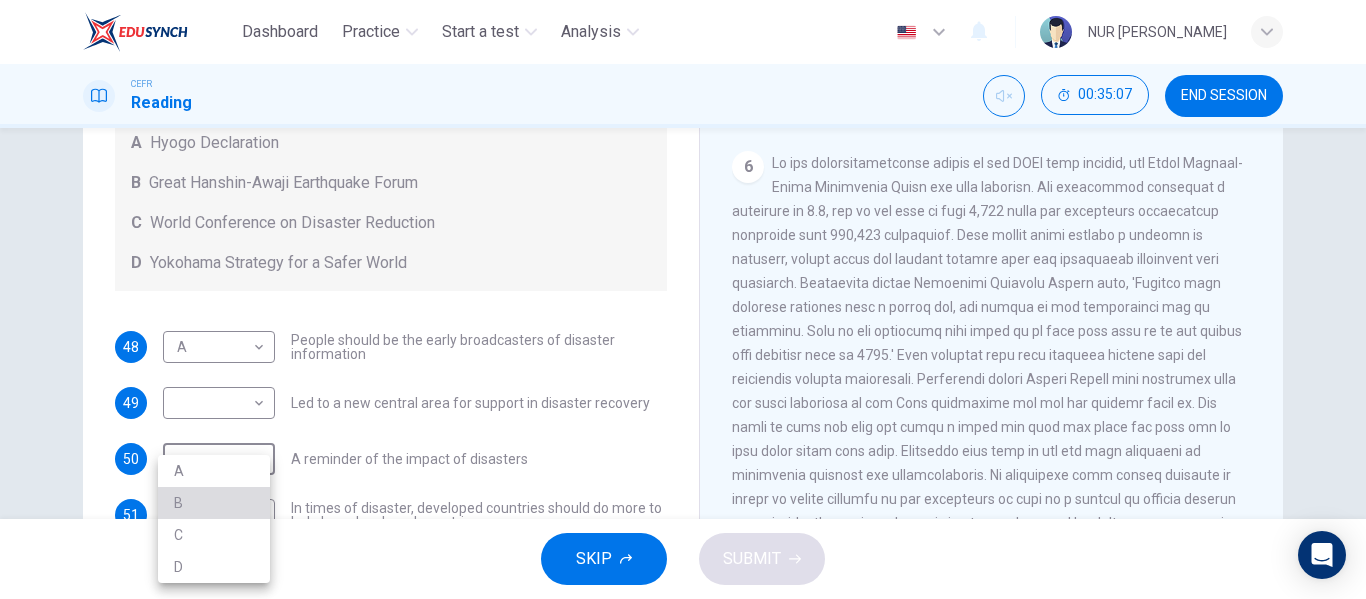 click on "B" at bounding box center (214, 503) 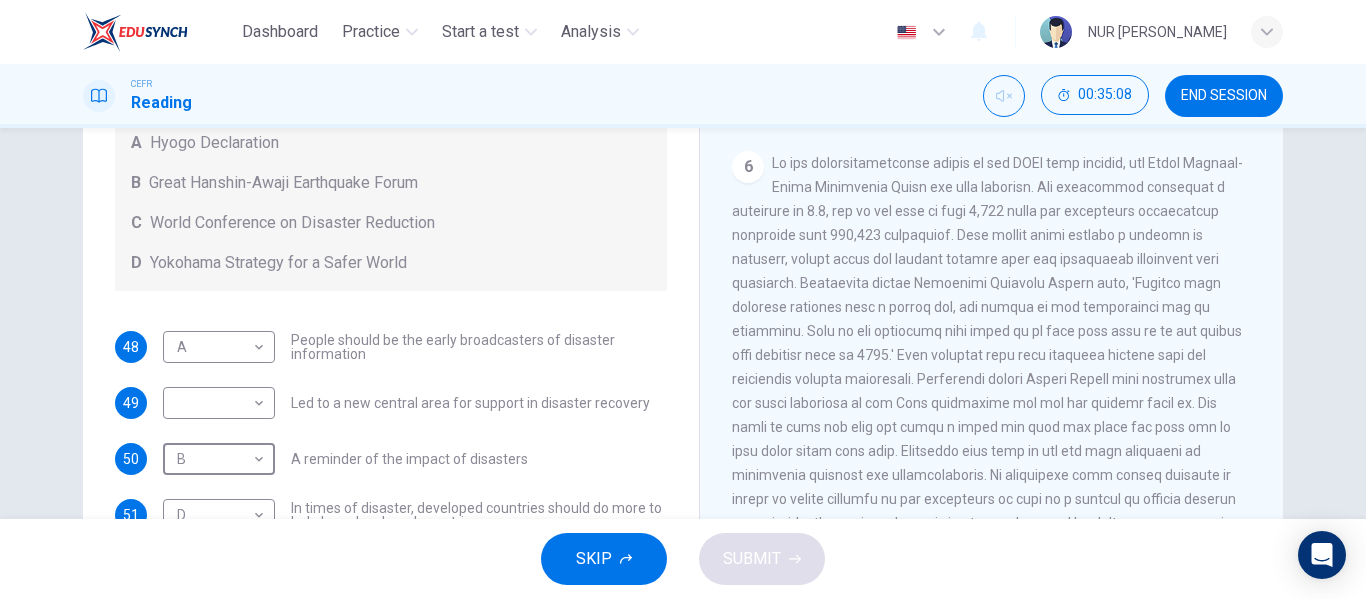 scroll, scrollTop: 134, scrollLeft: 0, axis: vertical 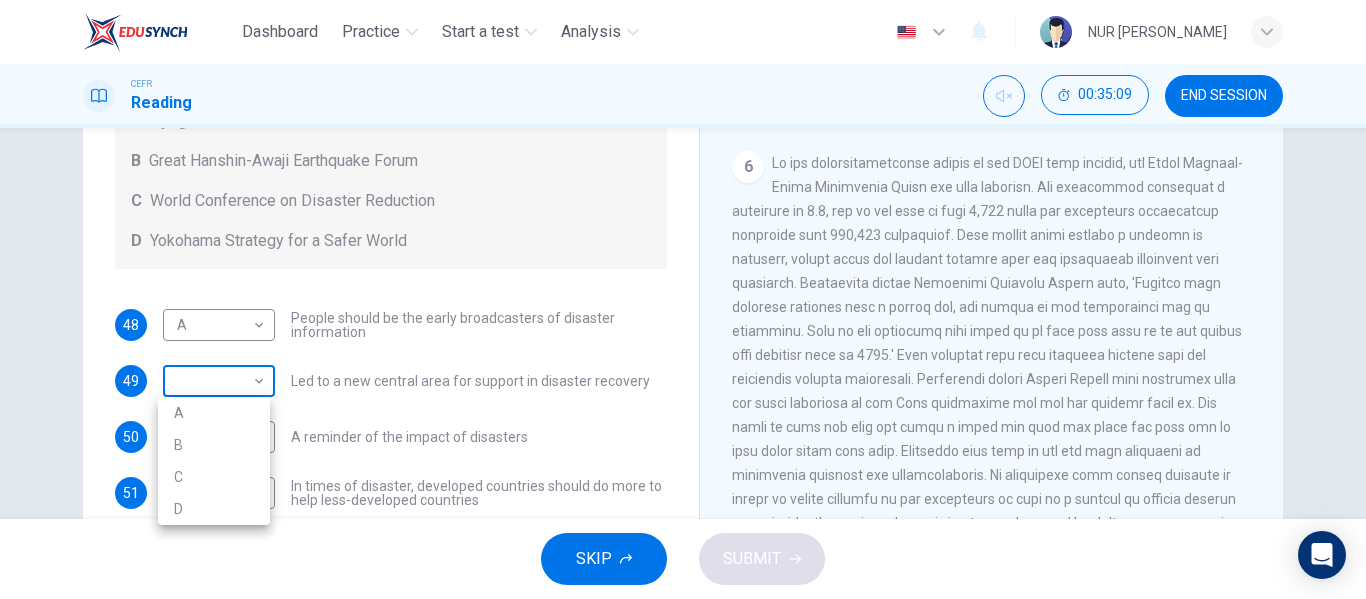 click on "Dashboard Practice Start a test Analysis English en ​ NUR [PERSON_NAME] CEFR Reading 00:35:09 END SESSION Questions 48 - 52 Look at the following statements and the list of disaster control initiatives below.
Match each statement with the correct disaster control initiative,  A-D .
Write the correct letter,  A-D , in the boxes below Disaster Control Initiatives A Hyogo Declaration B Great Hanshin-Awaji Earthquake Forum C World Conference on Disaster Reduction D Yokohama Strategy for a Safer World 48 A A ​ People should be the early broadcasters of disaster information 49 ​ ​ Led to a new central area for support in disaster recovery 50 B B ​ A reminder of the impact of disasters 51 D D ​ In times of disaster, developed countries should do more to help less-developed countries 52 ​ ​ National development and disaster prevention should be considered at the same time Preparing for the Threat CLICK TO ZOOM Click to Zoom 1 2 3 4 5 6 SKIP SUBMIT
Dashboard Practice 2025 A" at bounding box center (683, 299) 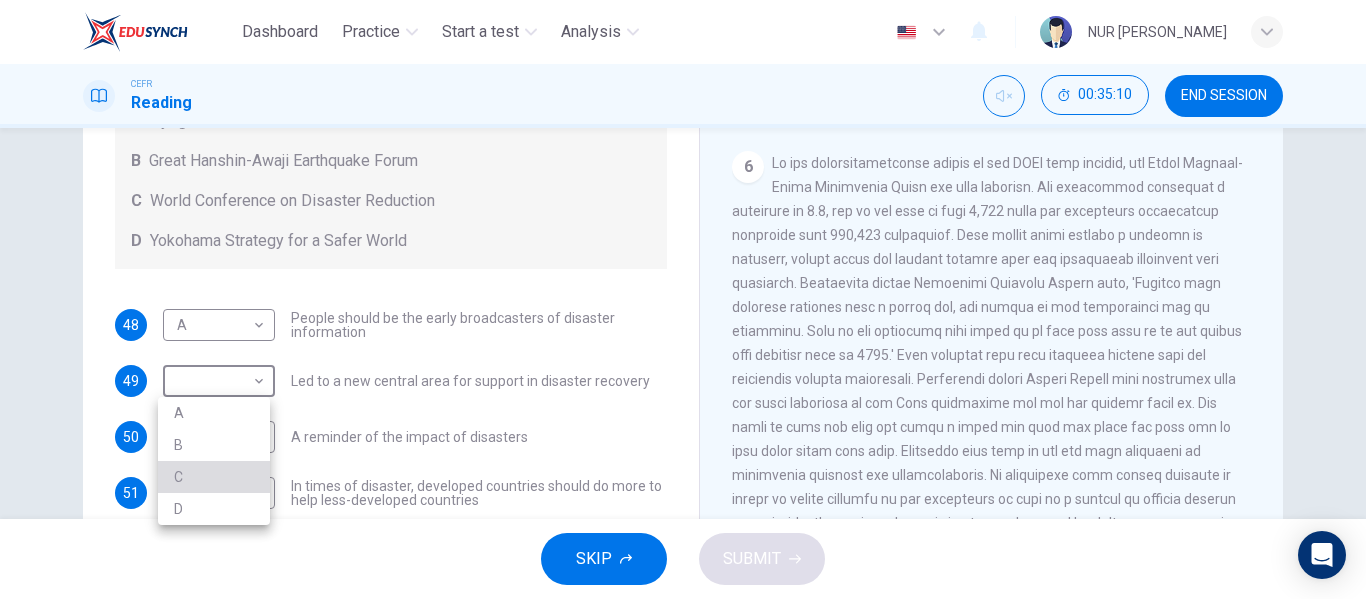 click on "C" at bounding box center [214, 477] 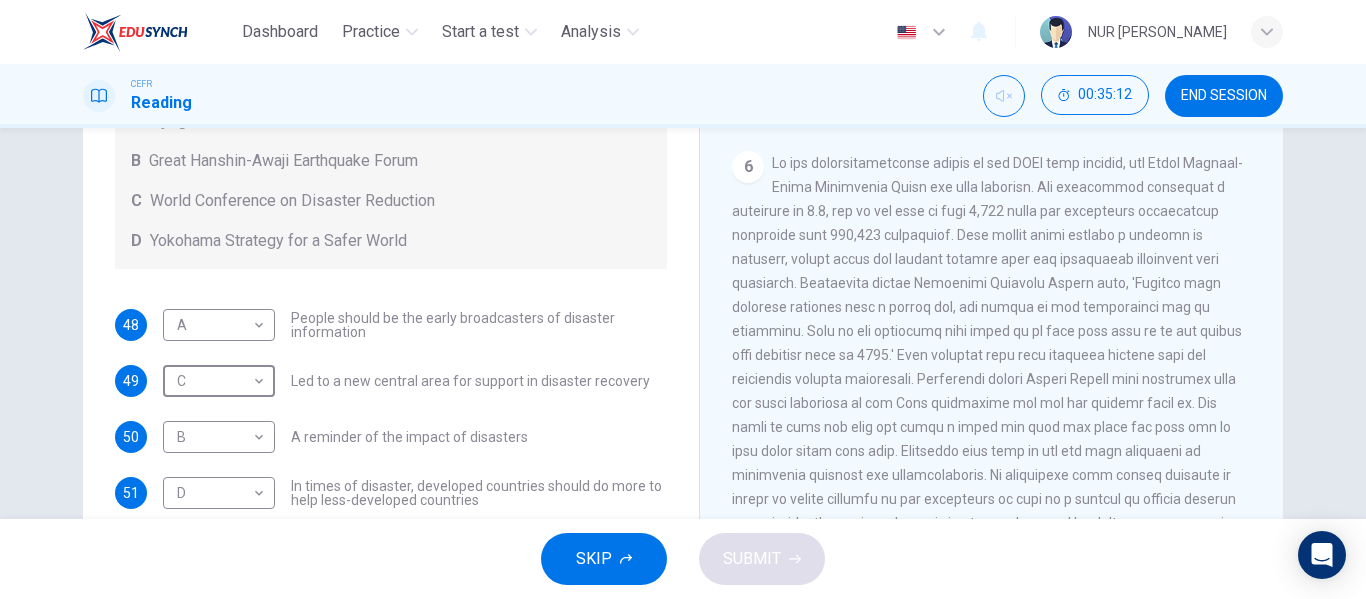 scroll, scrollTop: 137, scrollLeft: 0, axis: vertical 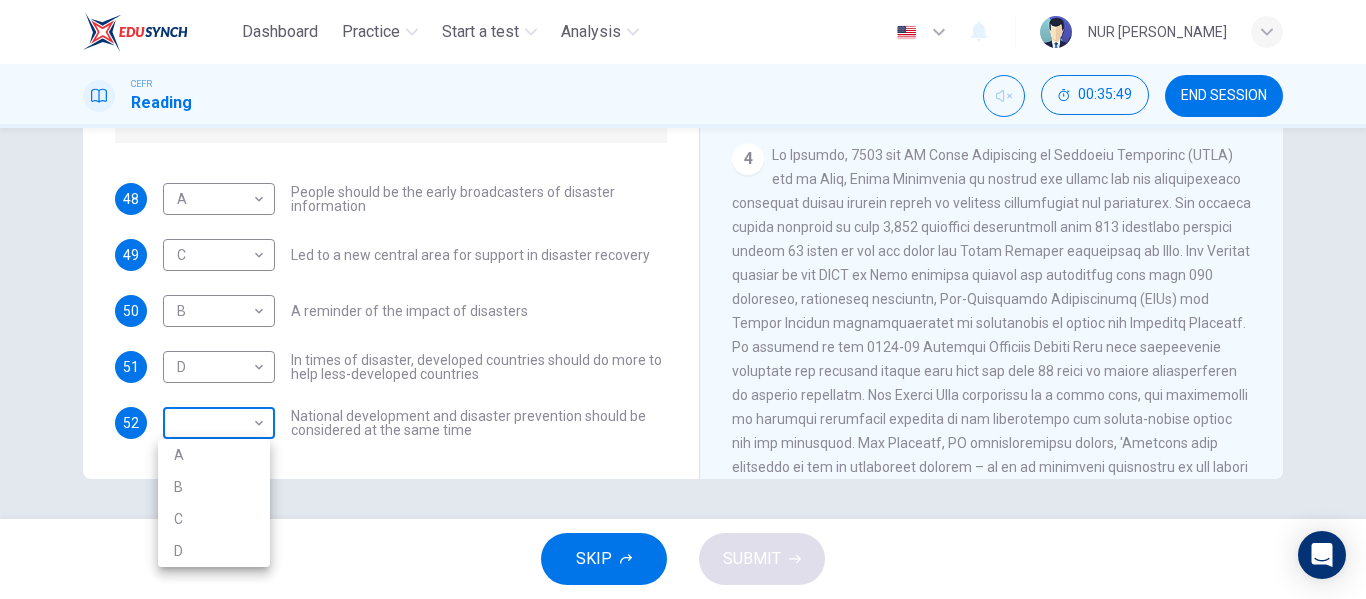 click on "Dashboard Practice Start a test Analysis English en ​ NUR [PERSON_NAME] CEFR Reading 00:35:49 END SESSION Questions 48 - 52 Look at the following statements and the list of disaster control initiatives below.
Match each statement with the correct disaster control initiative,  A-D .
Write the correct letter,  A-D , in the boxes below Disaster Control Initiatives A Hyogo Declaration B Great Hanshin-Awaji Earthquake Forum C World Conference on Disaster Reduction D Yokohama Strategy for a Safer World 48 A A ​ People should be the early broadcasters of disaster information 49 C C ​ Led to a new central area for support in disaster recovery 50 B B ​ A reminder of the impact of disasters 51 D D ​ In times of disaster, developed countries should do more to help less-developed countries 52 ​ ​ National development and disaster prevention should be considered at the same time Preparing for the Threat CLICK TO ZOOM Click to Zoom 1 2 3 4 5 6 SKIP SUBMIT
Dashboard Practice 2025 A" at bounding box center (683, 299) 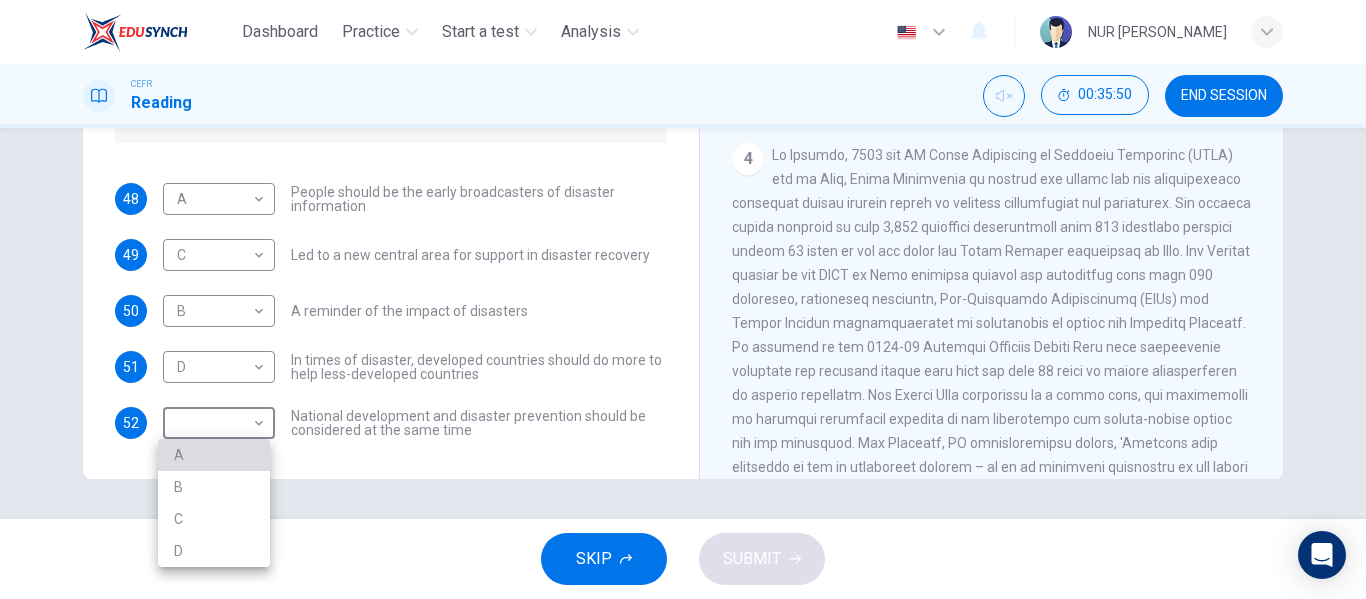 click on "A" at bounding box center (214, 455) 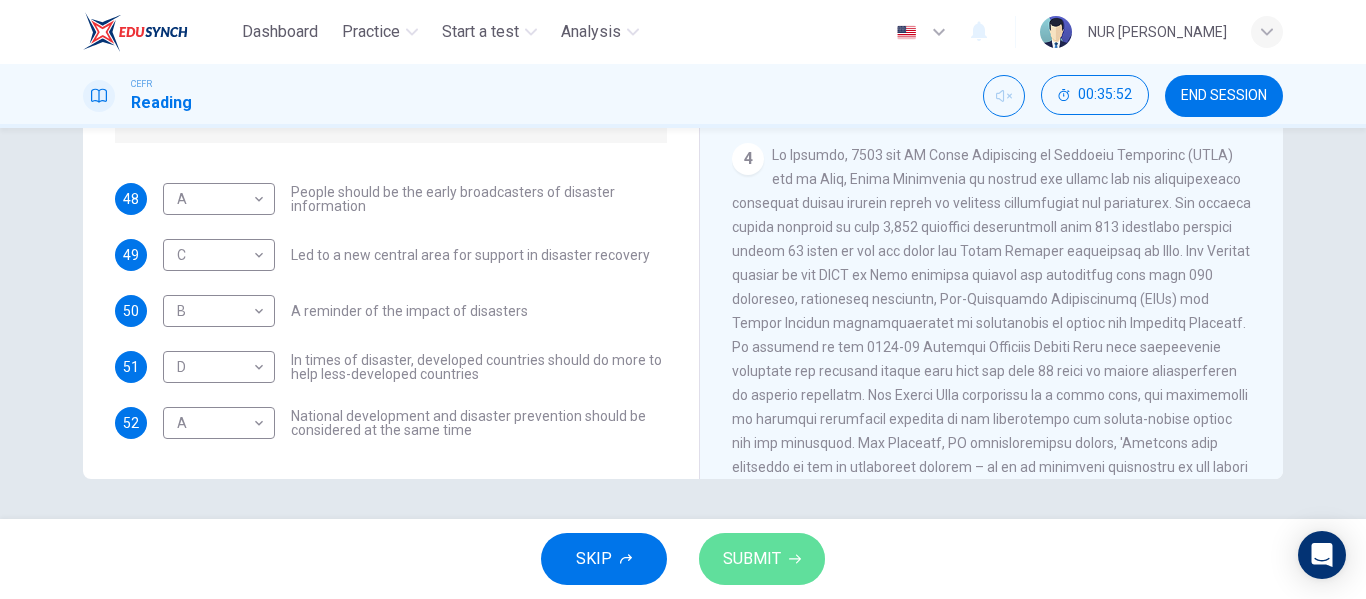 click on "SUBMIT" at bounding box center [762, 559] 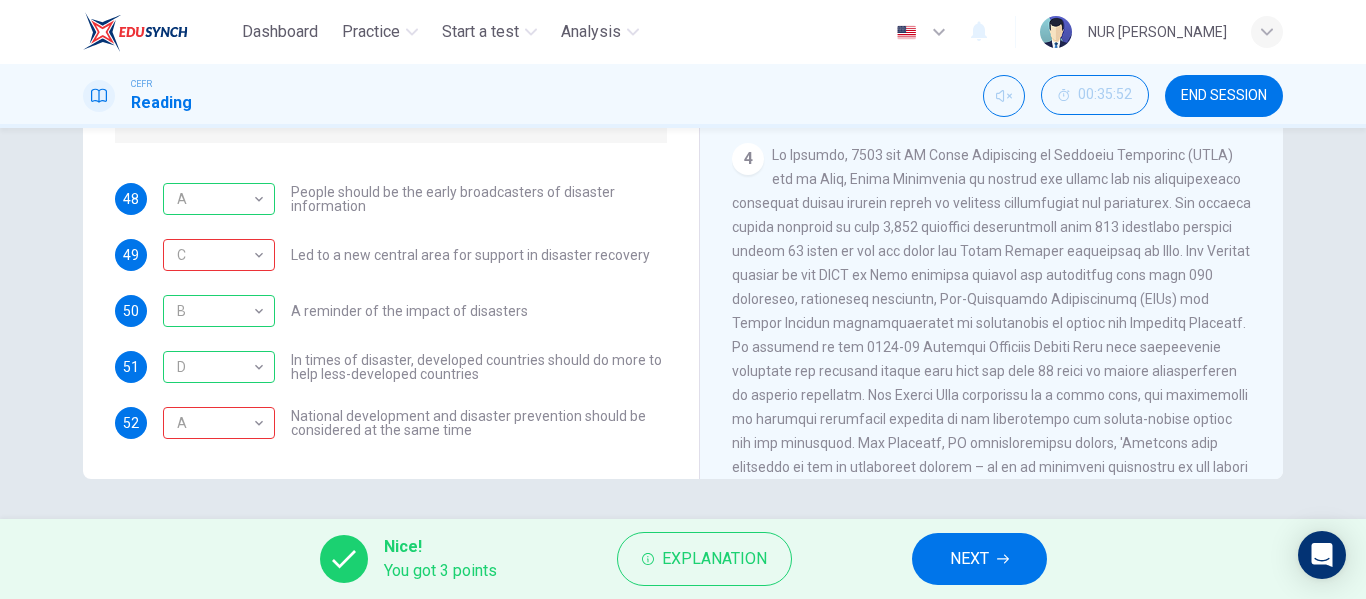 click on "NEXT" at bounding box center [969, 559] 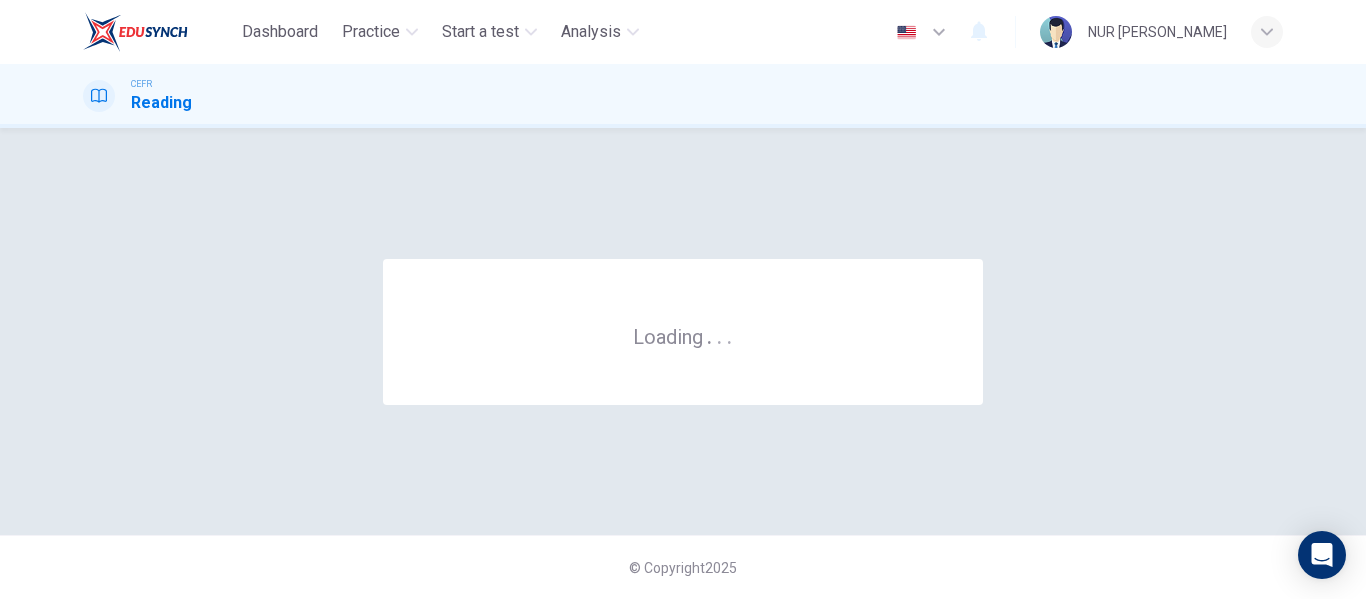 scroll, scrollTop: 0, scrollLeft: 0, axis: both 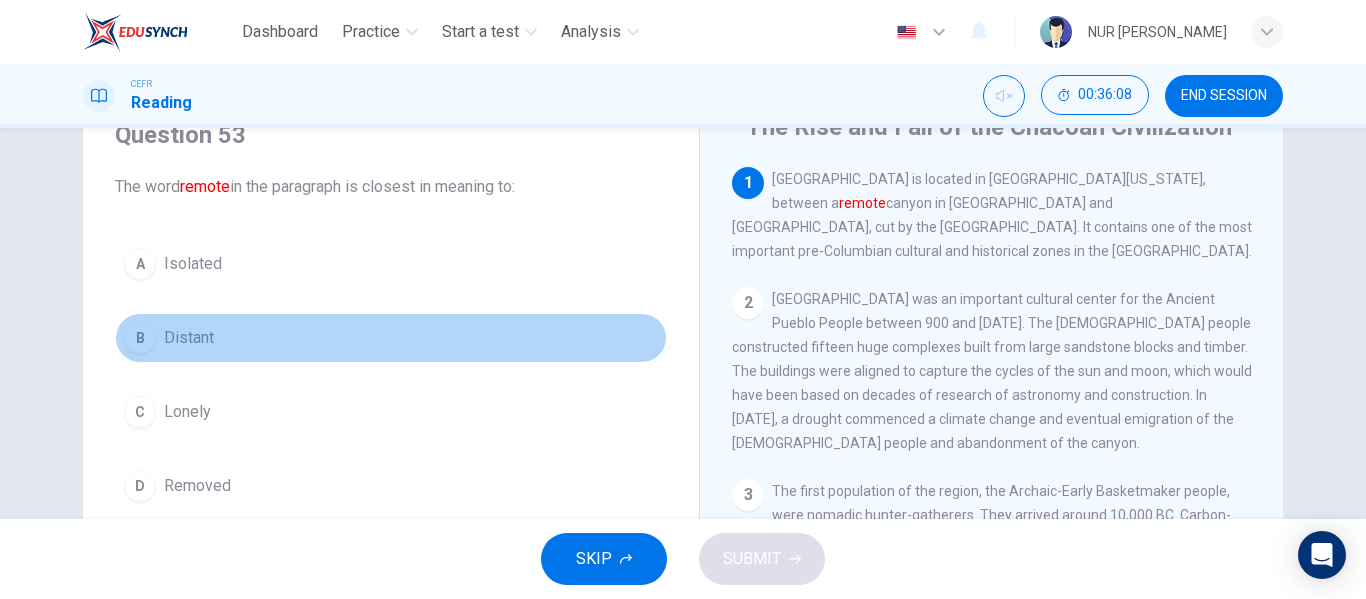 click on "B Distant" at bounding box center [391, 338] 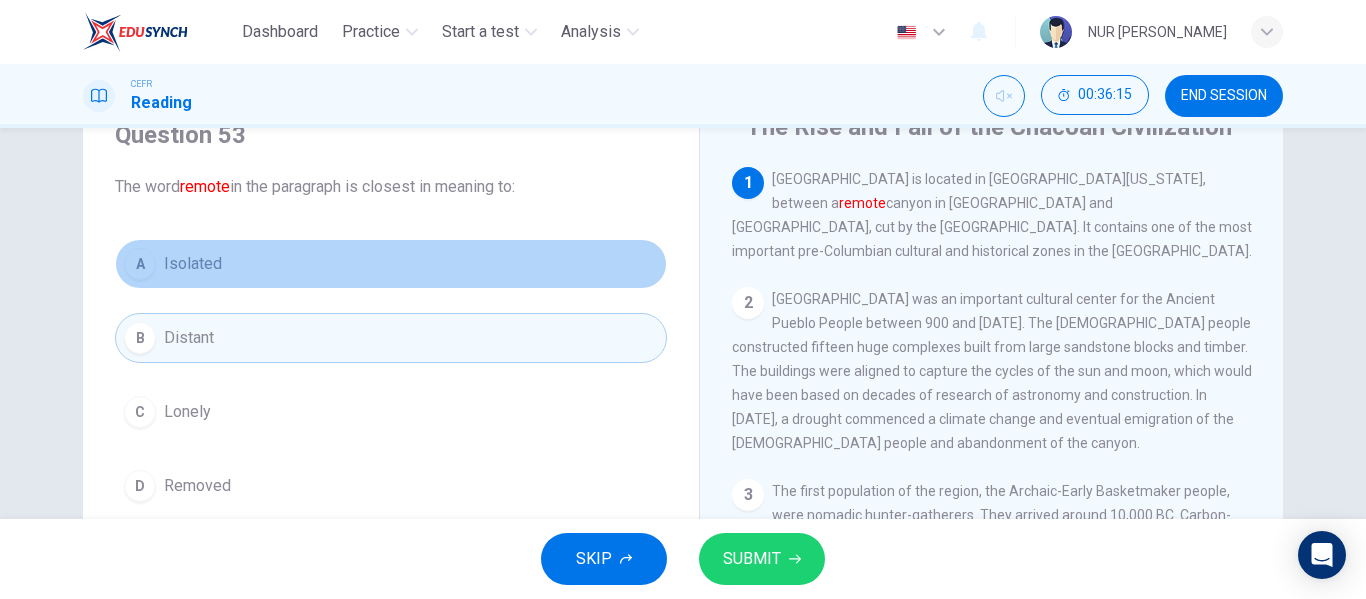click on "A Isolated" at bounding box center (391, 264) 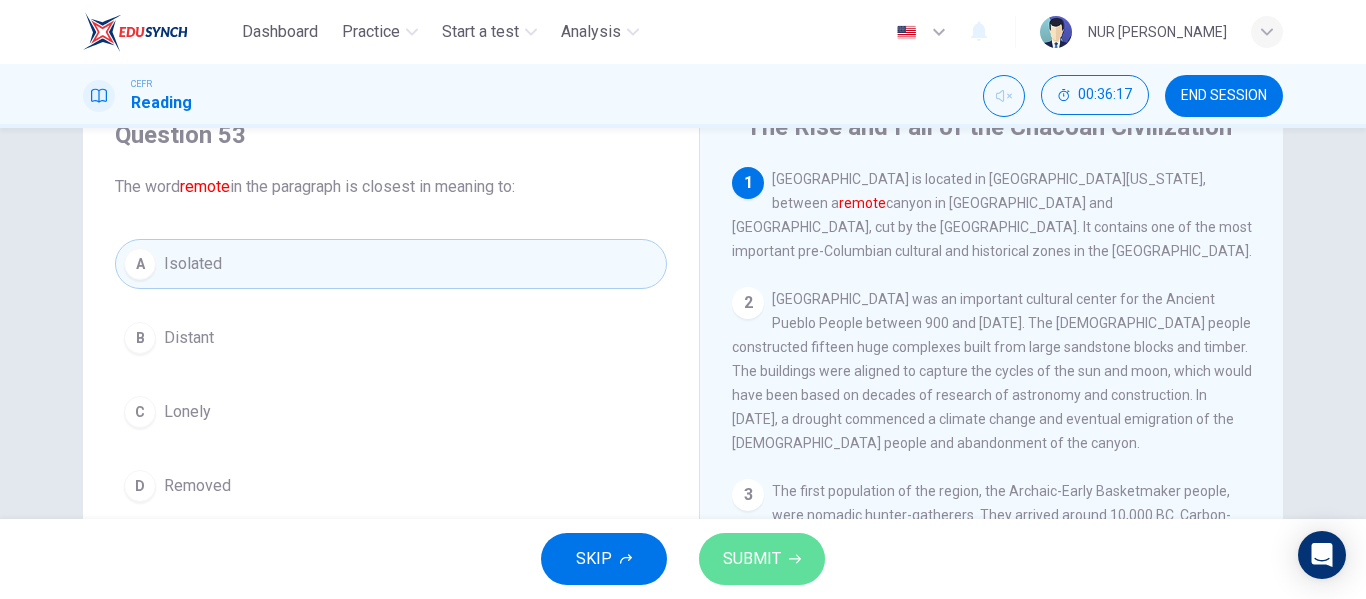 click on "SUBMIT" at bounding box center [752, 559] 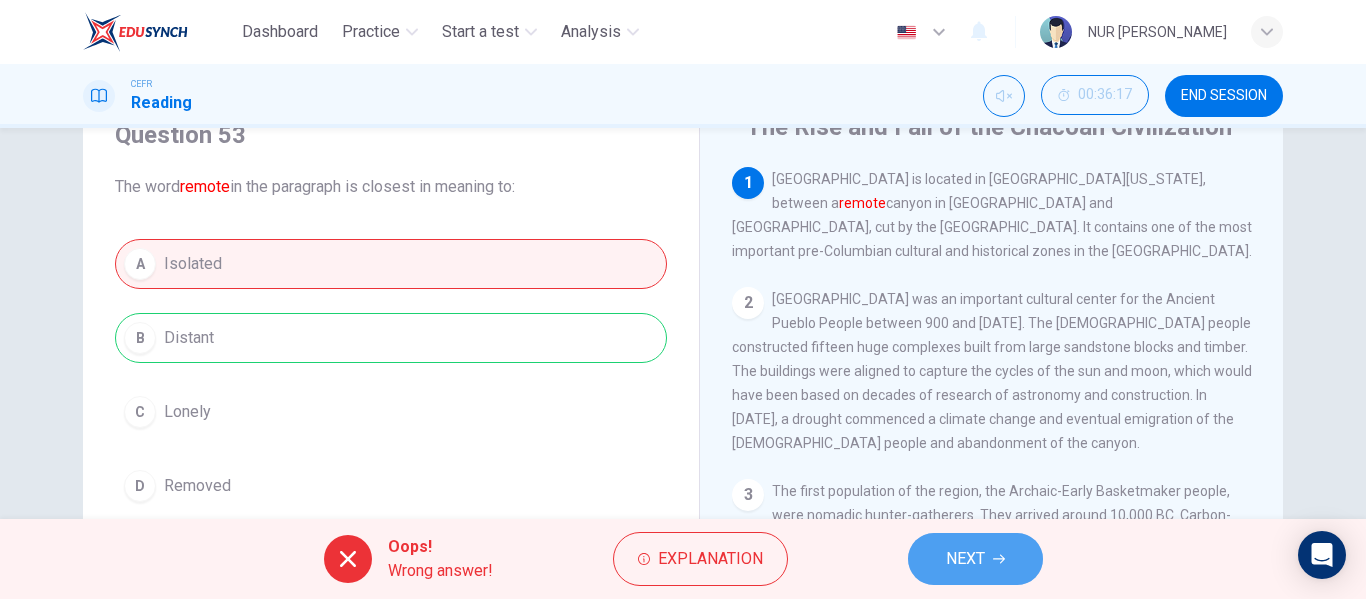 click on "NEXT" at bounding box center [975, 559] 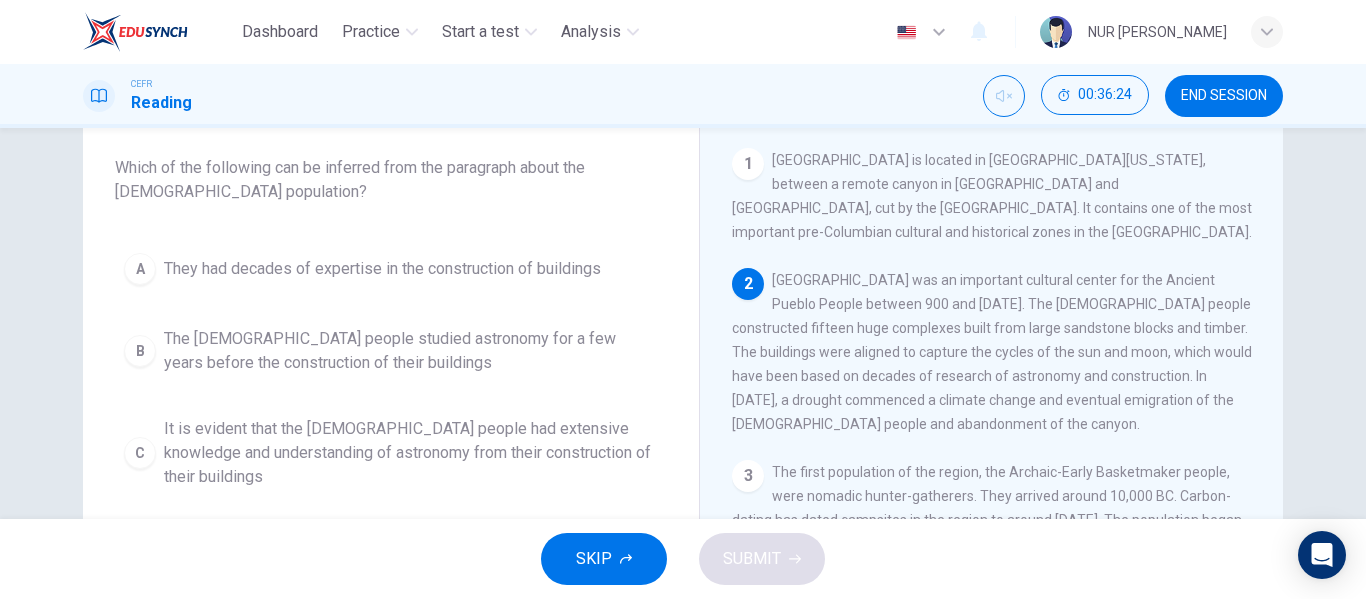 scroll, scrollTop: 106, scrollLeft: 0, axis: vertical 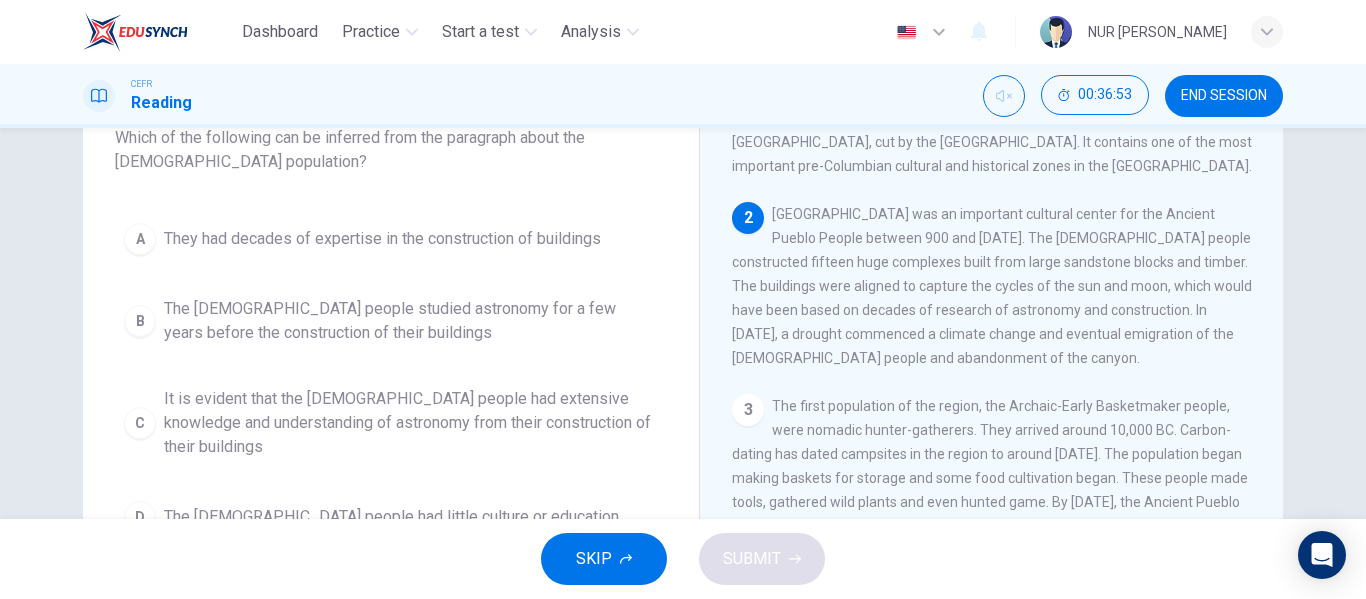 click on "The [DEMOGRAPHIC_DATA] people studied astronomy for a few years before the construction of their buildings" at bounding box center (411, 321) 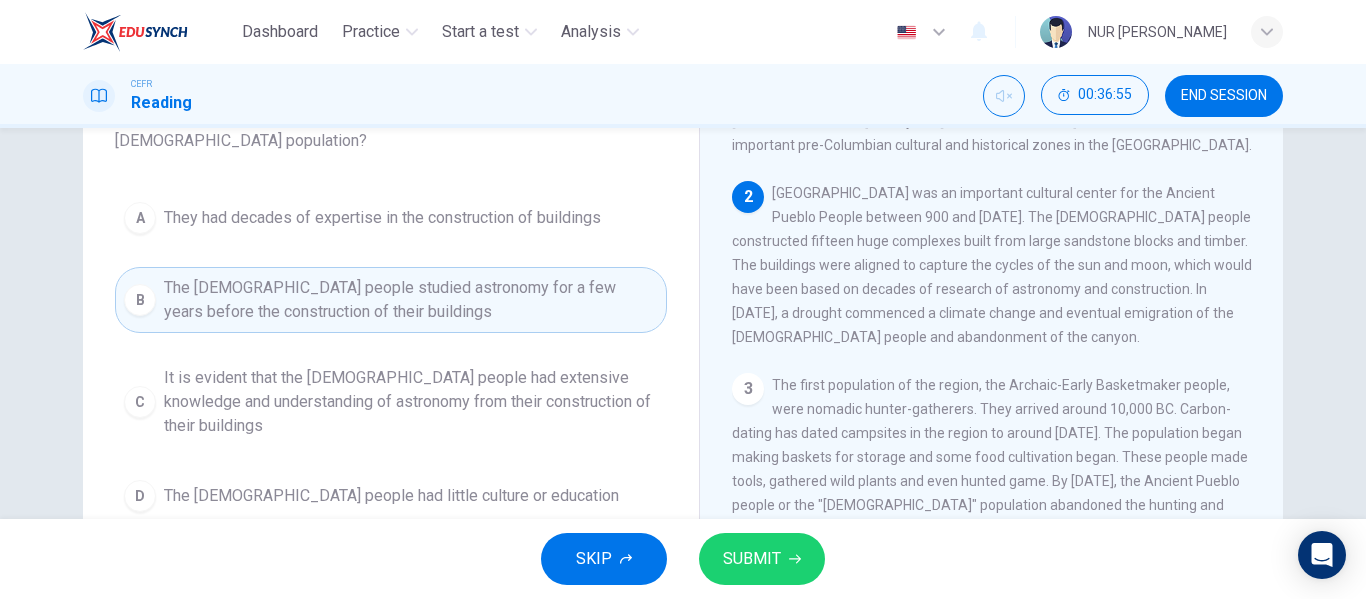scroll, scrollTop: 160, scrollLeft: 0, axis: vertical 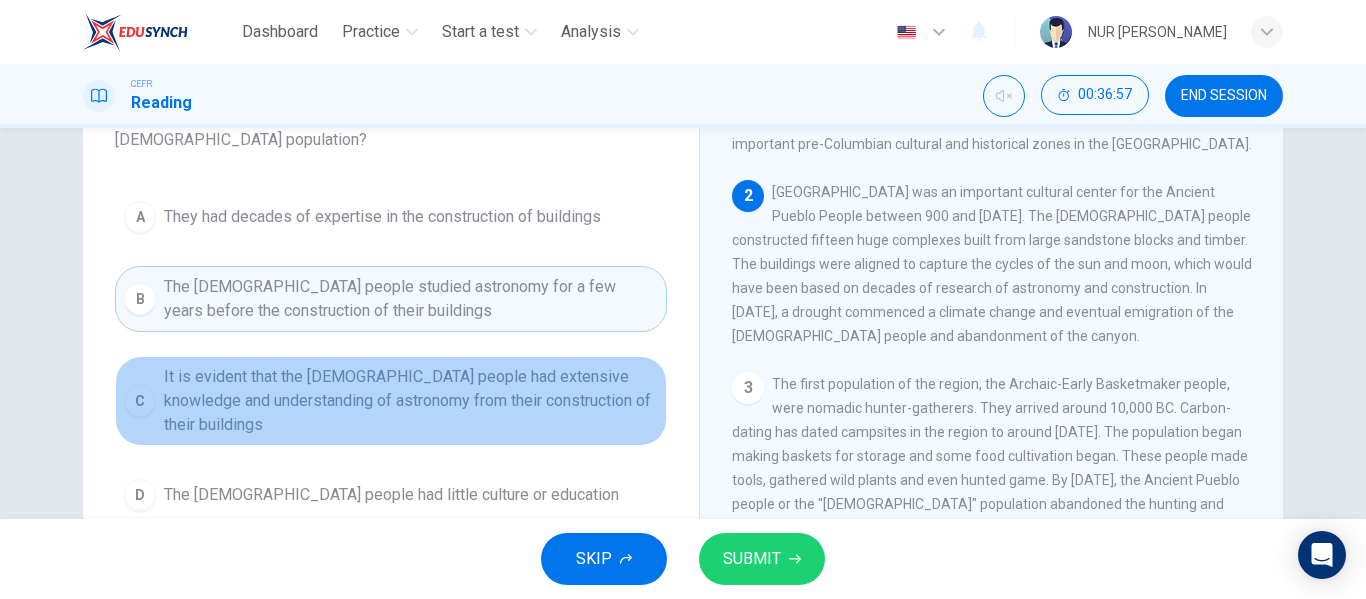 click on "It is evident that the [DEMOGRAPHIC_DATA] people had extensive knowledge and understanding of astronomy from their construction of their buildings" at bounding box center (411, 401) 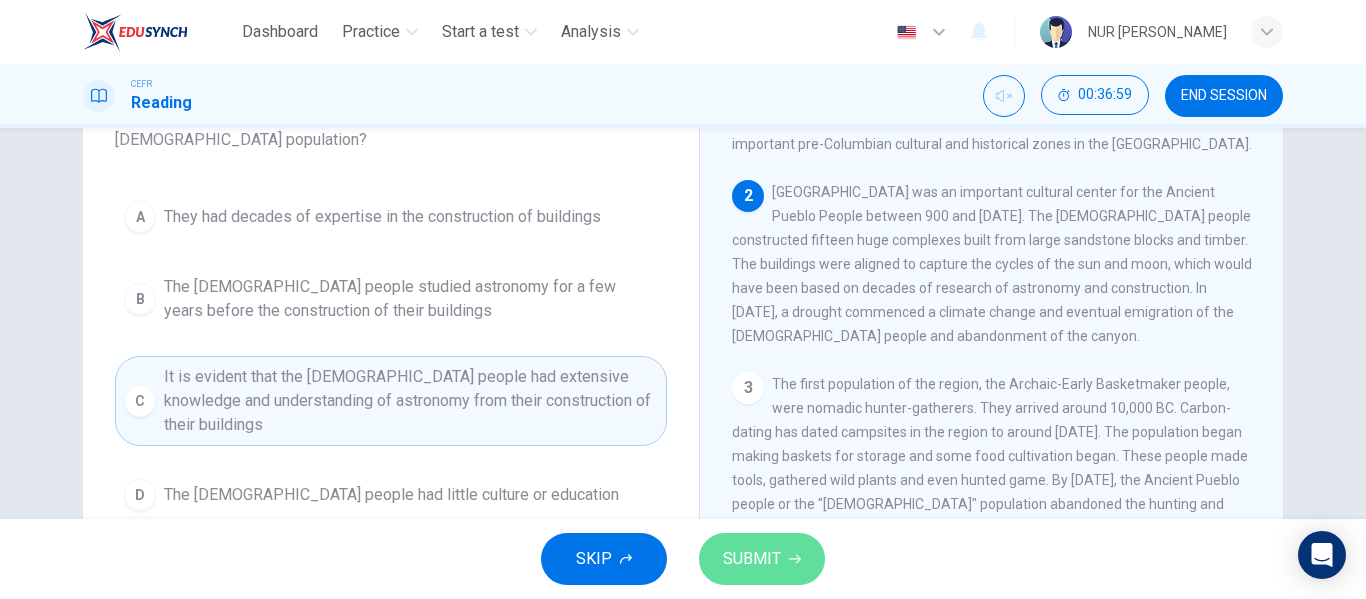 click on "SUBMIT" at bounding box center (762, 559) 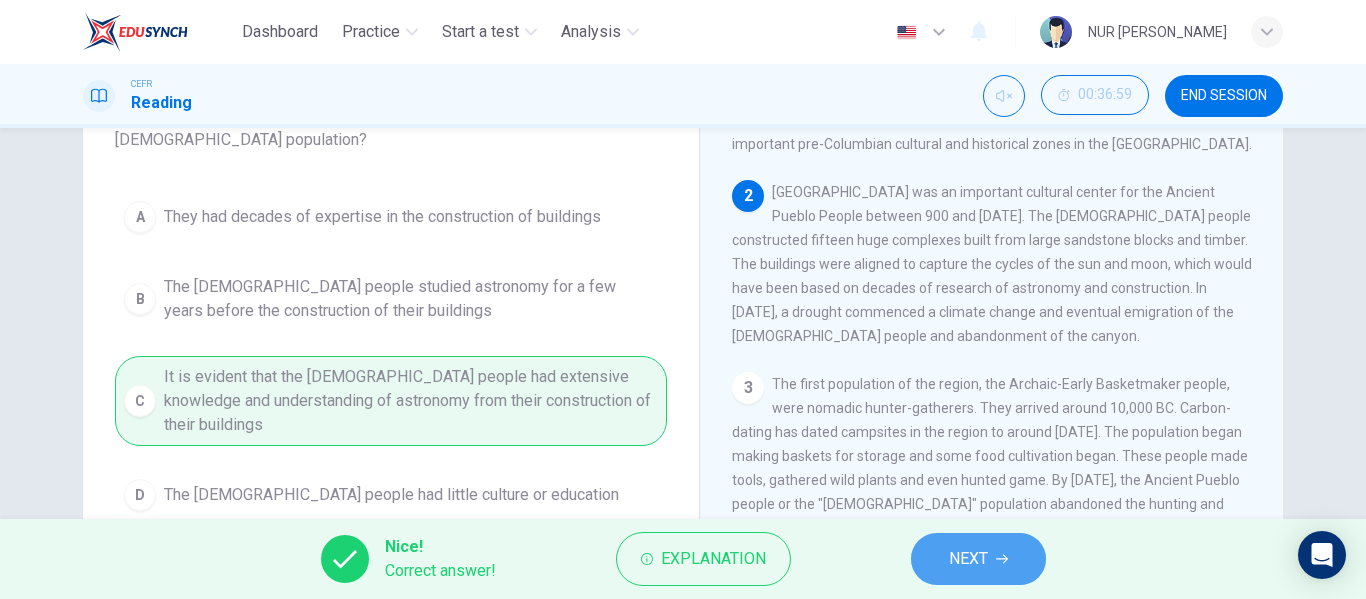 click on "NEXT" at bounding box center [968, 559] 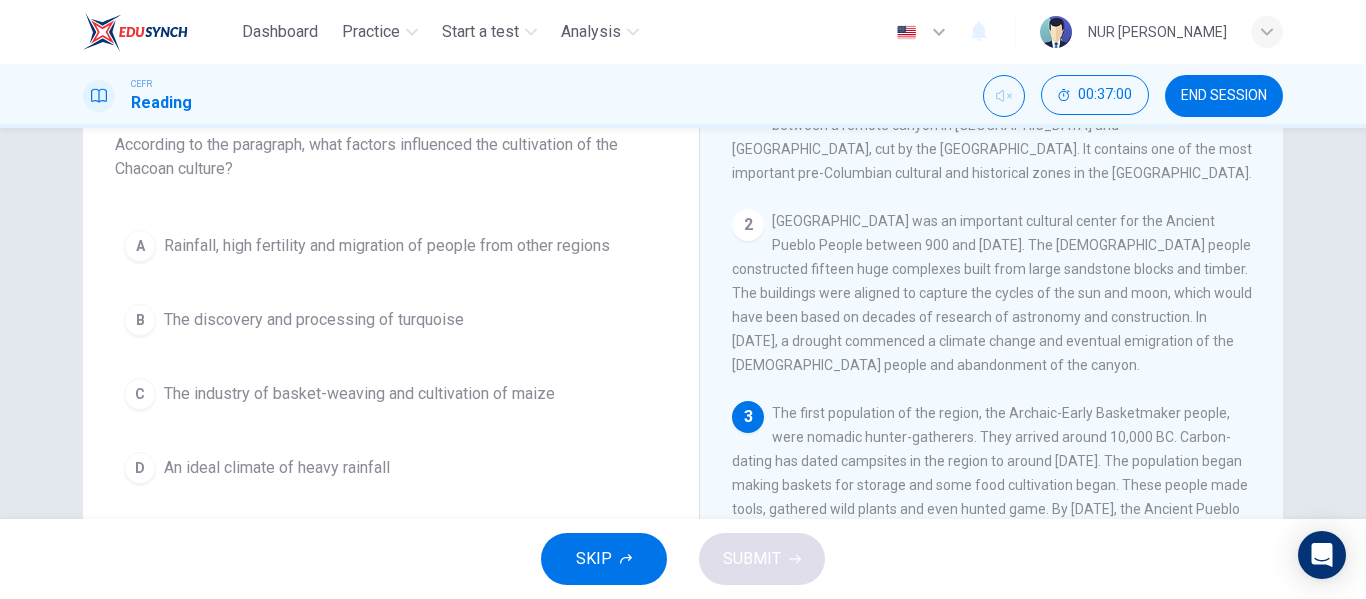 scroll, scrollTop: 132, scrollLeft: 0, axis: vertical 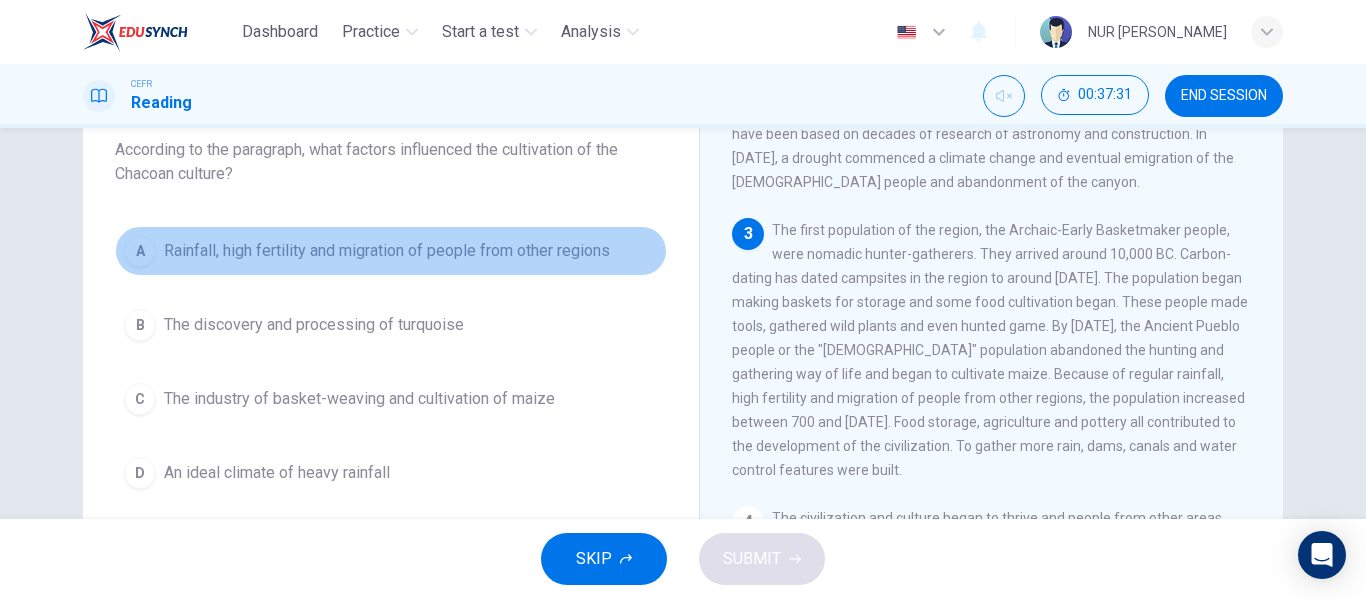 click on "Rainfall, high fertility and migration of people from other regions" at bounding box center [387, 251] 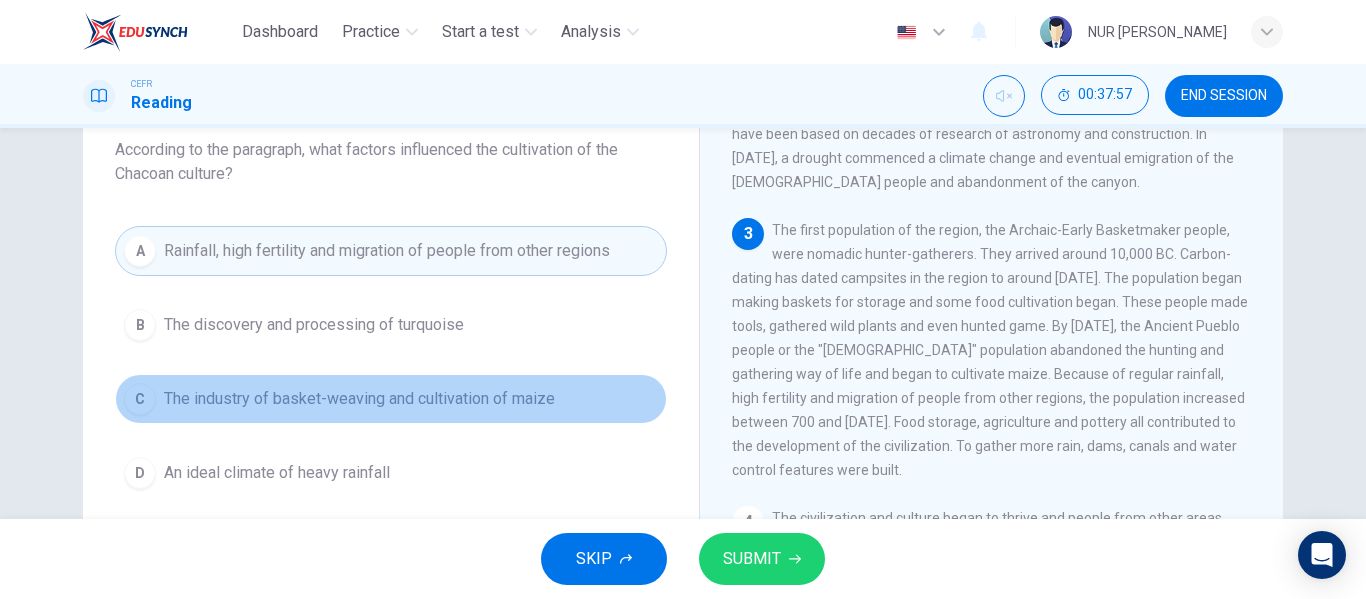 click on "The industry of basket-weaving and cultivation of maize" at bounding box center [359, 399] 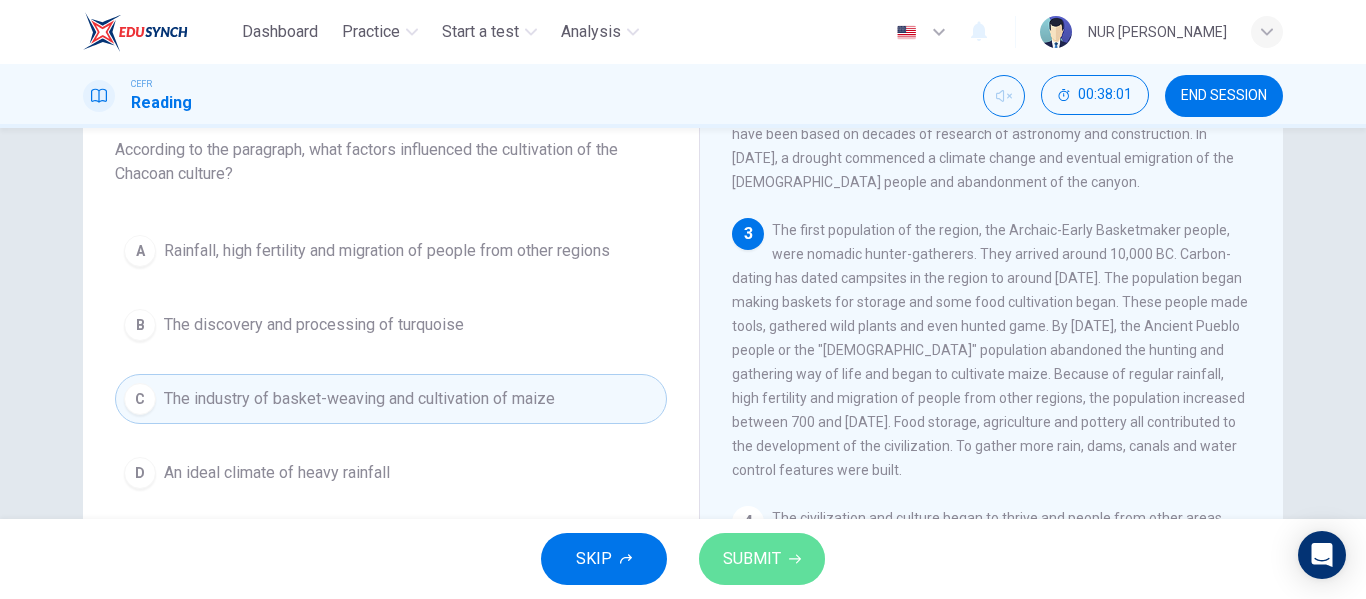 click on "SUBMIT" at bounding box center [752, 559] 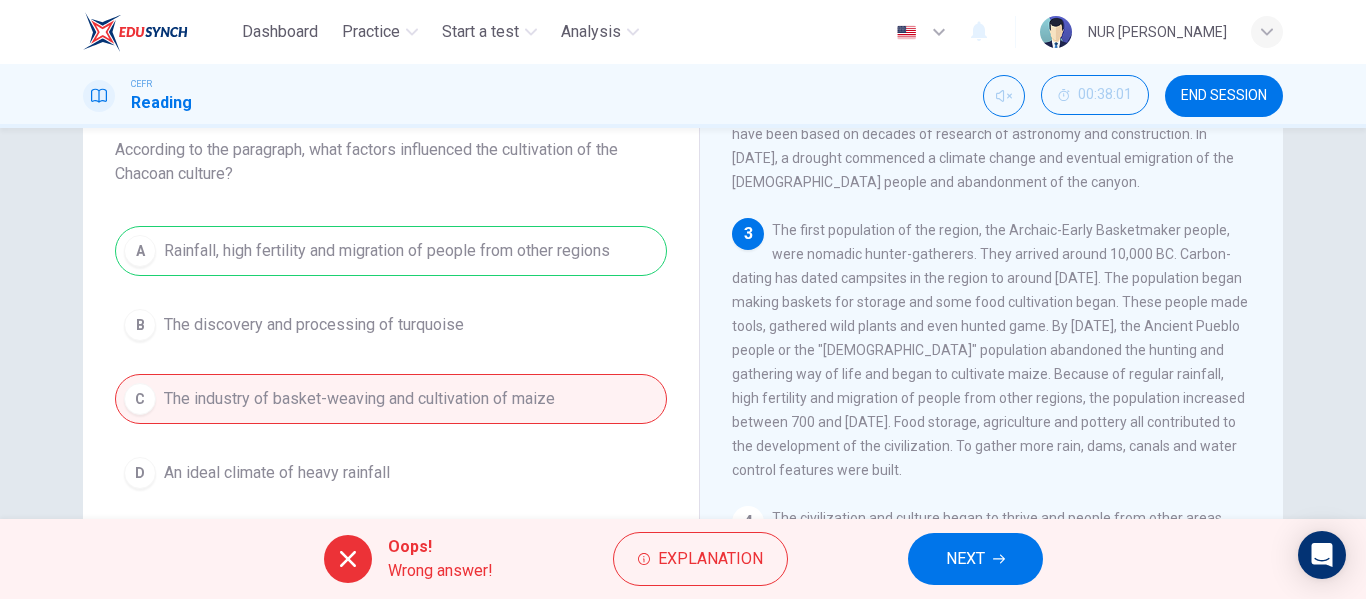 click on "END SESSION" at bounding box center [1224, 96] 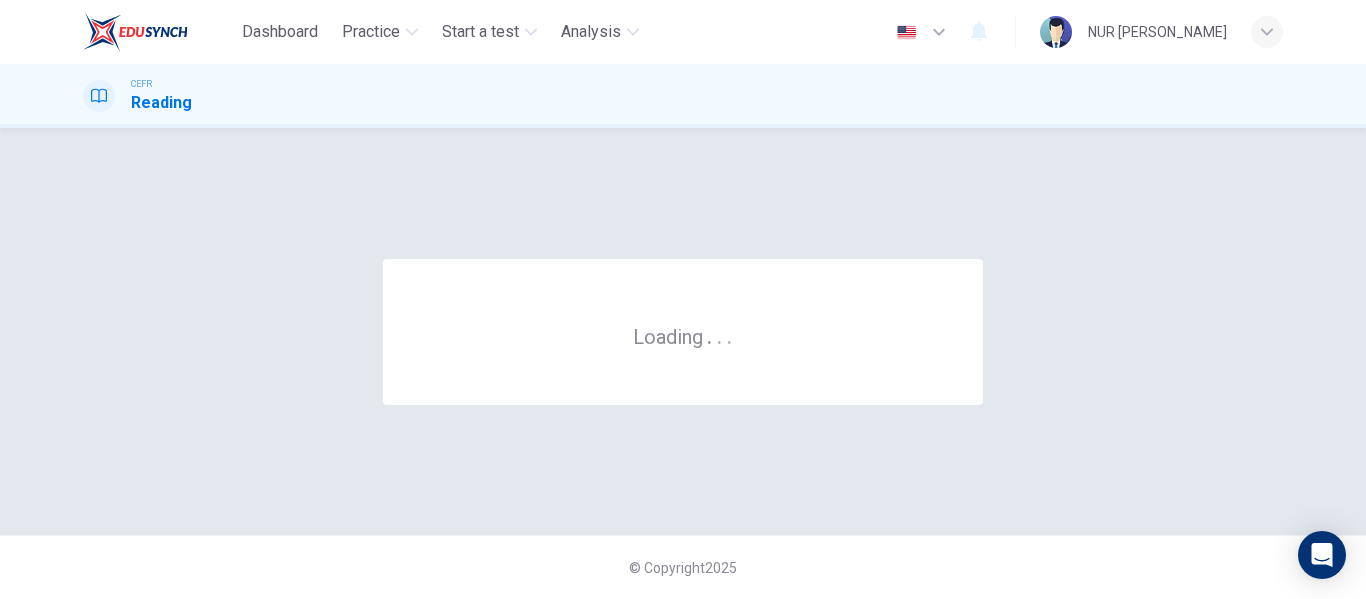 scroll, scrollTop: 0, scrollLeft: 0, axis: both 